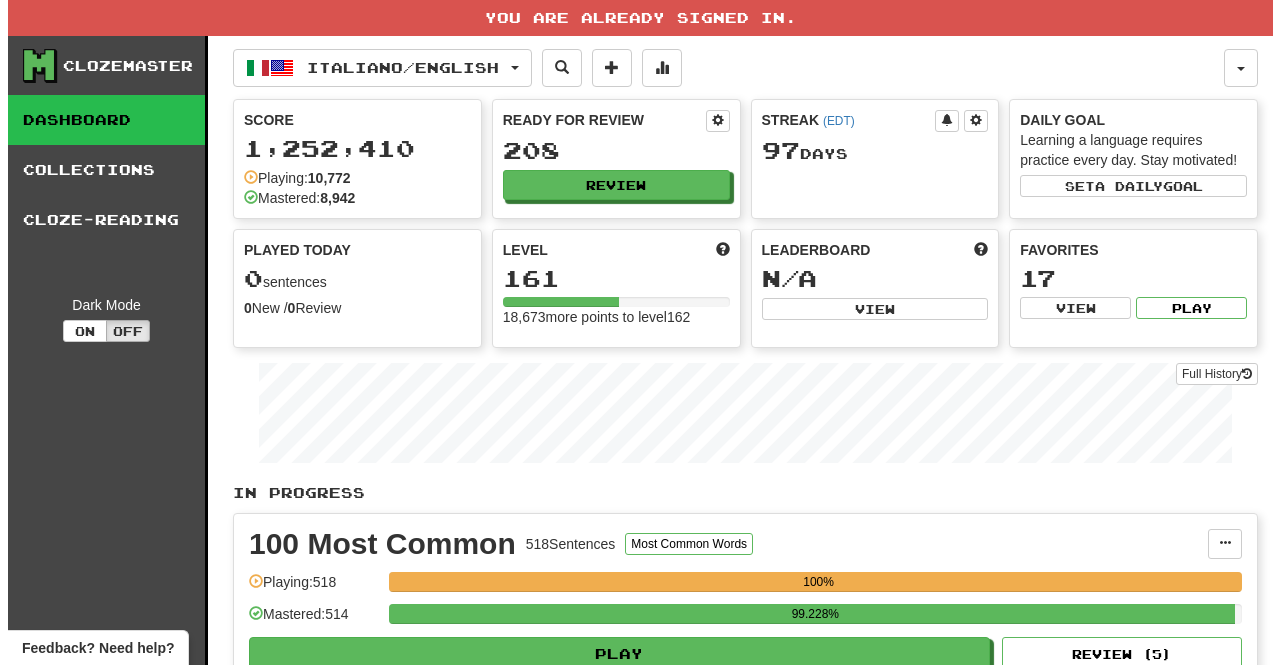 scroll, scrollTop: 0, scrollLeft: 0, axis: both 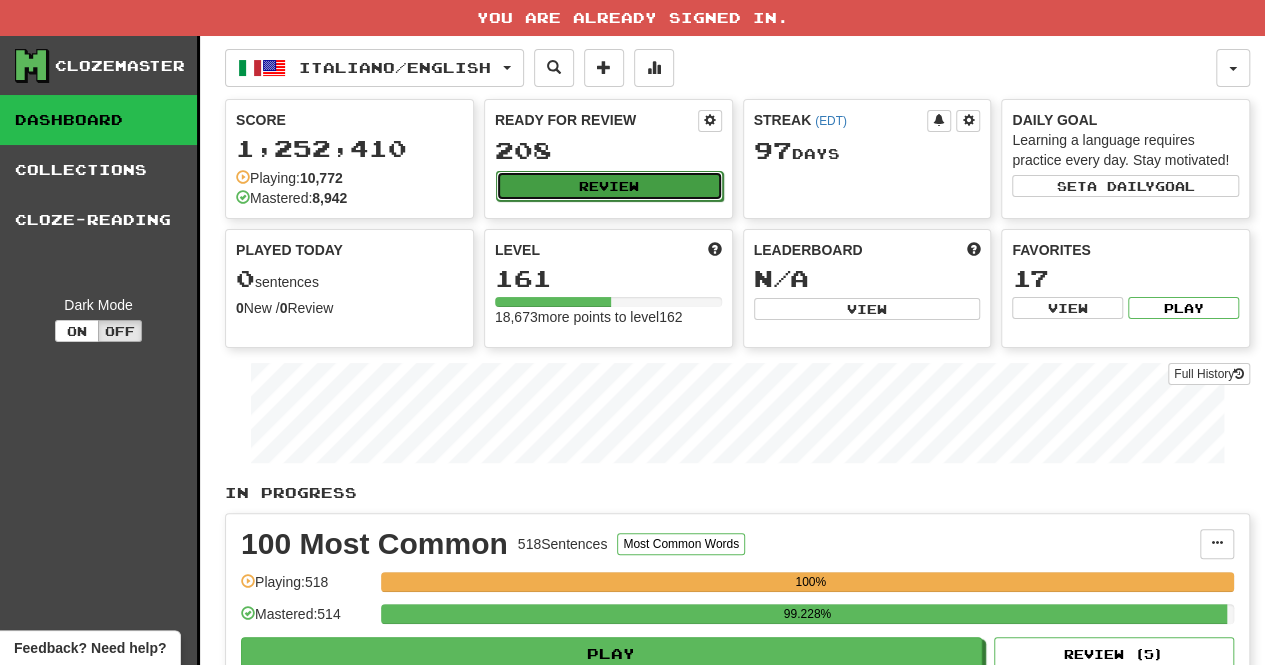 click on "Review" at bounding box center [609, 186] 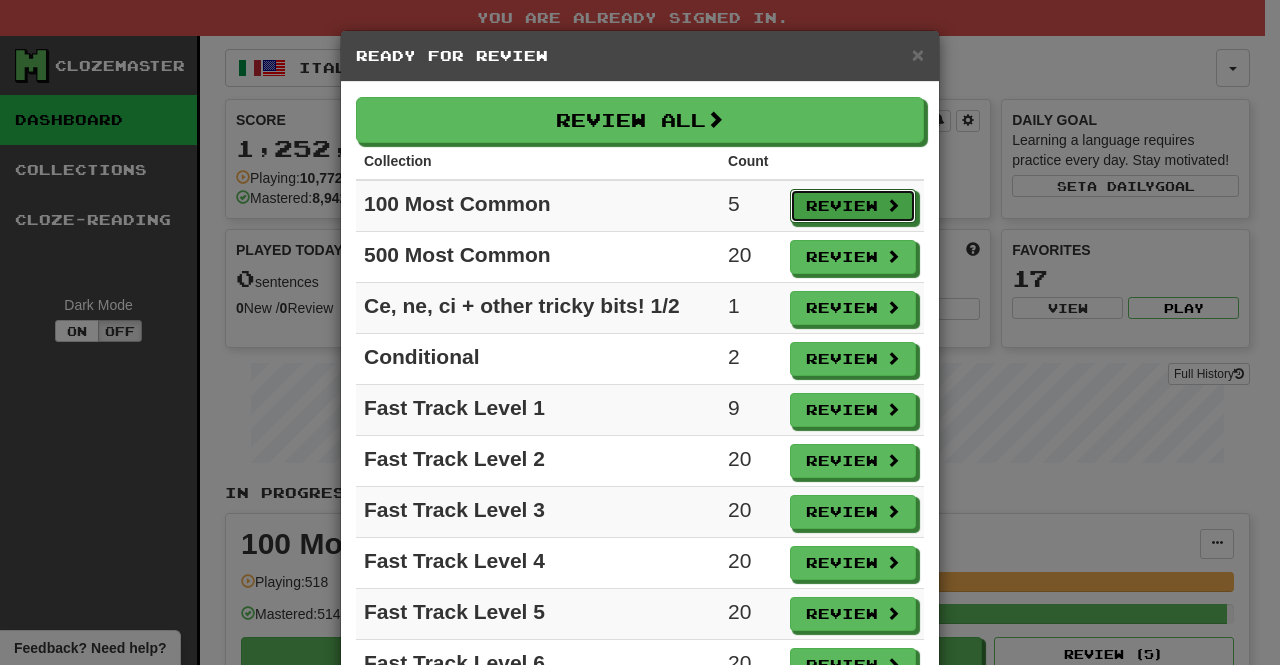 click on "Review" at bounding box center (853, 206) 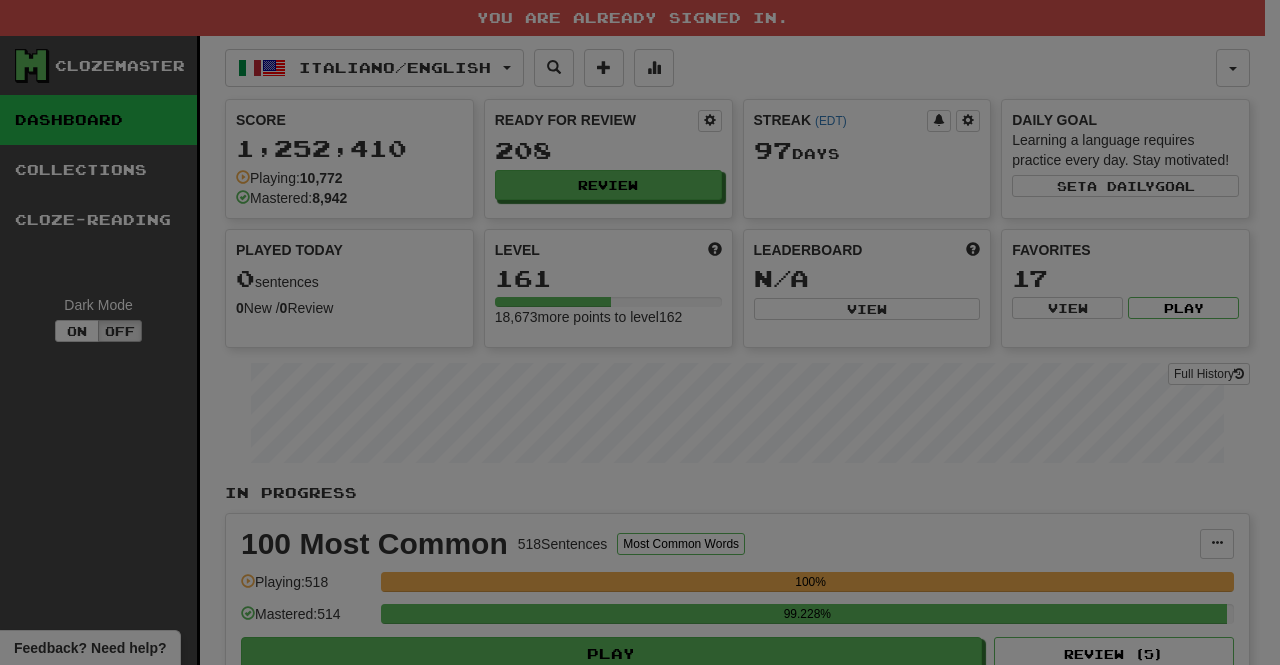 select on "**" 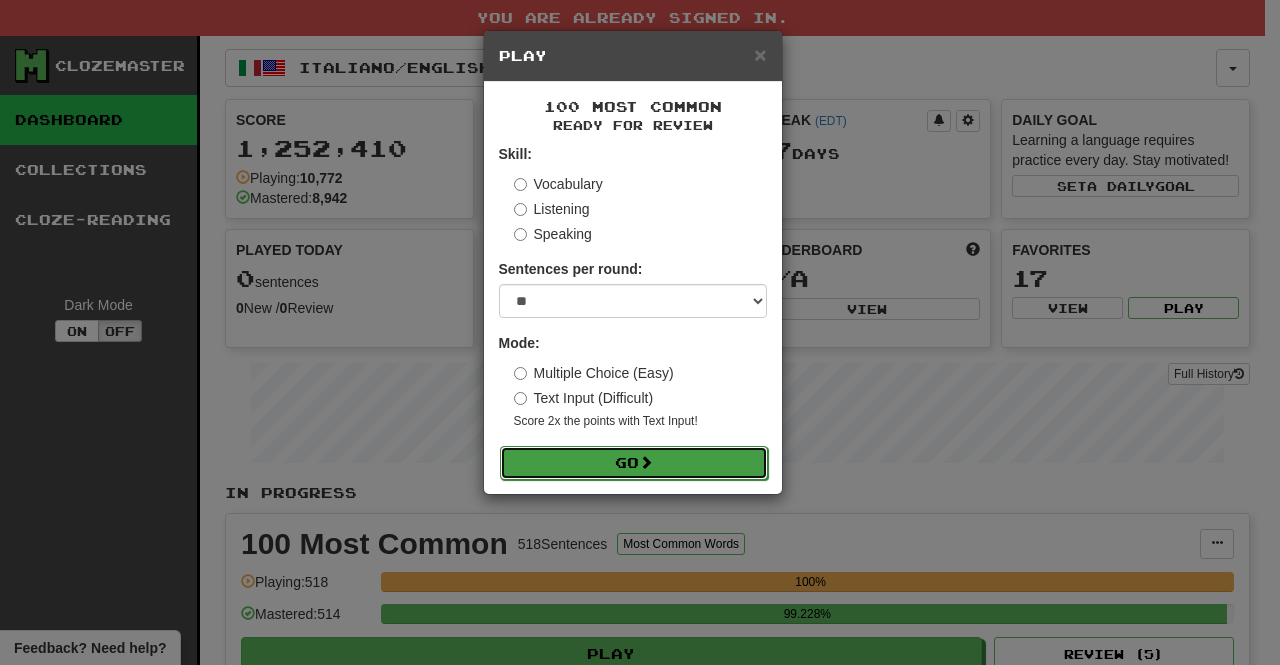 click on "Go" at bounding box center [634, 463] 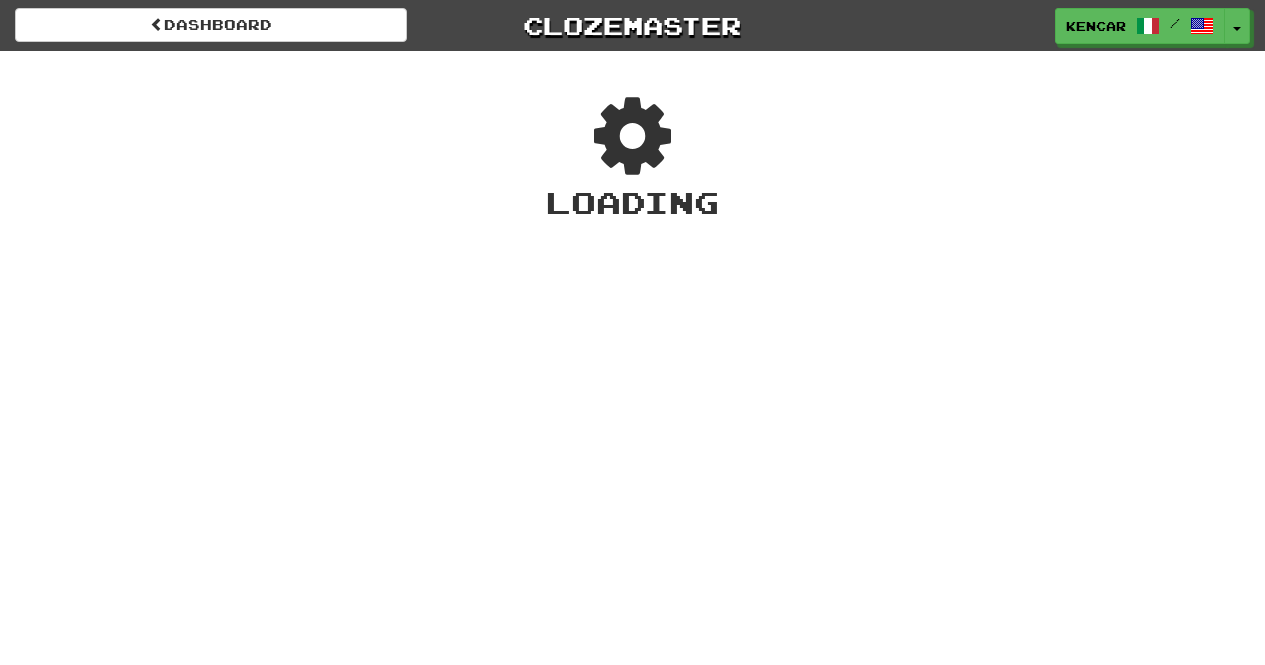 scroll, scrollTop: 0, scrollLeft: 0, axis: both 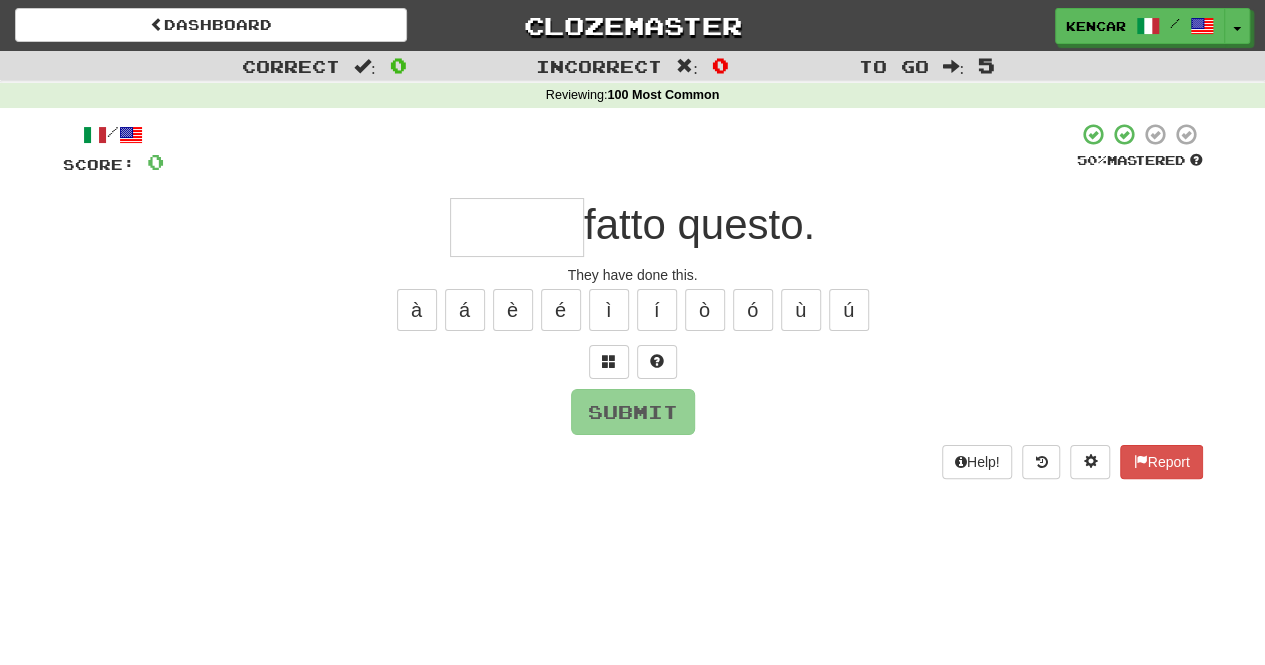 drag, startPoint x: 442, startPoint y: 237, endPoint x: 458, endPoint y: 236, distance: 16.03122 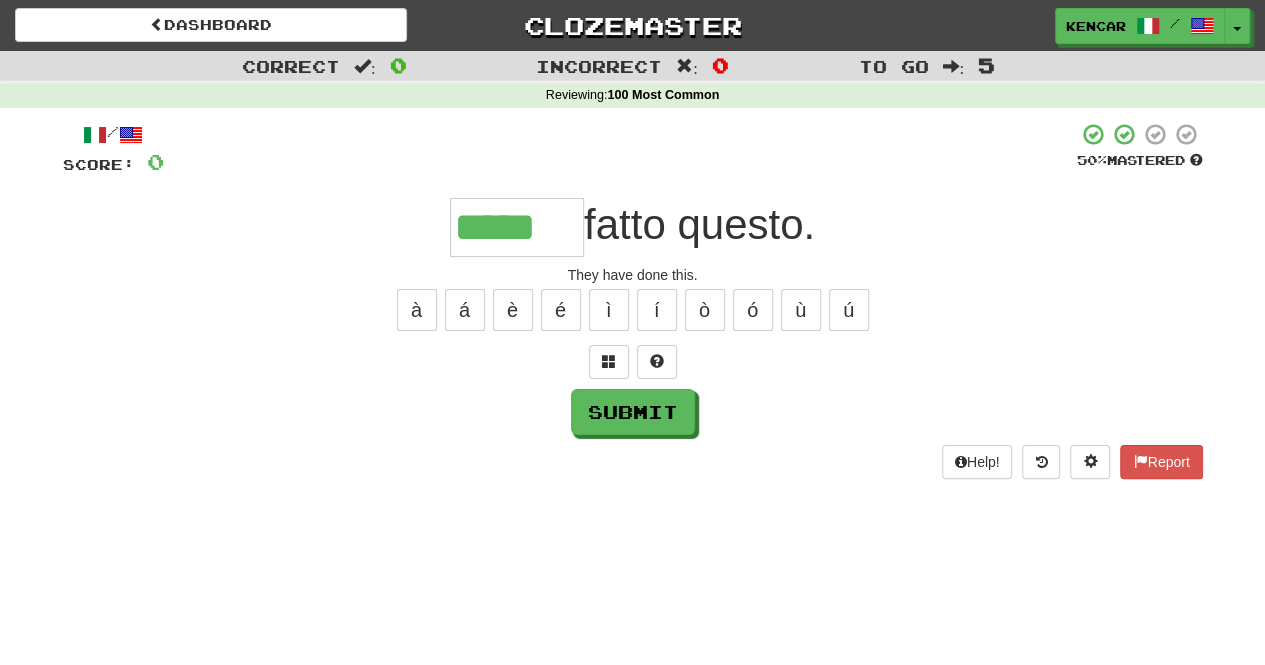 type on "*****" 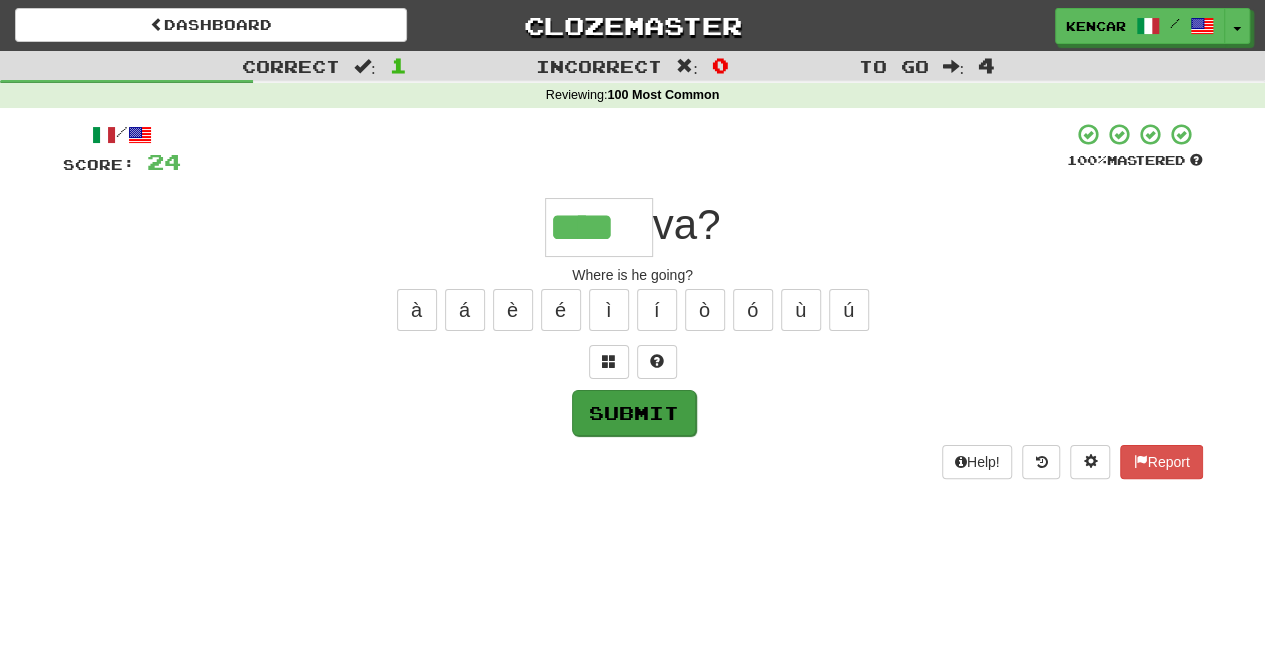 type on "****" 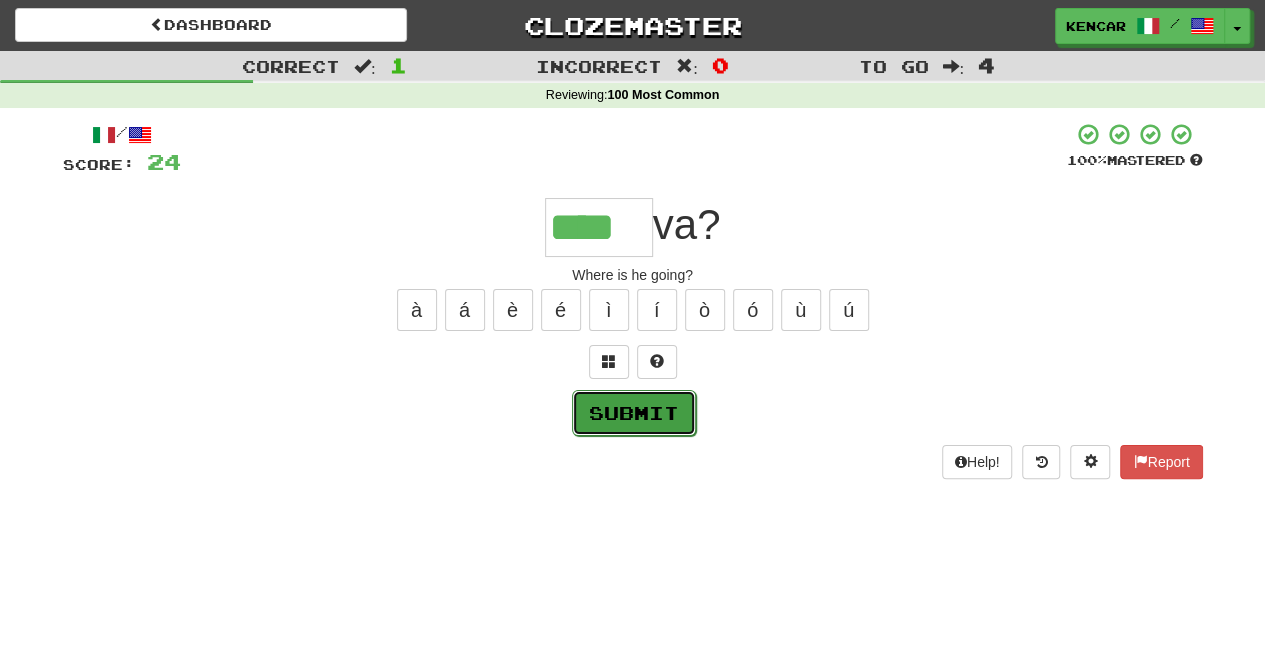 click on "Submit" at bounding box center [634, 413] 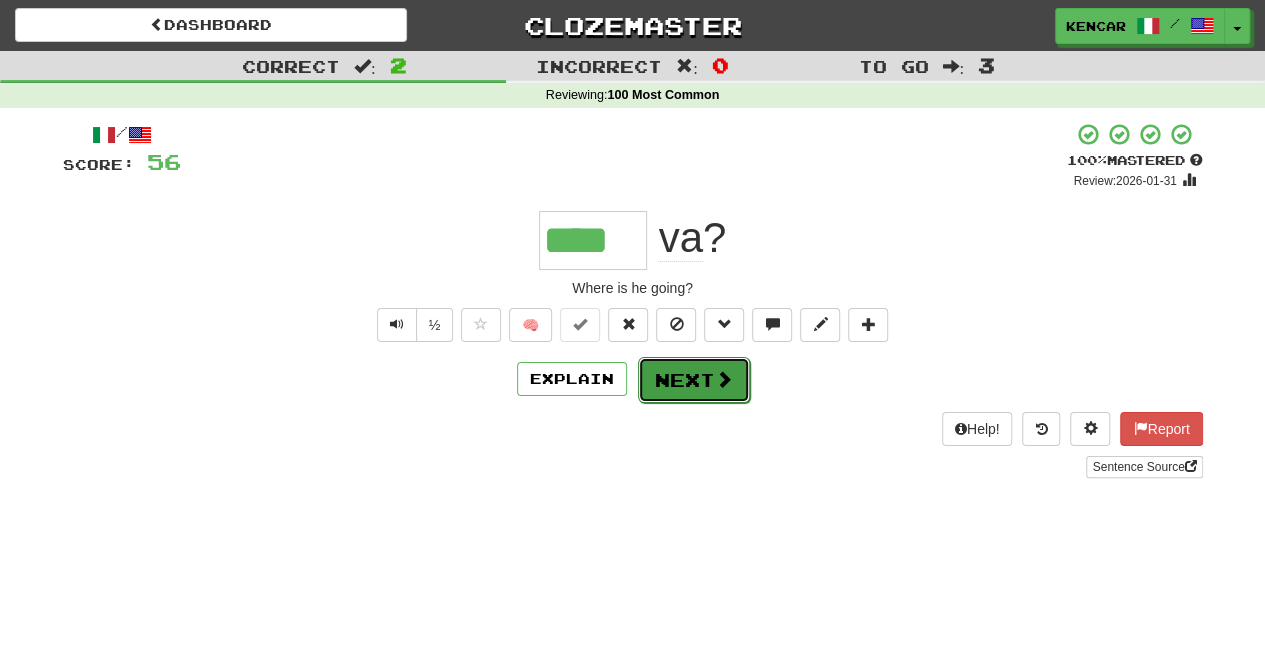 click on "Next" at bounding box center [694, 380] 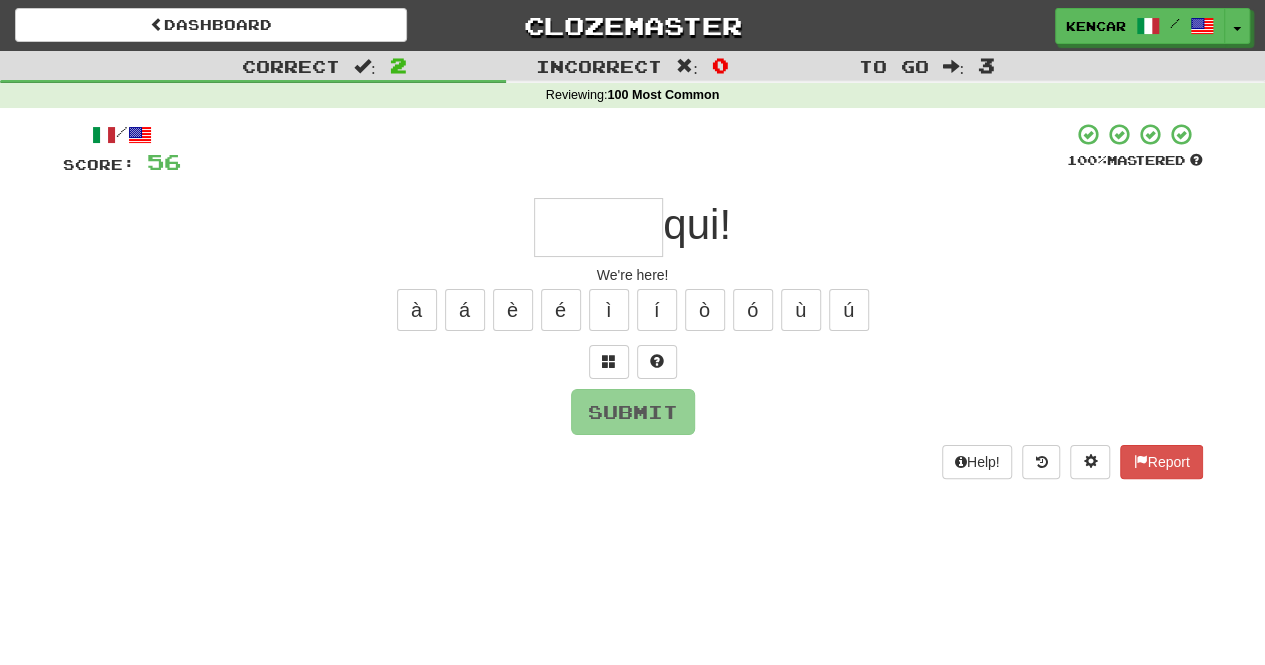 click at bounding box center (598, 227) 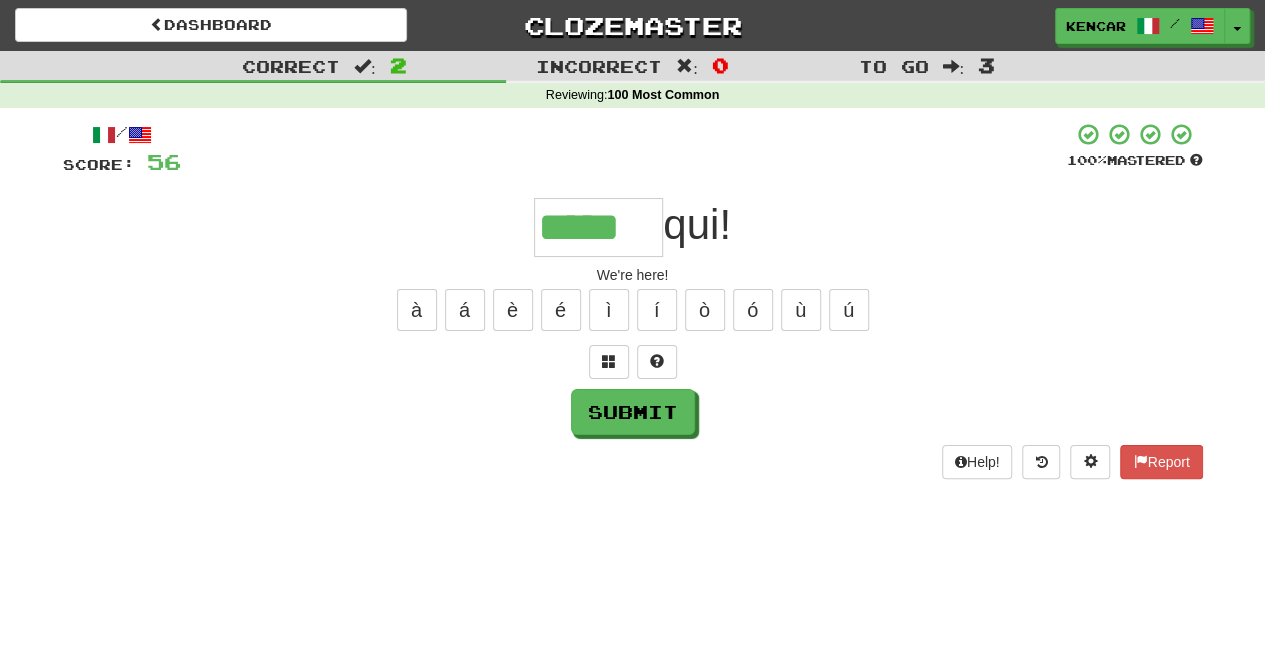 type on "*****" 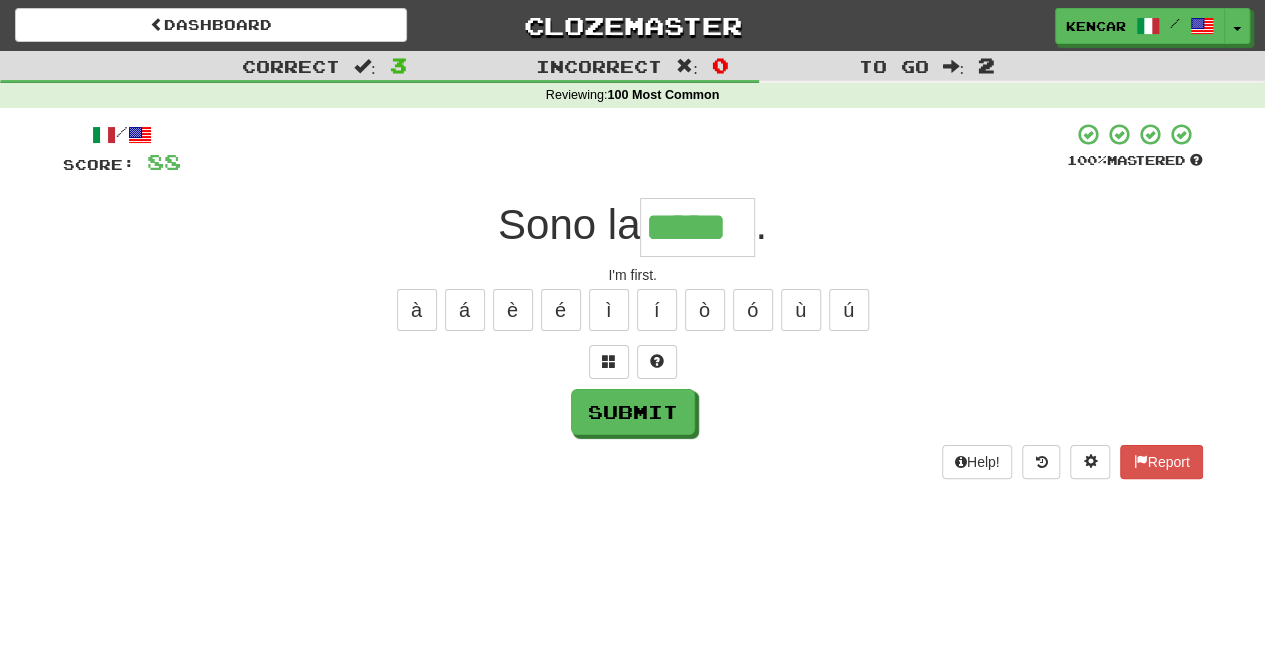 type on "*****" 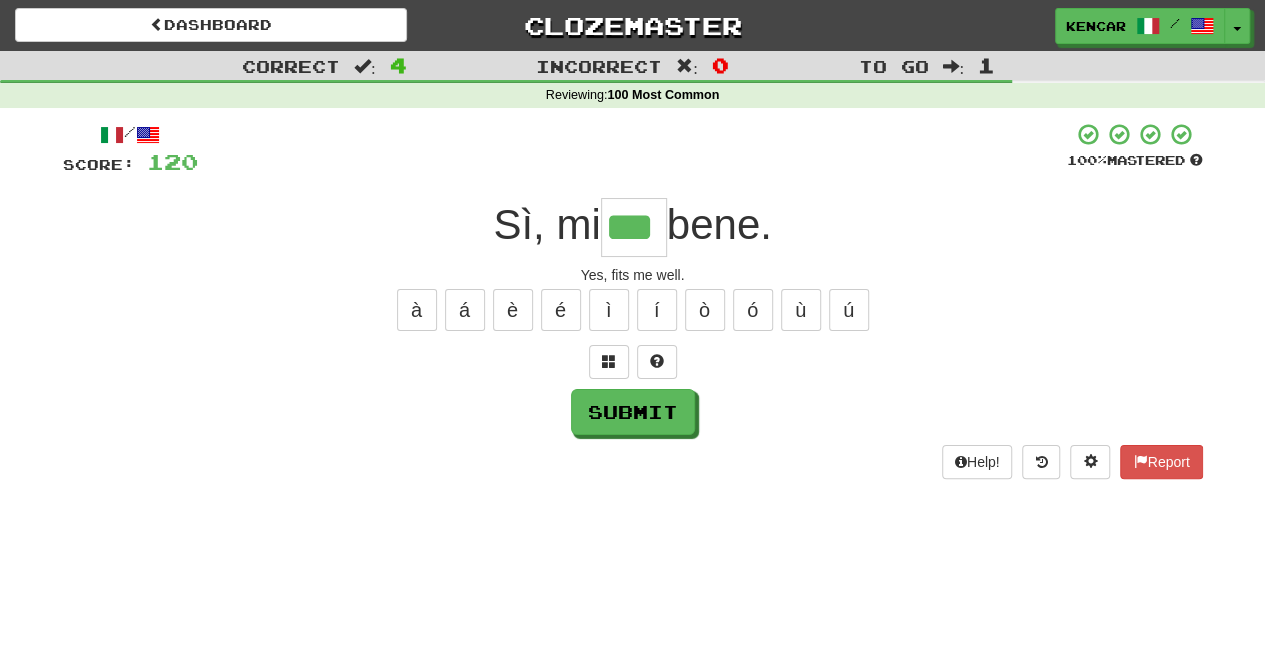 type on "***" 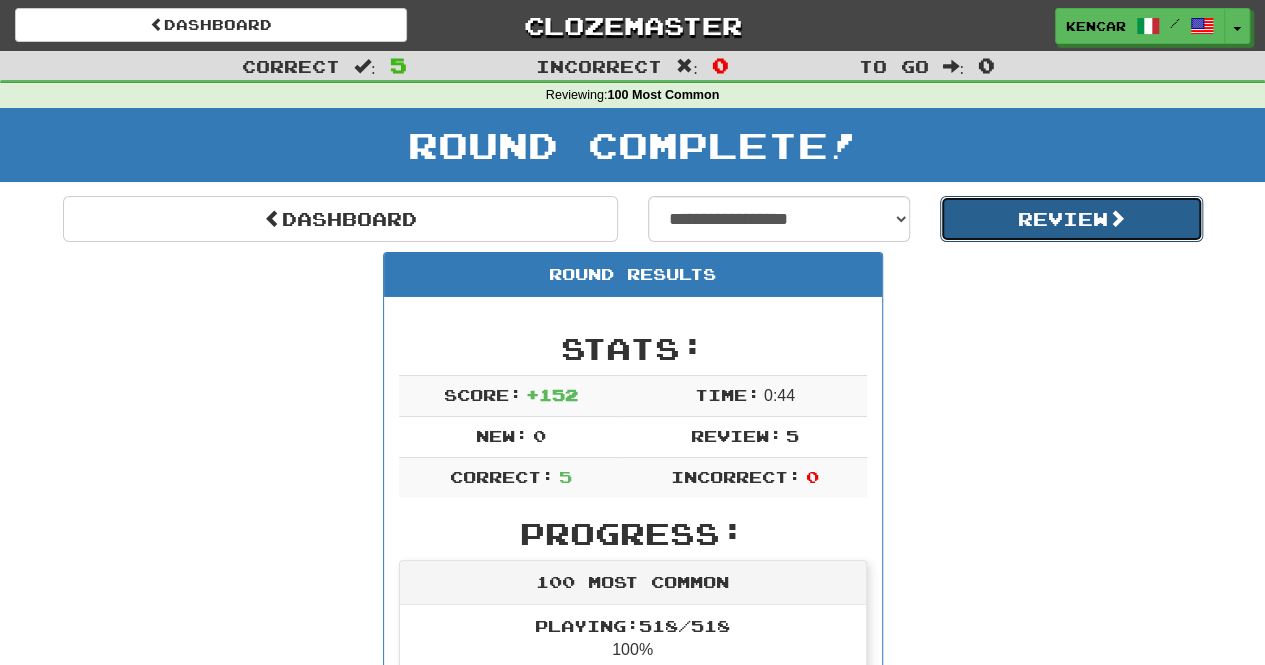 click on "Review" at bounding box center [1071, 219] 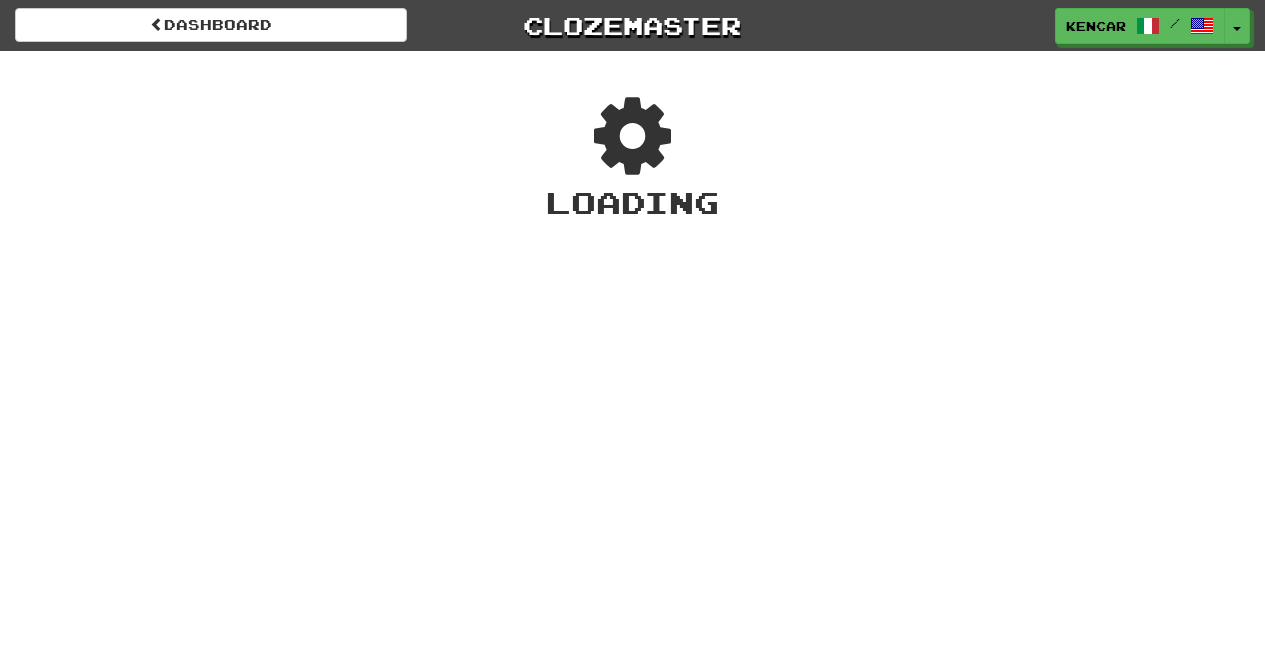 scroll, scrollTop: 0, scrollLeft: 0, axis: both 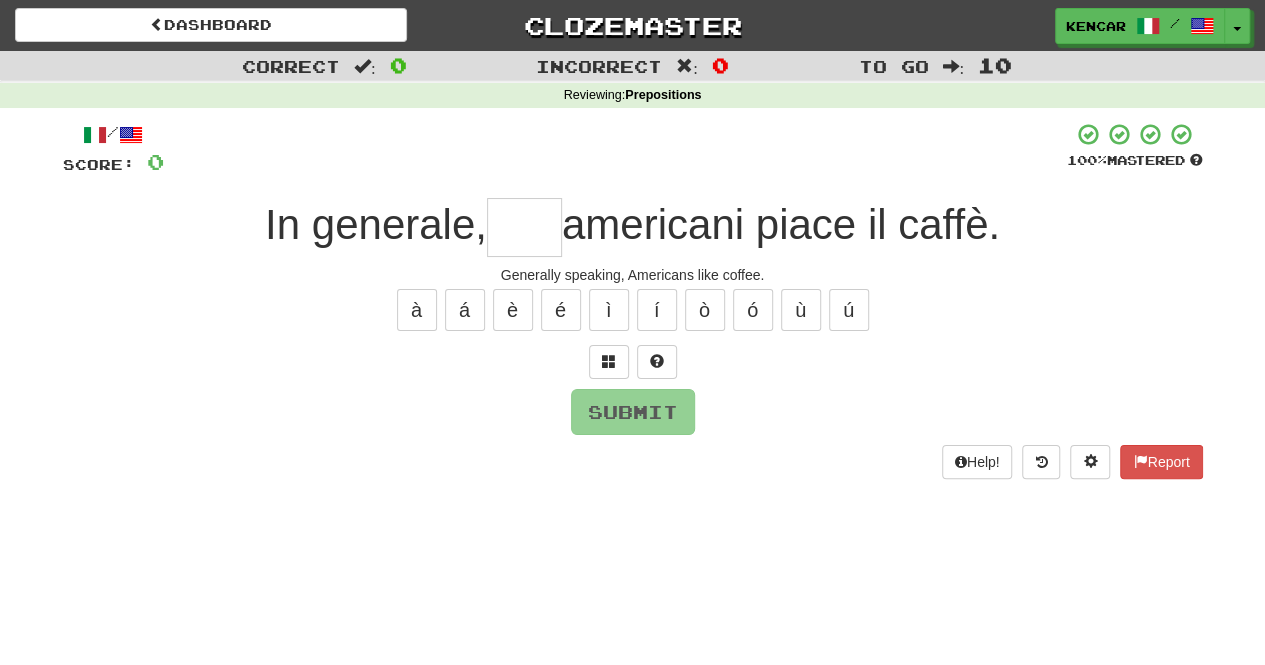click at bounding box center [524, 227] 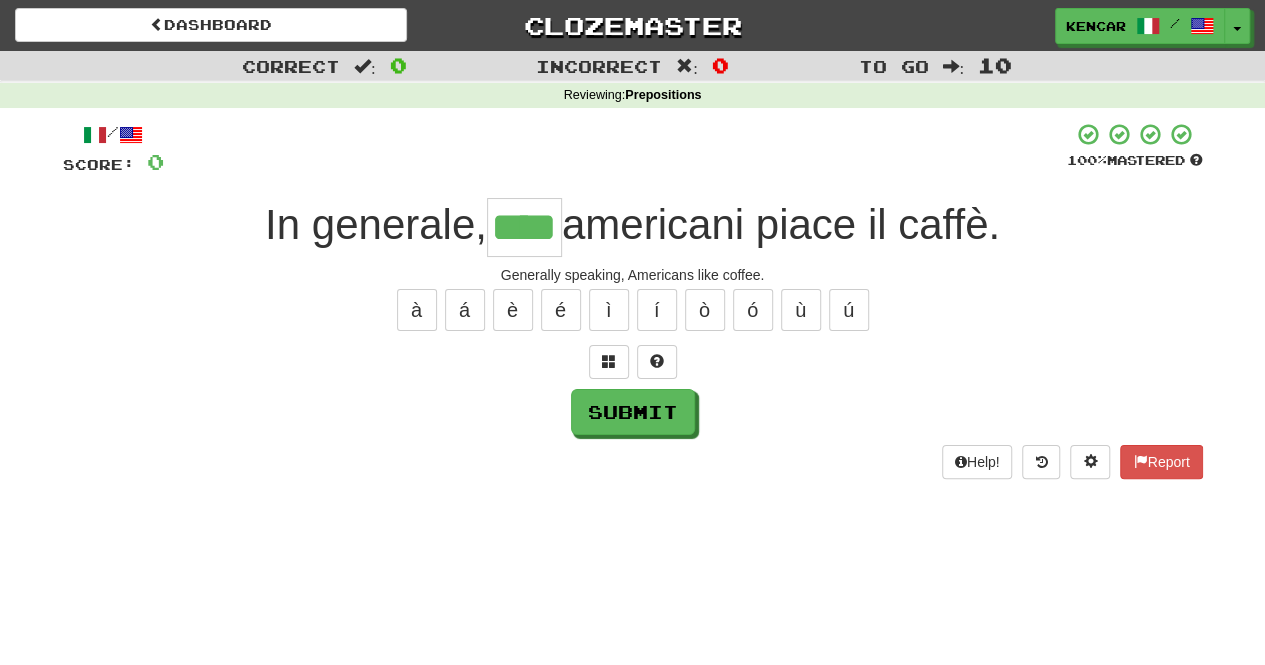 type on "****" 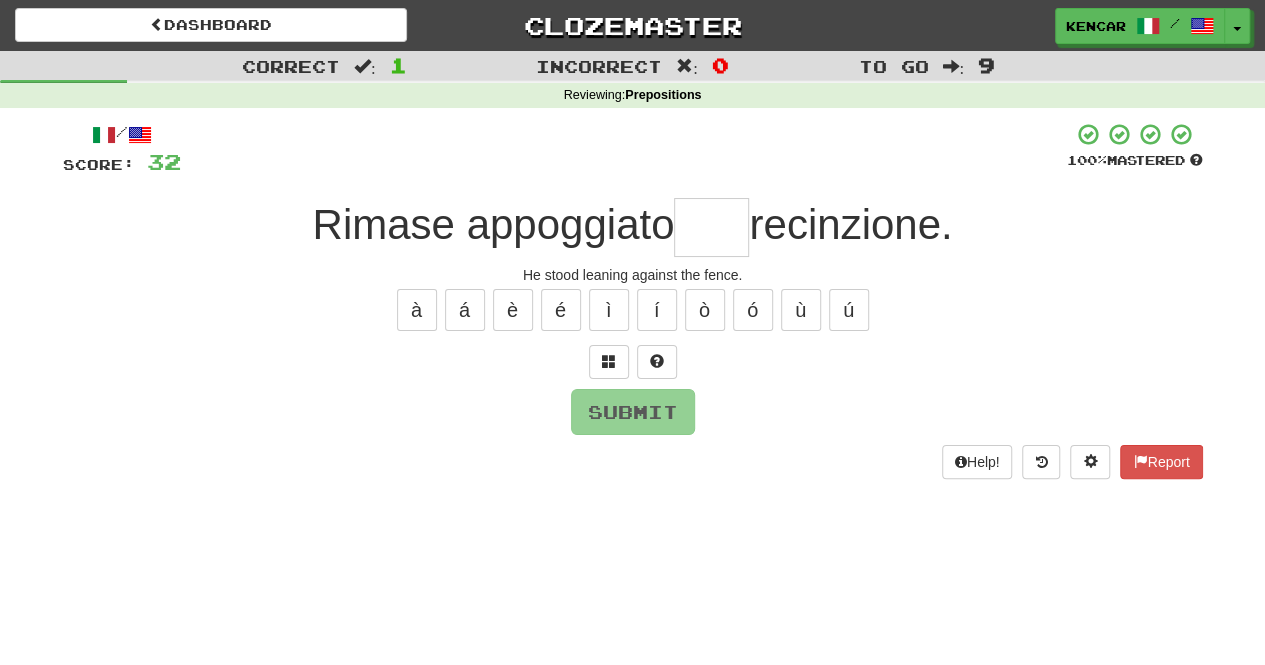 type on "*" 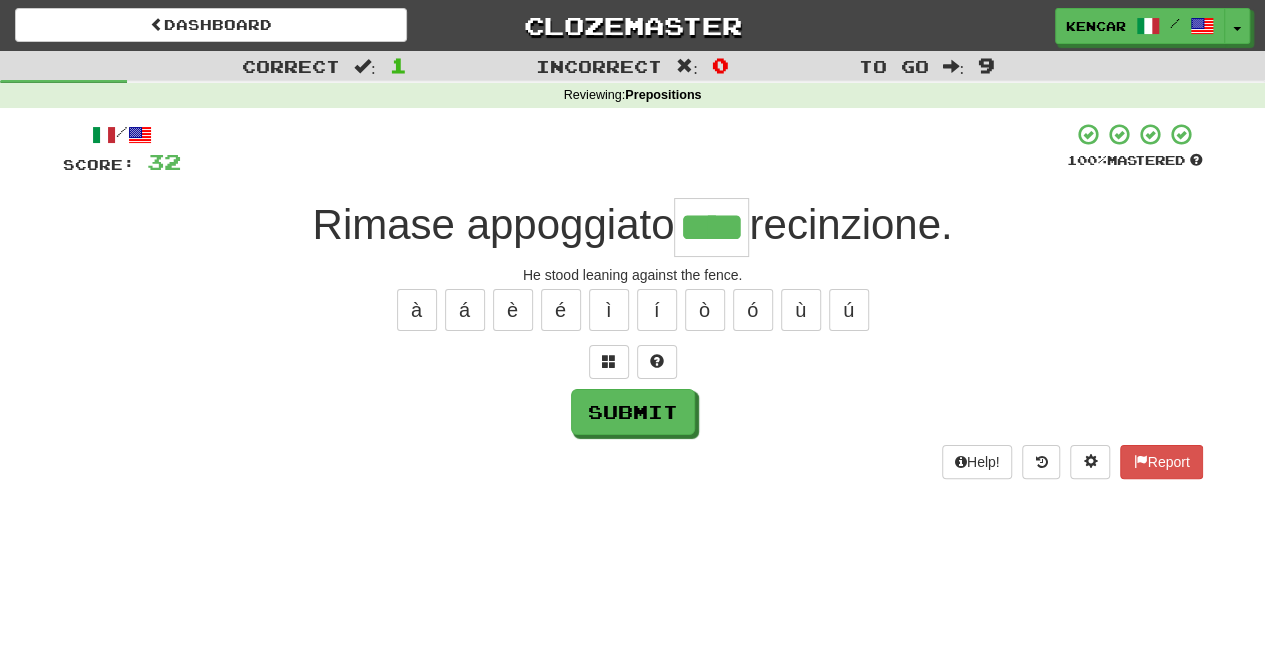 type on "****" 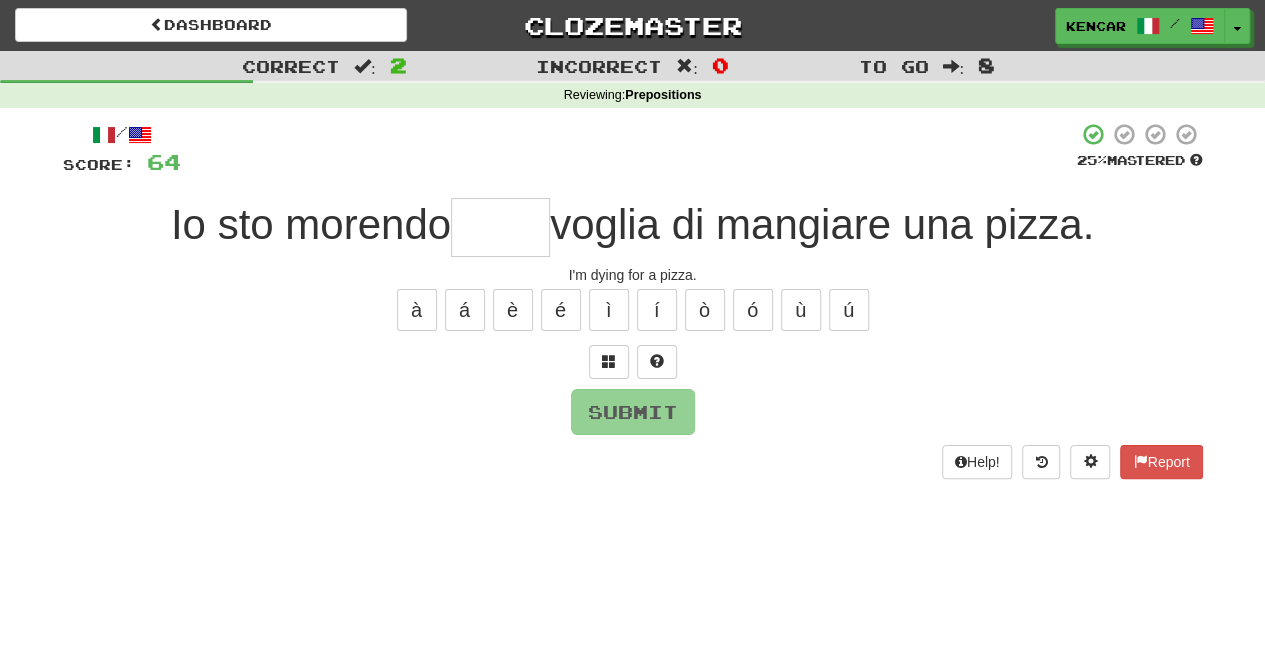 type on "*" 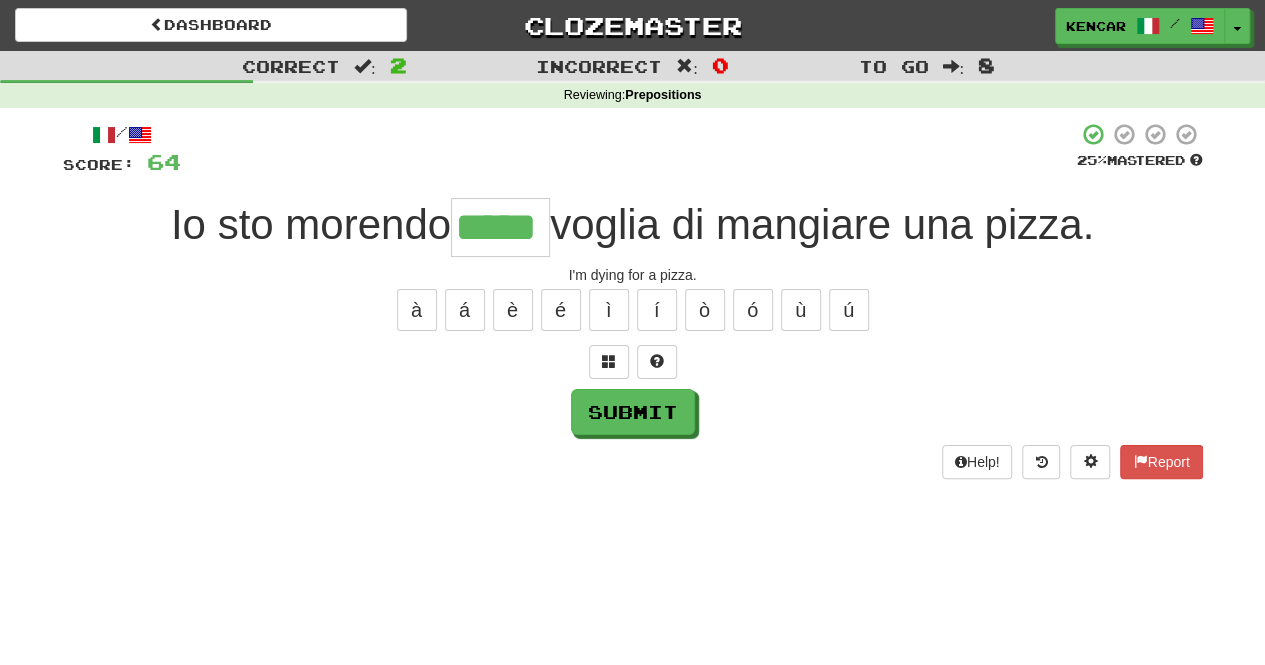 type on "*****" 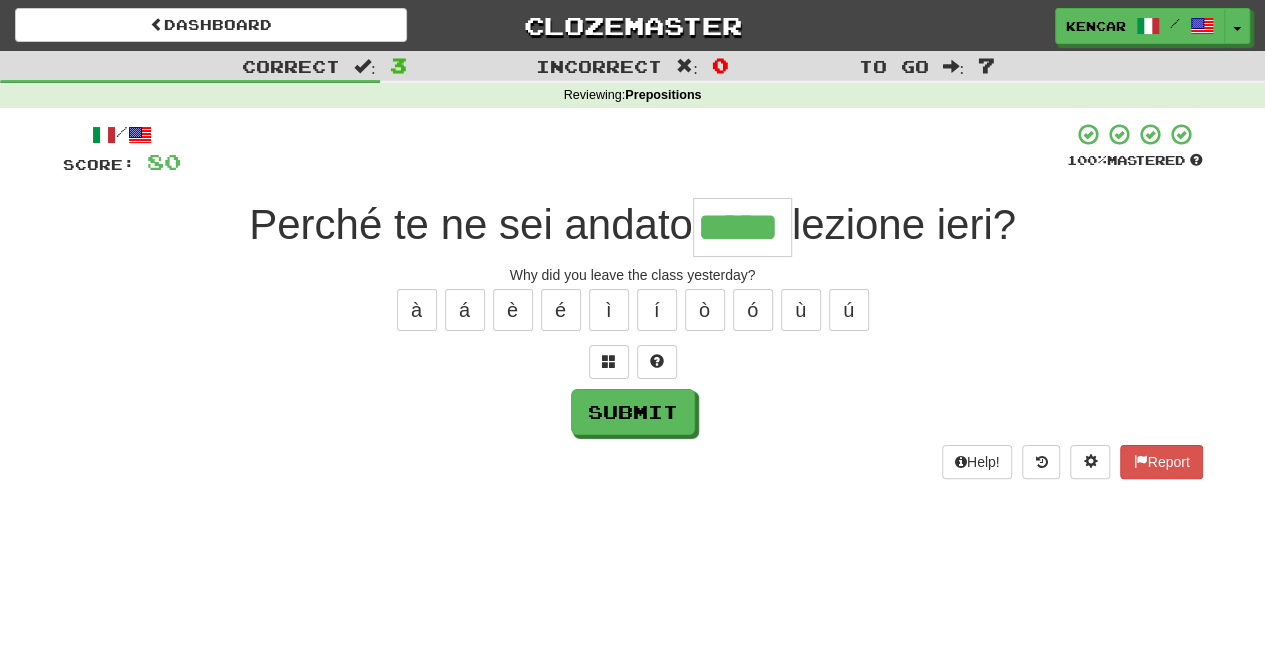 type on "*****" 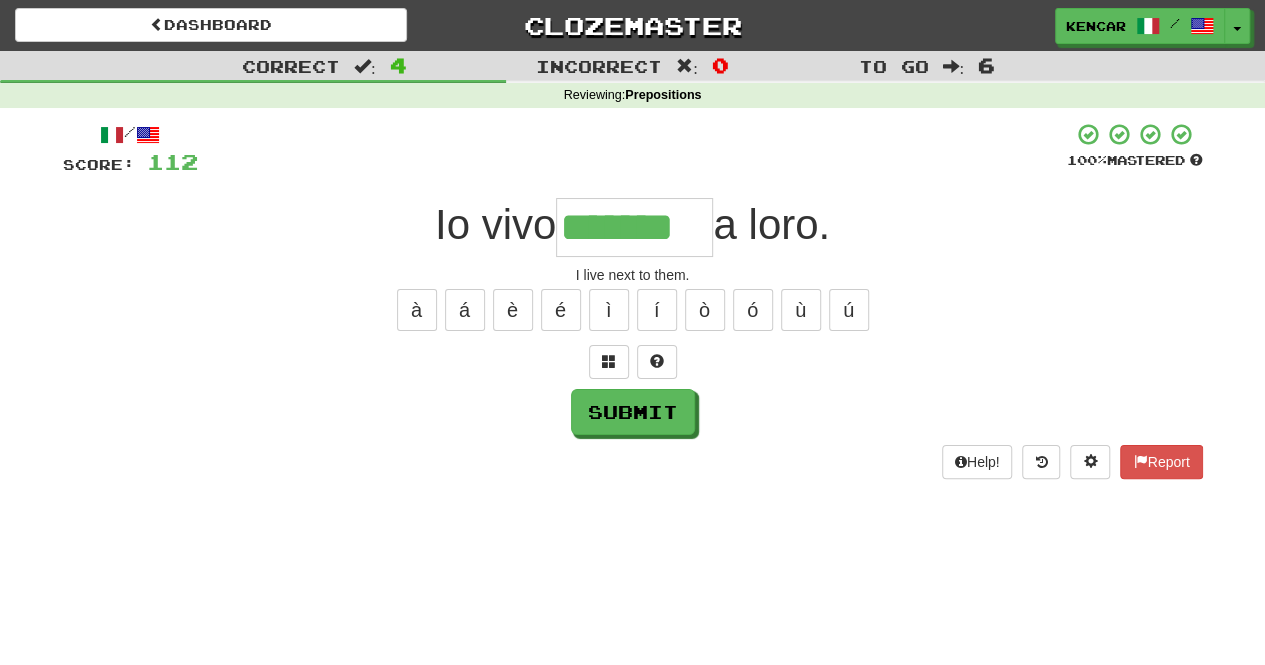 type on "*******" 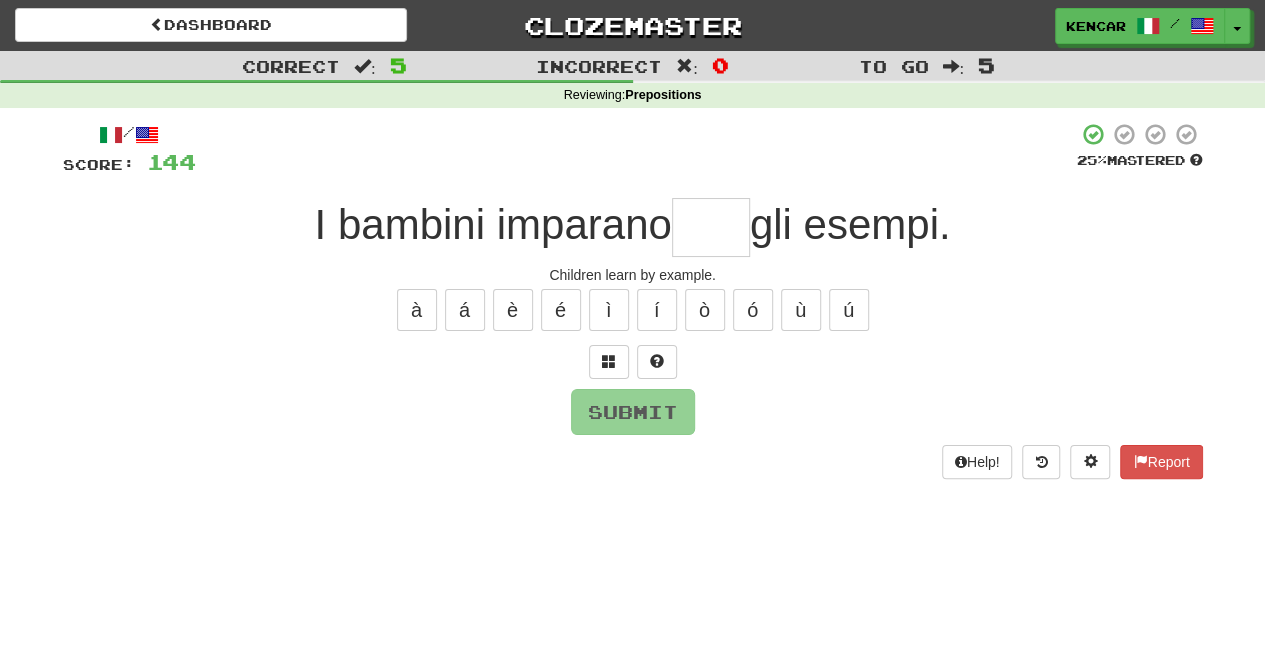 type on "*" 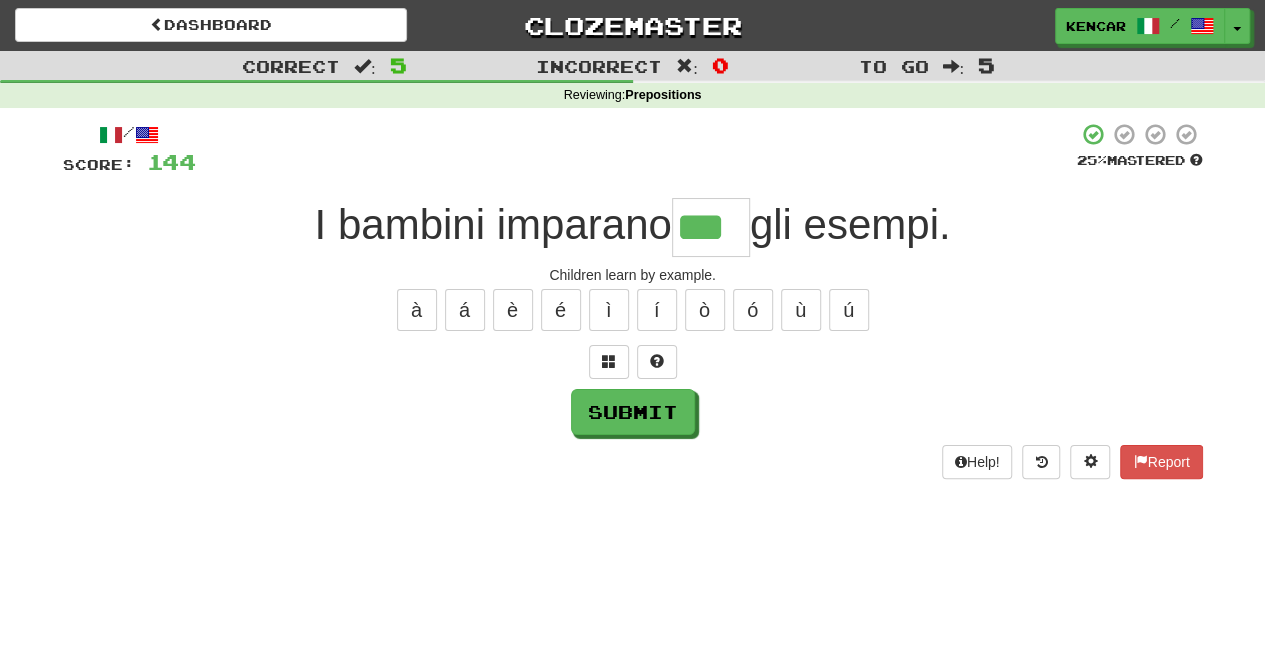 type on "***" 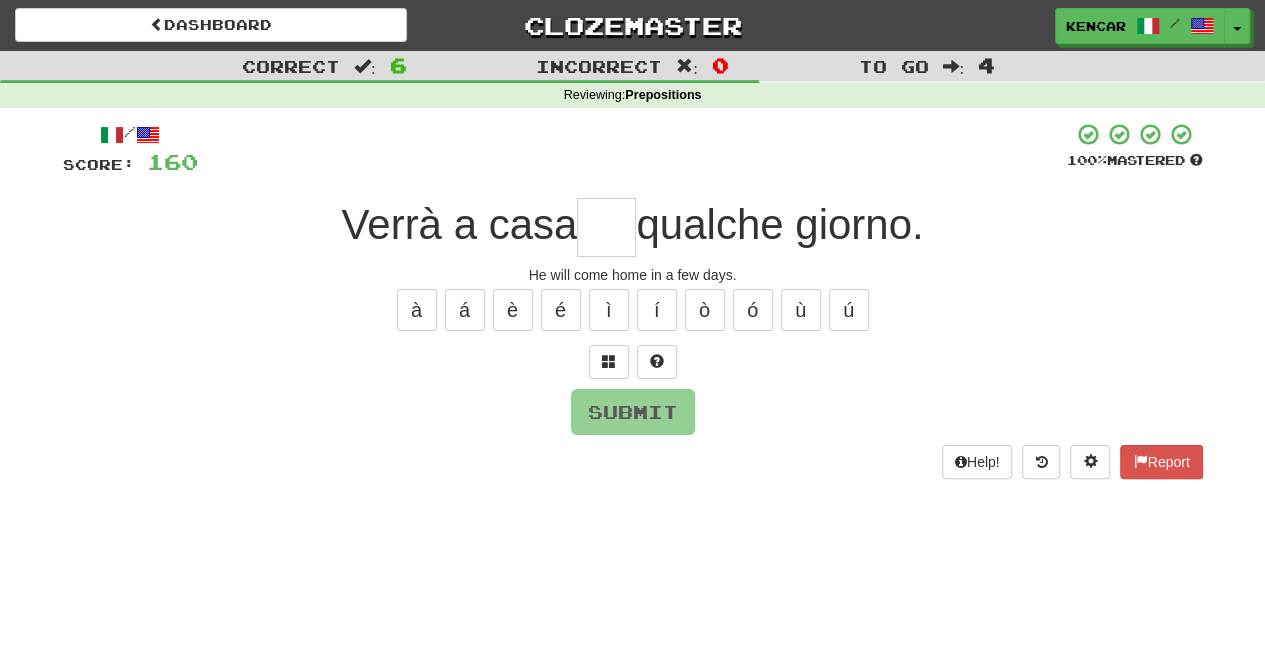 type on "*" 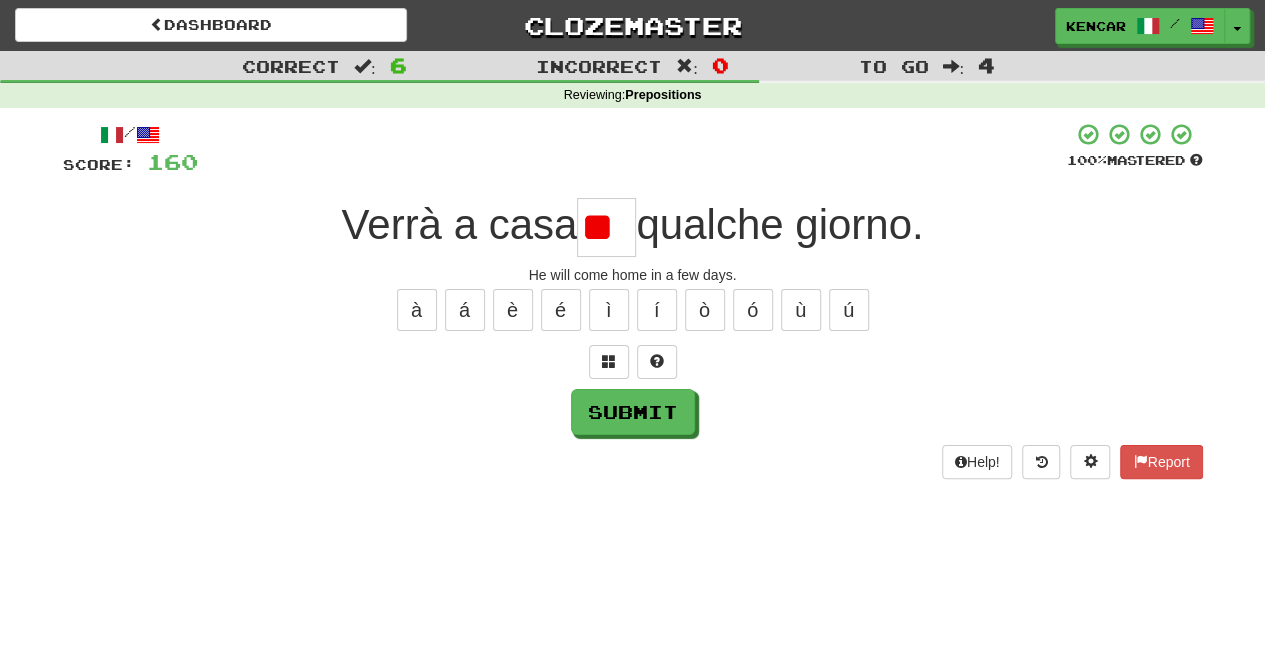 type on "*" 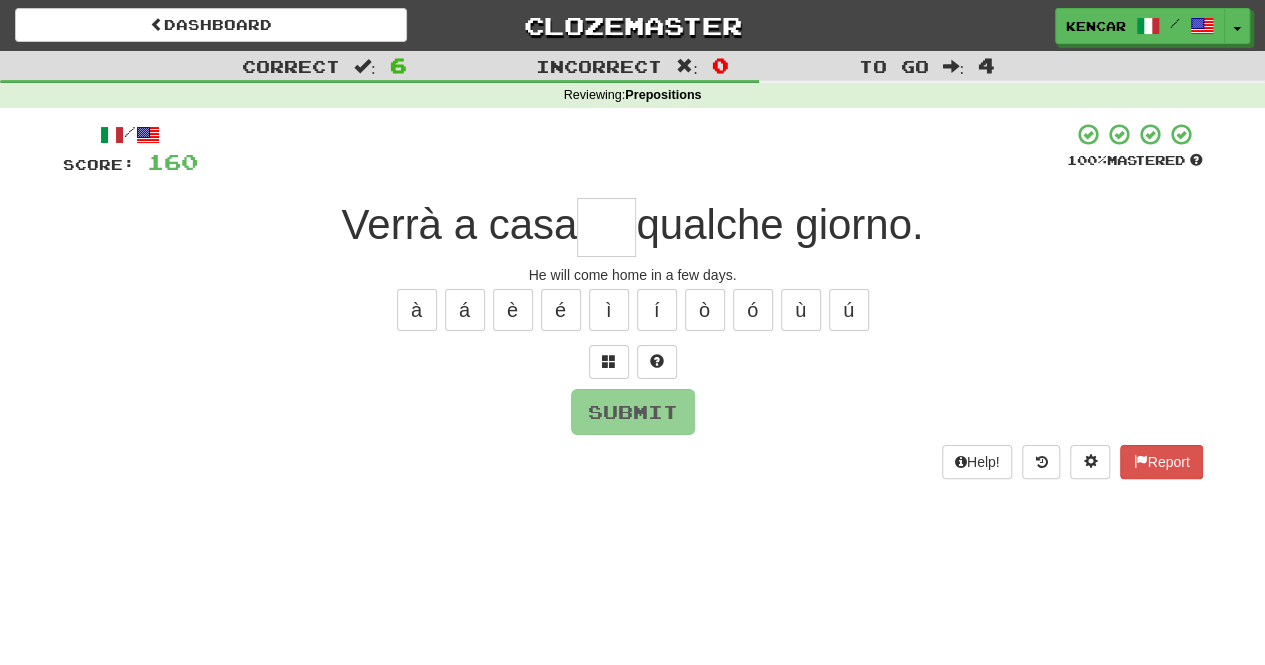 type on "*" 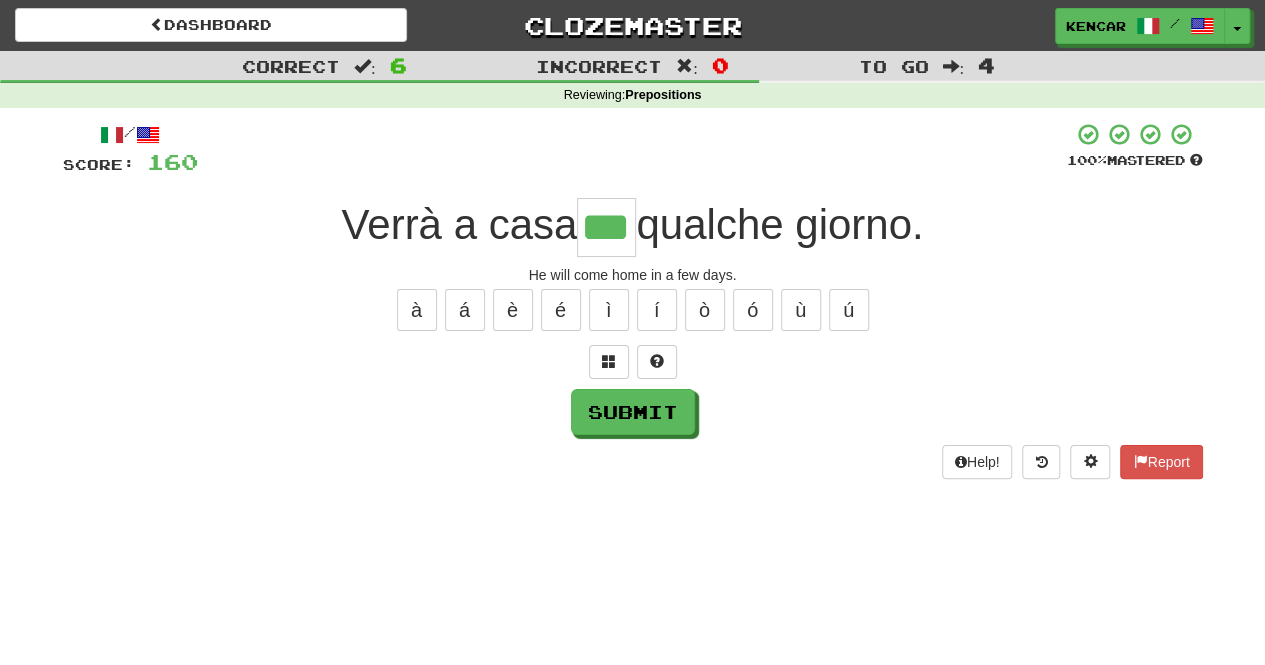 type on "***" 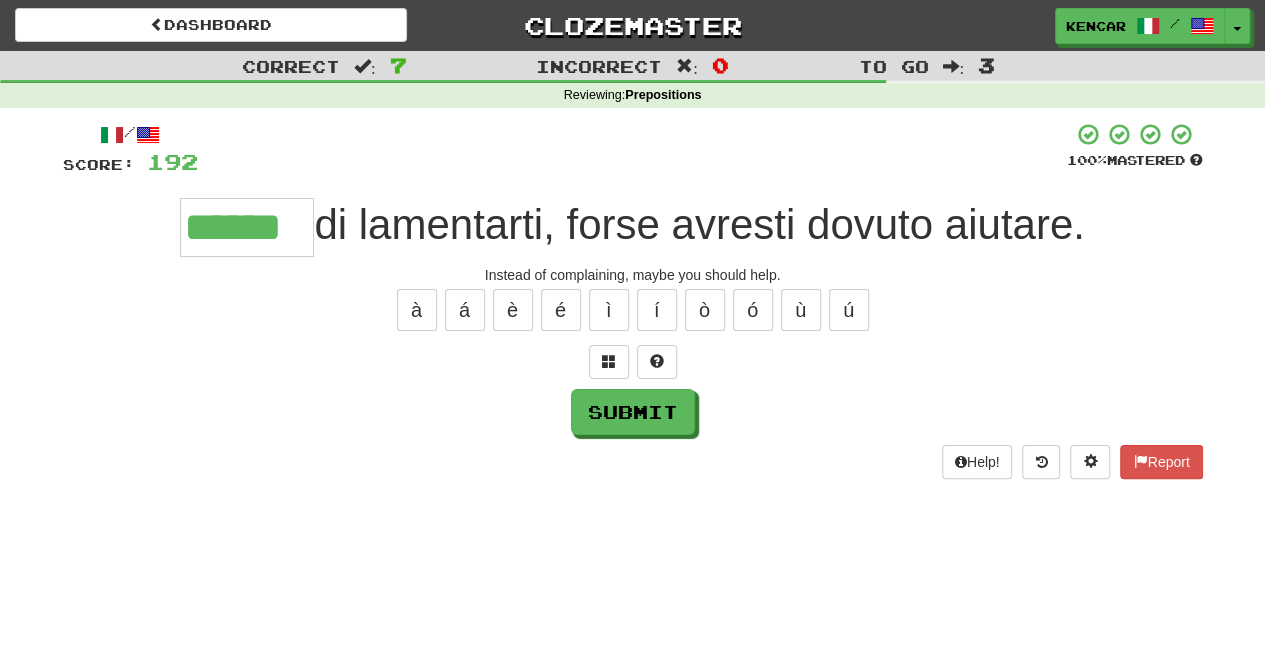 type on "******" 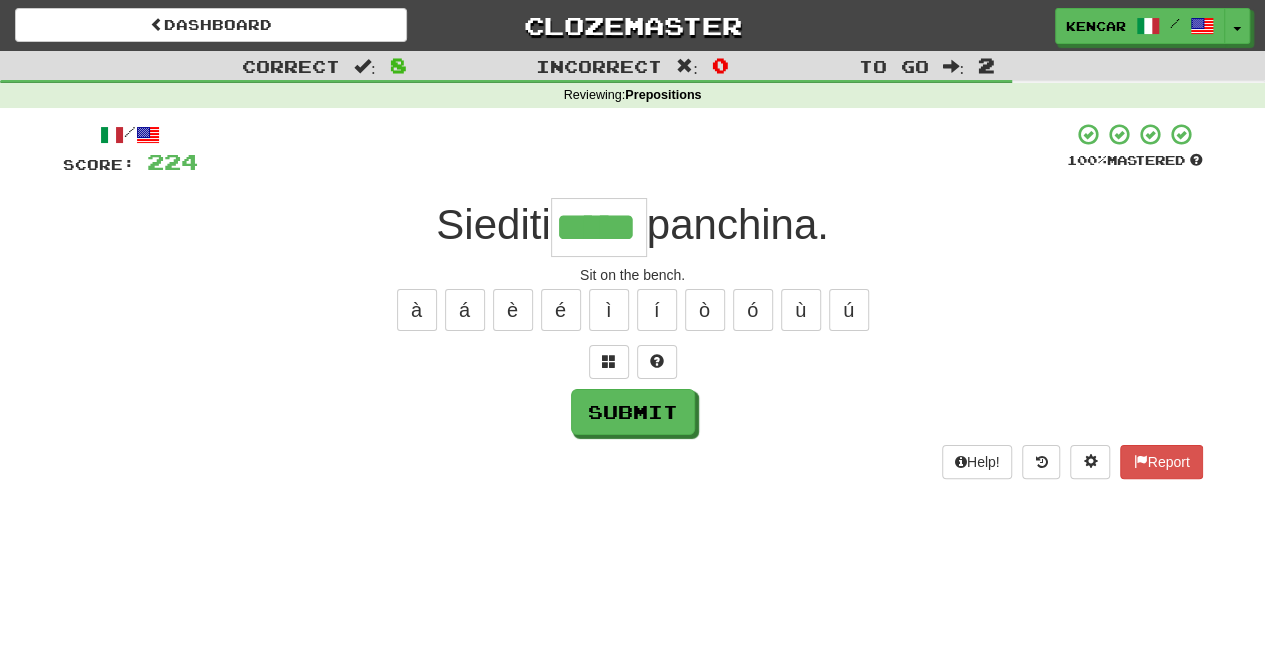 type on "*****" 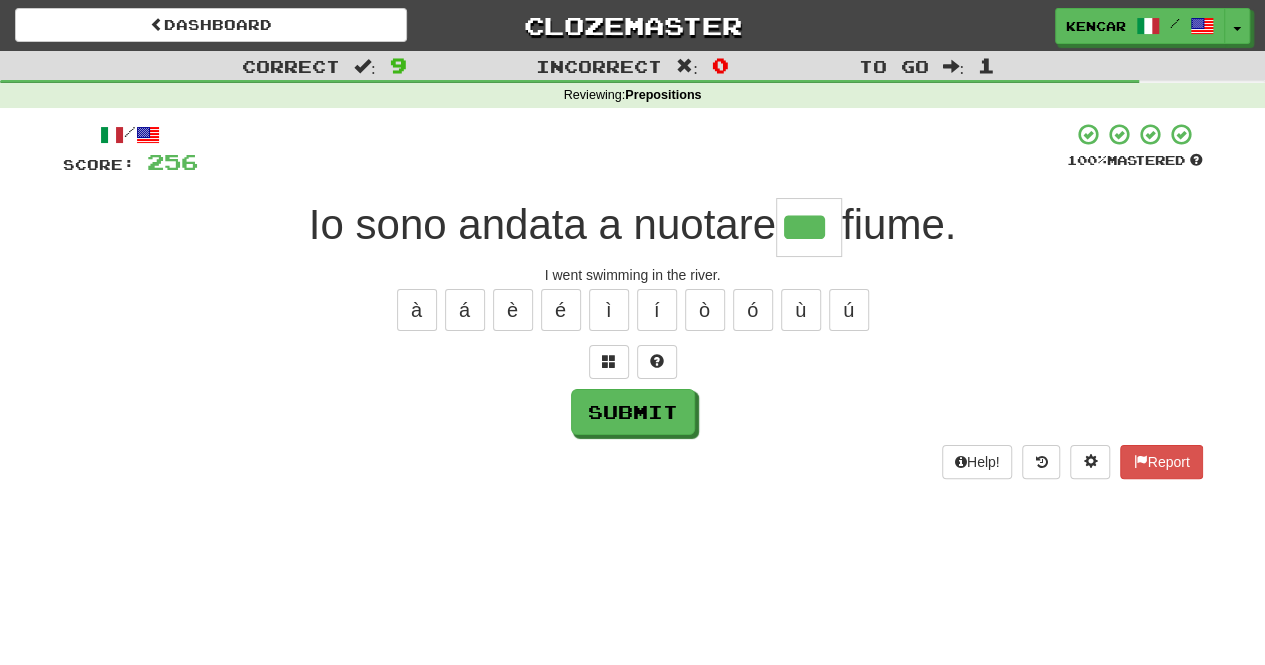 type on "***" 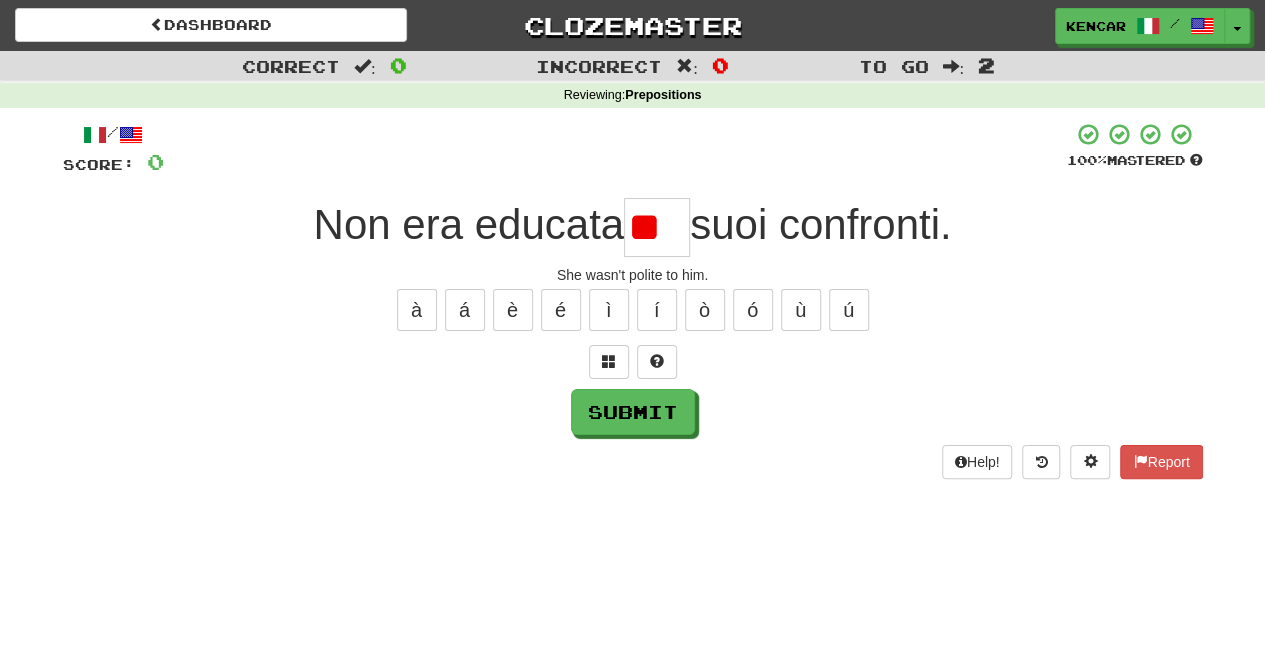 type on "*" 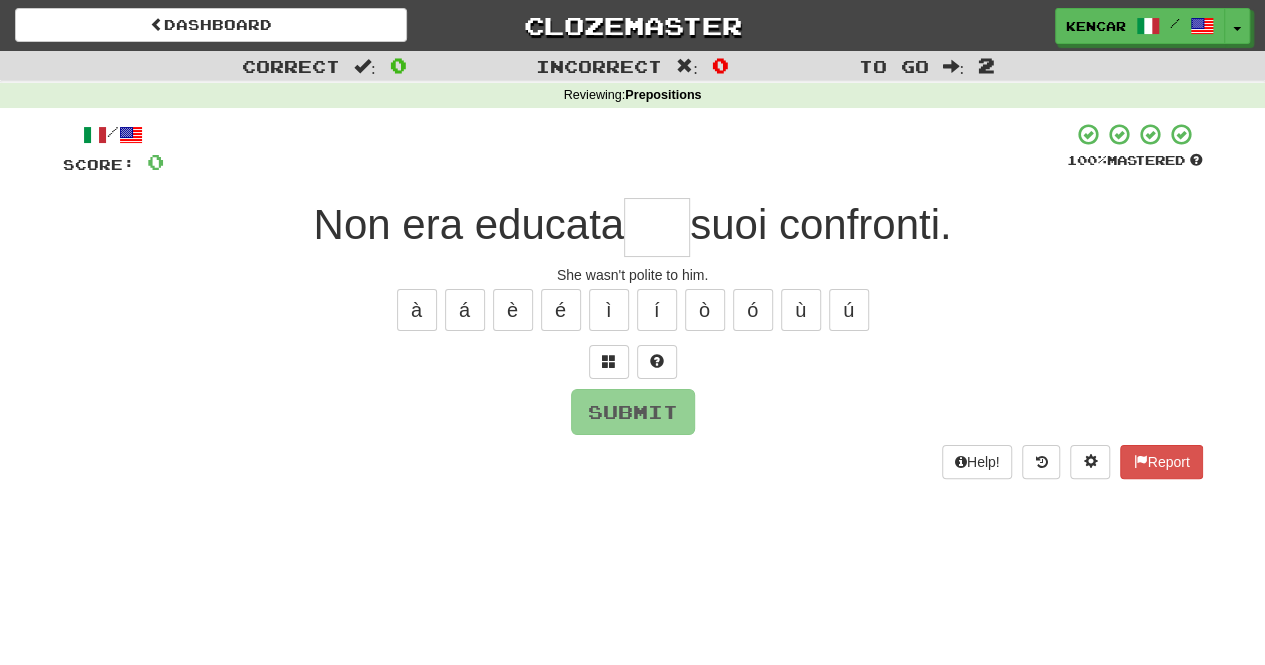 type on "*" 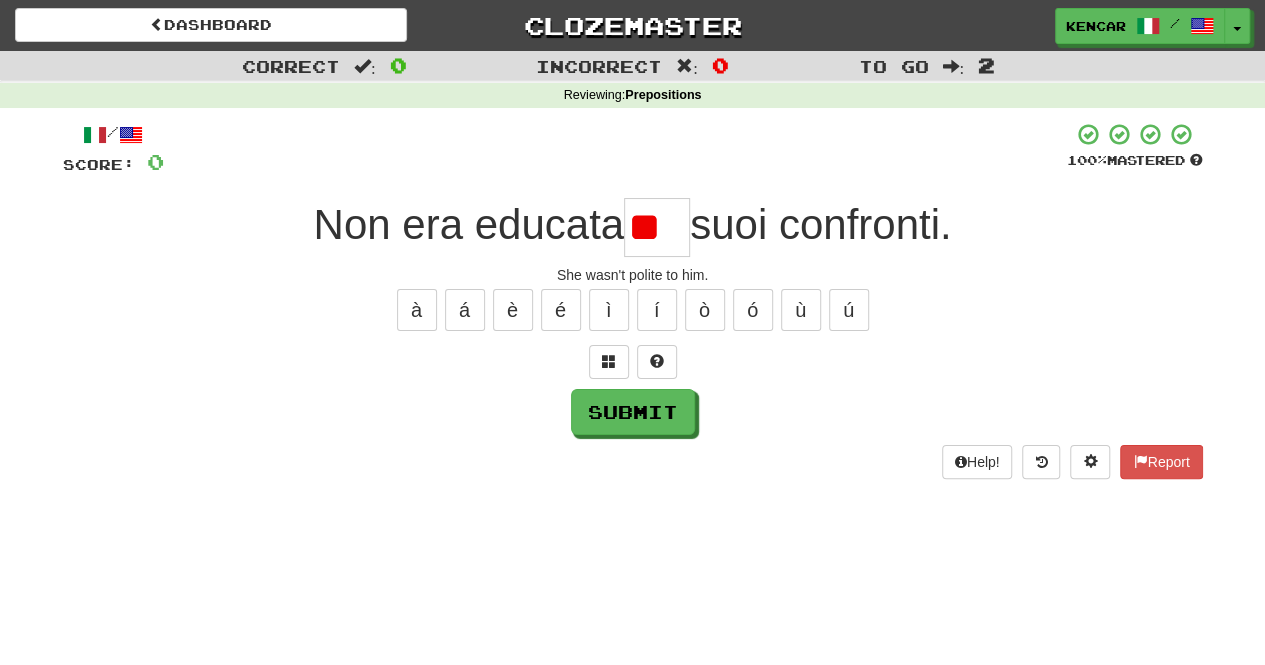 type on "*" 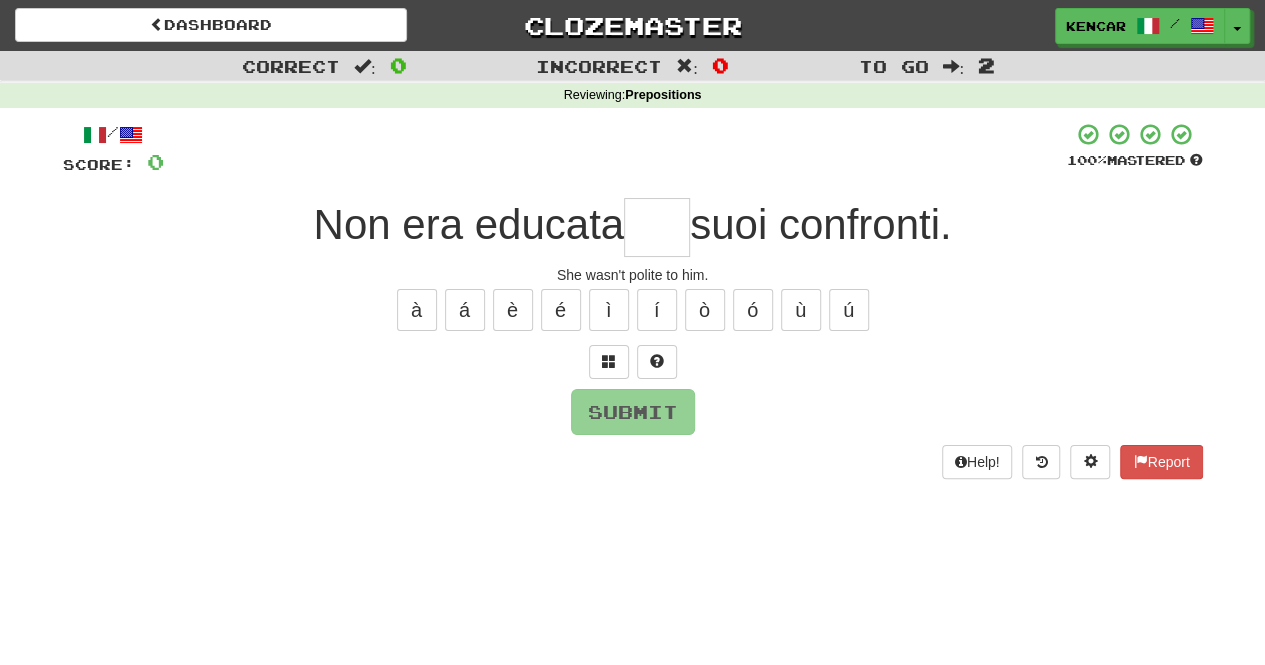 type on "*" 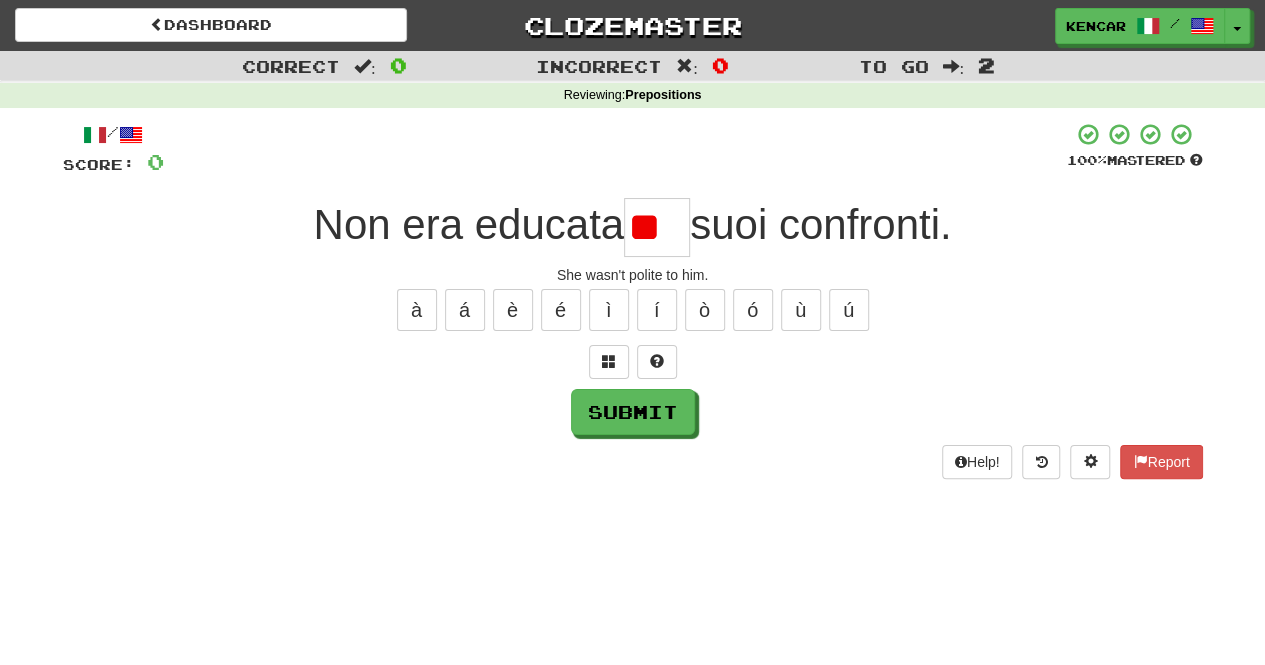 type on "*" 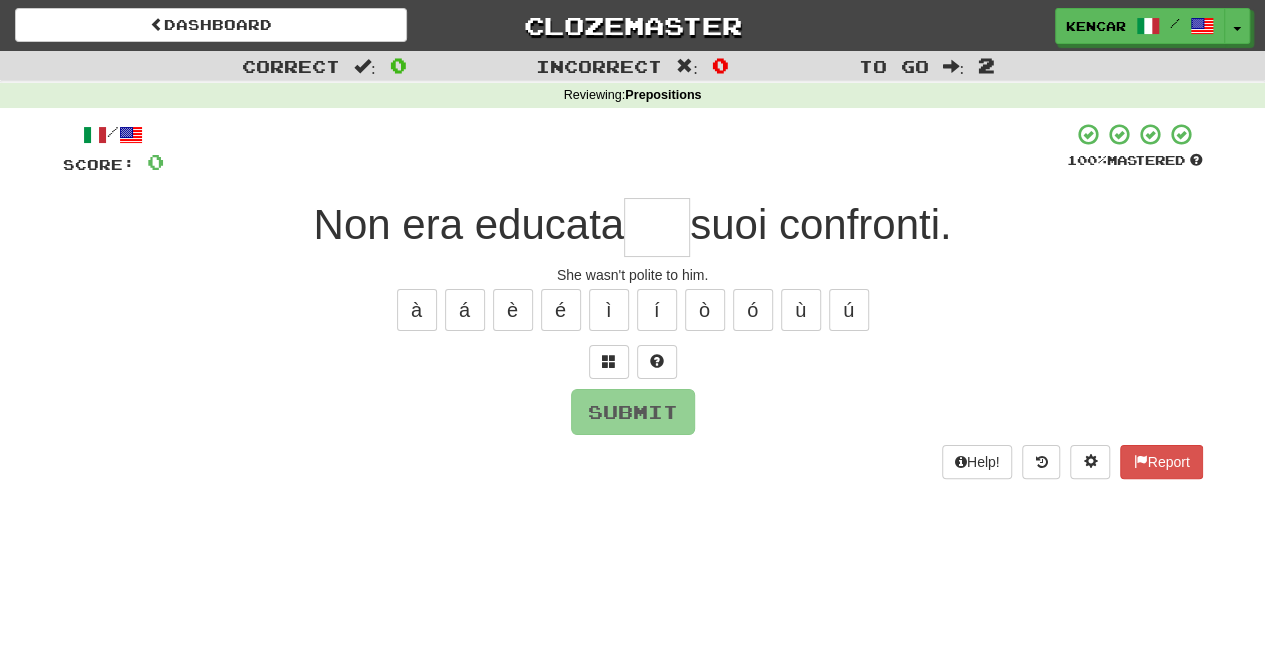 type on "*" 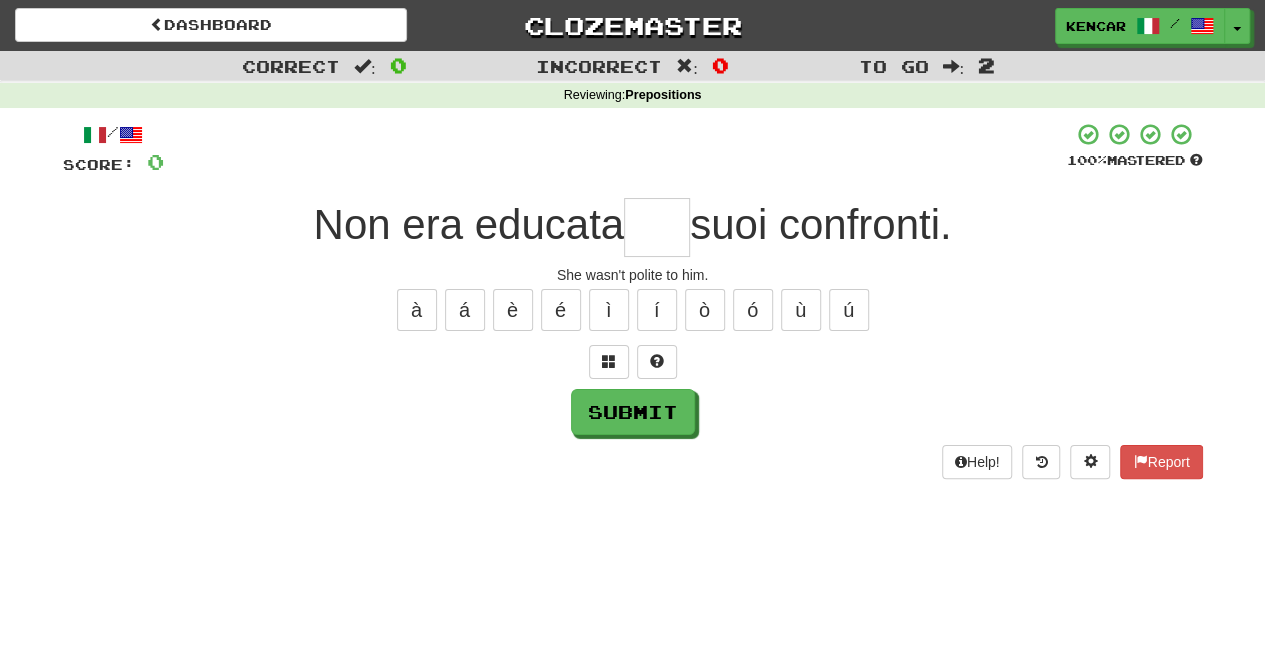 type on "*" 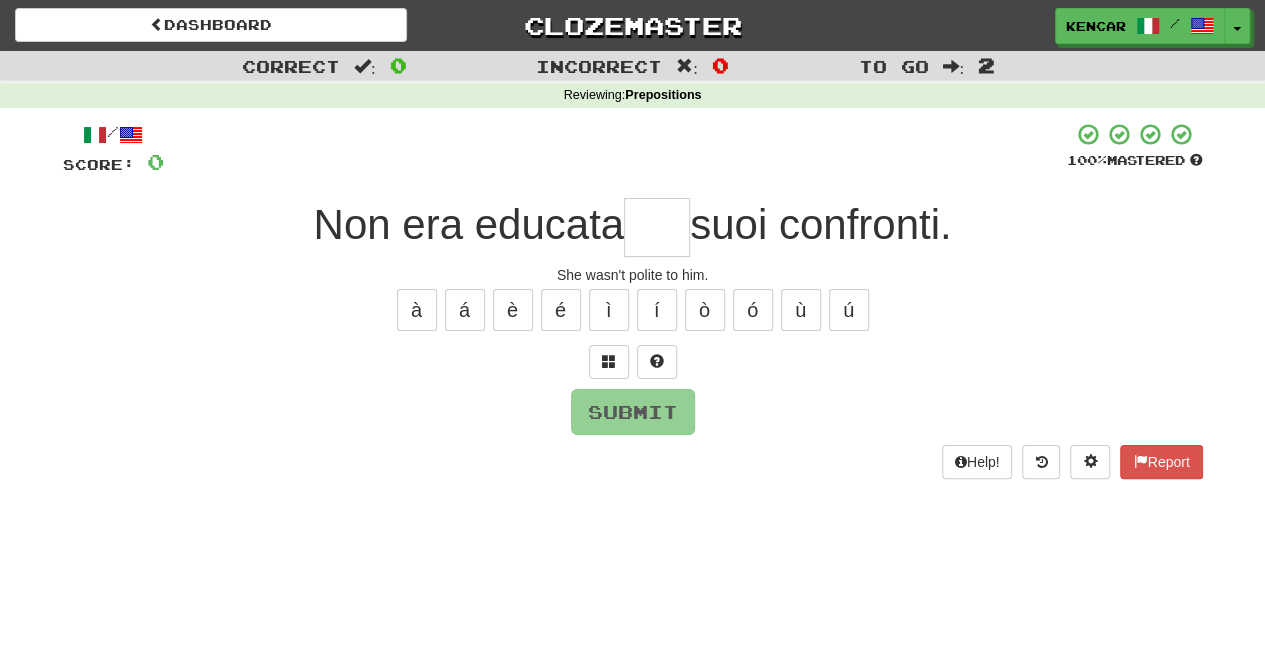 type on "*" 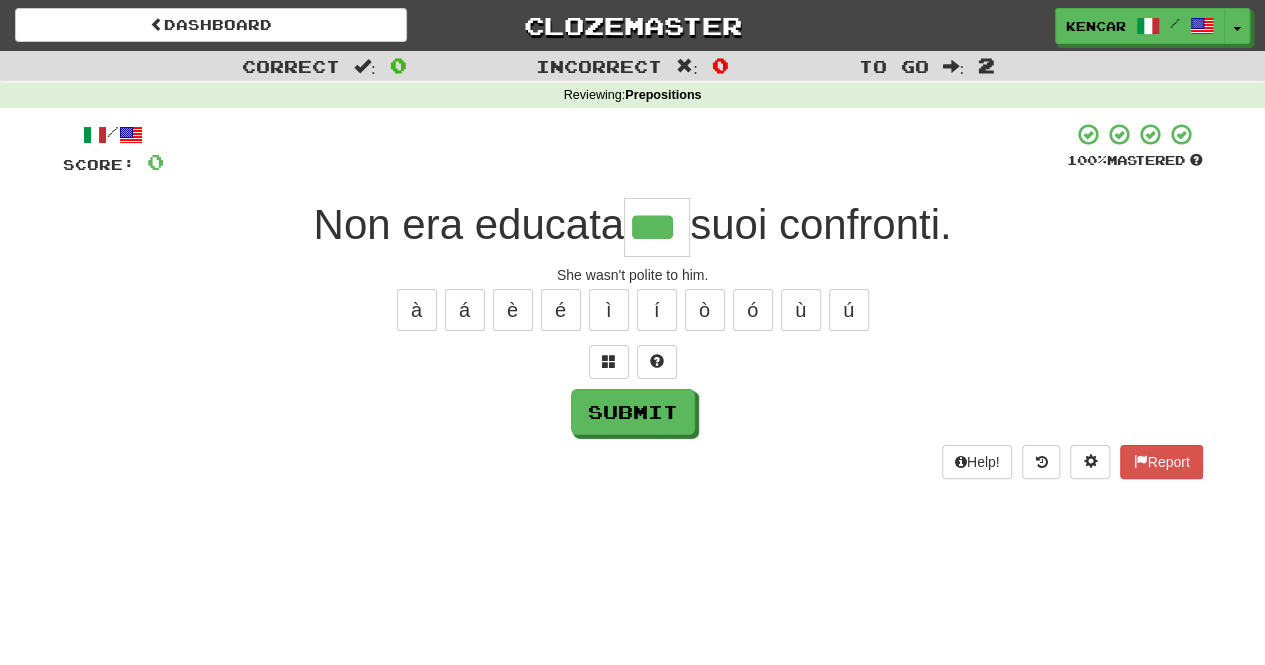 type on "***" 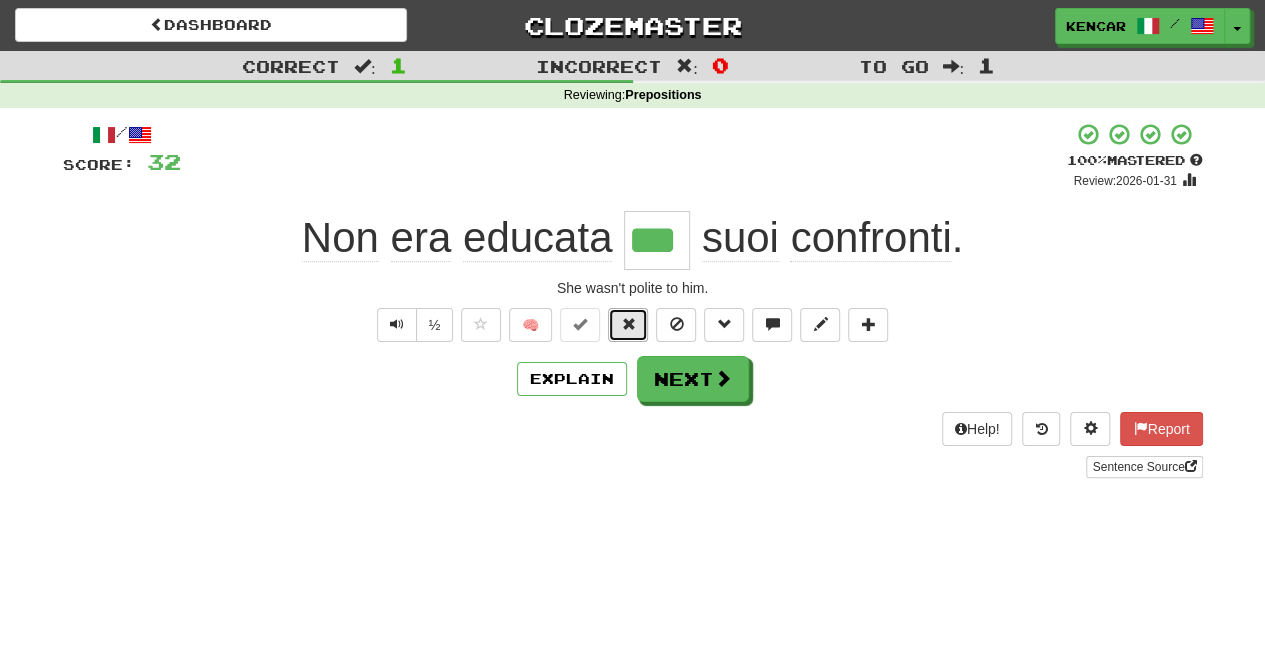 click at bounding box center (628, 324) 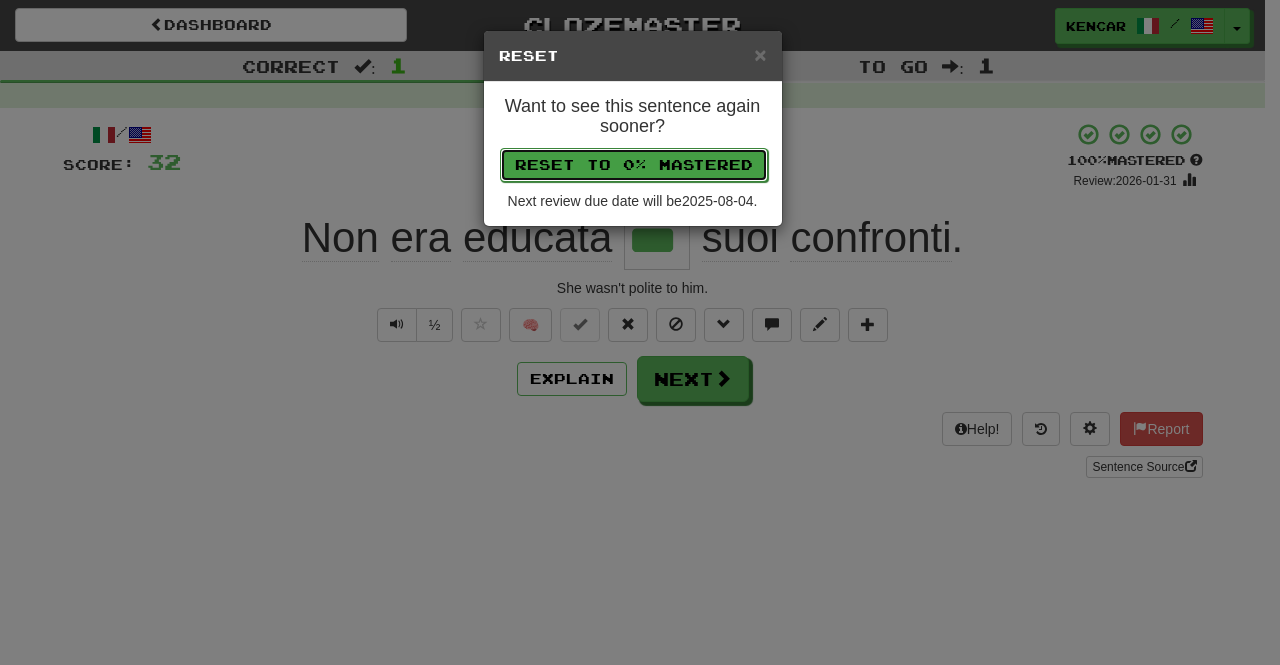 click on "Reset to 0% Mastered" at bounding box center (634, 165) 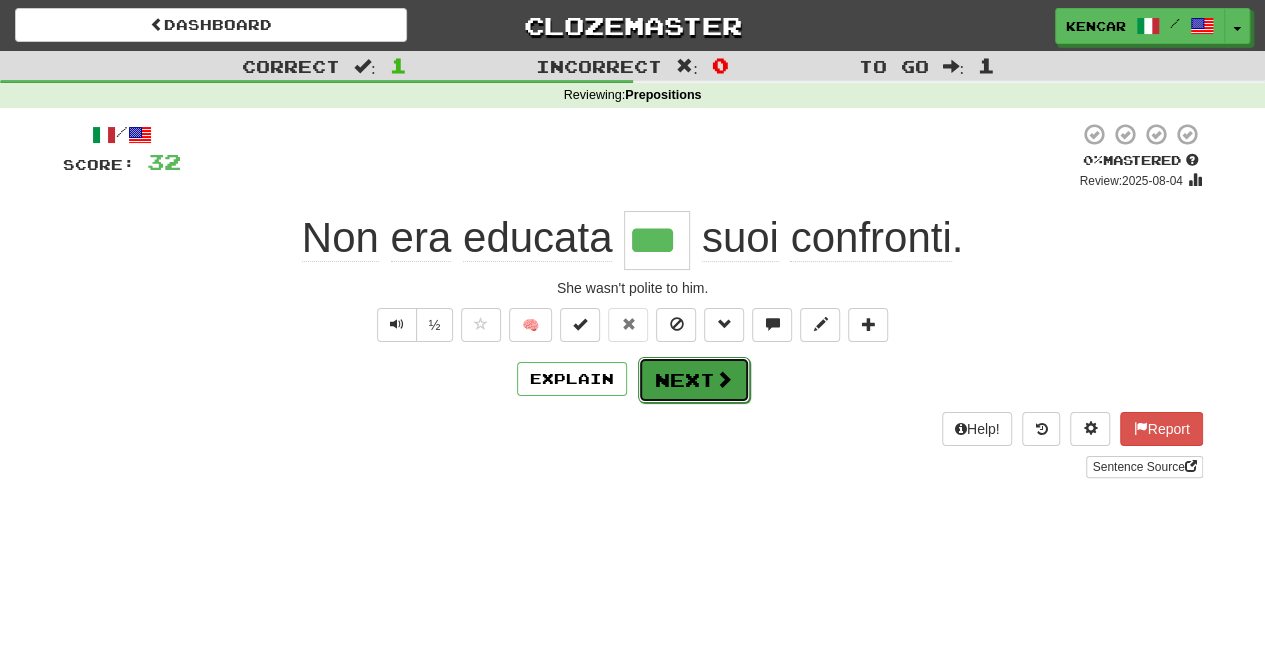 click on "Next" at bounding box center [694, 380] 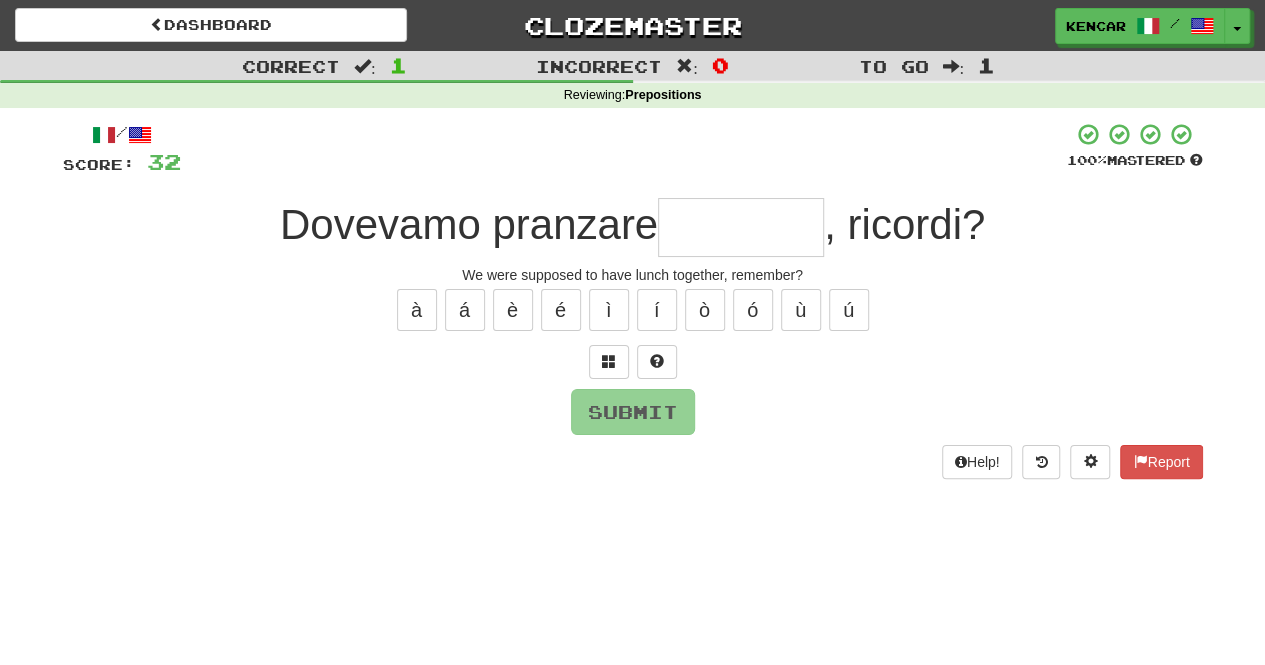 click at bounding box center (741, 227) 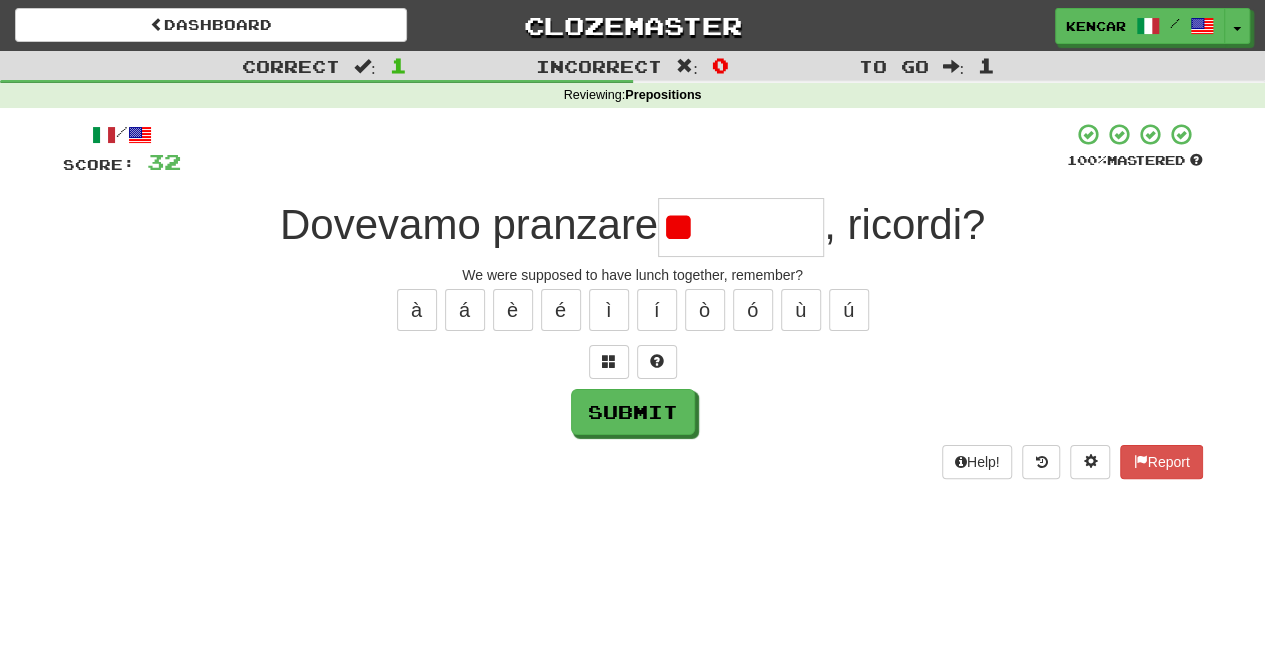 type on "*" 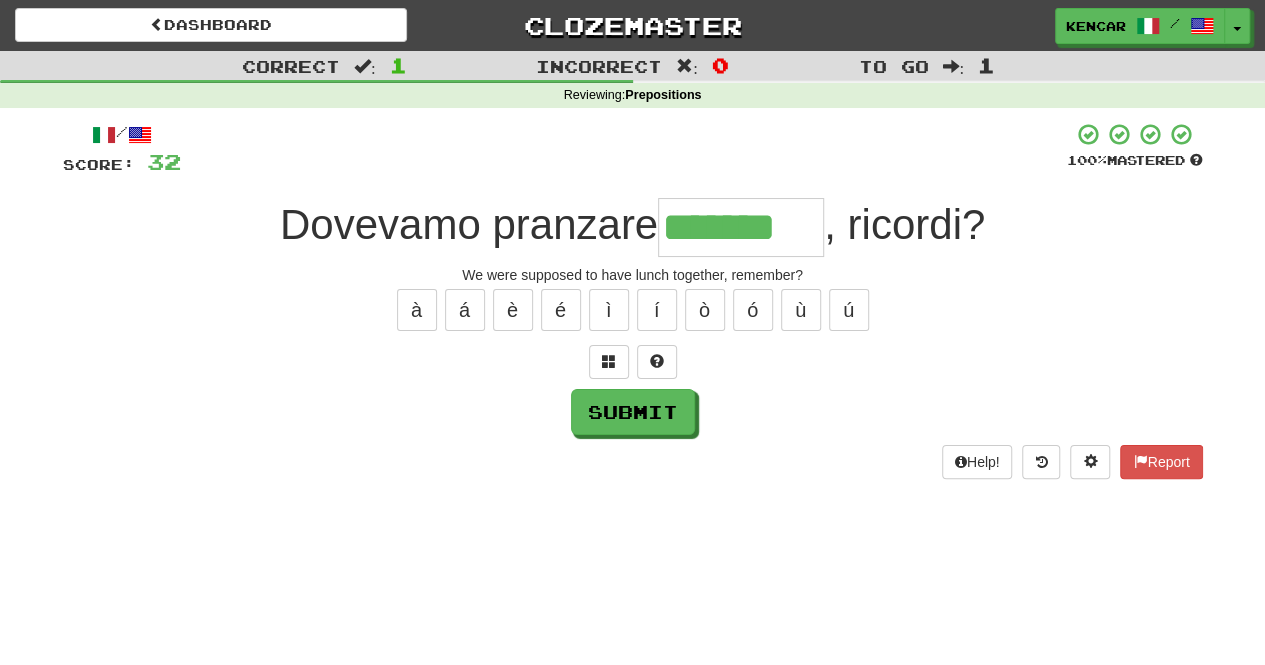 type on "*******" 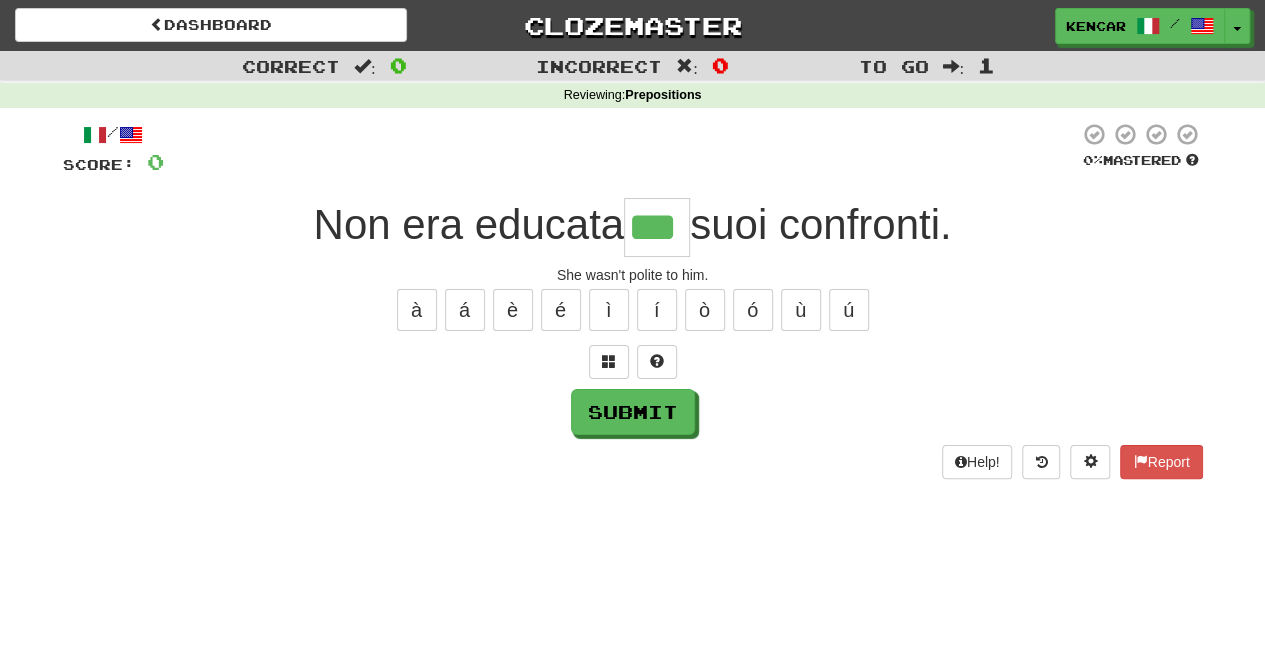 type on "***" 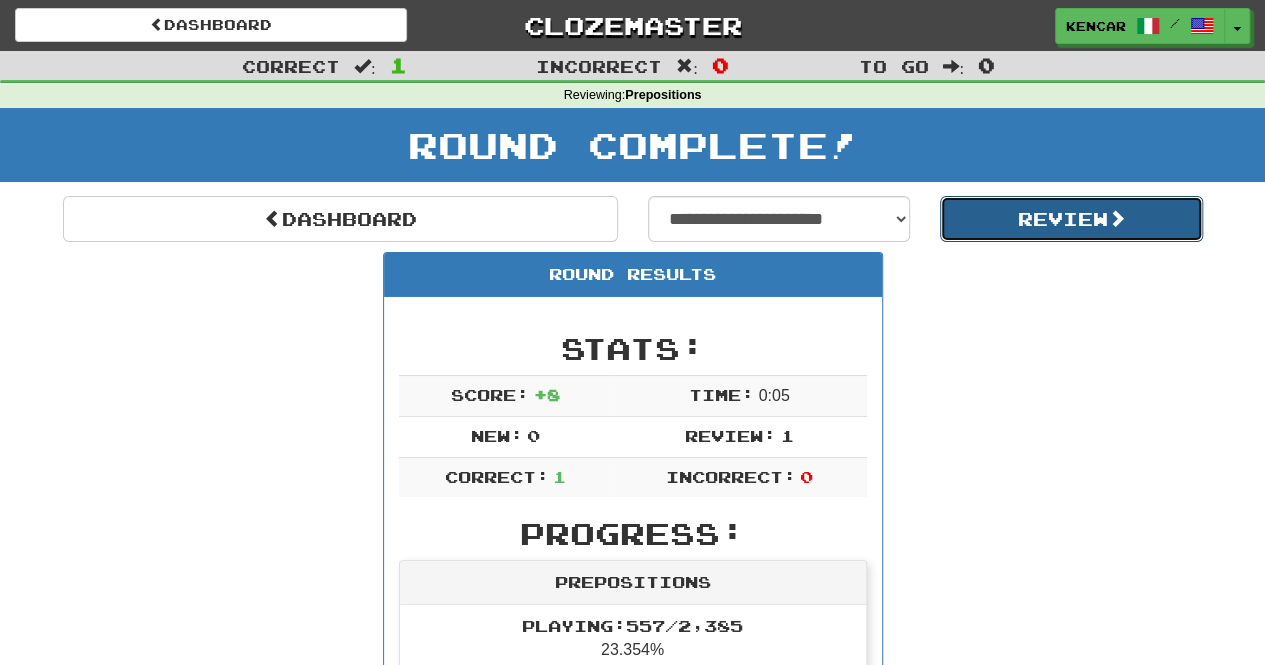 click on "Review" at bounding box center (1071, 219) 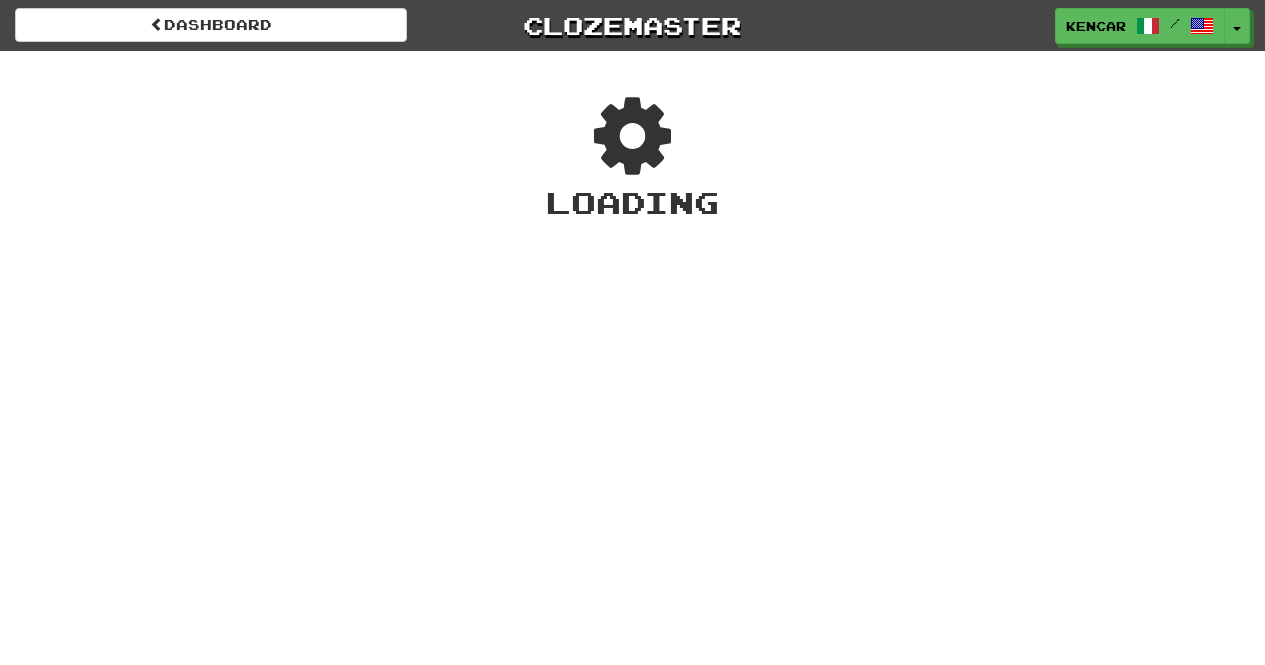 scroll, scrollTop: 0, scrollLeft: 0, axis: both 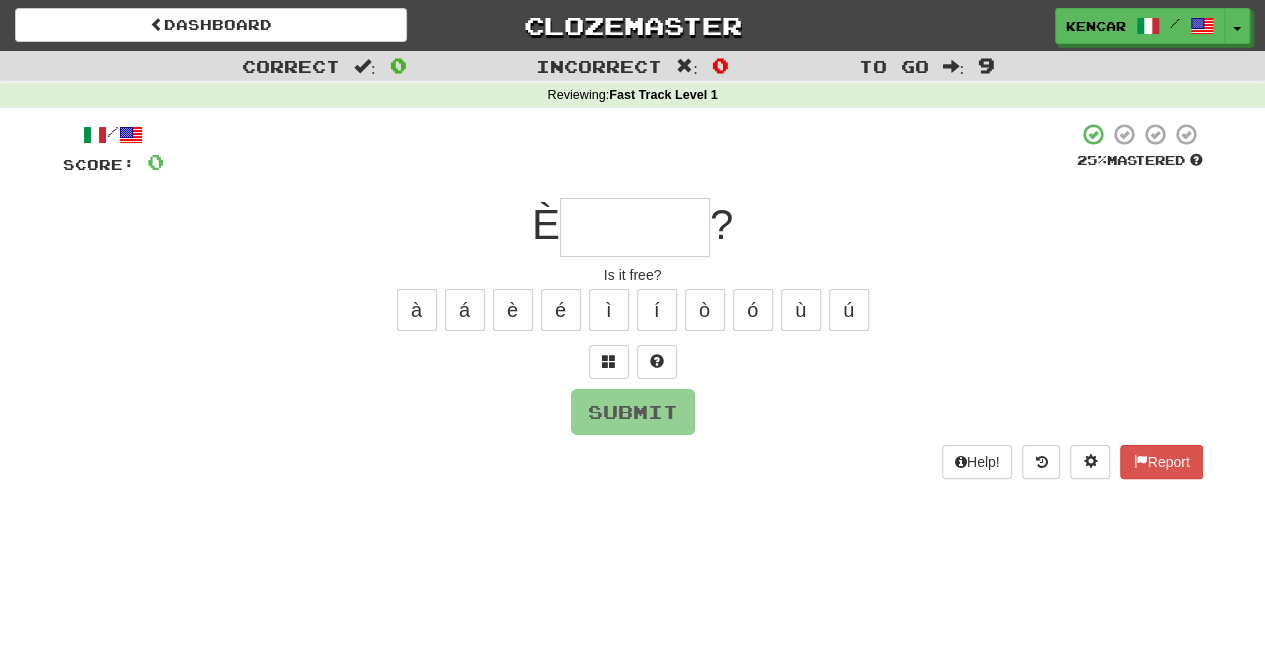 click at bounding box center [635, 227] 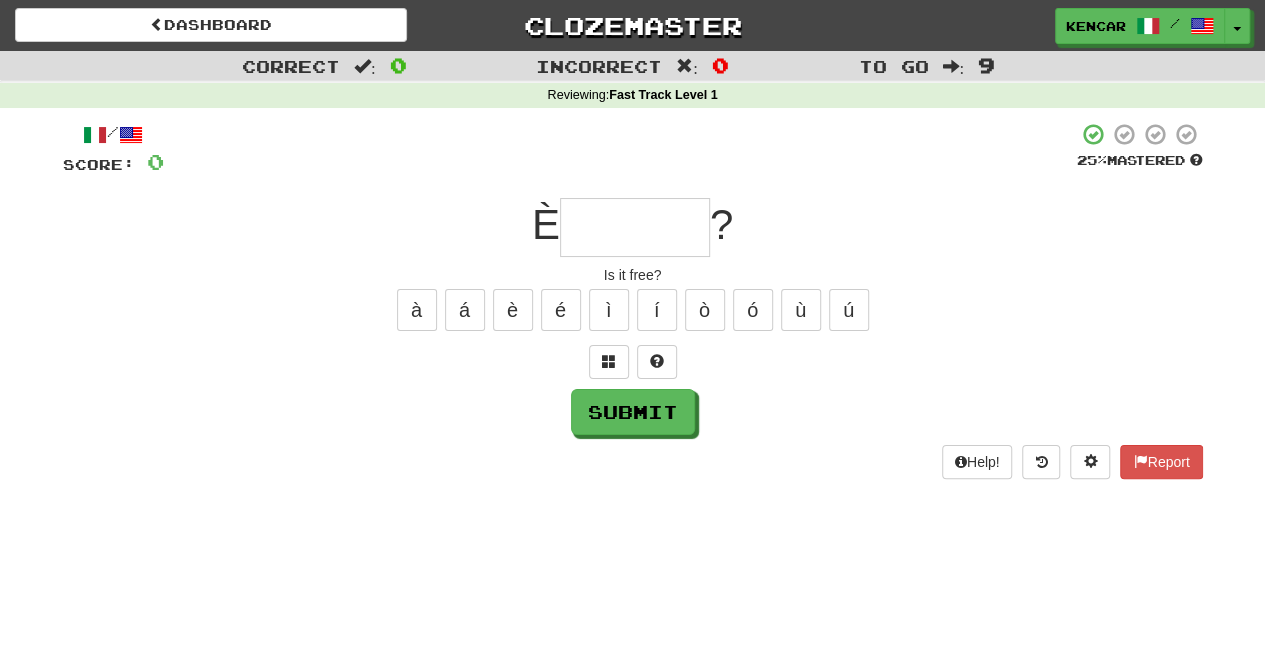 type on "*" 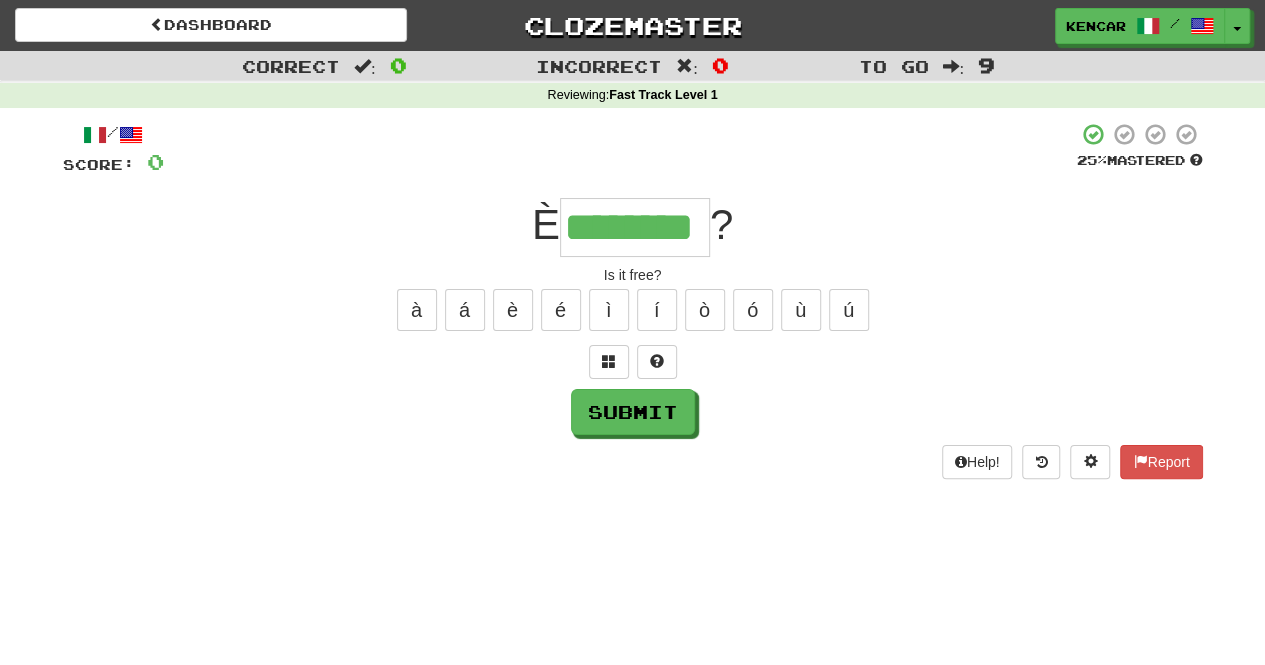type on "********" 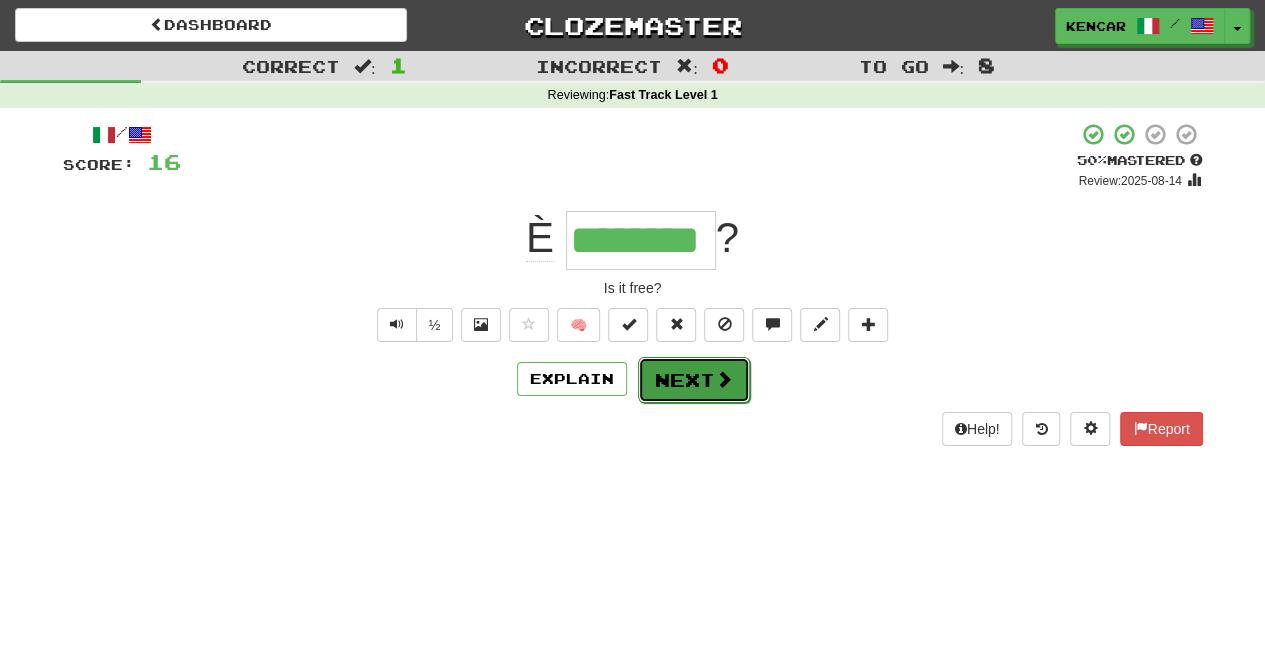 click on "Next" at bounding box center (694, 380) 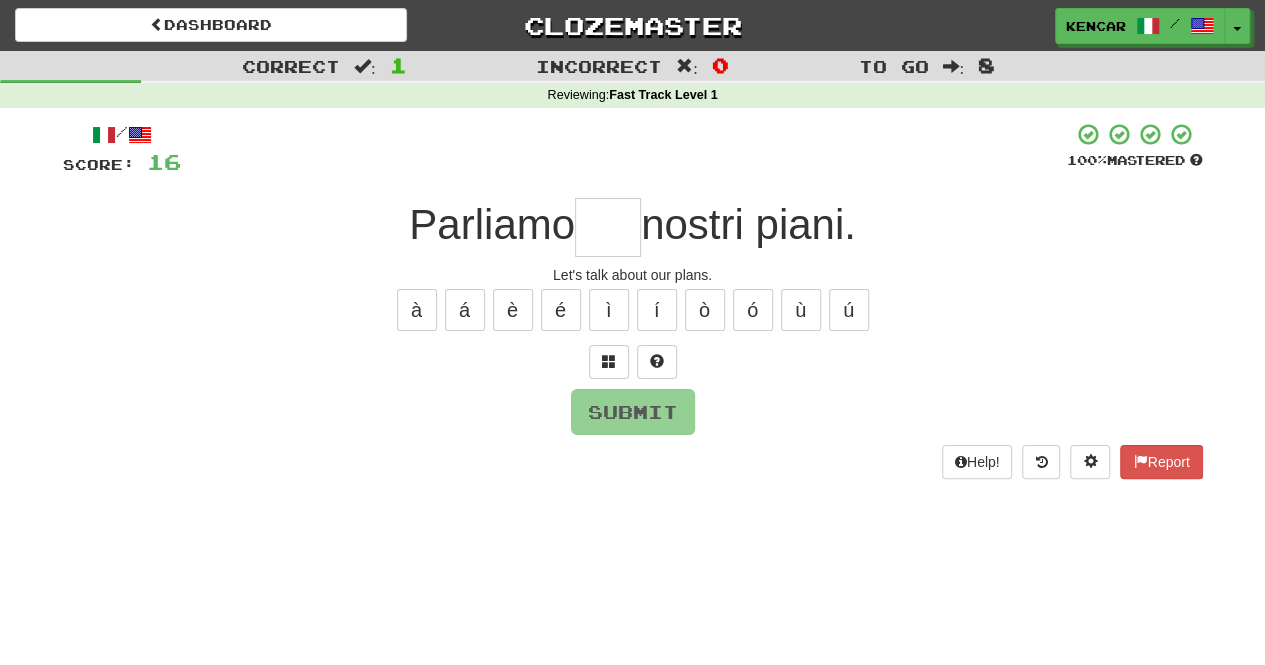 click at bounding box center [608, 227] 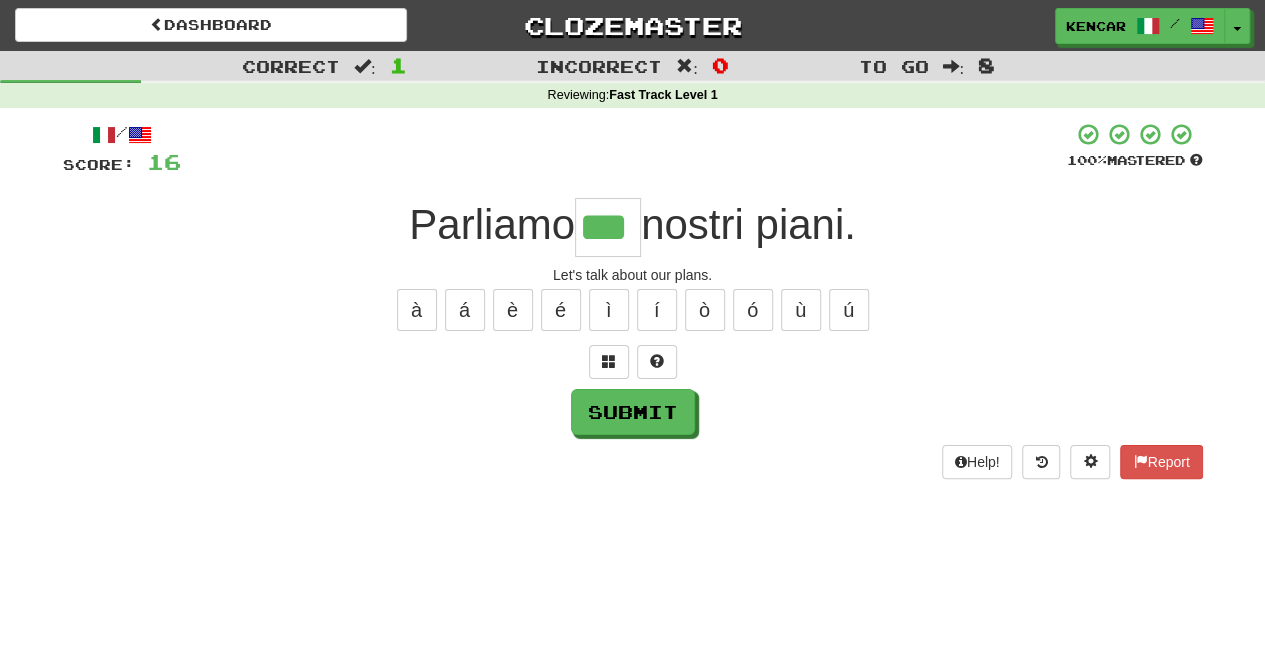 type on "***" 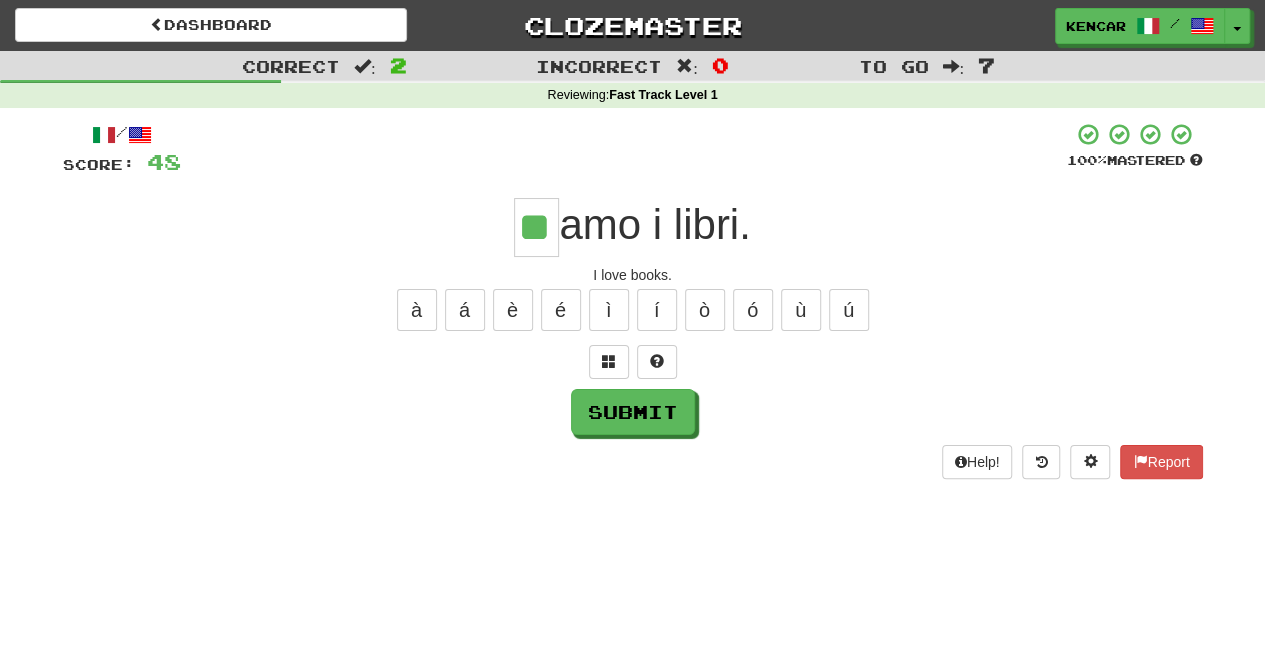 type on "**" 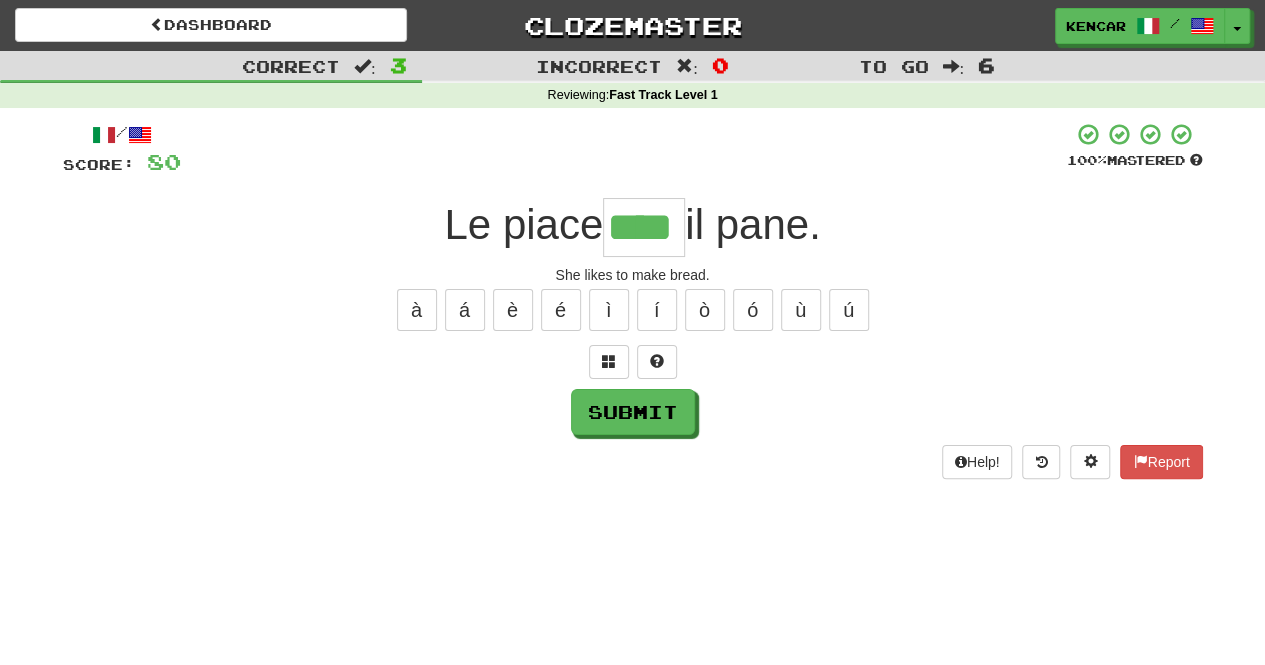 type on "****" 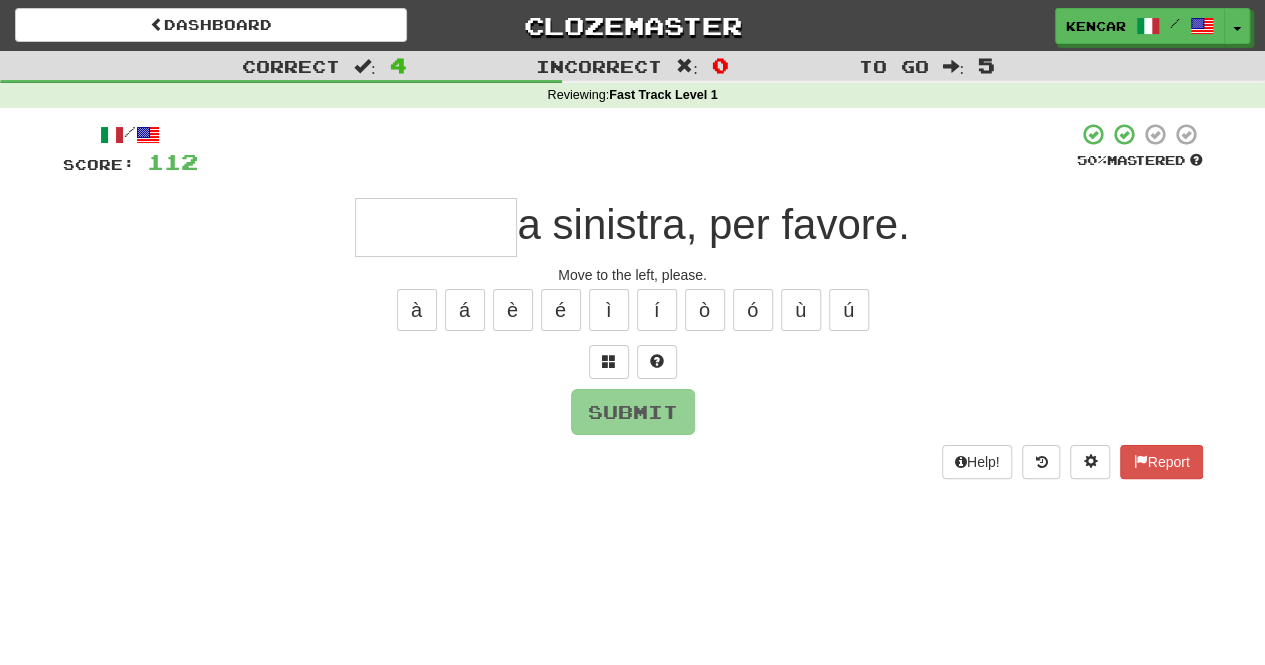 click on "a sinistra, per favore." at bounding box center [633, 227] 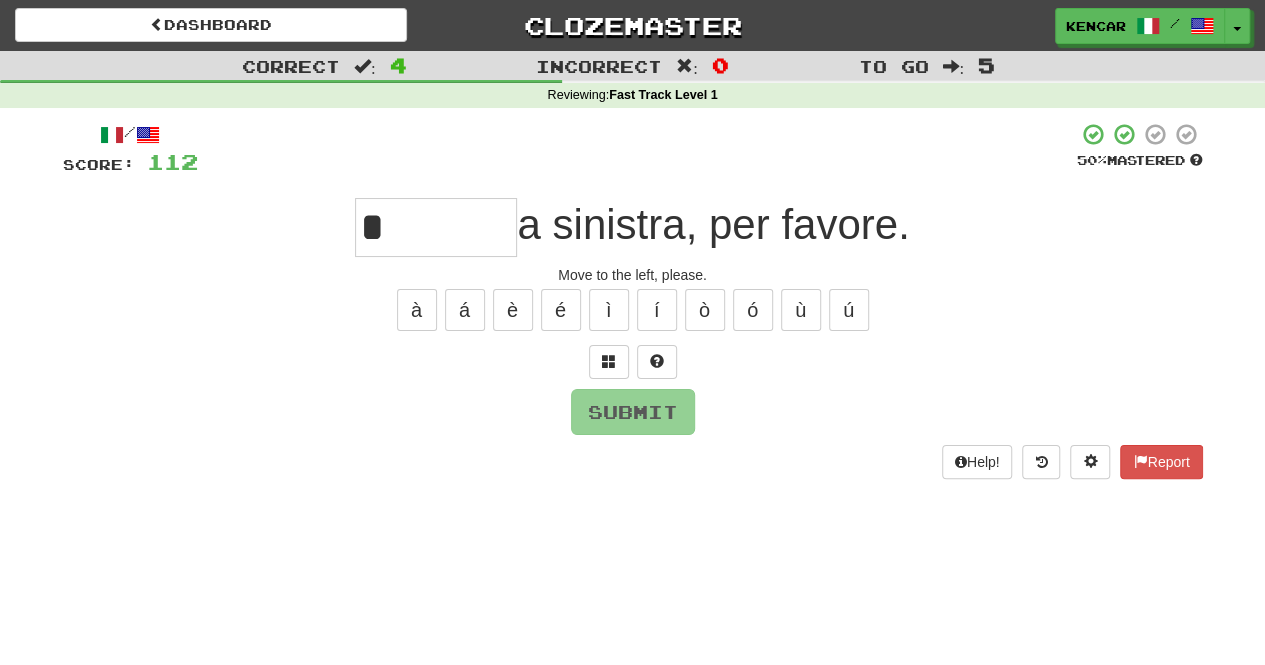 click on "*" at bounding box center (436, 227) 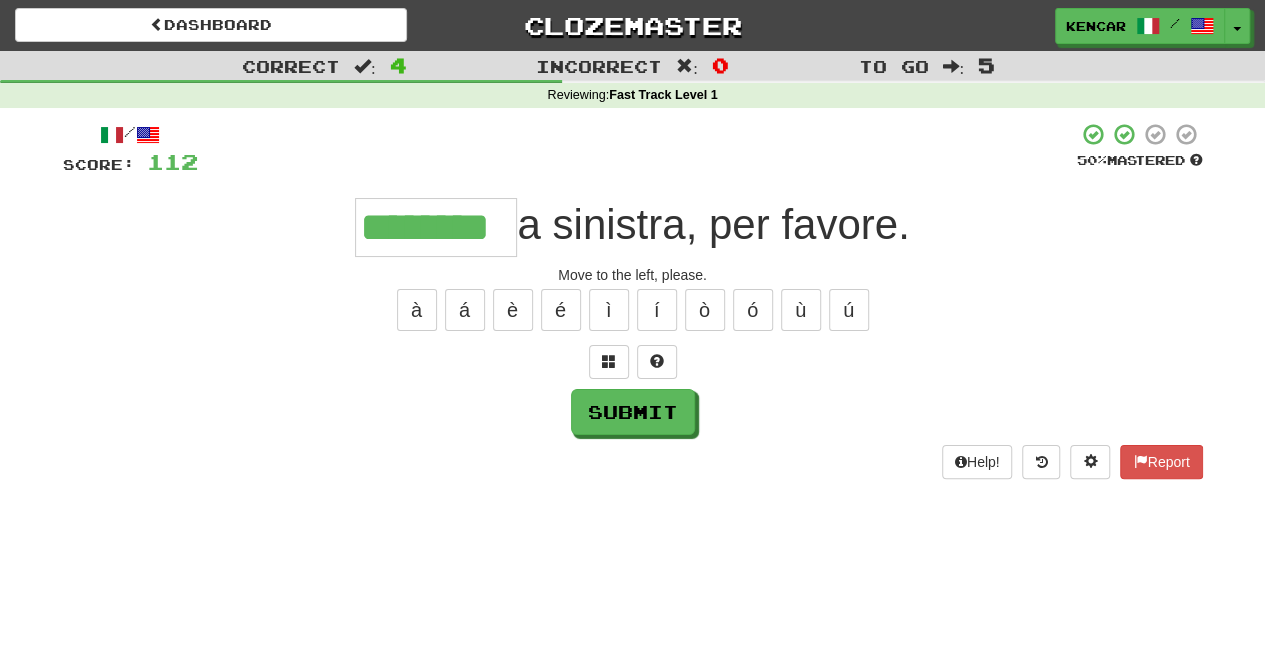 type on "********" 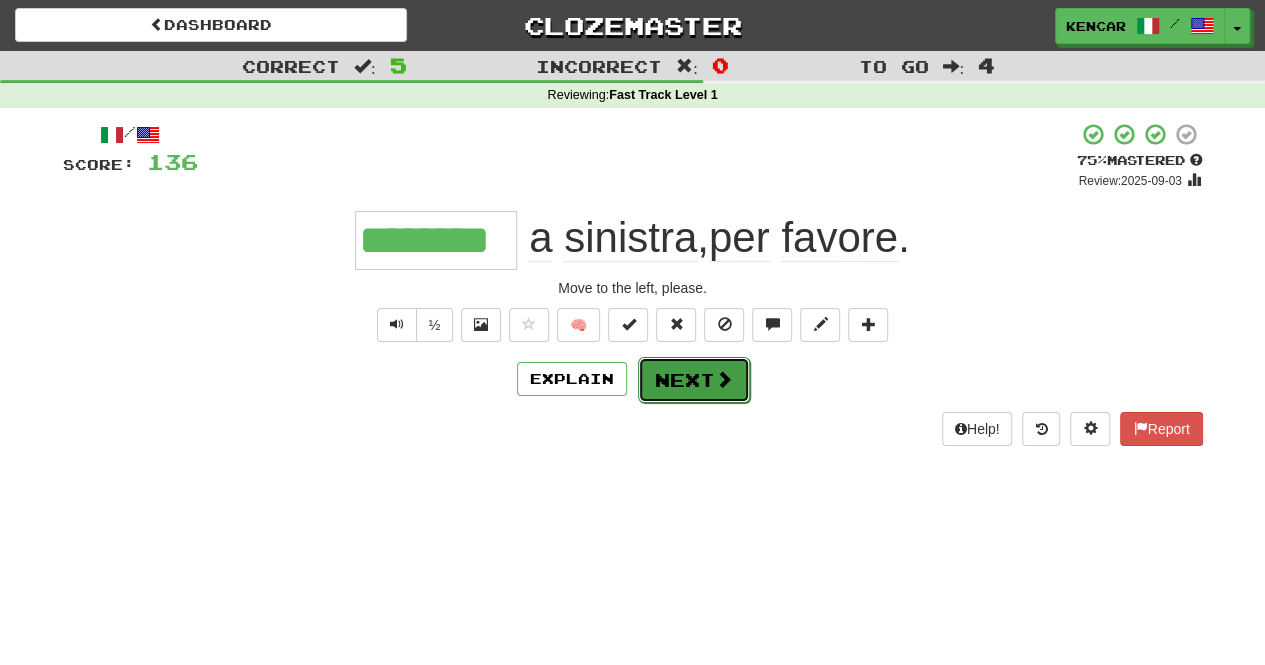 click on "Next" at bounding box center [694, 380] 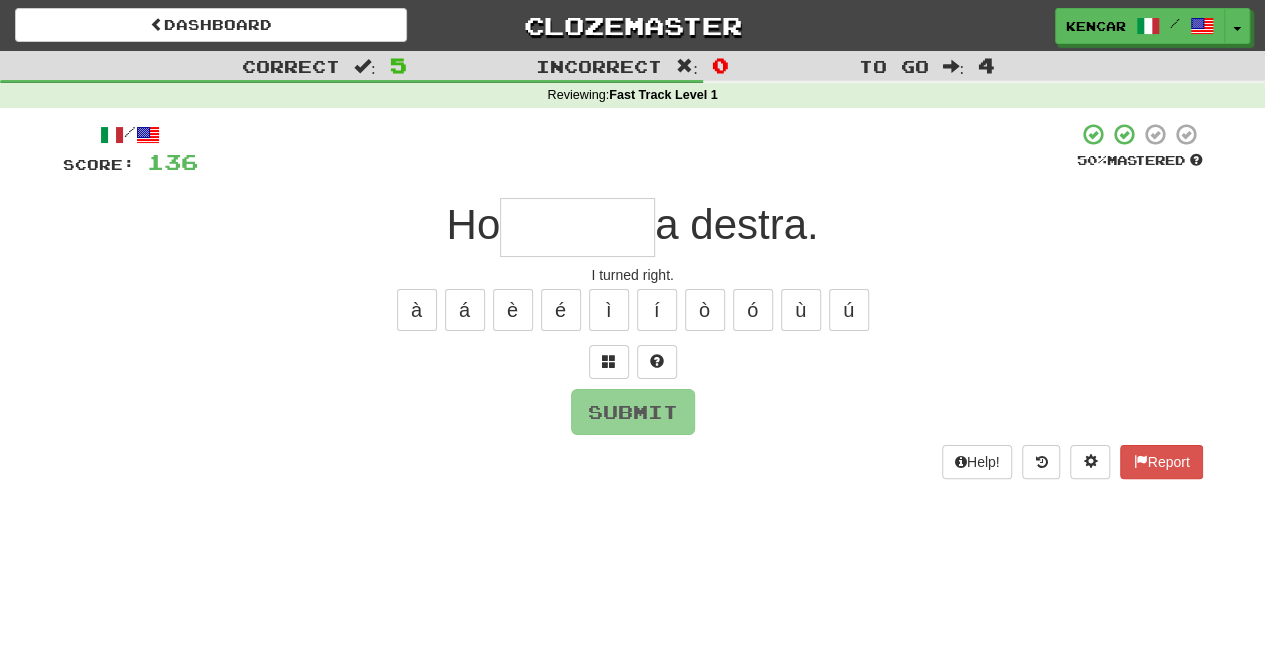 click at bounding box center [577, 227] 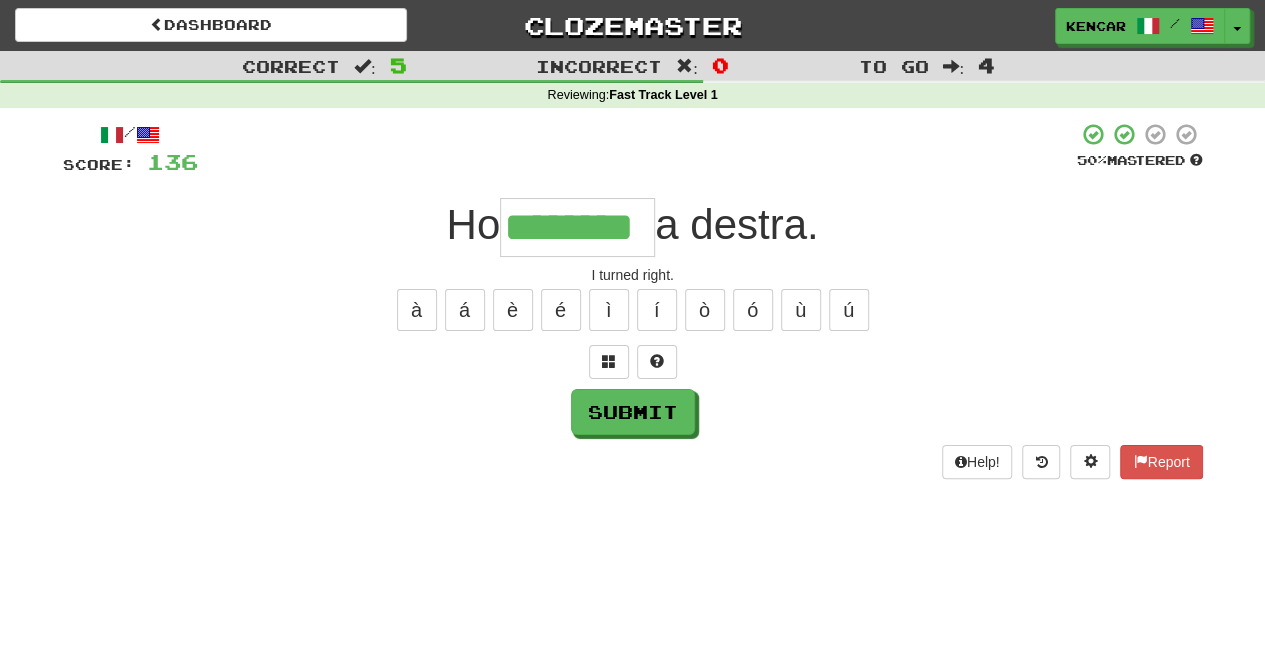 type on "********" 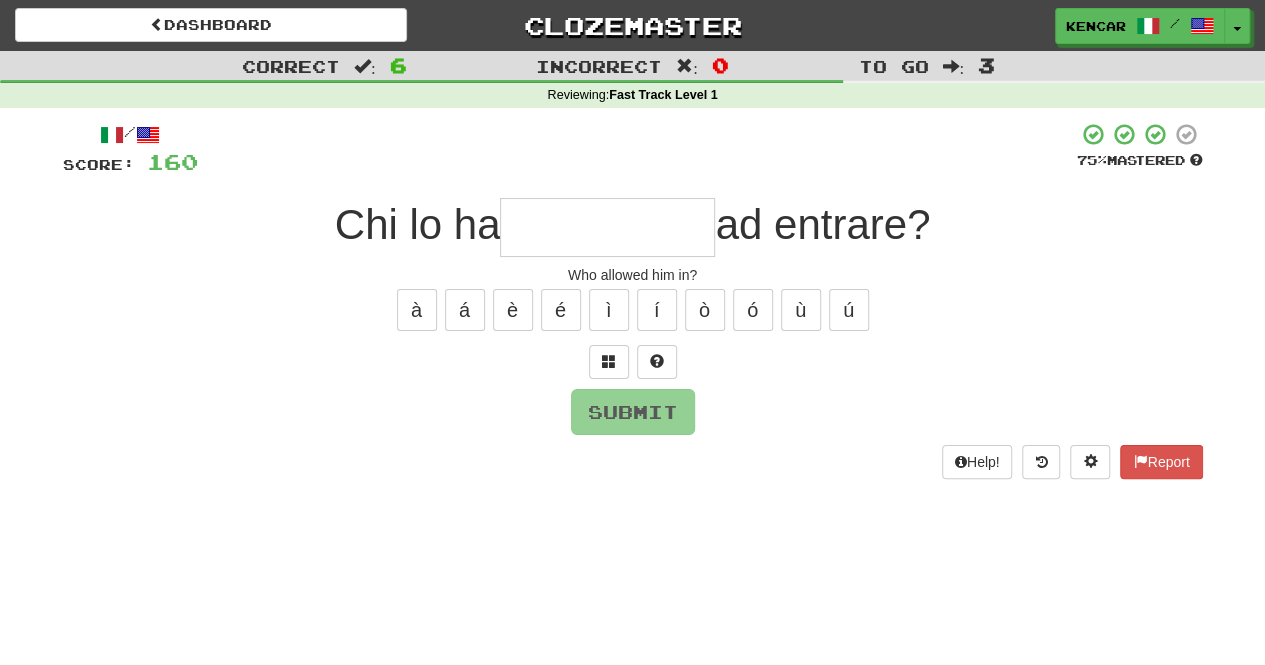 type on "*" 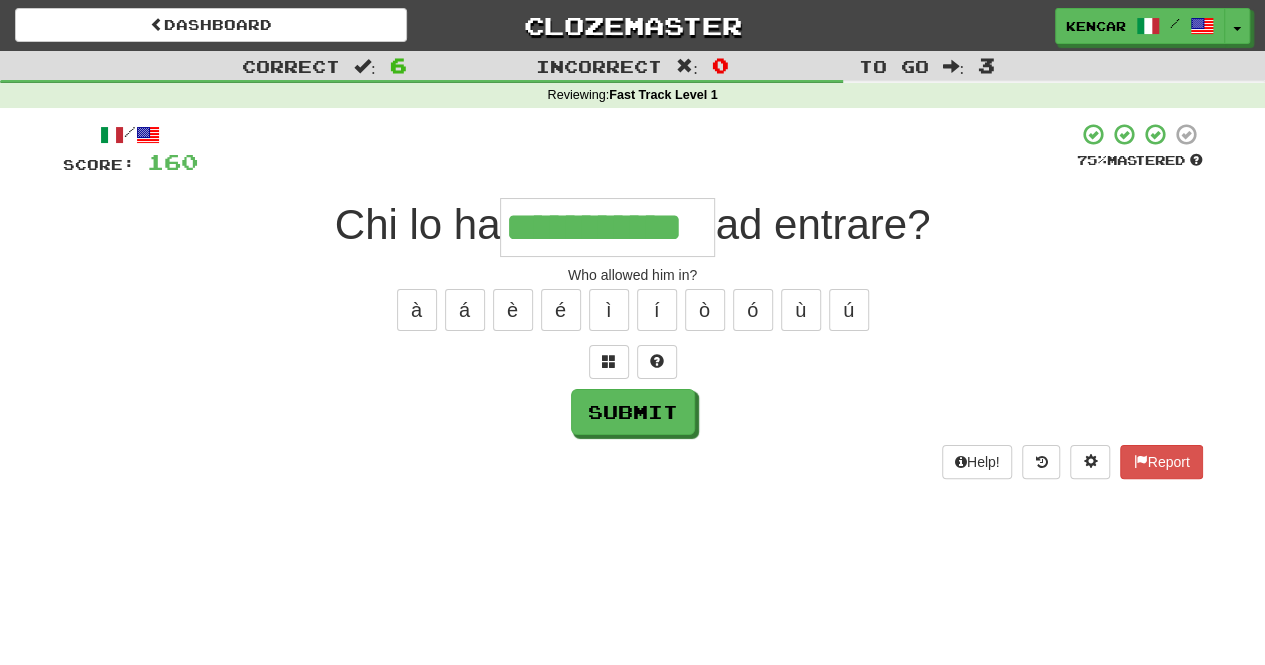 type on "**********" 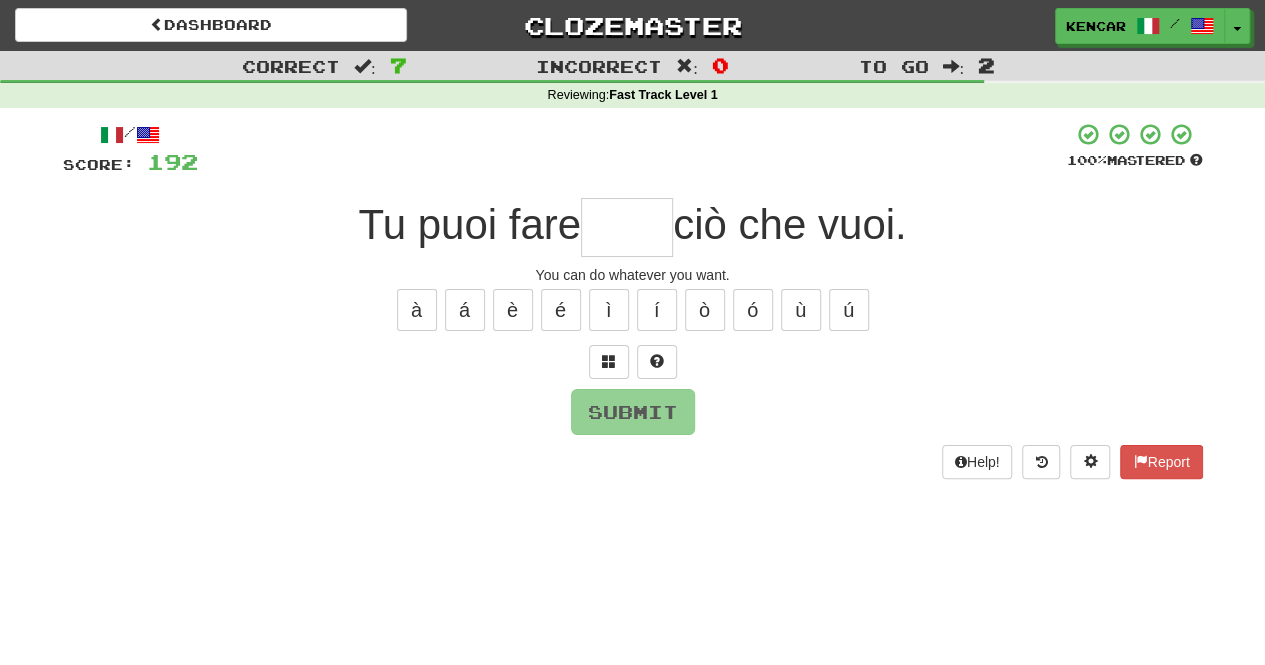 click at bounding box center (627, 227) 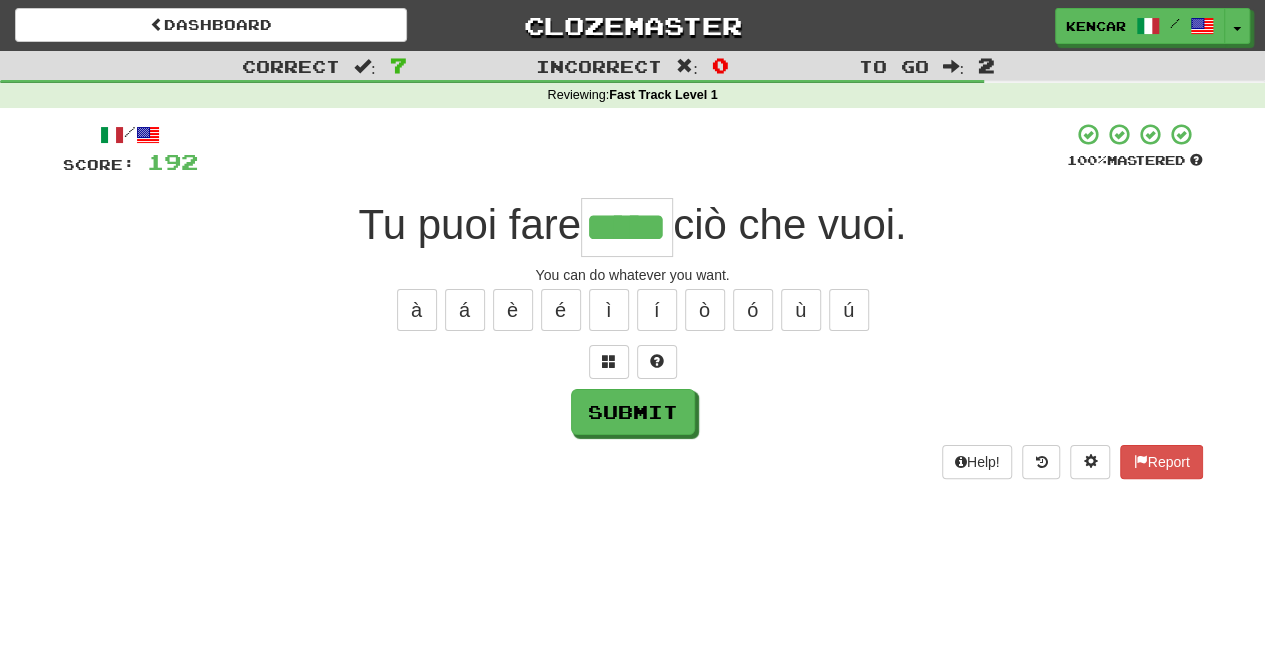 type on "*****" 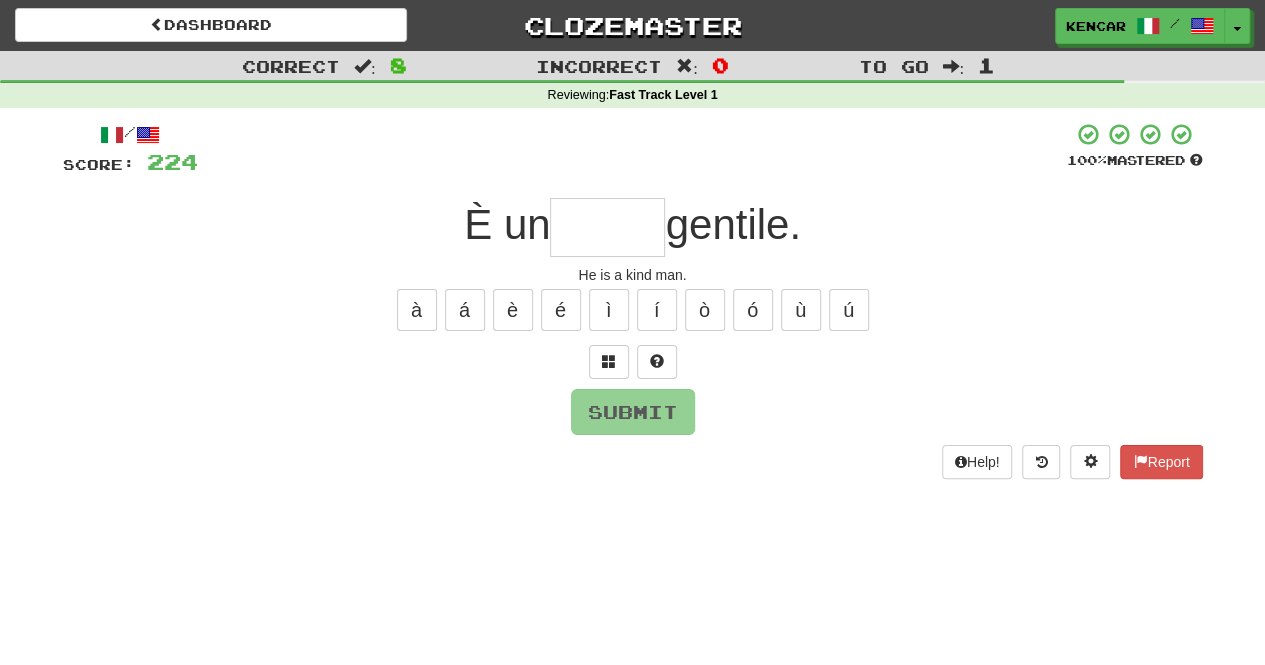click at bounding box center [607, 227] 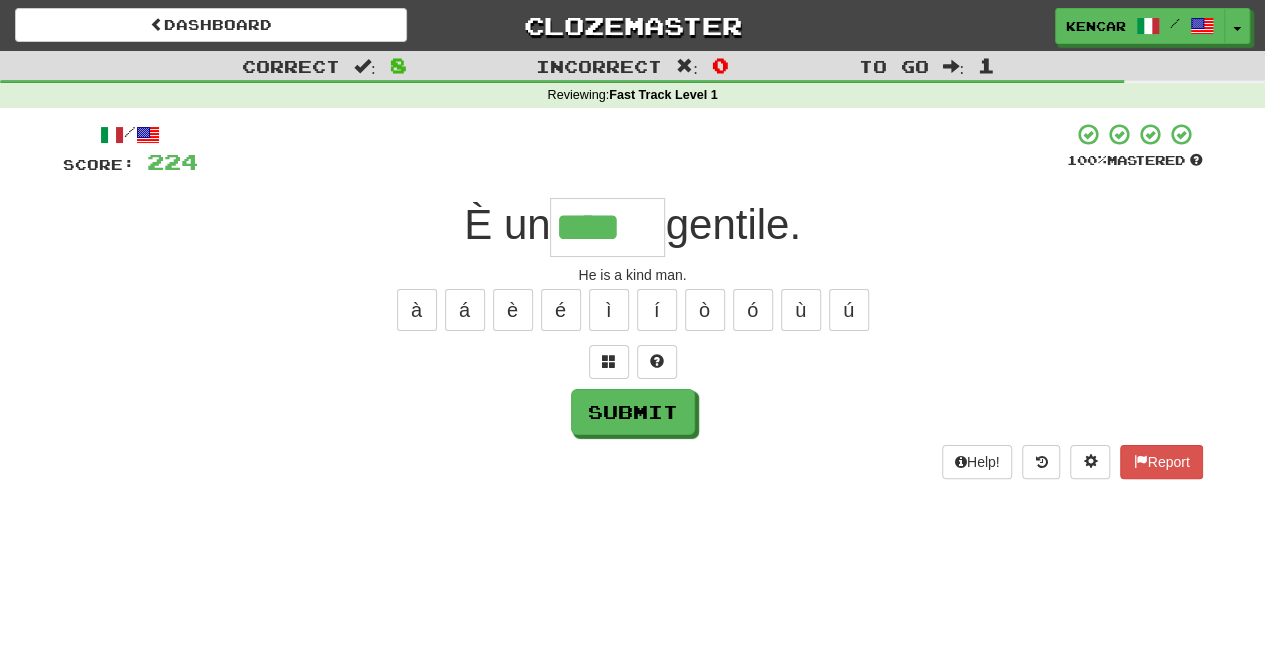 type on "****" 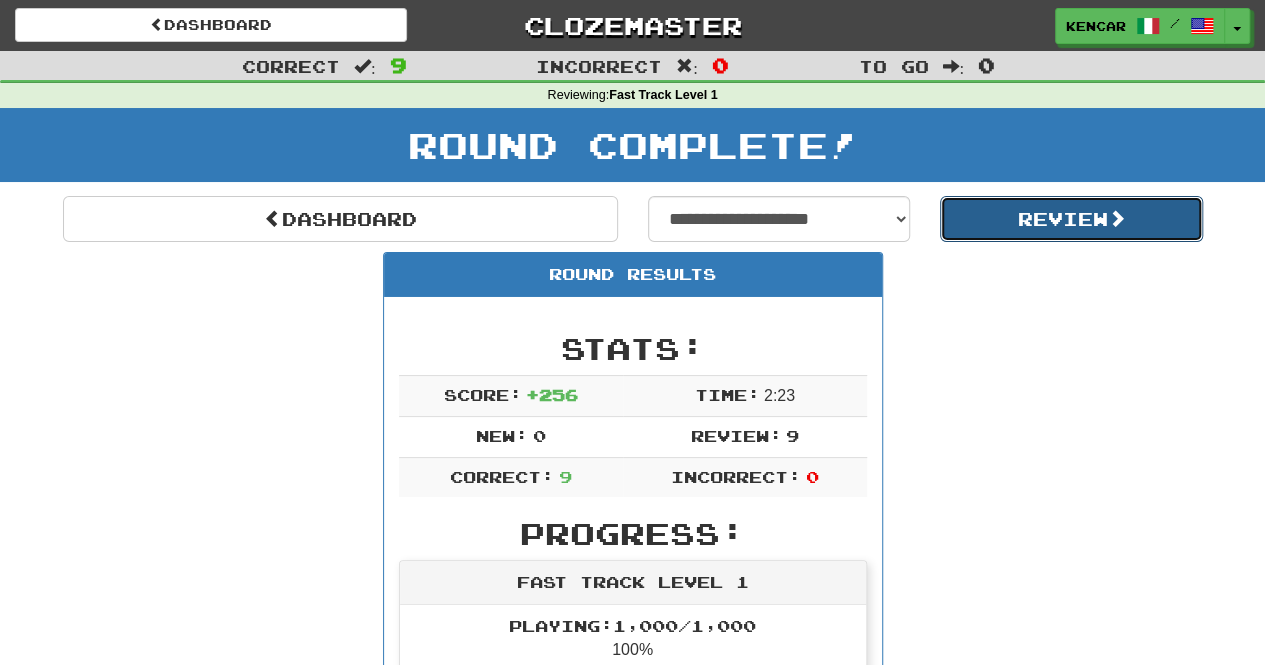click on "Review" at bounding box center [1071, 219] 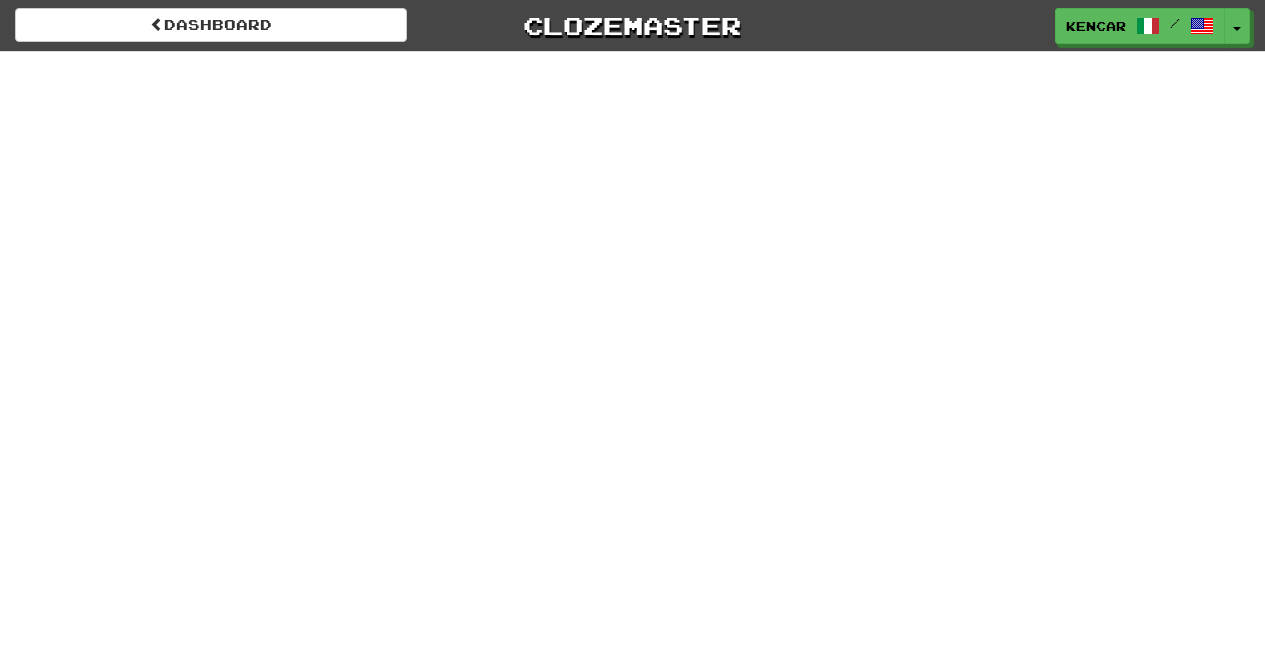 scroll, scrollTop: 0, scrollLeft: 0, axis: both 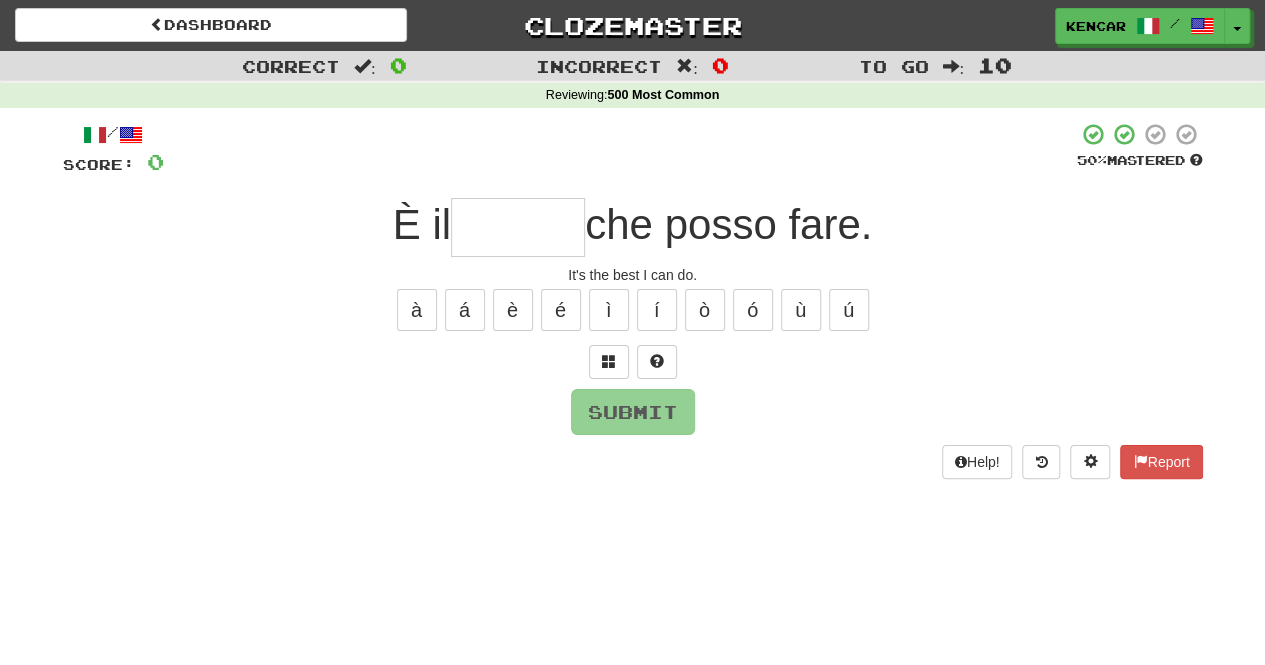 click at bounding box center [518, 227] 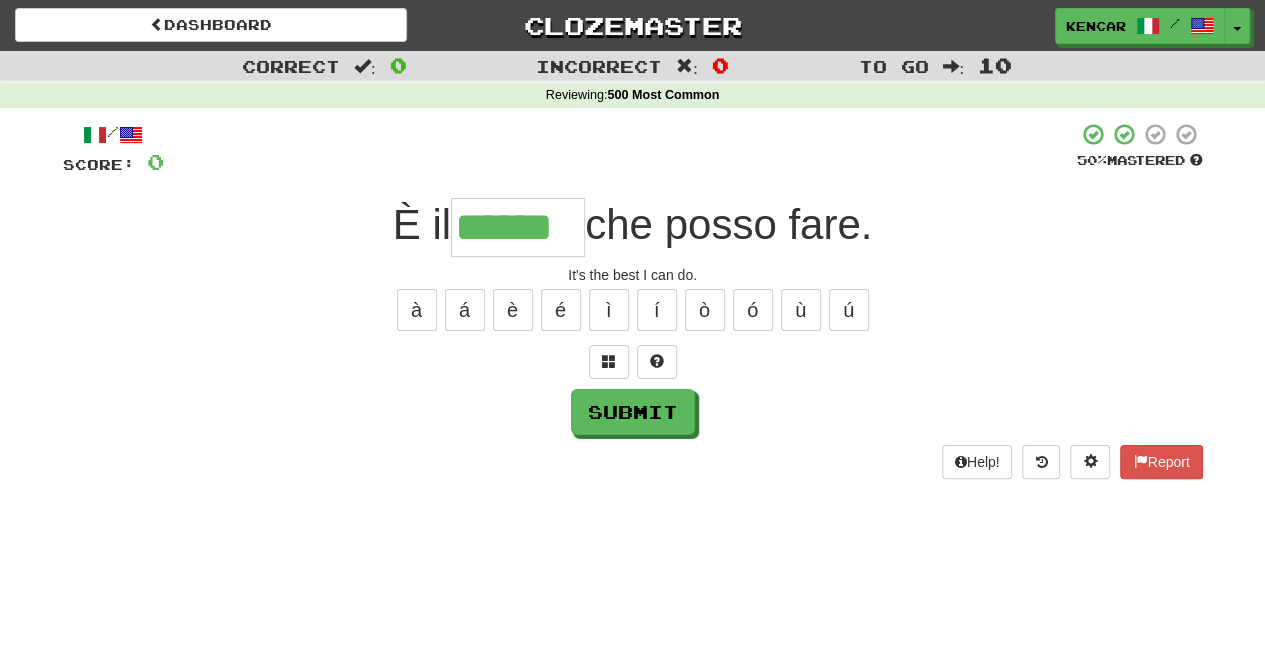 type on "******" 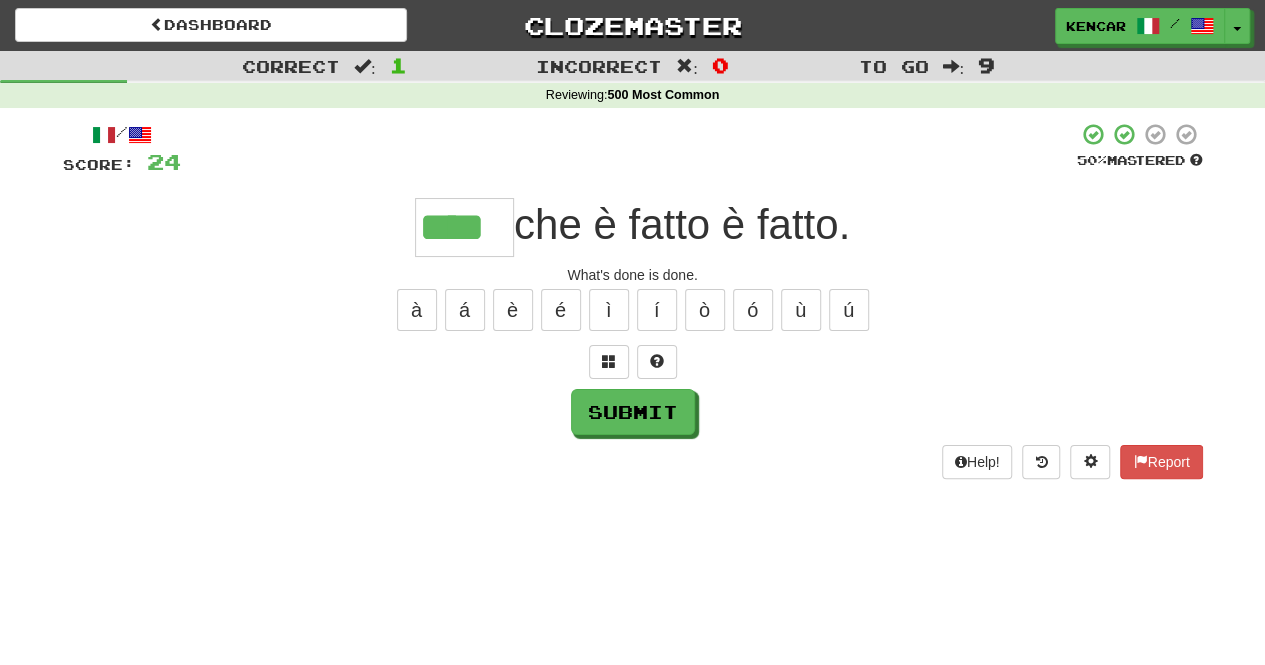 type on "****" 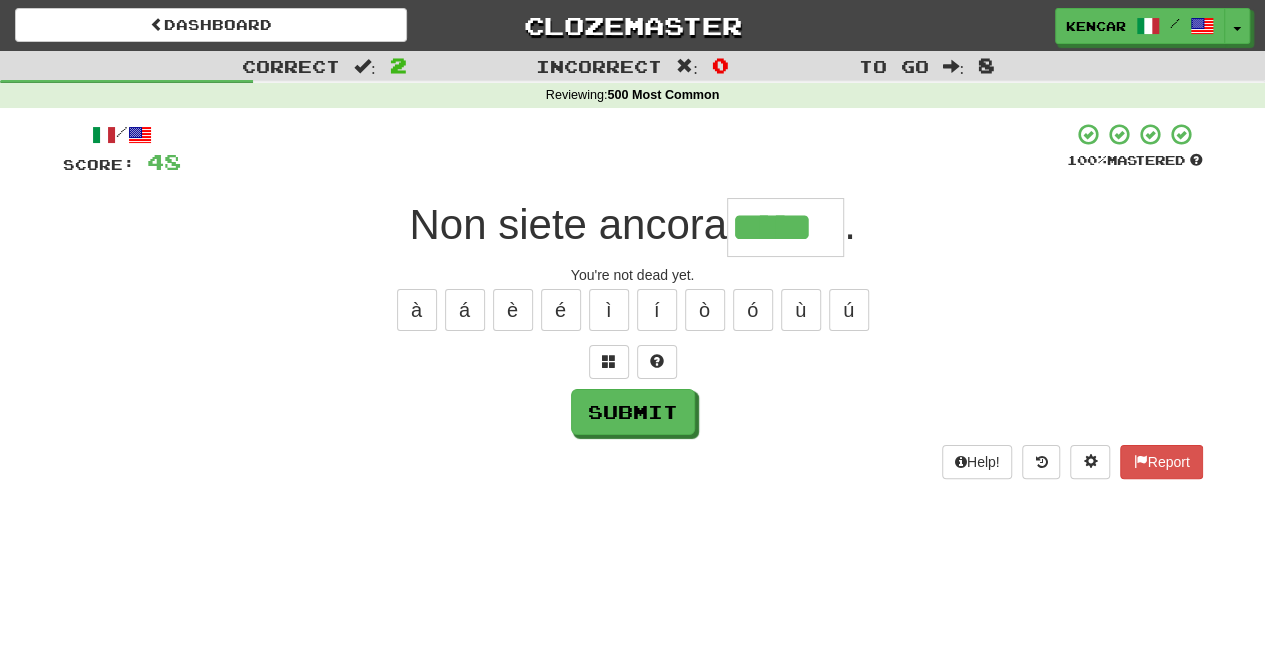 type on "*****" 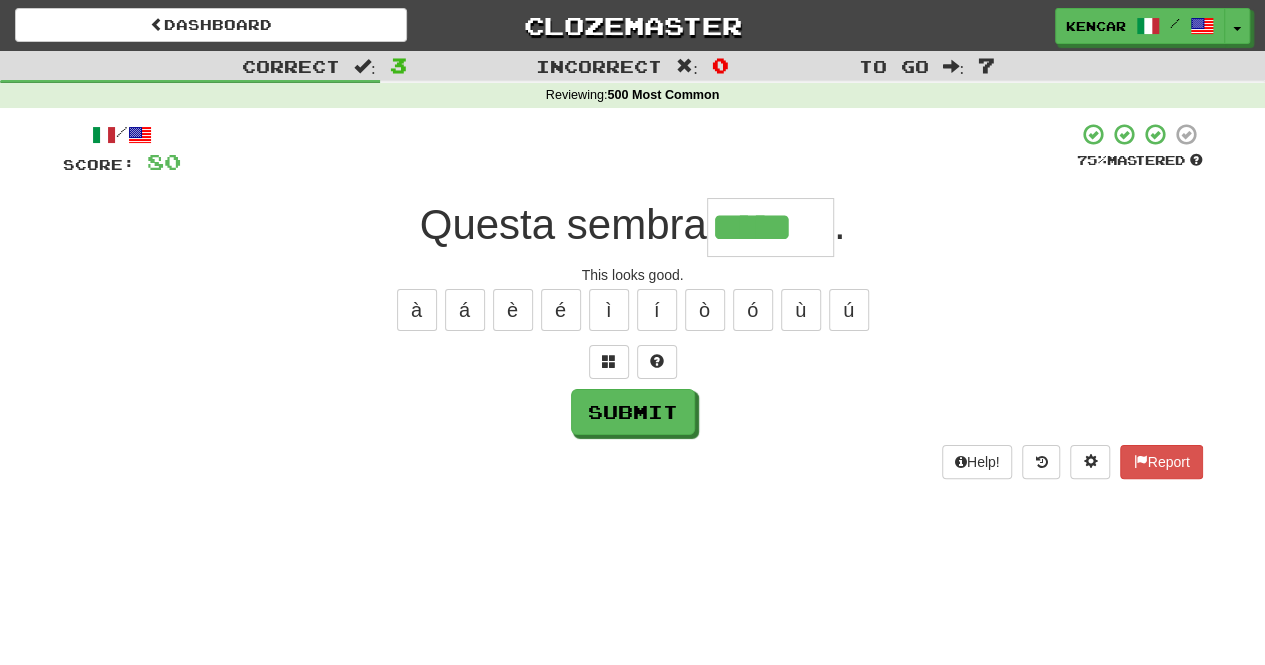 type on "*****" 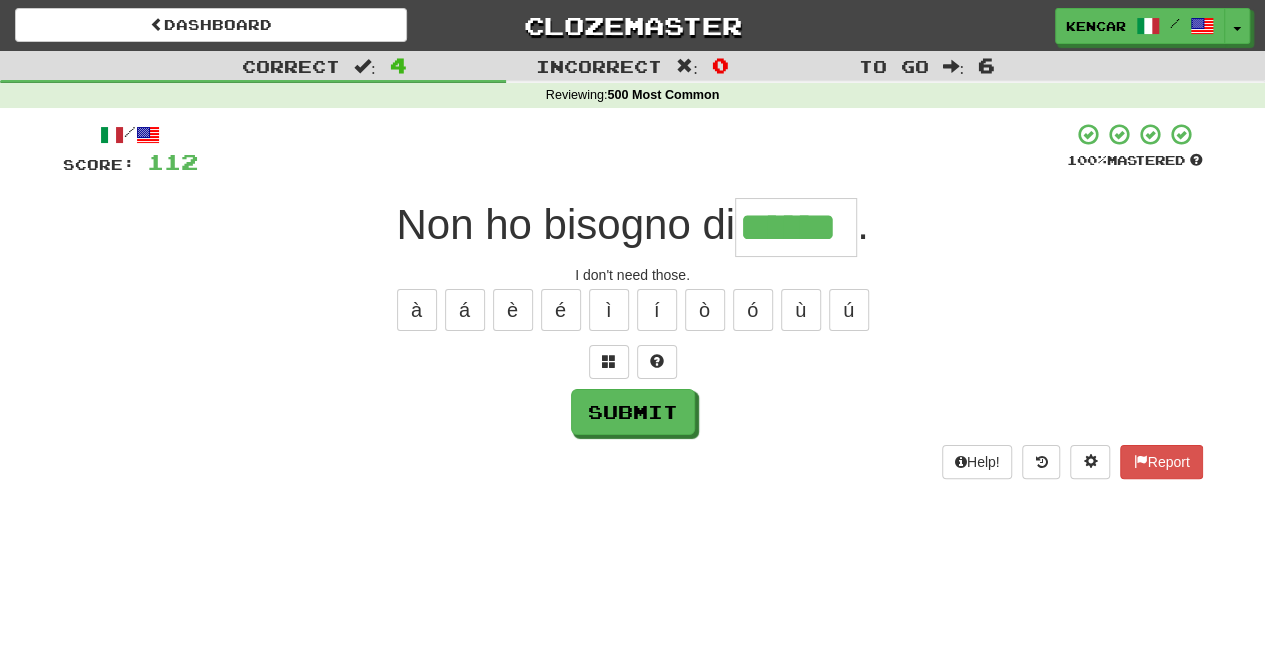 type on "******" 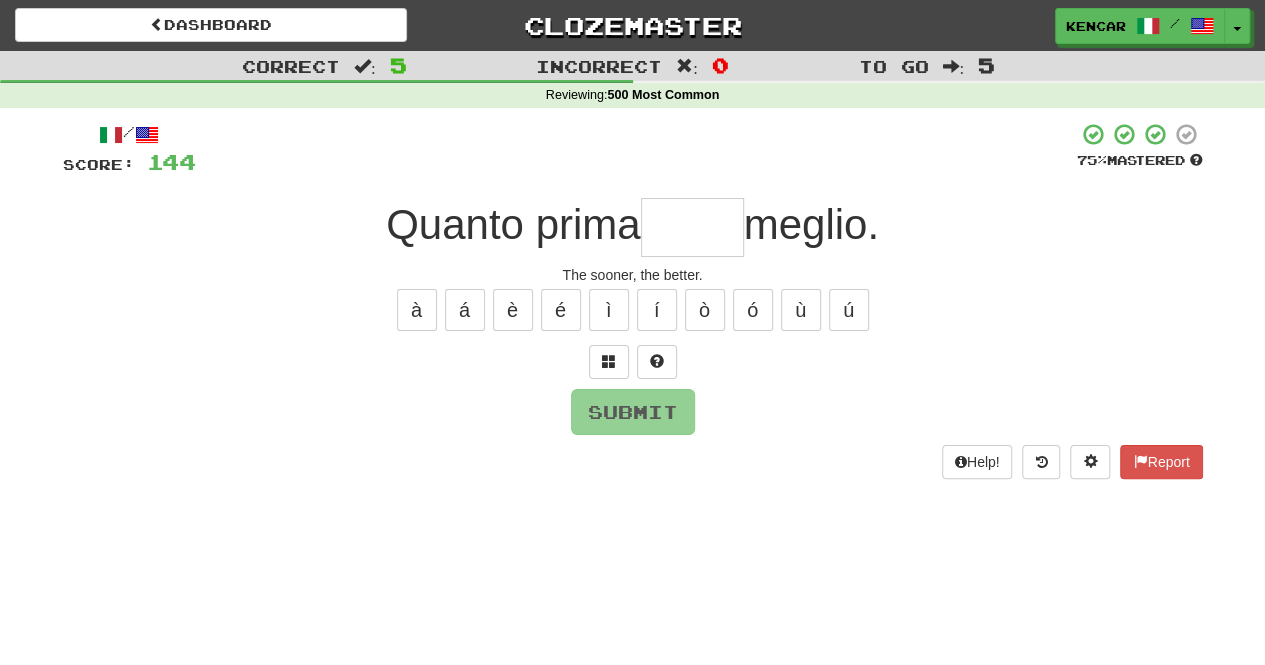 type on "*" 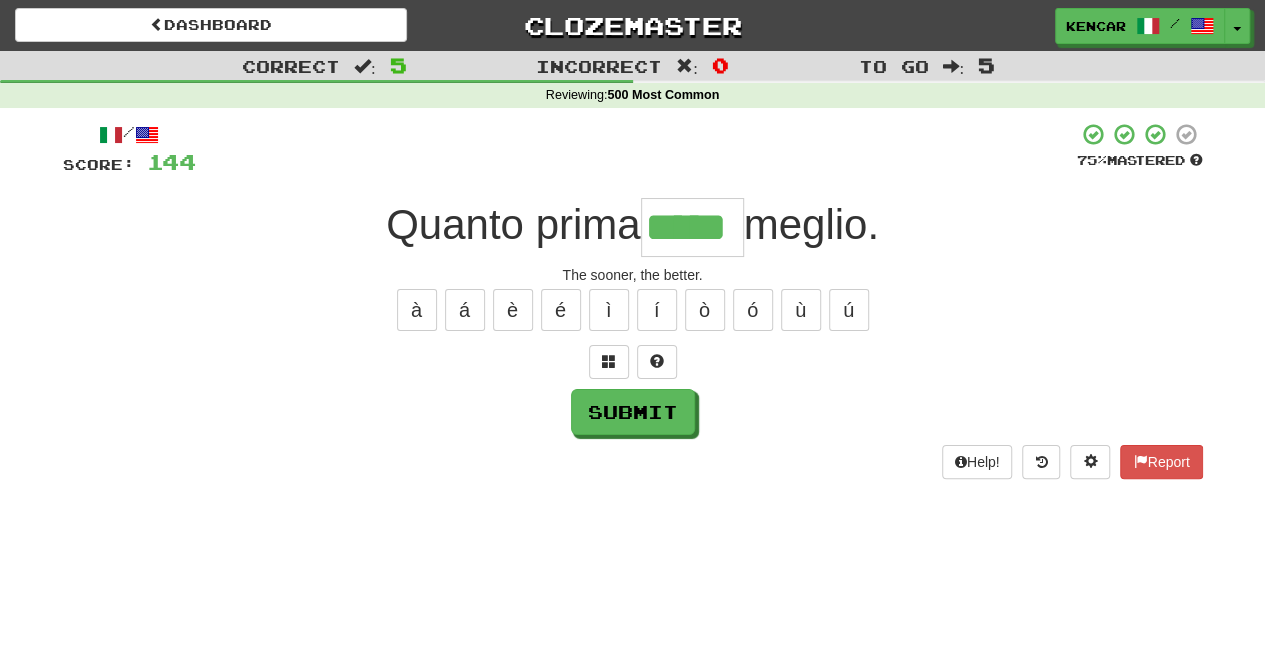 type on "*****" 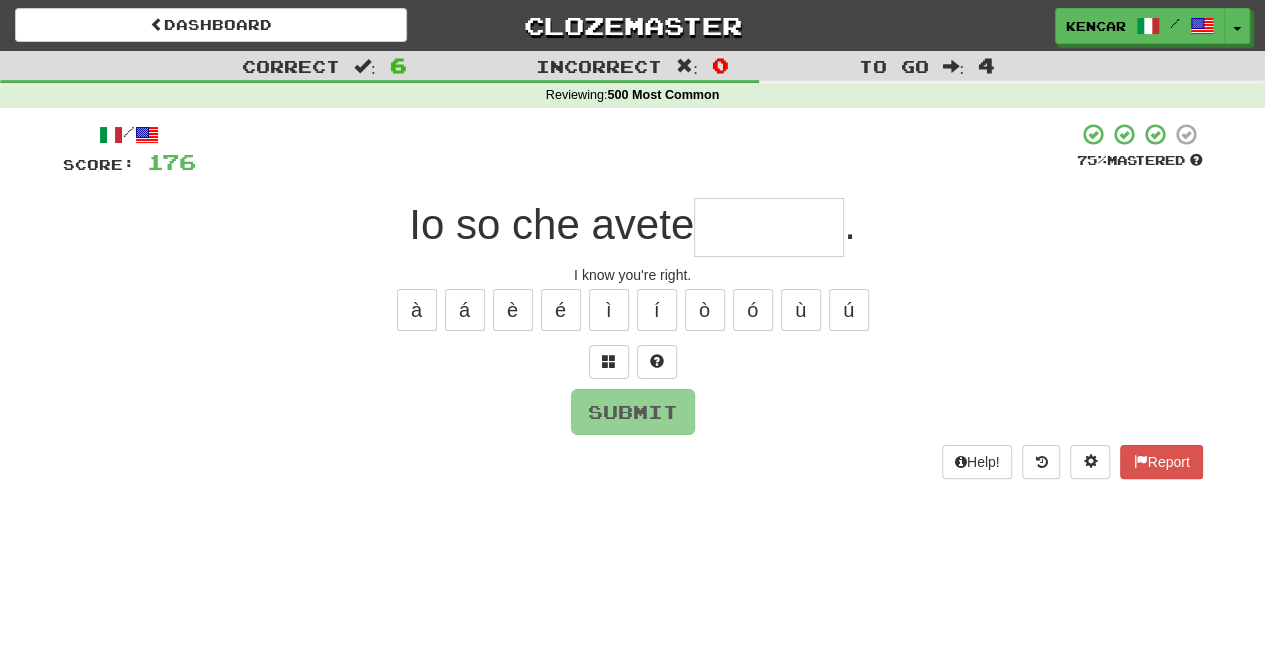 type on "*" 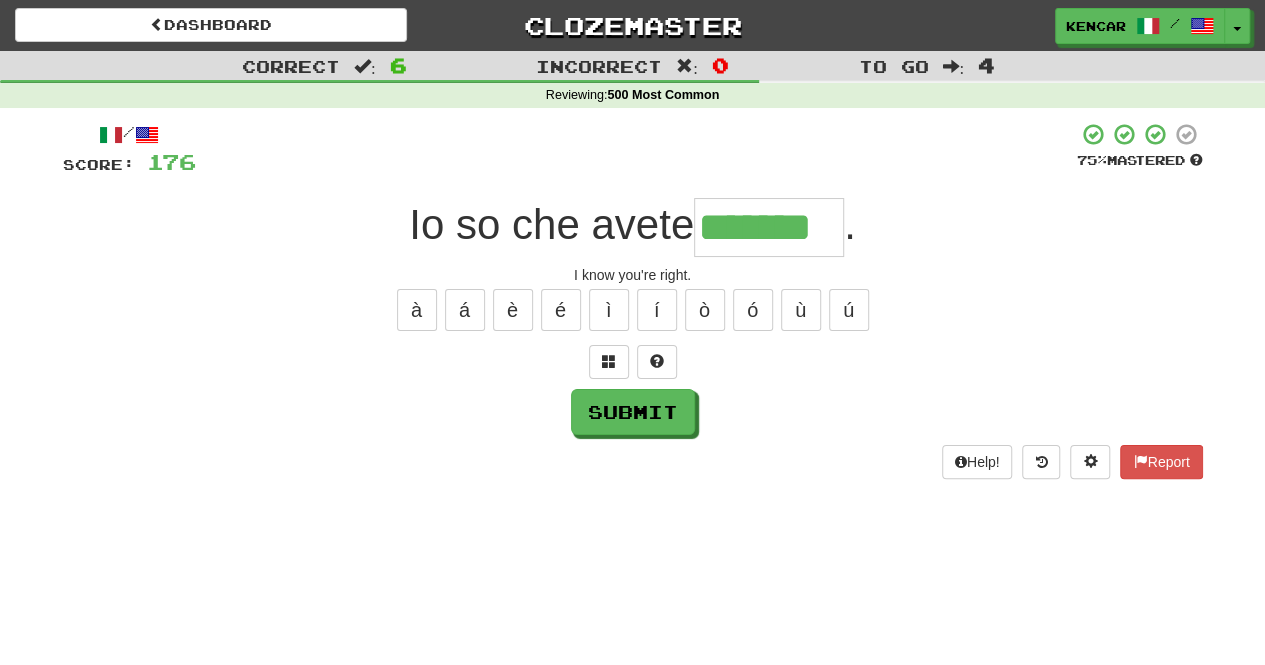 type on "*******" 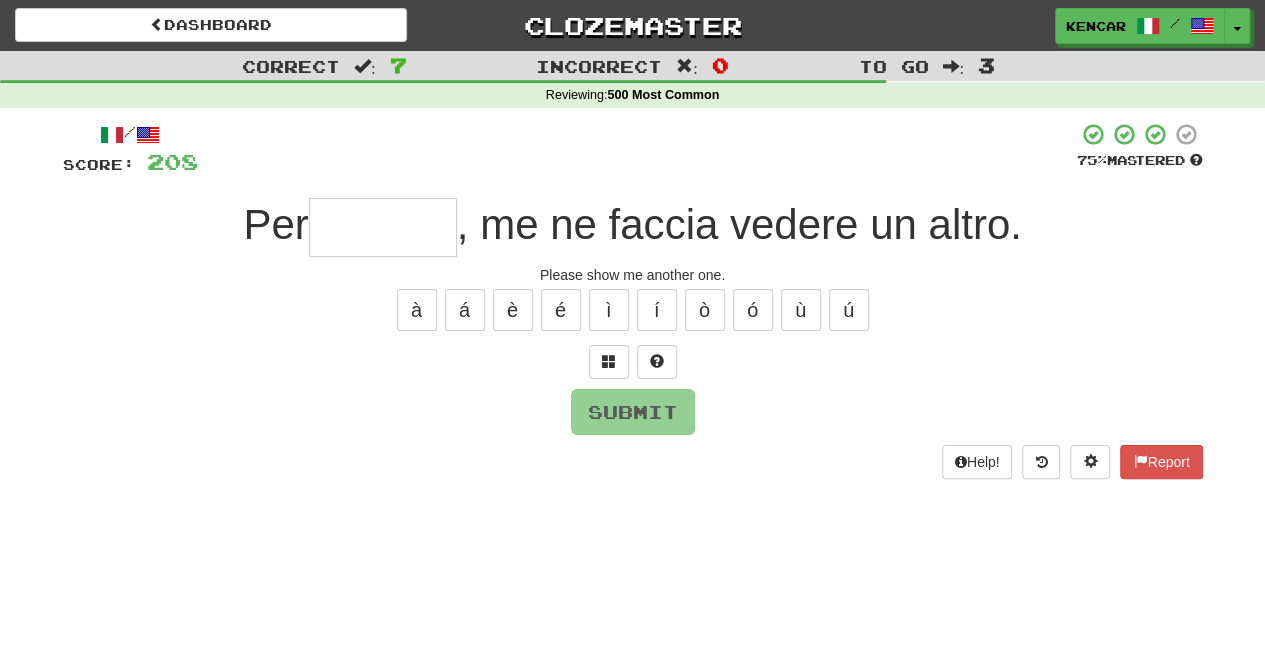 type on "*" 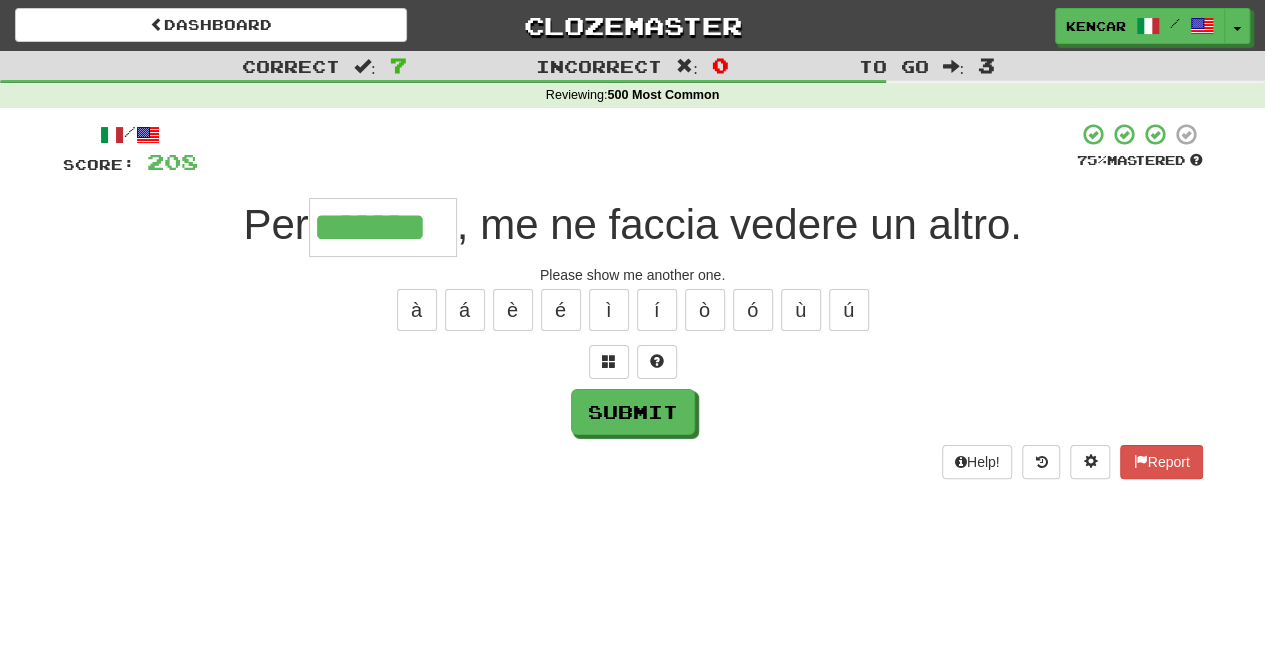 type on "*******" 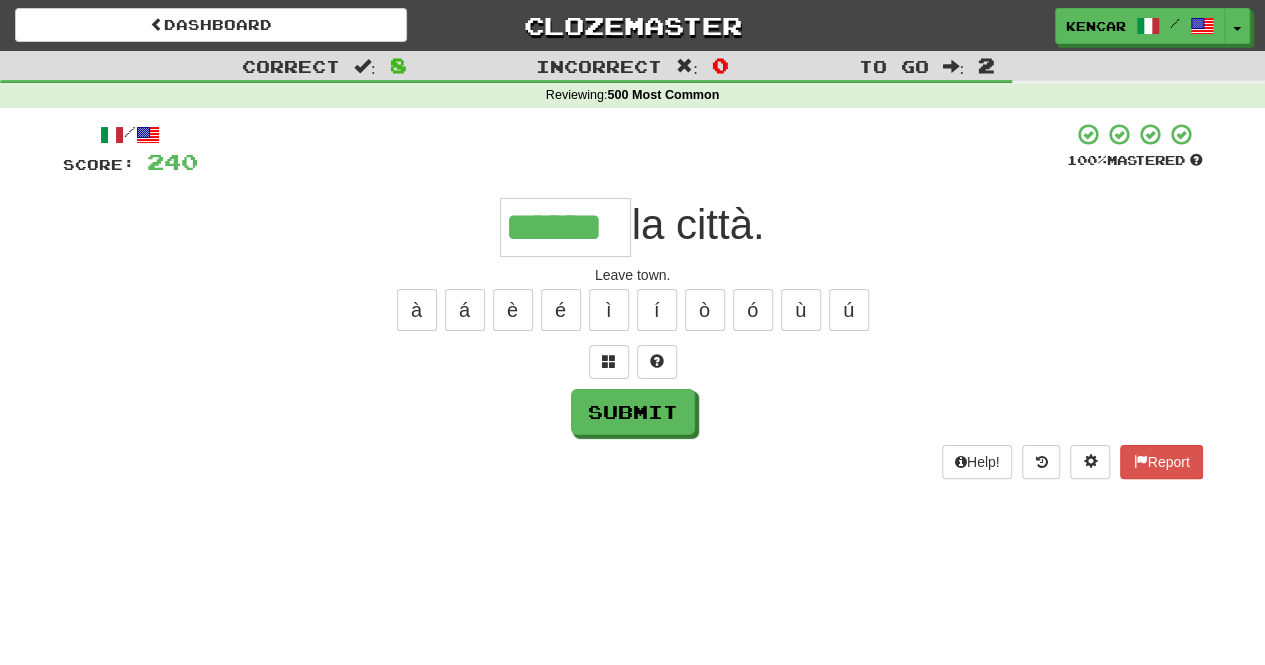 type on "******" 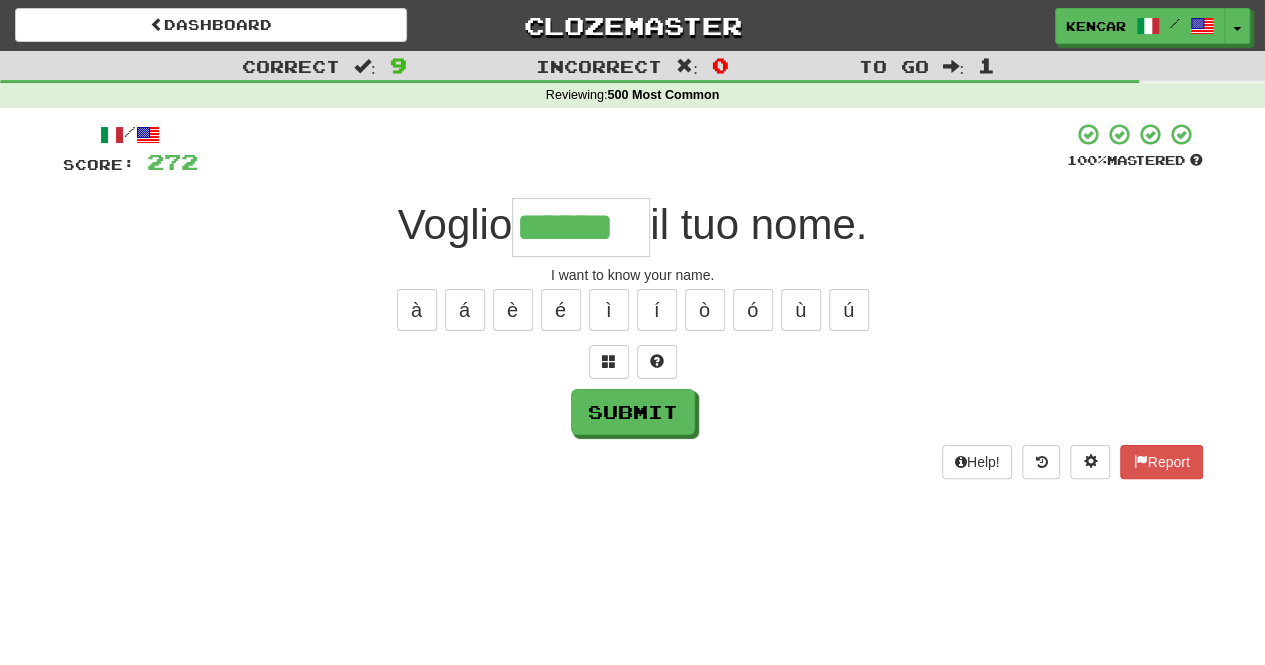 type on "******" 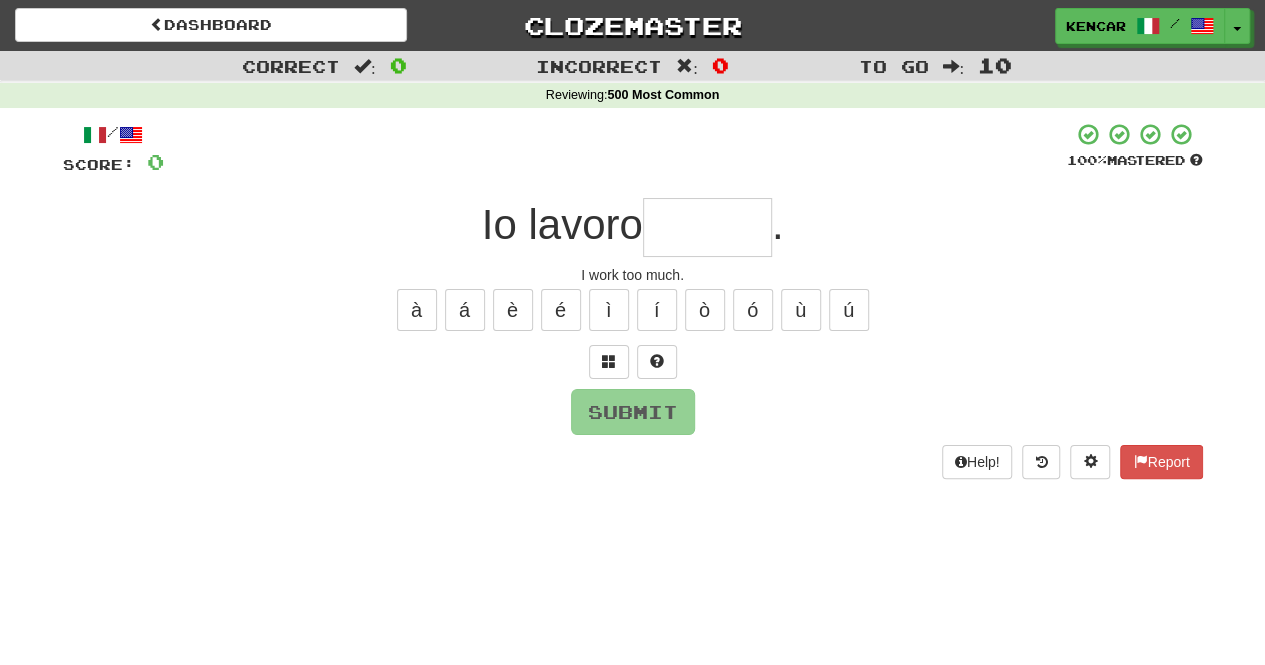 click at bounding box center (615, 149) 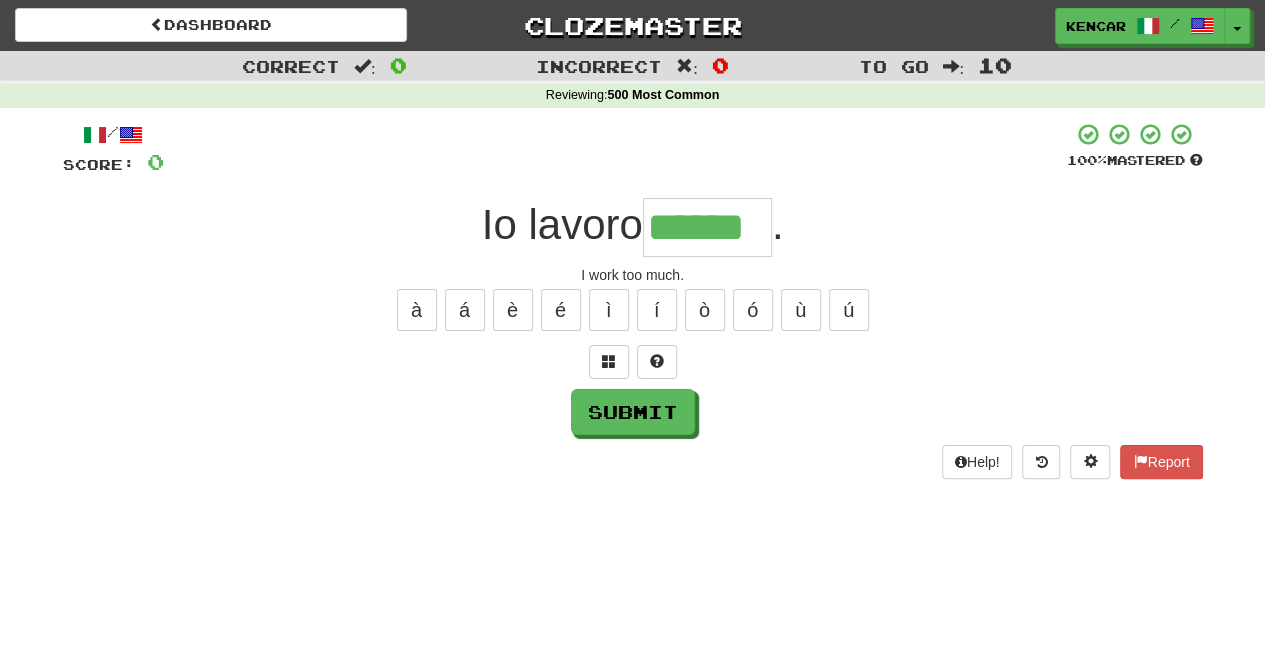 type on "******" 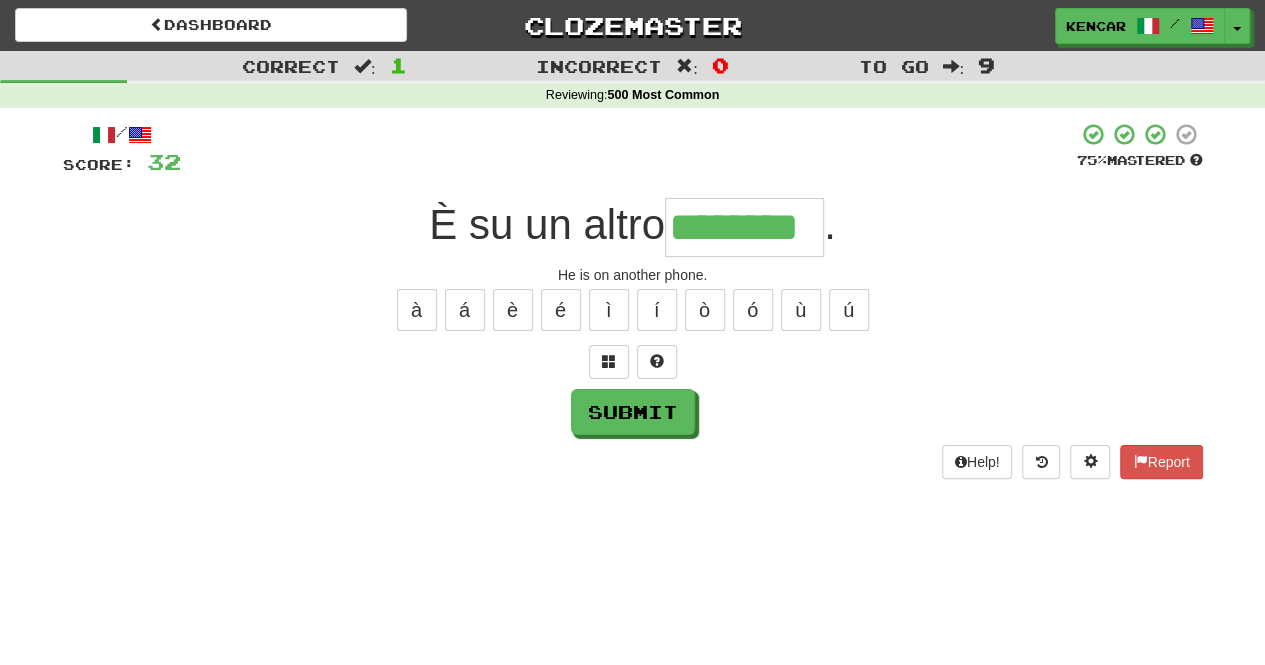 type on "********" 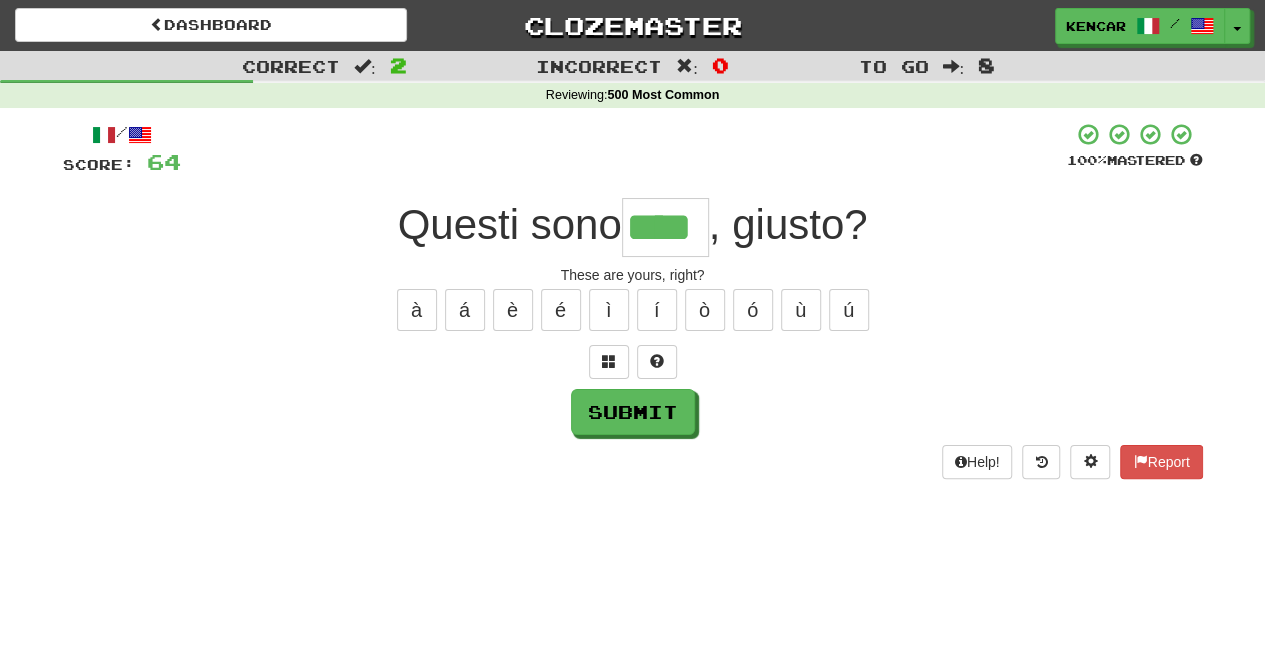 type on "****" 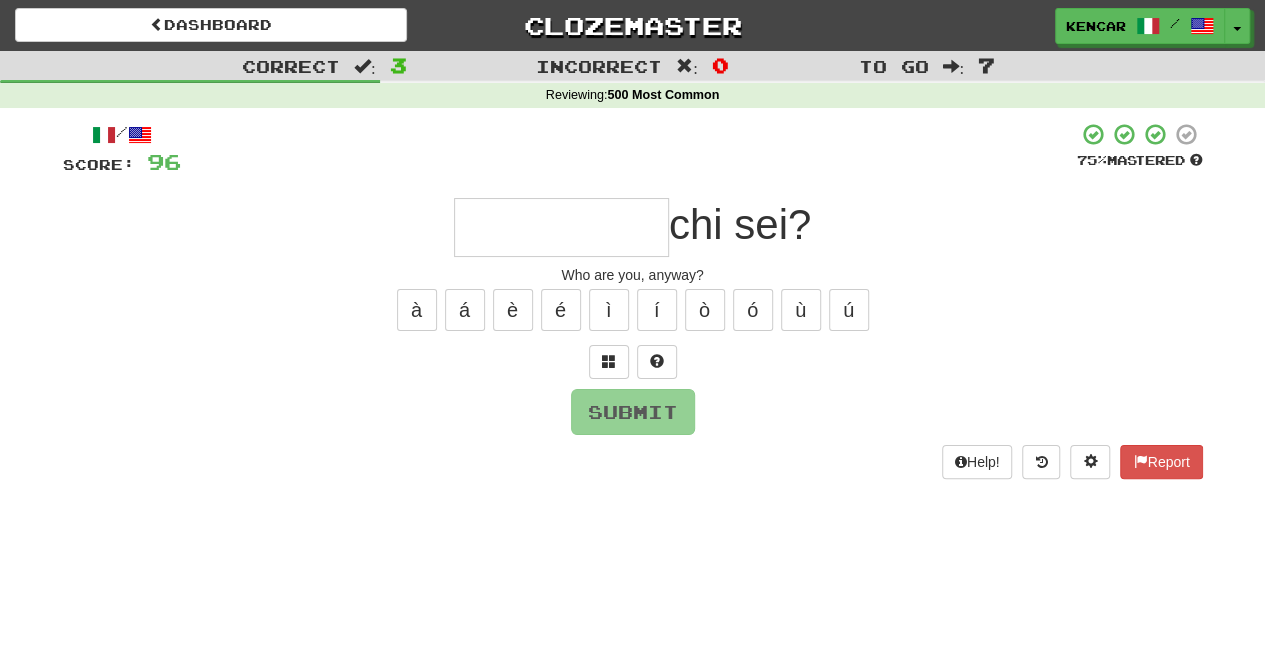click on "Who are you, anyway?" at bounding box center (633, 275) 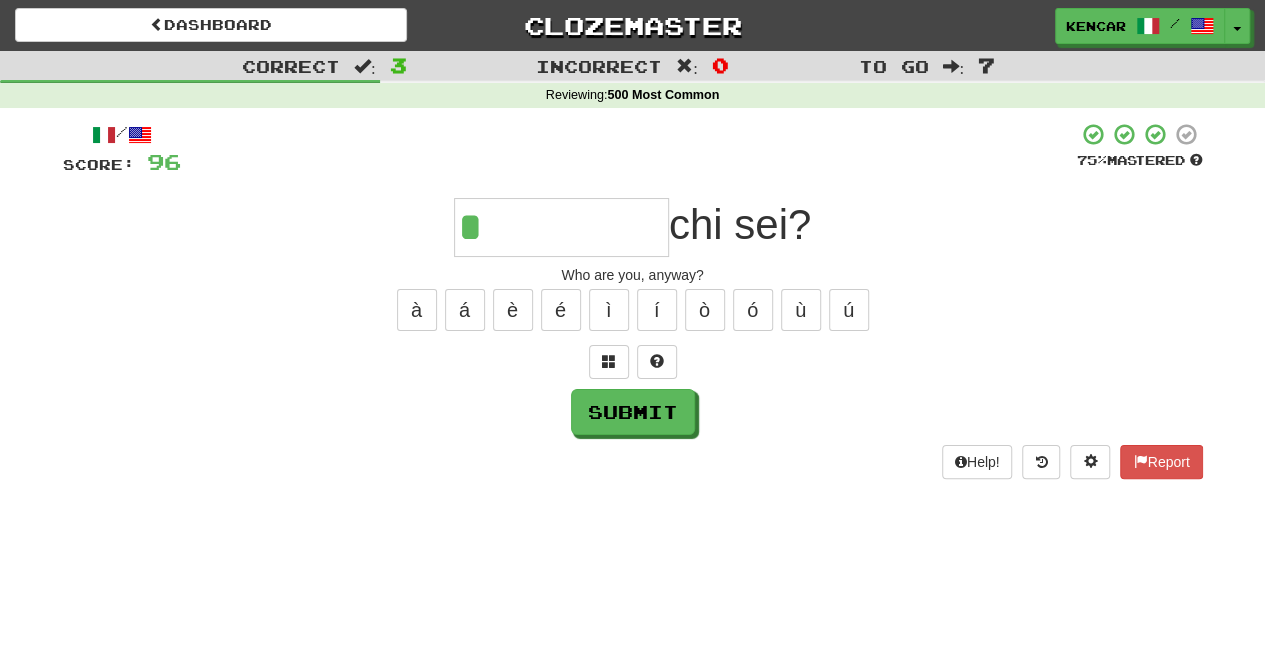 type on "********" 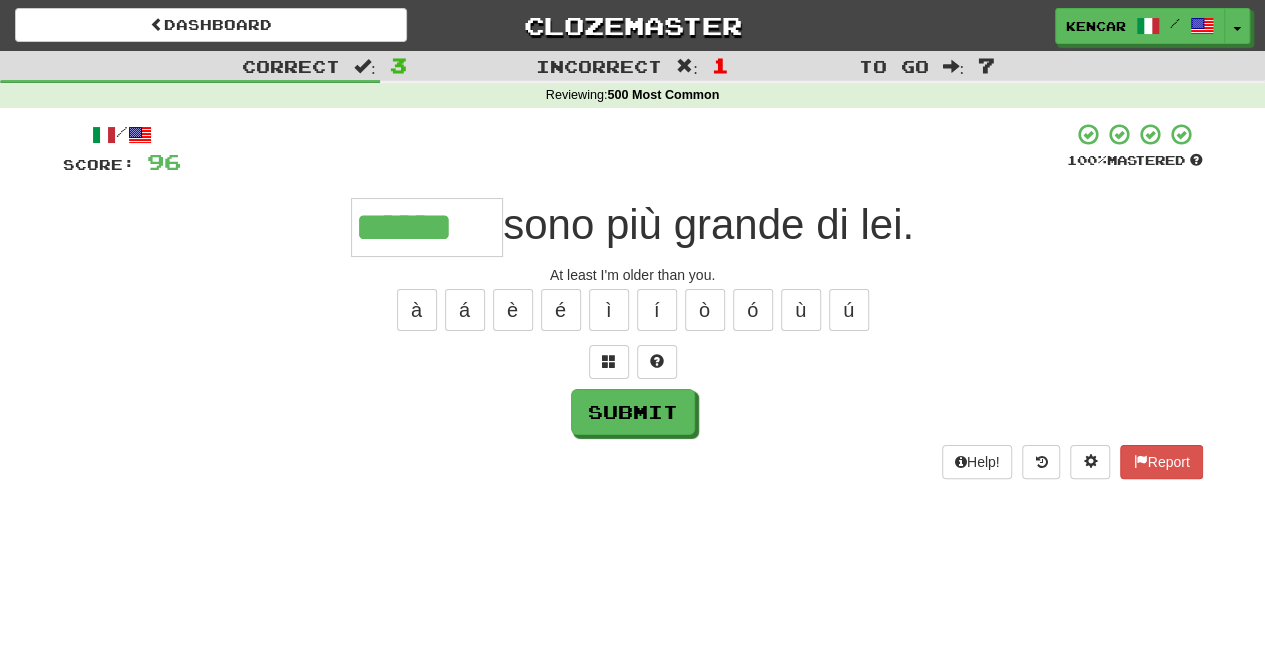 type on "******" 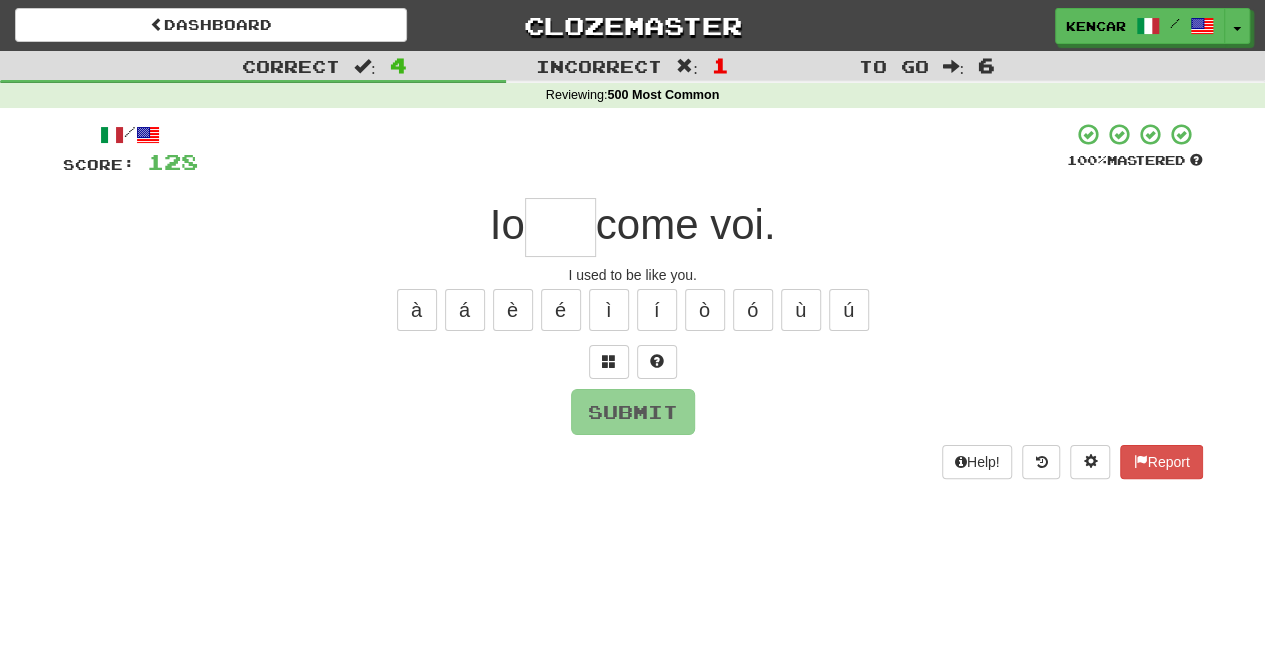 type on "*" 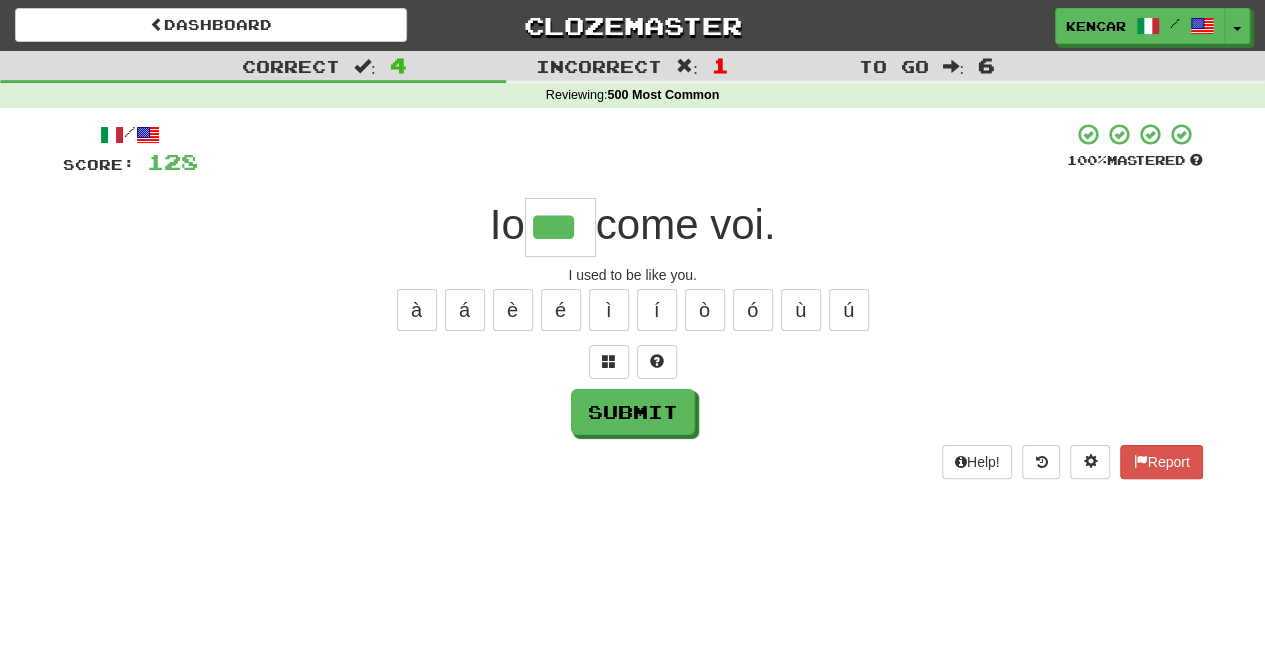 type on "***" 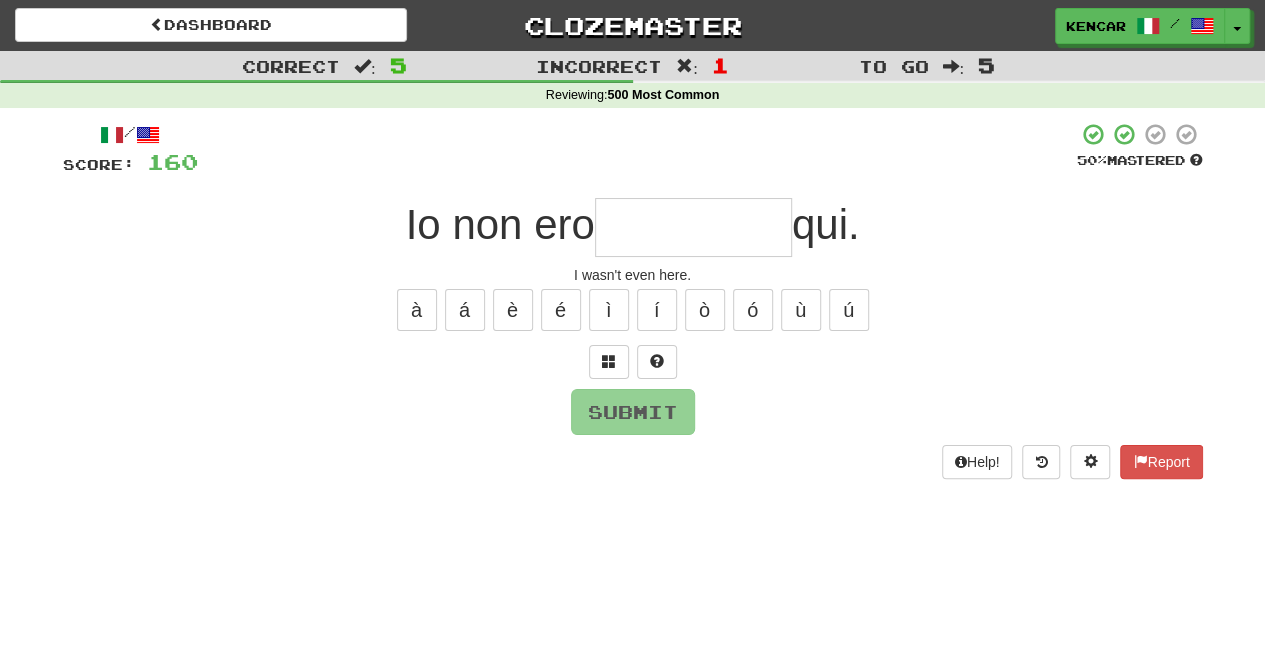 type on "*" 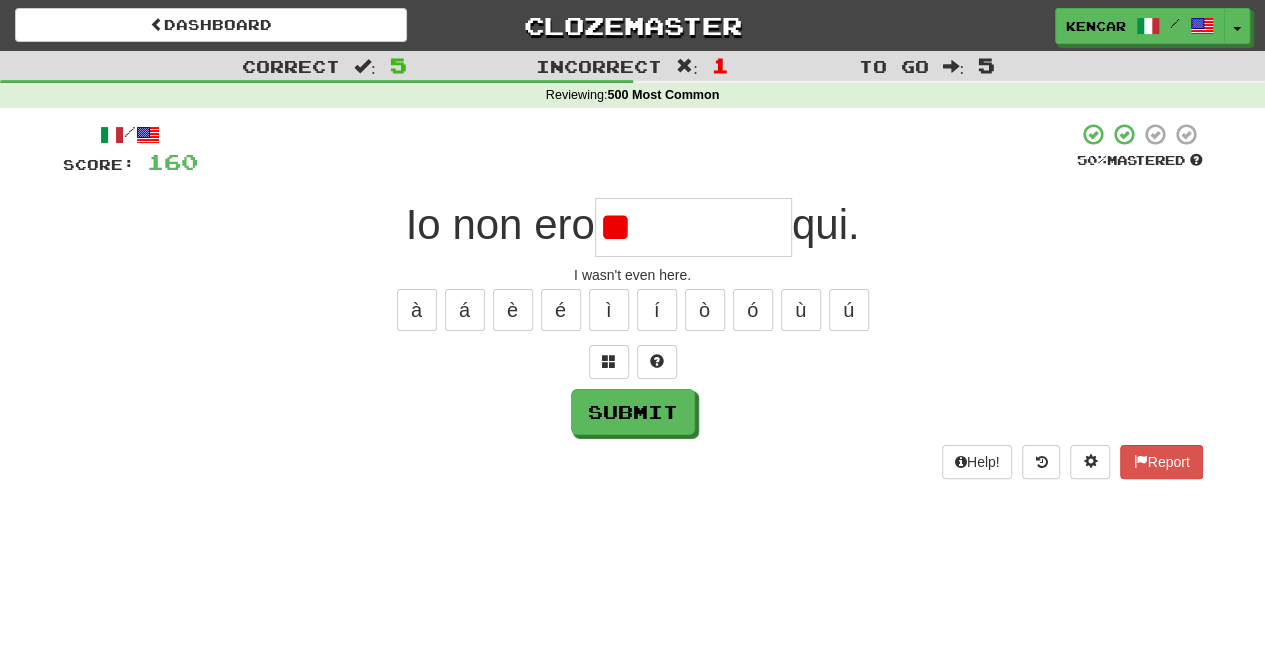 type on "*" 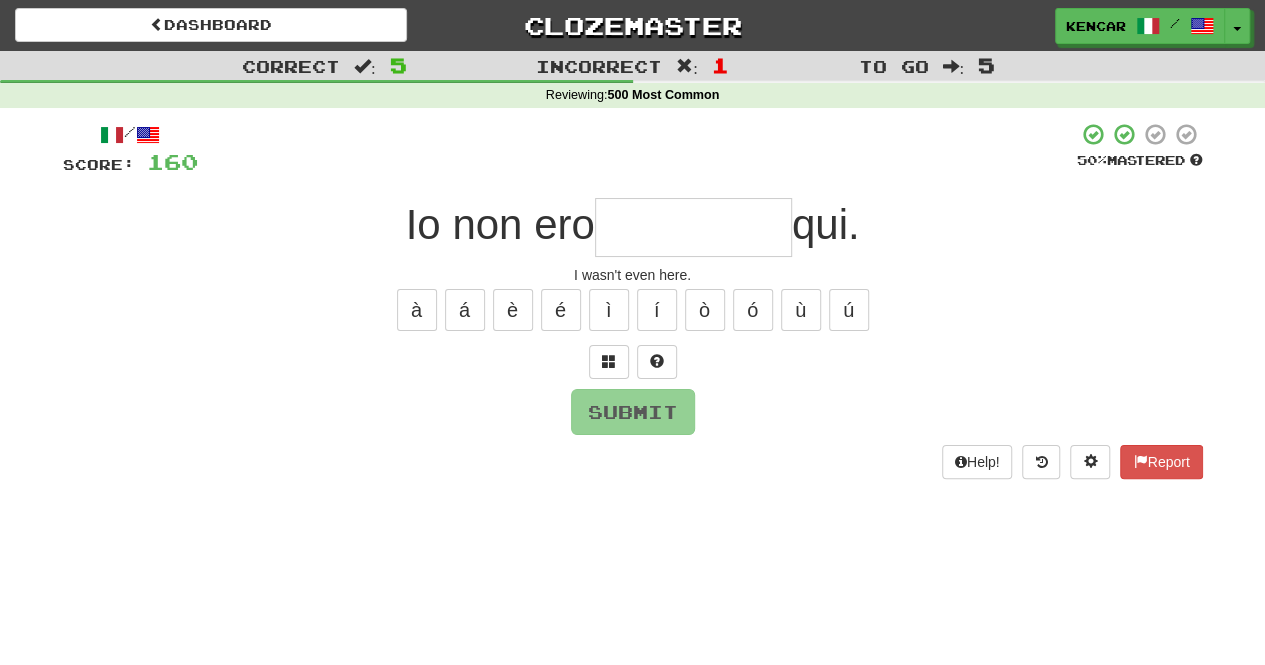 type on "*" 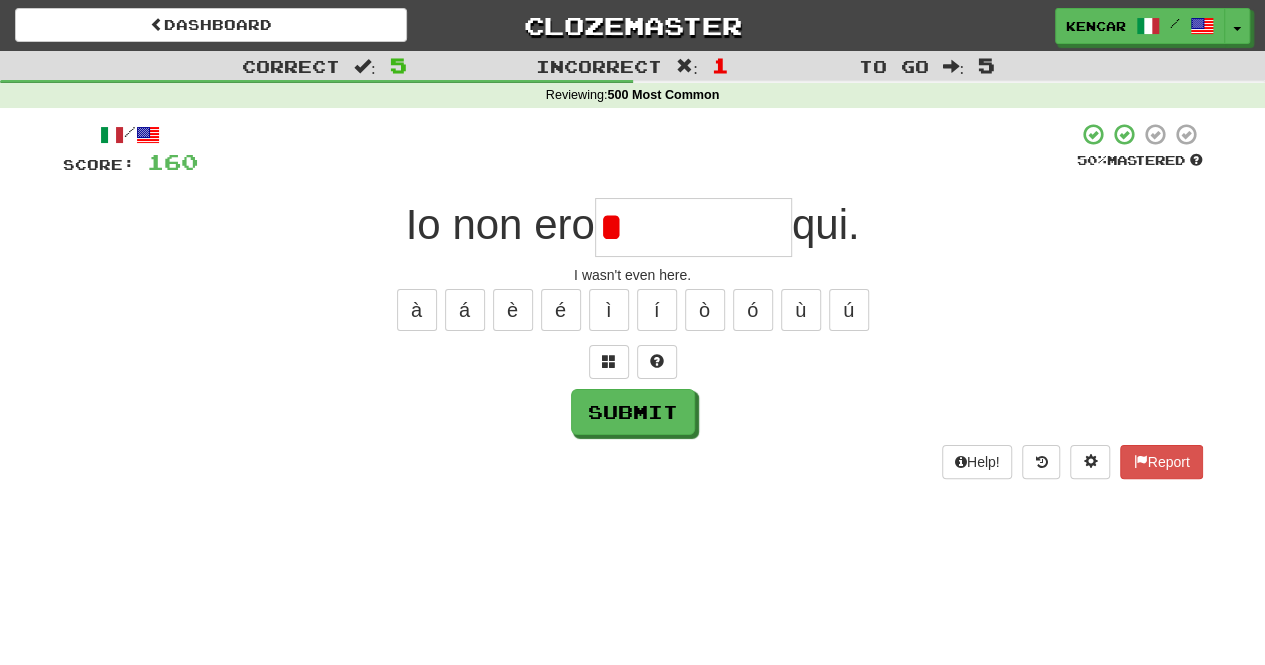 type on "*******" 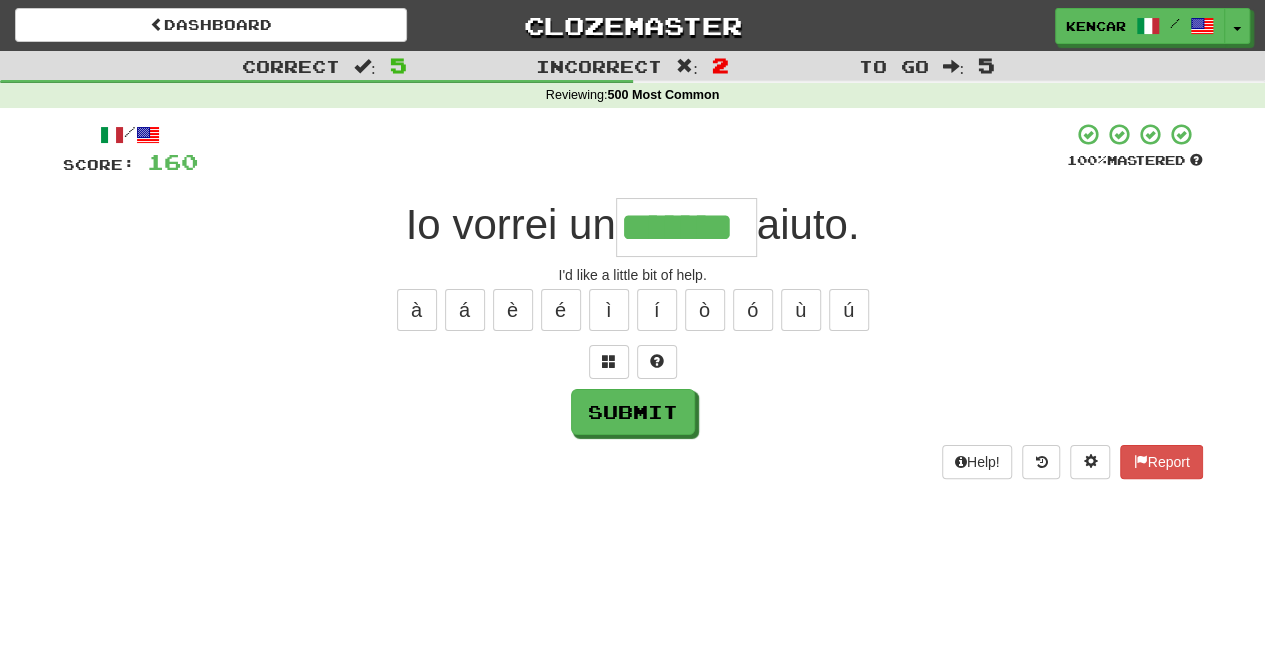 type on "*******" 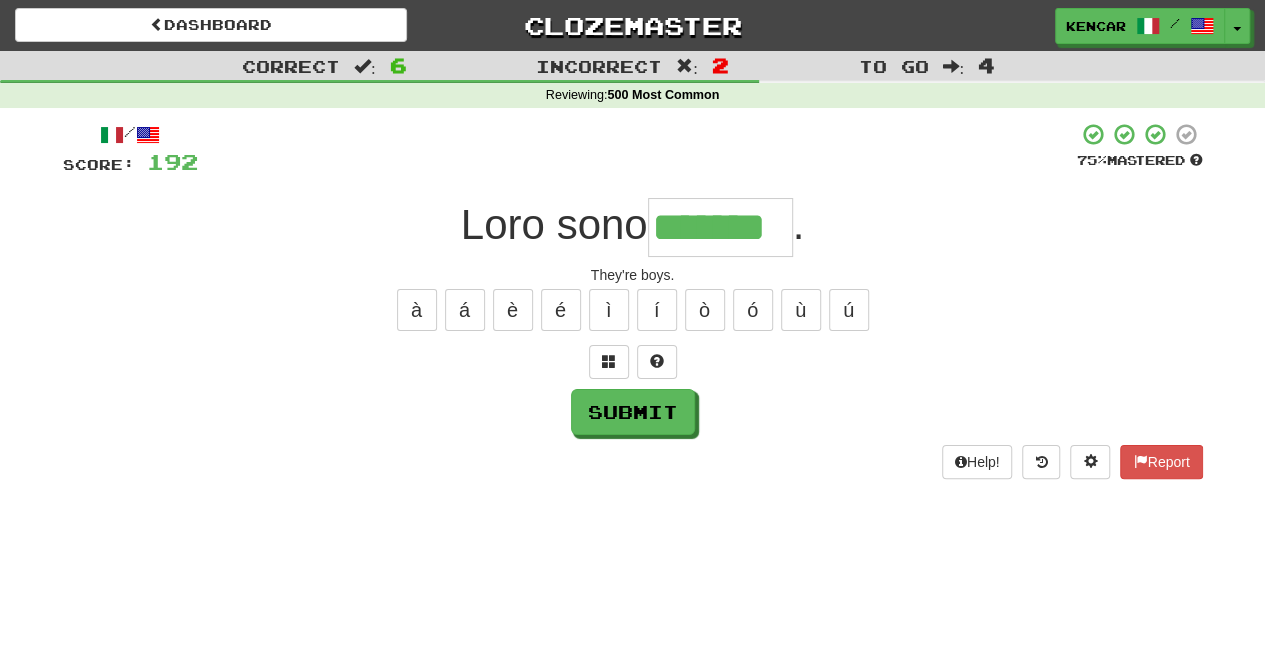 type on "*******" 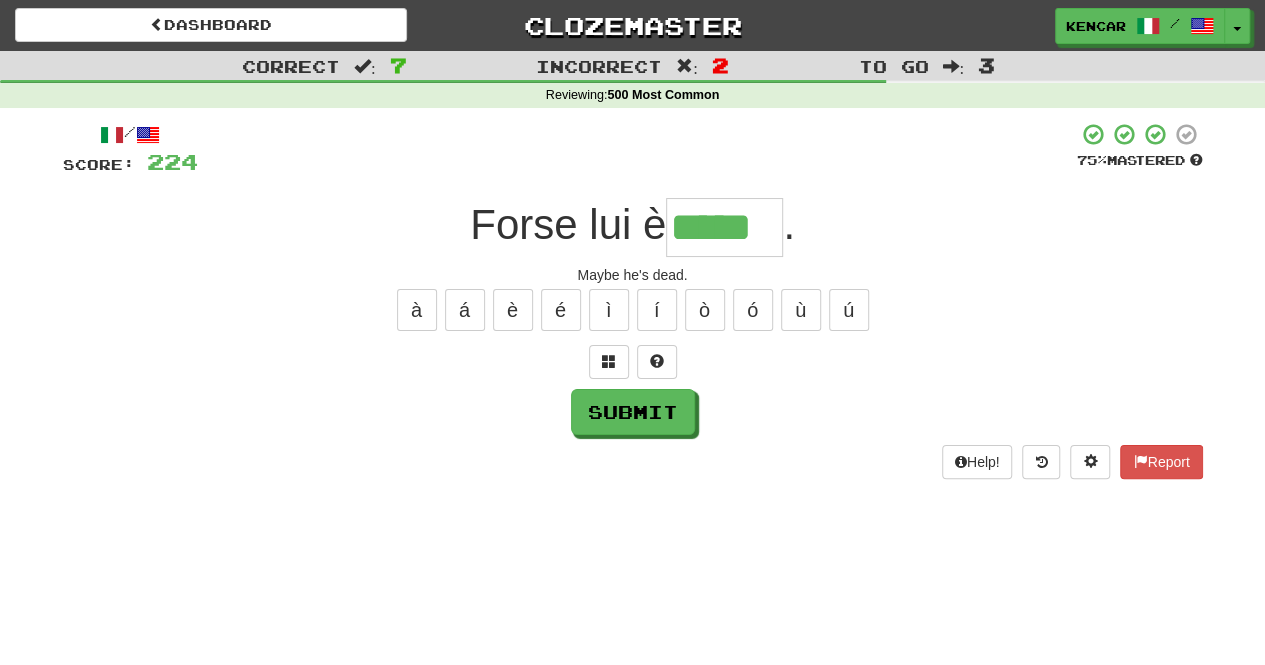 type on "*****" 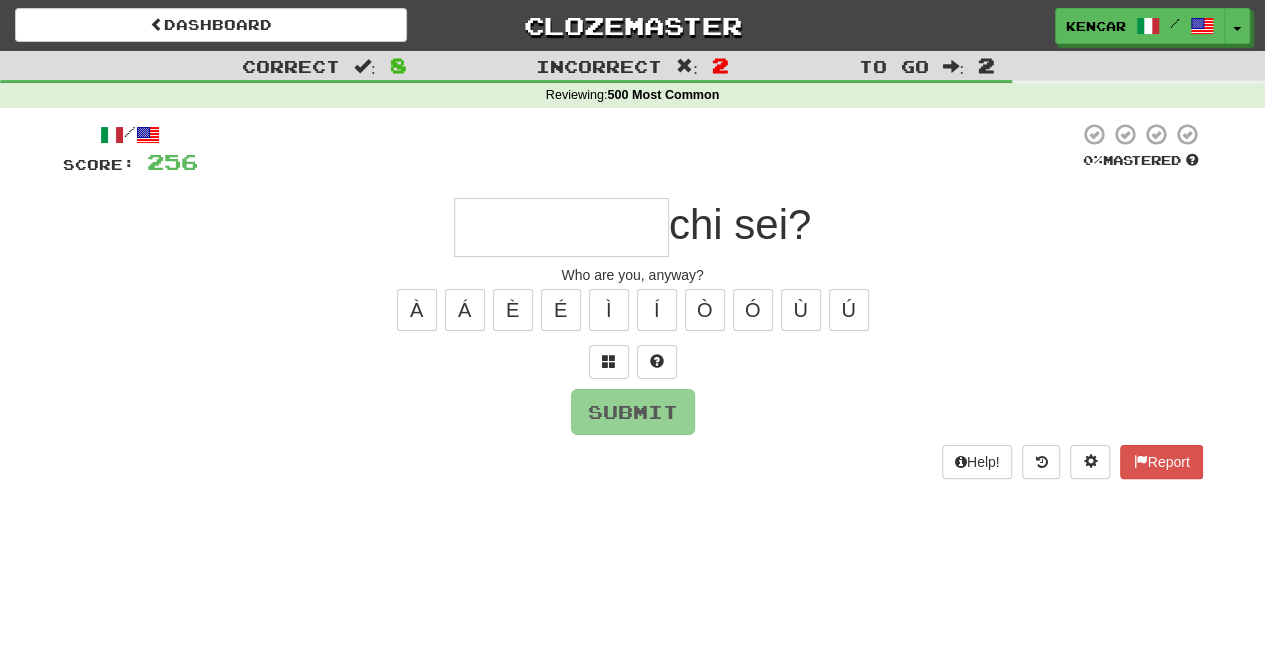type on "*" 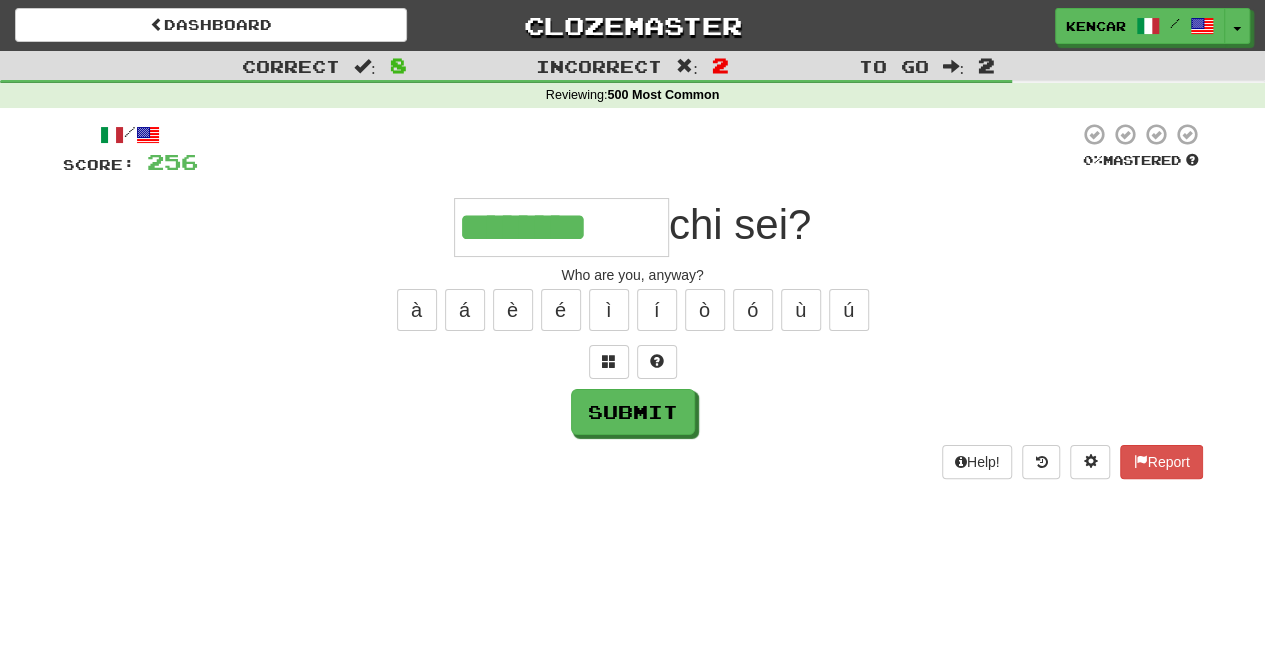 type on "********" 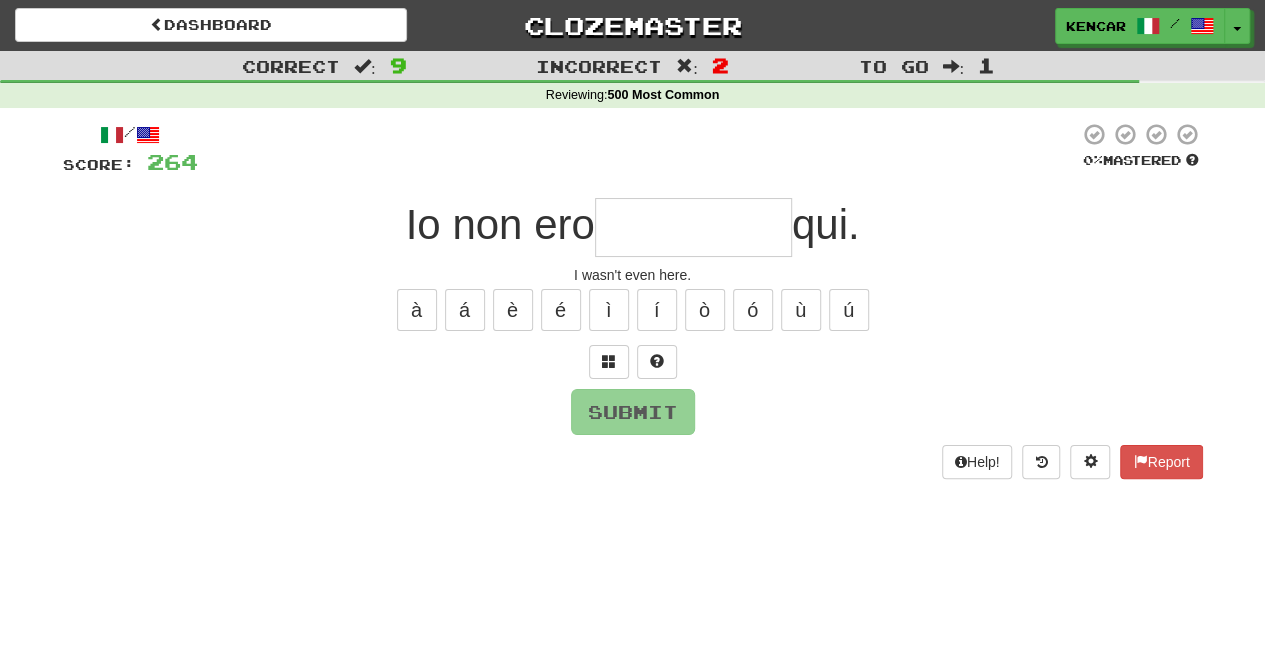 type on "*" 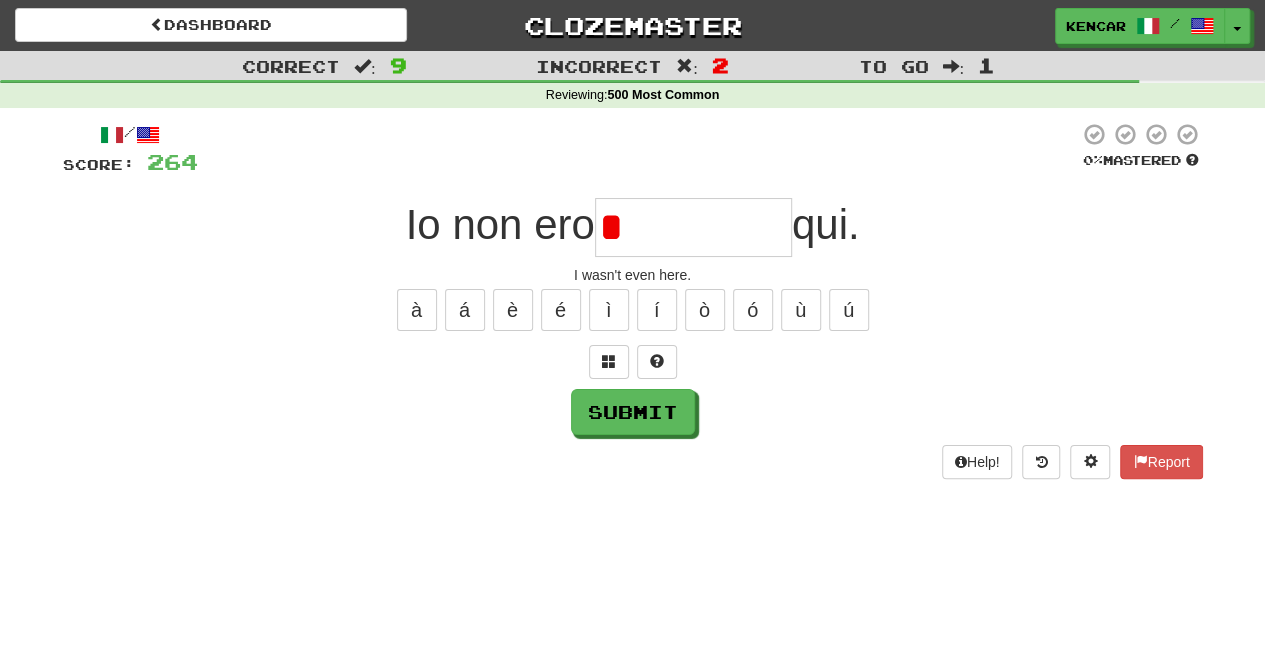 type on "*******" 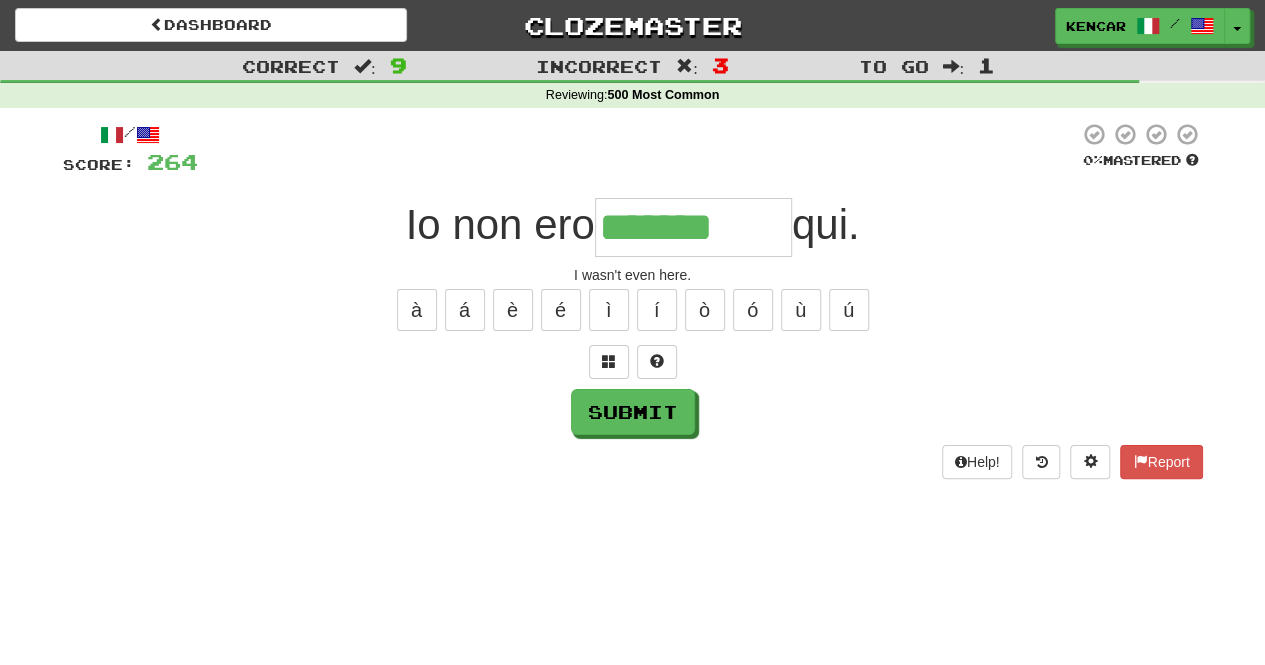type on "*******" 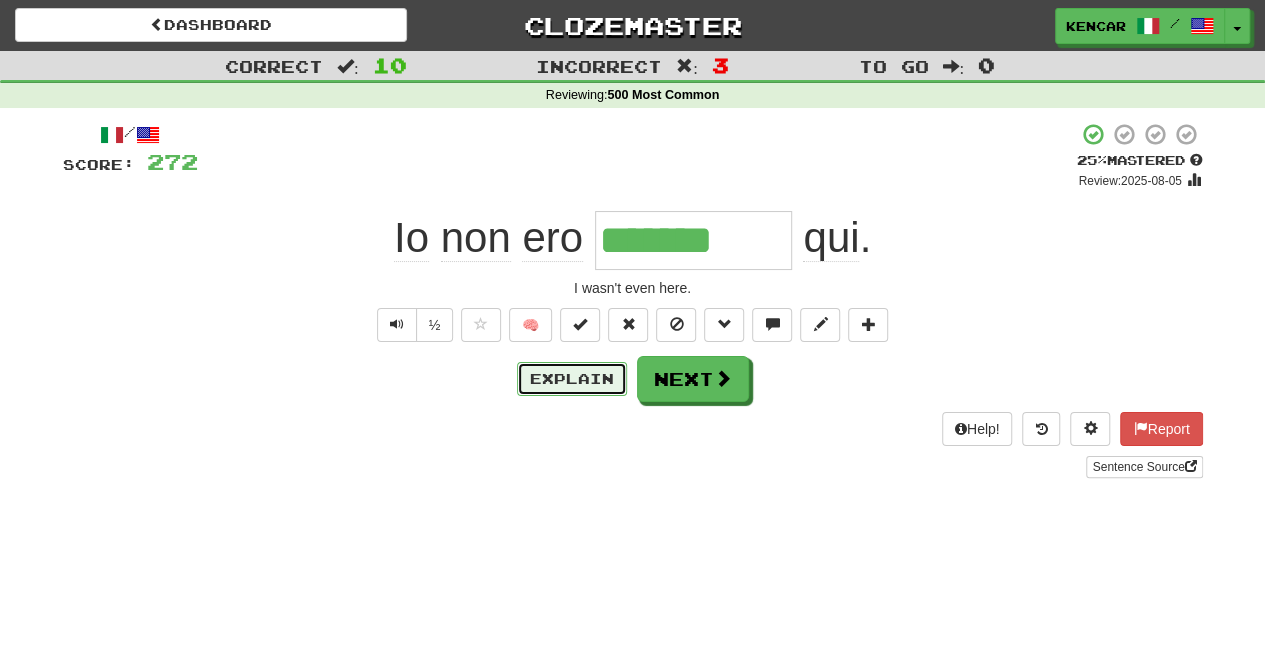 click on "Explain" at bounding box center (572, 379) 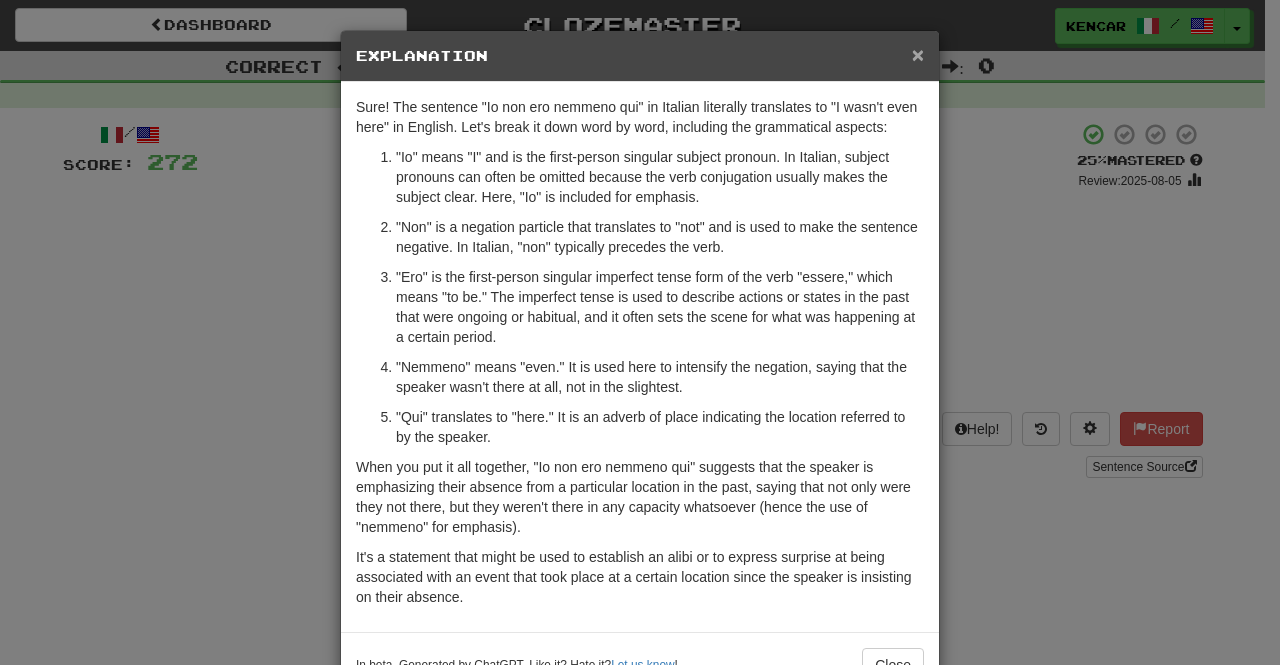click on "×" at bounding box center (918, 54) 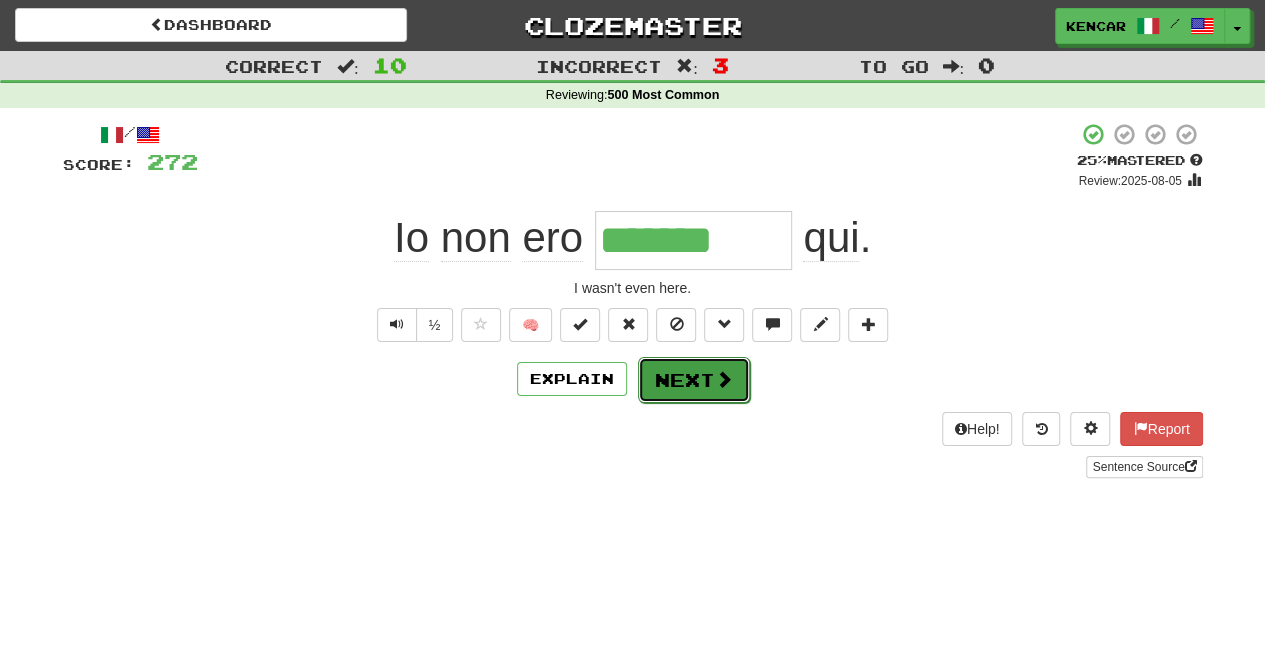 click on "Next" at bounding box center [694, 380] 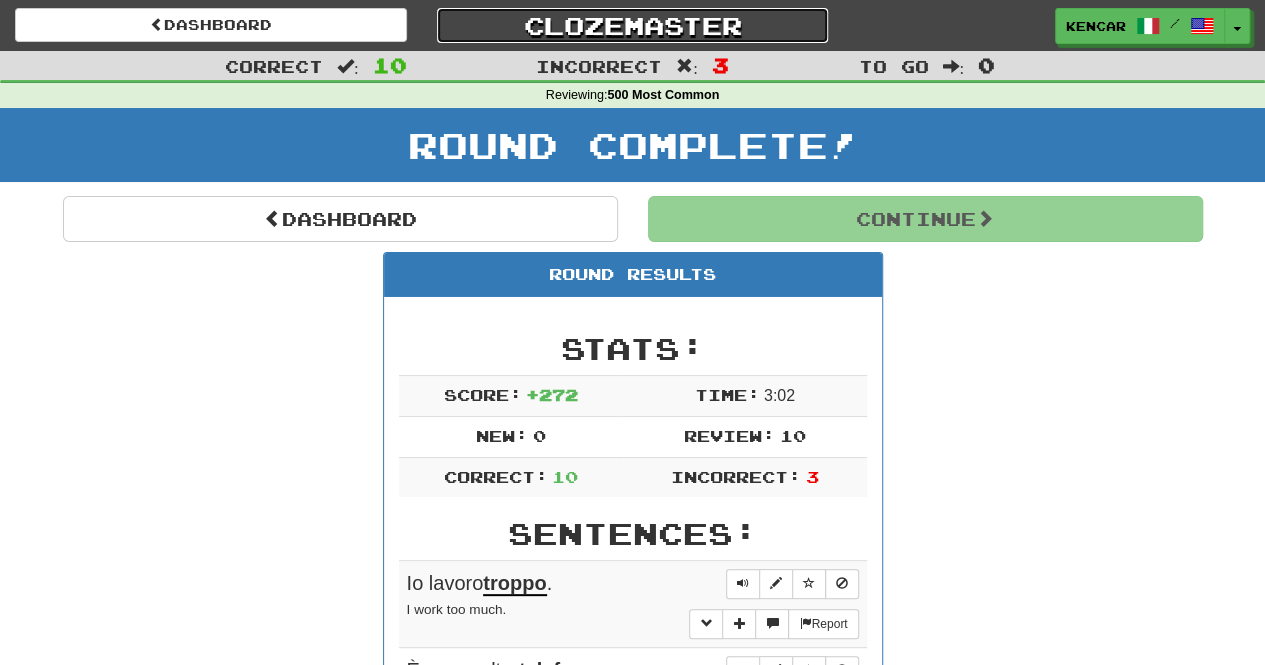 click on "Clozemaster" at bounding box center [633, 25] 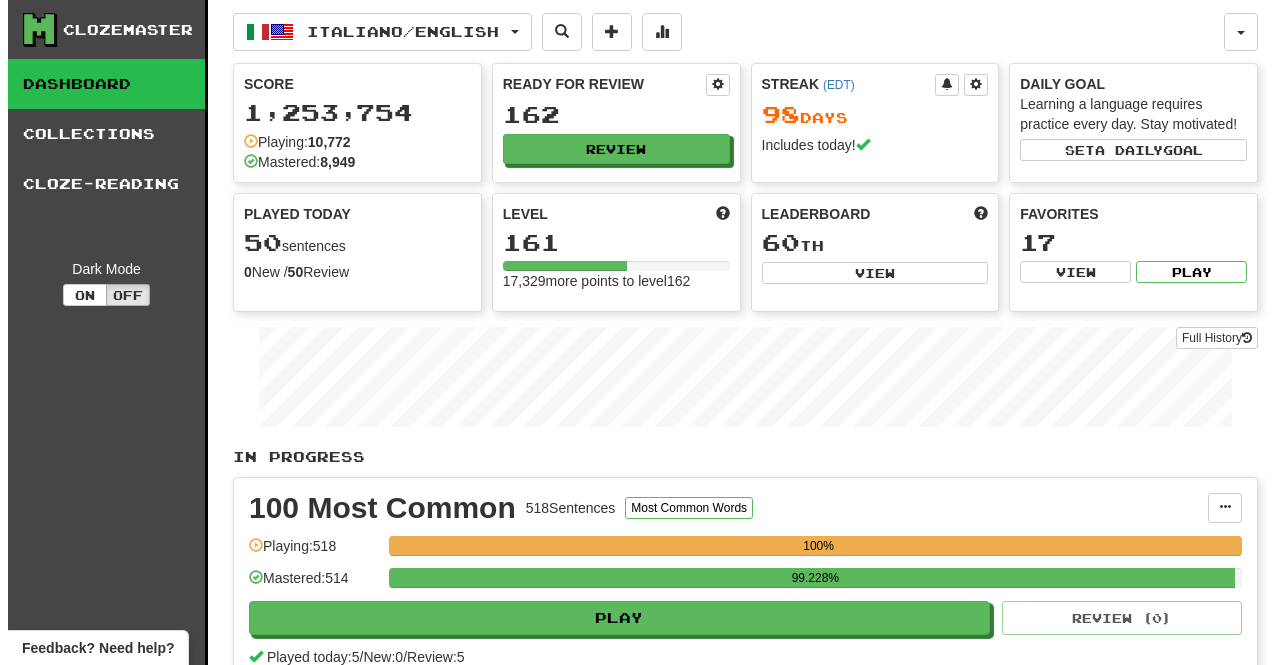 scroll, scrollTop: 0, scrollLeft: 0, axis: both 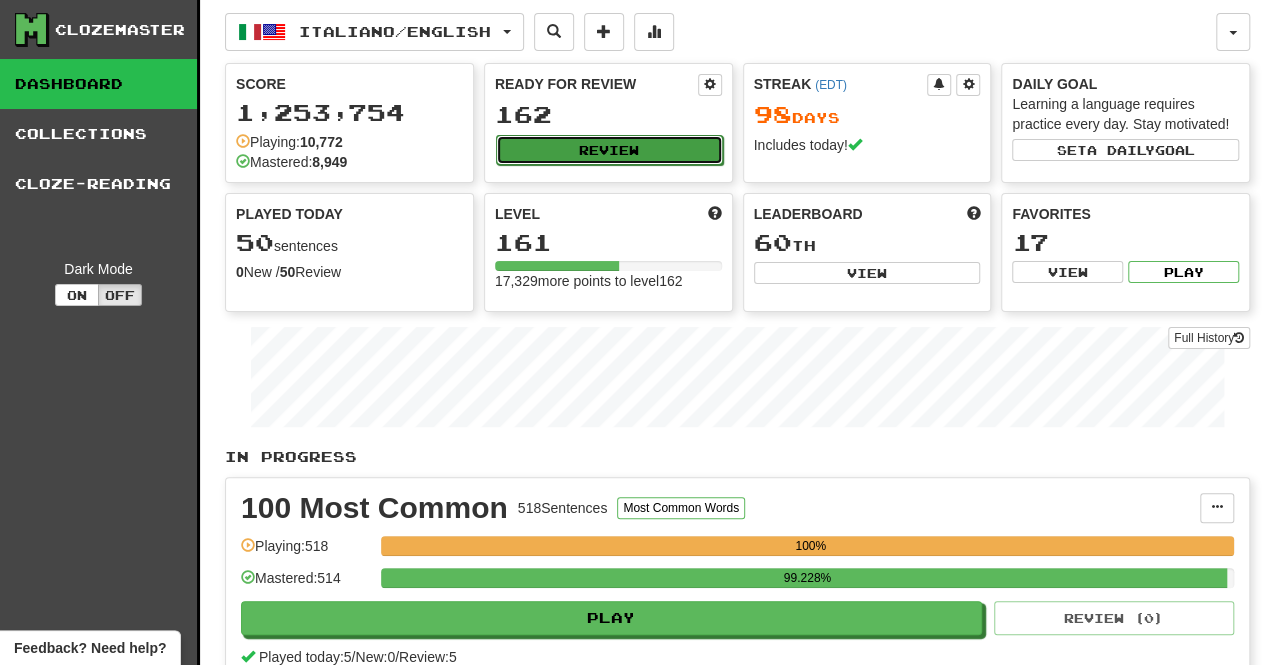 click on "Review" at bounding box center [609, 150] 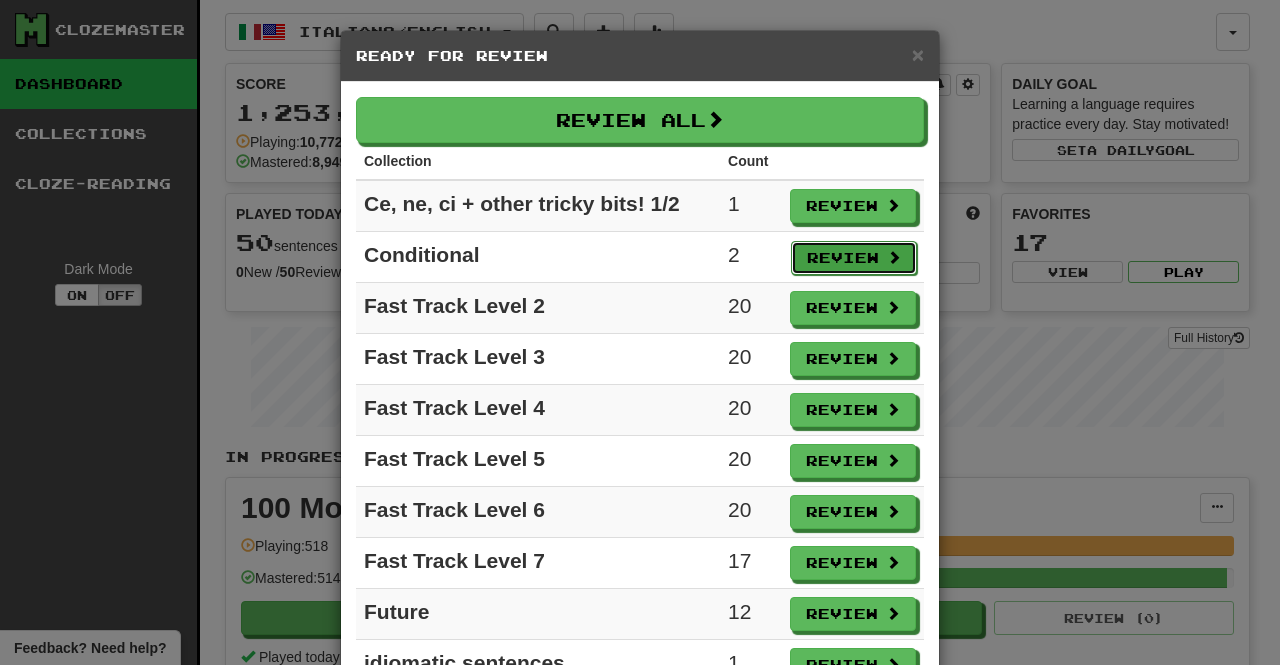 click on "Review" at bounding box center (854, 258) 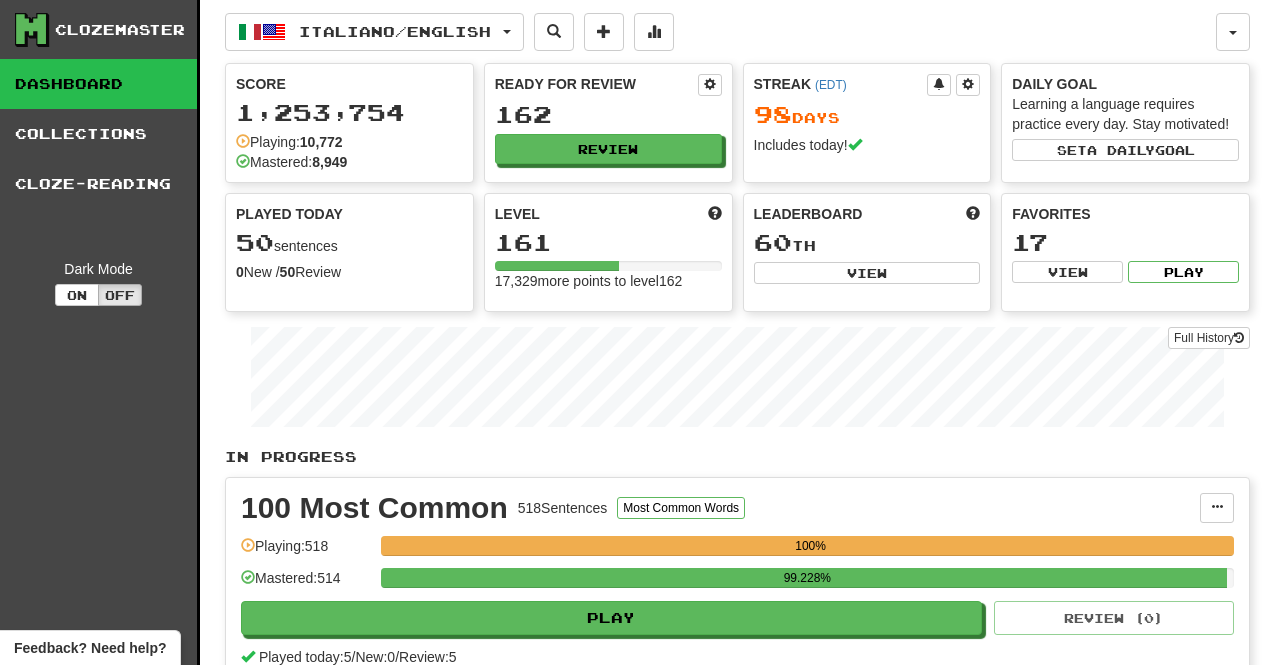 select on "**" 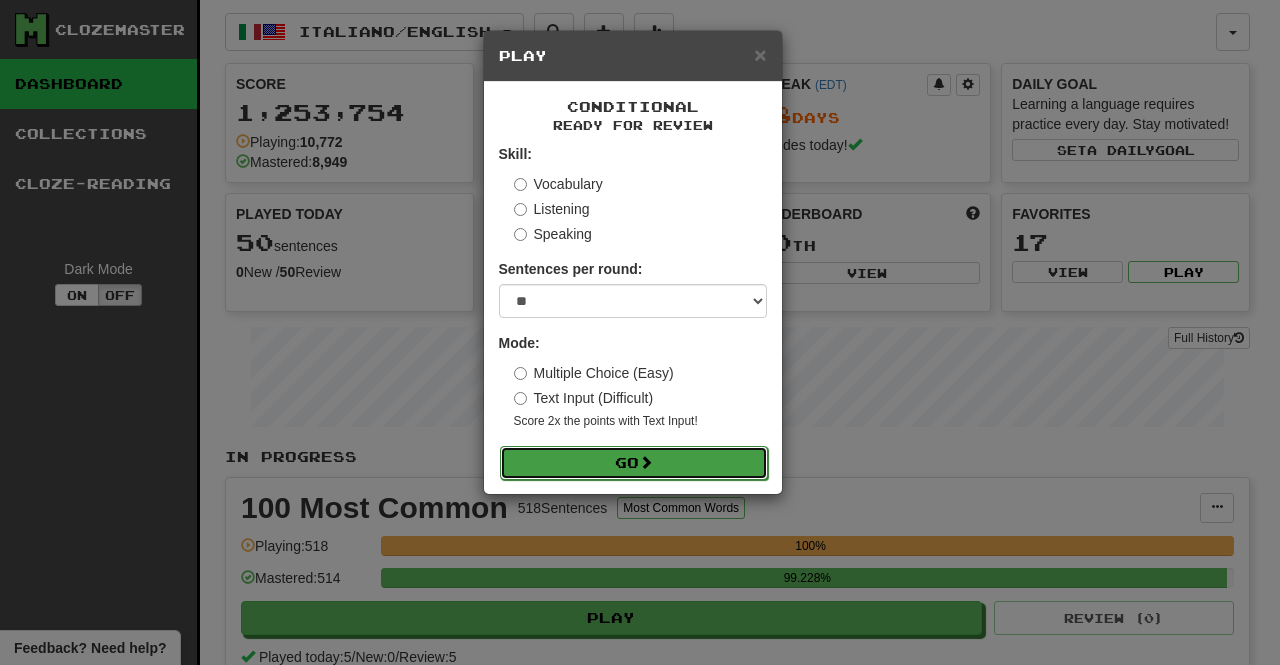 click on "Go" at bounding box center [634, 463] 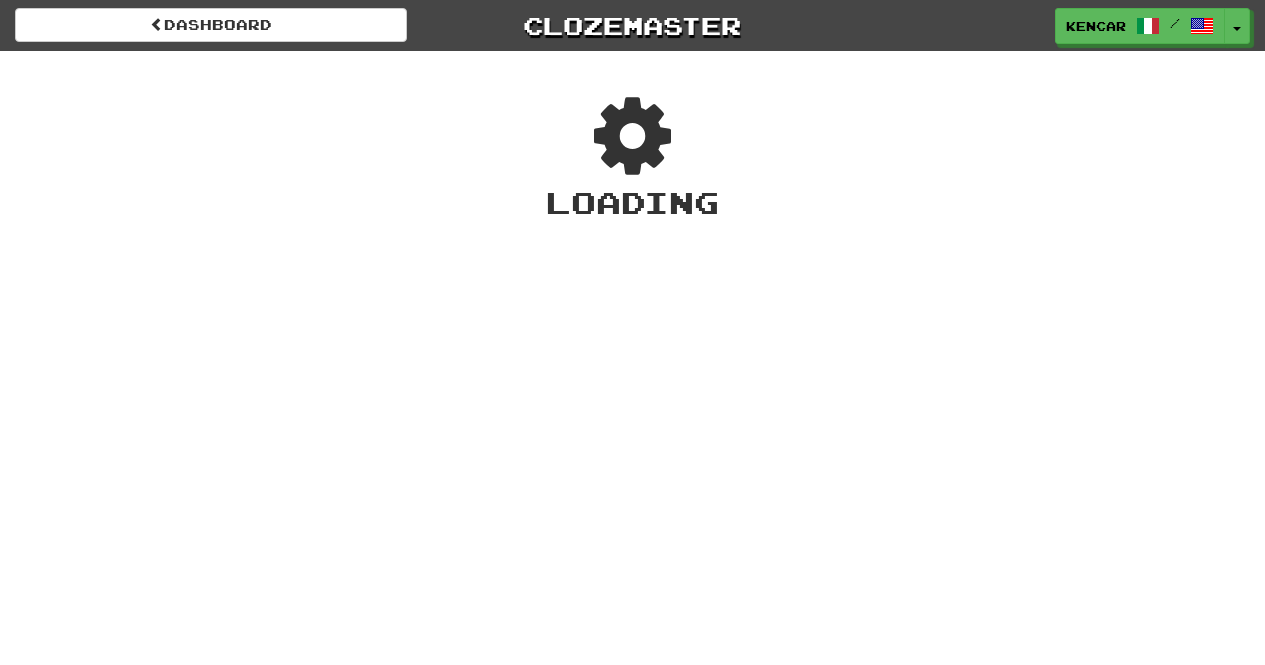 scroll, scrollTop: 0, scrollLeft: 0, axis: both 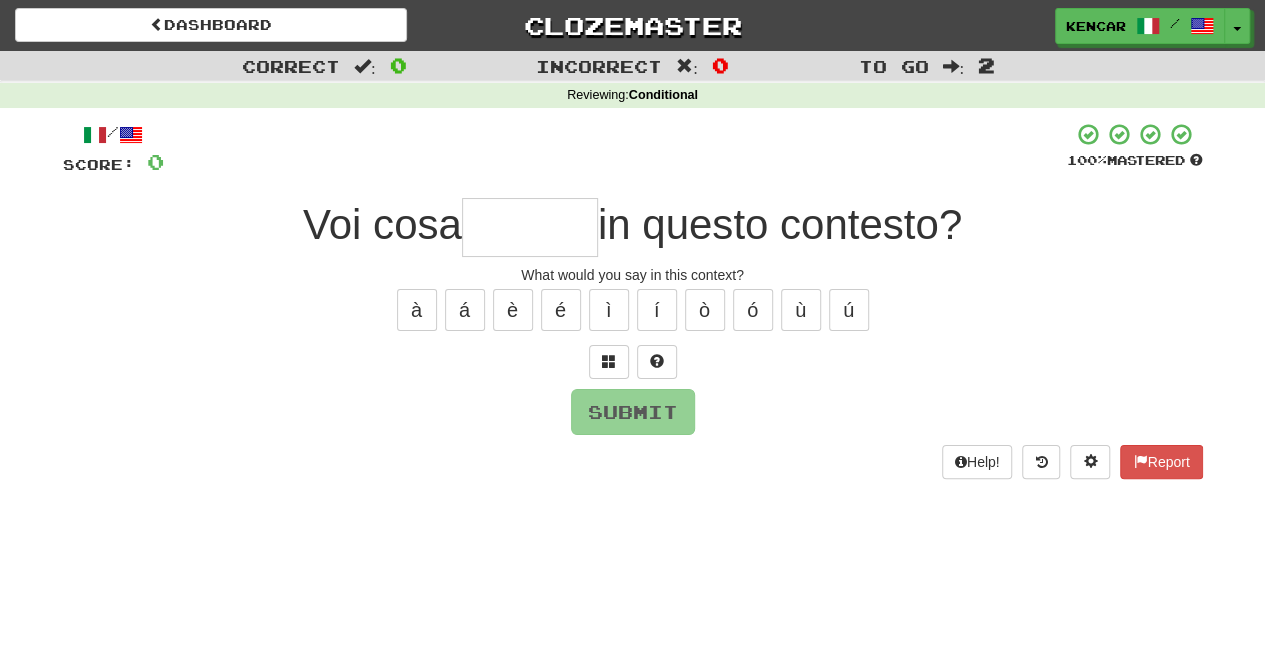 click at bounding box center (530, 227) 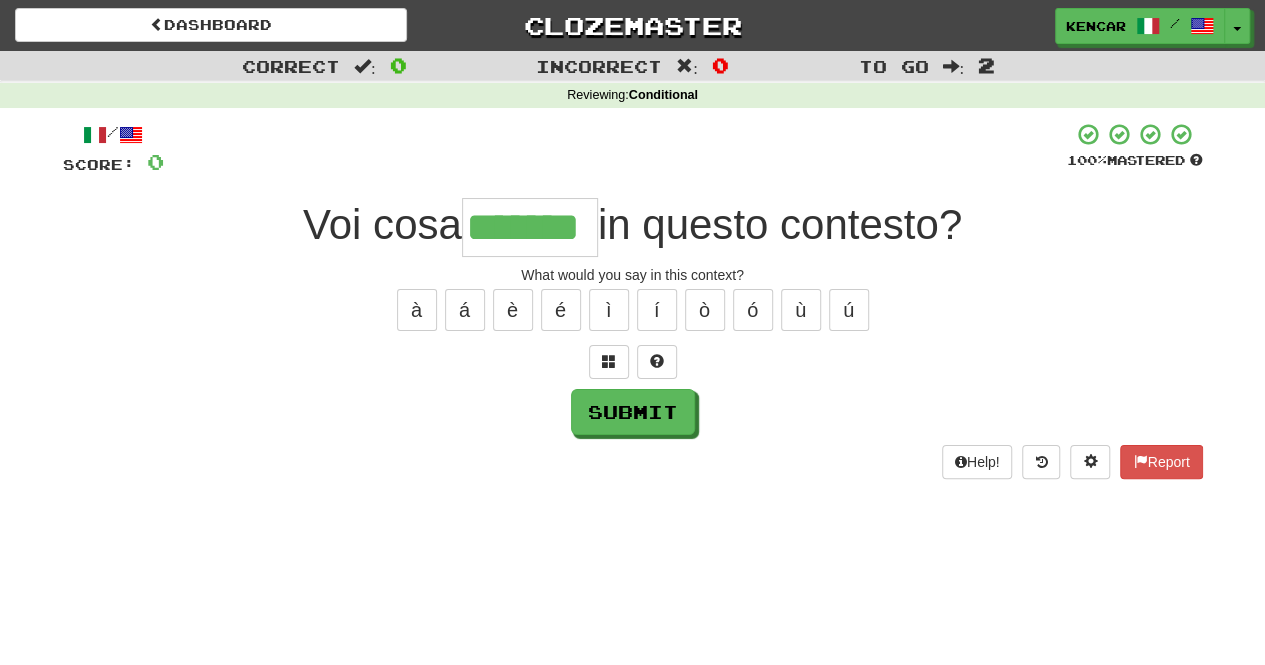 type on "*******" 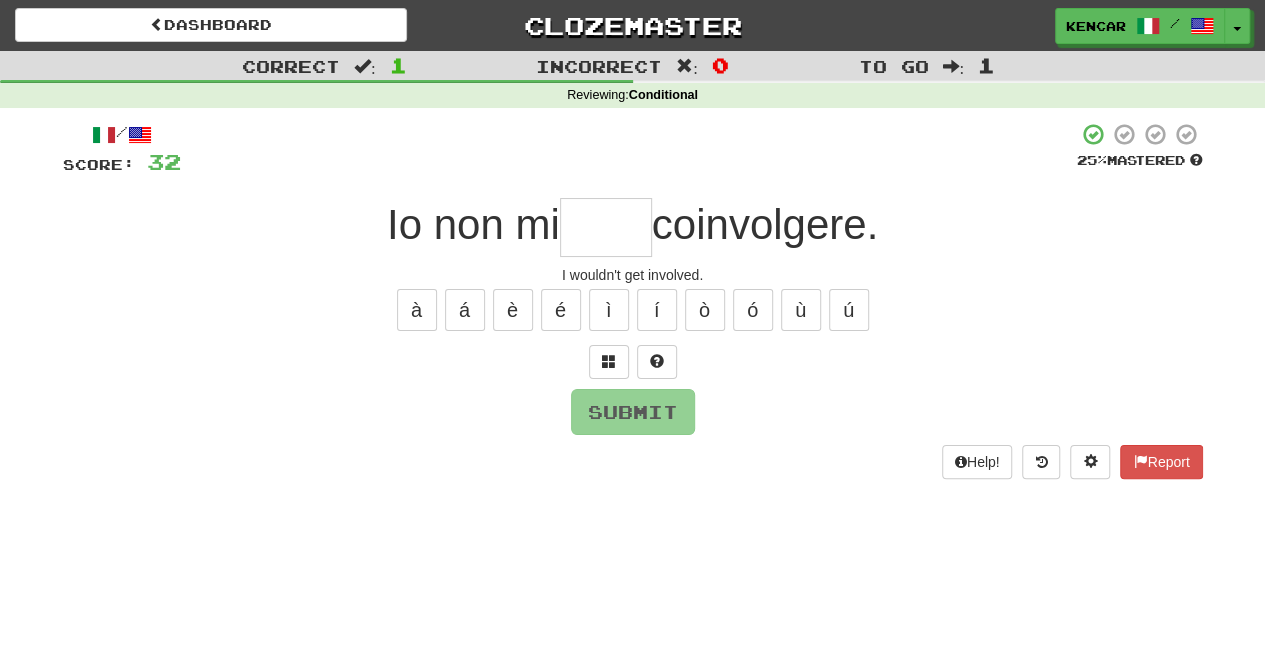 type on "*" 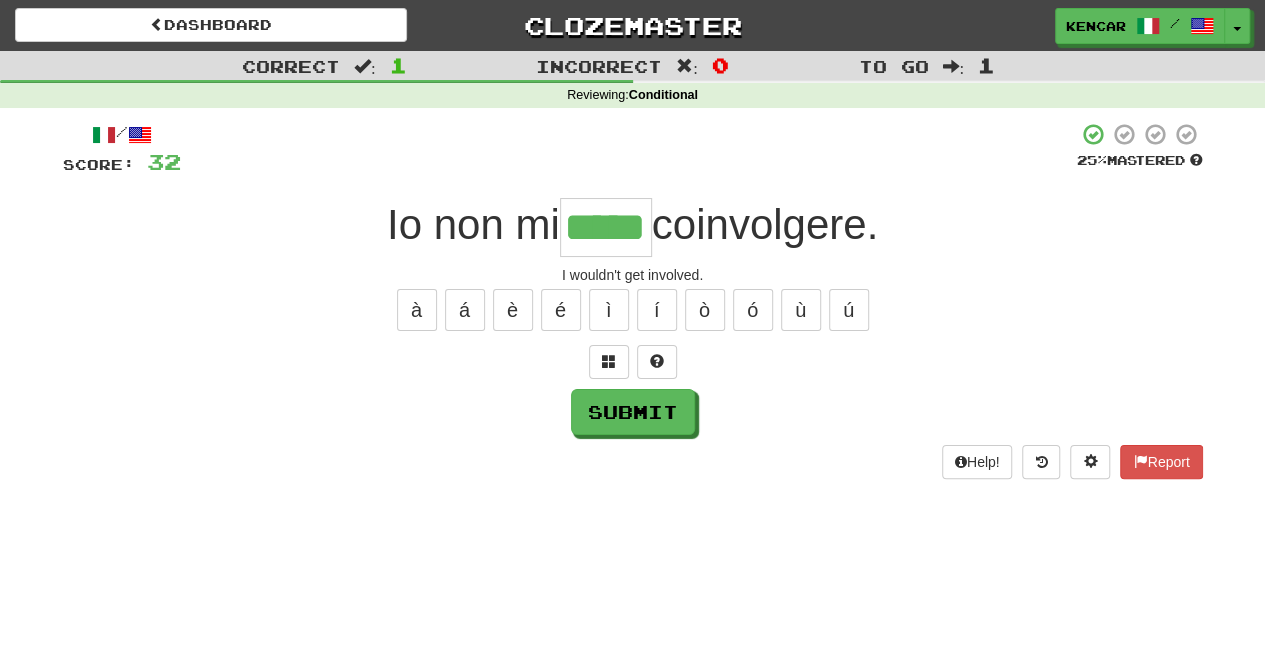 type on "*****" 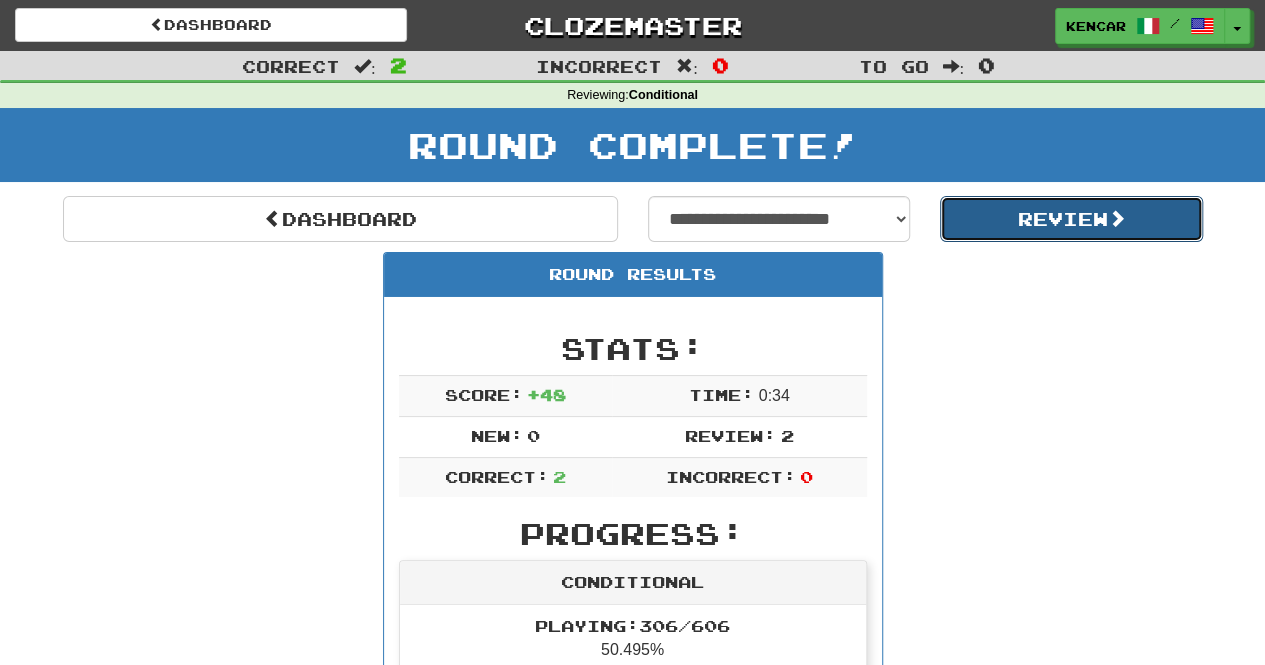 click on "Review" at bounding box center (1071, 219) 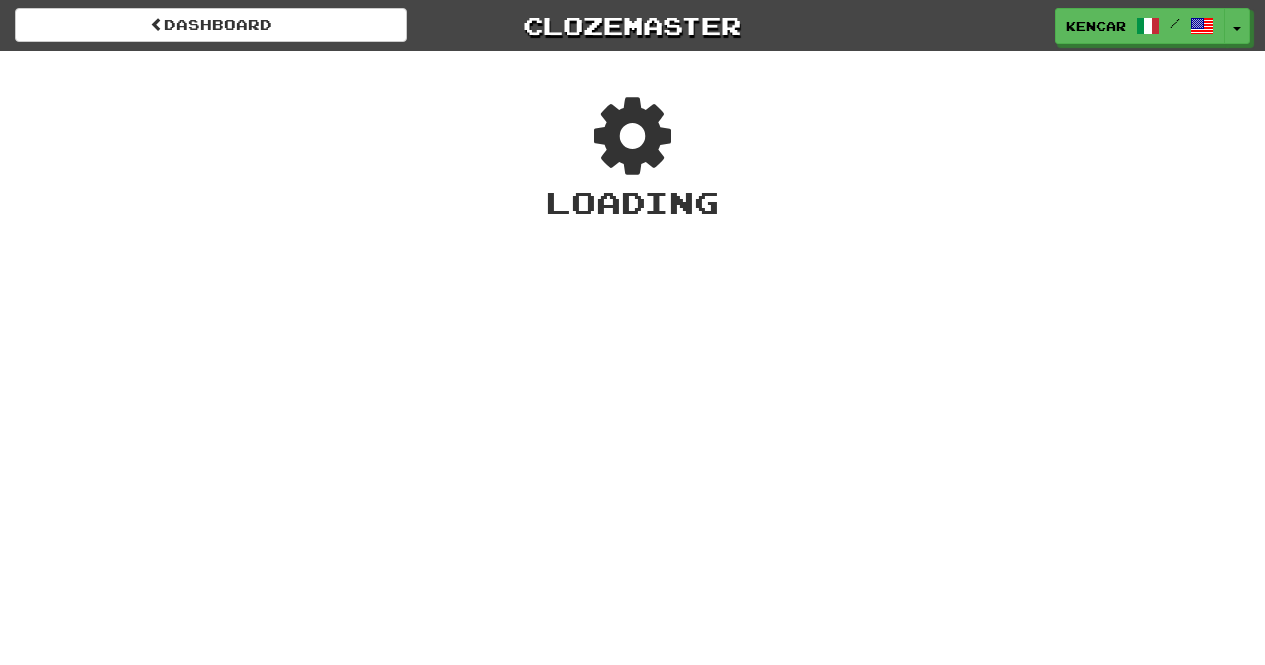 scroll, scrollTop: 0, scrollLeft: 0, axis: both 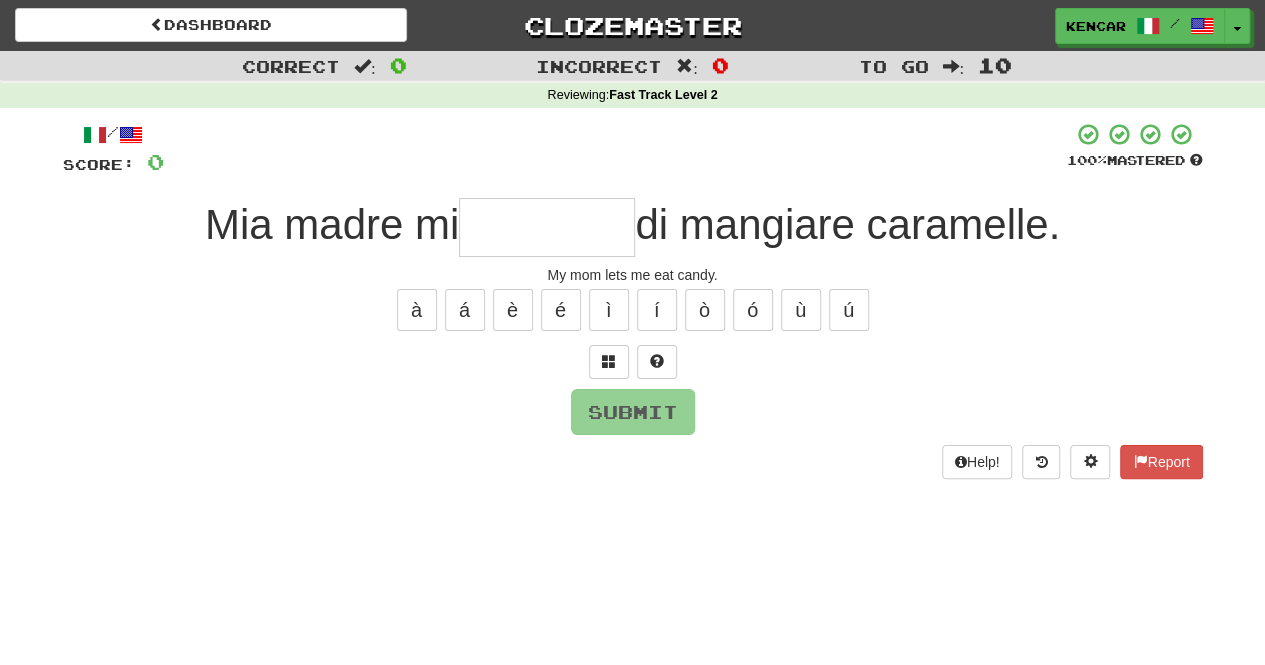 click at bounding box center (547, 227) 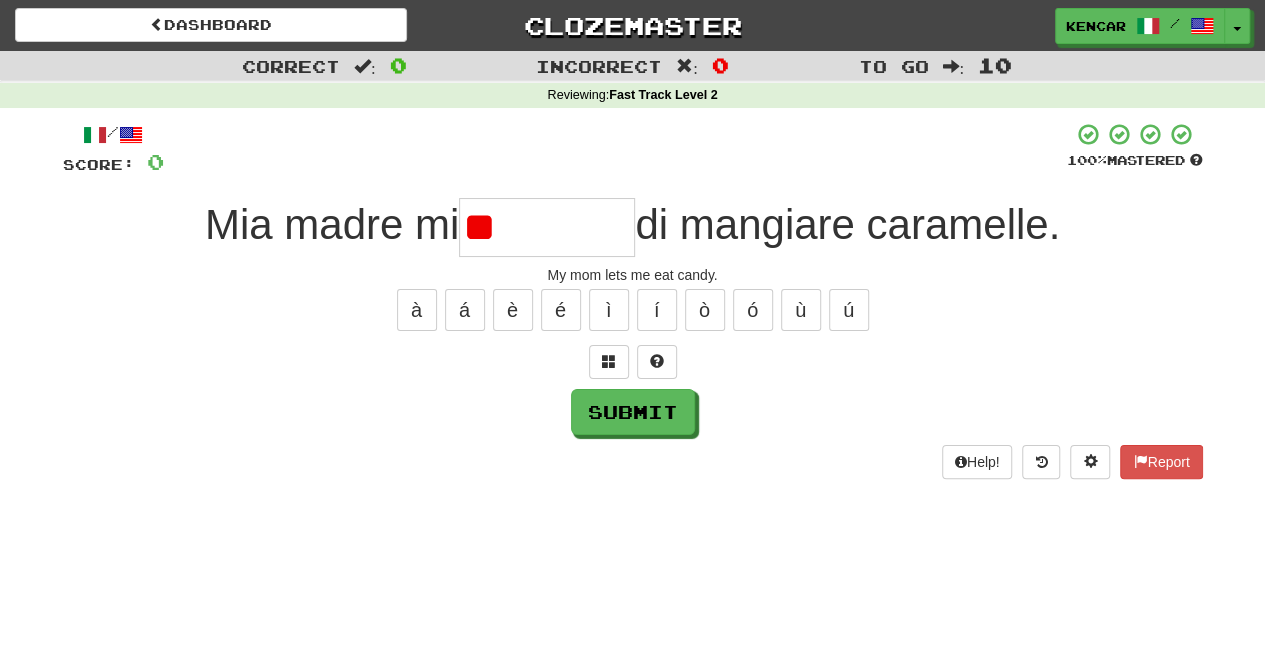 type on "*" 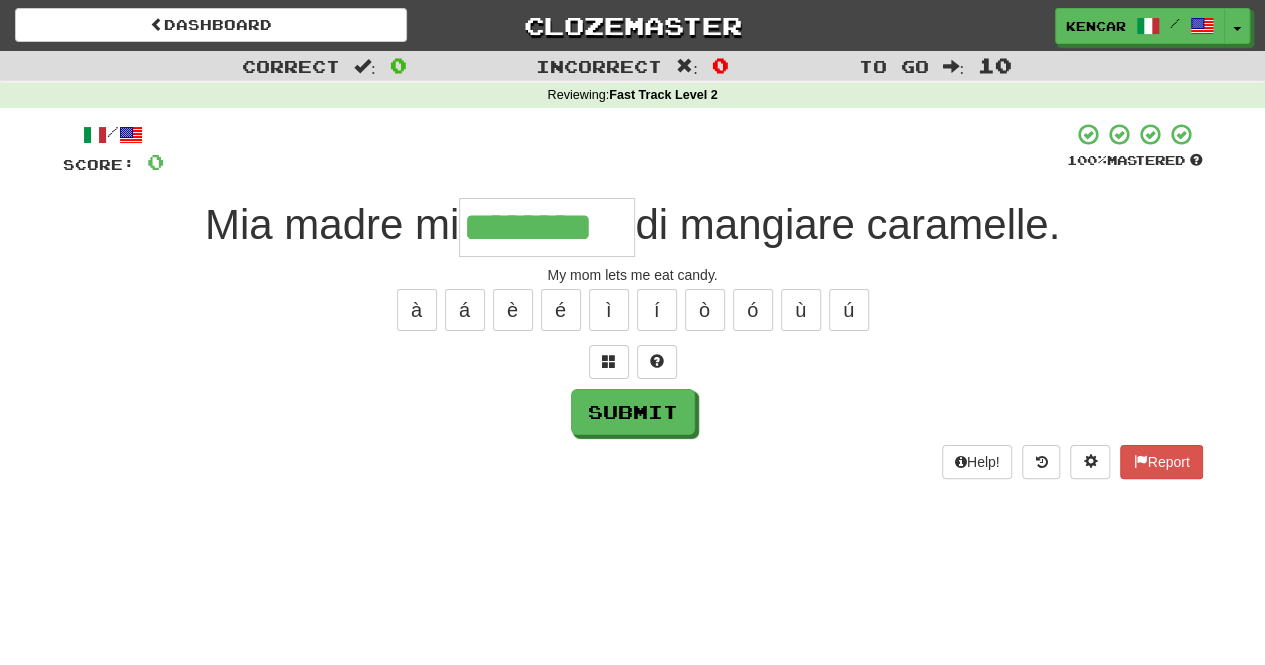 type on "********" 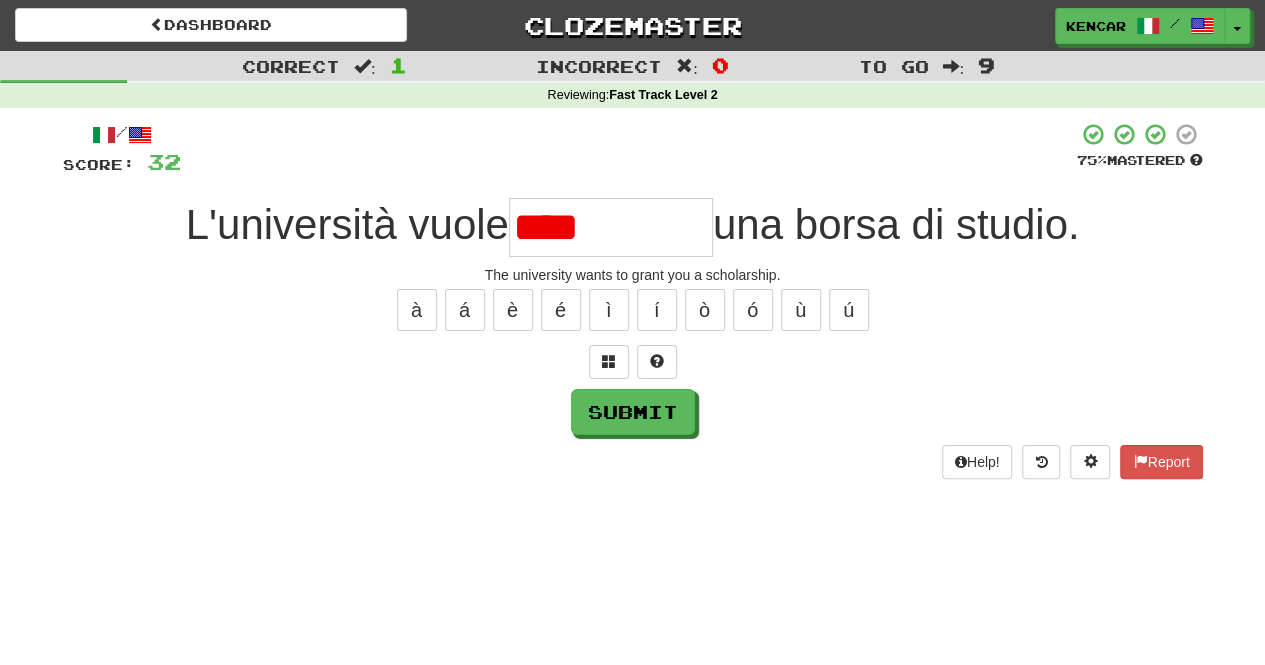 type on "**********" 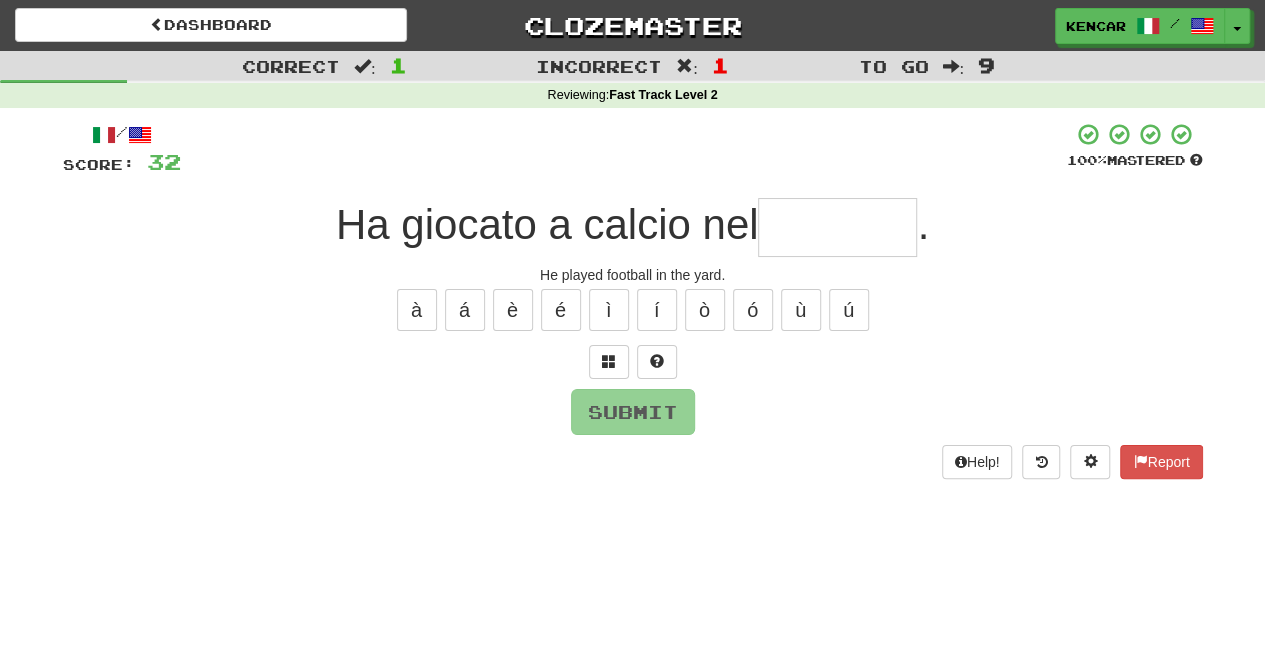 type on "*" 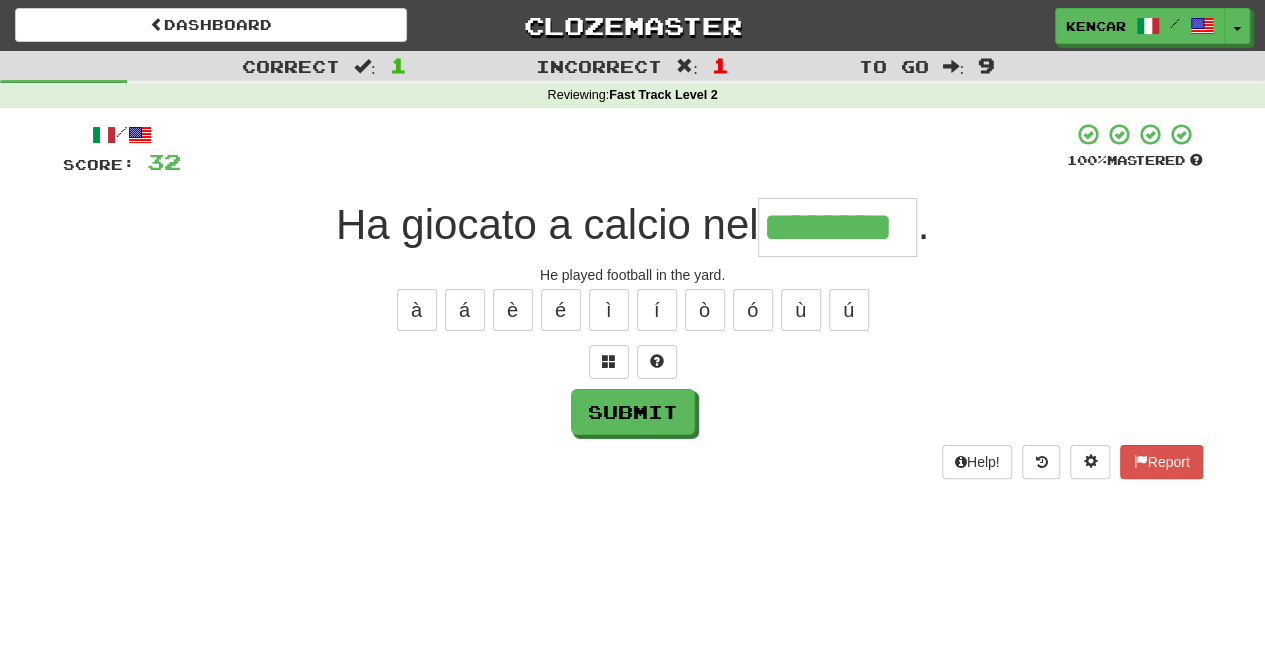 type on "********" 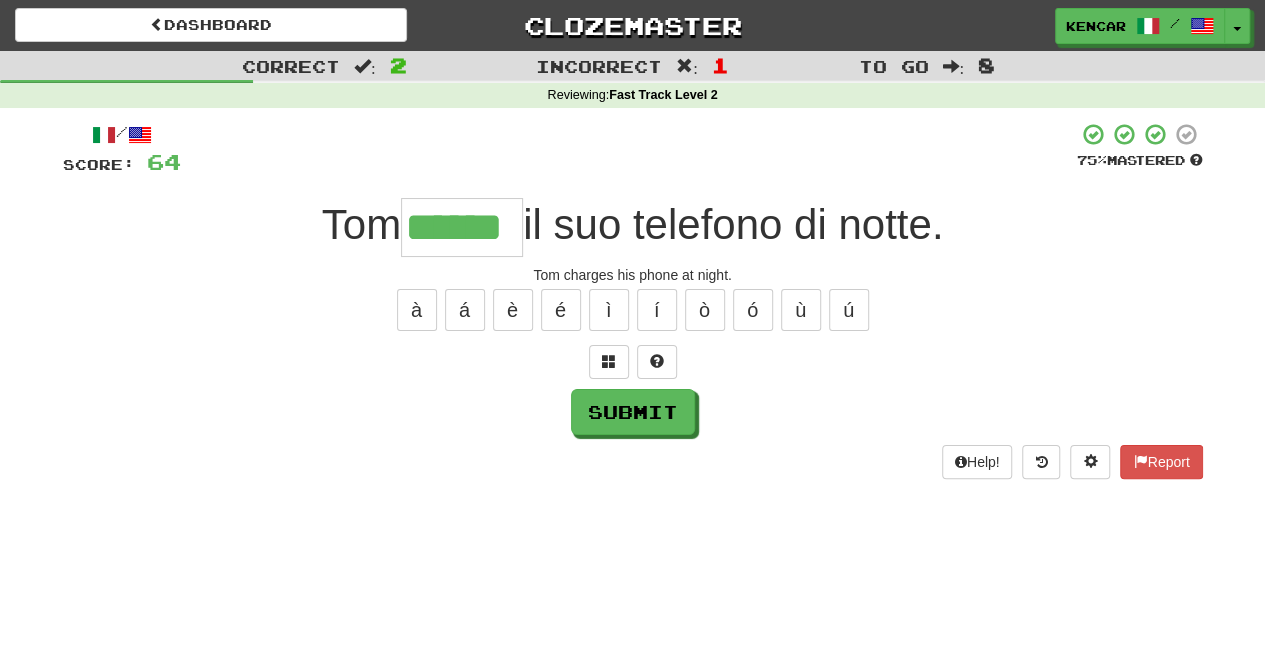 type on "******" 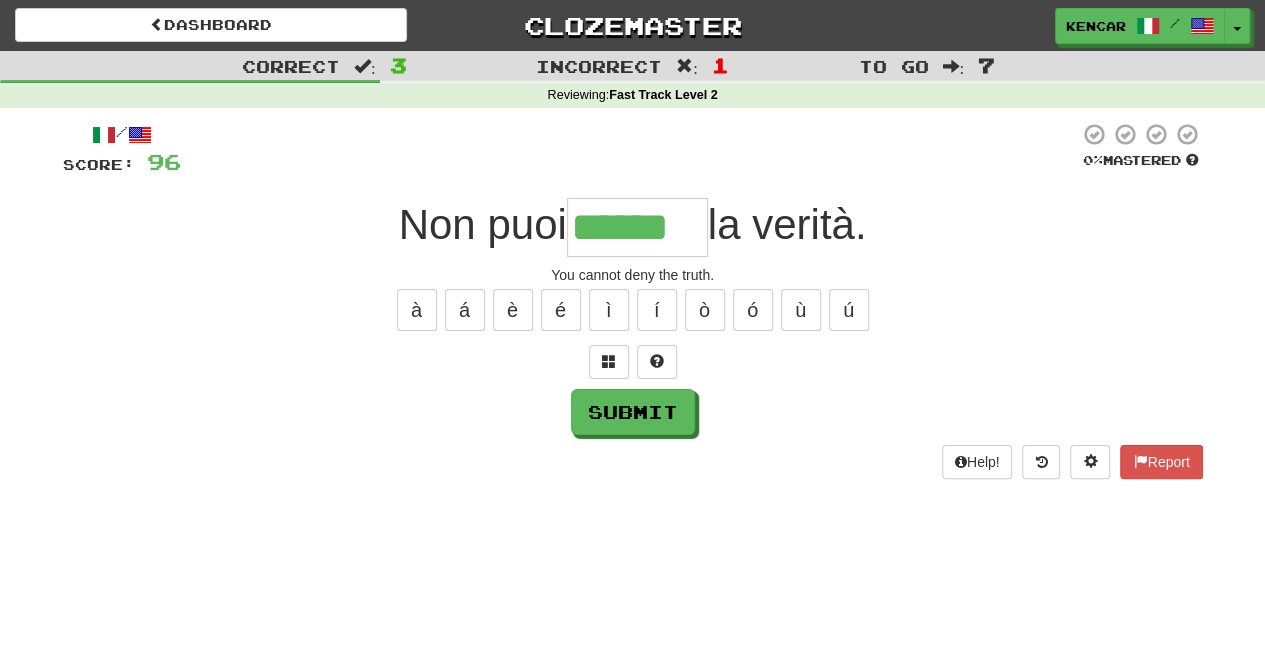 type on "******" 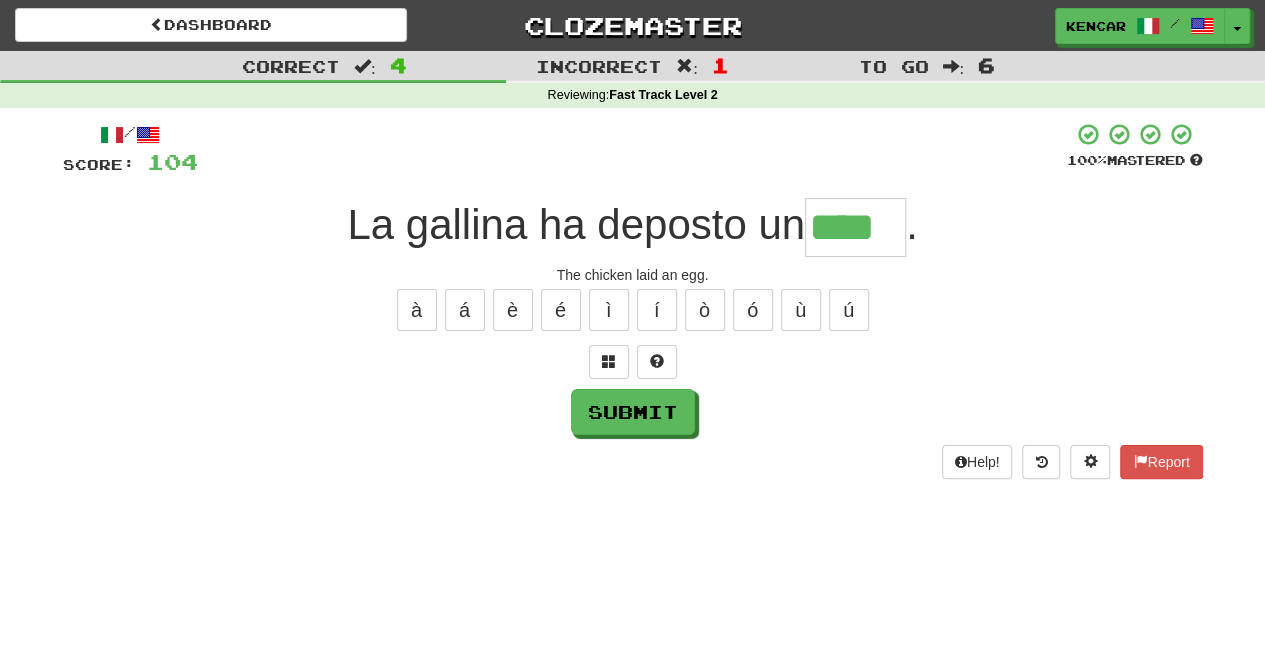type on "****" 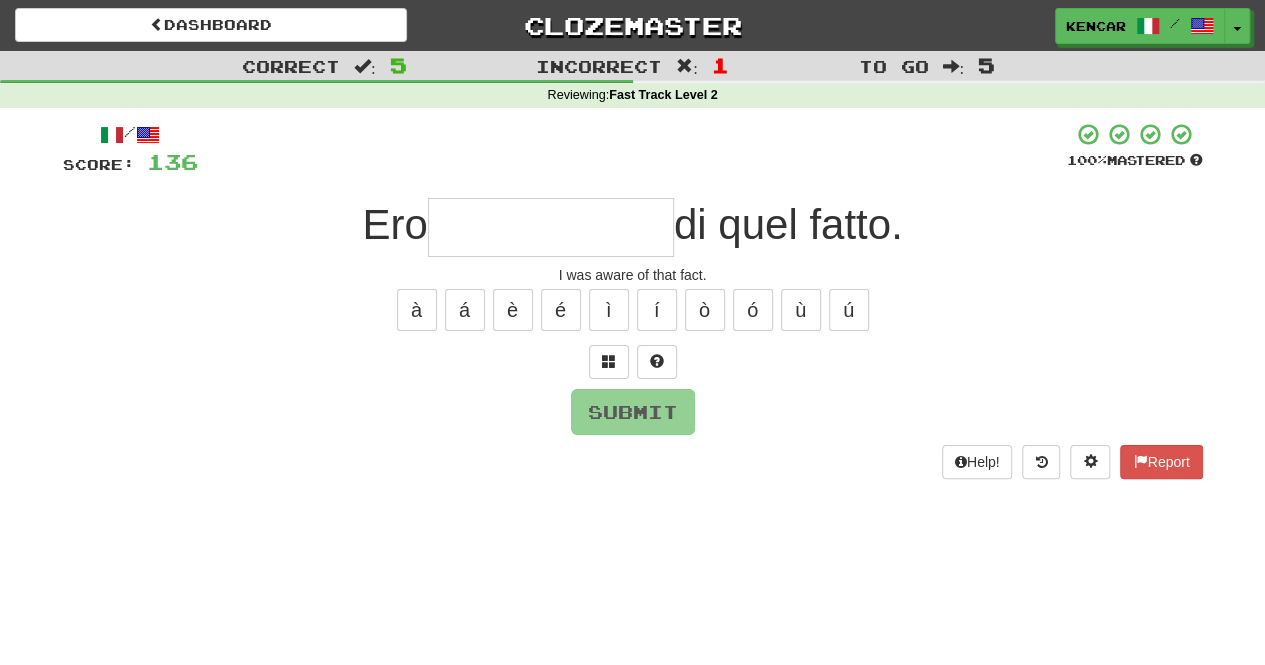click at bounding box center (632, 149) 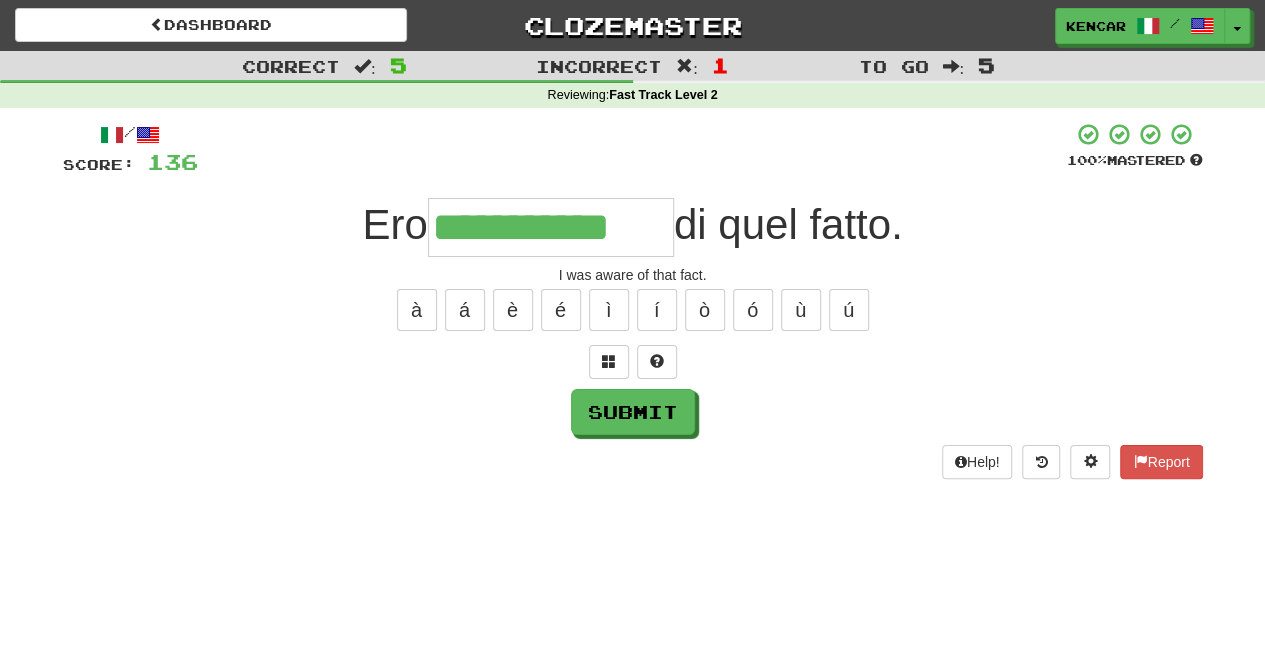 type on "**********" 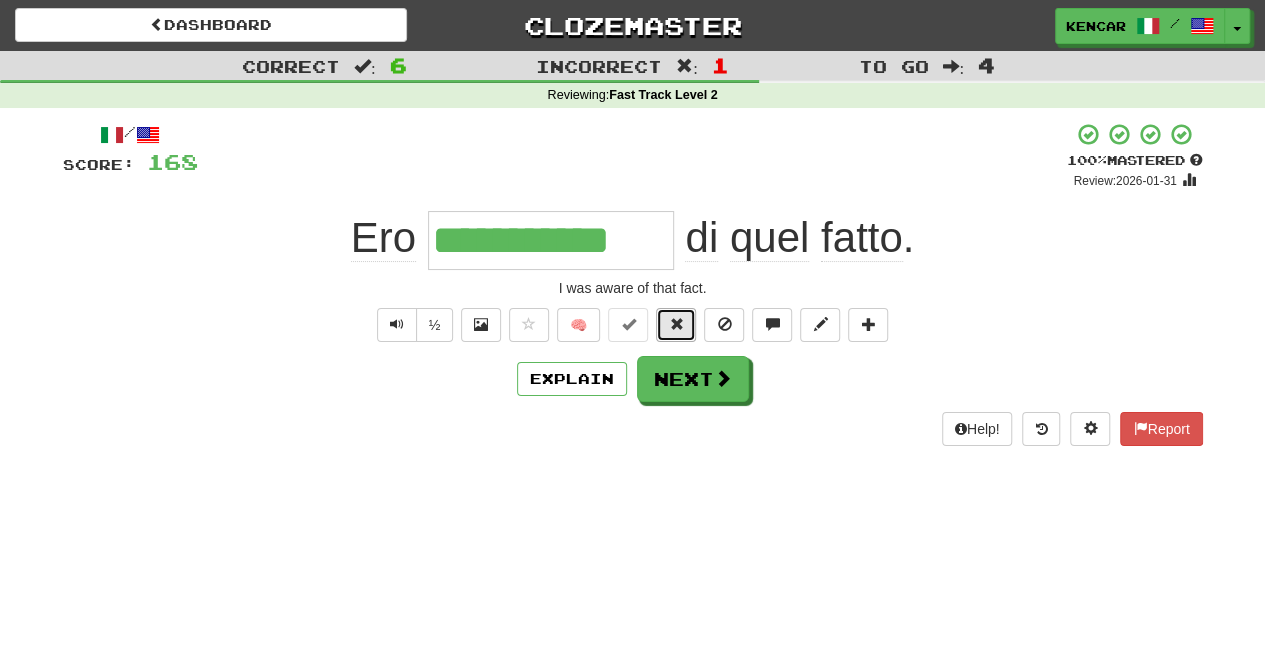 click at bounding box center [676, 324] 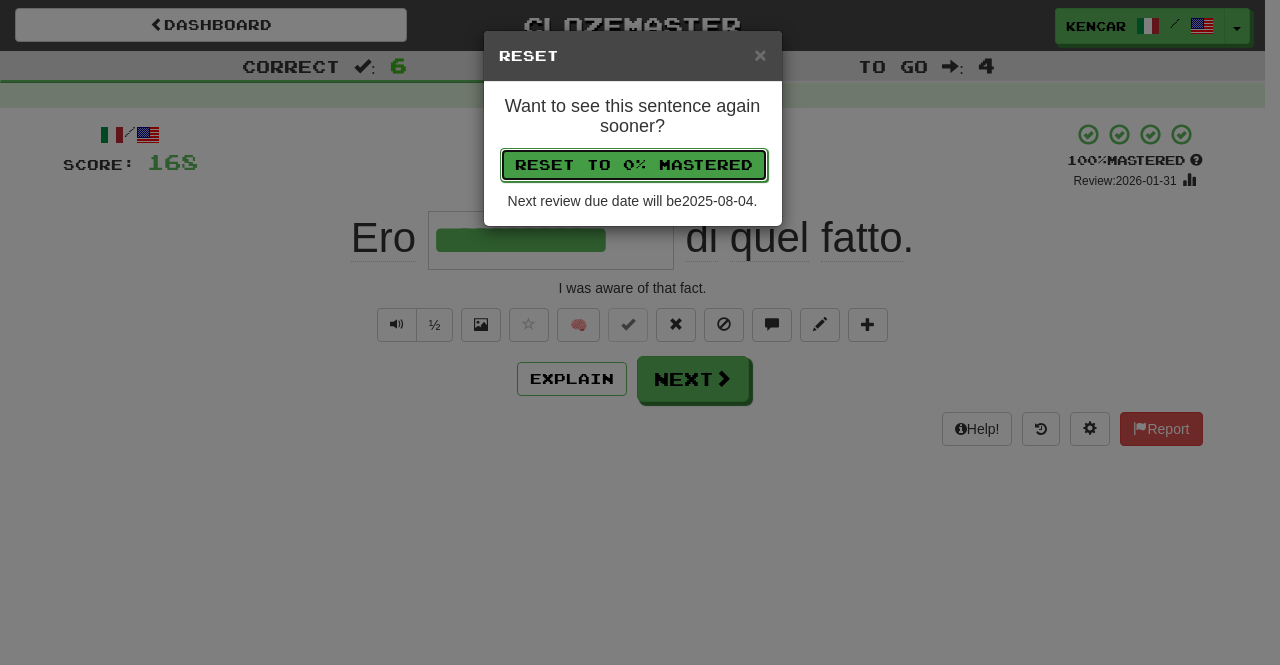 click on "Reset to 0% Mastered" at bounding box center [634, 165] 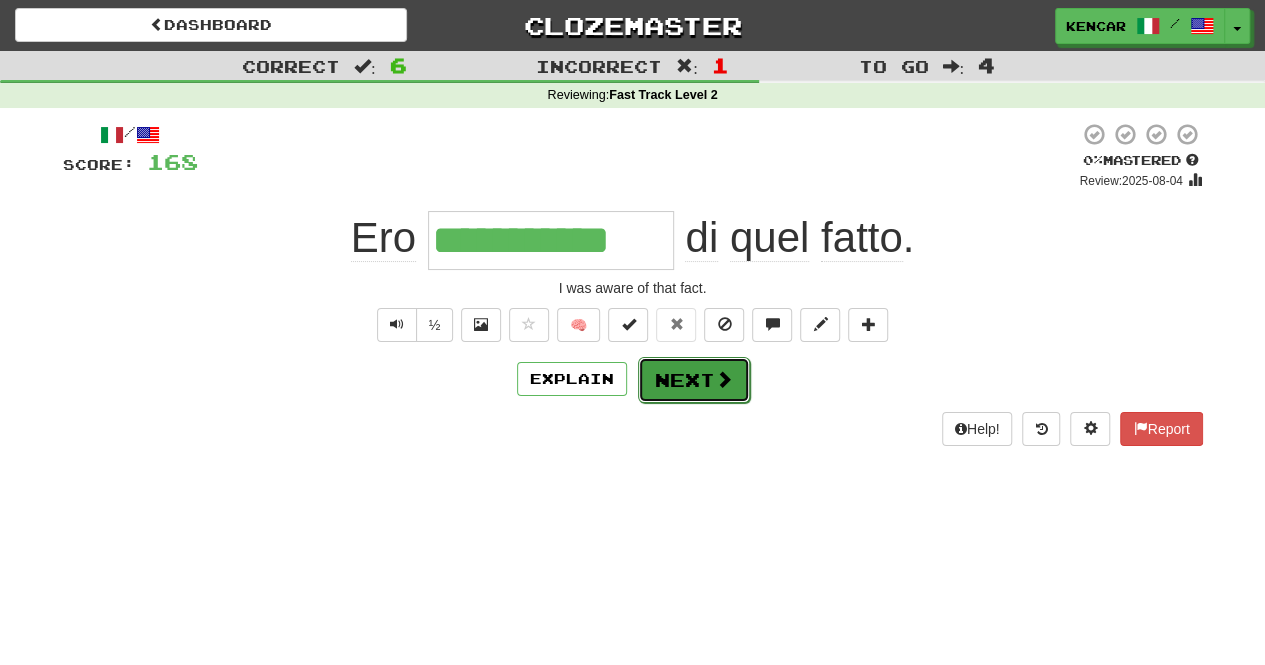 click on "Next" at bounding box center (694, 380) 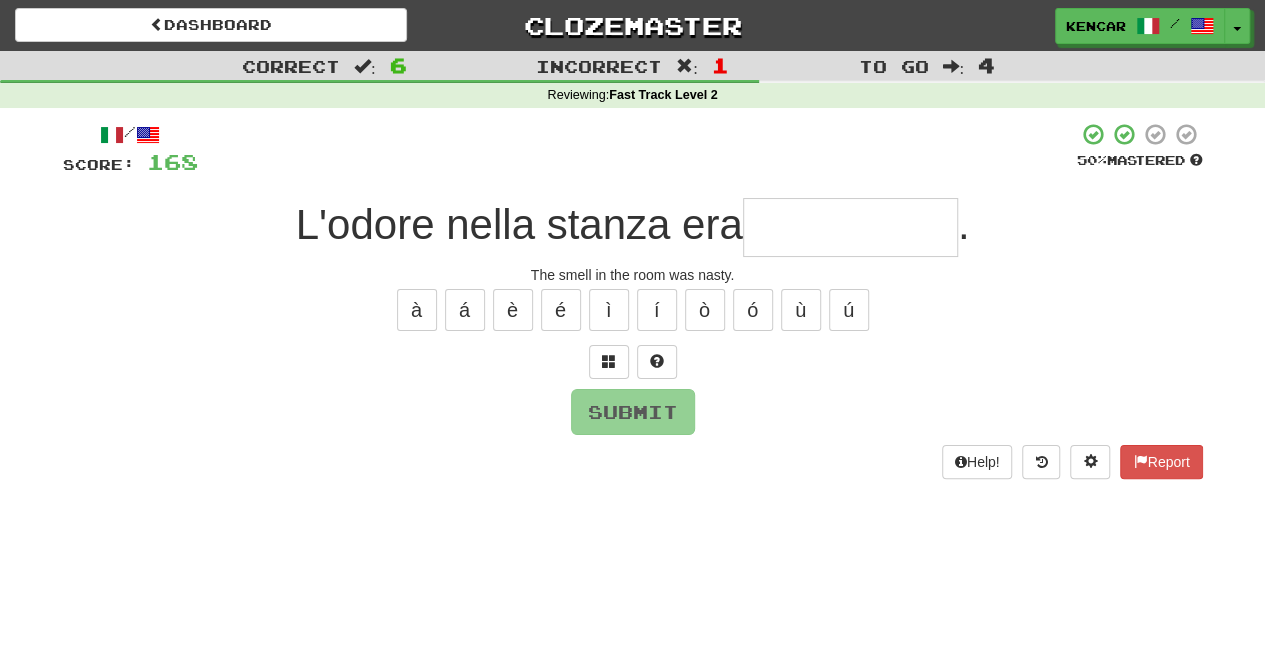 click at bounding box center (850, 227) 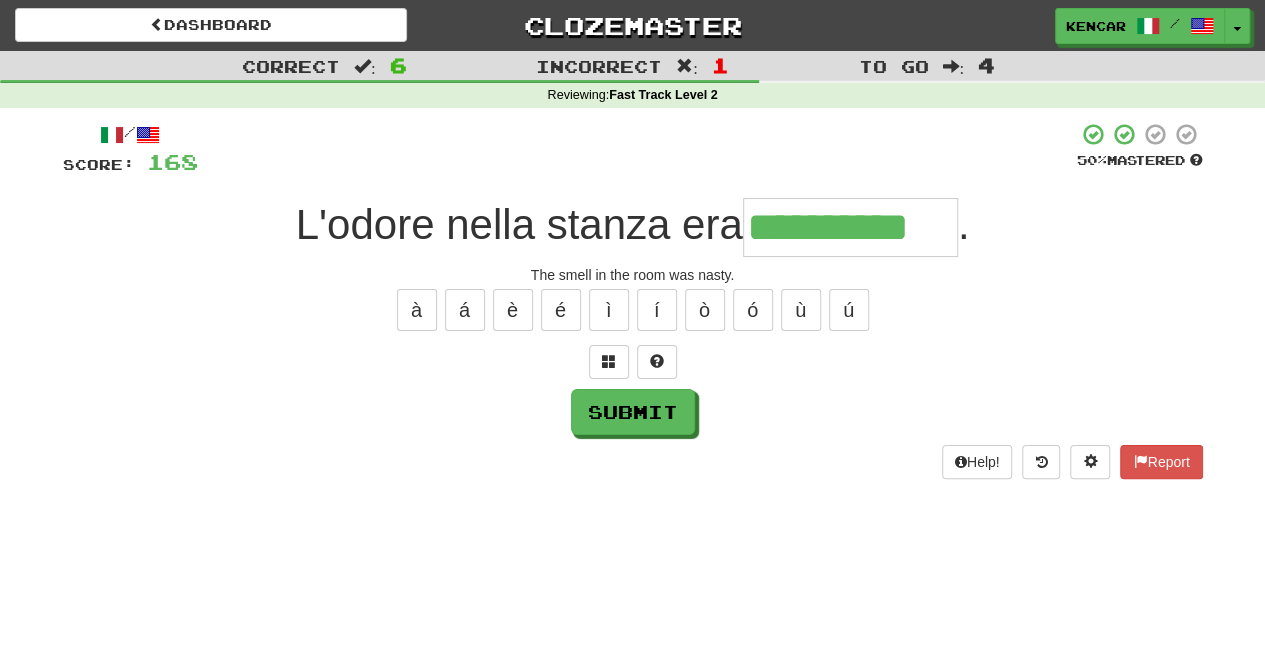 type on "**********" 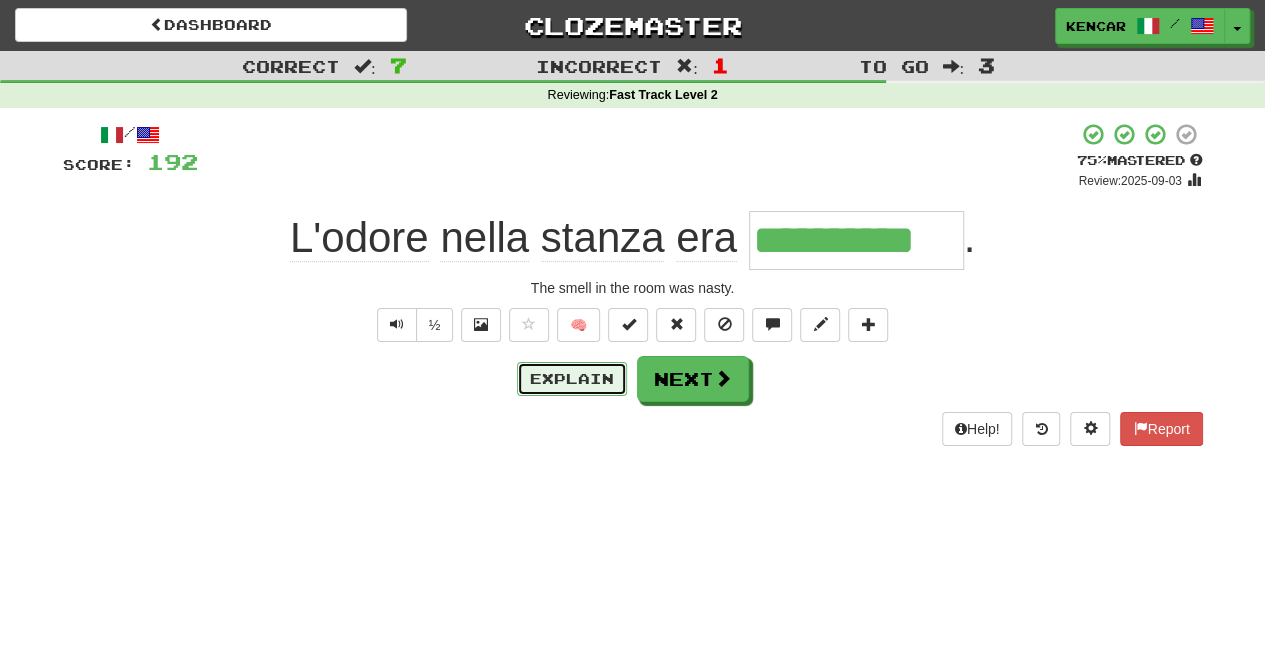 click on "Explain" at bounding box center [572, 379] 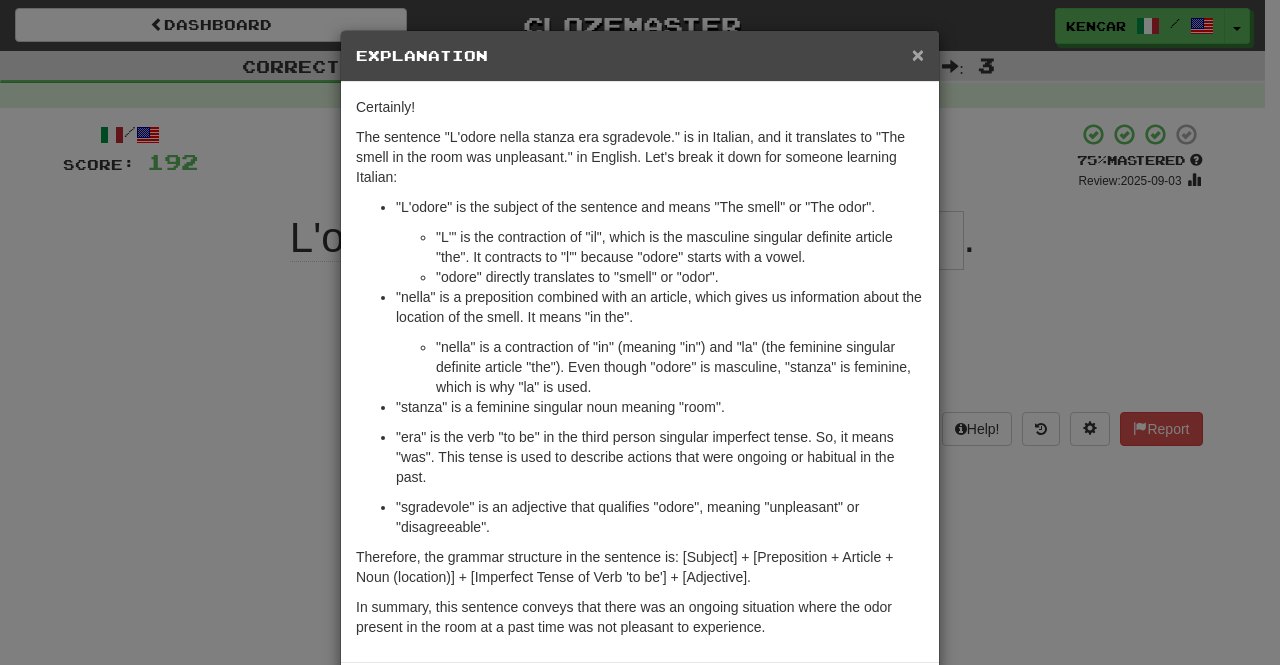 click on "×" at bounding box center (918, 54) 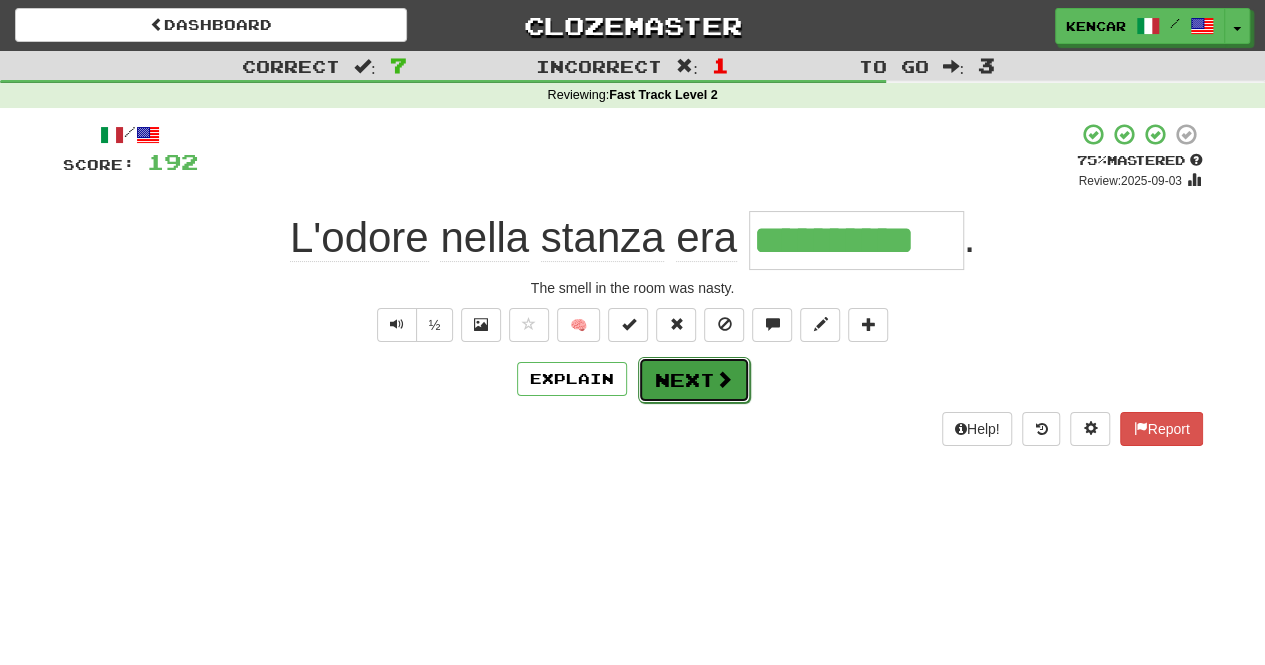 click on "Next" at bounding box center [694, 380] 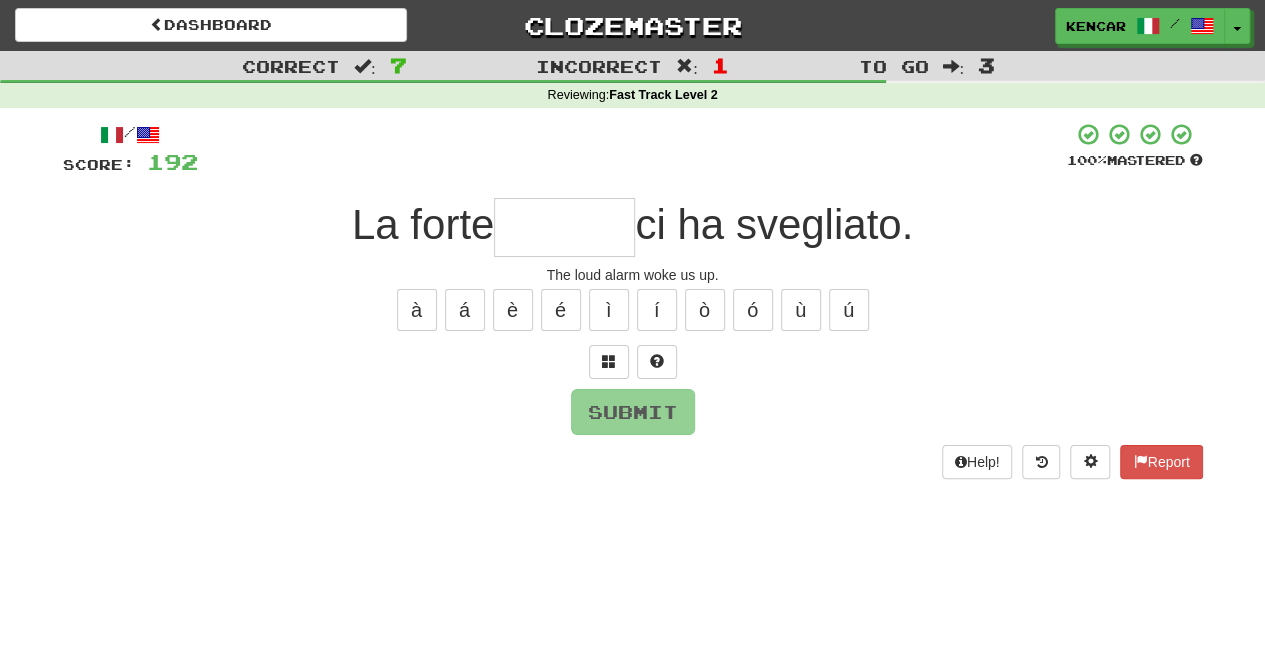 click at bounding box center (564, 227) 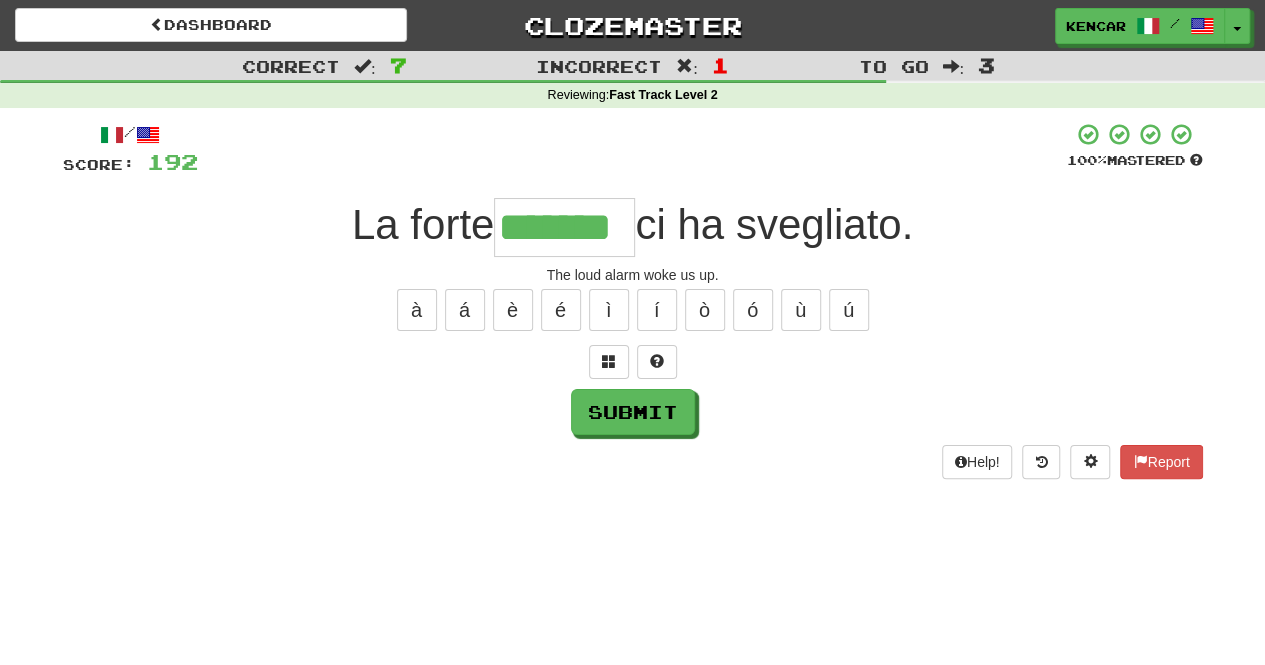 type on "*******" 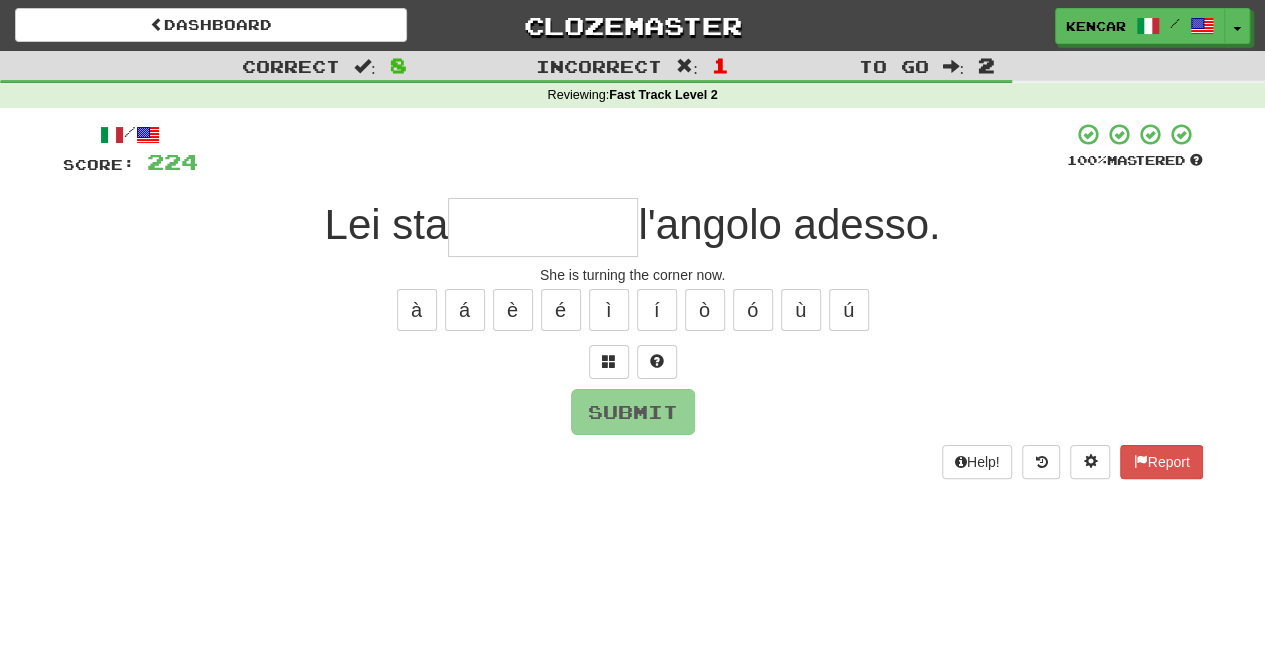 type on "*" 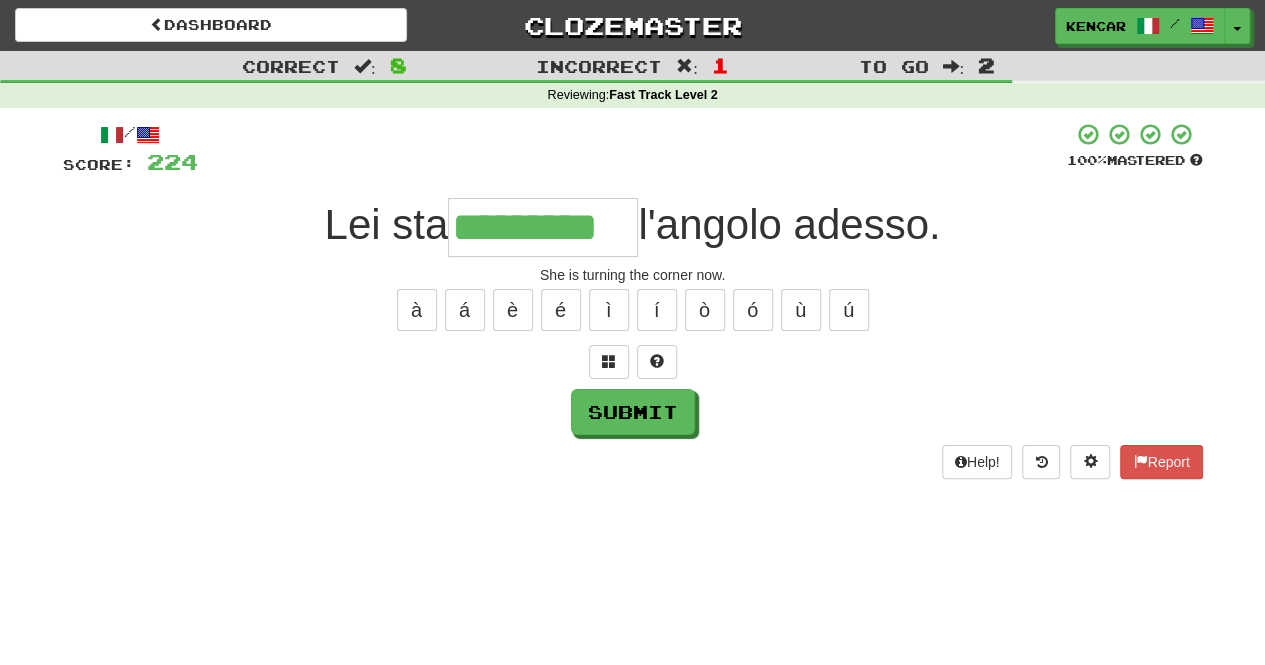 type on "*********" 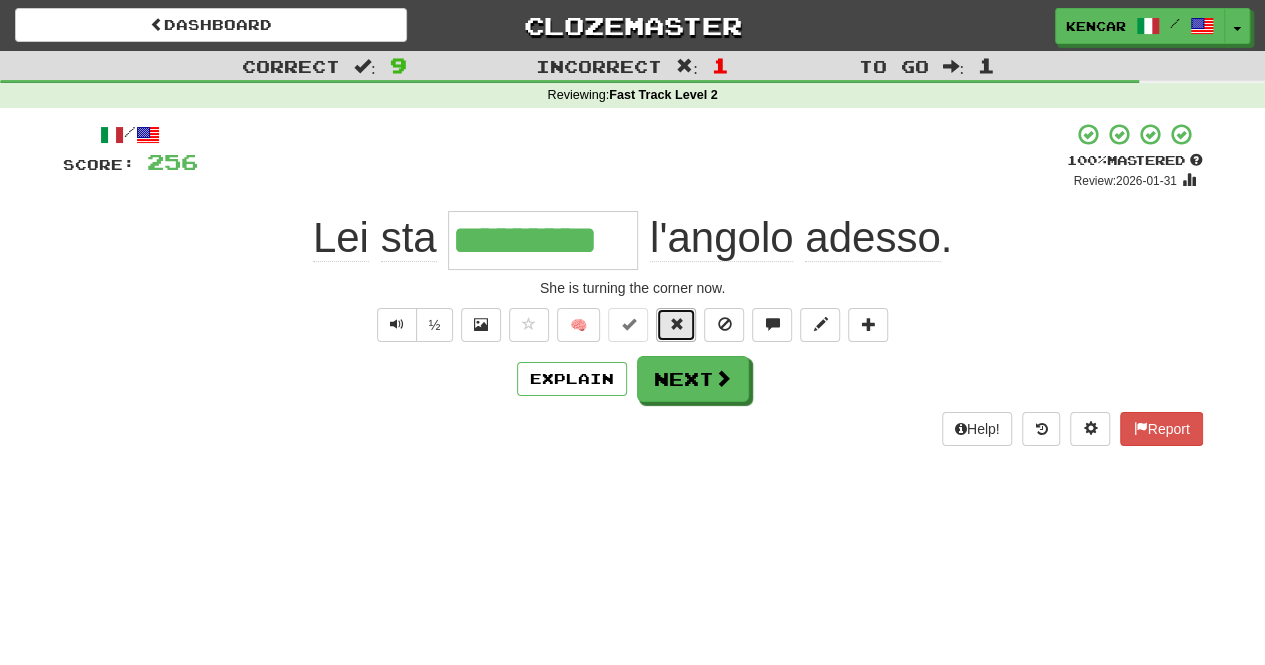 click at bounding box center (676, 324) 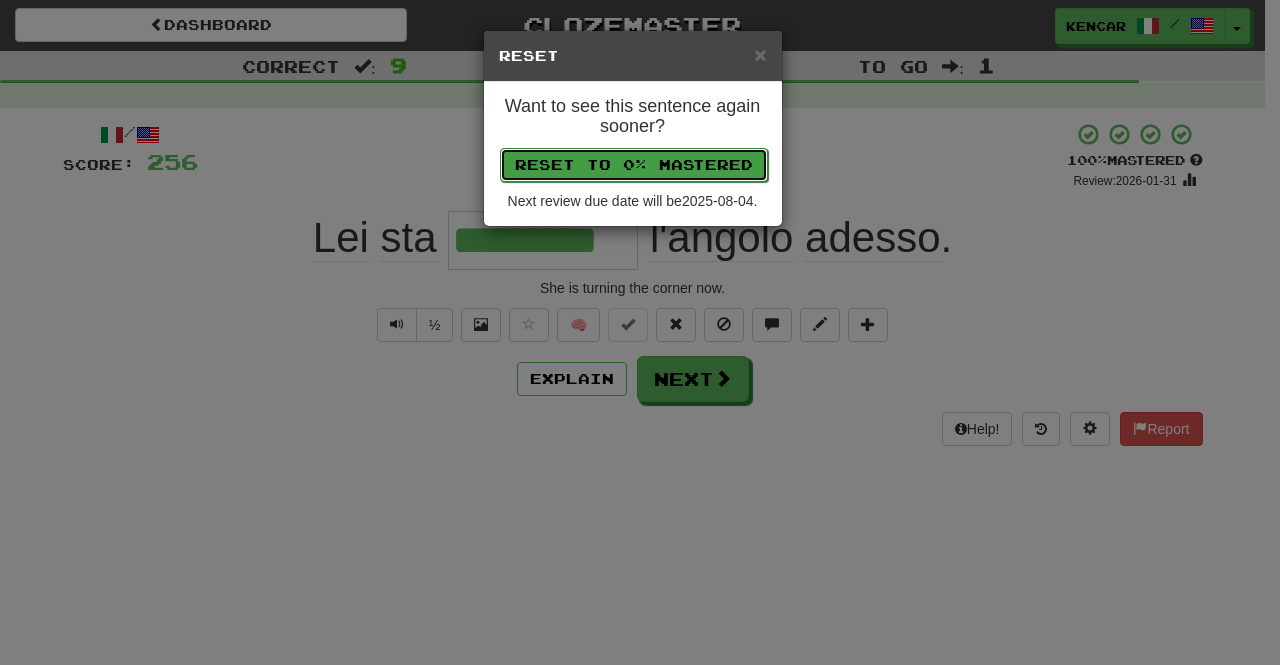 click on "Reset to 0% Mastered" at bounding box center (634, 165) 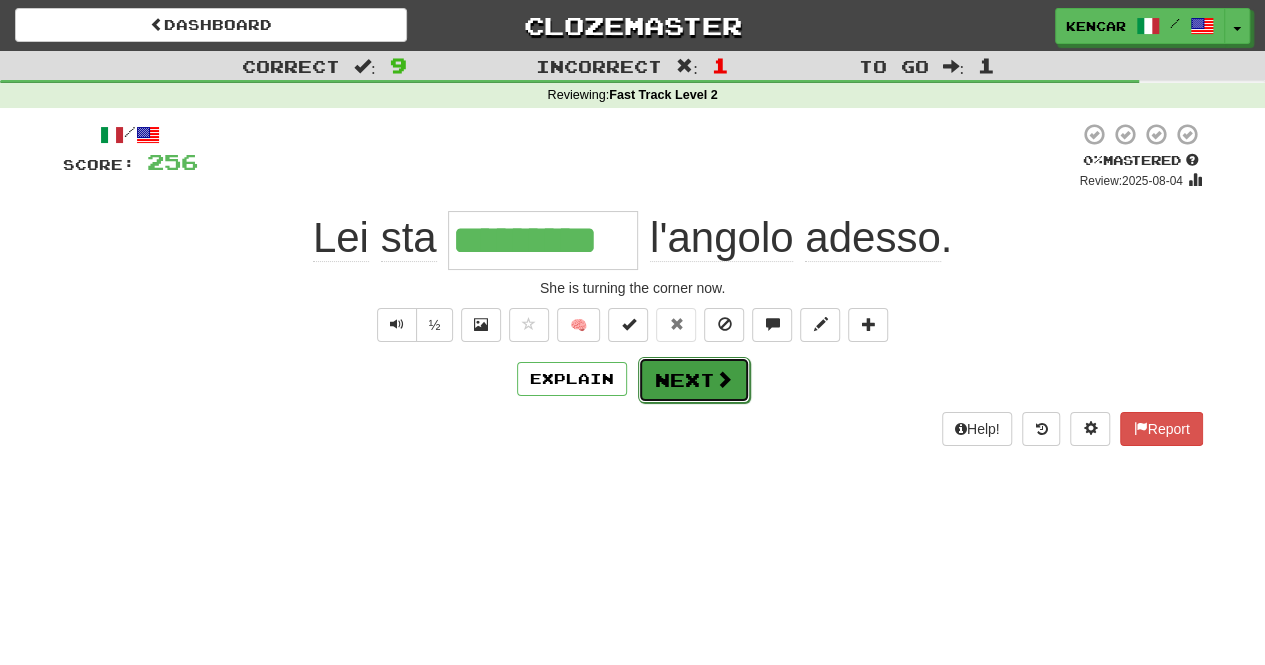 click on "Next" at bounding box center [694, 380] 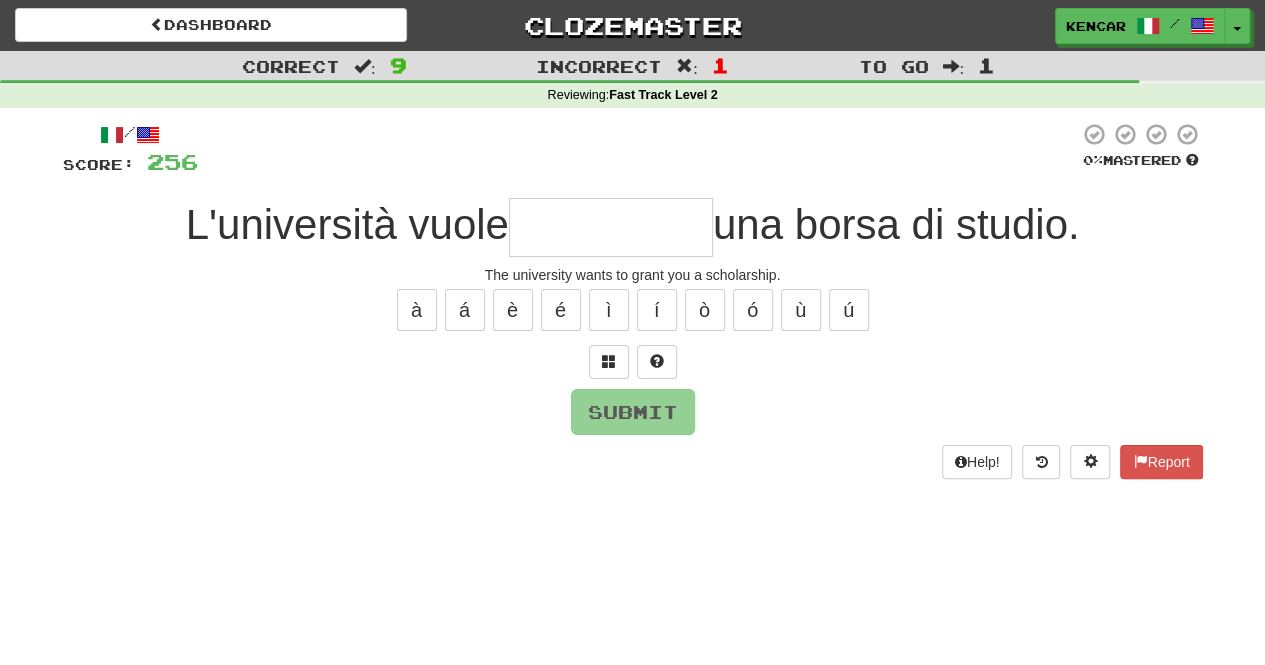 click at bounding box center (611, 227) 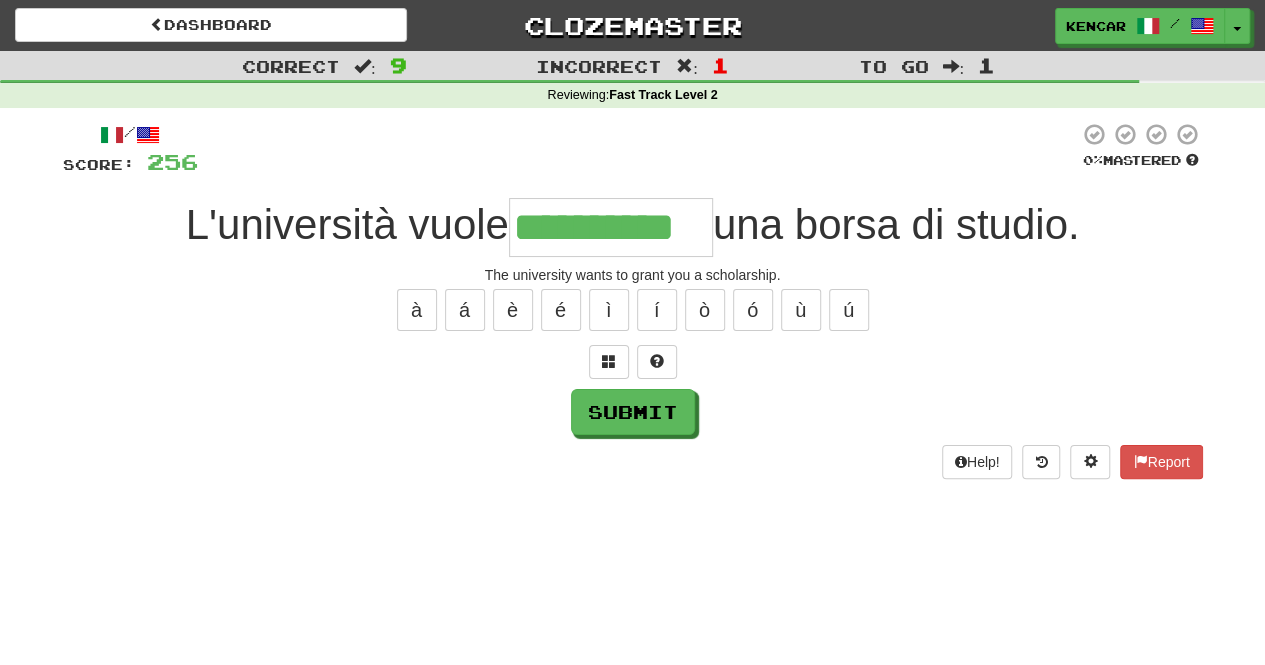 type on "**********" 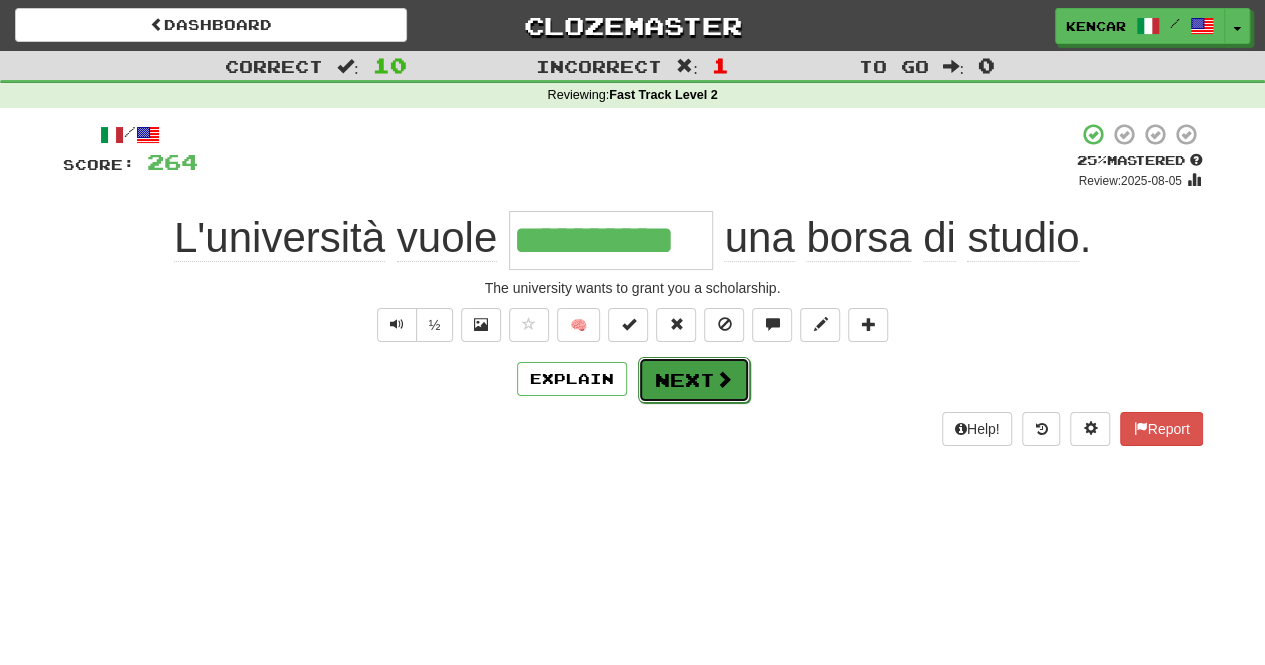 click on "Next" at bounding box center [694, 380] 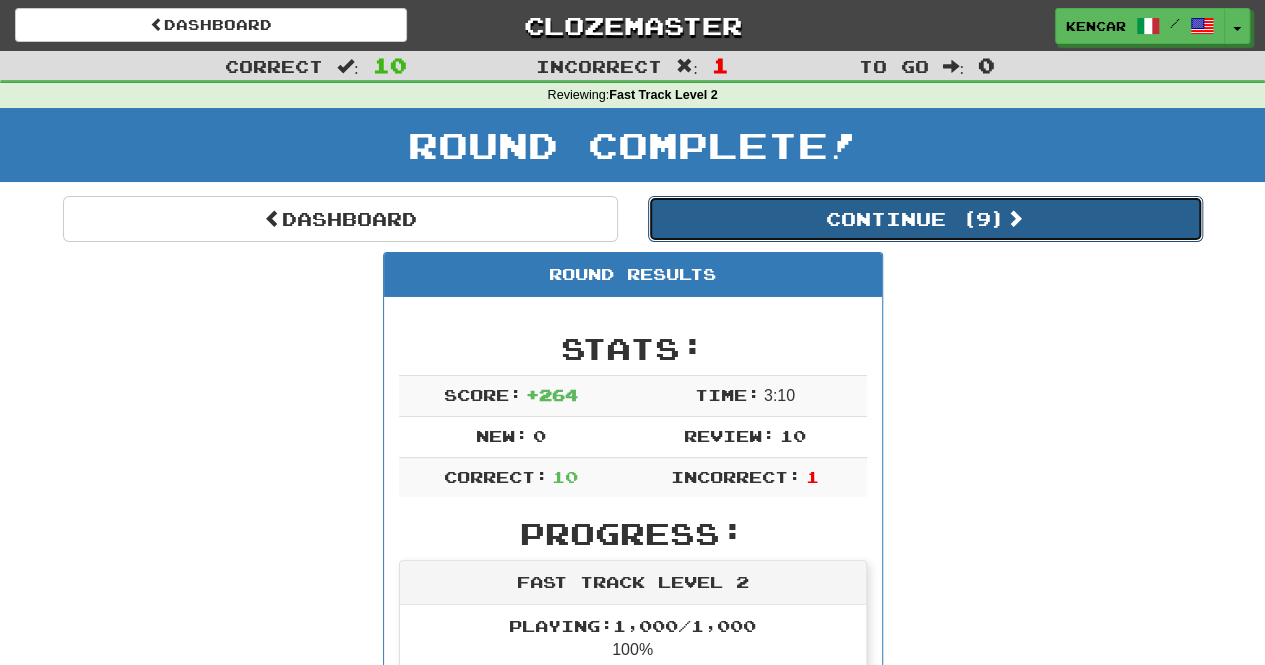 click on "Continue ( 9 )" at bounding box center [925, 219] 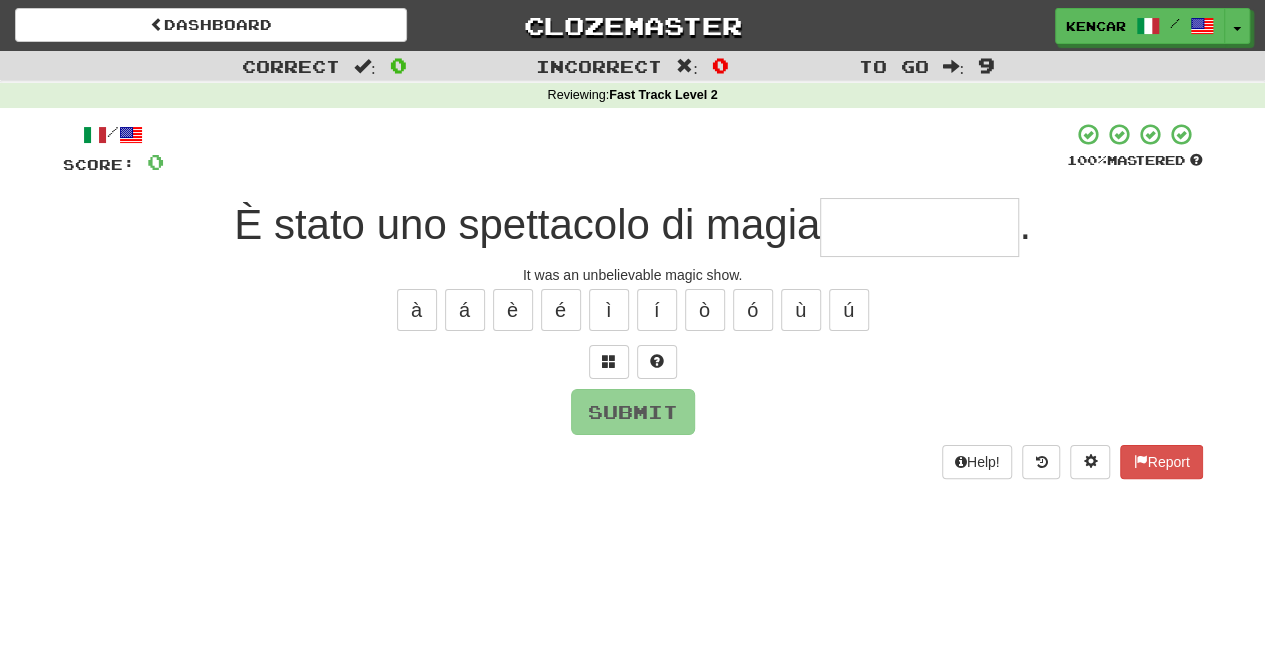 click at bounding box center [919, 227] 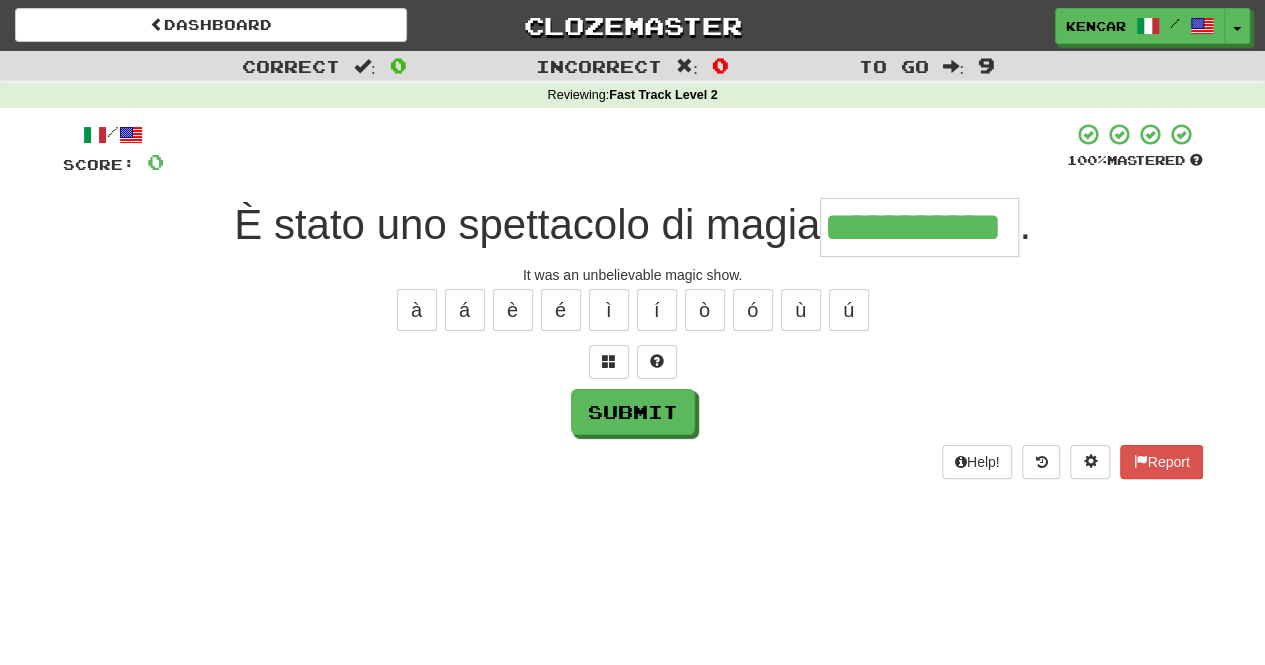 type on "**********" 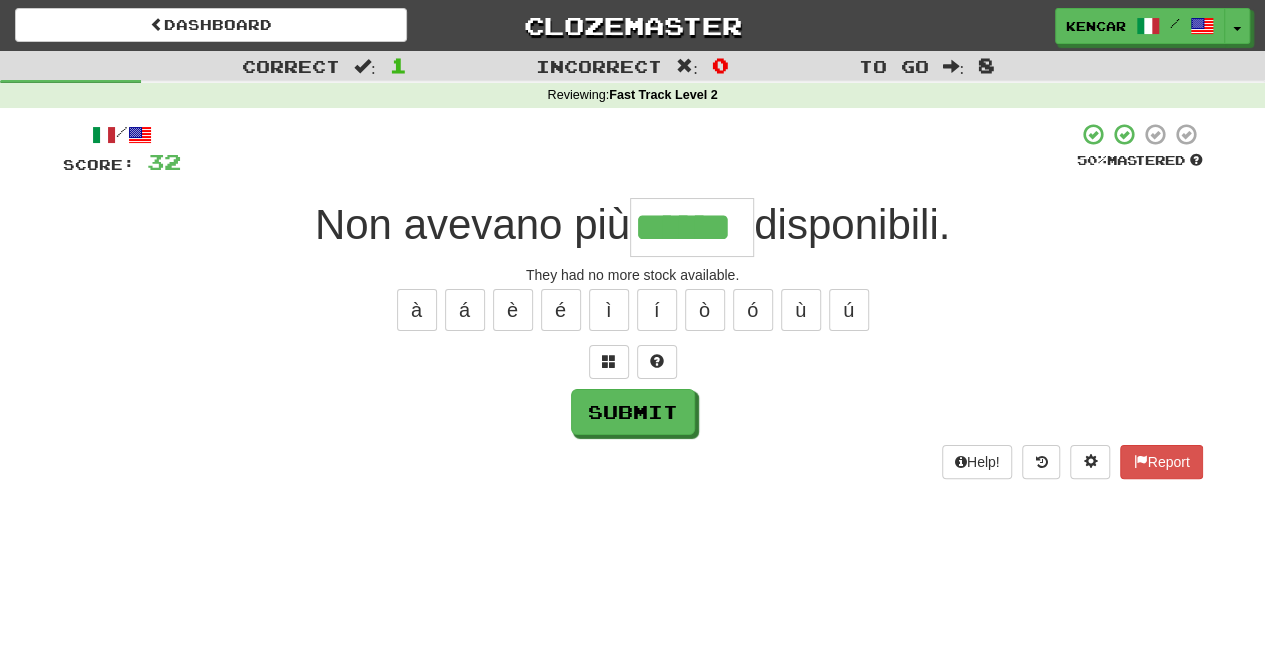 type on "******" 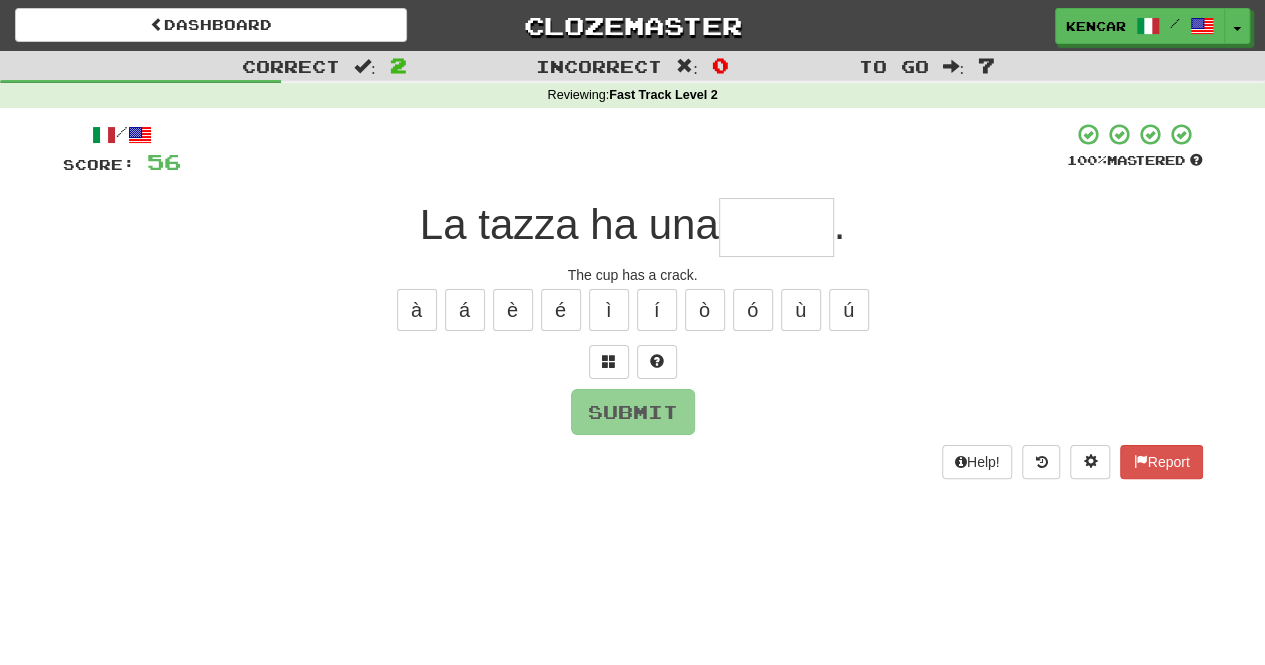 type on "*" 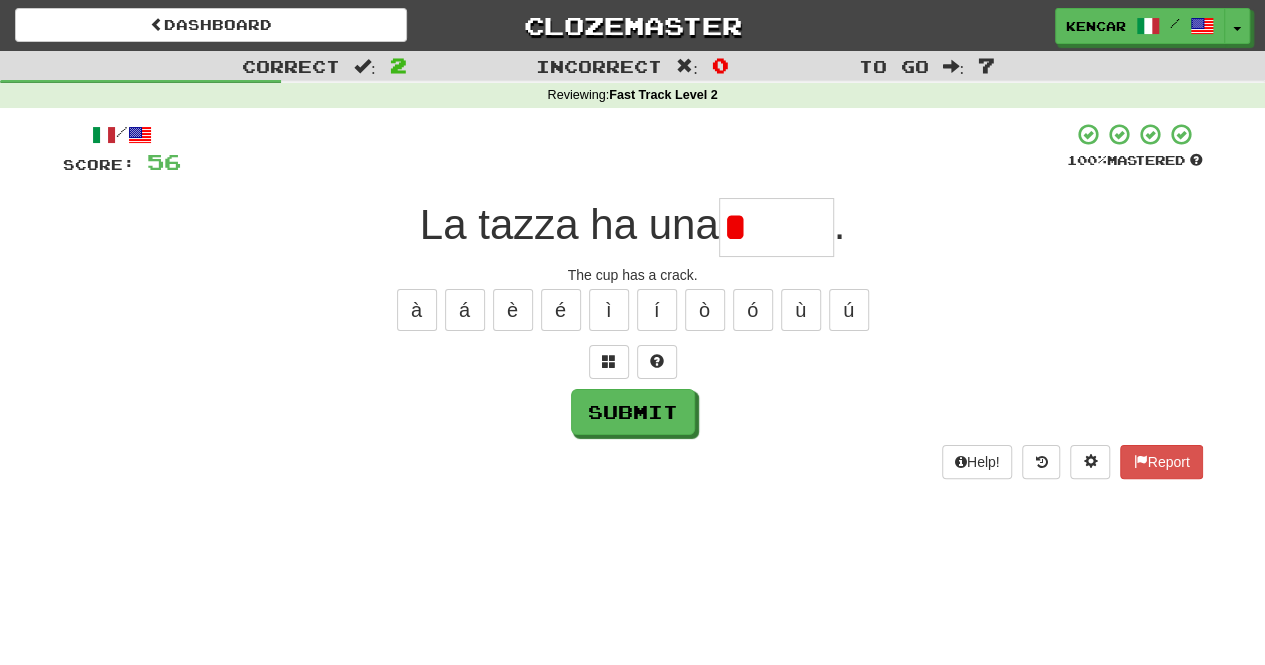 type on "*****" 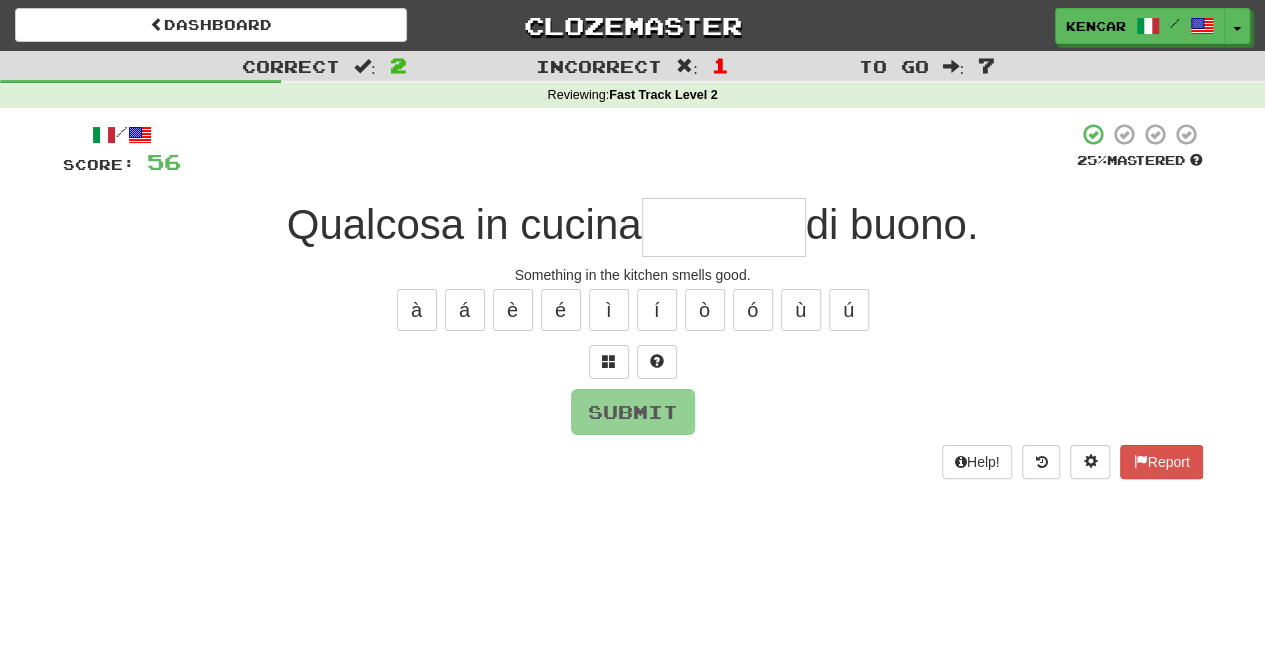 type on "*" 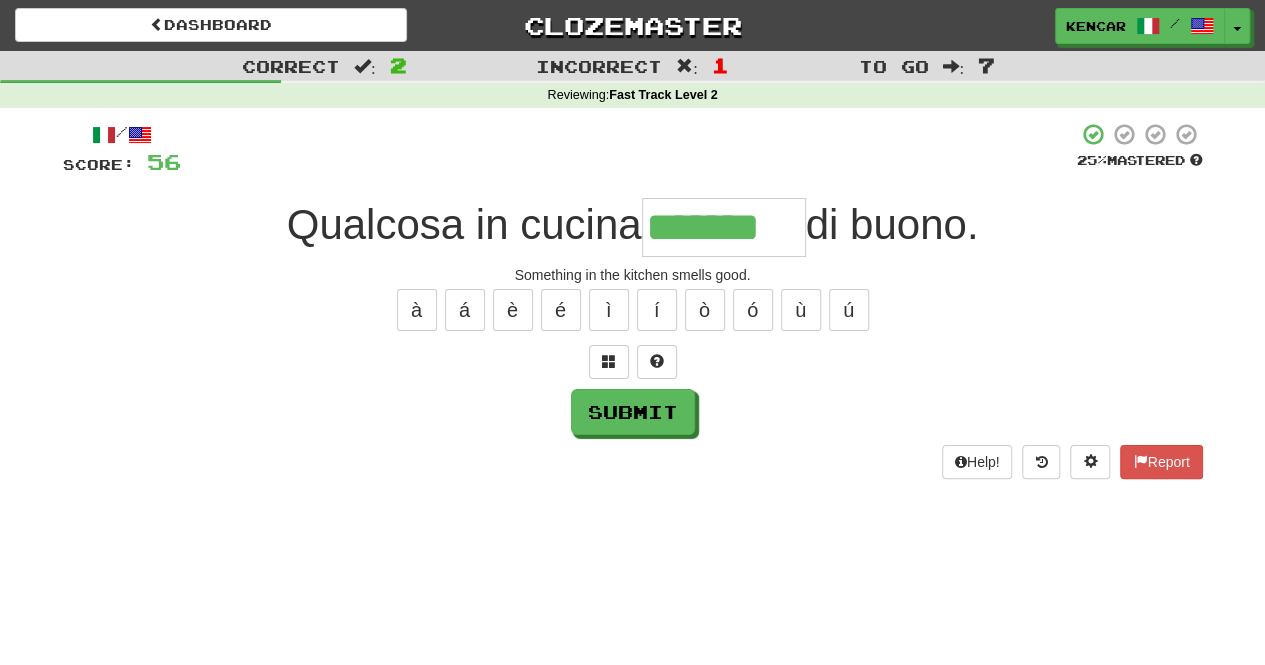 type on "*******" 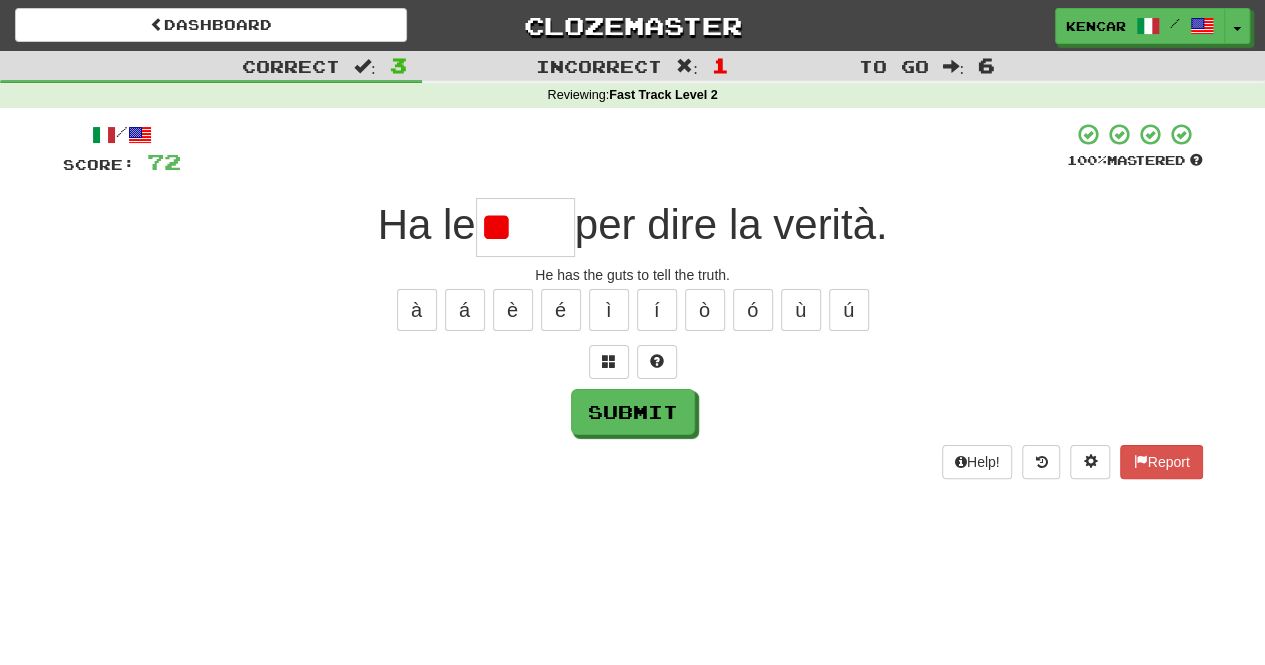 type on "*" 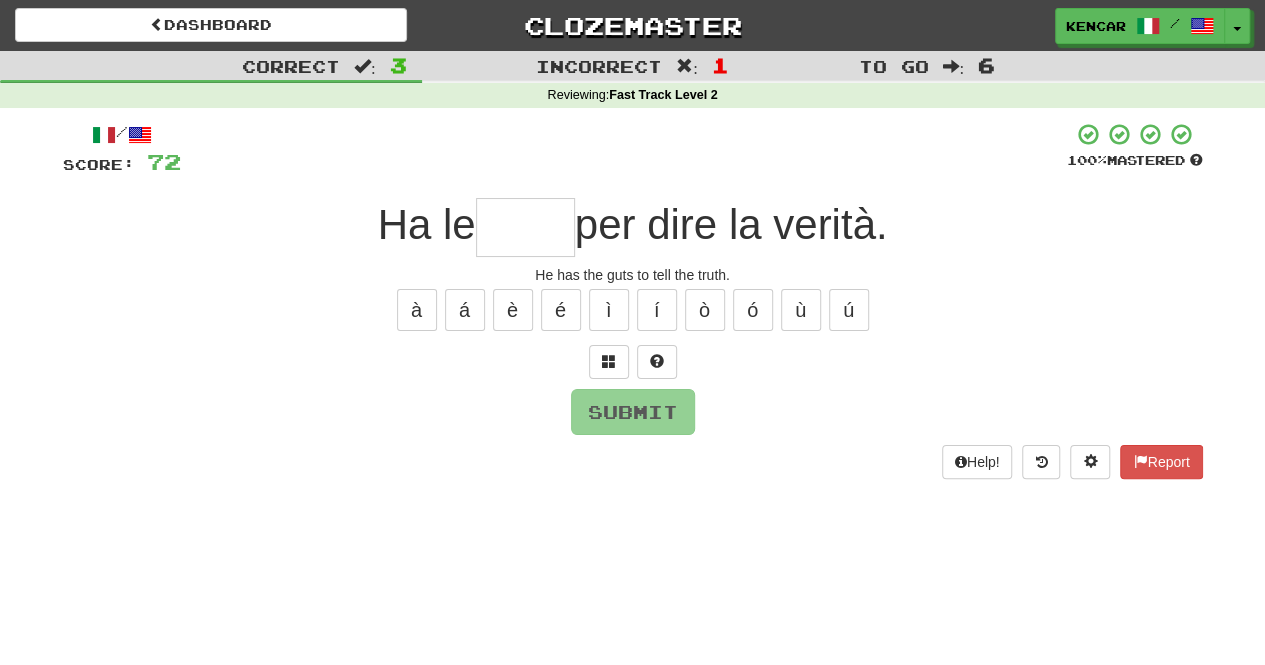 type on "*" 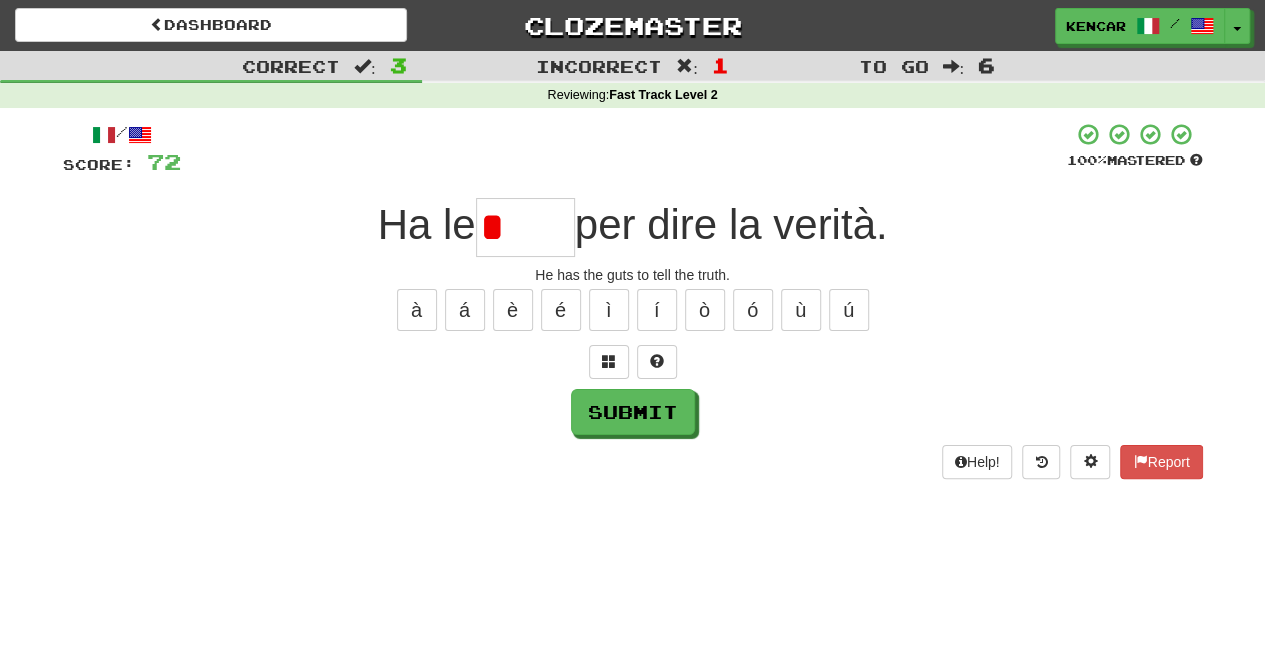 type on "*****" 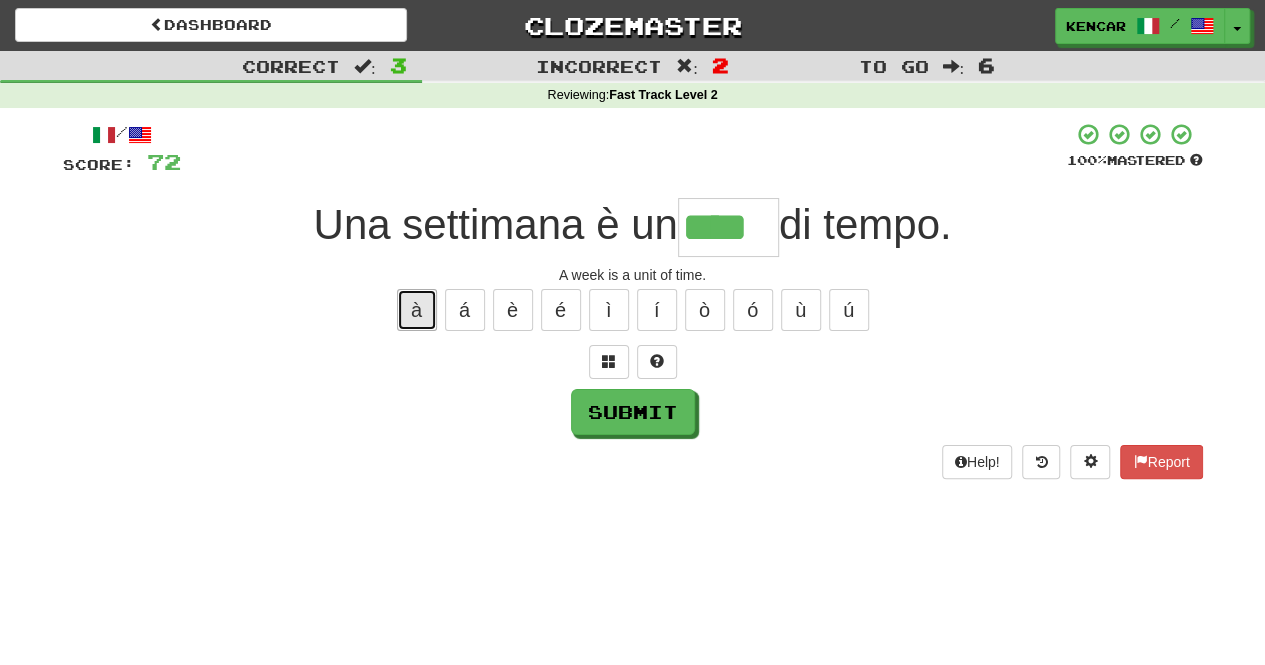 click on "à" at bounding box center [417, 310] 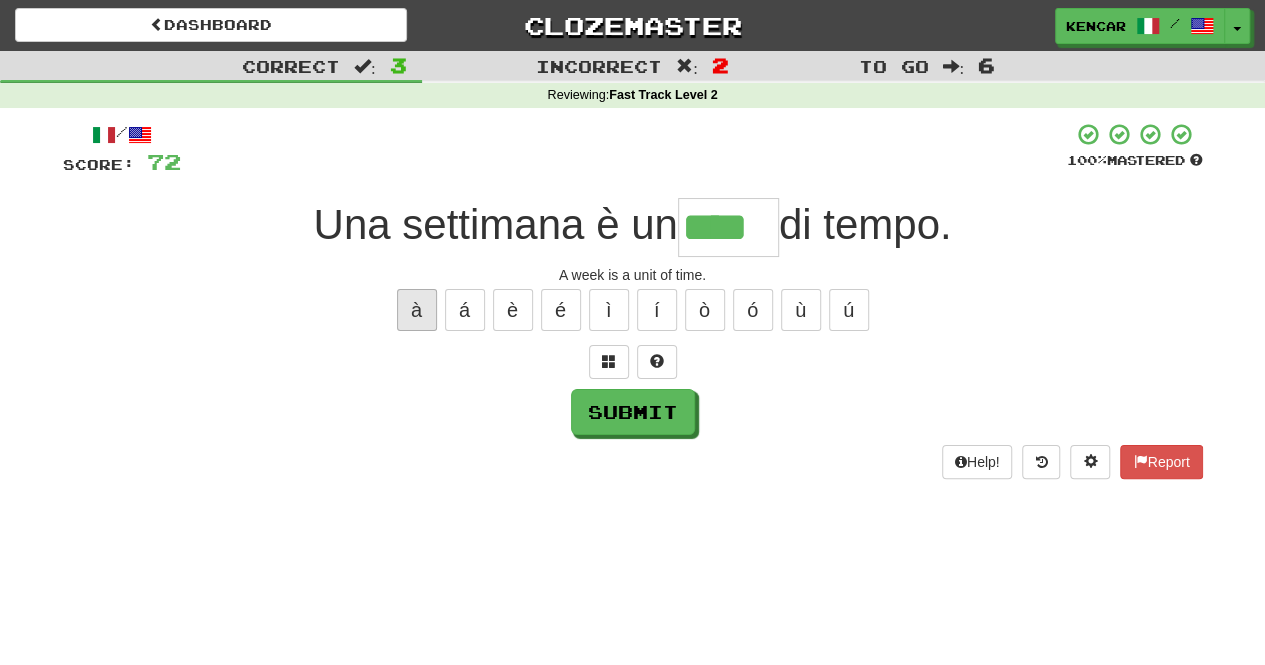 type on "*****" 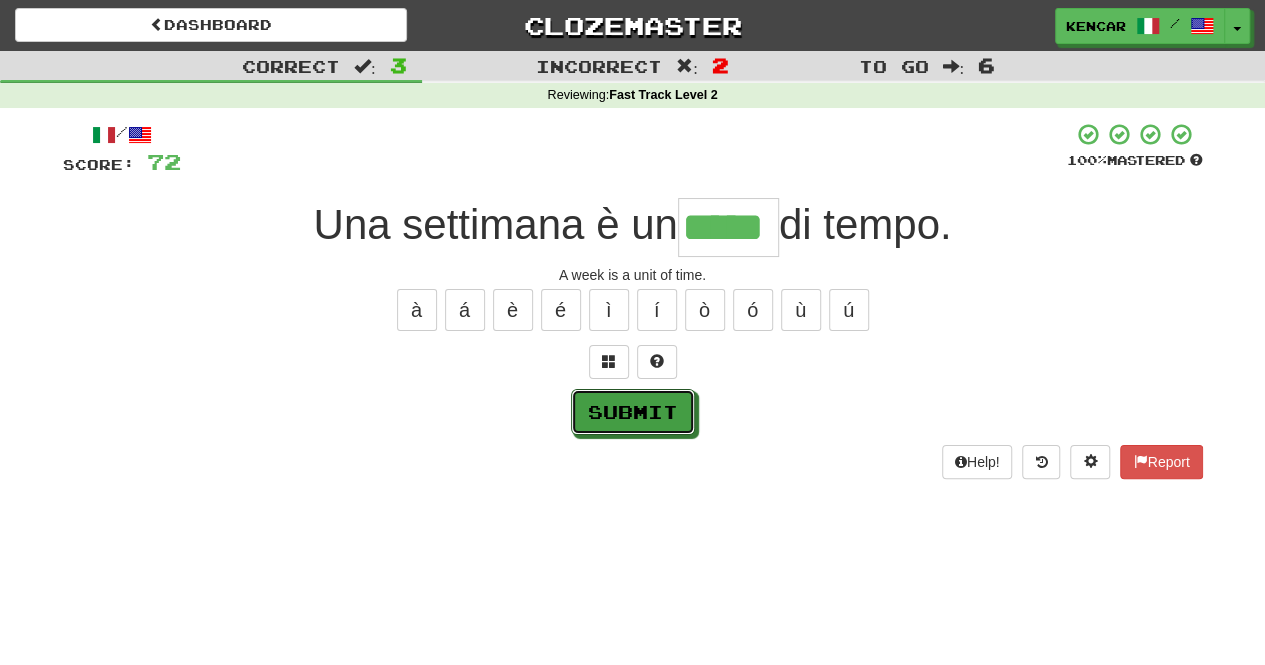 click on "Submit" at bounding box center (633, 412) 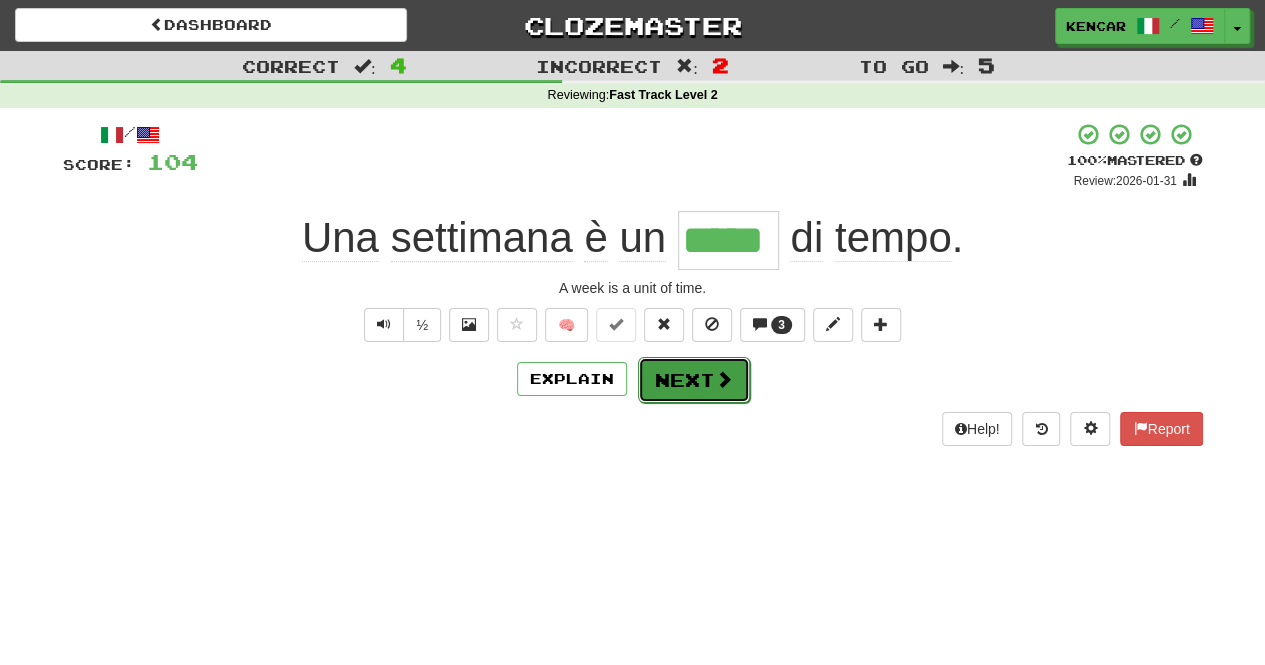 click on "Next" at bounding box center (694, 380) 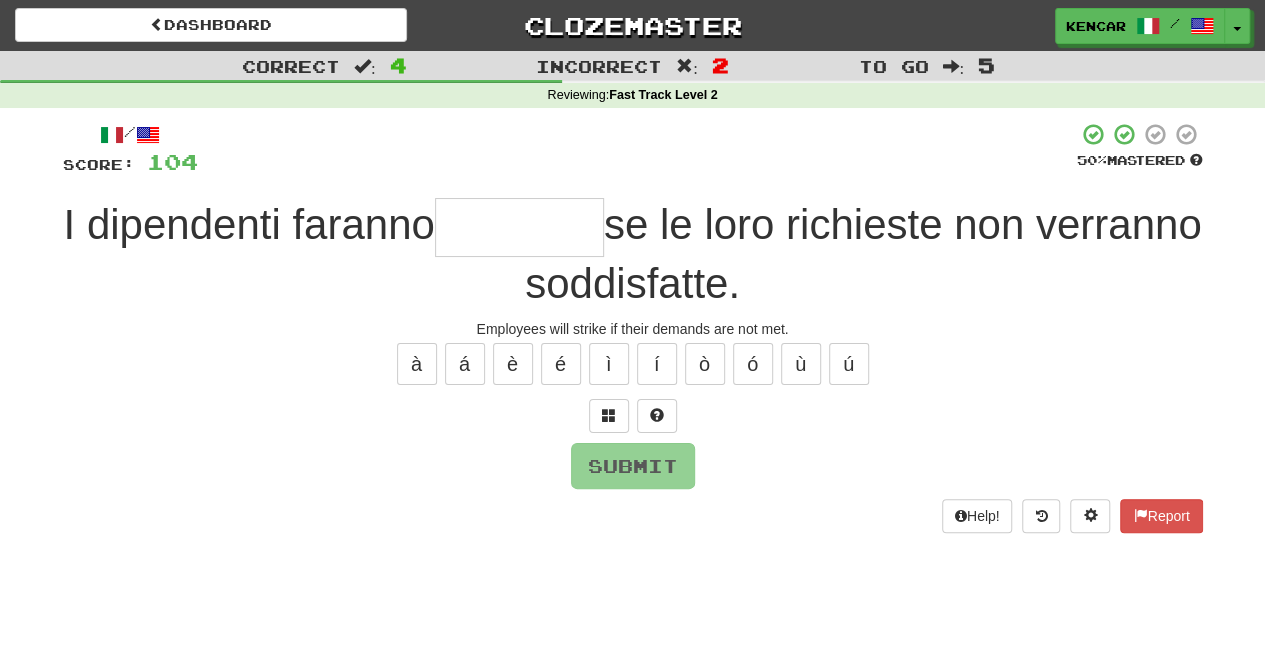click at bounding box center [519, 227] 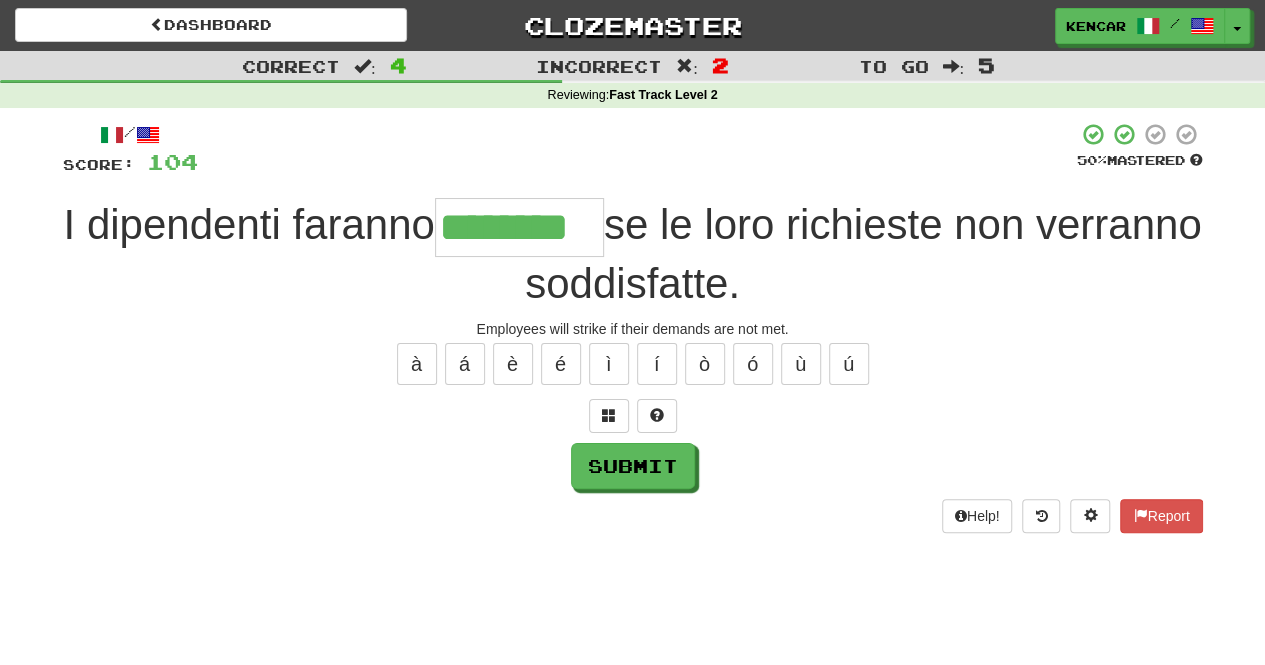 type on "********" 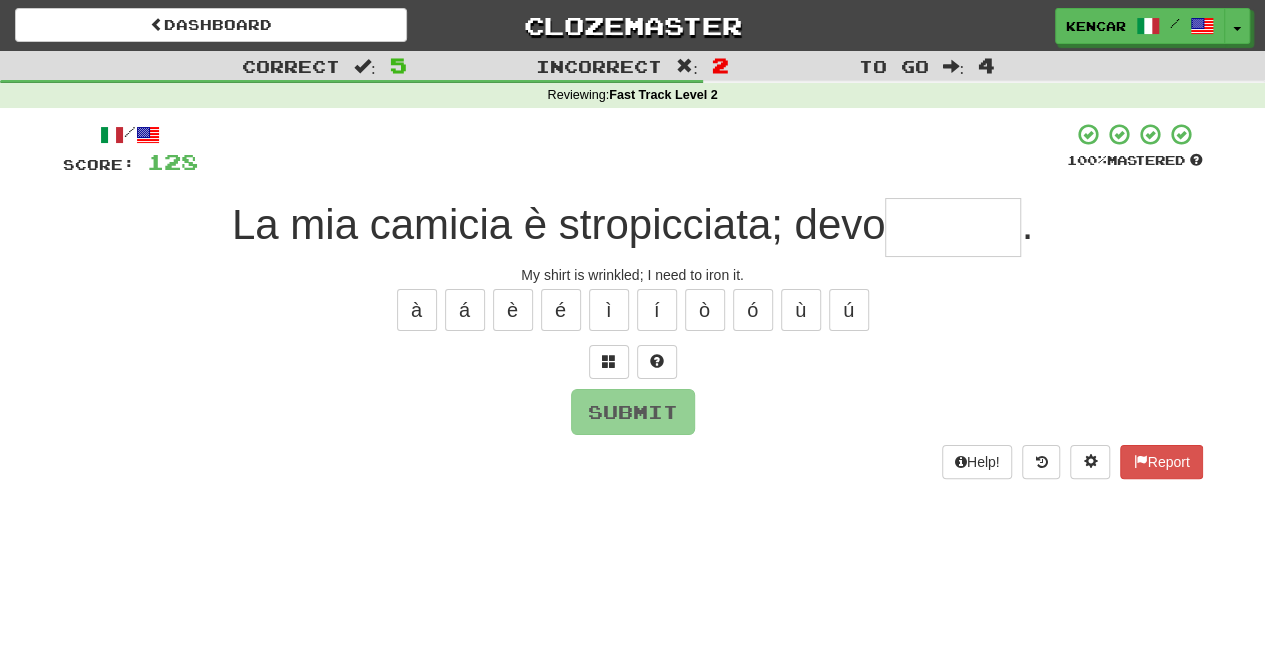 click at bounding box center [953, 227] 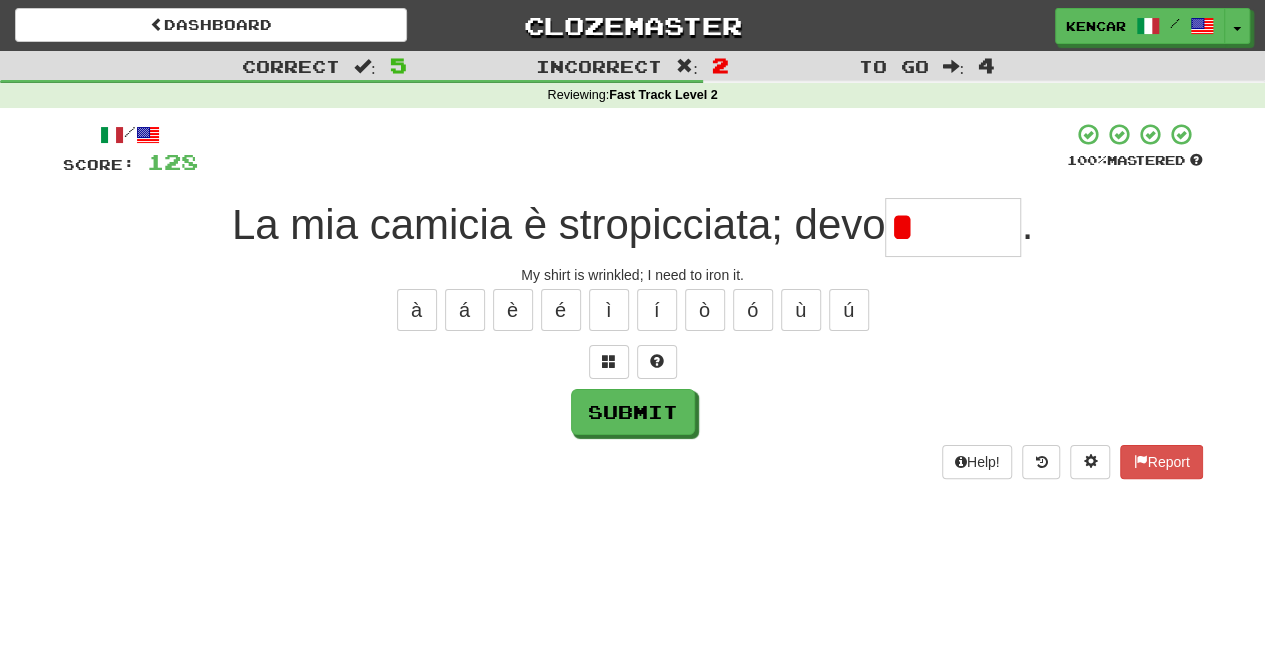 type on "********" 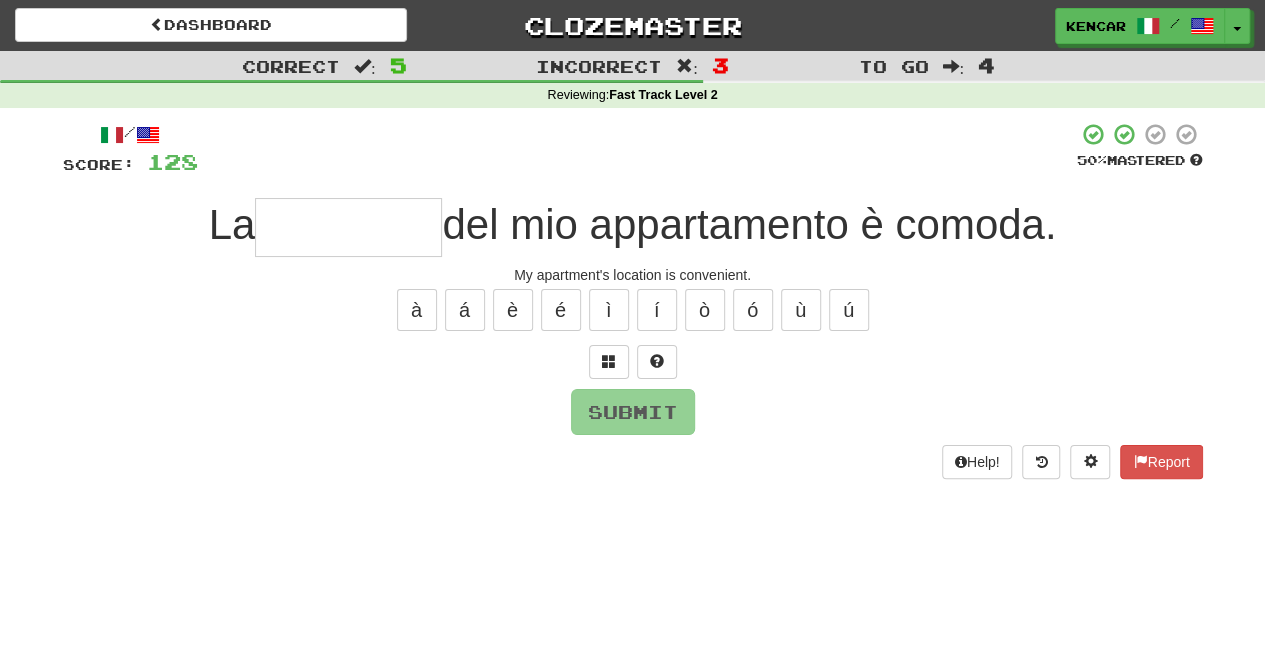 type on "*" 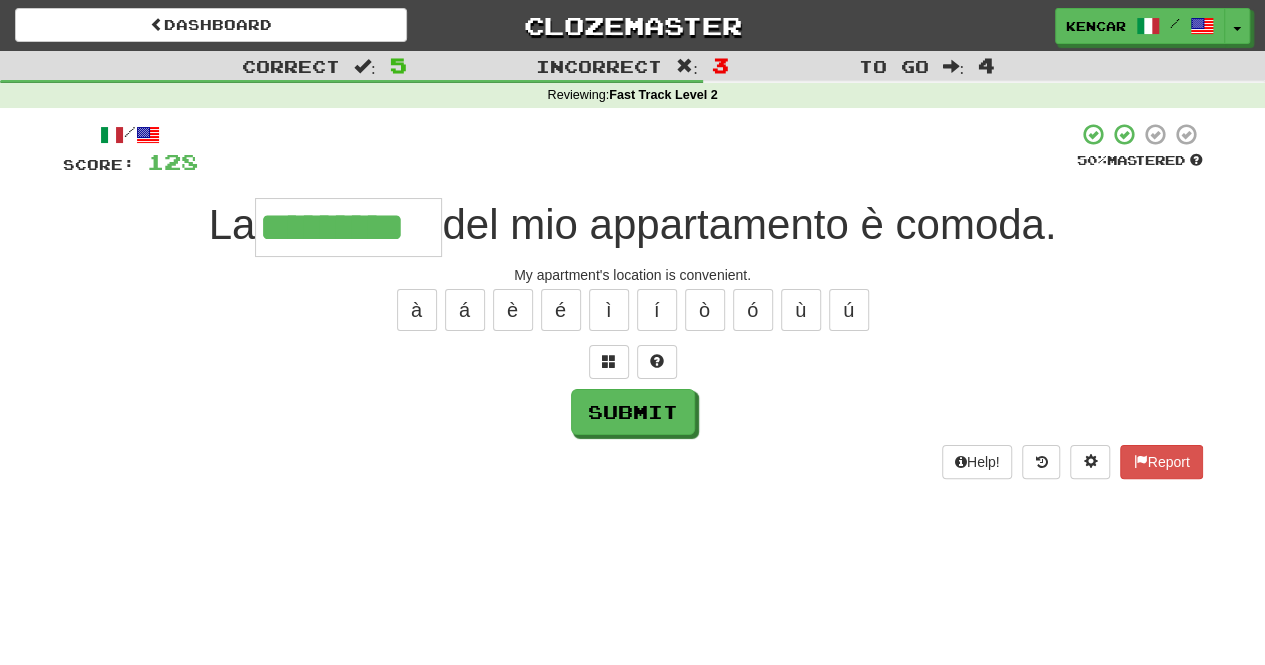 type on "*********" 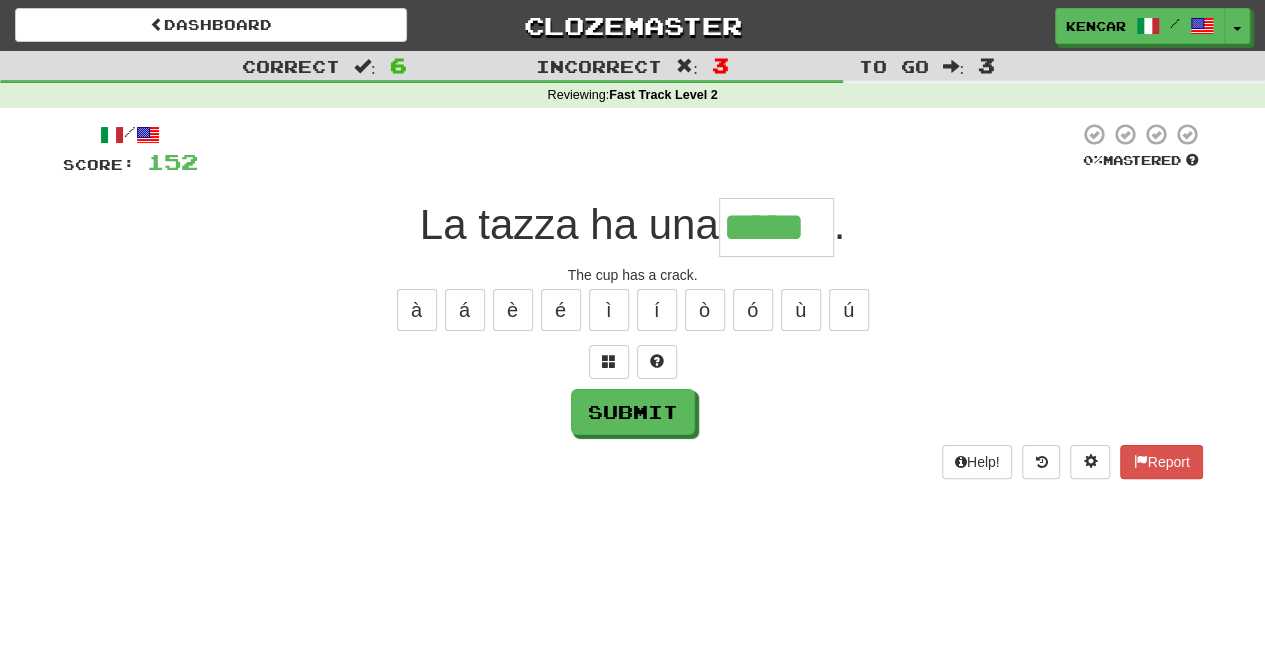type on "*****" 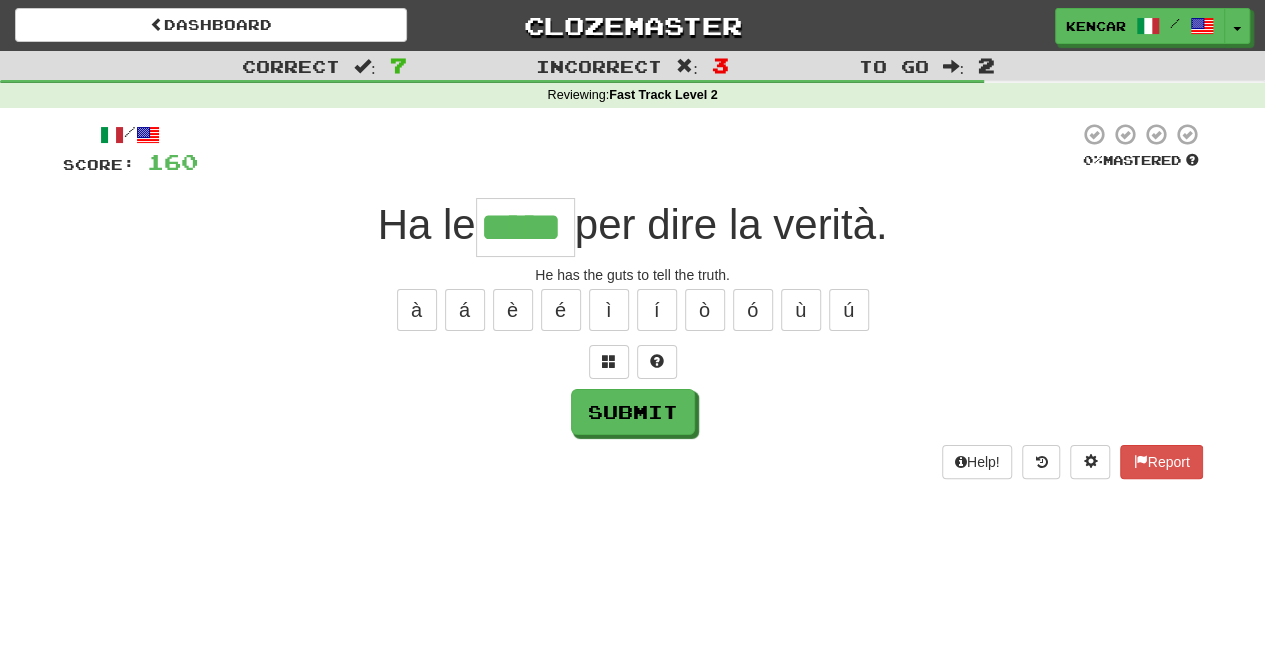 type on "*****" 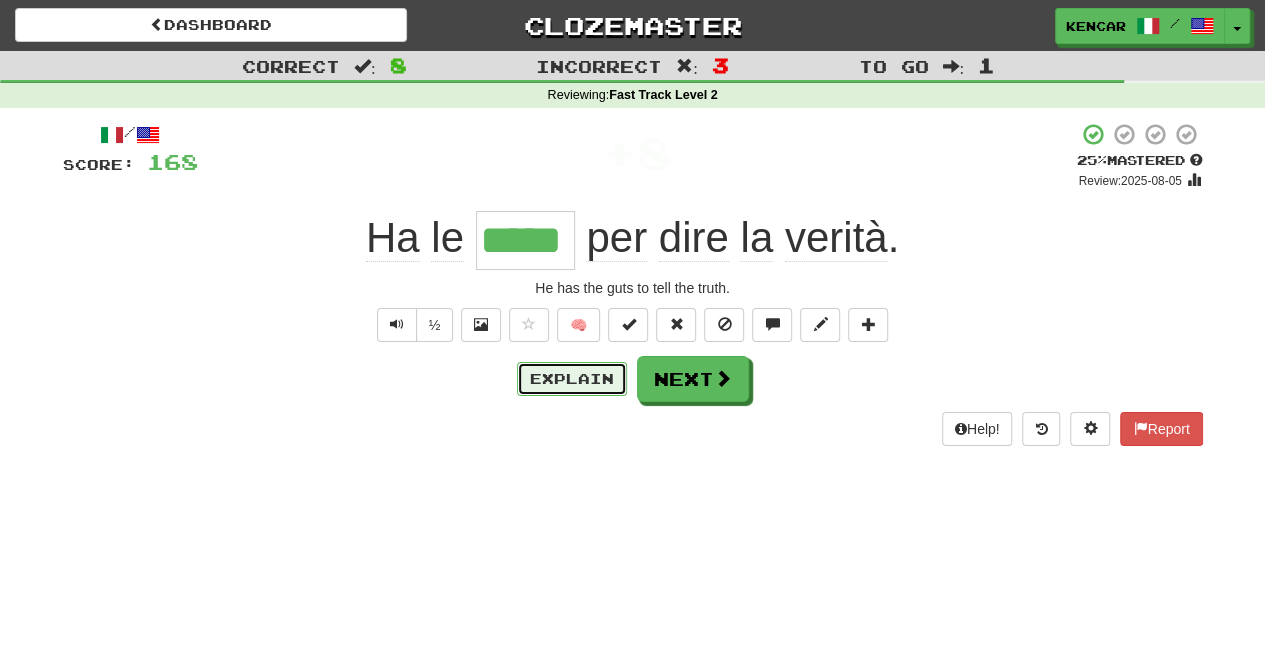 click on "Explain" at bounding box center (572, 379) 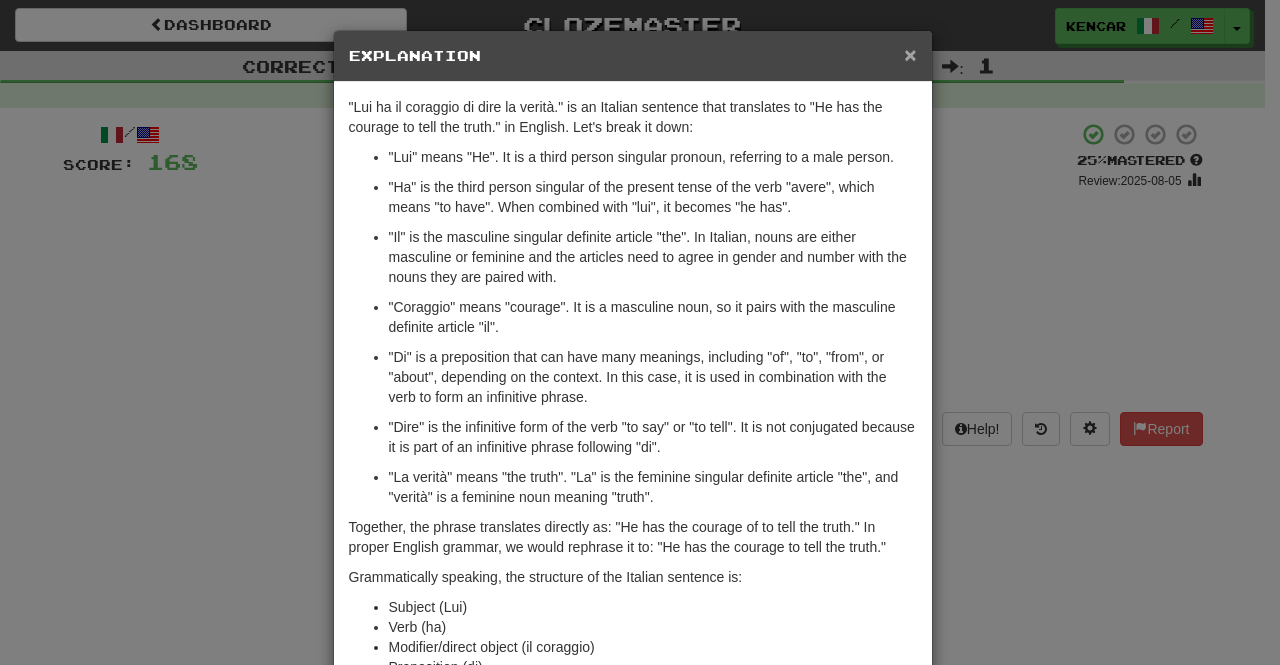 click on "×" at bounding box center [910, 54] 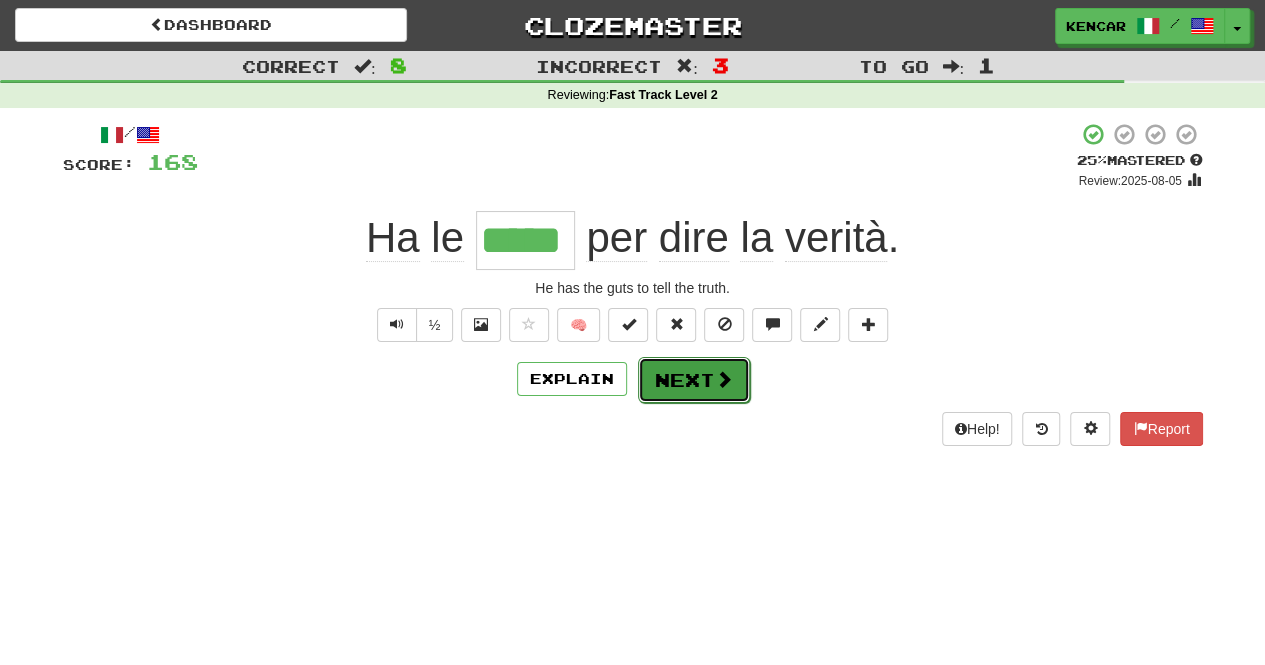 click on "Next" at bounding box center [694, 380] 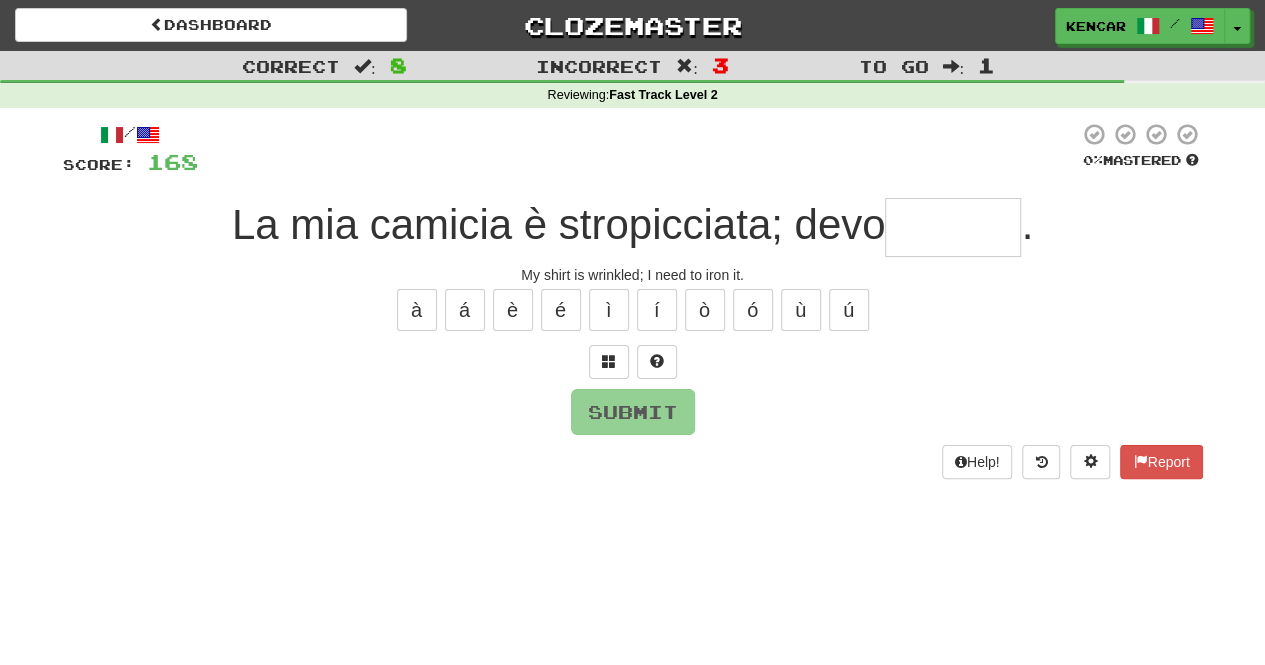 click at bounding box center [953, 227] 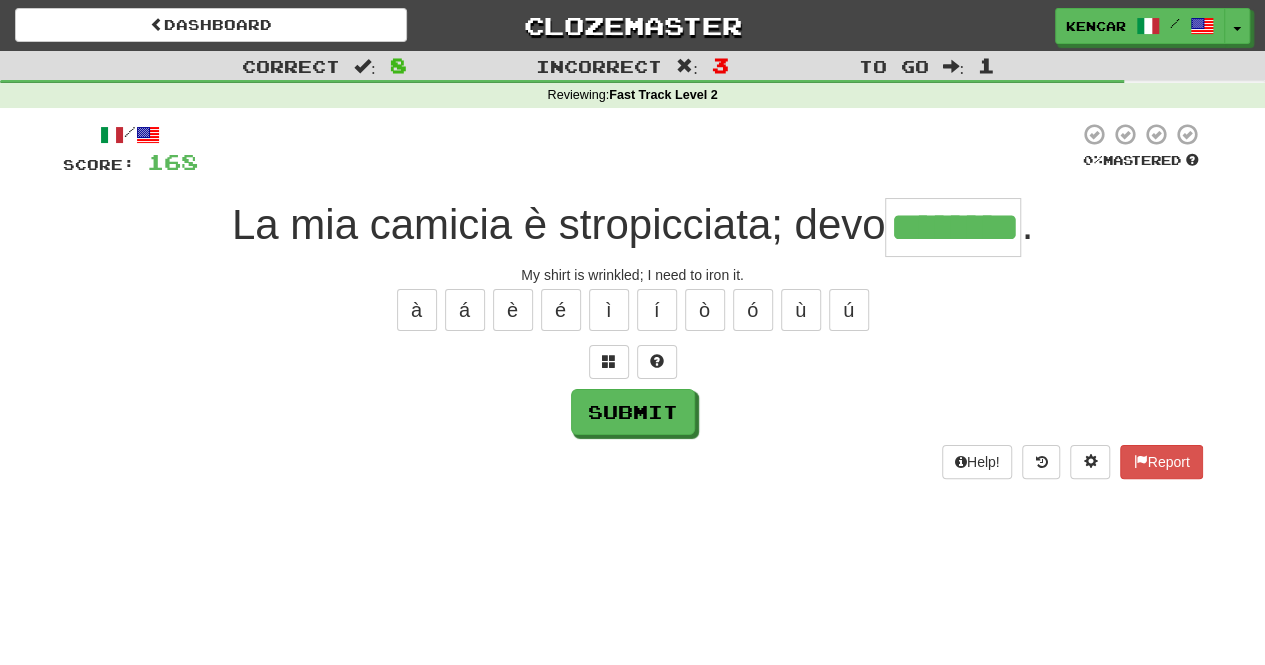 type on "********" 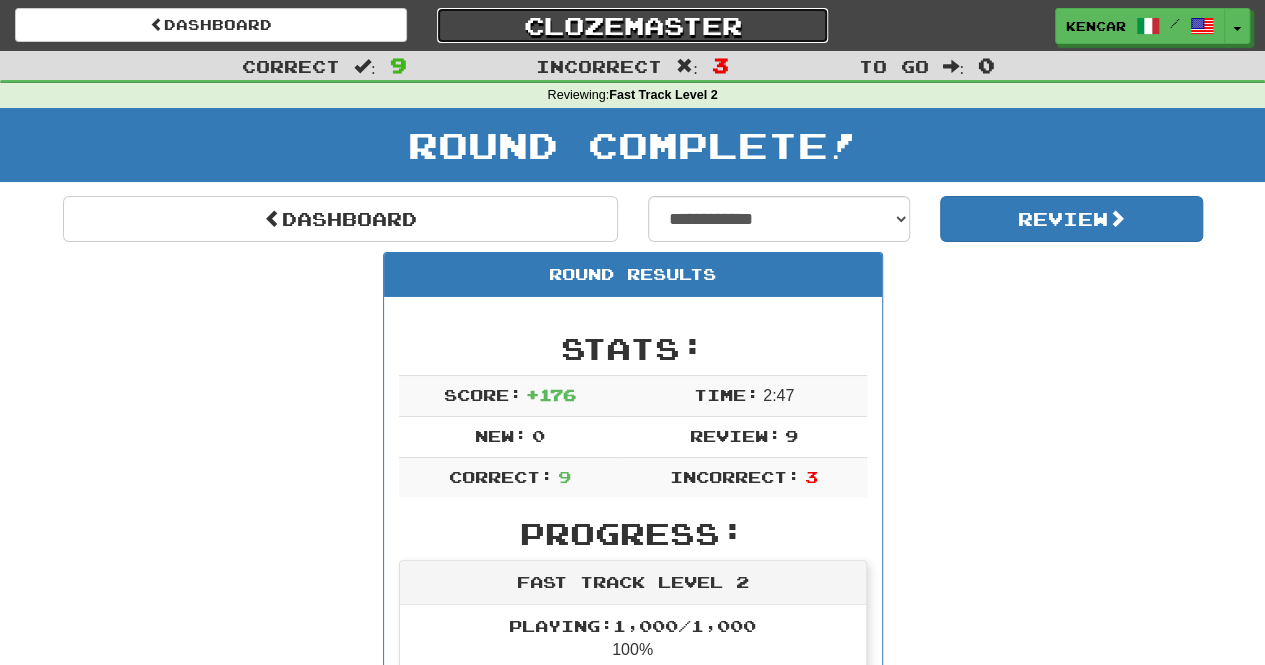 click on "Clozemaster" at bounding box center [633, 25] 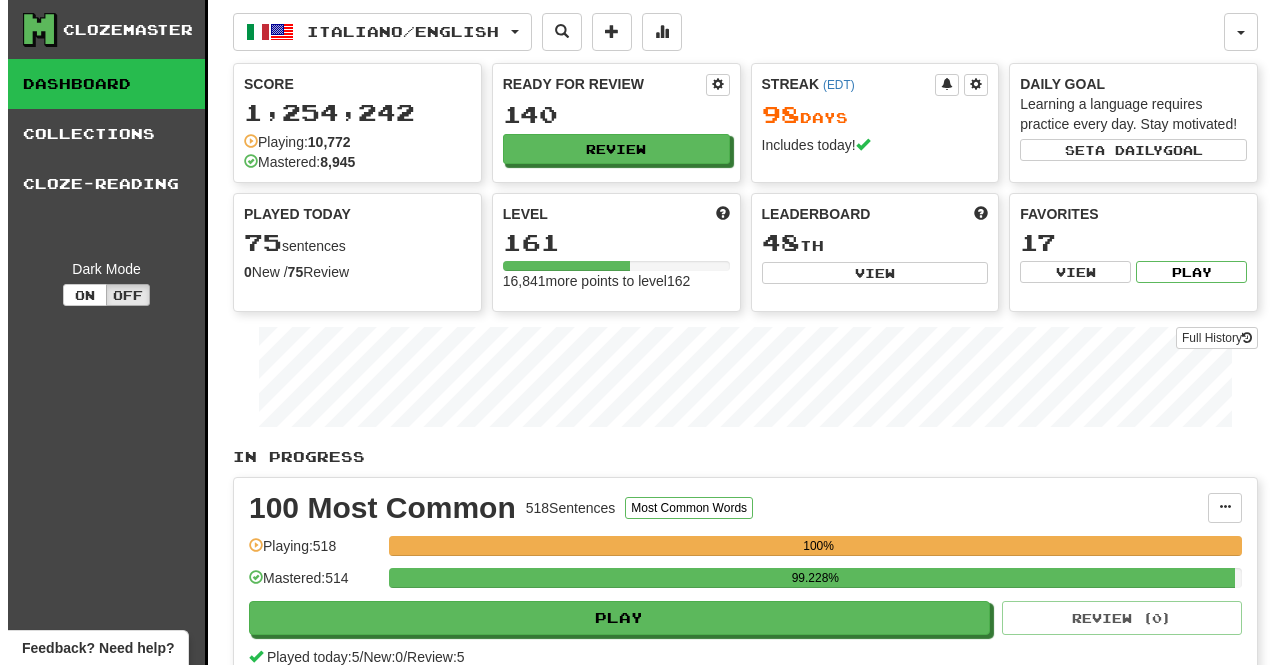 scroll, scrollTop: 0, scrollLeft: 0, axis: both 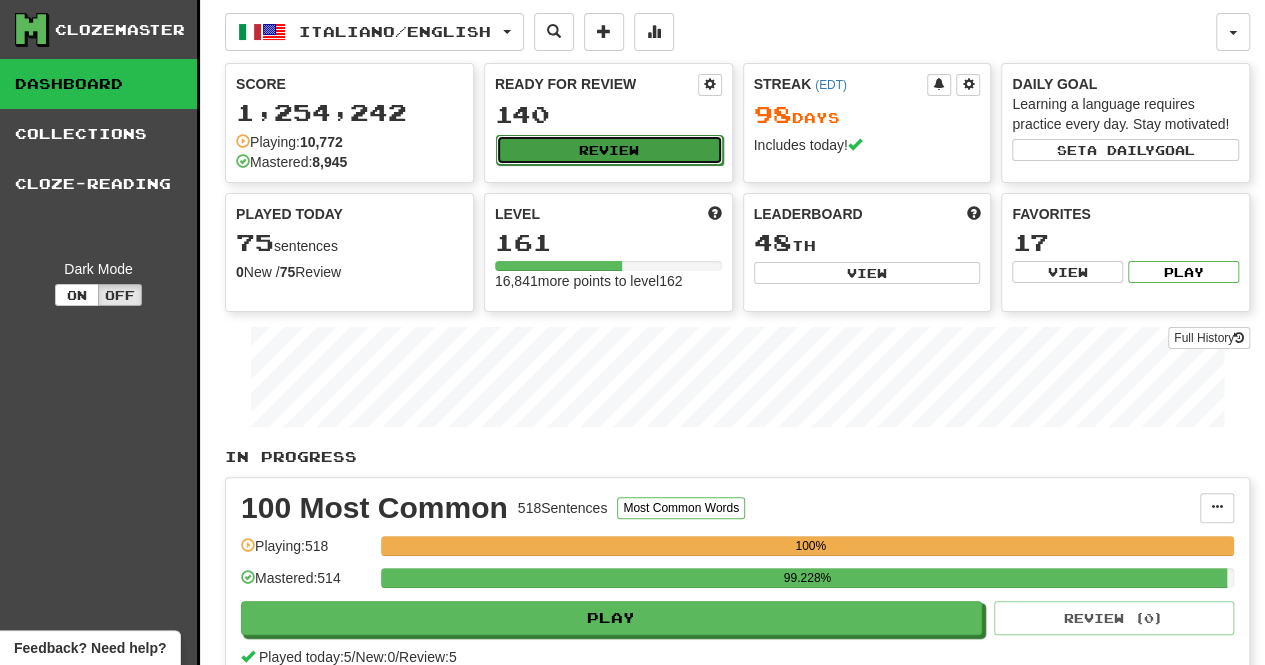 click on "Review" at bounding box center (609, 150) 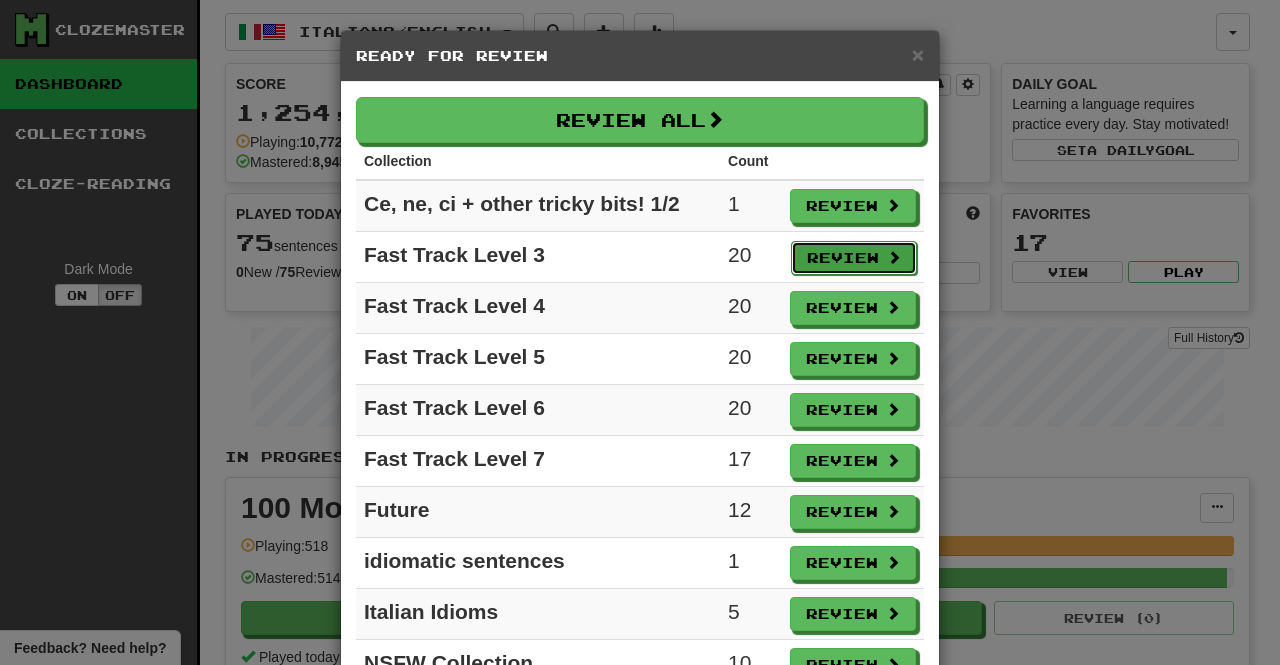 click on "Review" at bounding box center (854, 258) 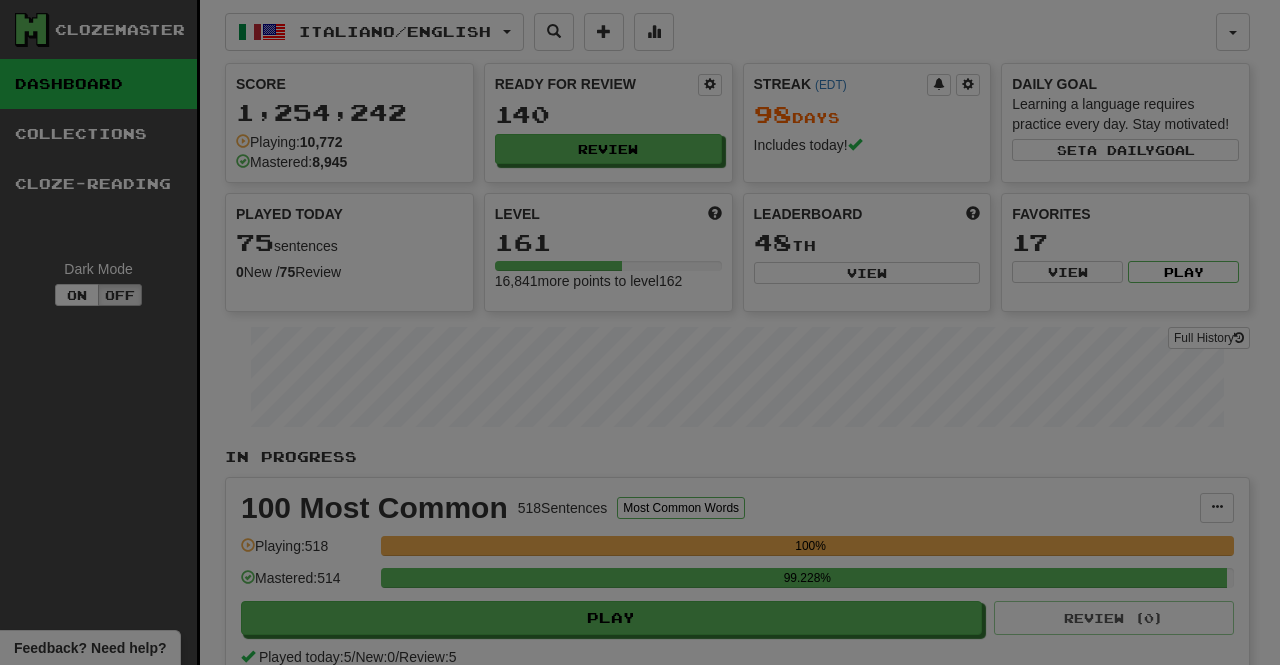 select on "**" 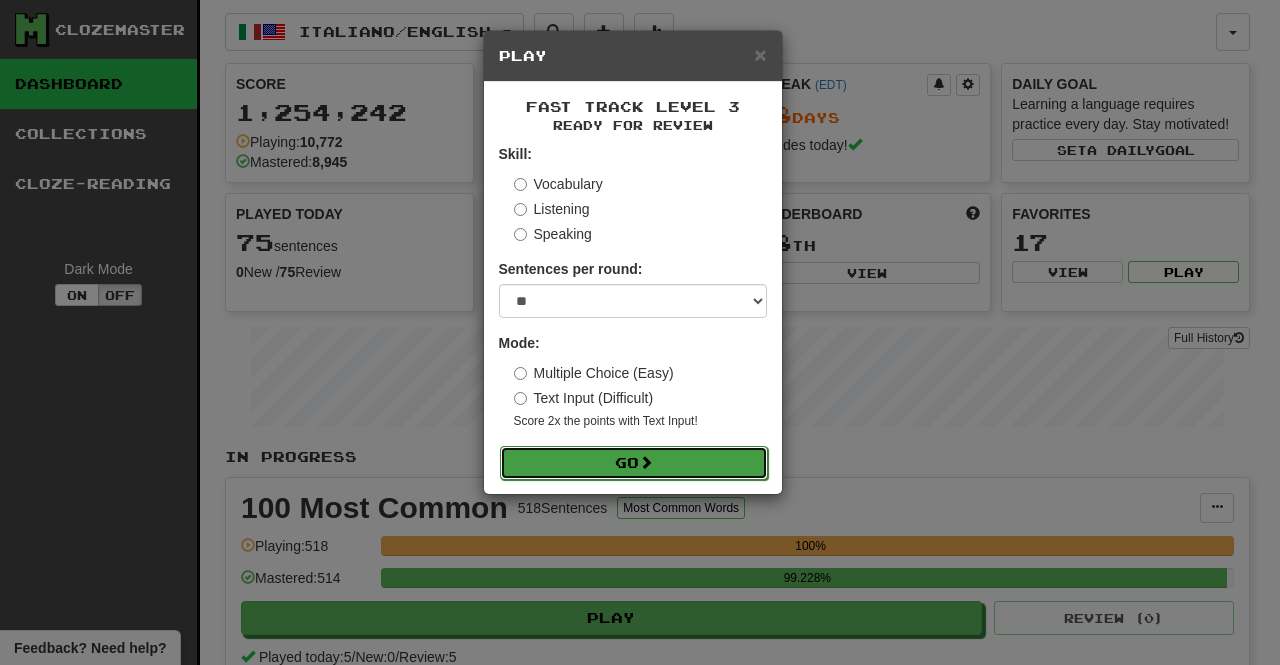 click on "Go" at bounding box center [634, 463] 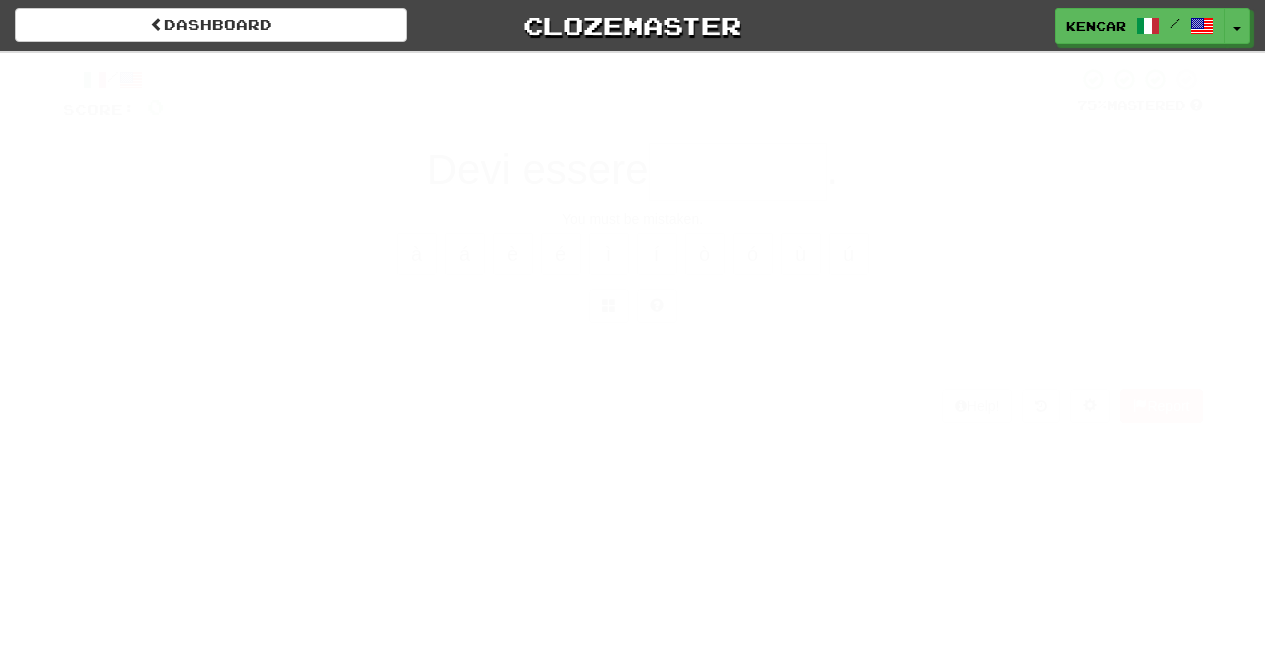 scroll, scrollTop: 0, scrollLeft: 0, axis: both 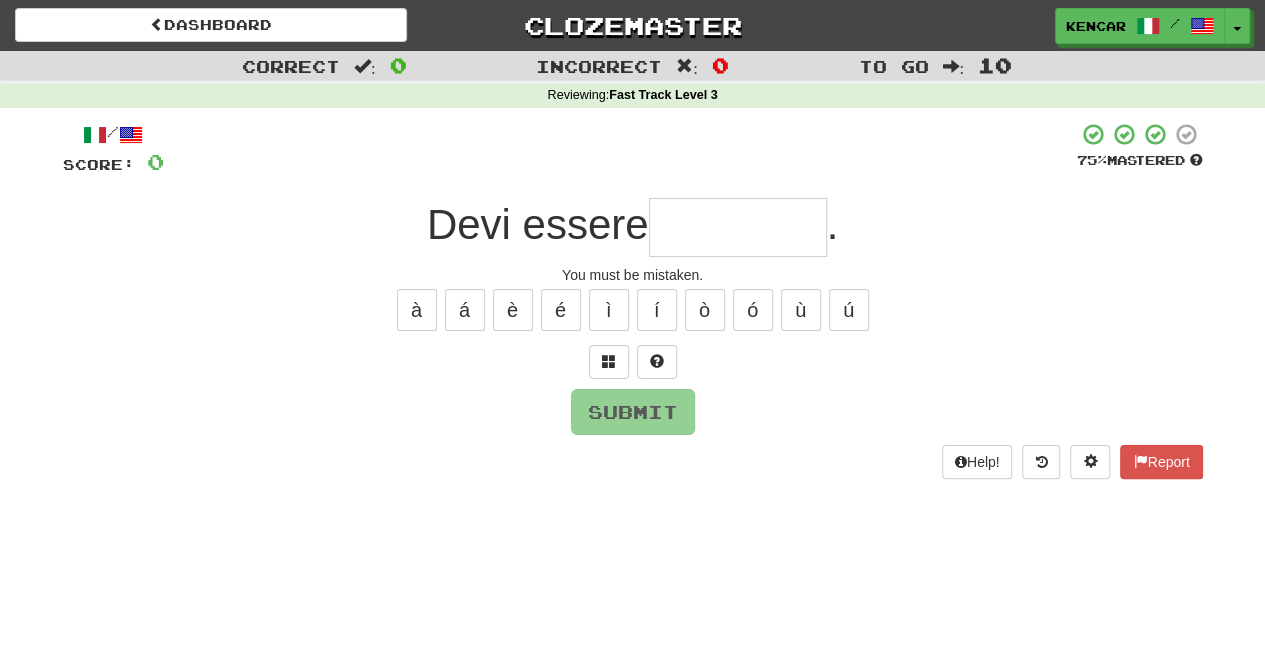 click at bounding box center [738, 227] 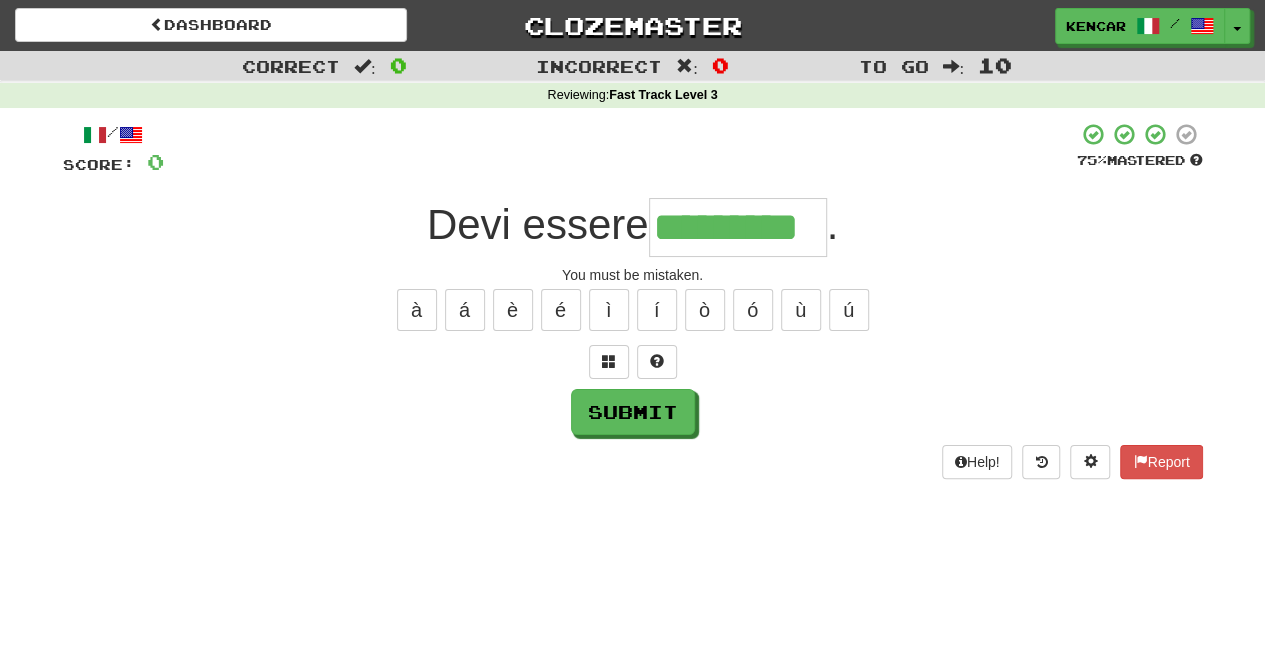 type on "*********" 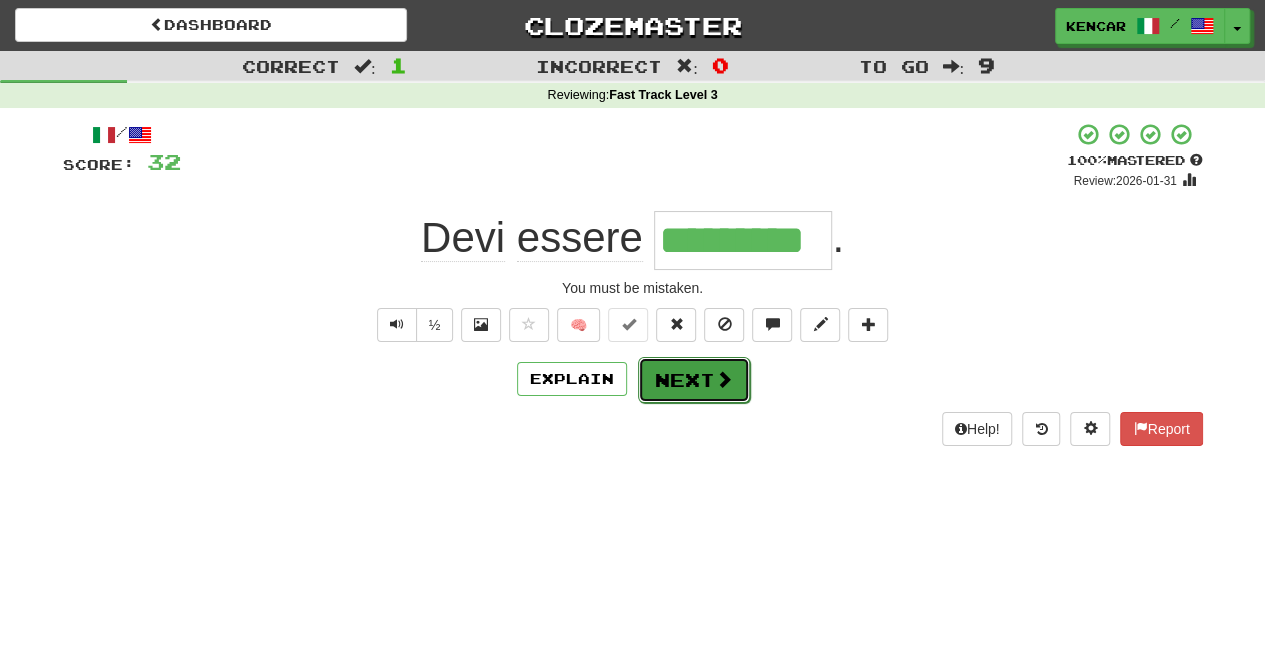 click on "Next" at bounding box center [694, 380] 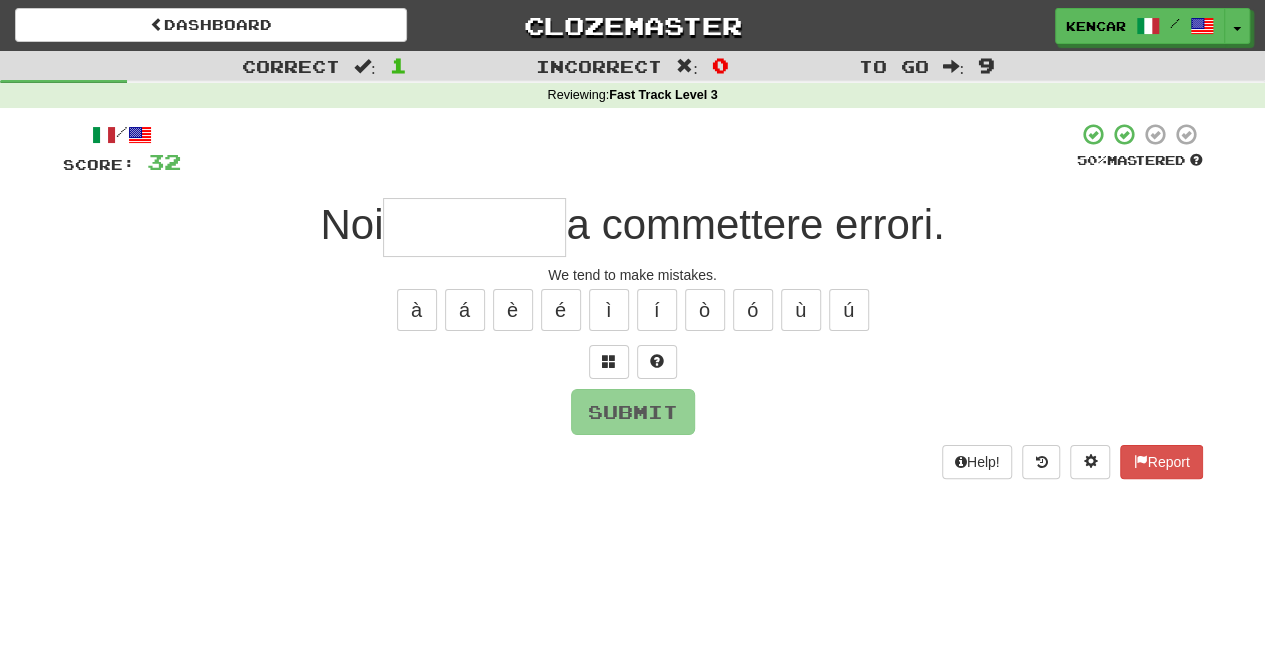 click at bounding box center [474, 227] 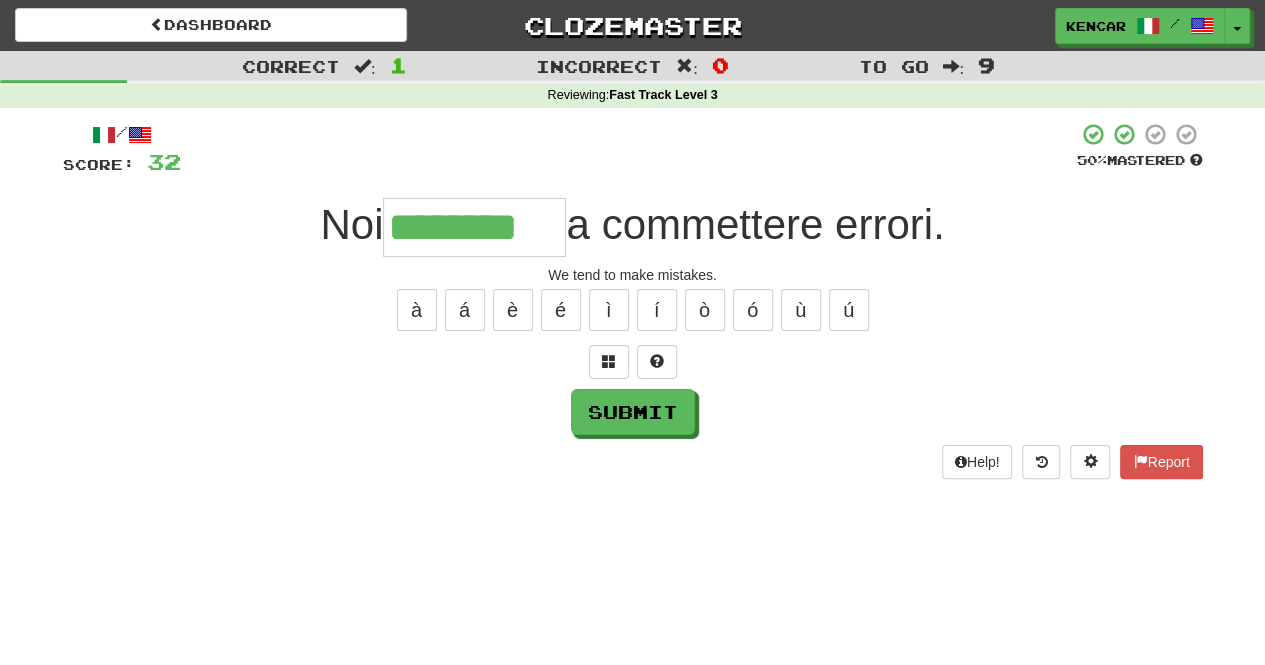 type on "********" 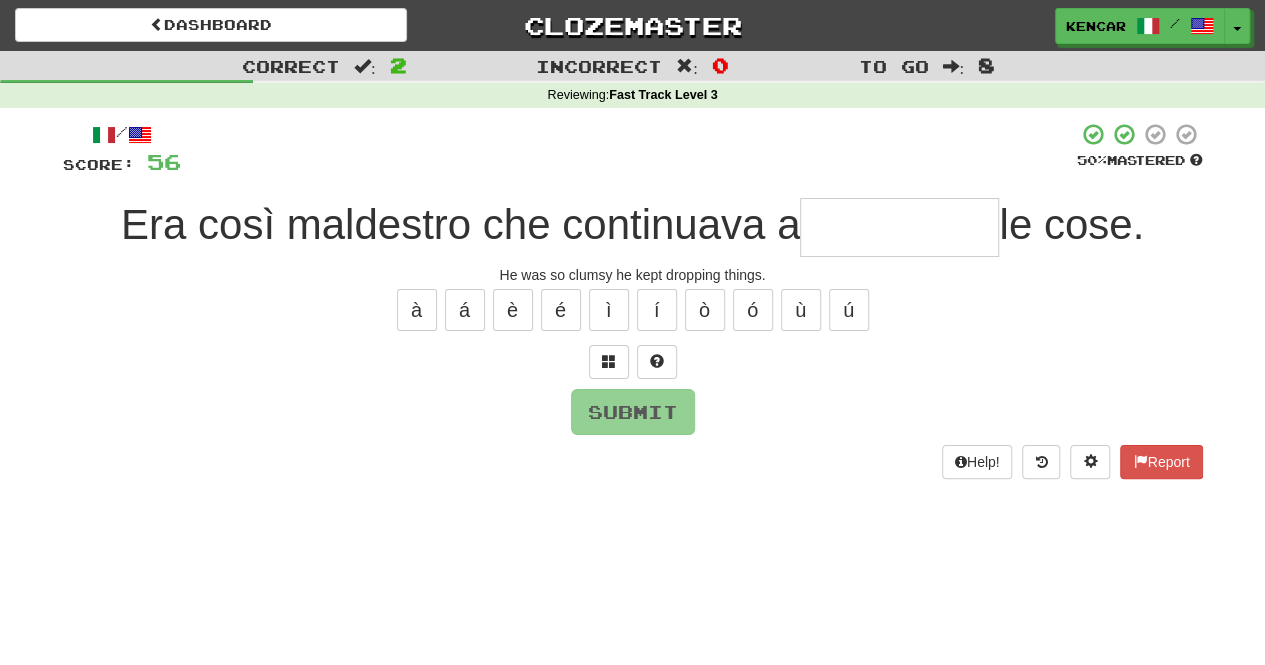 type on "*" 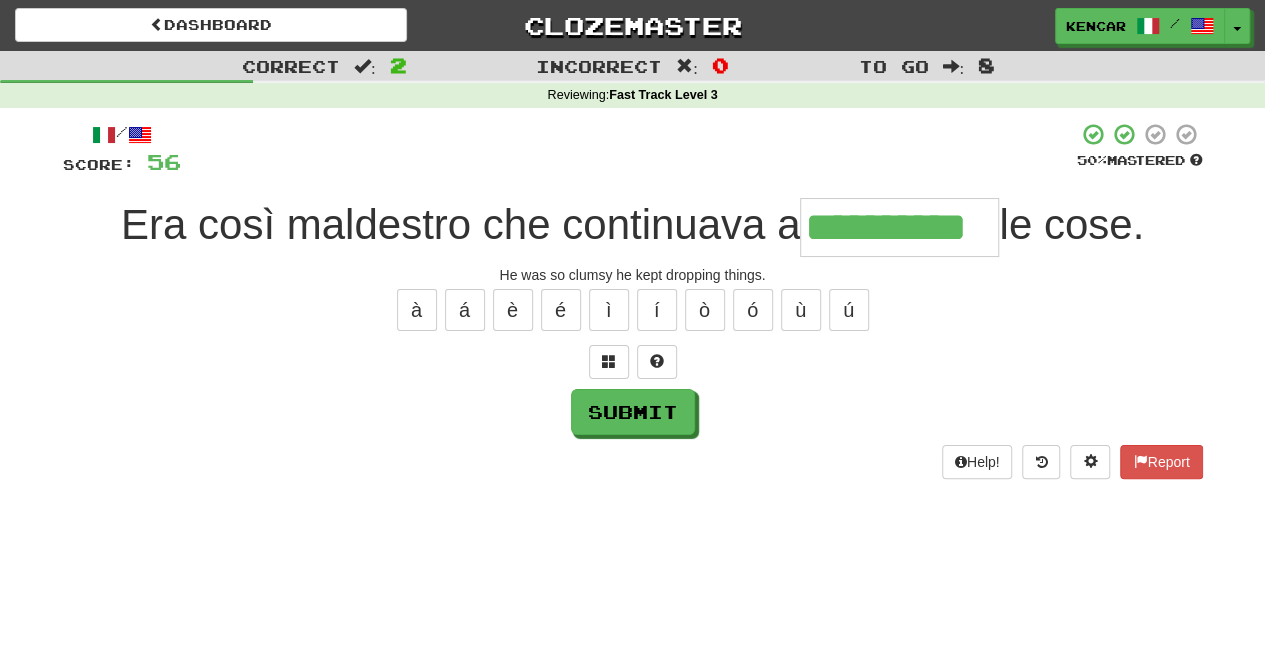 type on "**********" 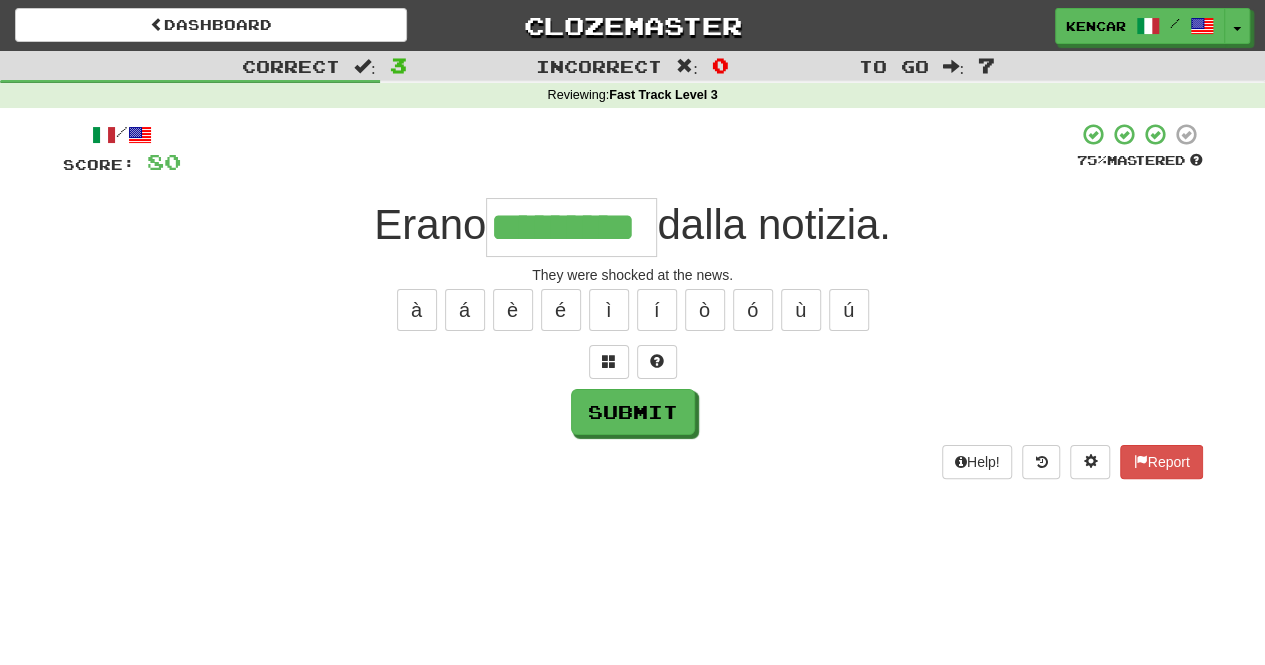 type on "*********" 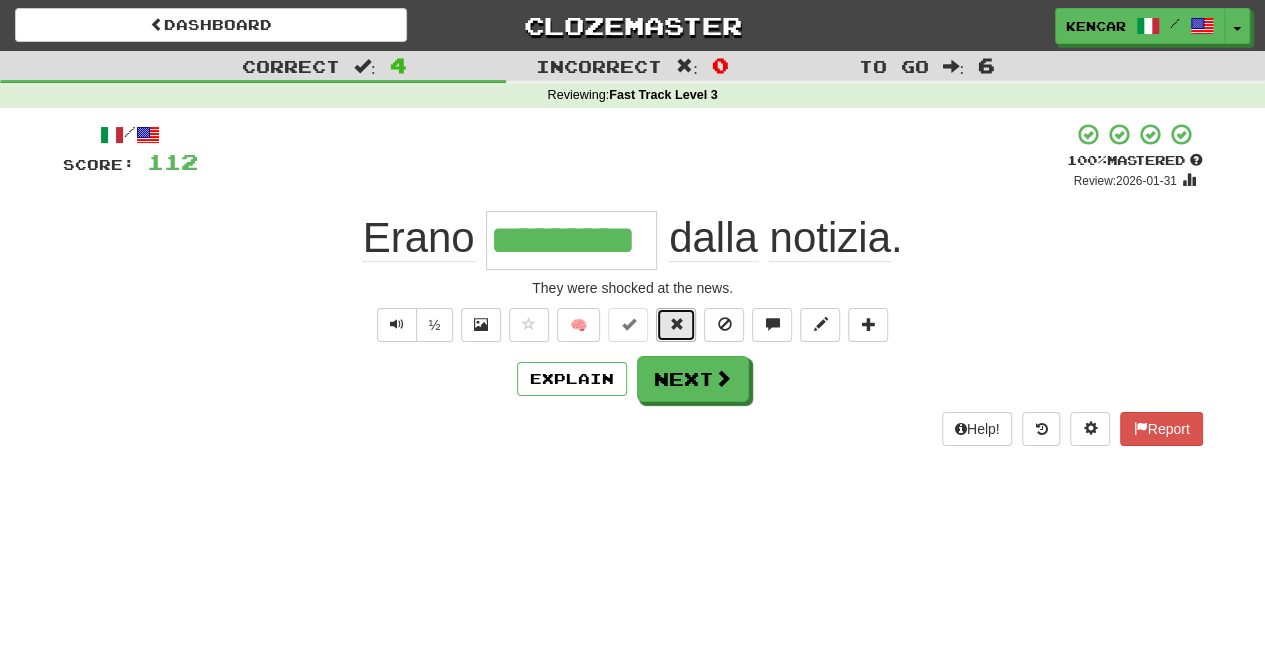 click at bounding box center (676, 324) 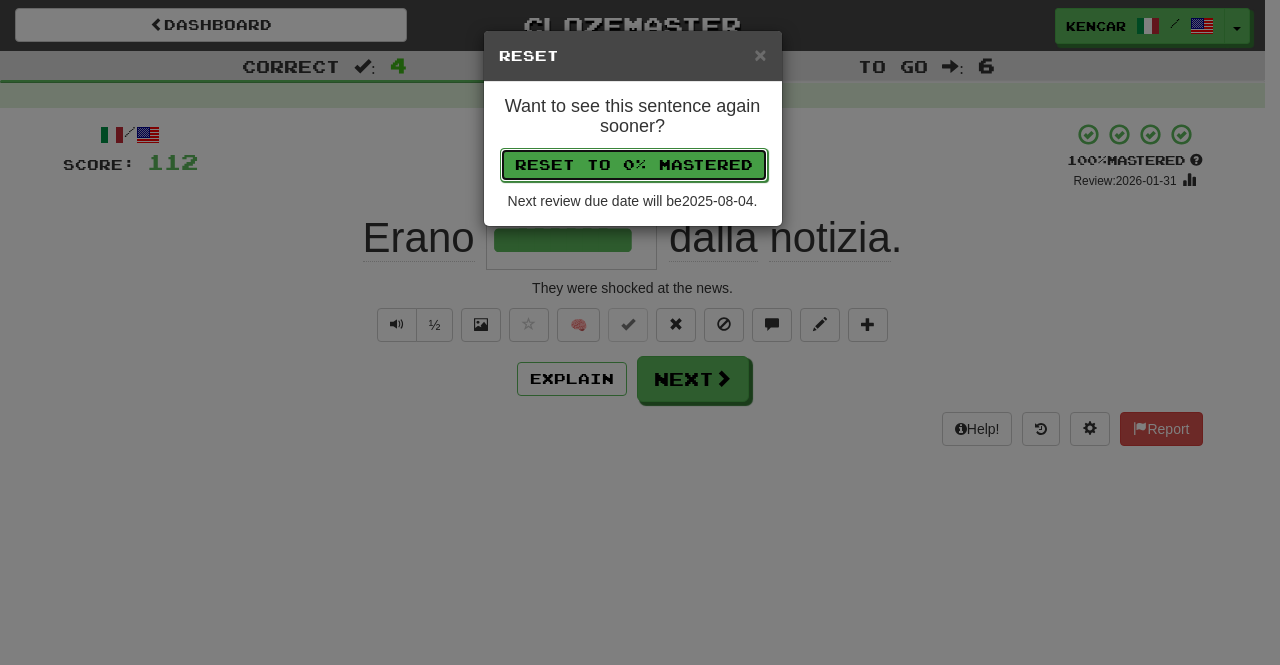 click on "Reset to 0% Mastered" at bounding box center (634, 165) 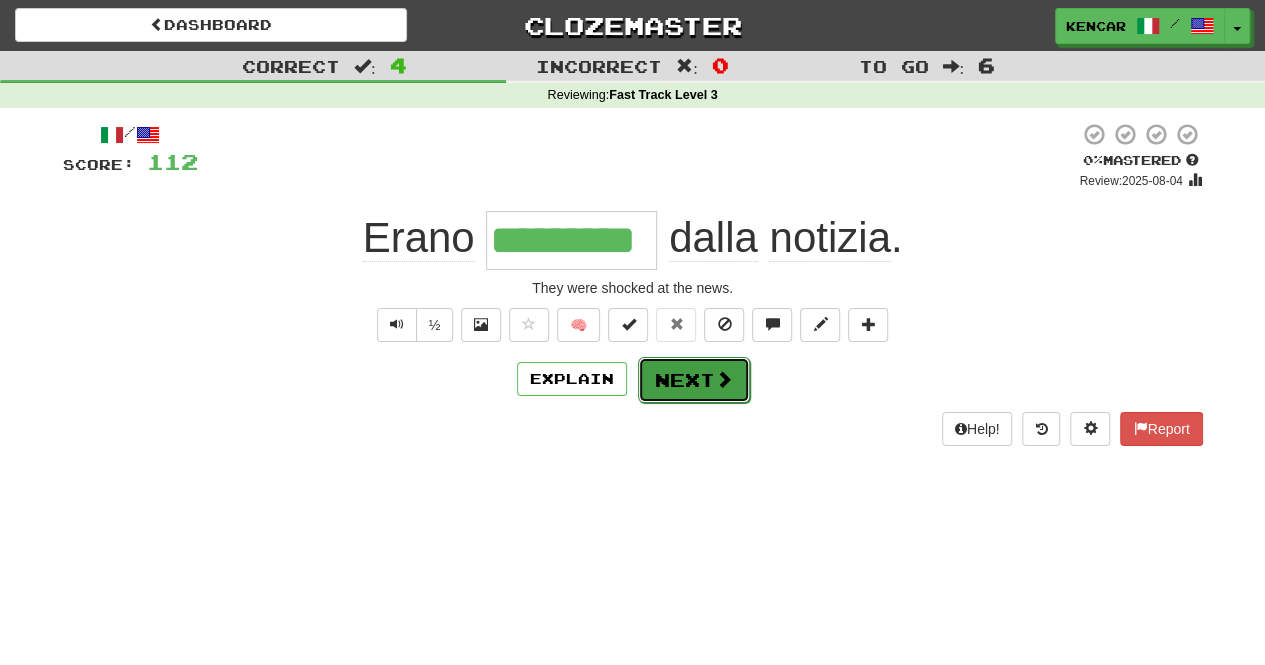 click on "Next" at bounding box center [694, 380] 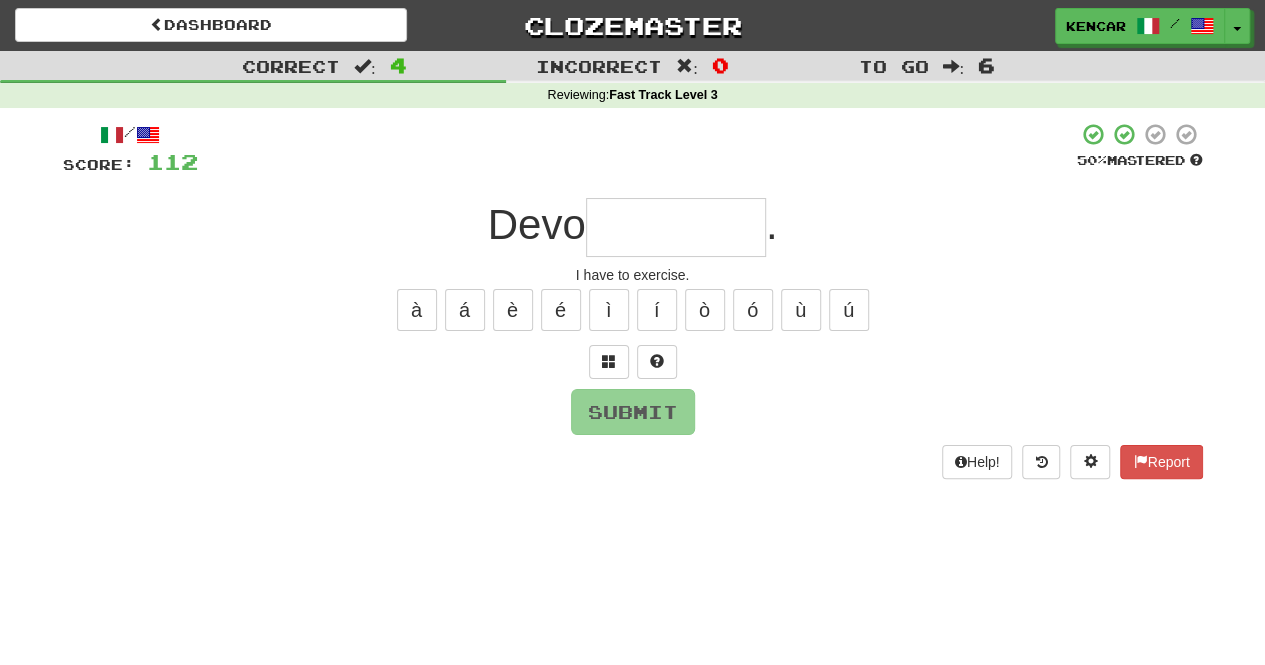 click at bounding box center [676, 227] 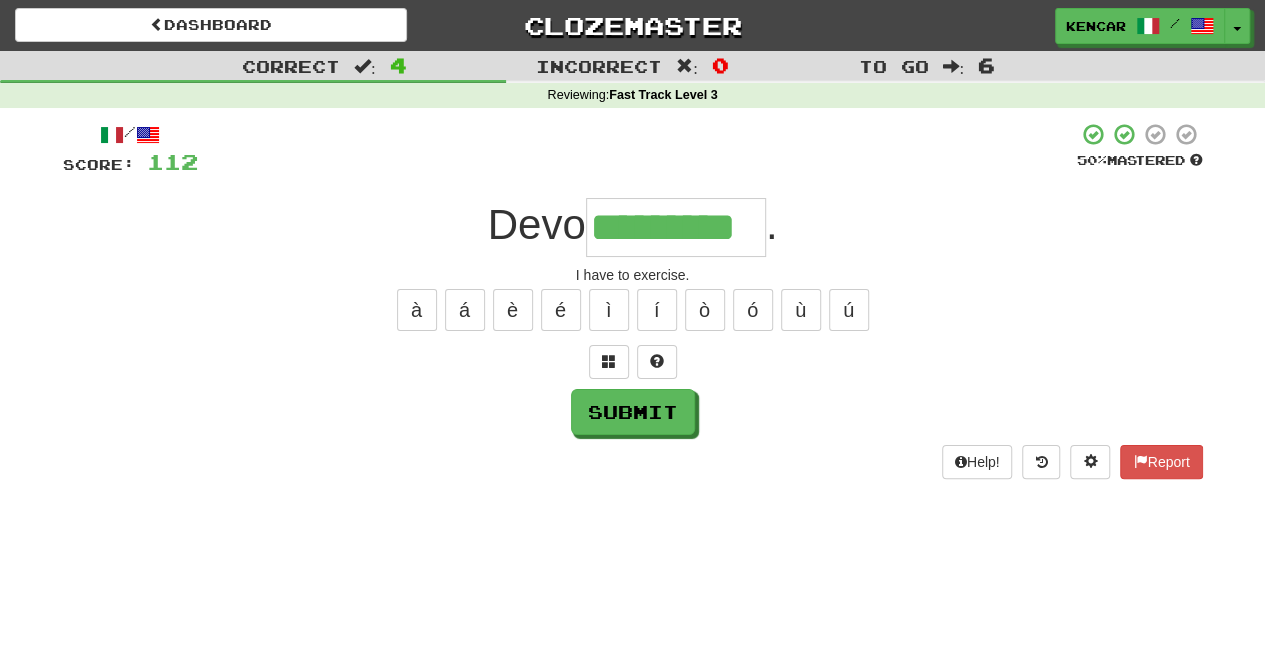 type on "*********" 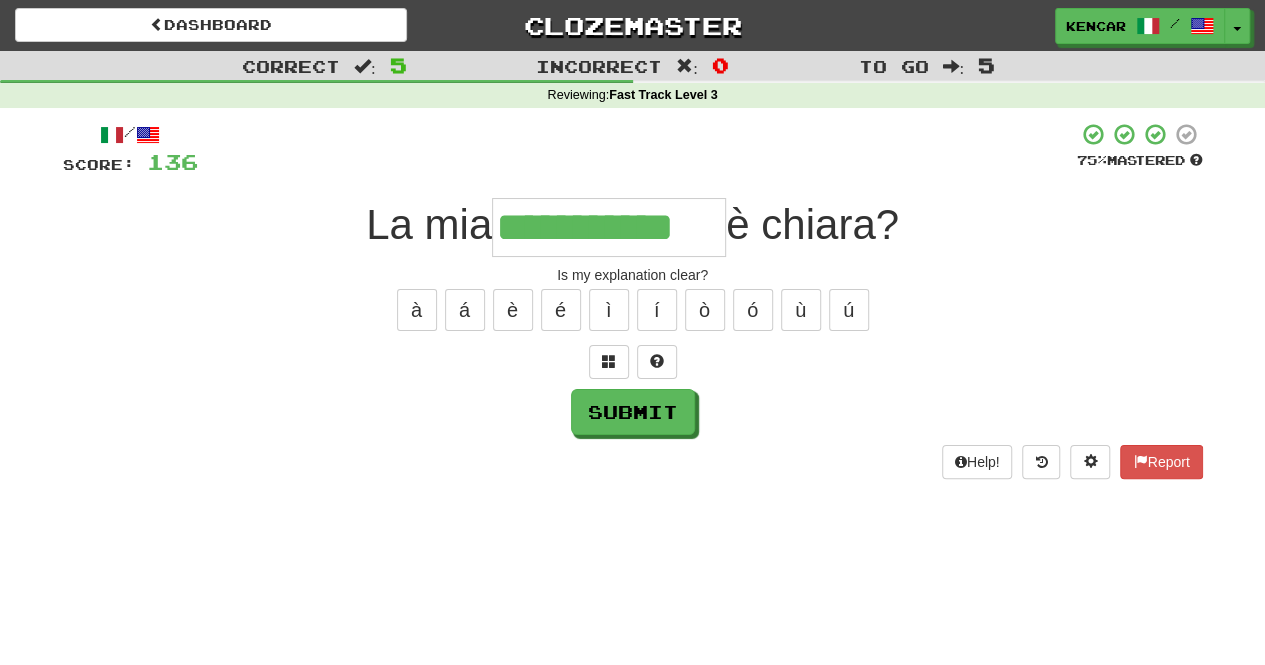type on "**********" 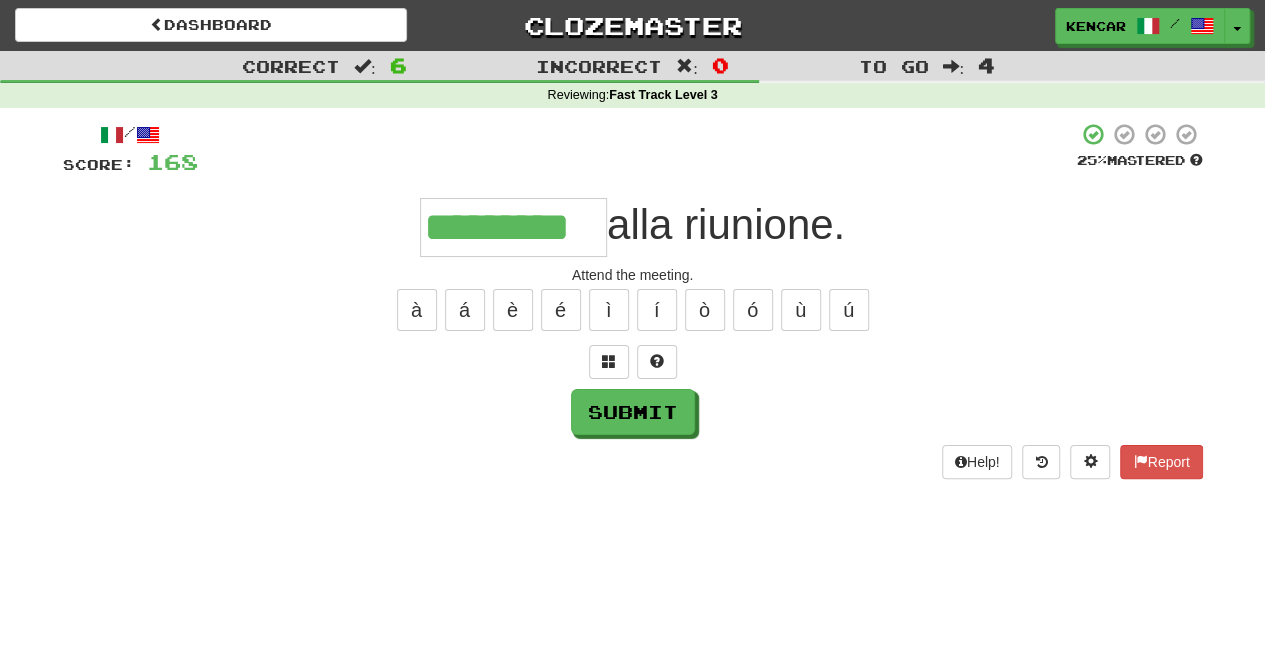 type on "*********" 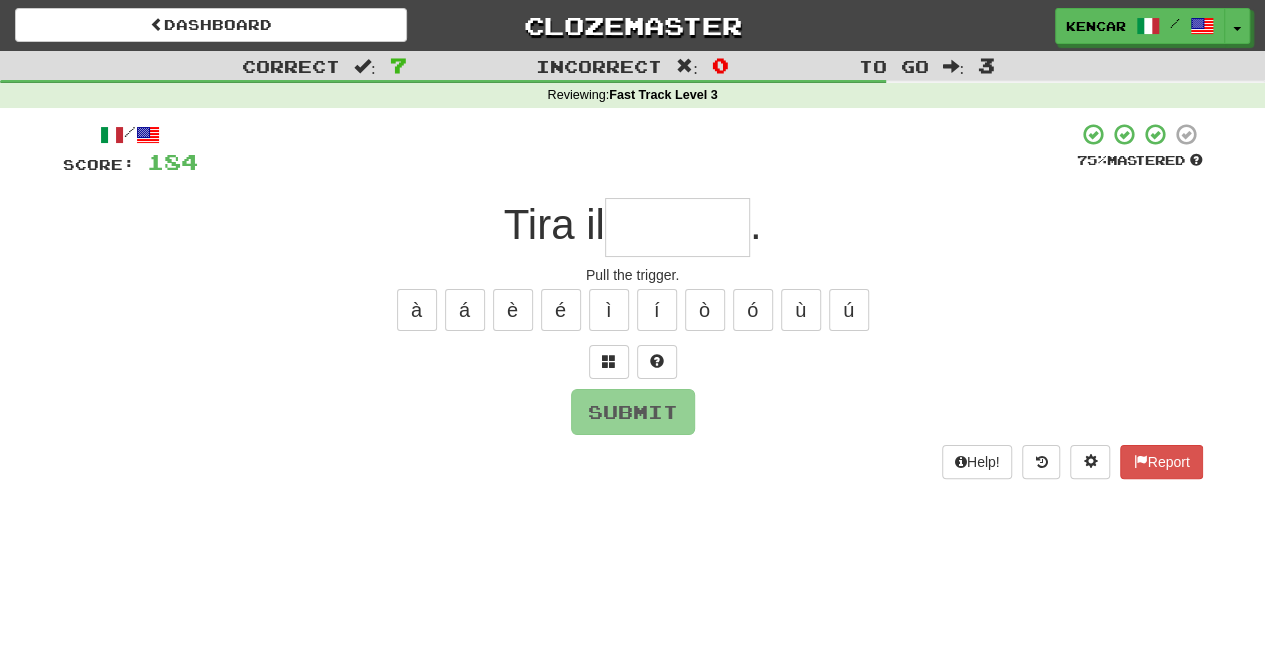 click on "Tira il" at bounding box center (554, 224) 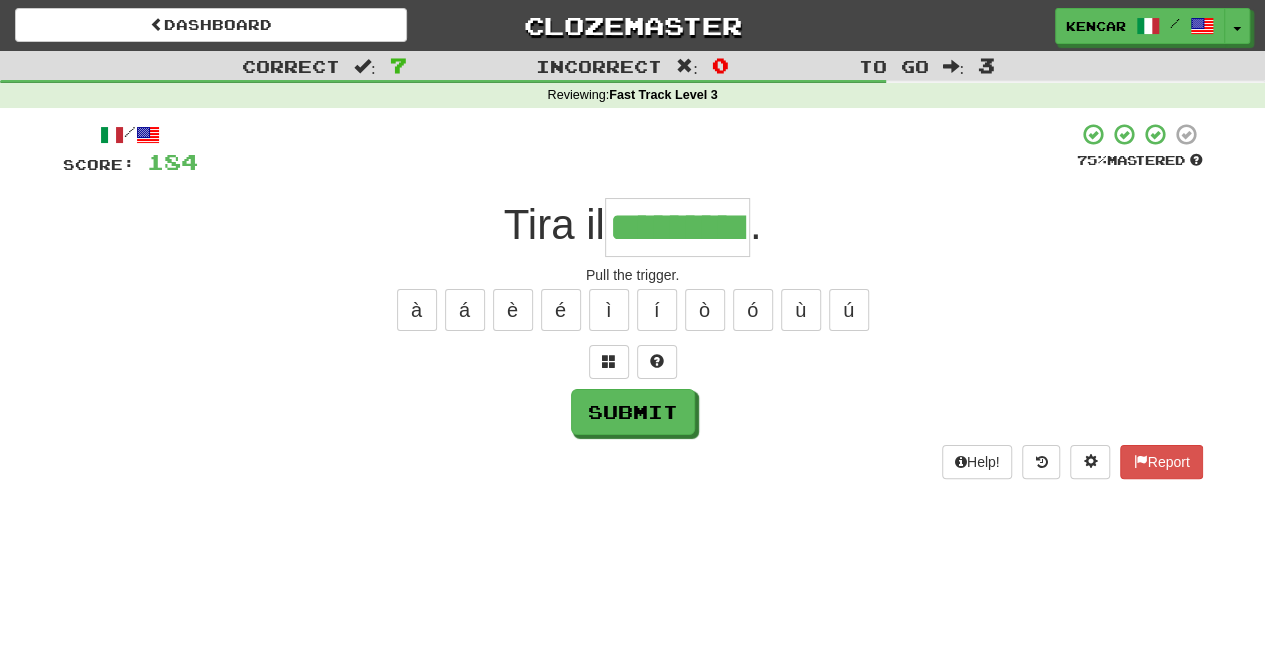 type on "*********" 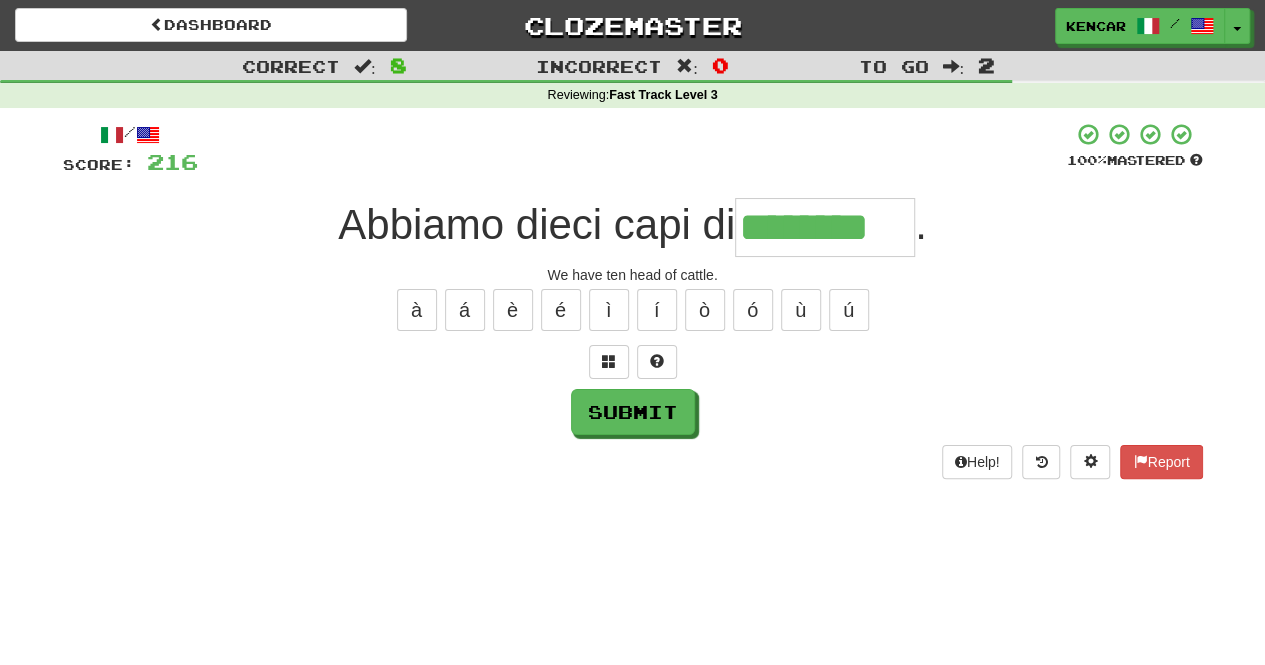 type on "********" 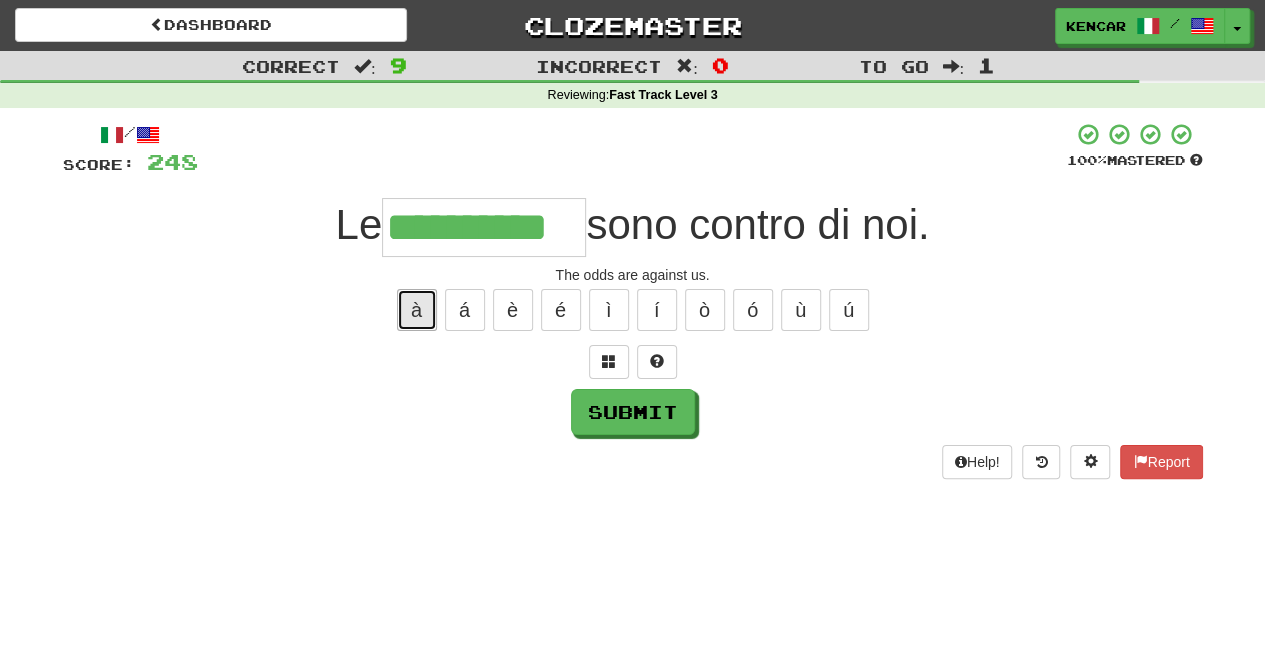 click on "à" at bounding box center [417, 310] 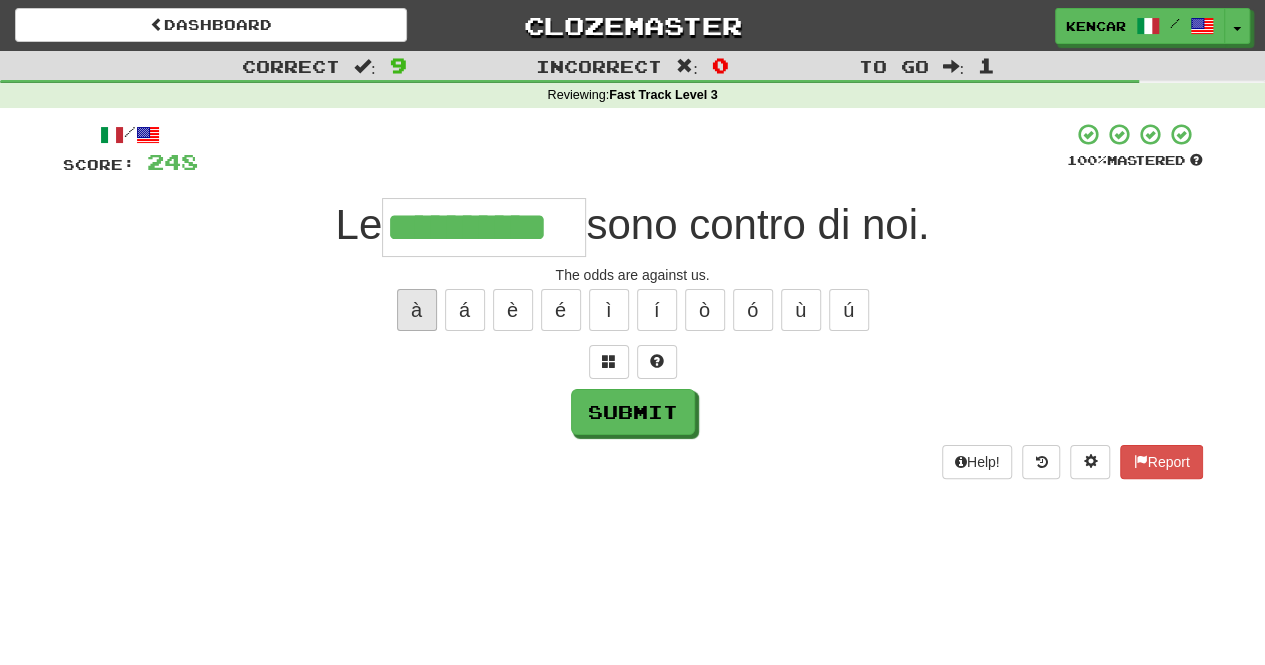 type on "**********" 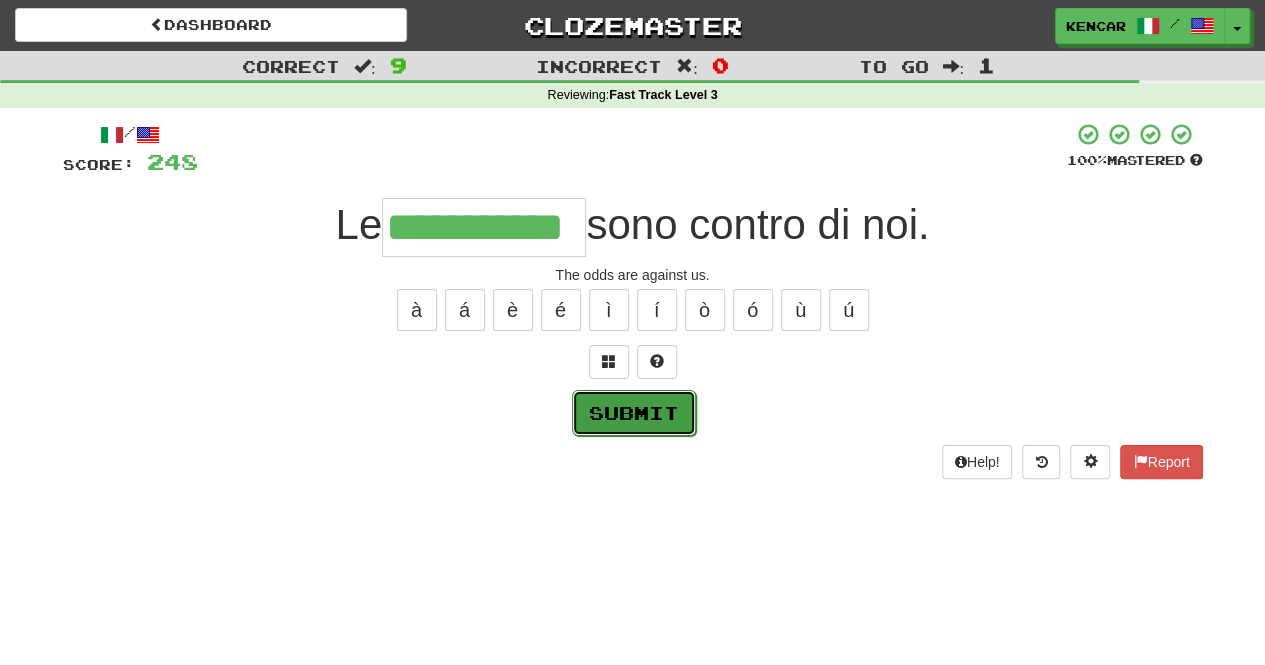 click on "Submit" at bounding box center [634, 413] 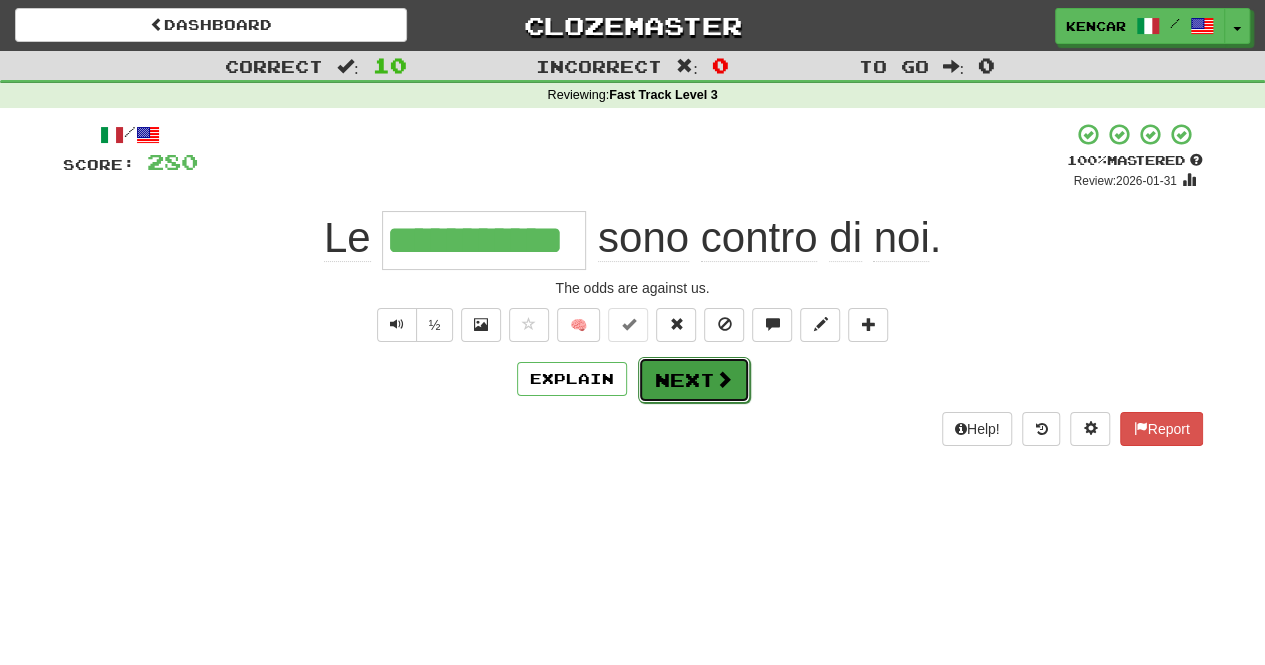 click on "Next" at bounding box center (694, 380) 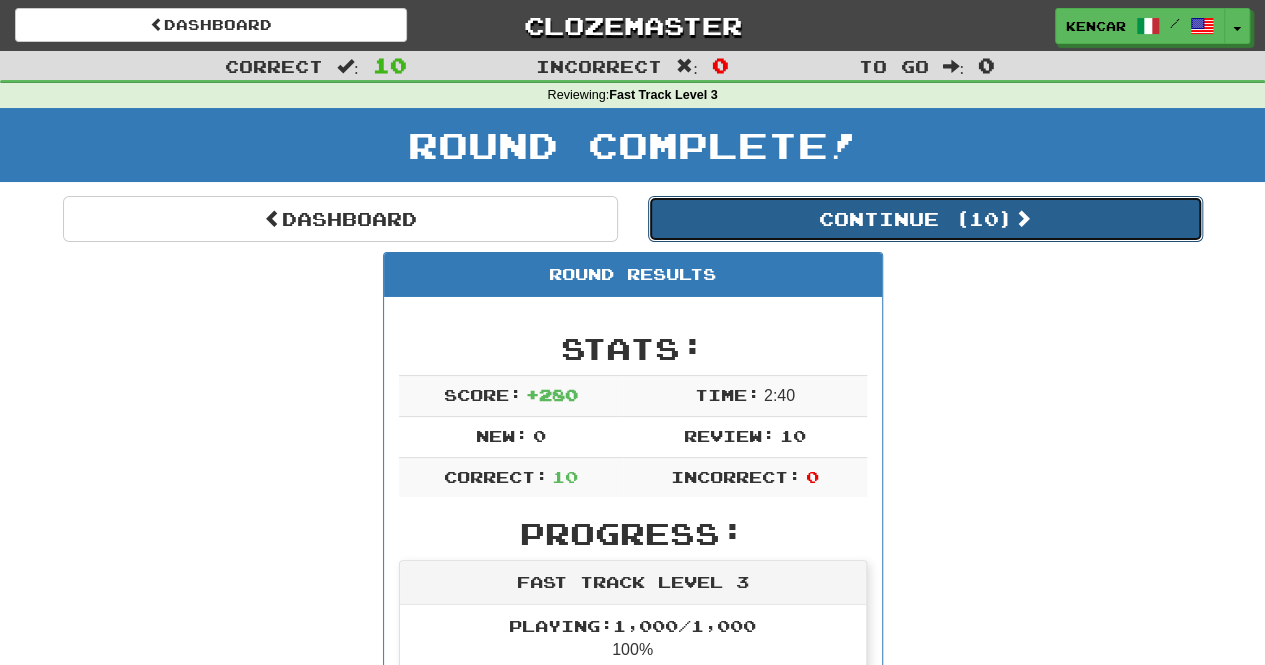 click on "Continue ( 10 )" at bounding box center [925, 219] 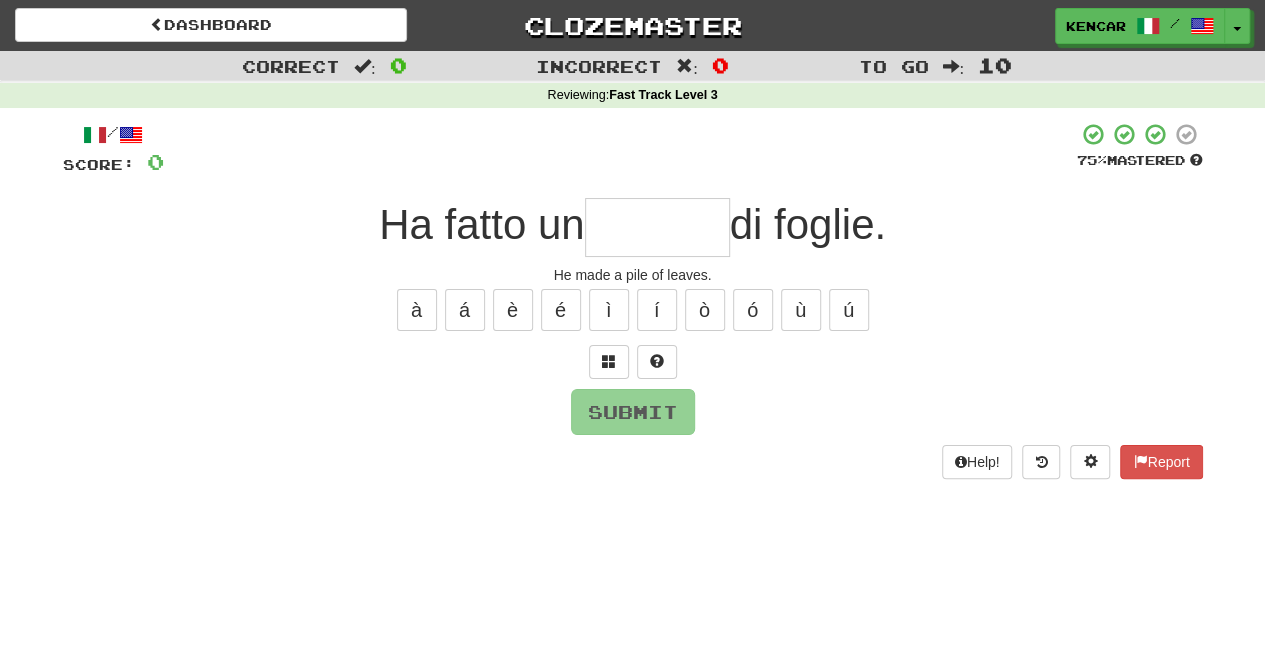 click at bounding box center (657, 227) 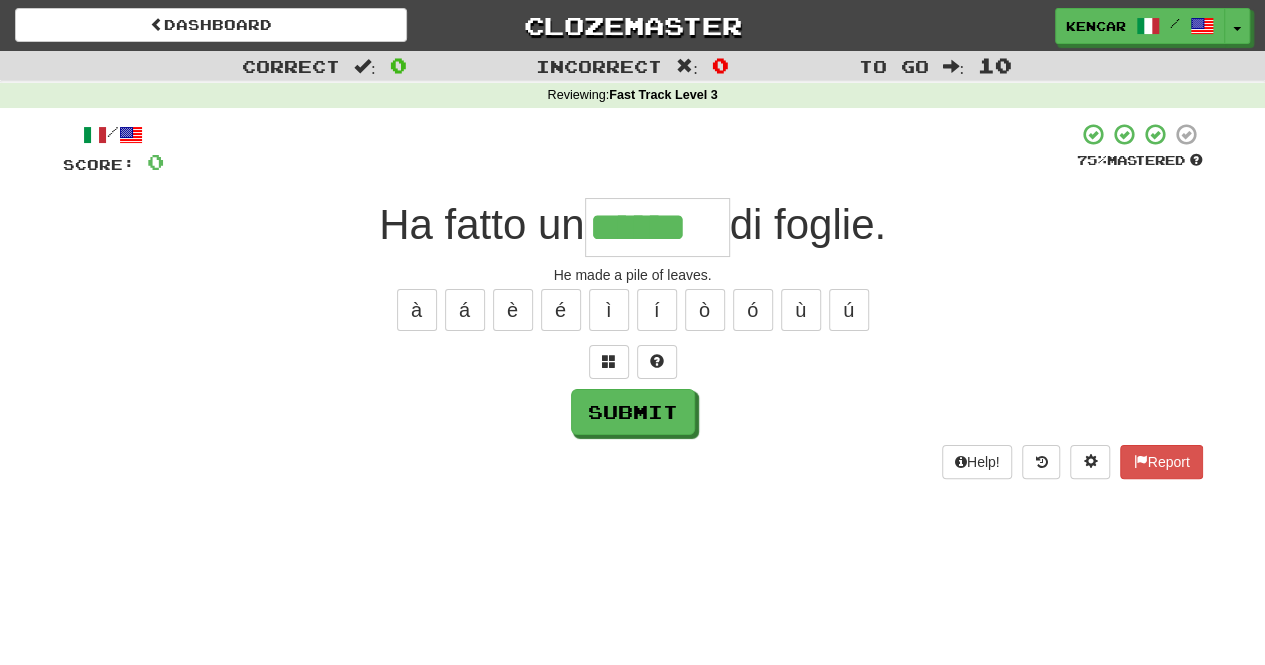type on "******" 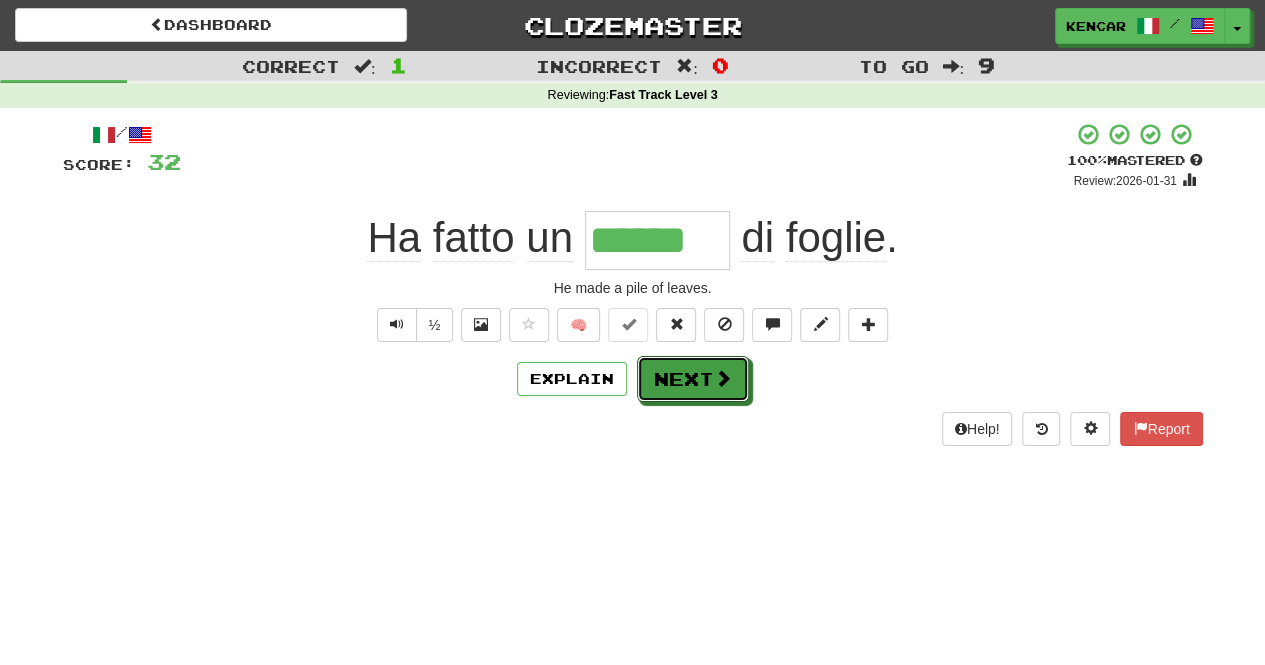 click on "Next" at bounding box center (693, 379) 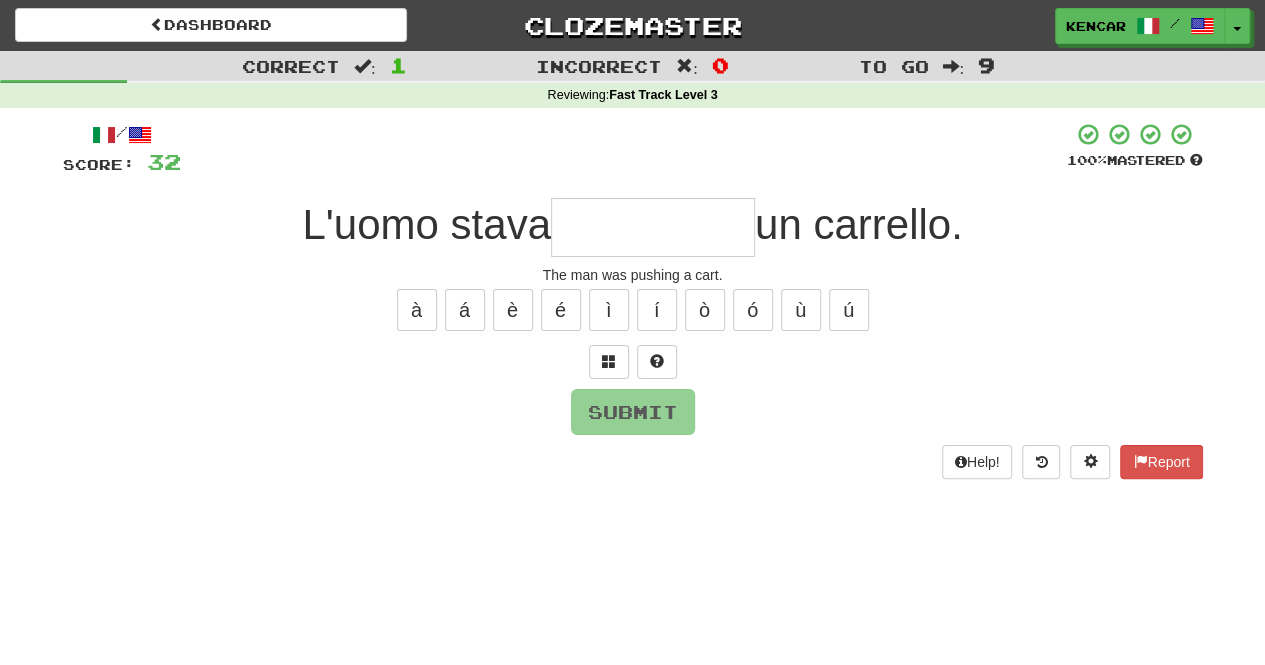 click at bounding box center [653, 227] 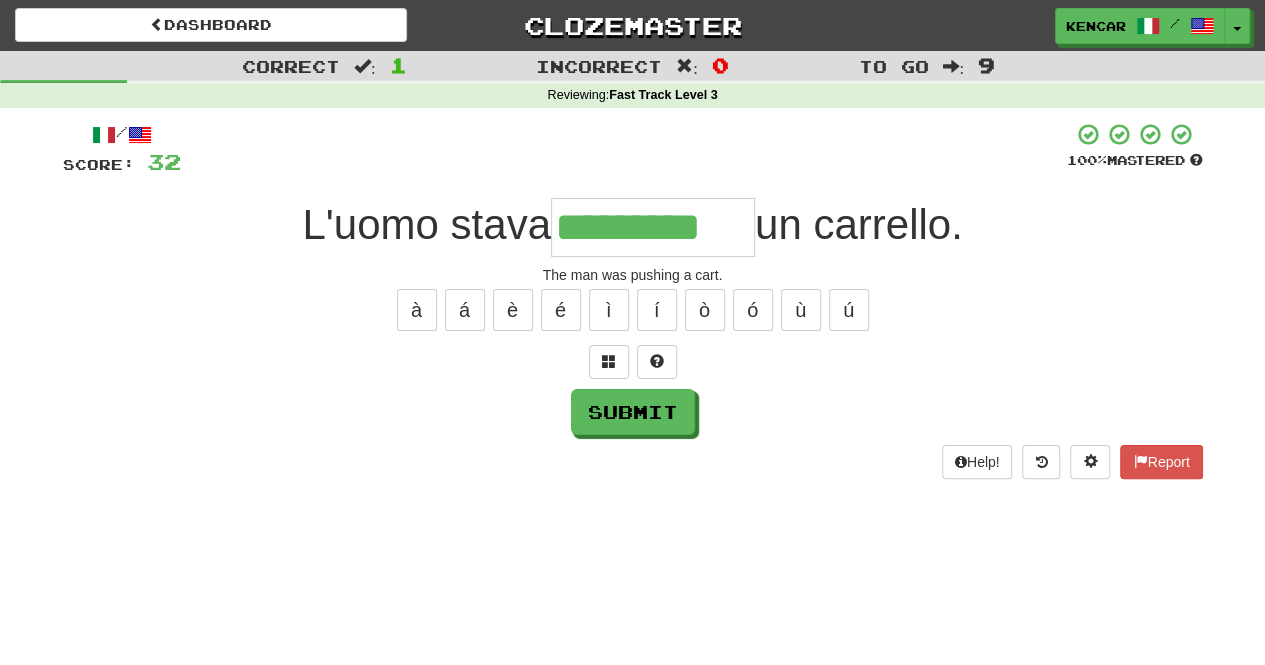 type on "*********" 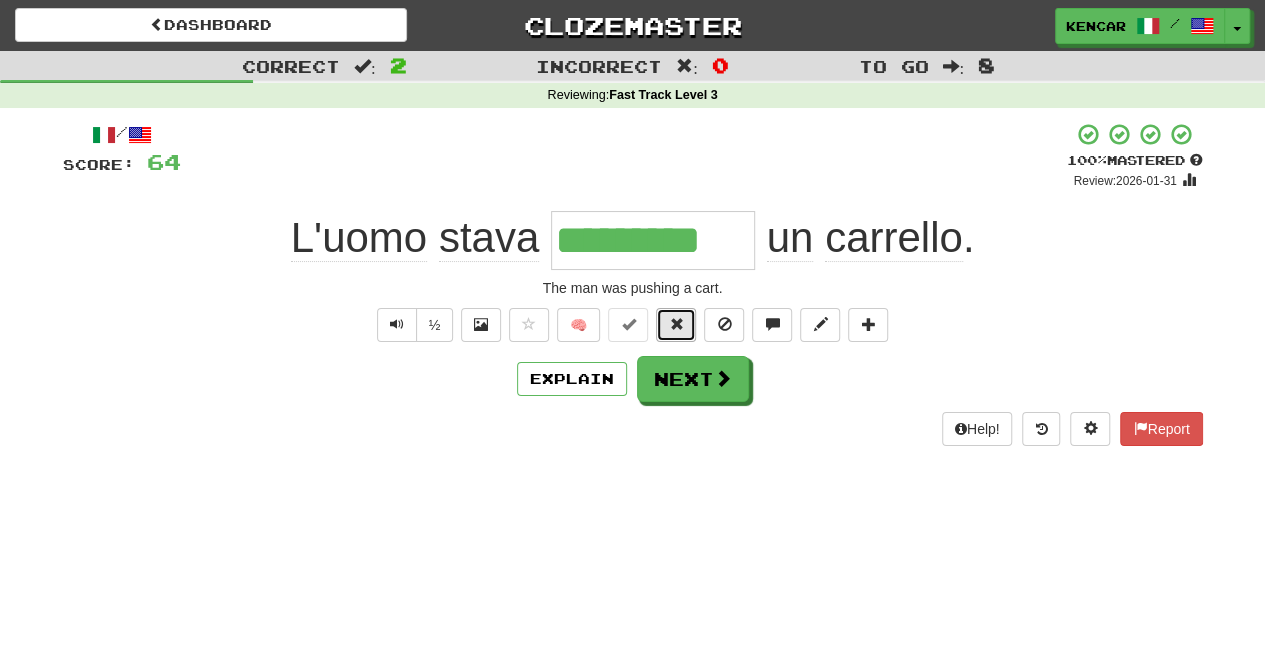 click at bounding box center [676, 325] 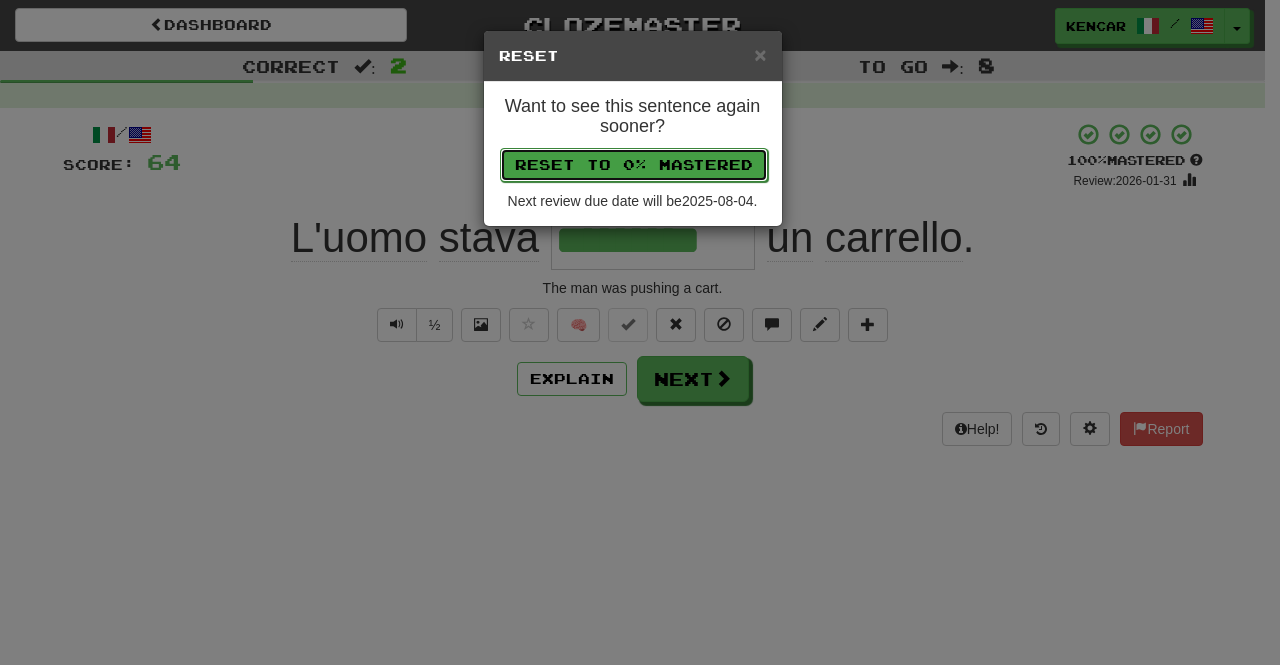 click on "Reset to 0% Mastered" at bounding box center (634, 165) 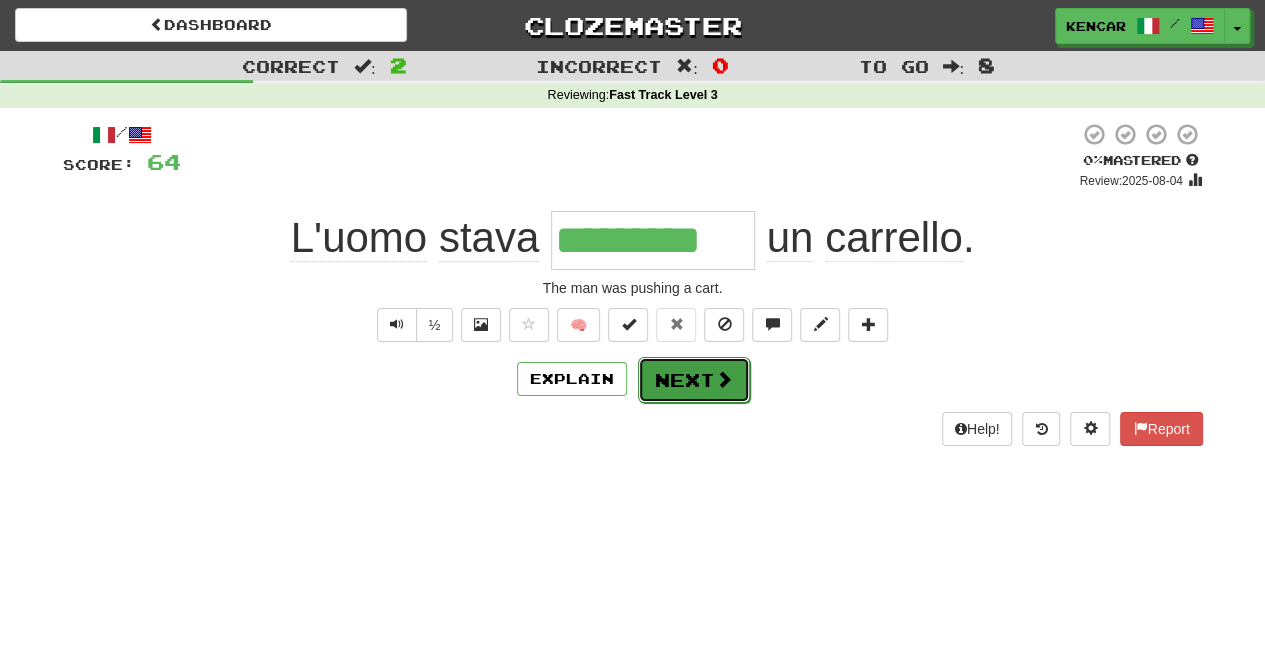 click on "Next" at bounding box center [694, 380] 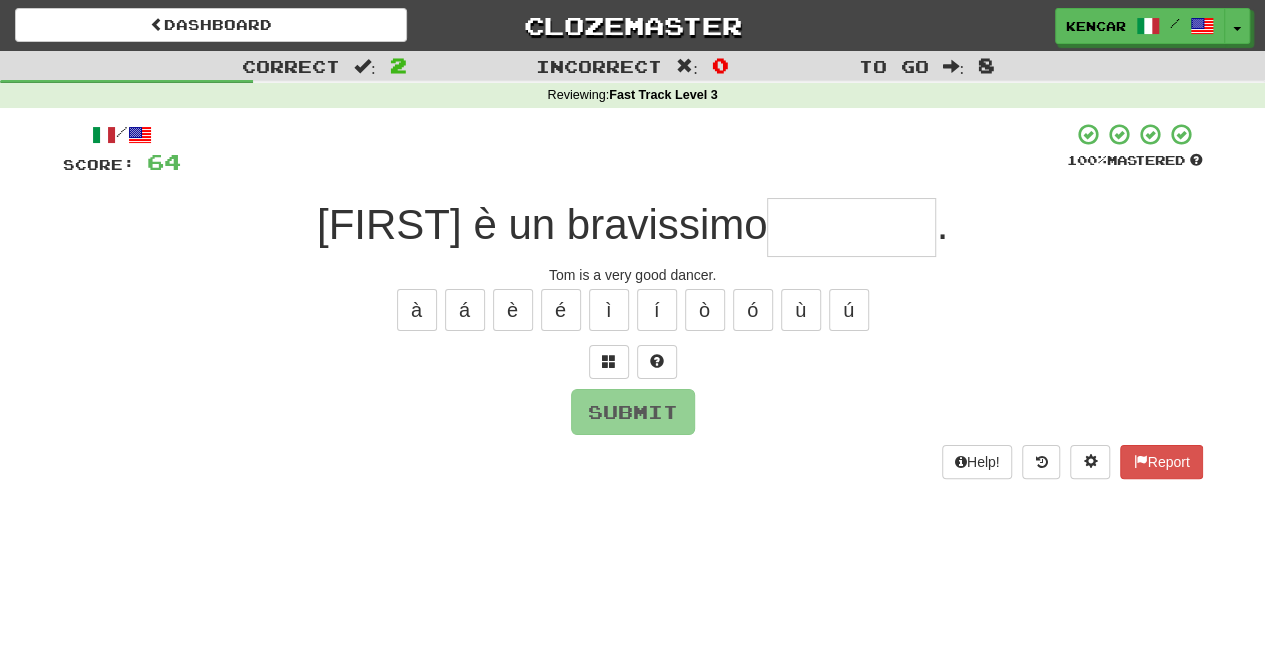 click at bounding box center [851, 227] 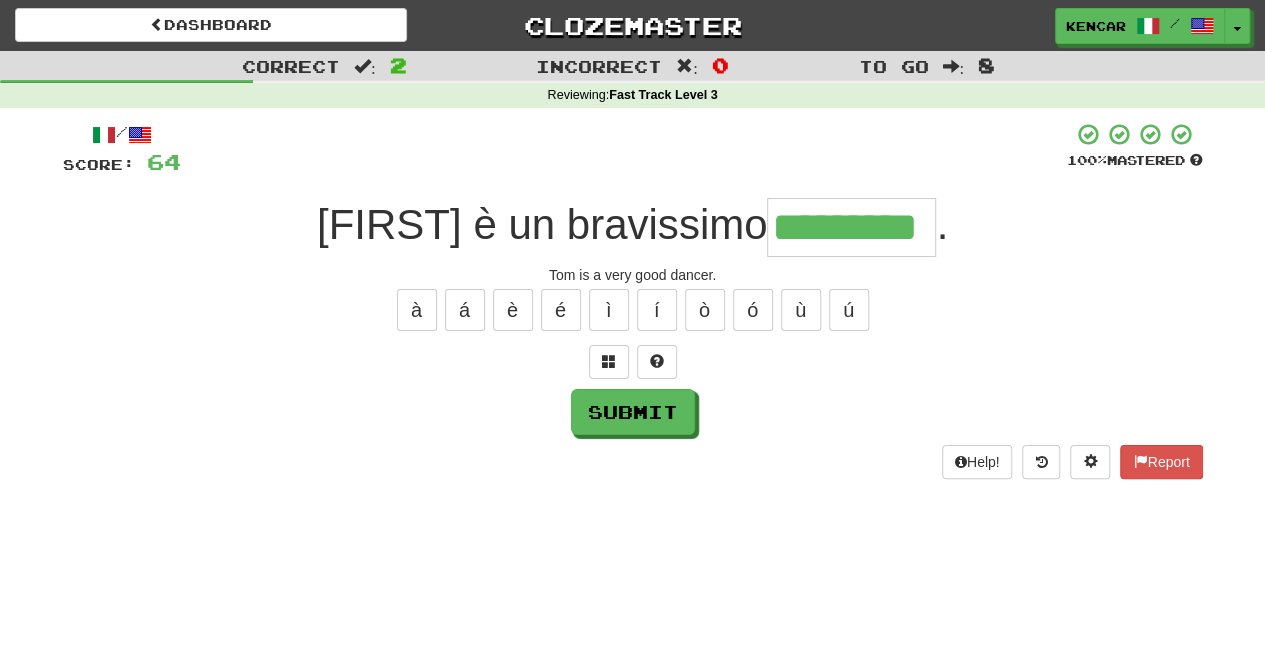 type on "*********" 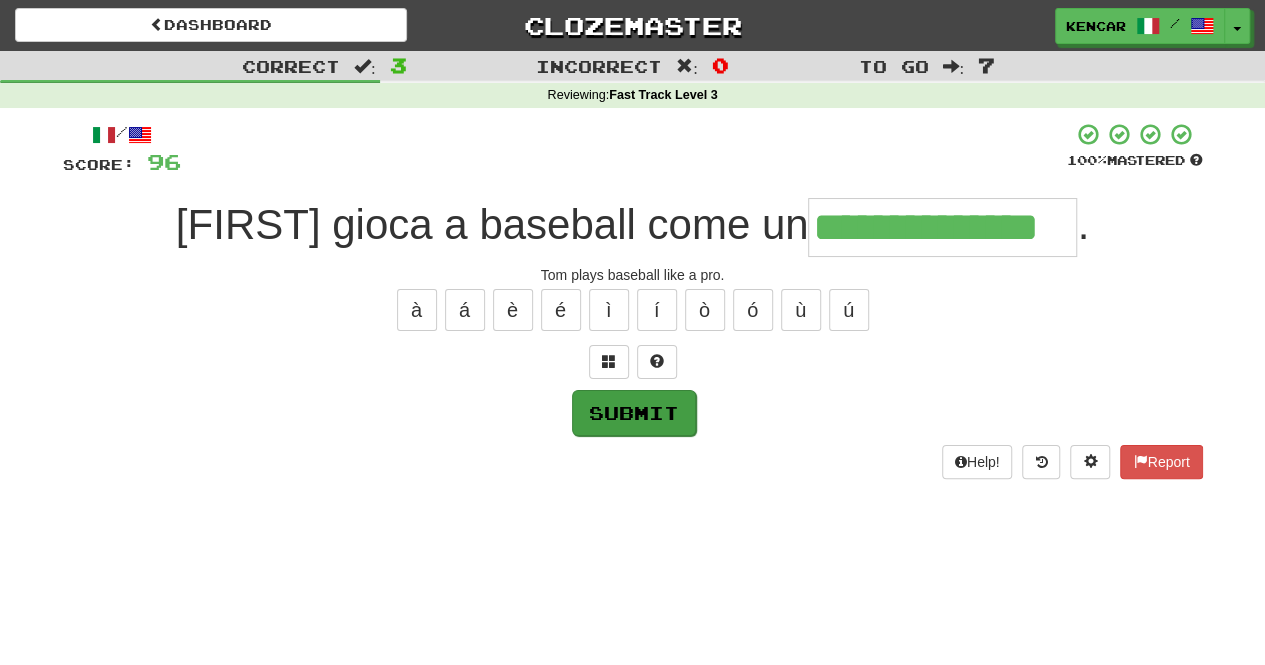 type on "**********" 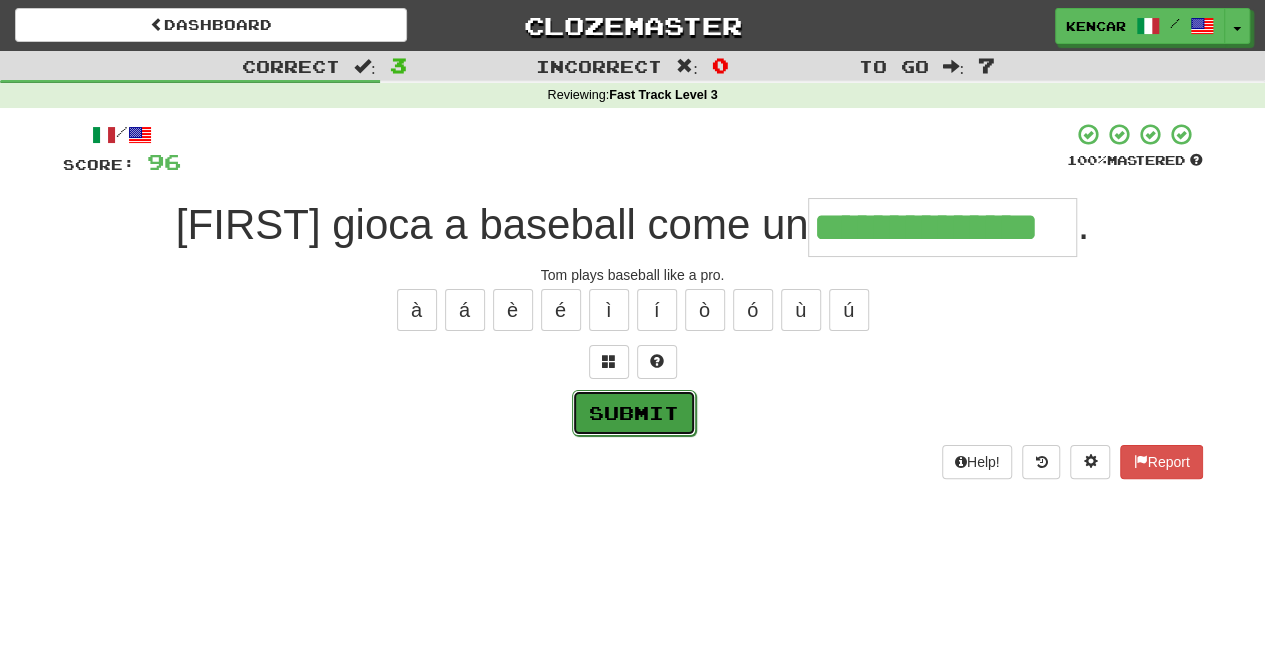 click on "Submit" at bounding box center [634, 413] 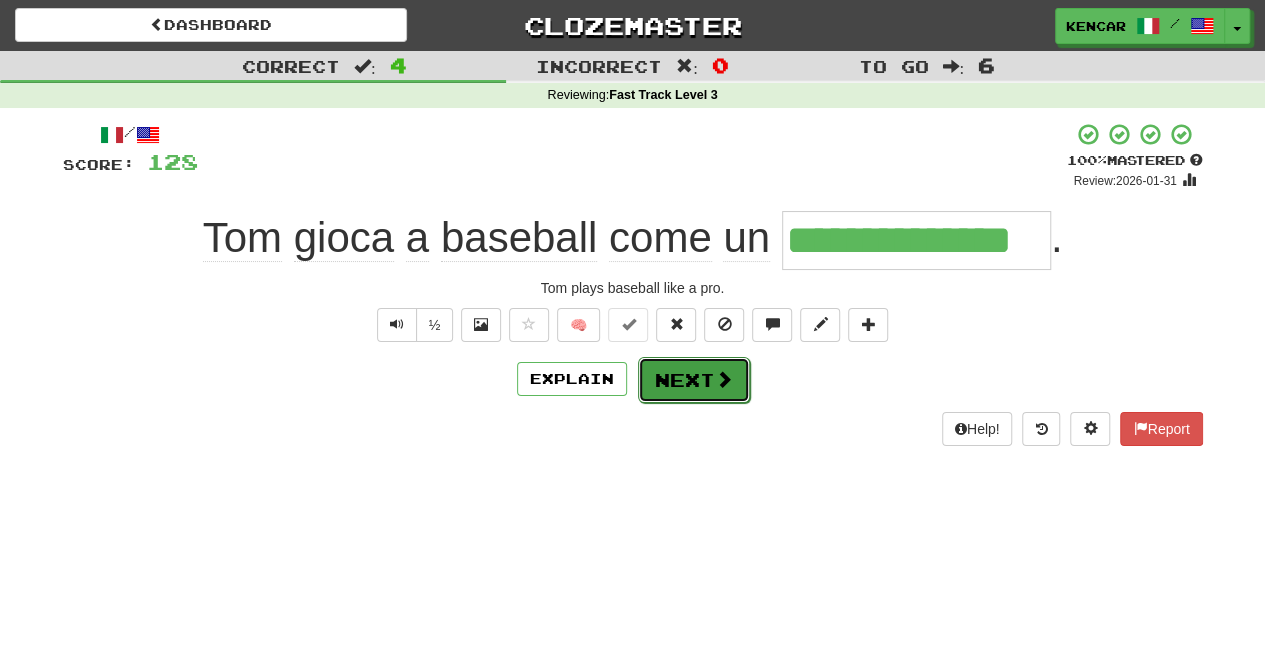 click on "Next" at bounding box center [694, 380] 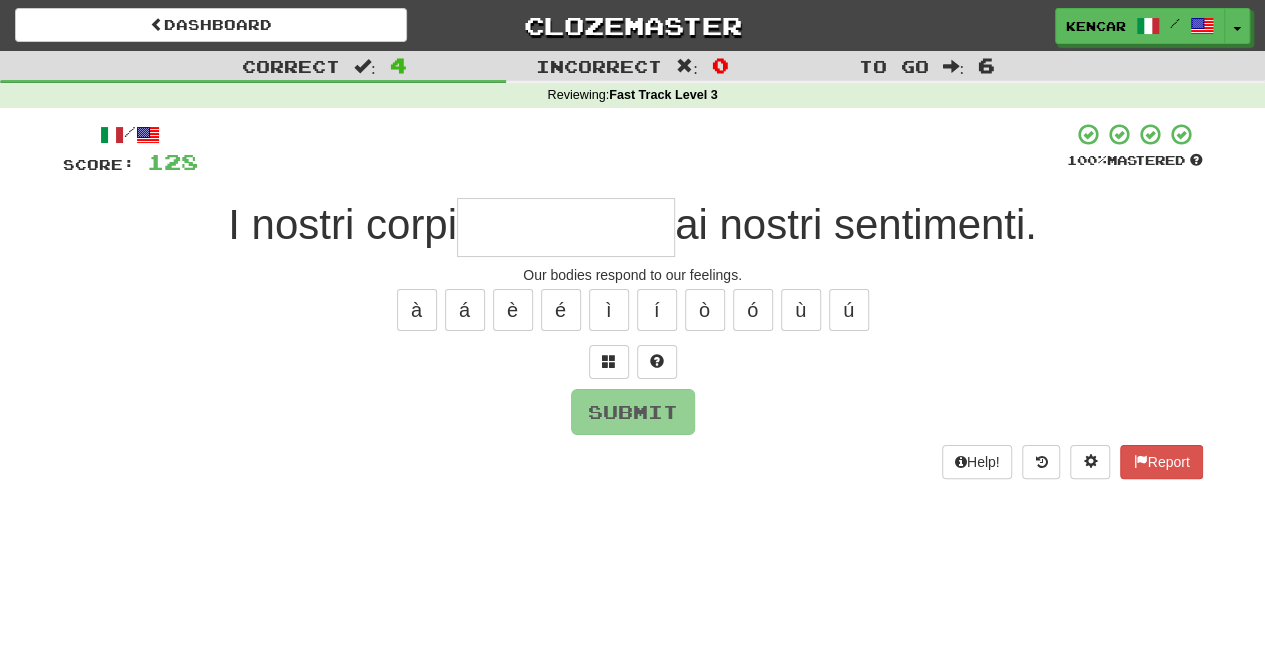 click at bounding box center (566, 227) 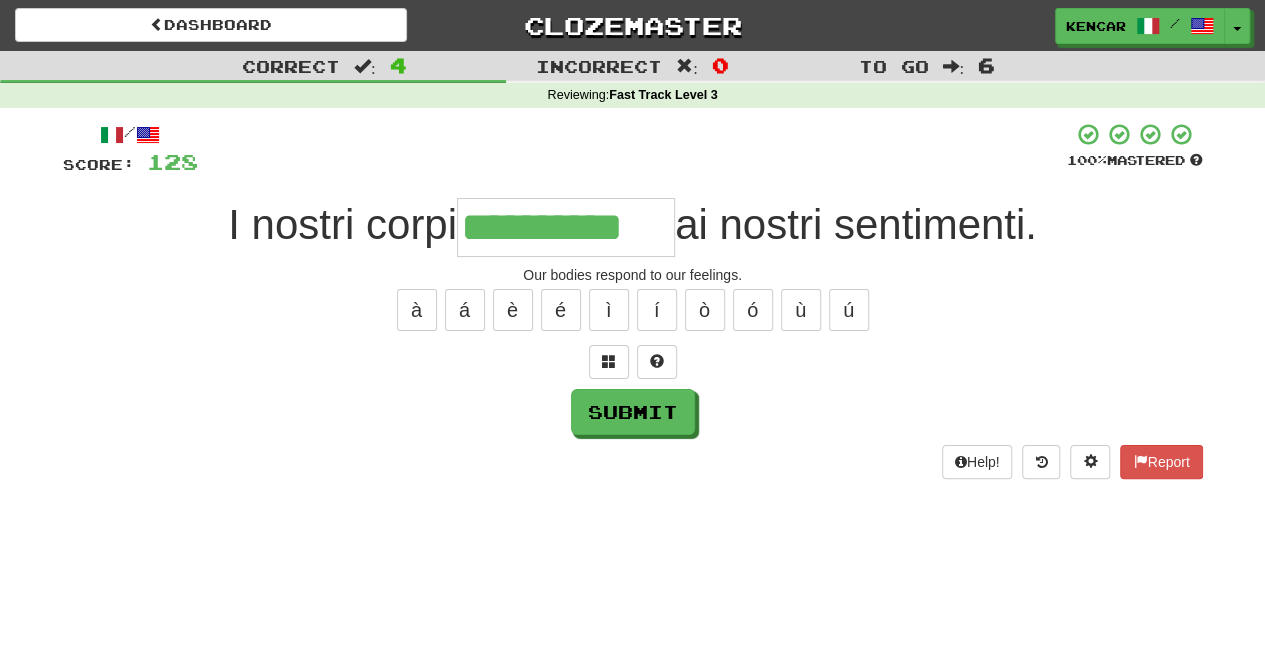 type on "**********" 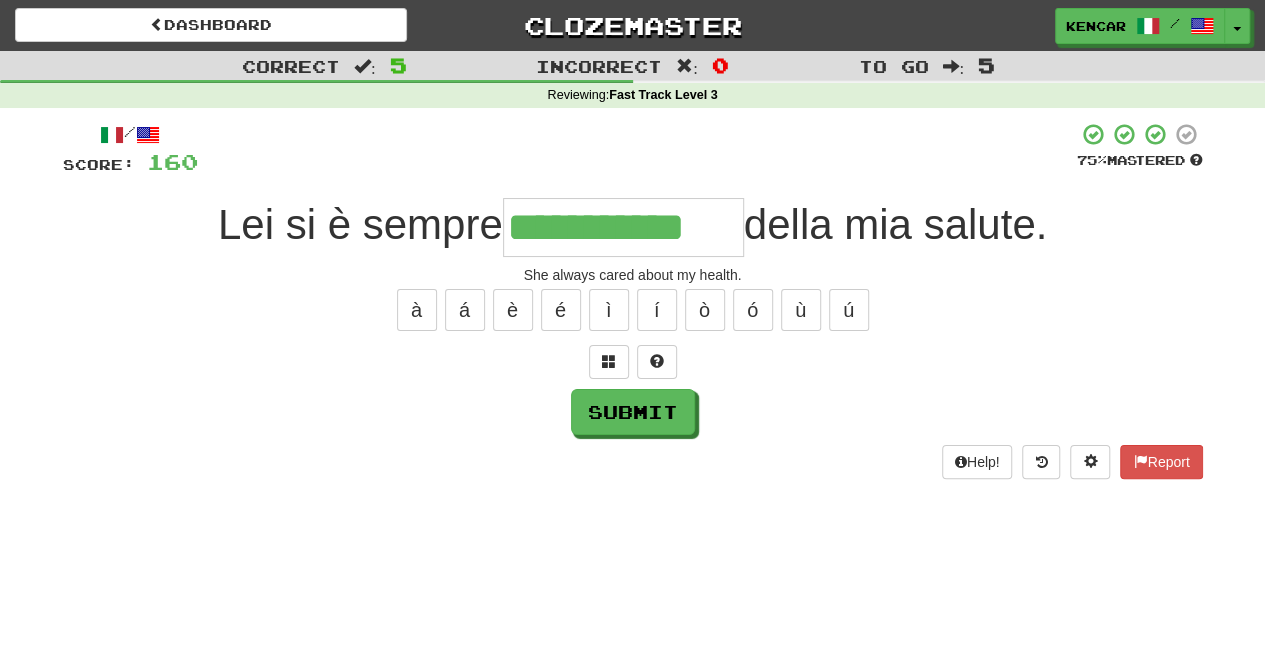 type on "**********" 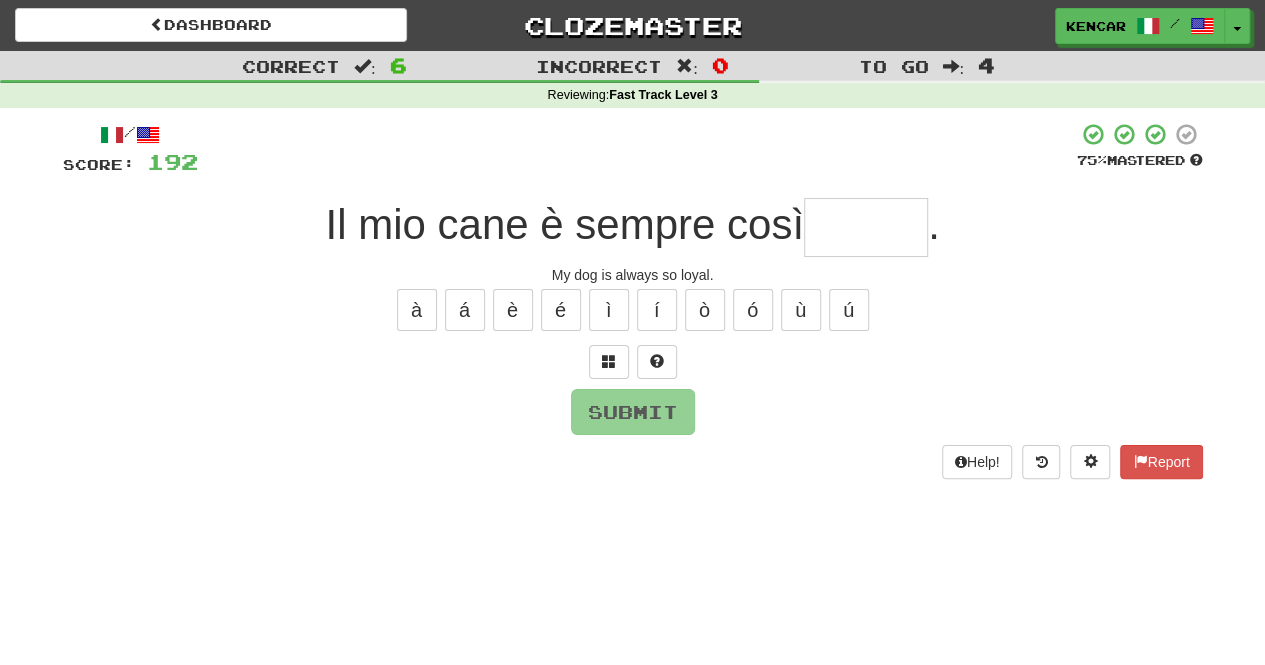 type on "*" 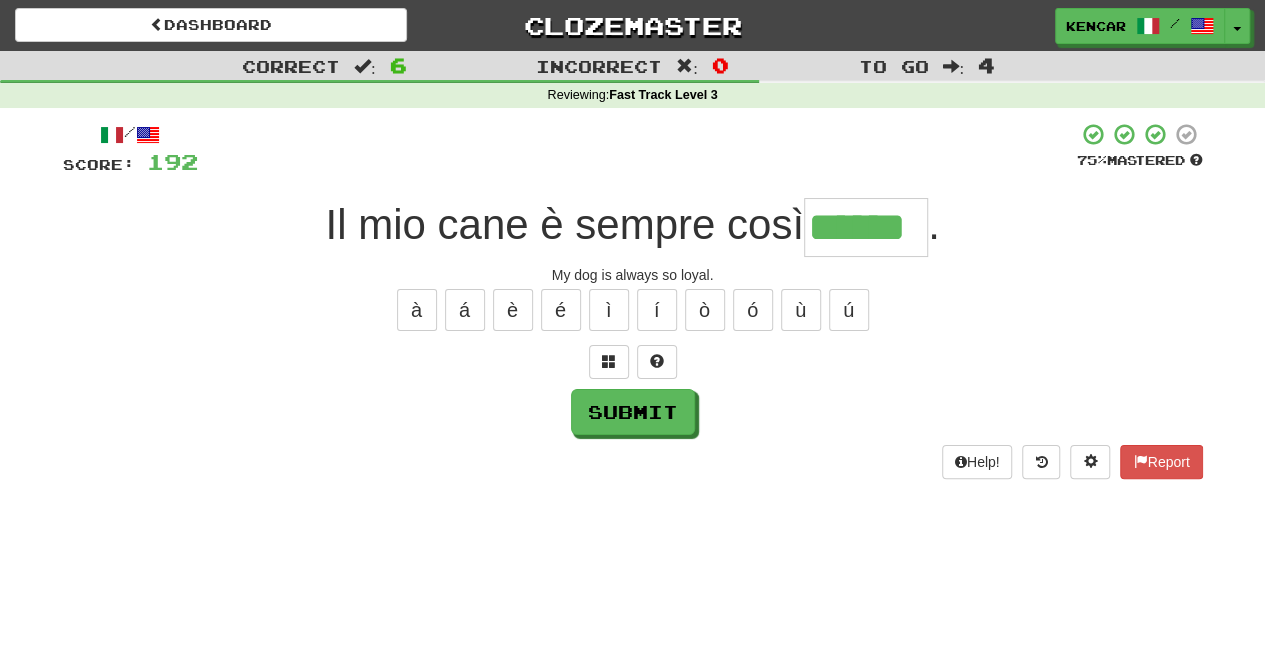 type on "******" 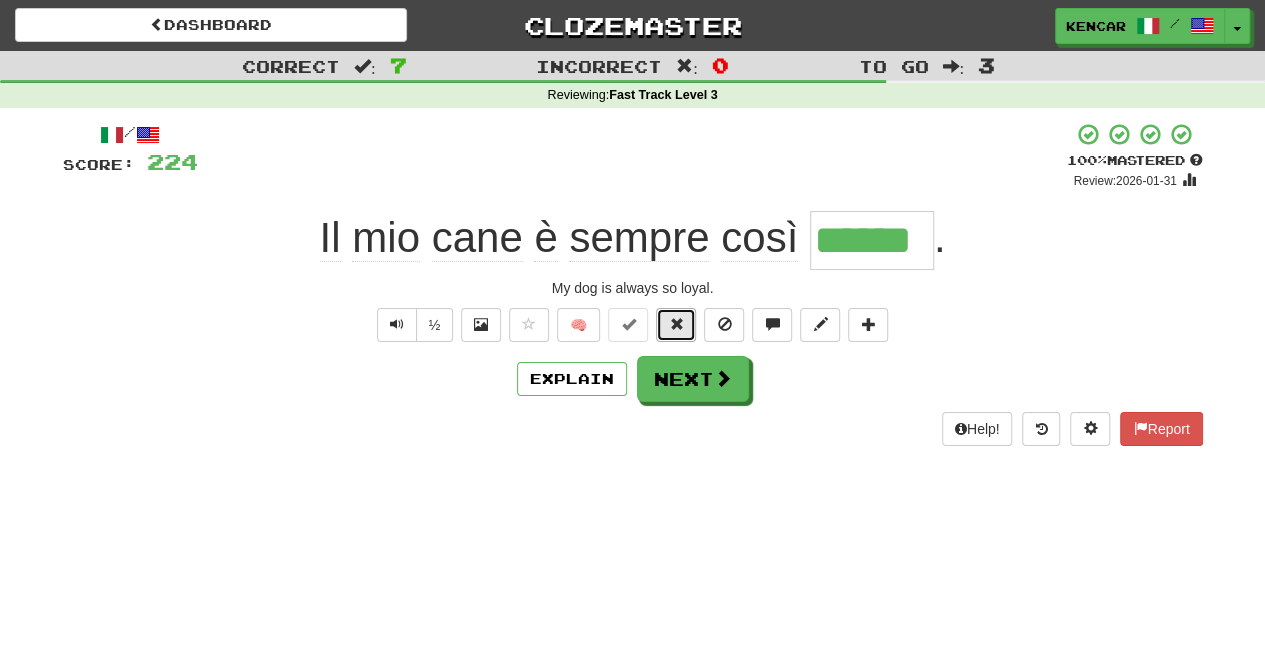 click at bounding box center [676, 324] 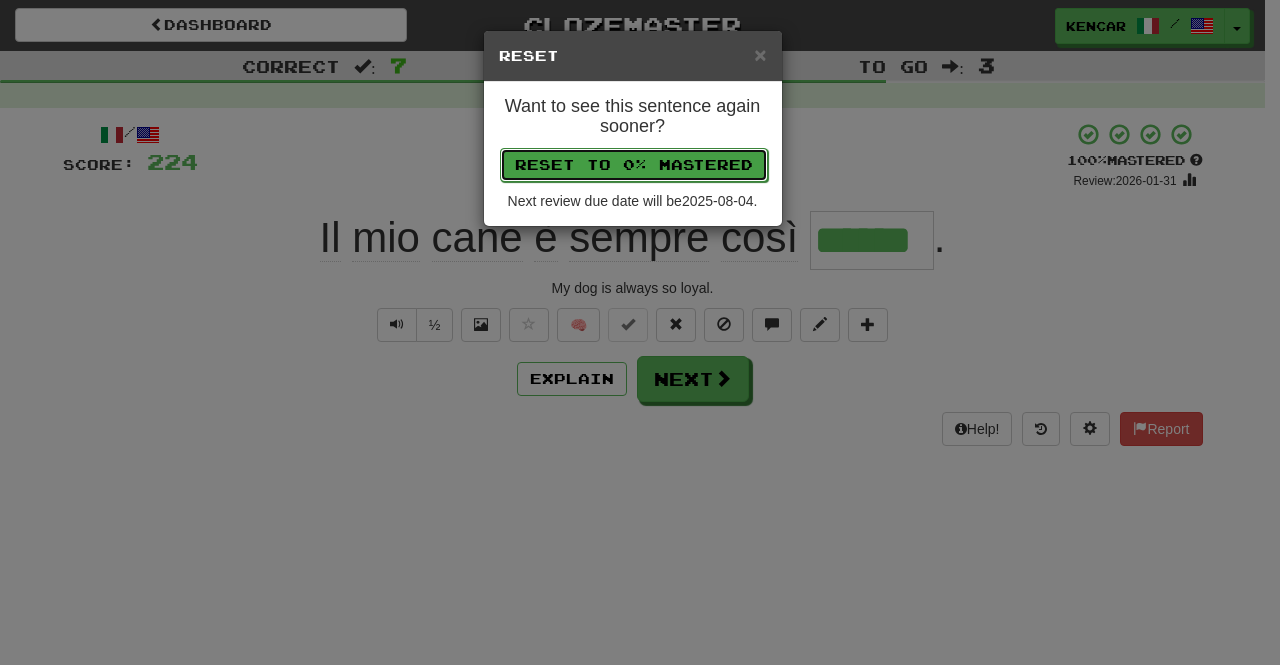 click on "Reset to 0% Mastered" at bounding box center [634, 165] 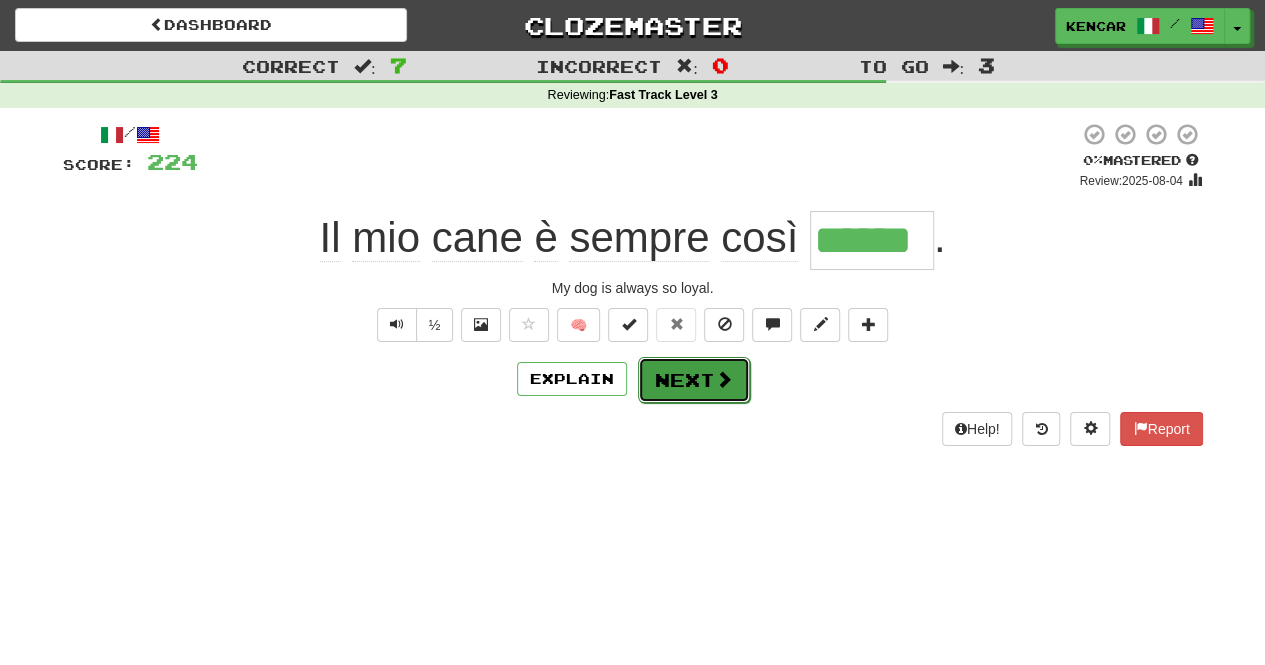 click on "Next" at bounding box center [694, 380] 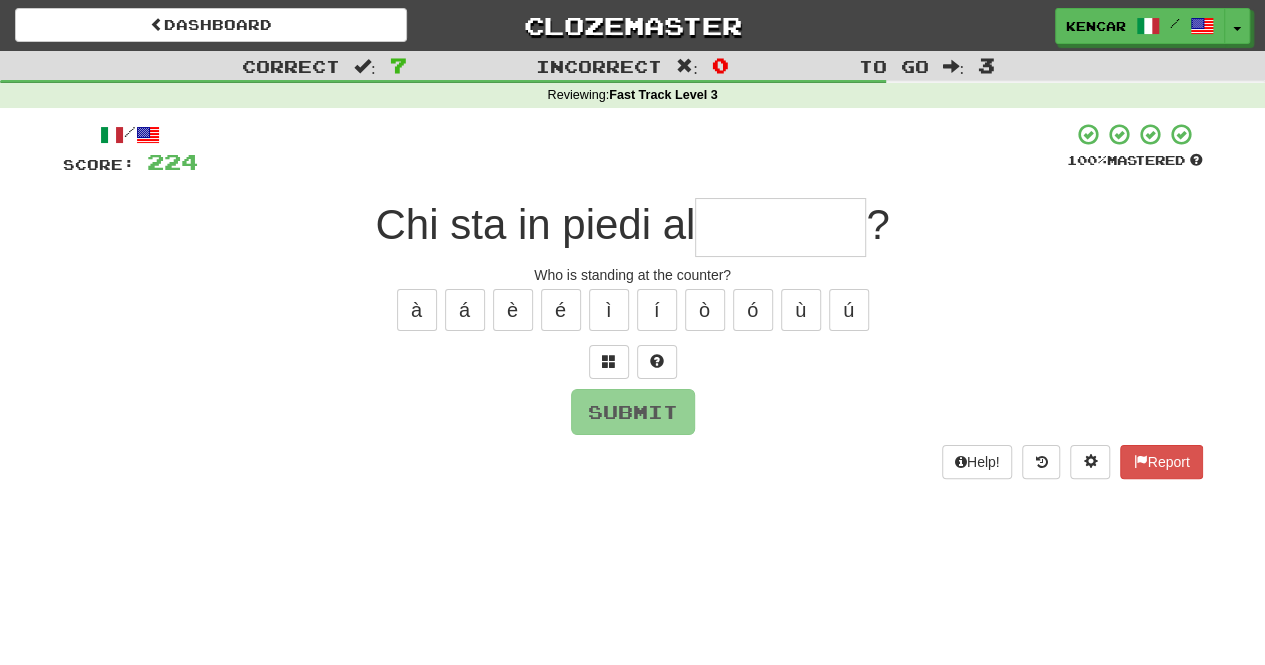 click at bounding box center [780, 227] 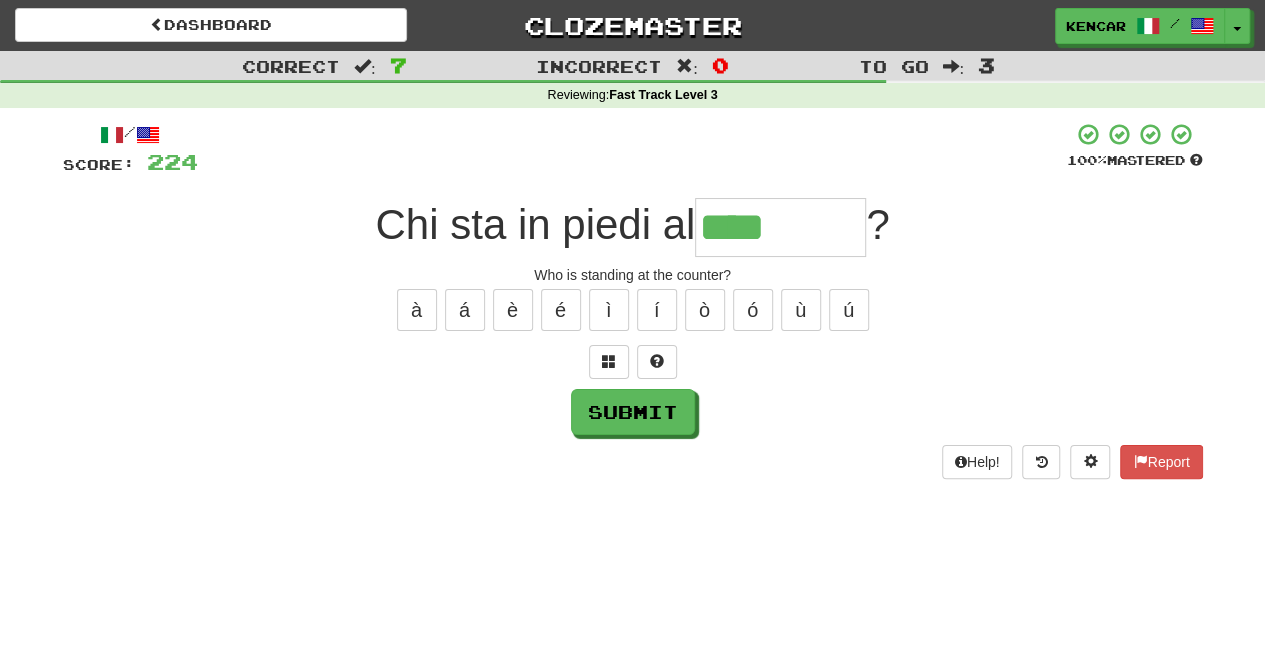 type on "*******" 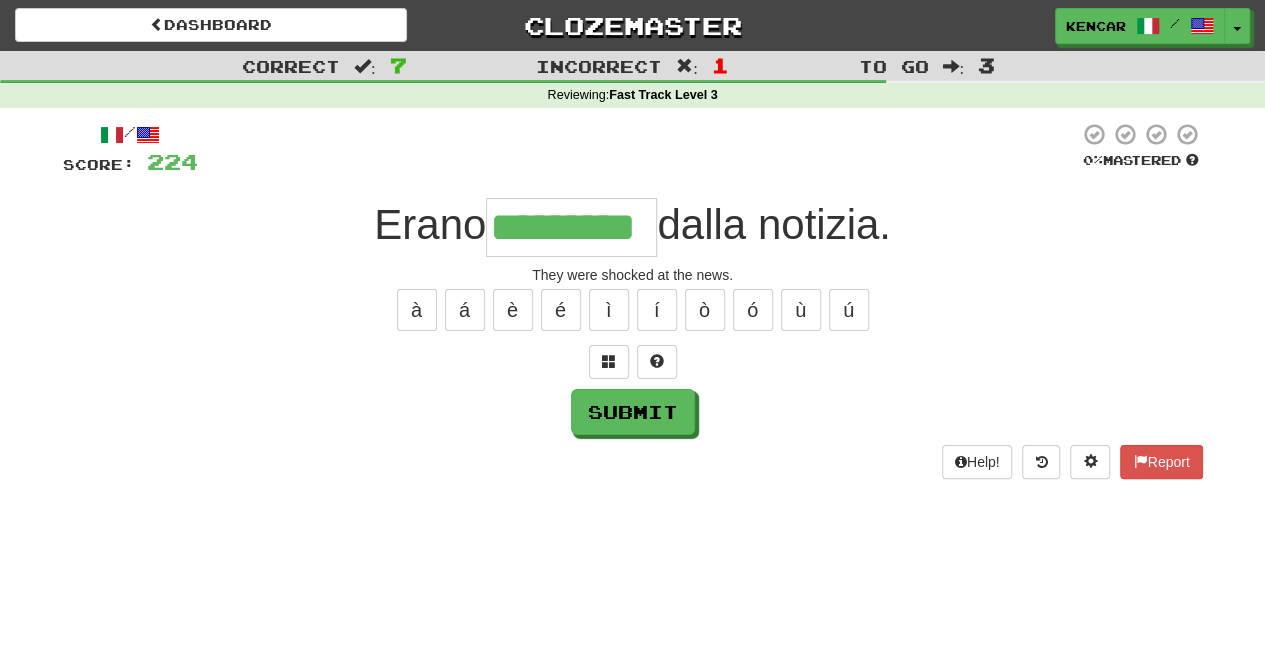 type on "*********" 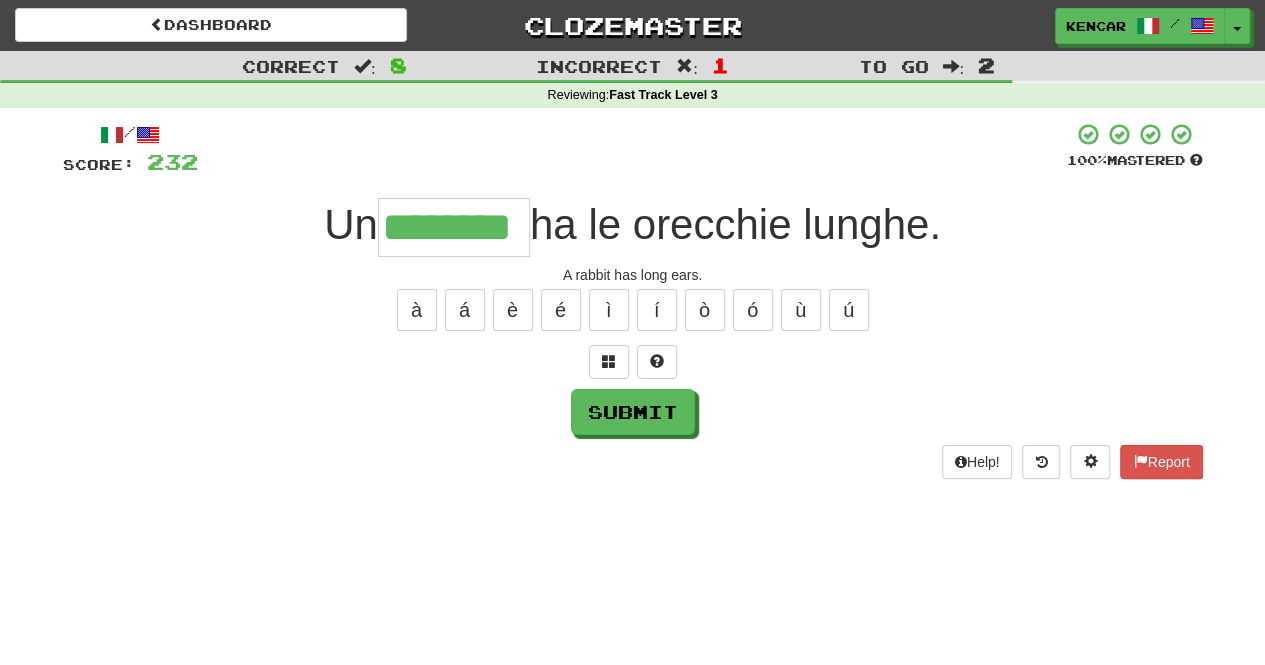 type on "********" 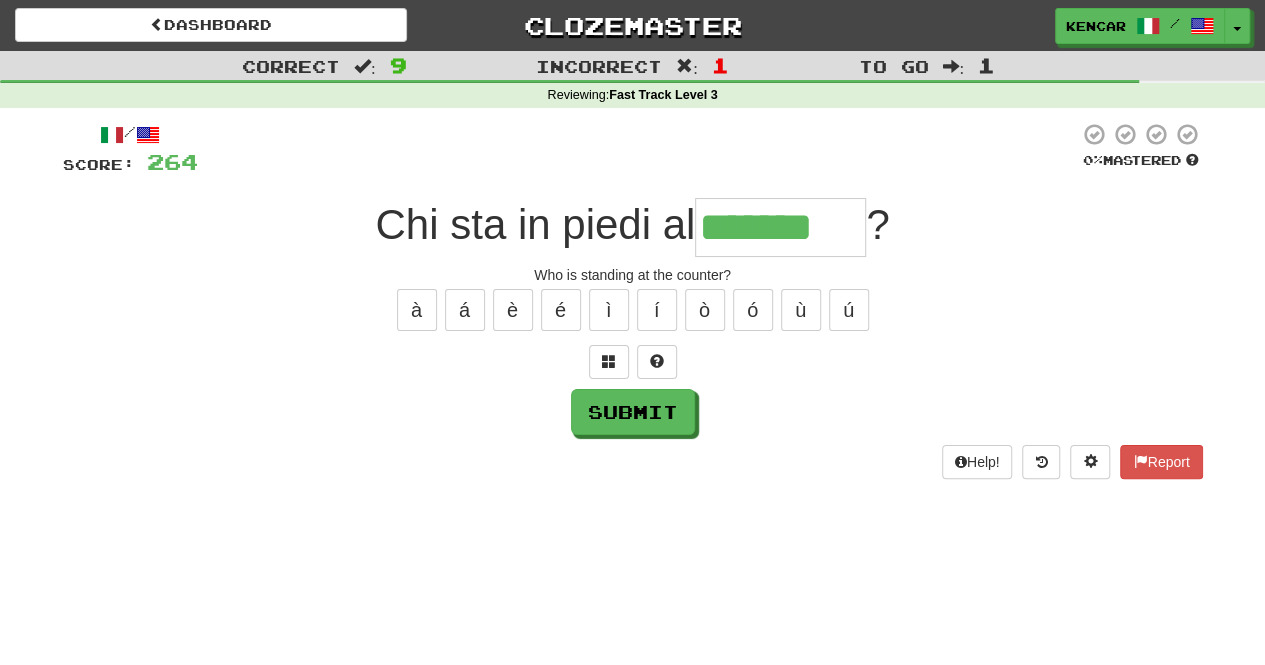 type on "*******" 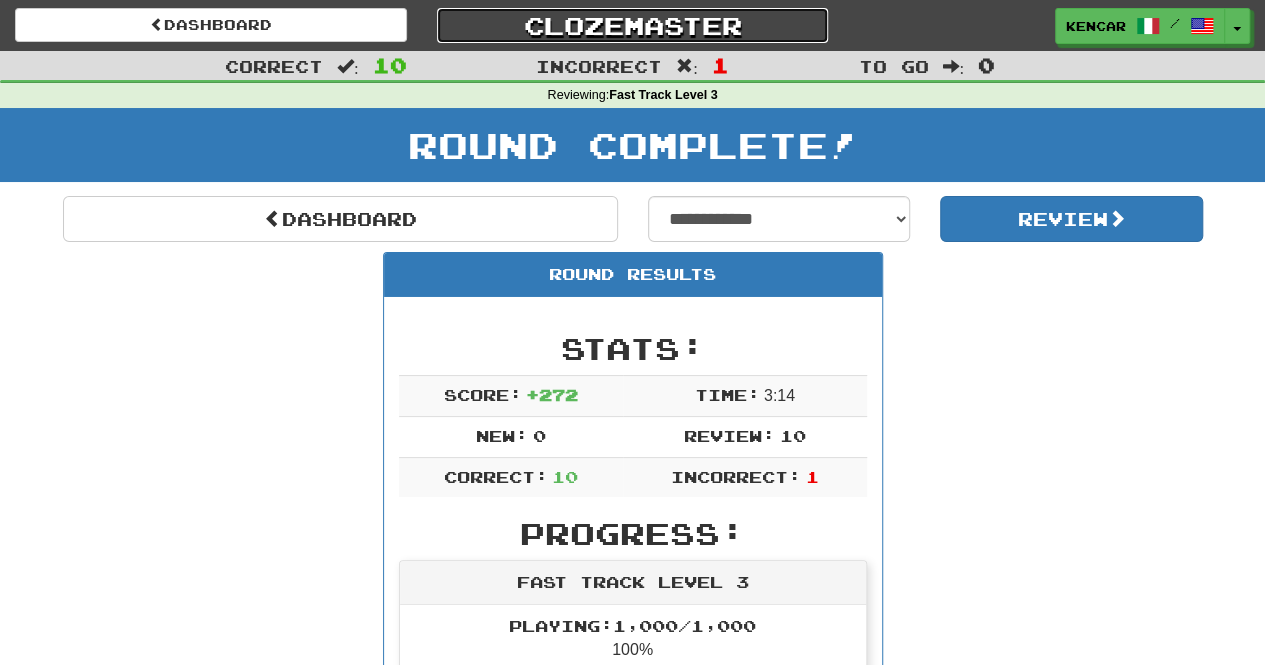 click on "Clozemaster" at bounding box center (633, 25) 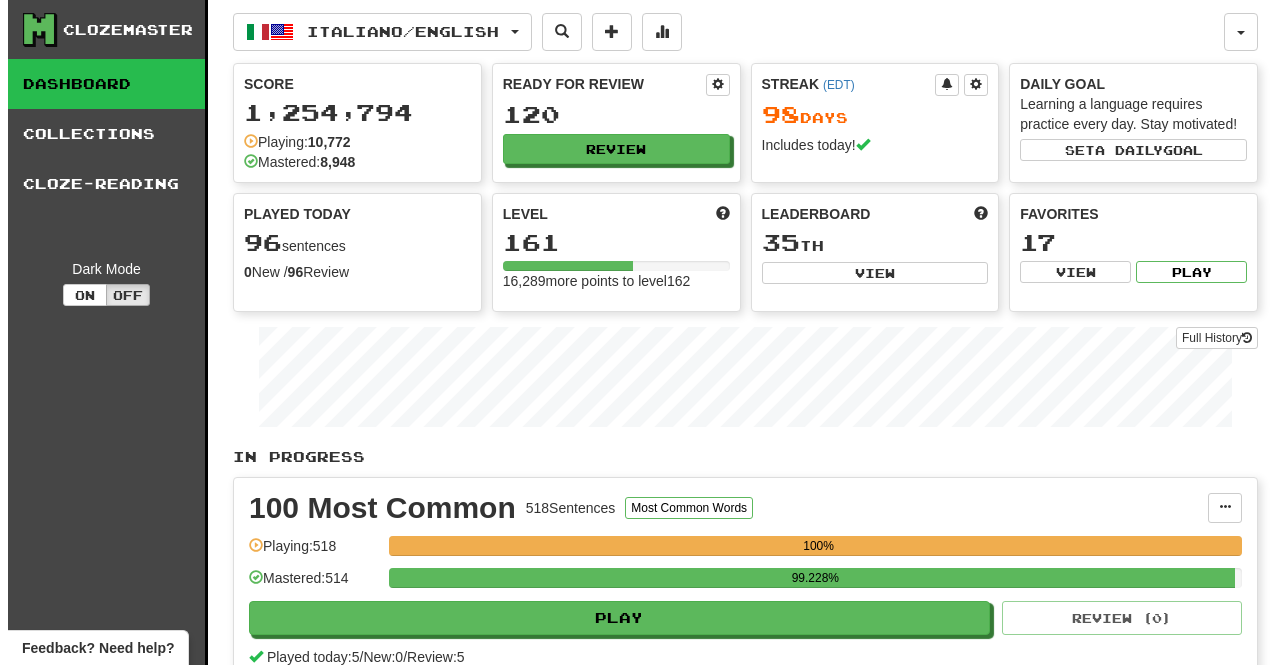 scroll, scrollTop: 0, scrollLeft: 0, axis: both 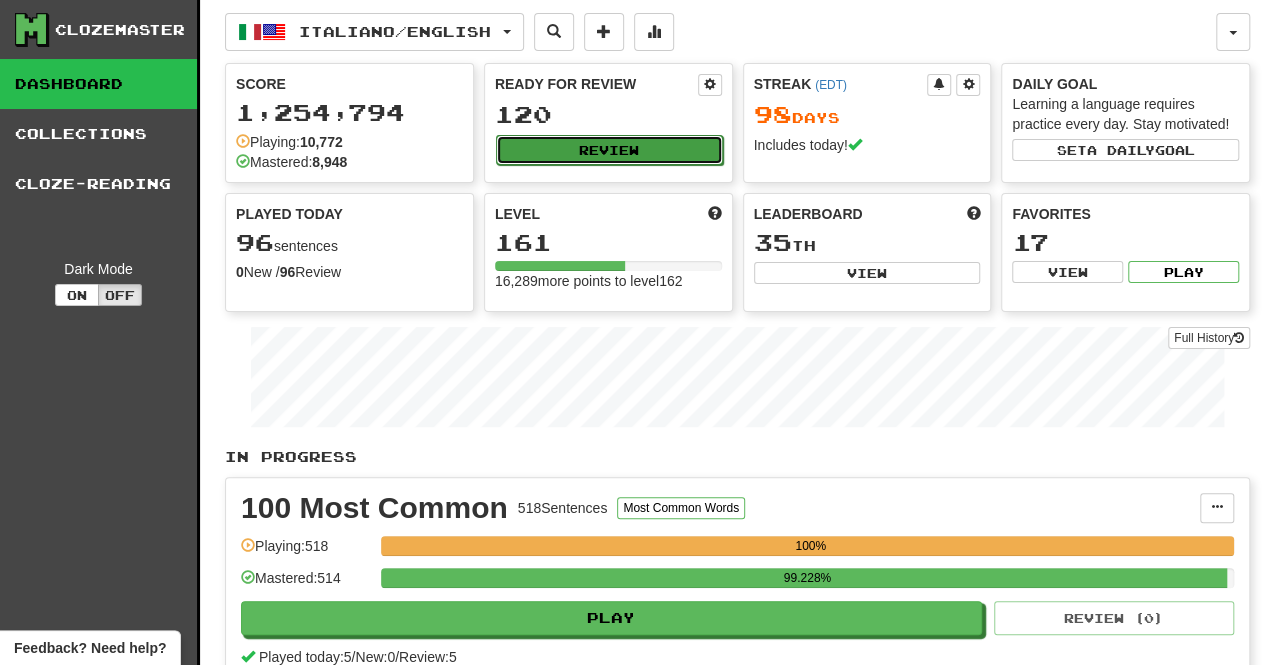 click on "Review" at bounding box center (609, 150) 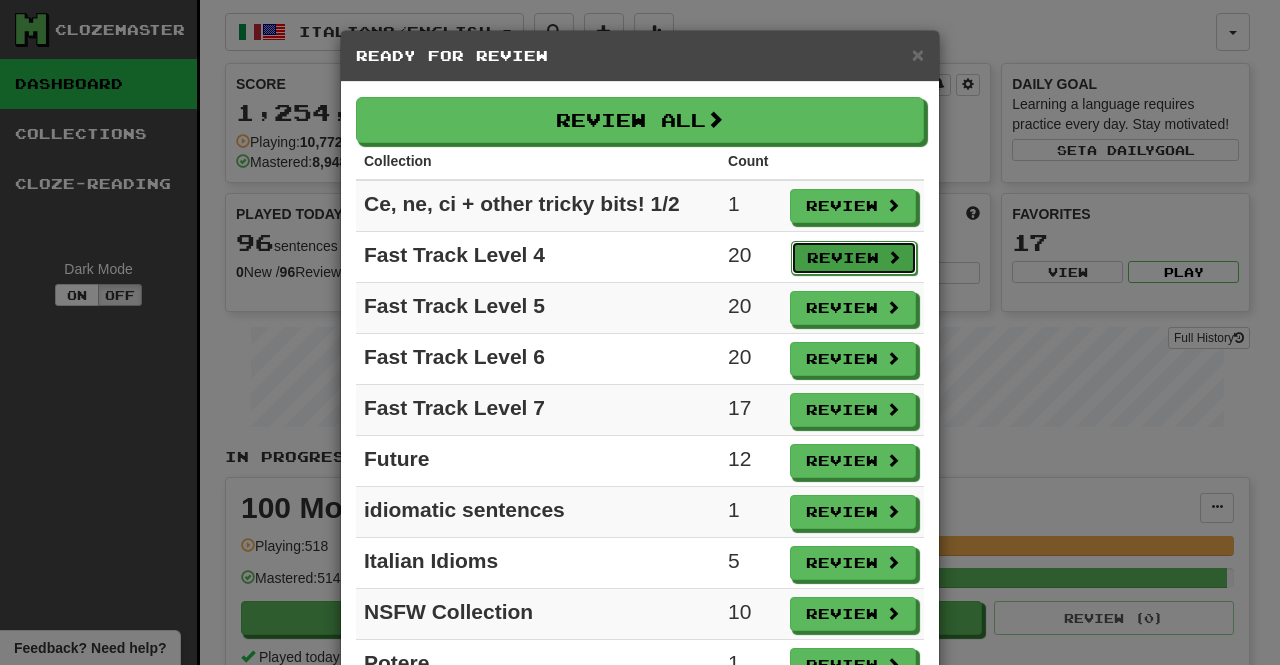 click on "Review" at bounding box center [854, 258] 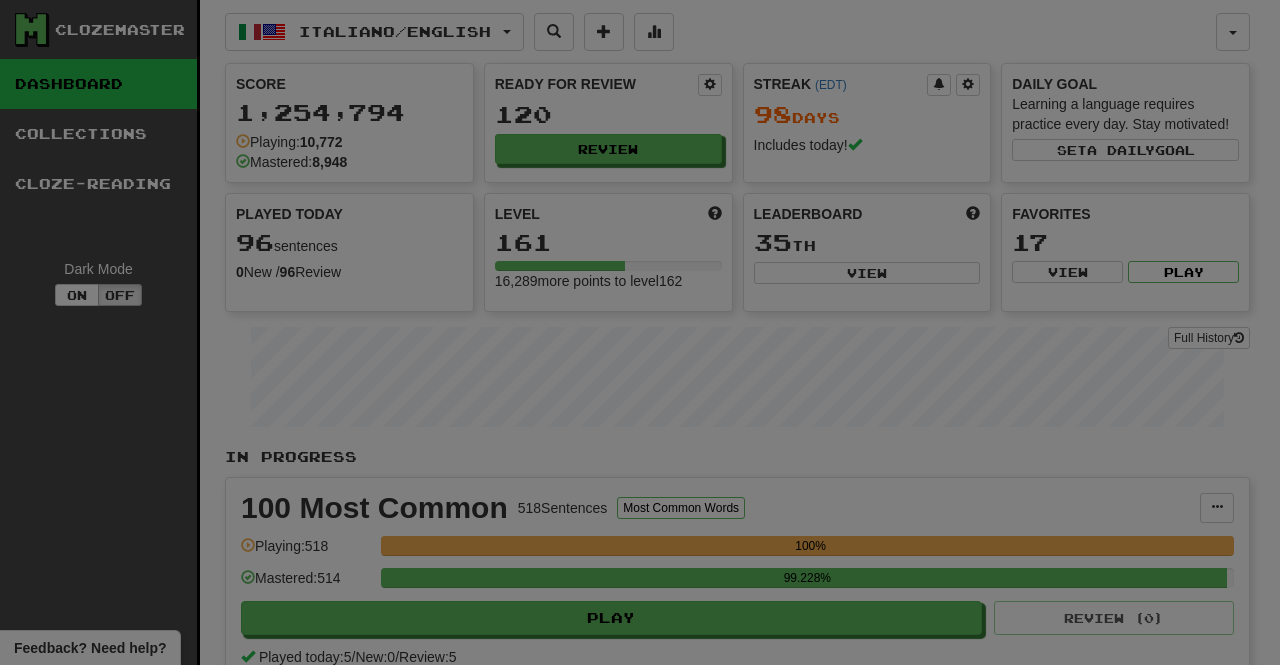 select on "**" 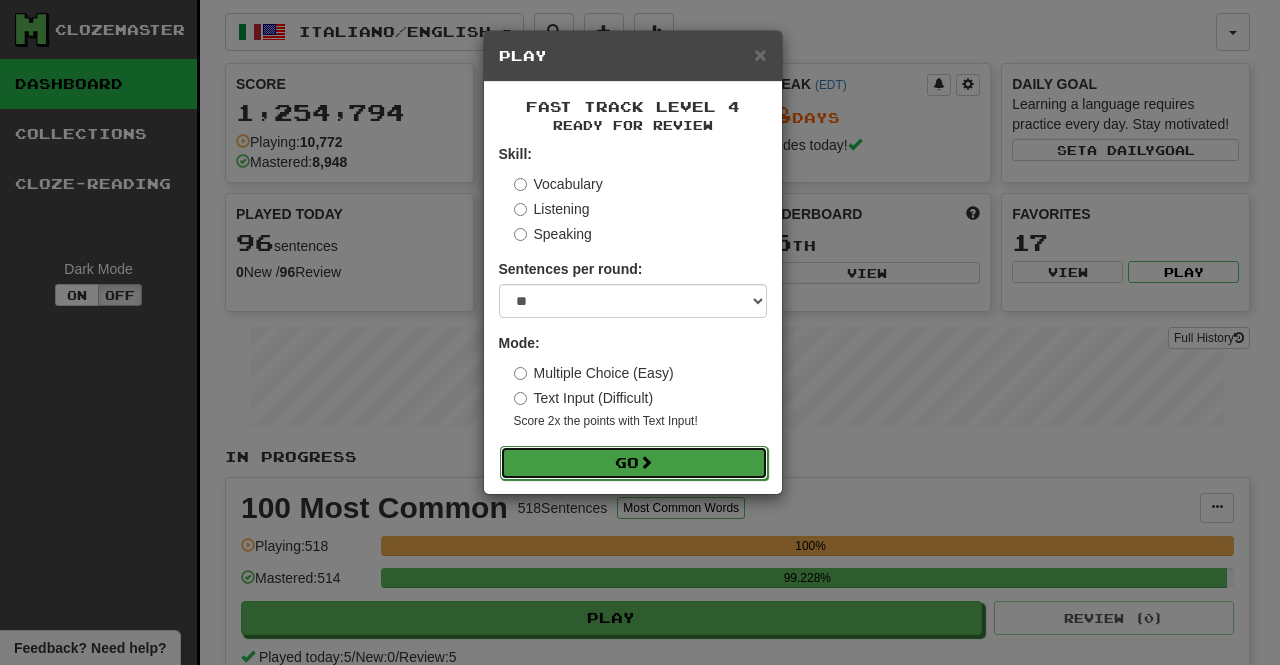 click on "Go" at bounding box center (634, 463) 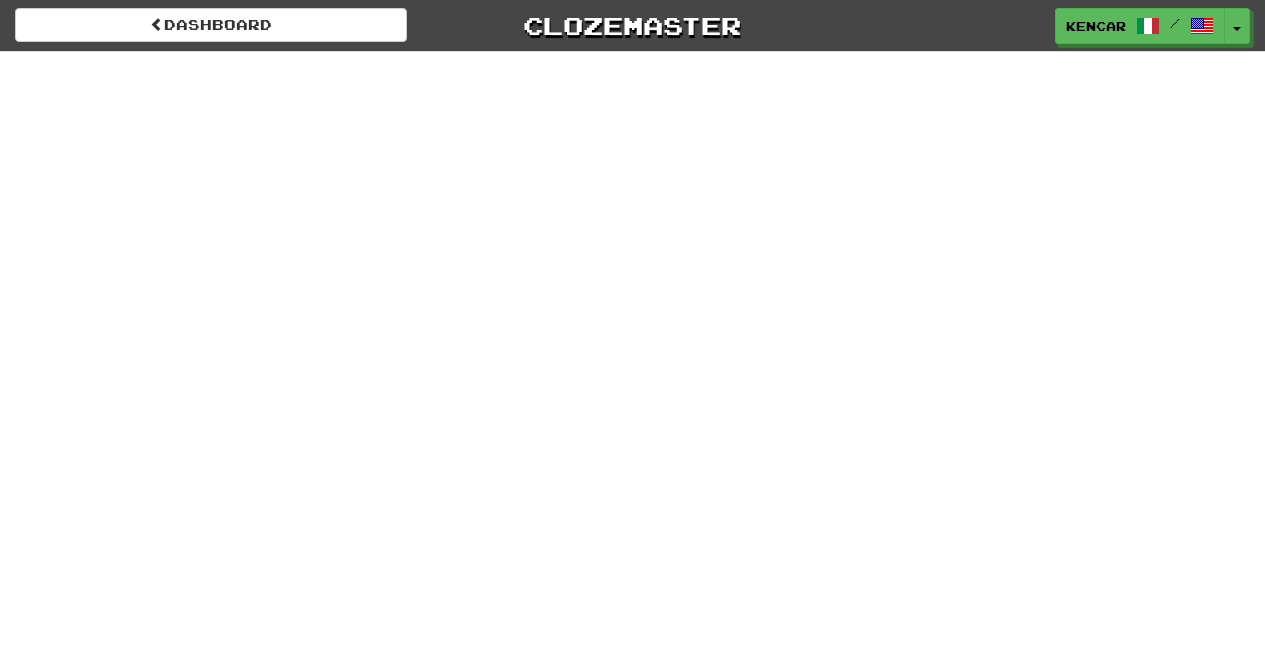 scroll, scrollTop: 0, scrollLeft: 0, axis: both 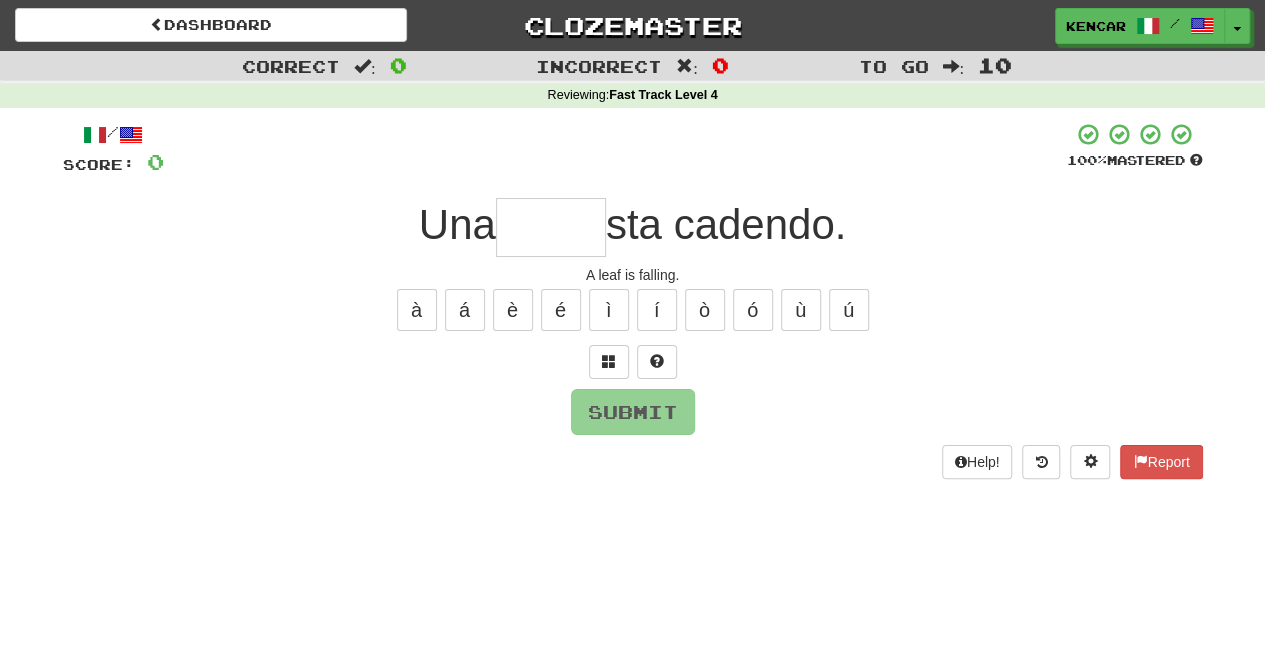 click at bounding box center (551, 227) 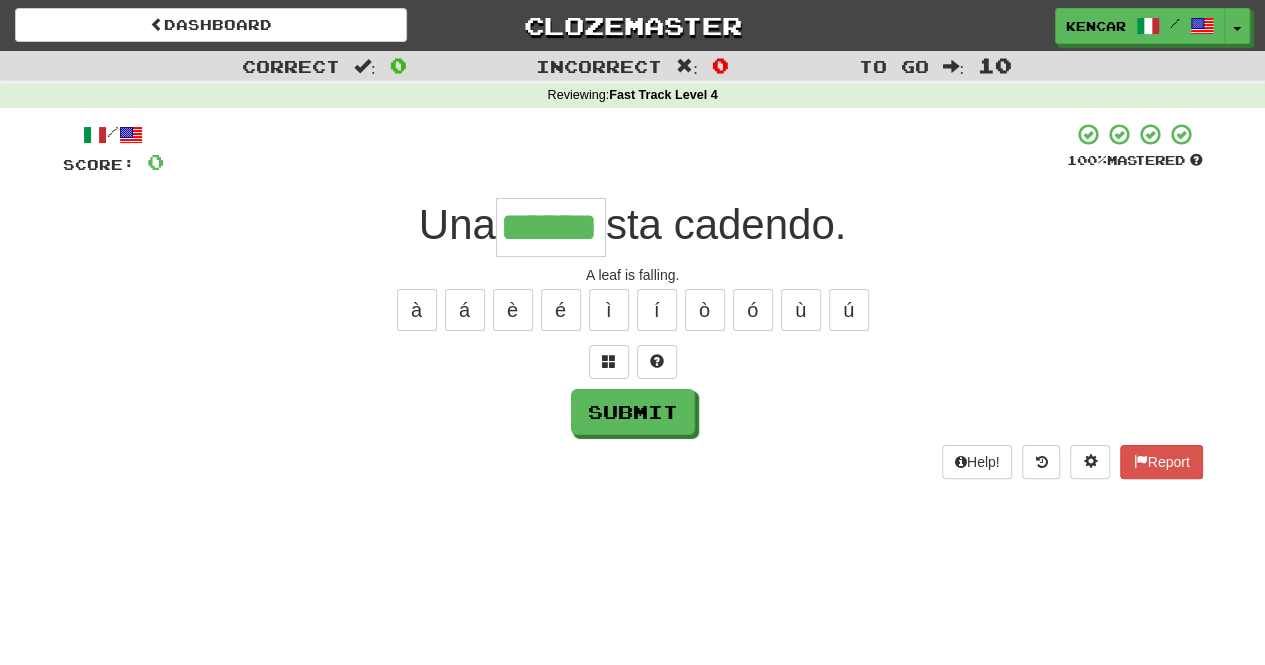 type on "******" 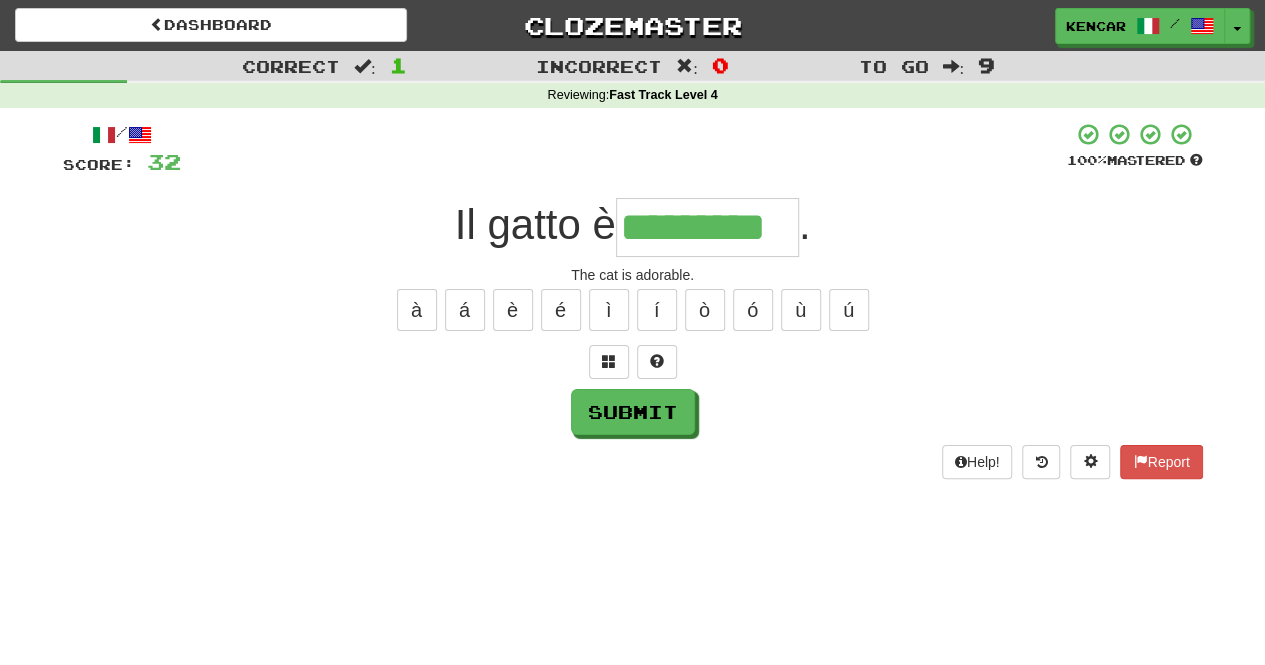 type on "*********" 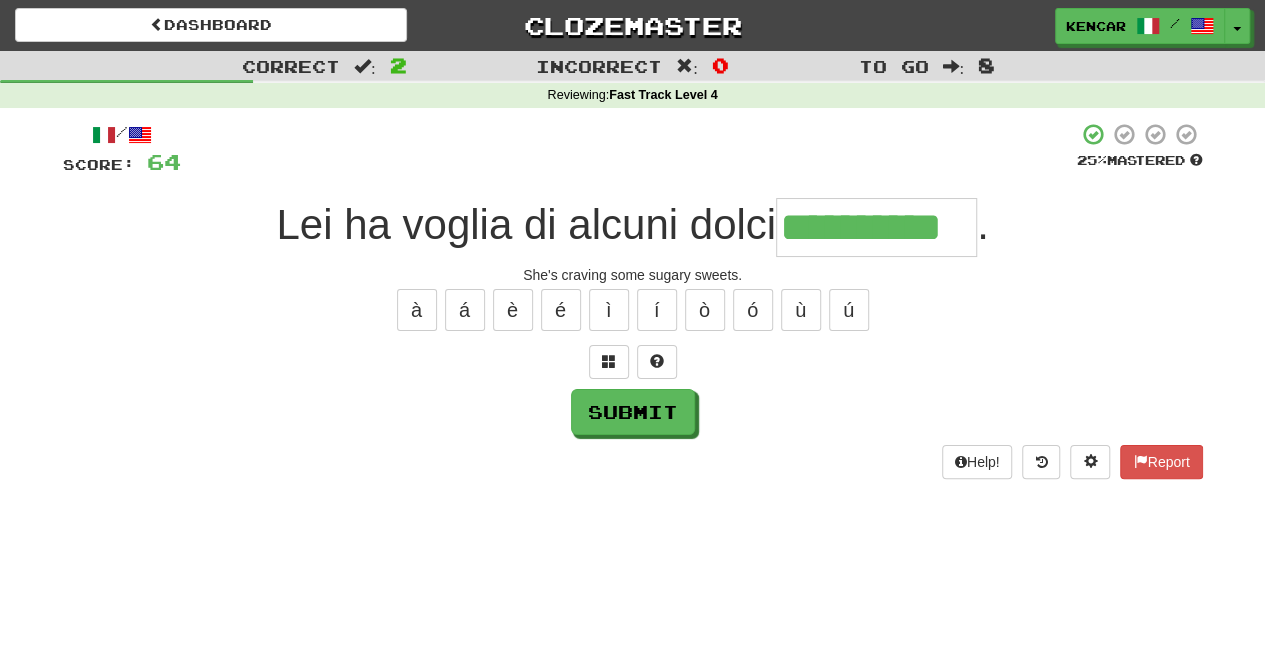 type on "**********" 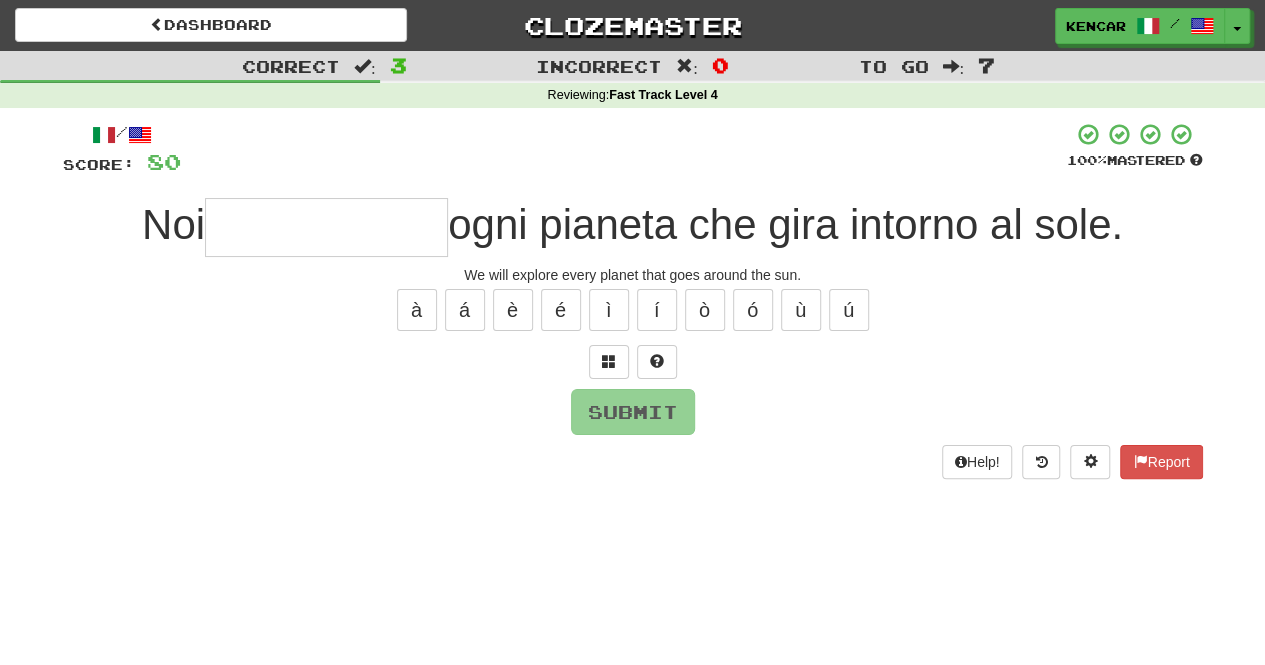 type on "*" 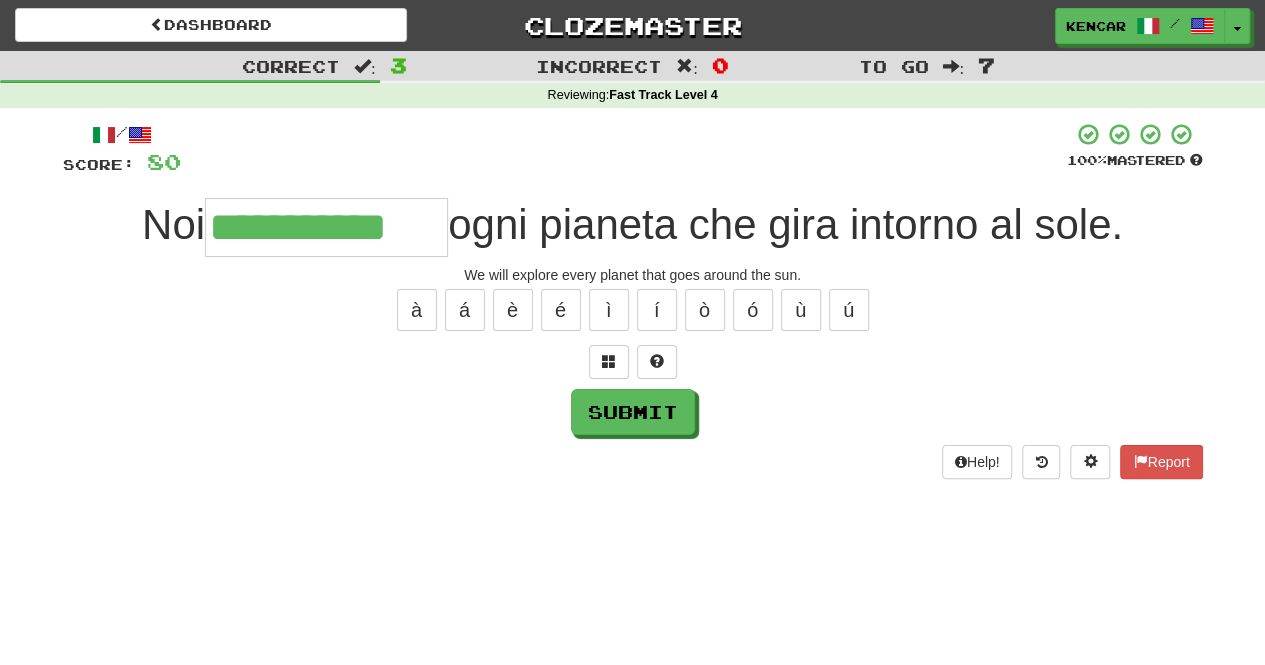 type on "**********" 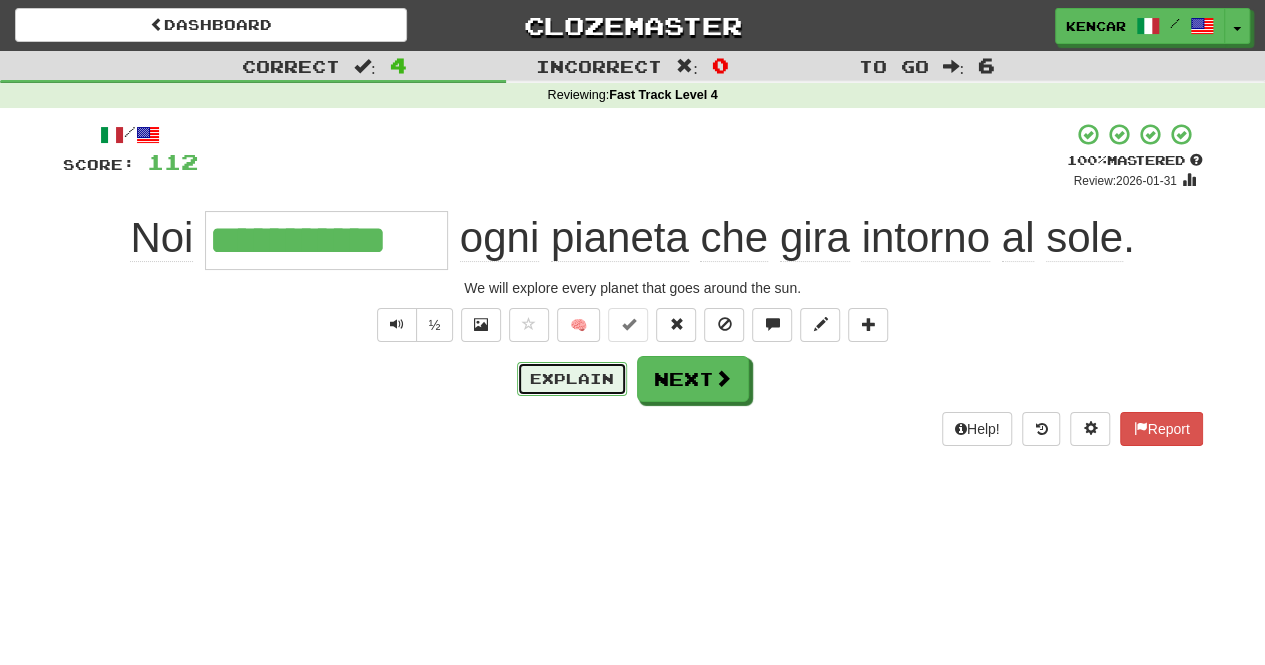 click on "Explain" at bounding box center [572, 379] 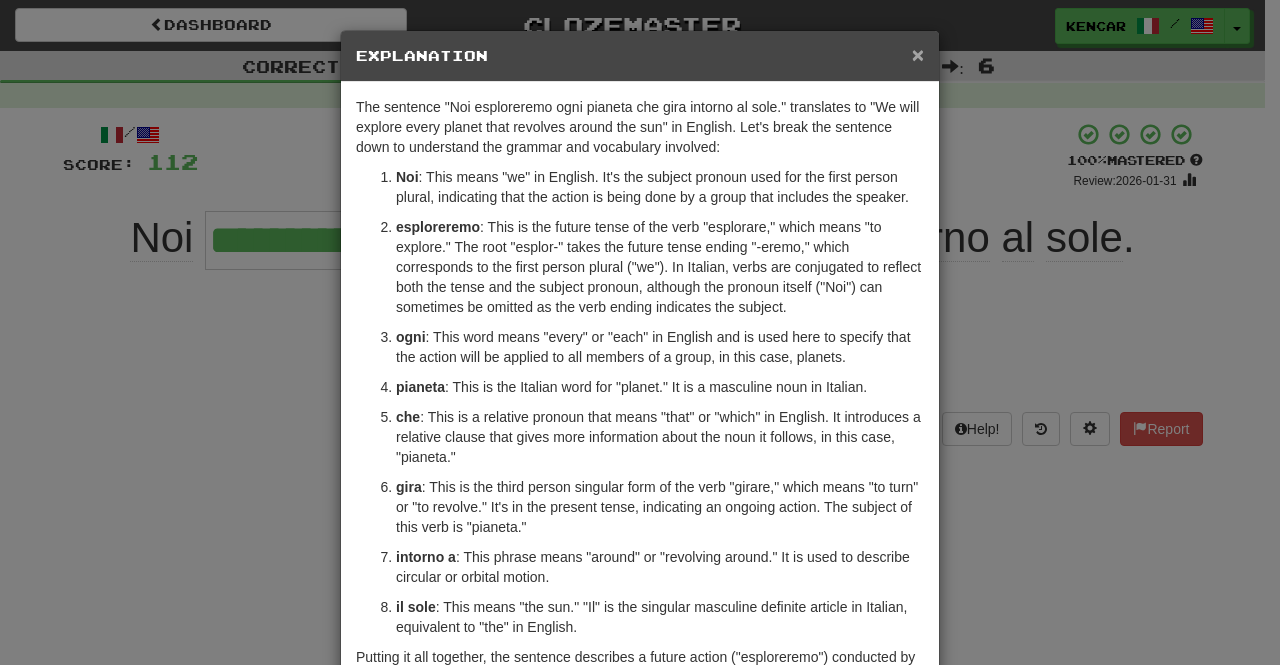 click on "×" at bounding box center [918, 54] 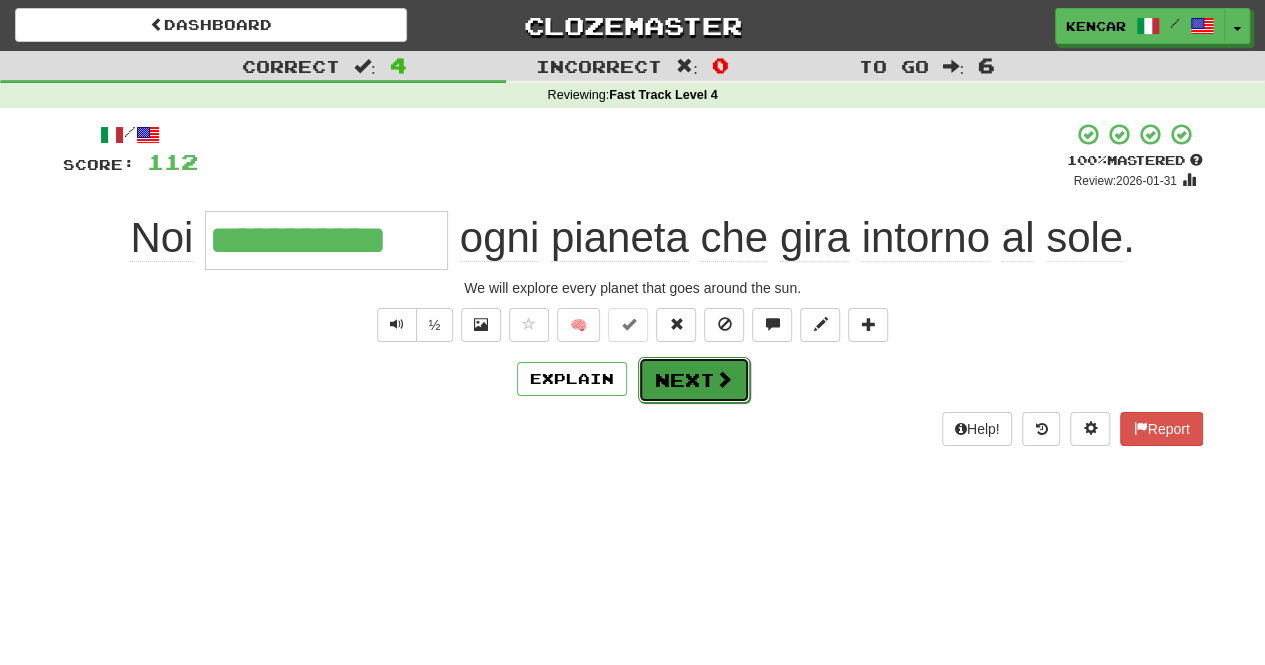 click on "Next" at bounding box center [694, 380] 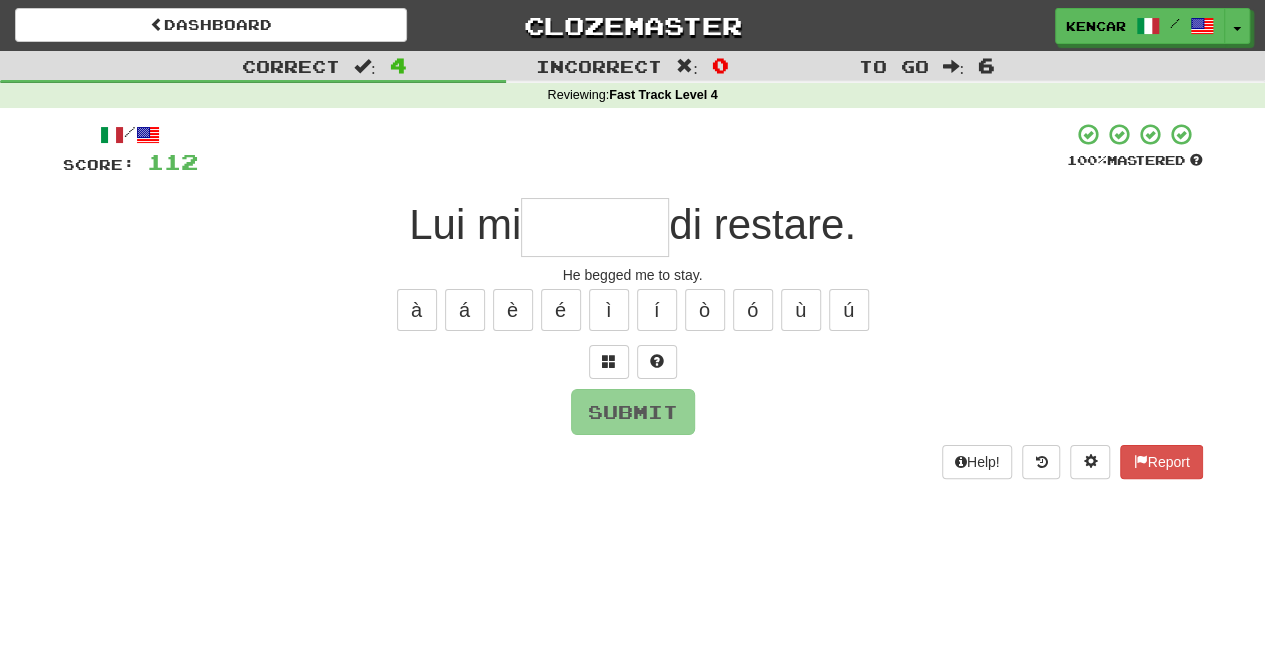 click at bounding box center (595, 227) 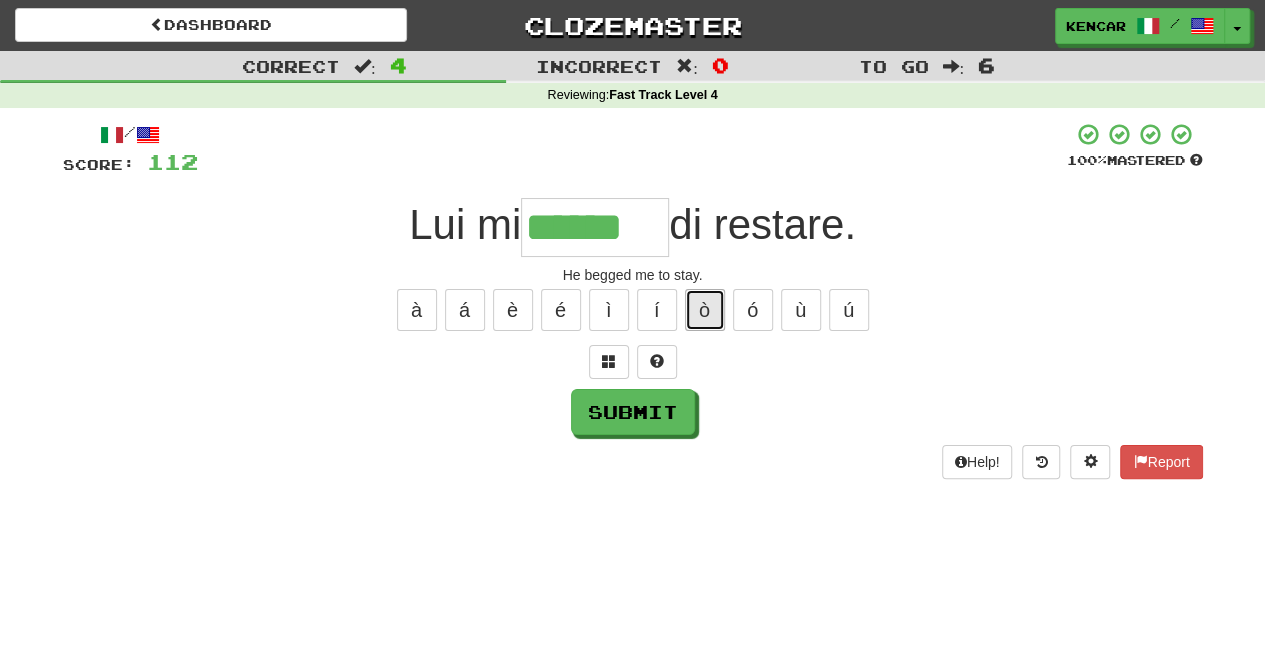 click on "ò" at bounding box center (705, 310) 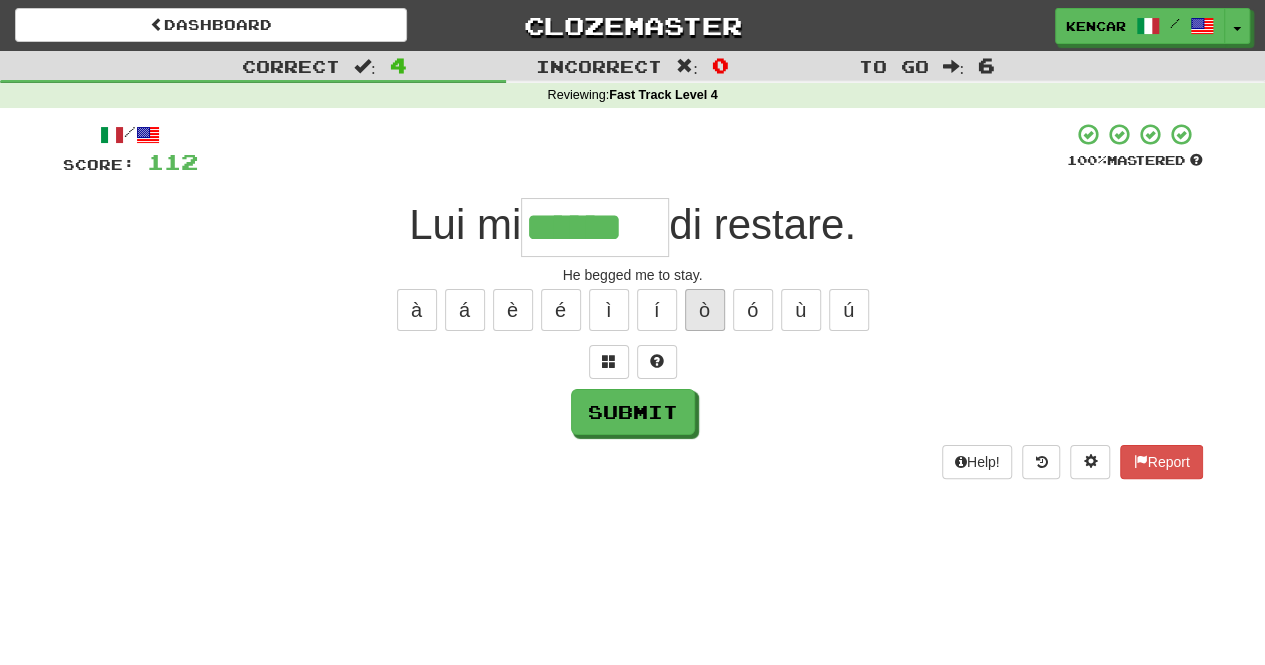 type on "*******" 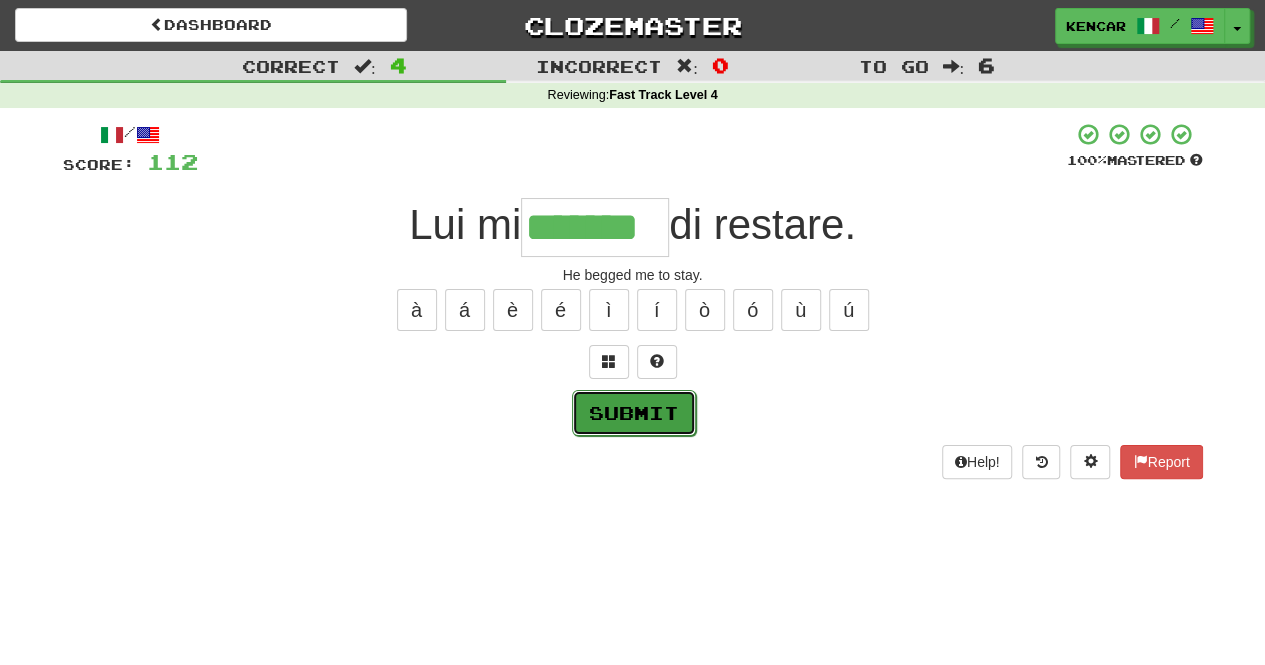 click on "Submit" at bounding box center [634, 413] 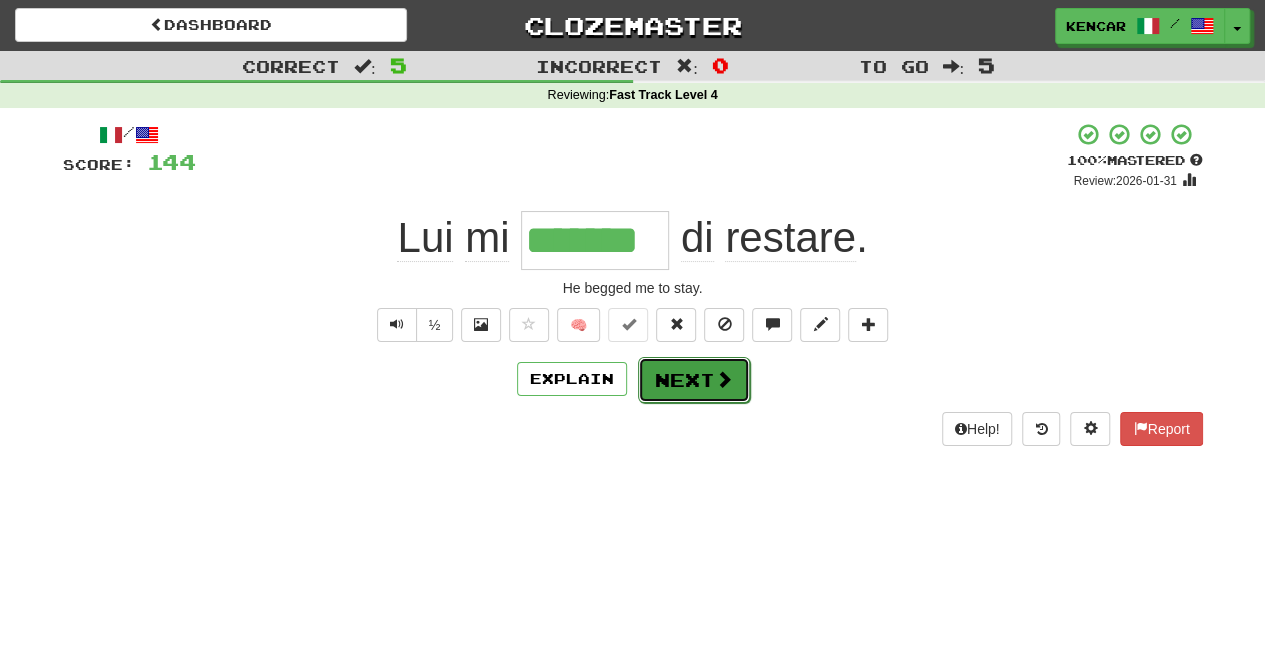 click on "Next" at bounding box center (694, 380) 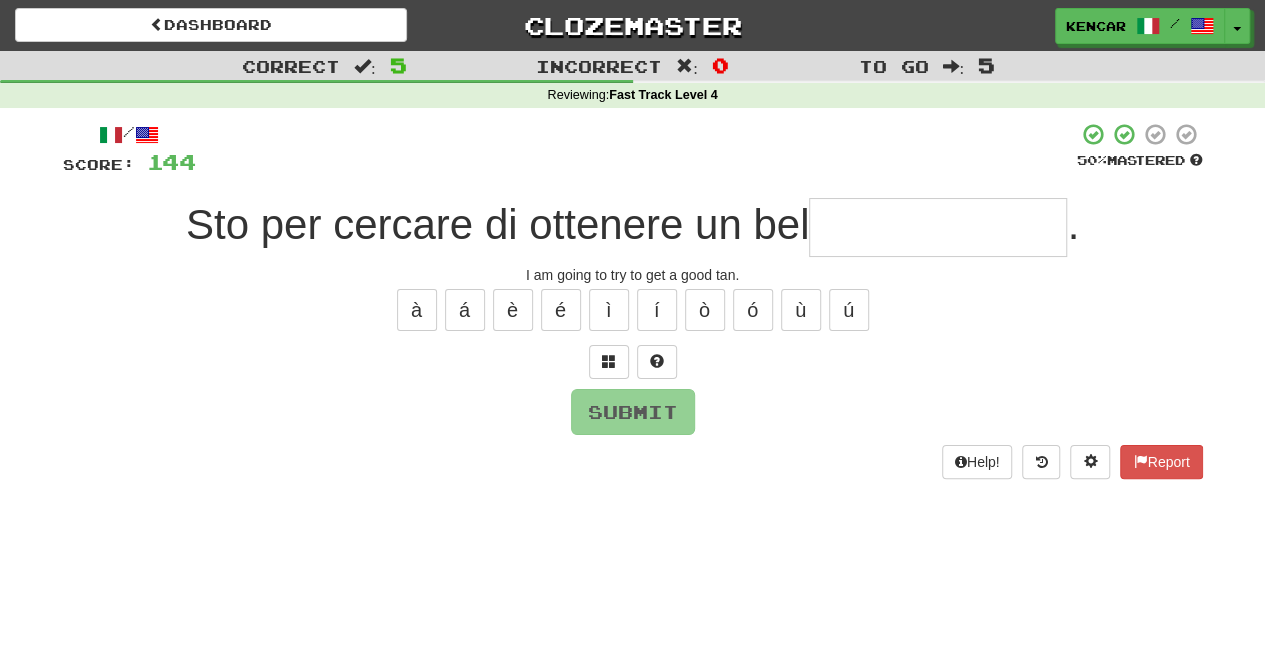click at bounding box center [938, 227] 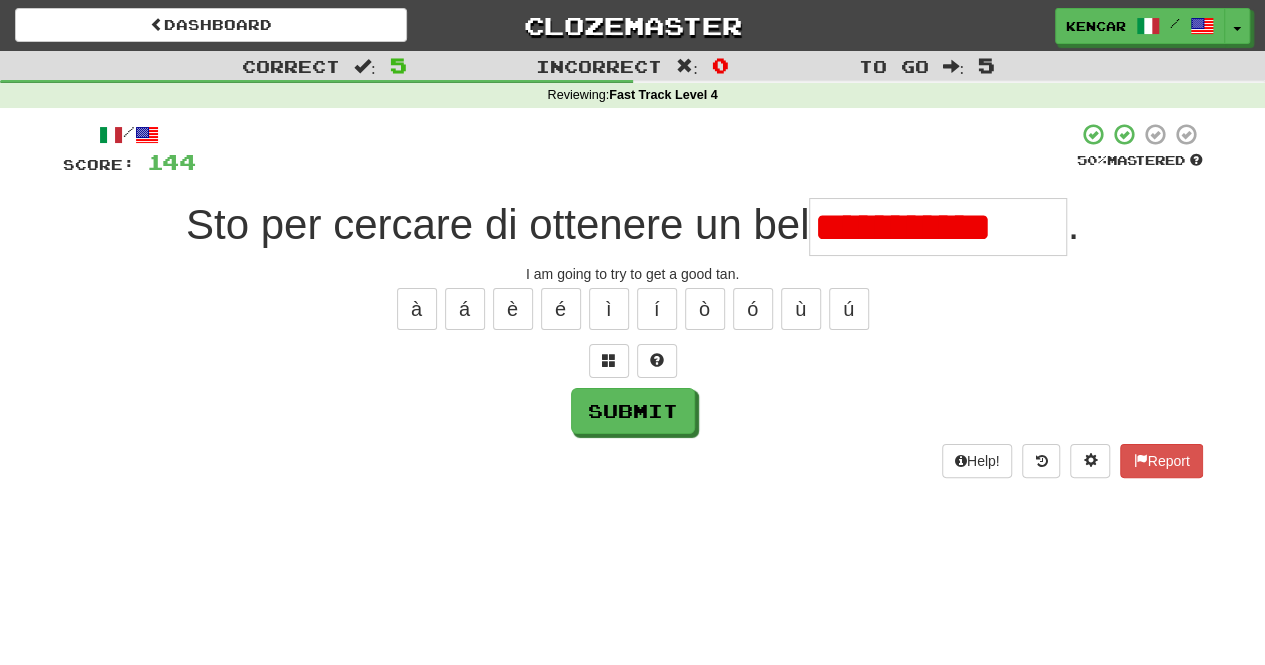 scroll, scrollTop: 0, scrollLeft: 0, axis: both 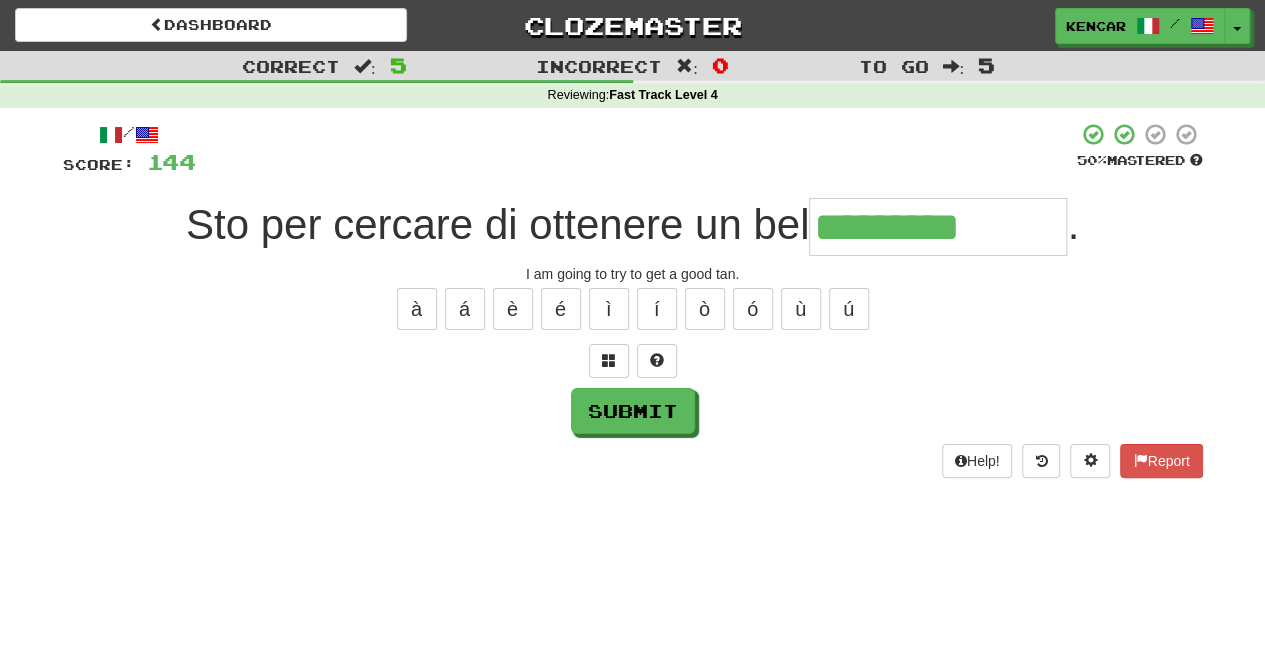 type on "**********" 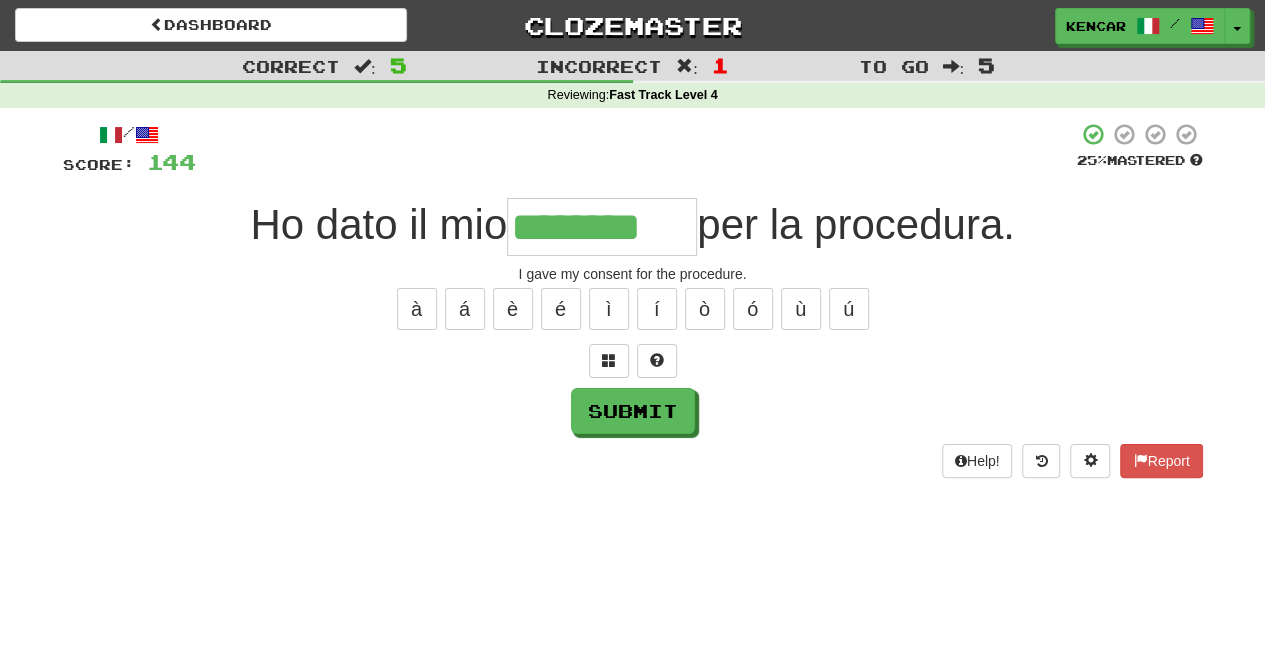 type on "********" 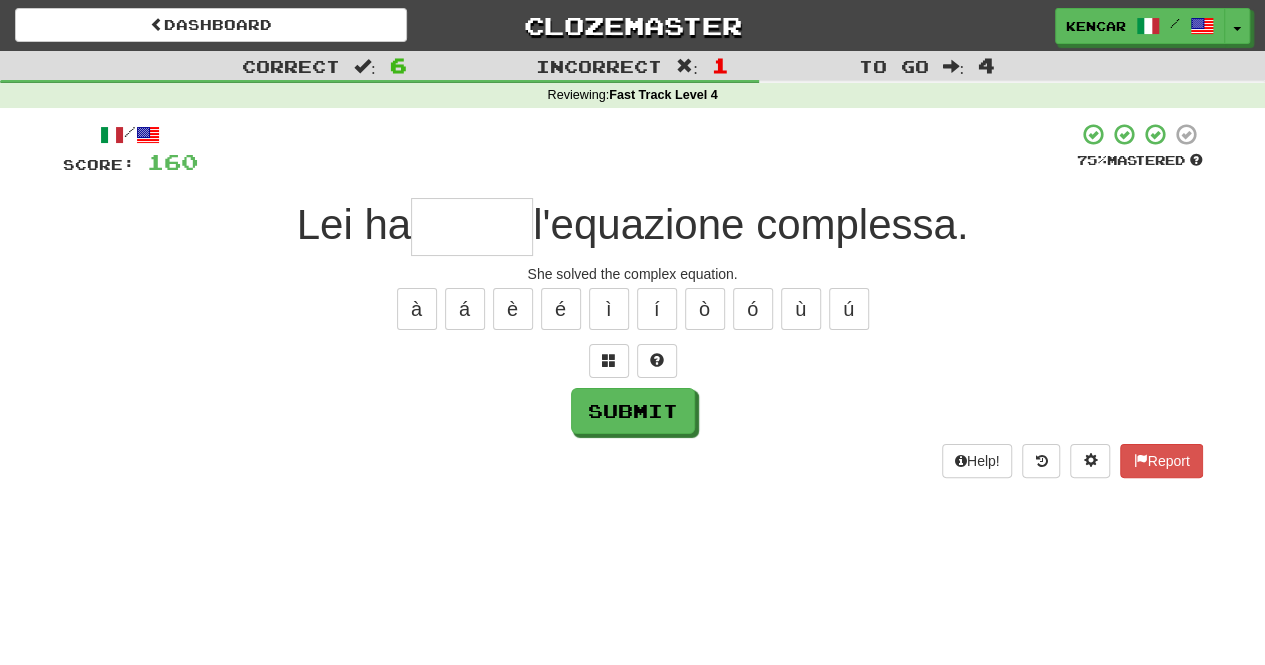 type on "*" 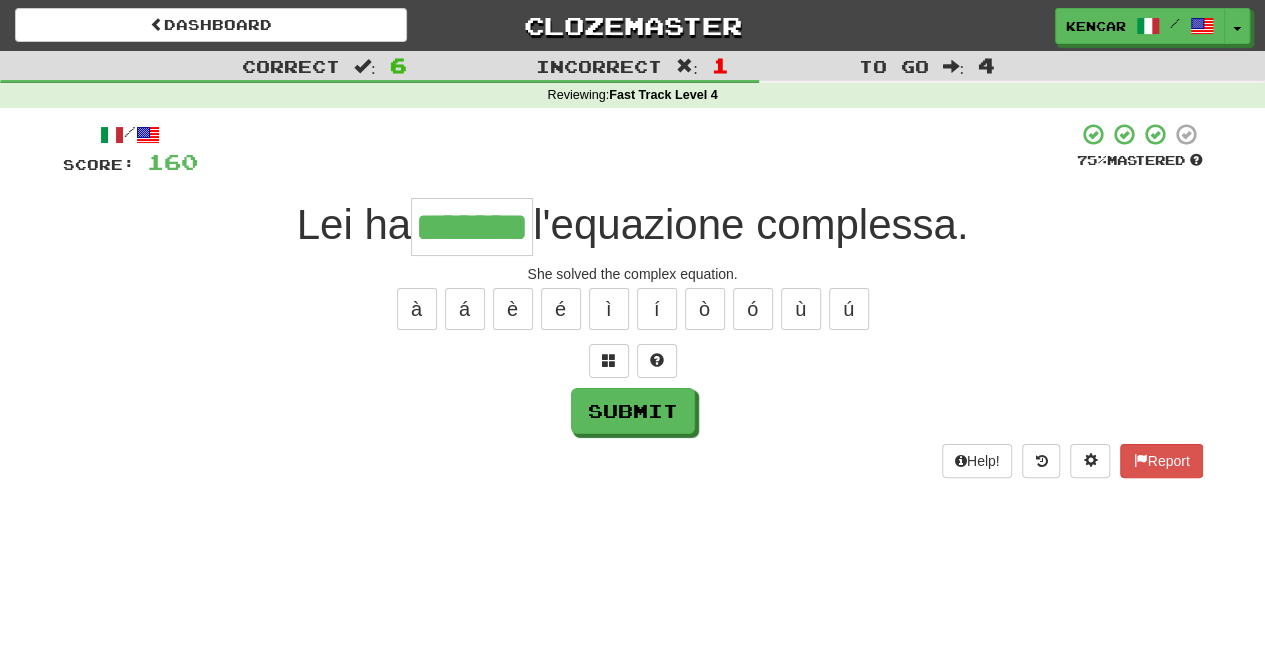type on "*******" 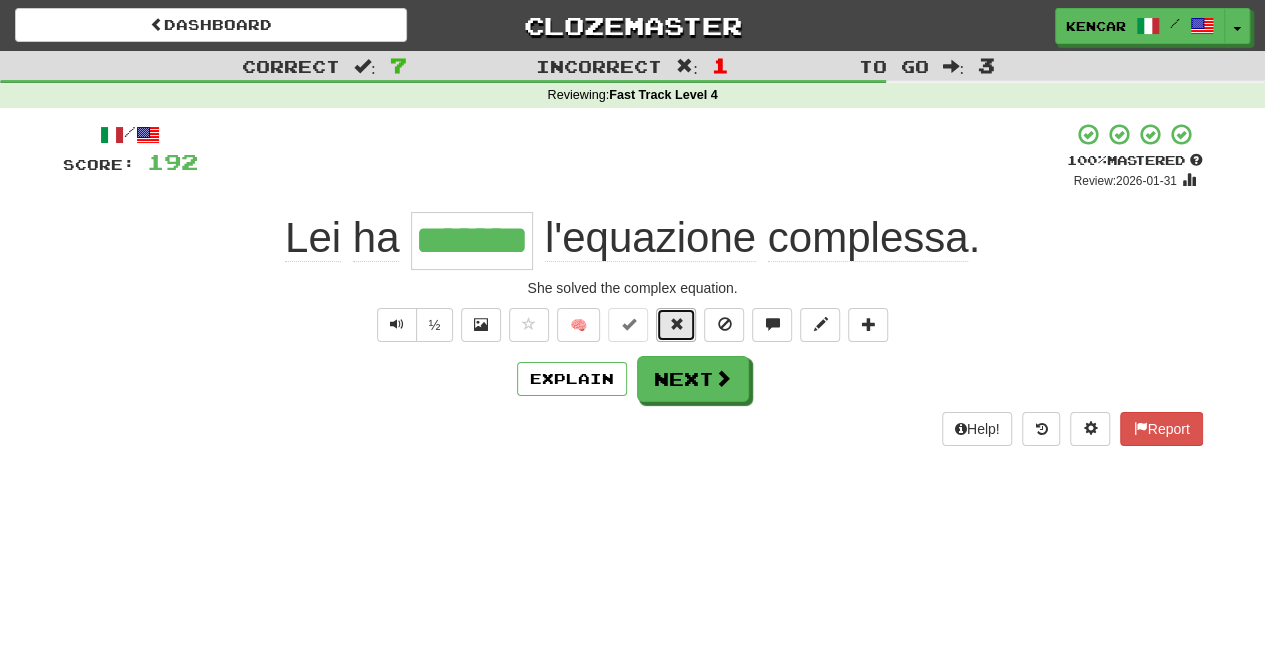 click at bounding box center (676, 324) 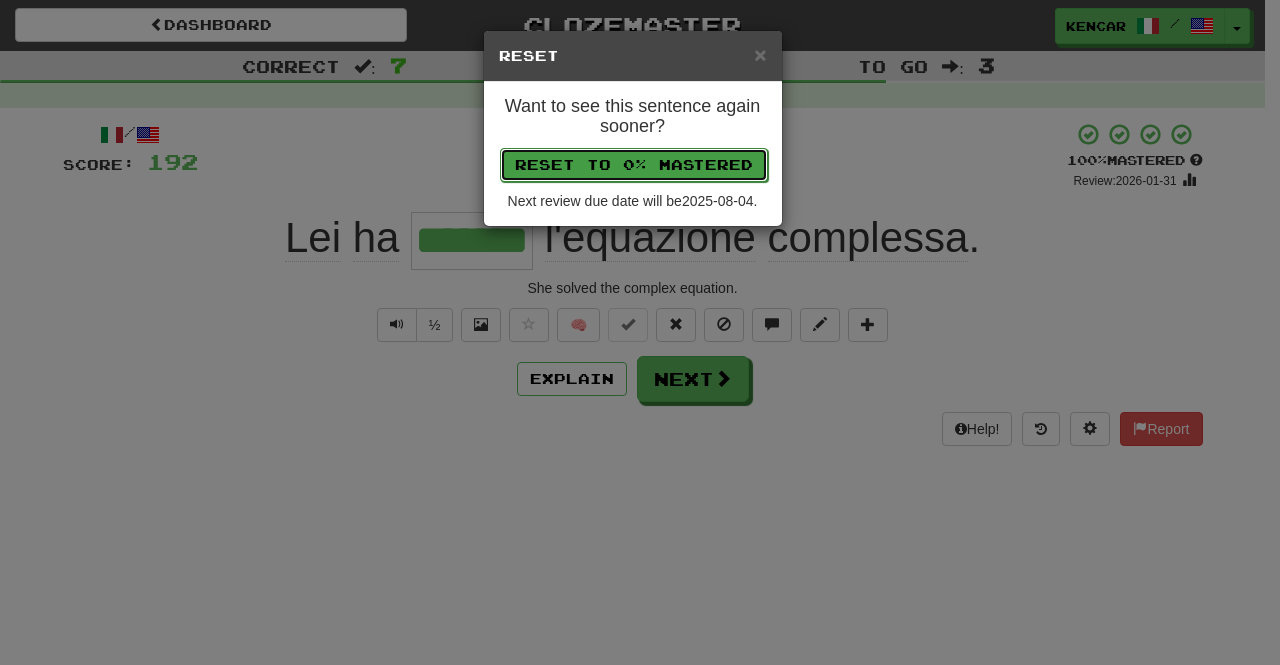 click on "Reset to 0% Mastered" at bounding box center [634, 165] 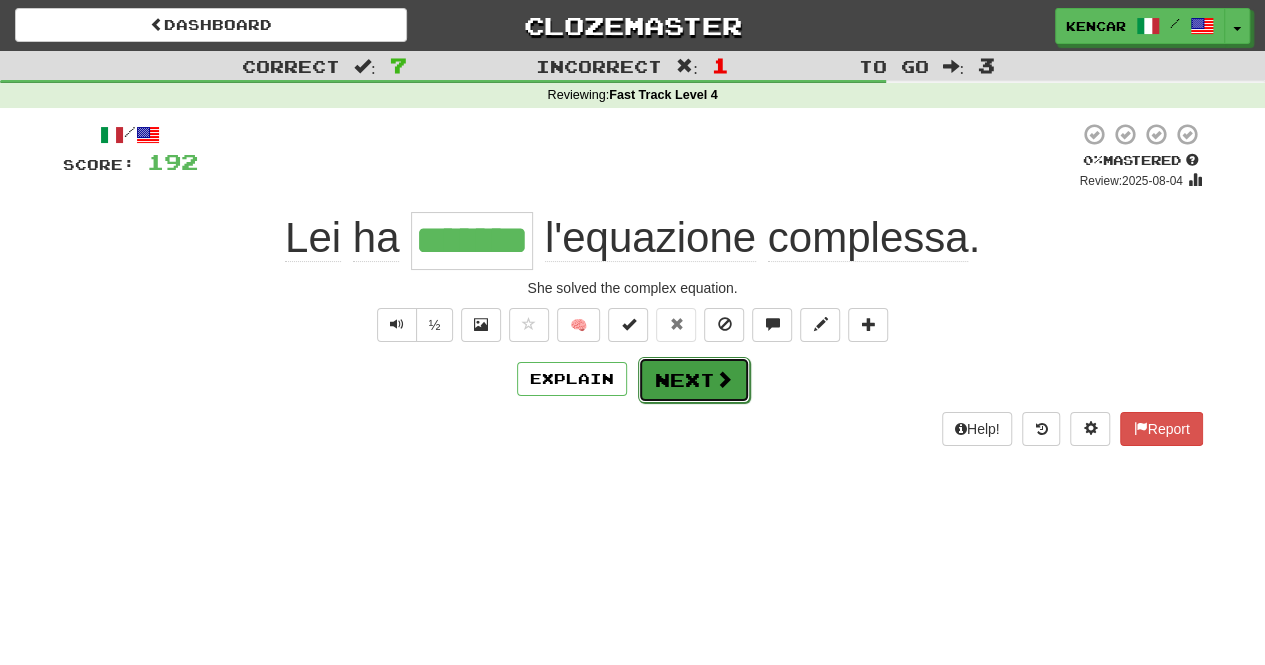 click on "Next" at bounding box center (694, 380) 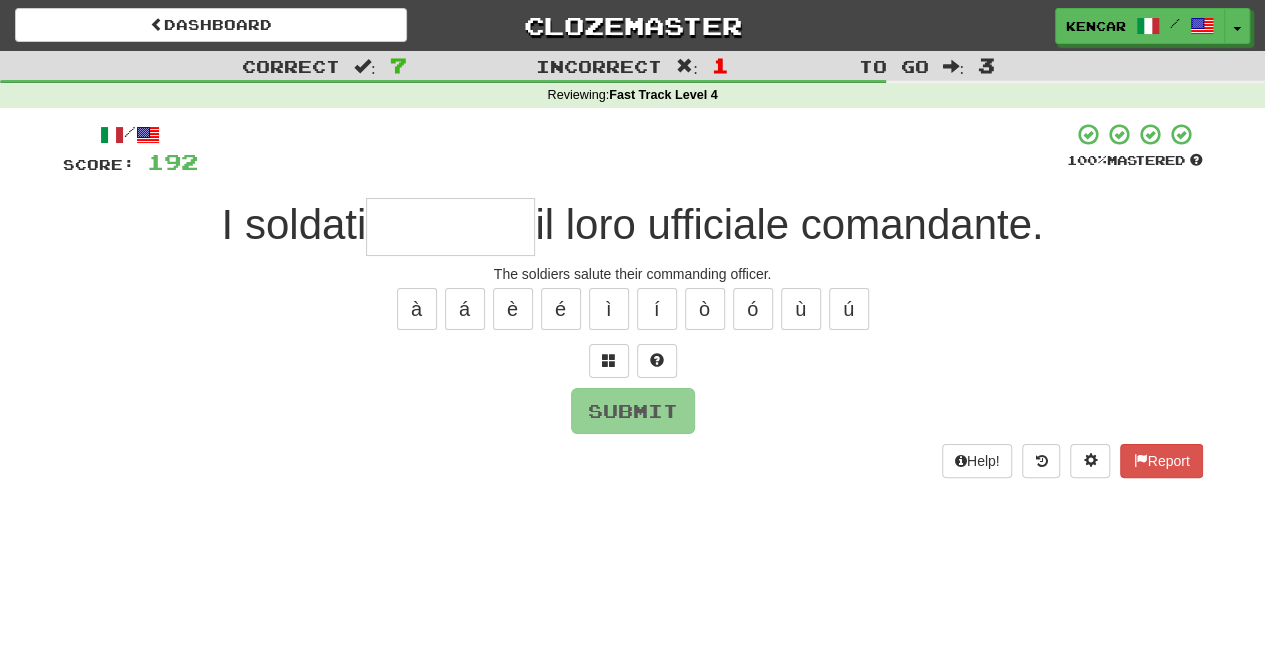 click at bounding box center [450, 227] 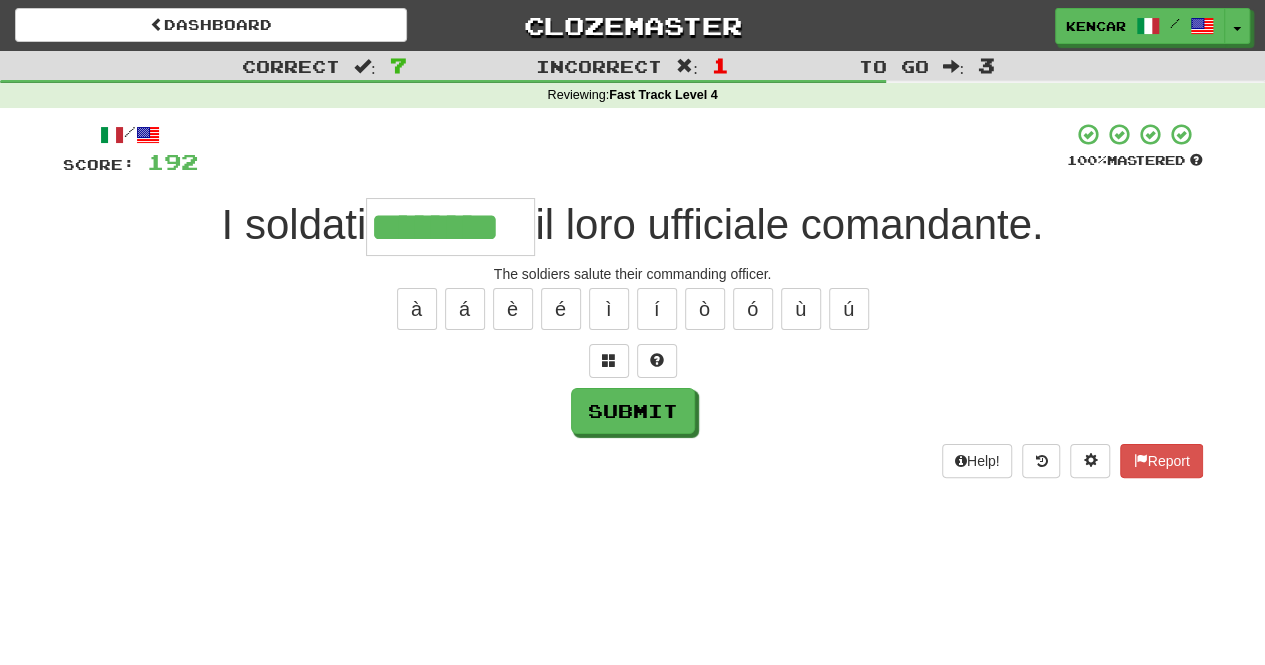 type on "********" 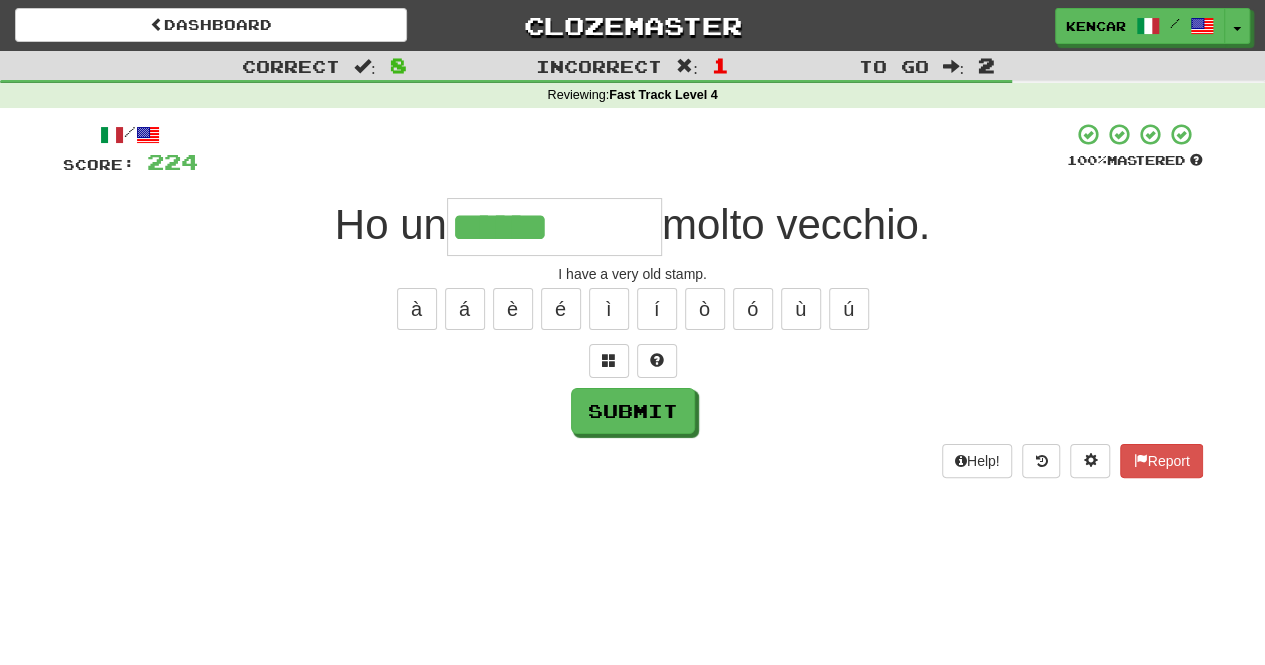 type on "**********" 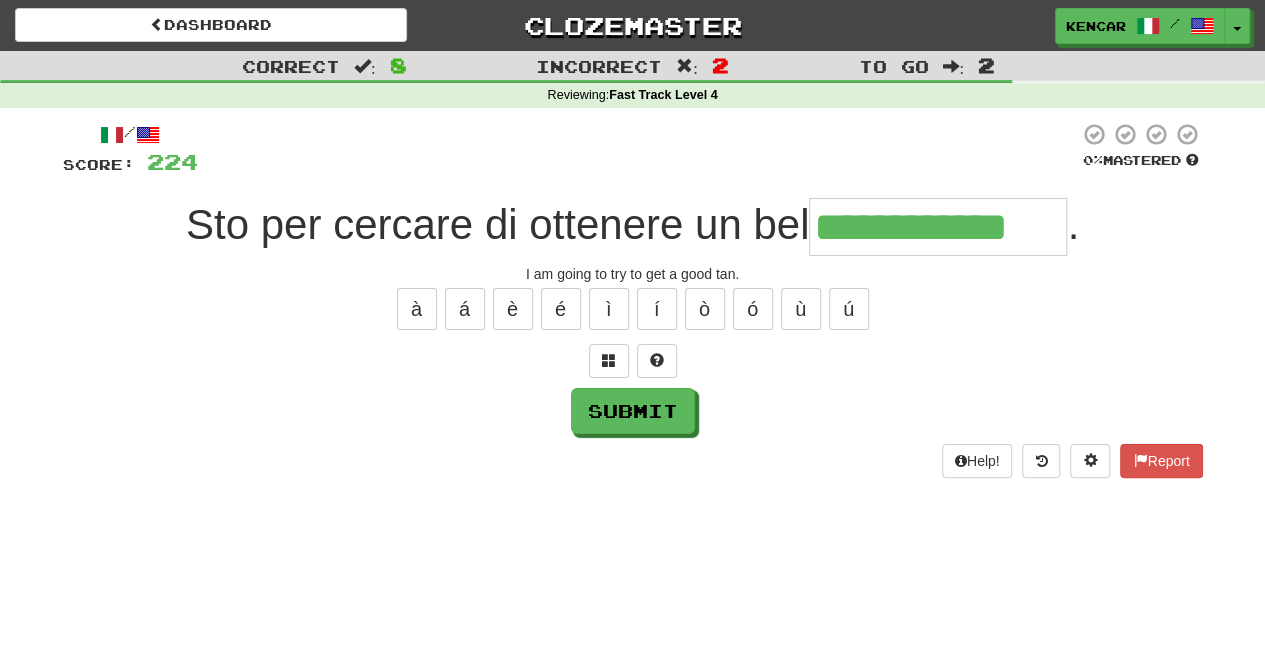 type on "**********" 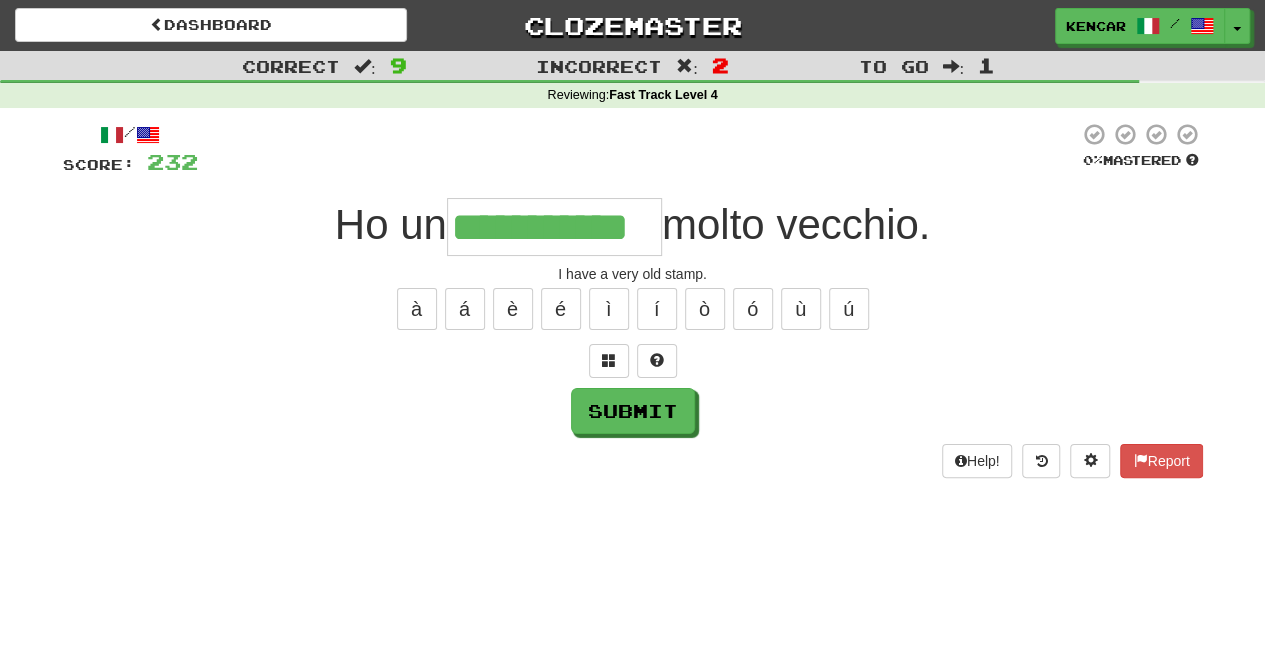 type on "**********" 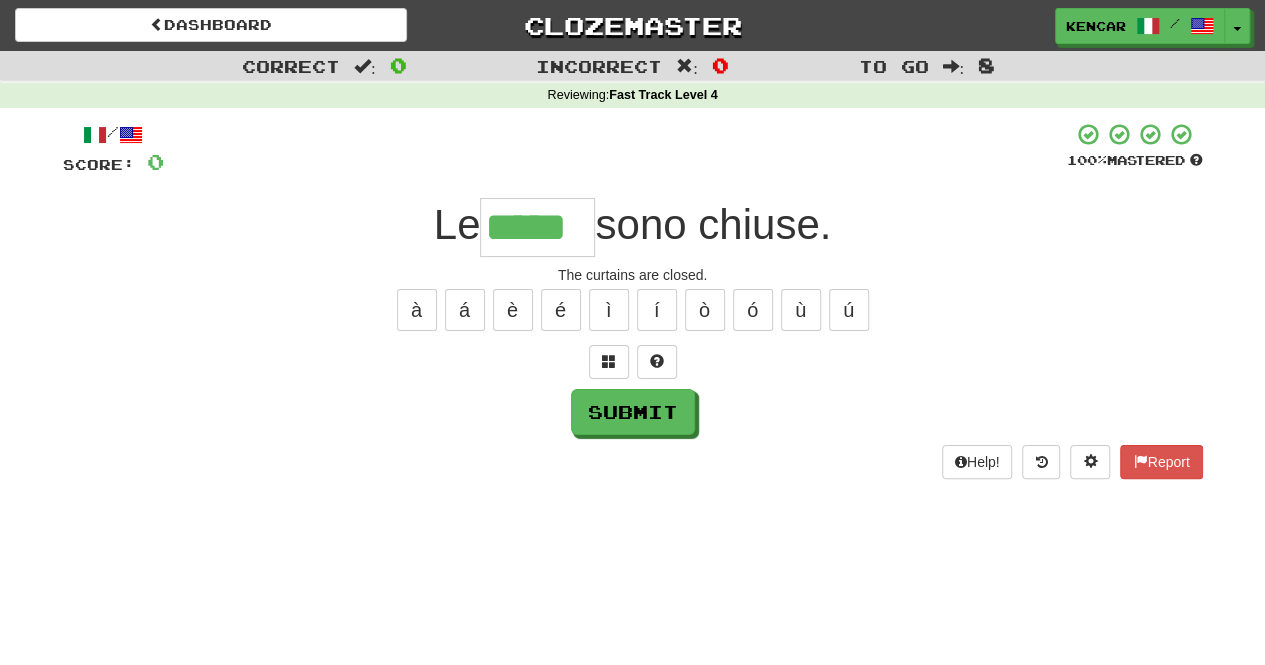 type on "*****" 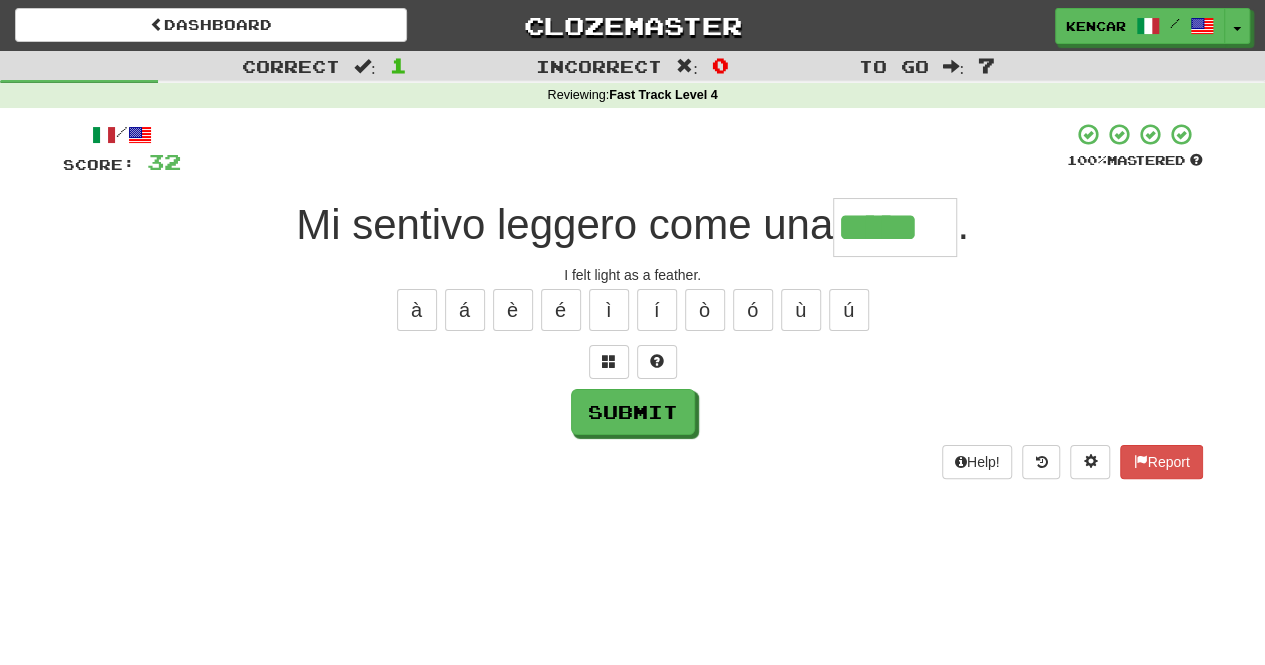 type on "*****" 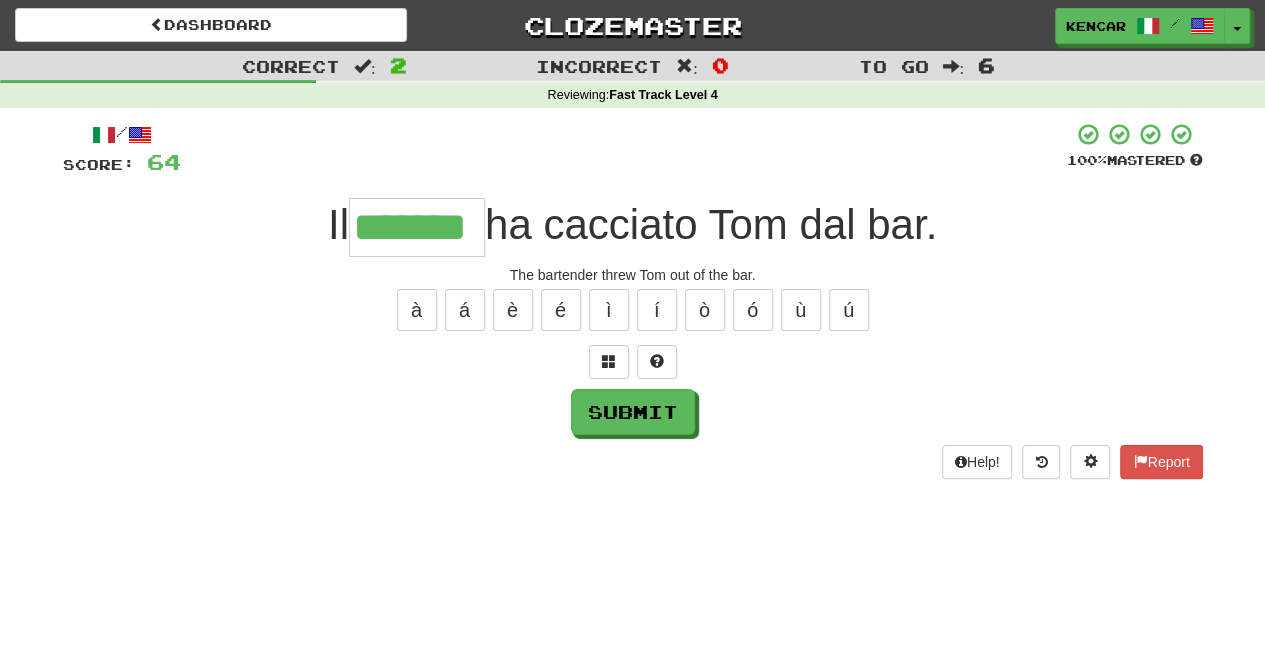 type on "*******" 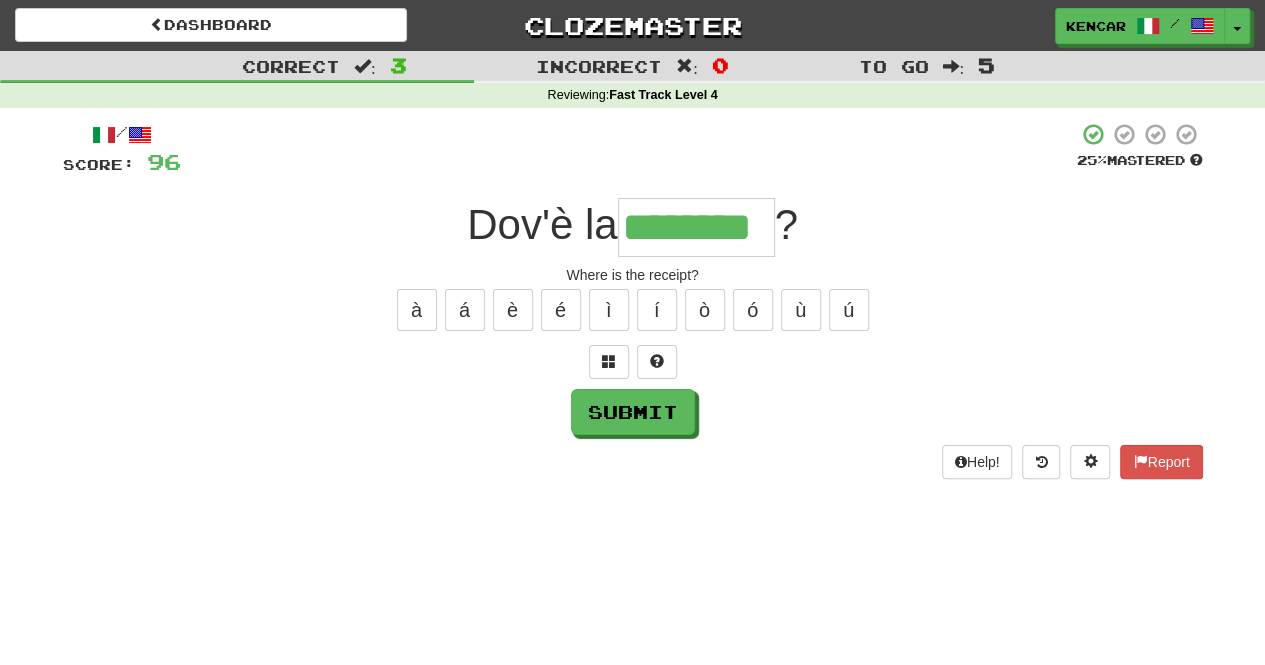type on "********" 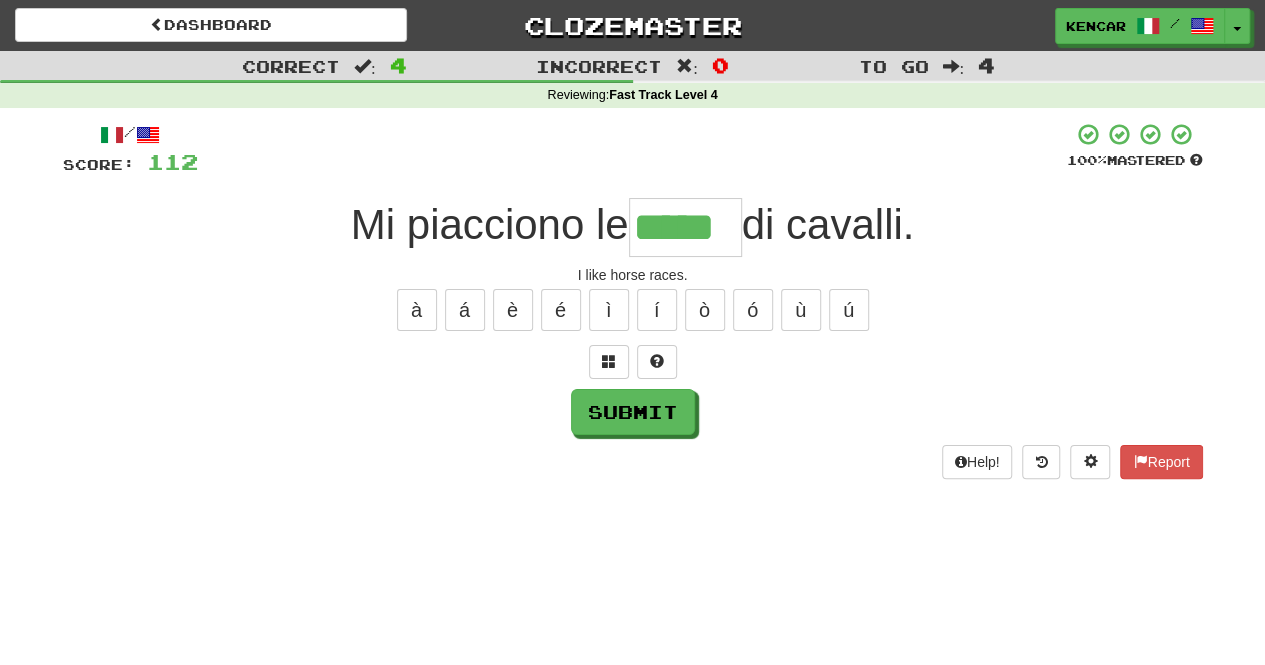 type on "*****" 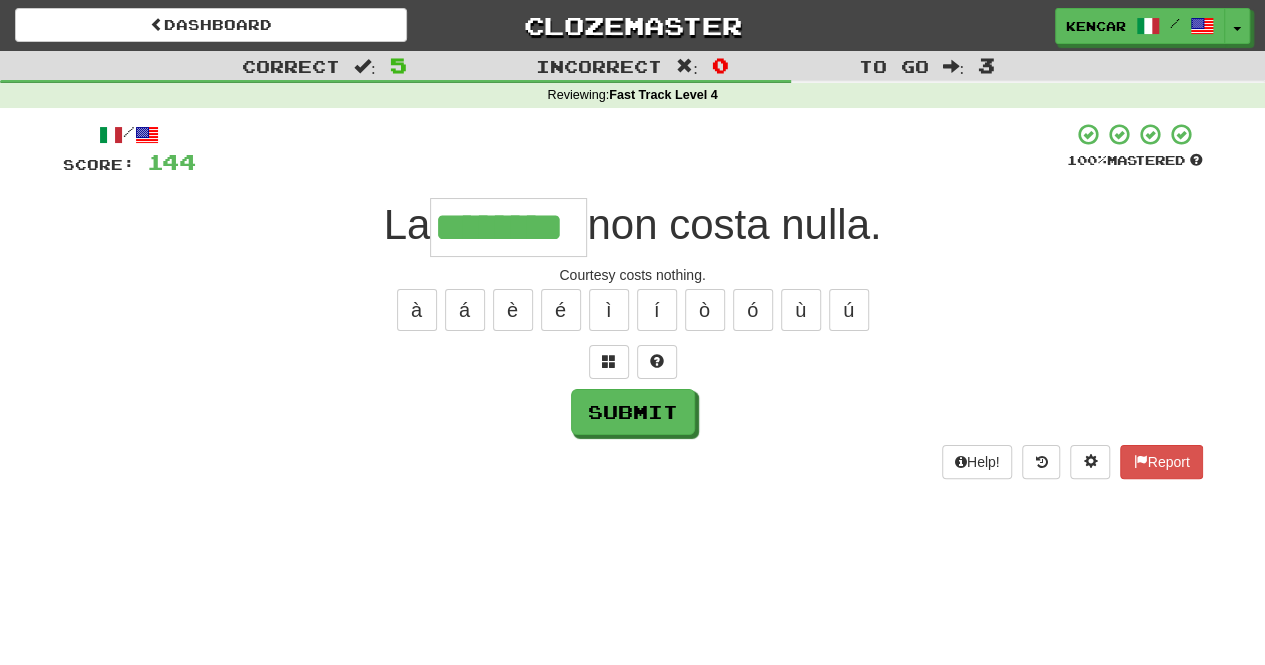 type on "********" 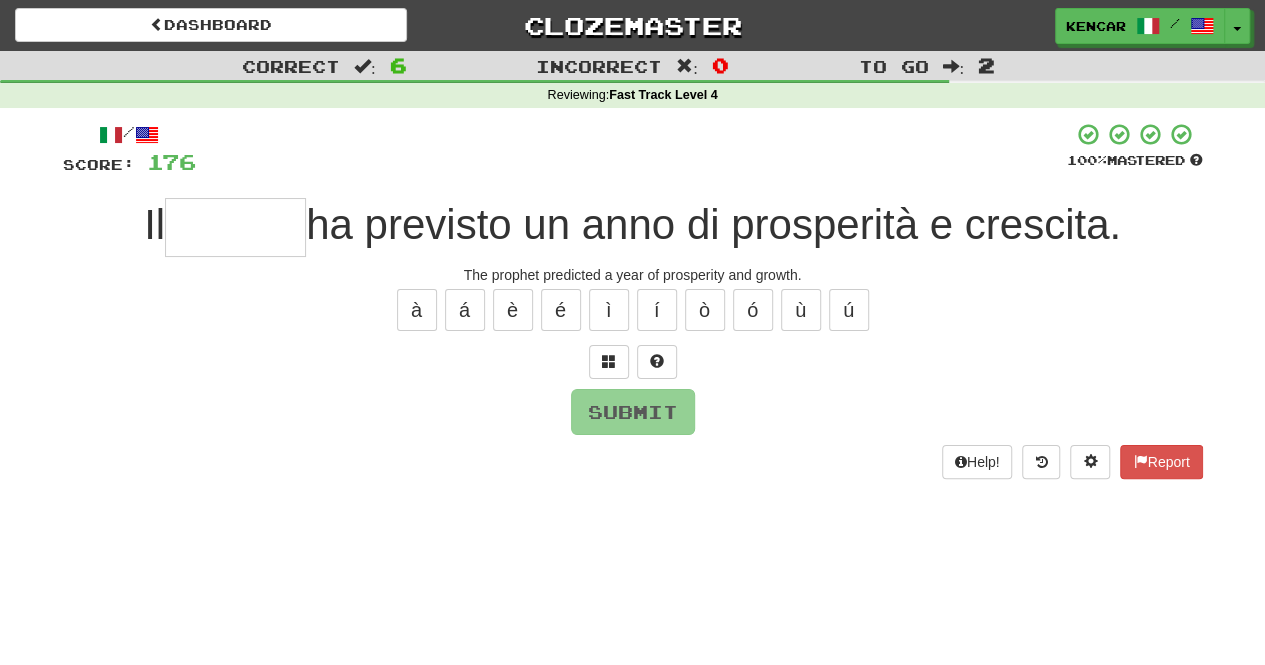 type on "*" 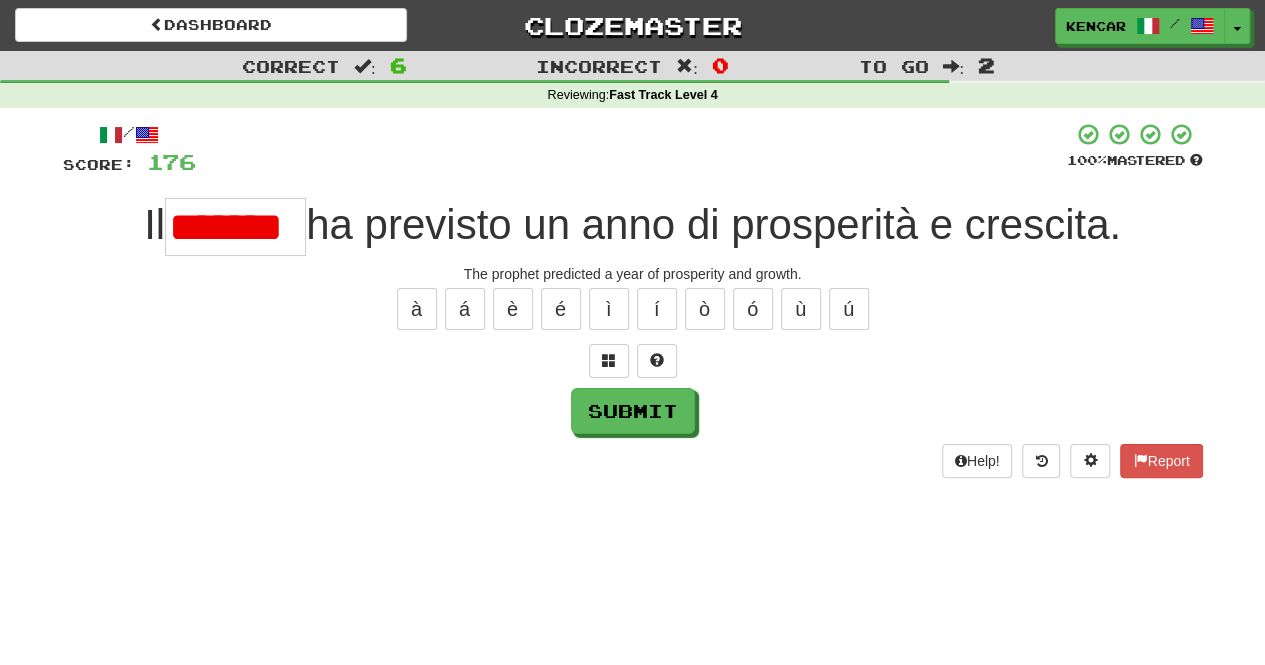 scroll, scrollTop: 0, scrollLeft: 0, axis: both 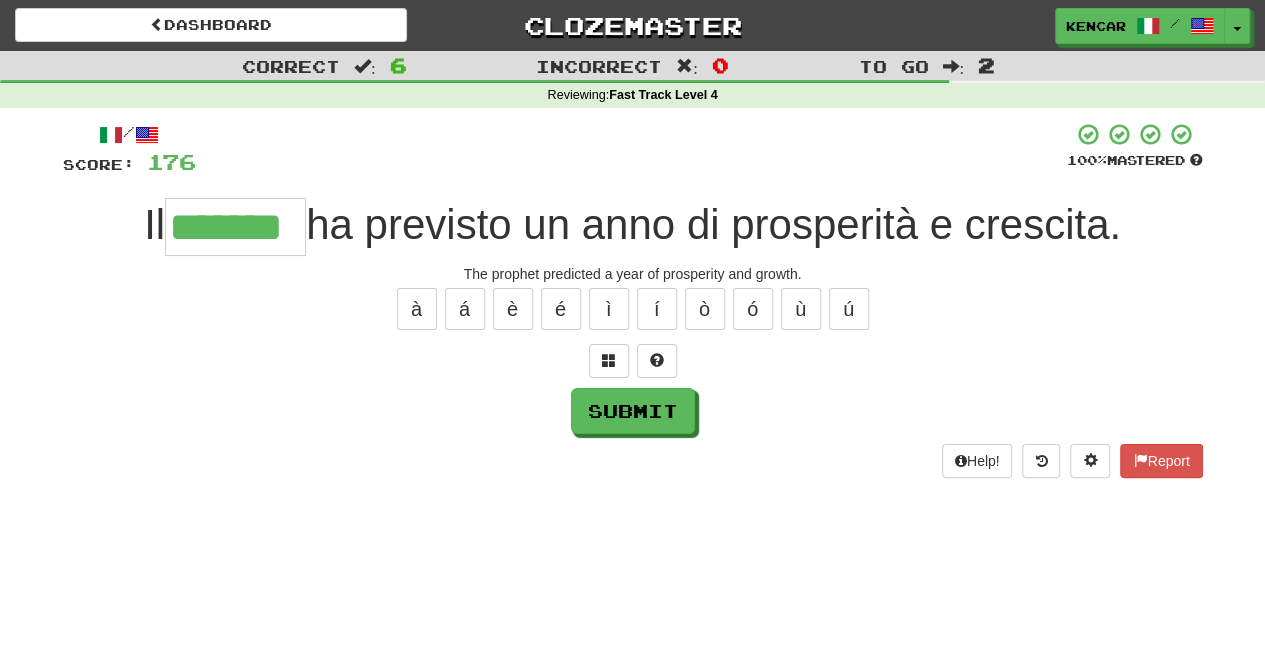type on "*******" 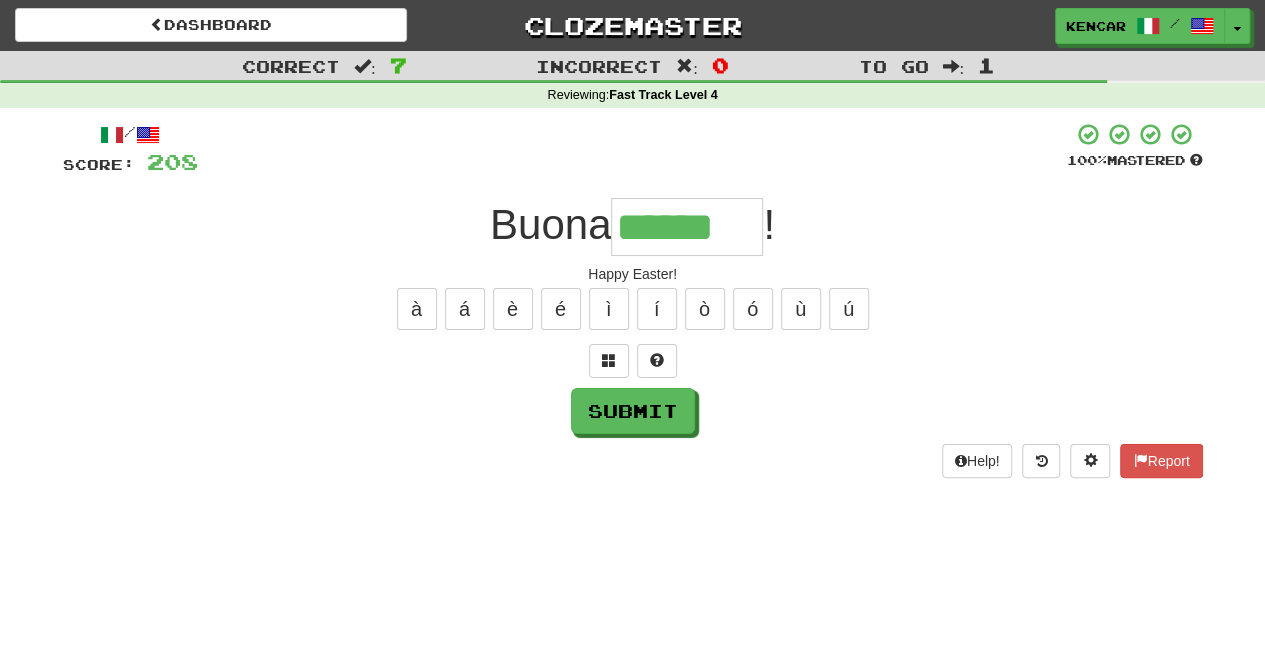 type on "******" 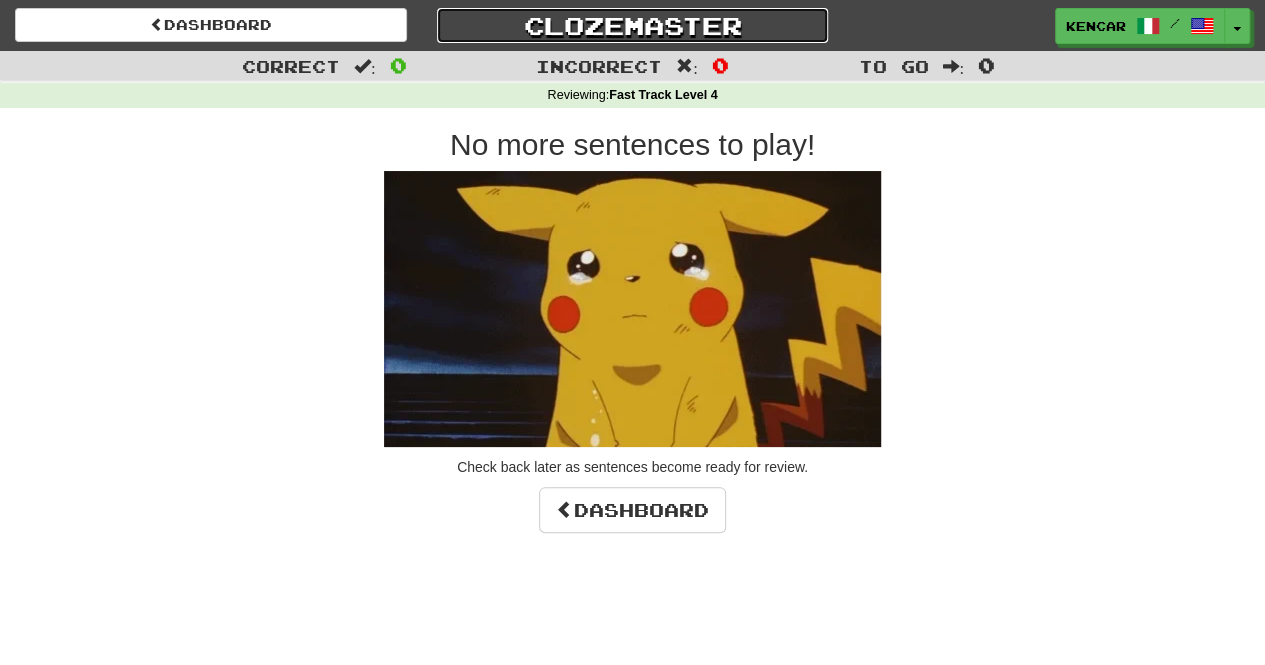 click on "Clozemaster" at bounding box center (633, 25) 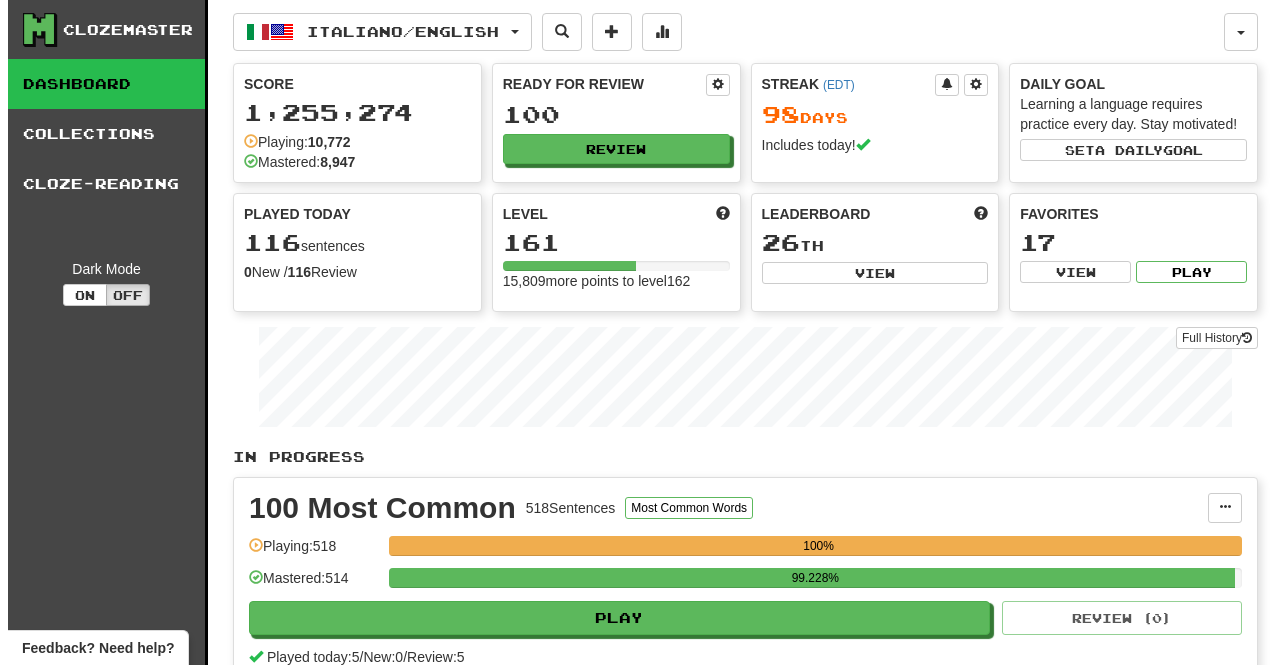 scroll, scrollTop: 0, scrollLeft: 0, axis: both 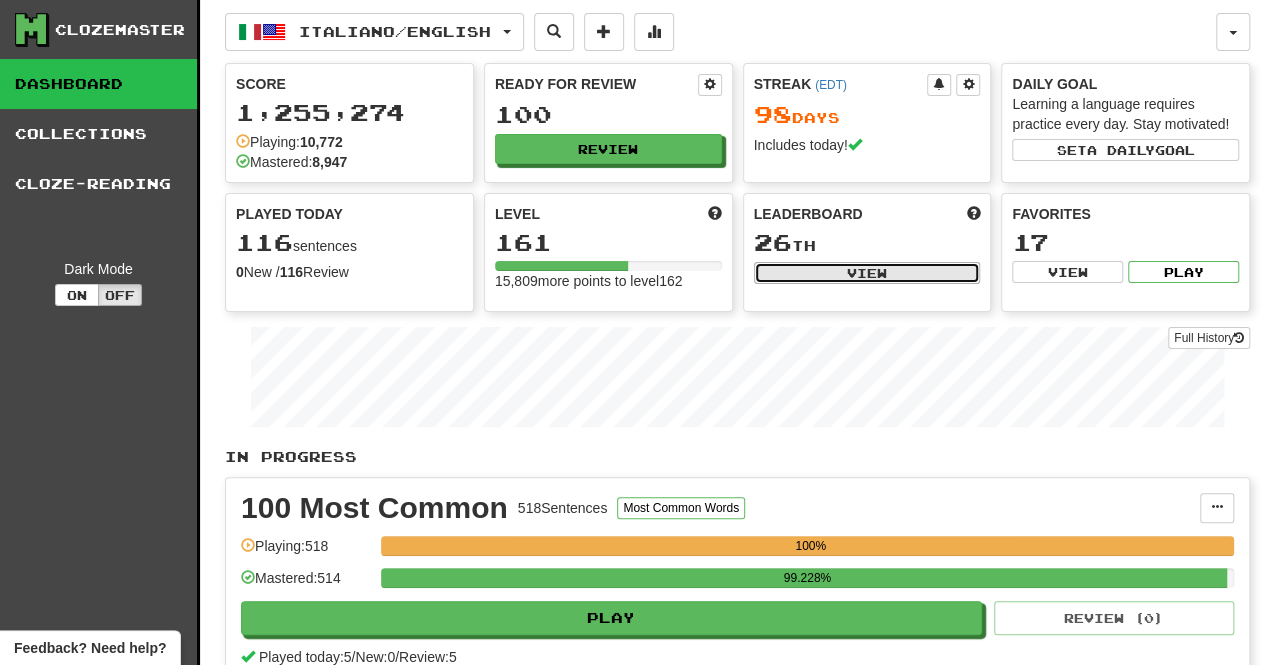 click on "View" at bounding box center [867, 273] 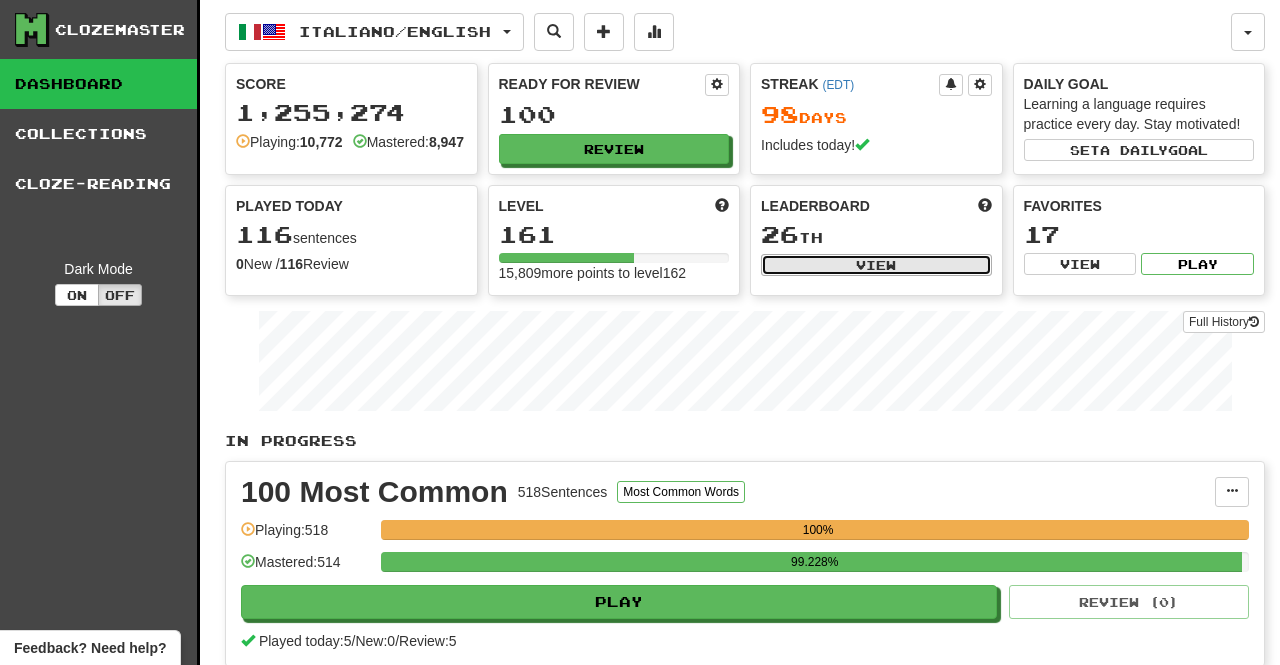 select on "**********" 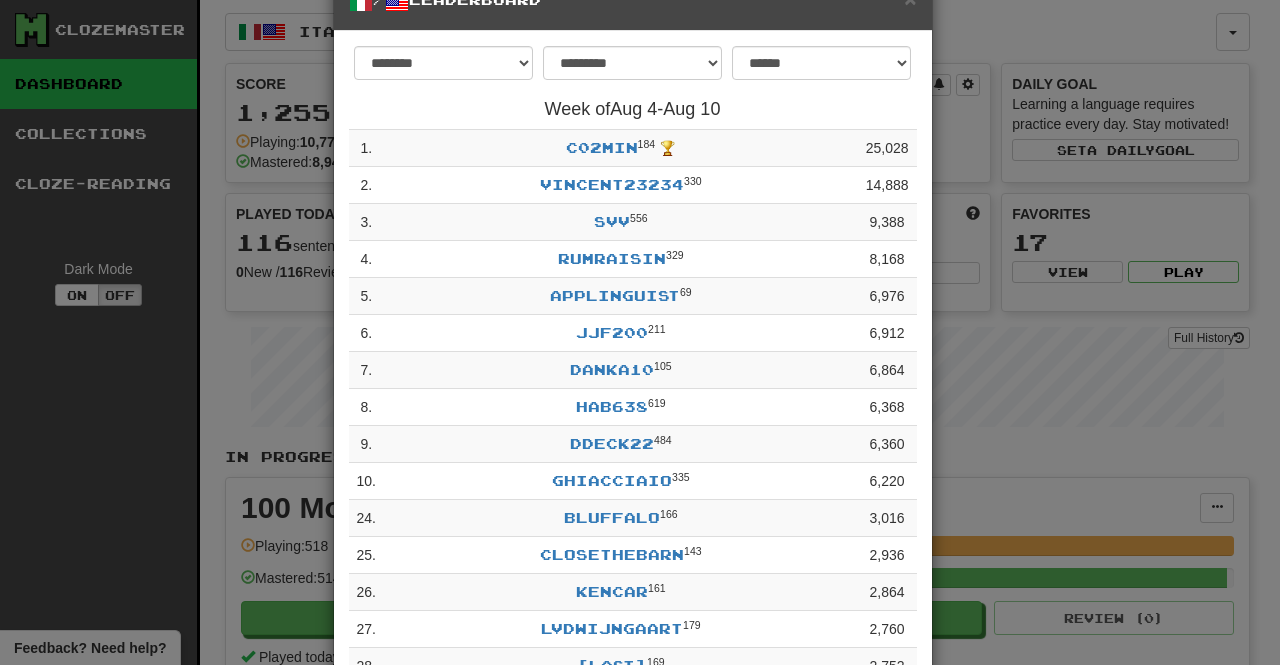 scroll, scrollTop: 0, scrollLeft: 0, axis: both 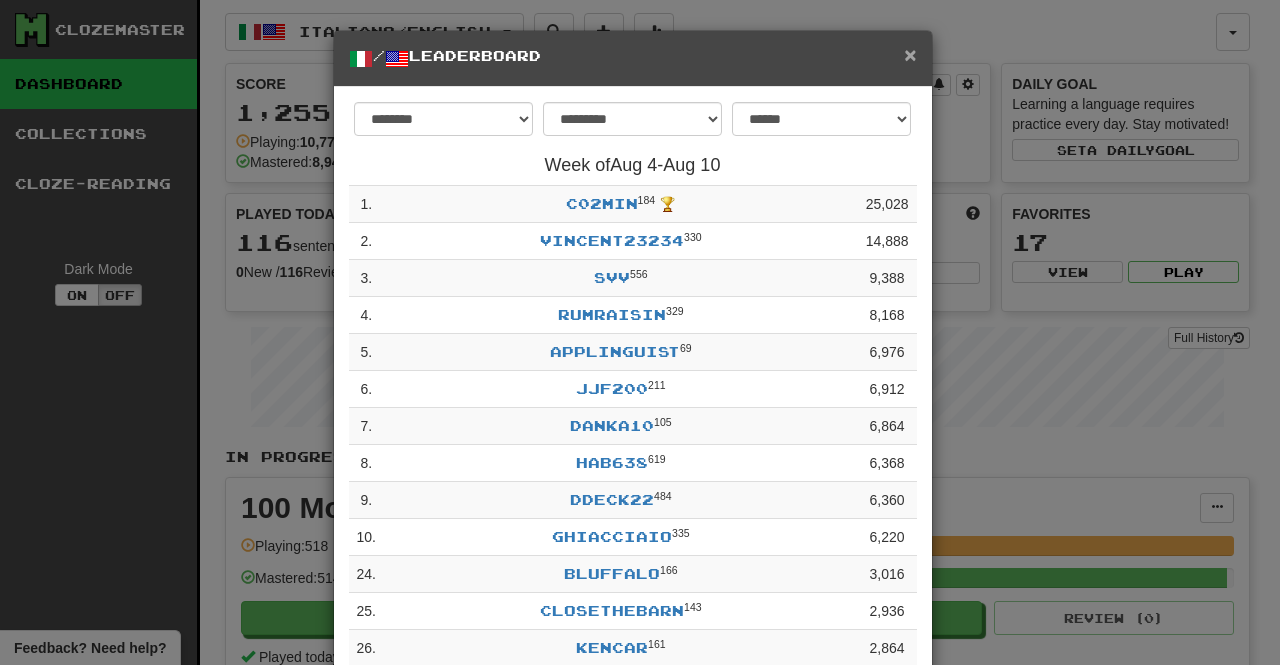 click on "×" at bounding box center (910, 54) 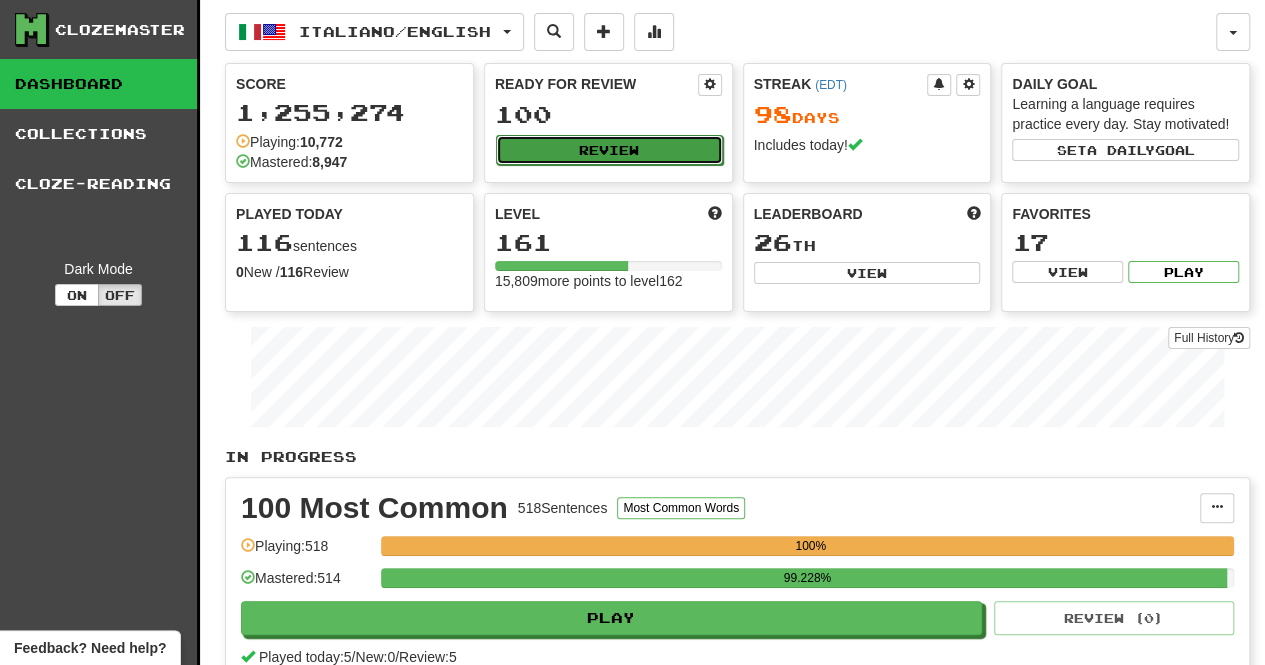 click on "Review" at bounding box center (609, 150) 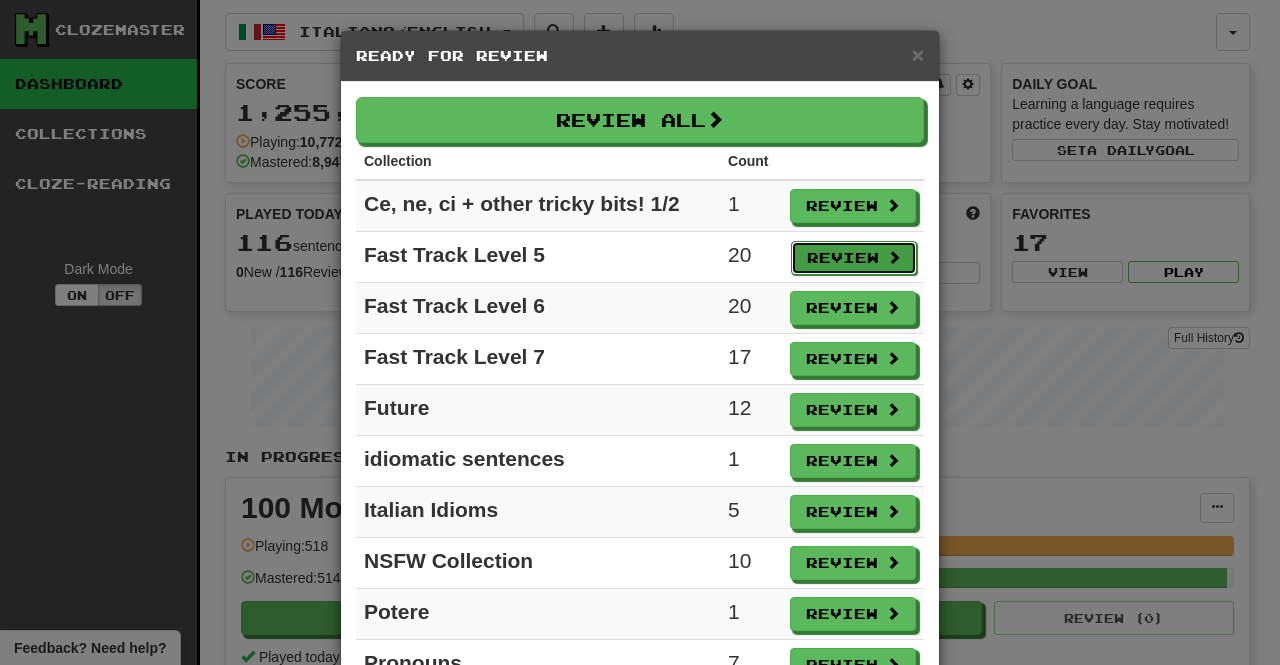 click on "Review" at bounding box center (854, 258) 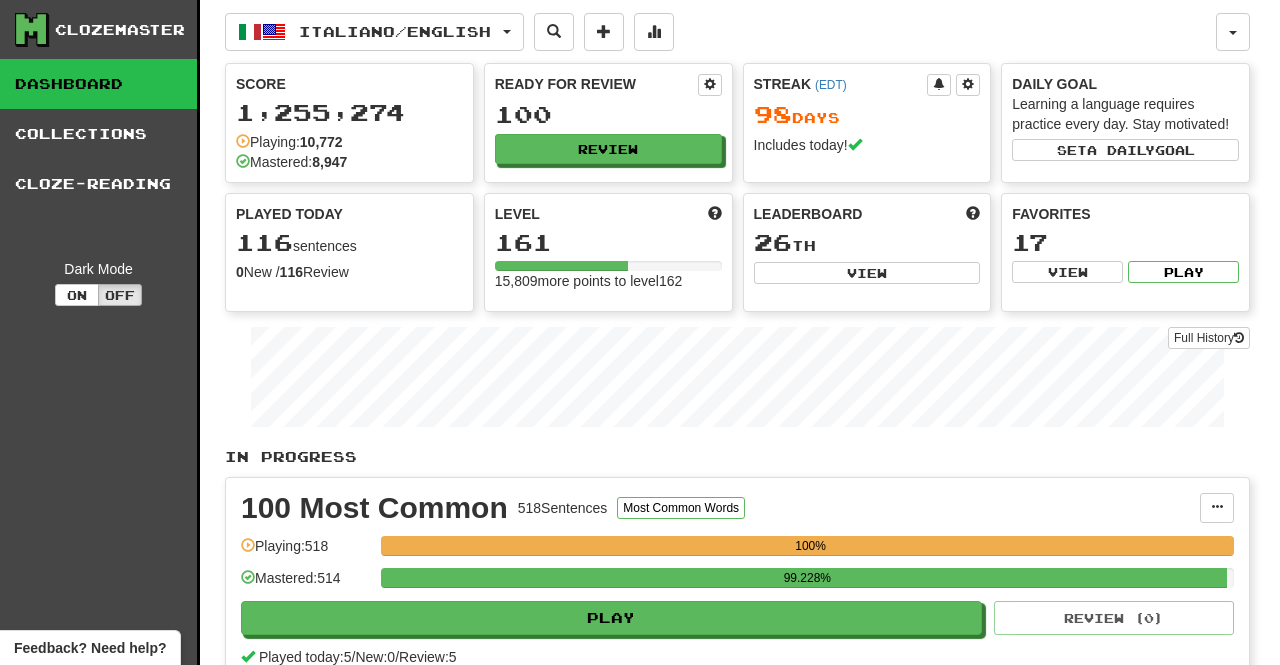 select on "**" 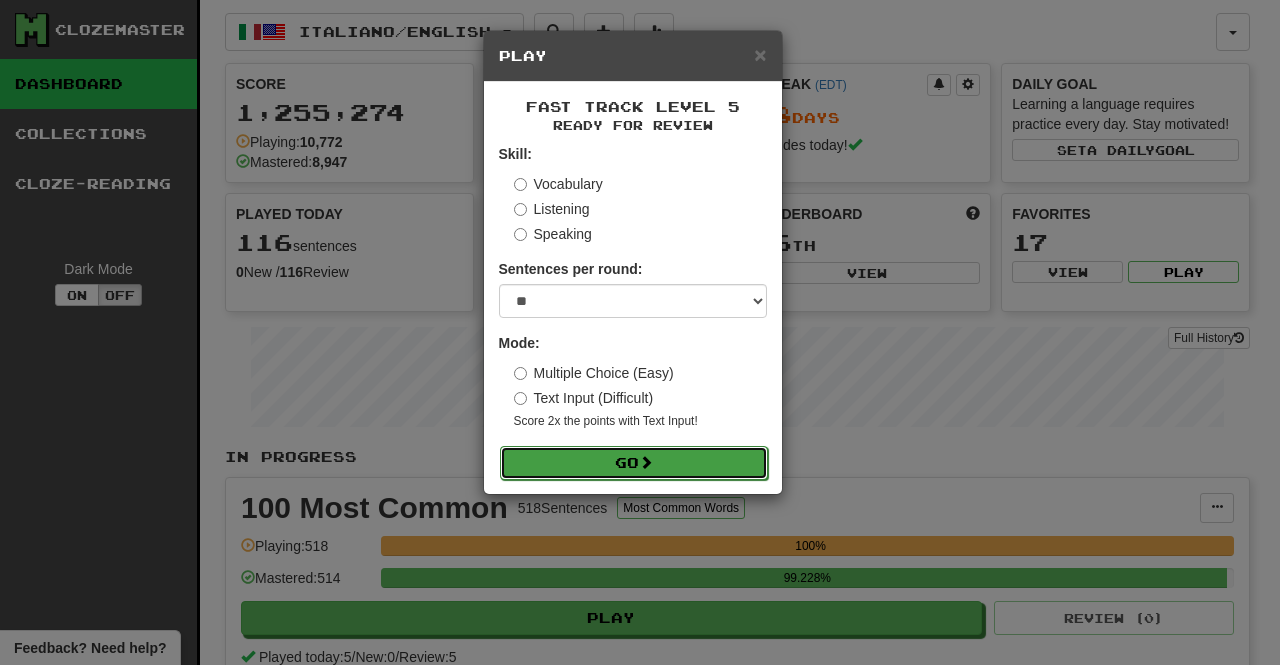 click on "Go" at bounding box center (634, 463) 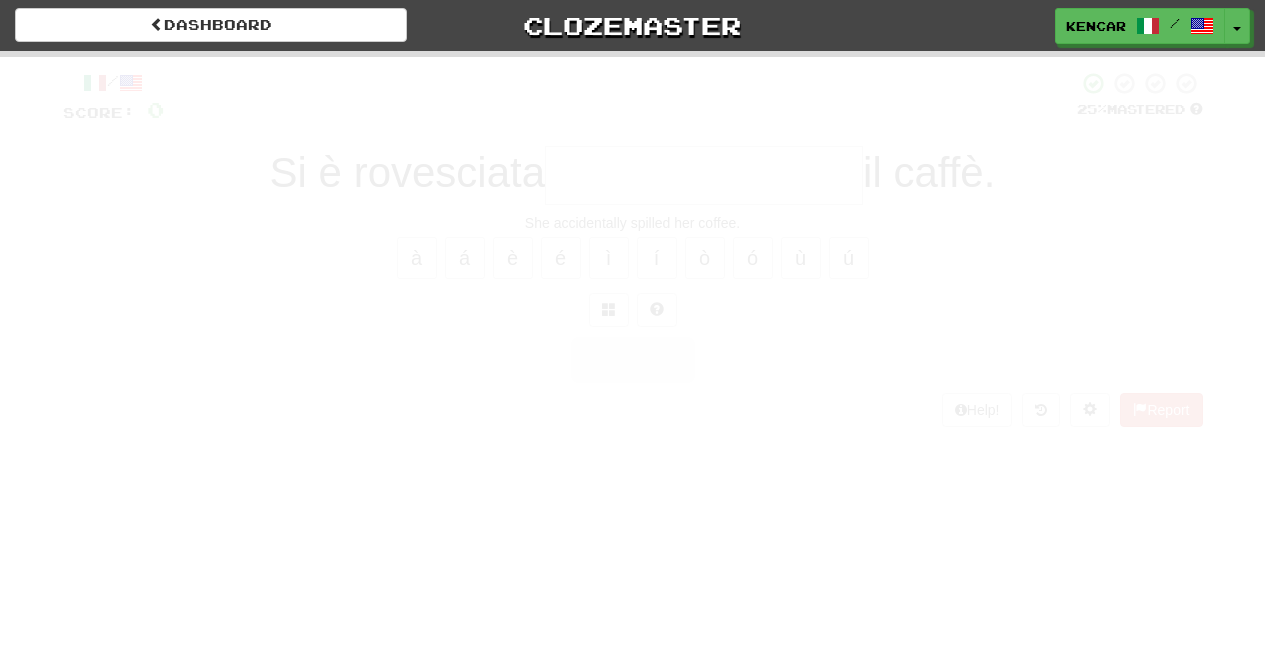 scroll, scrollTop: 0, scrollLeft: 0, axis: both 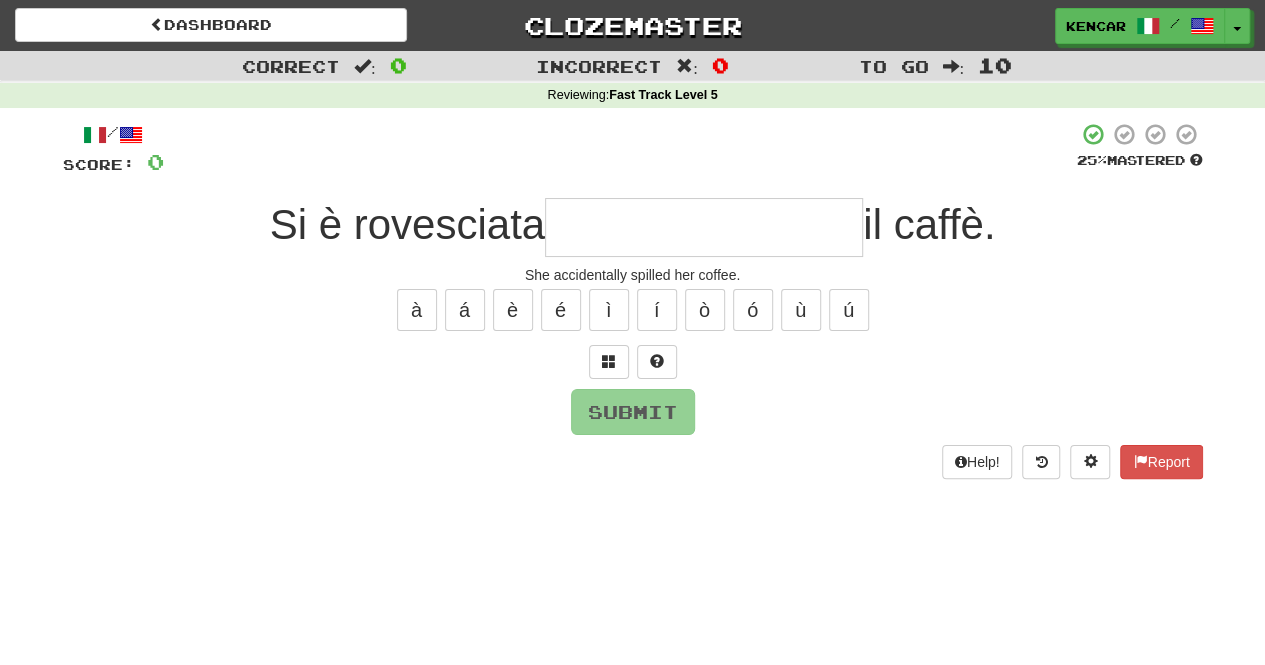click at bounding box center [704, 227] 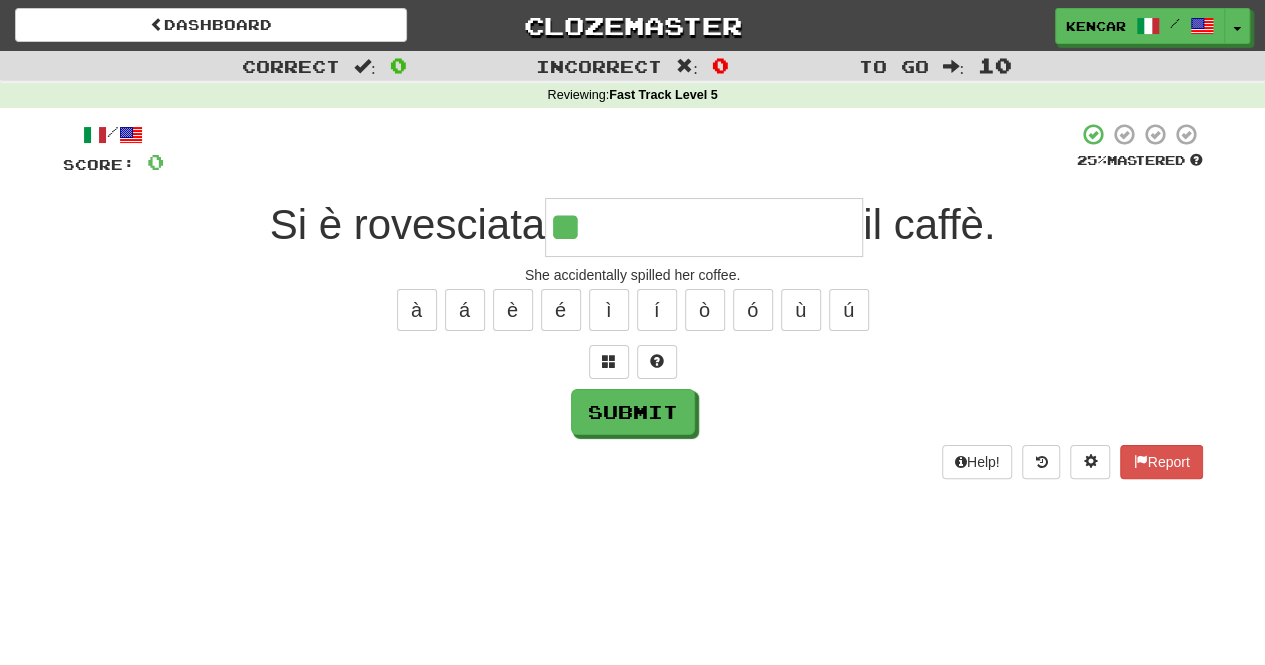 type on "**********" 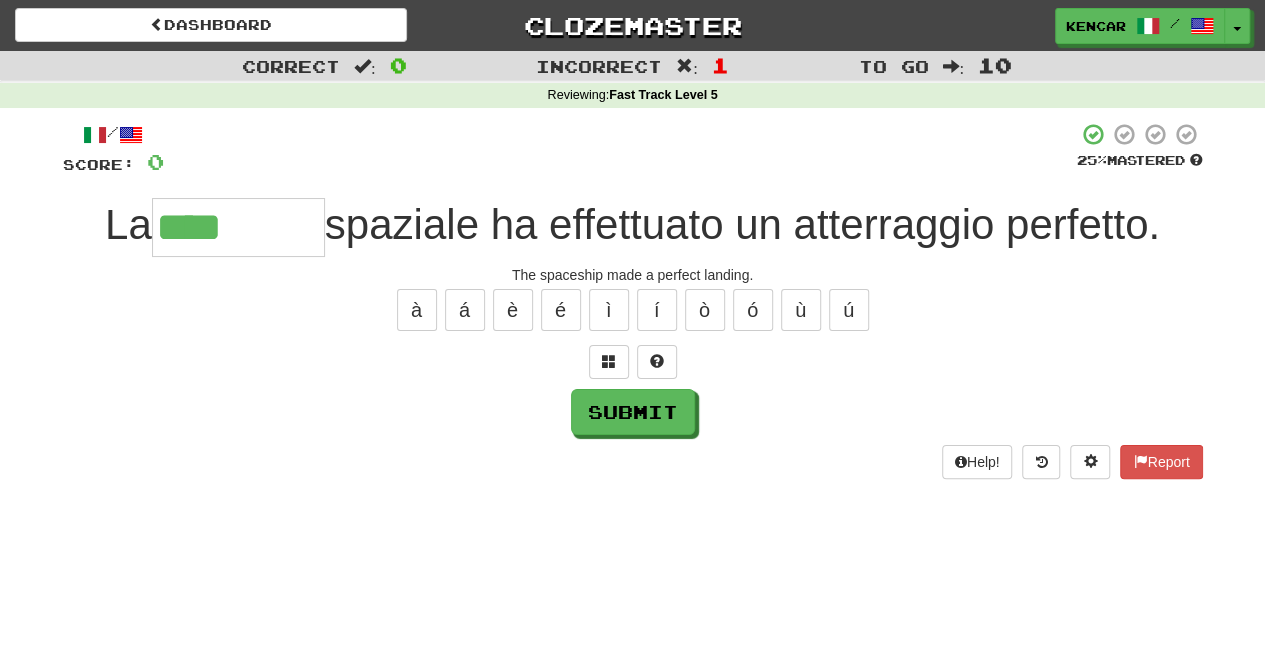 type on "*********" 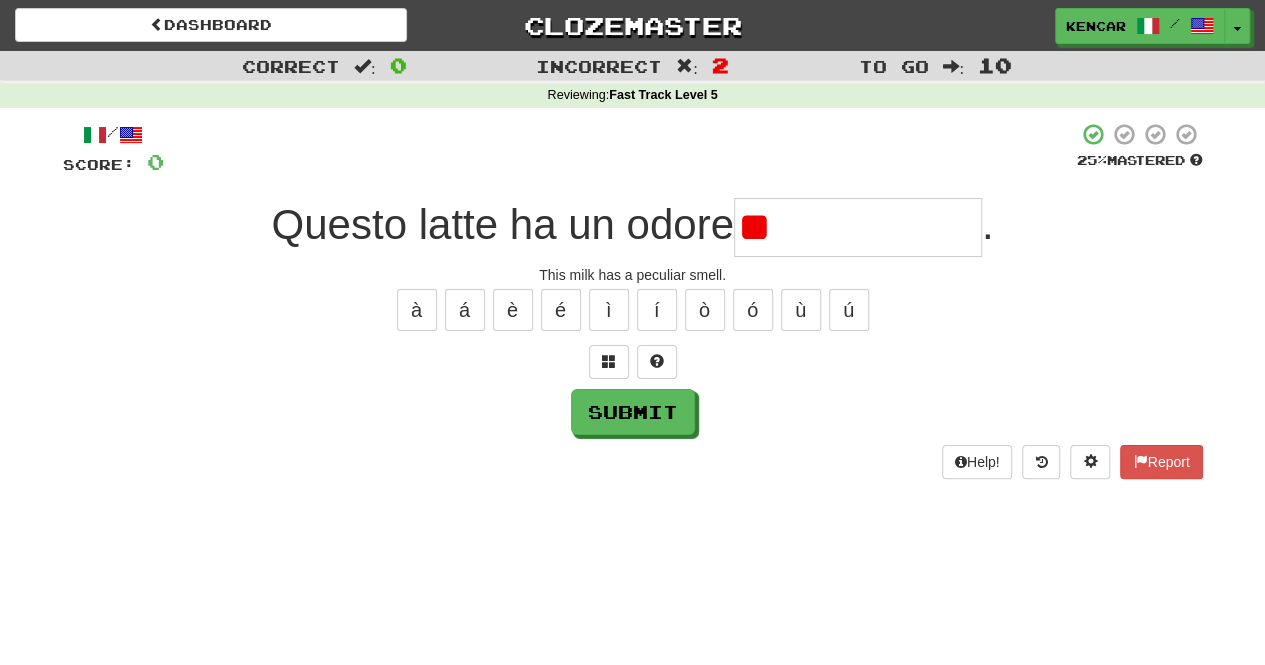 type on "*" 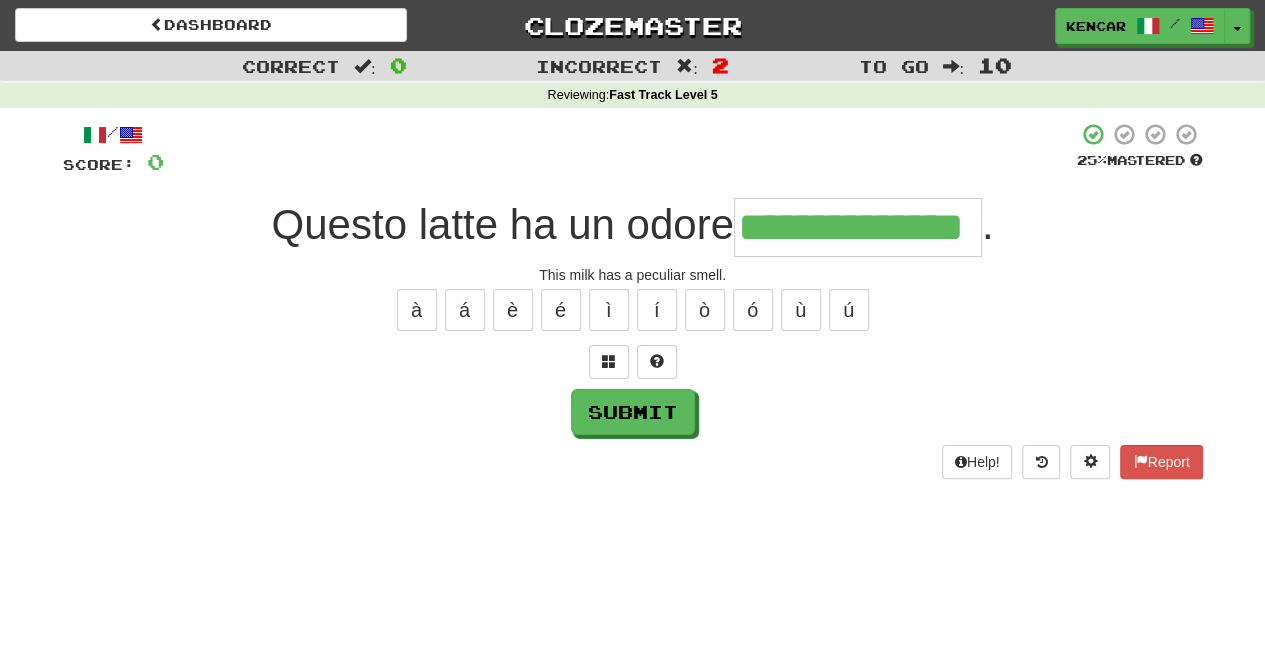 type on "**********" 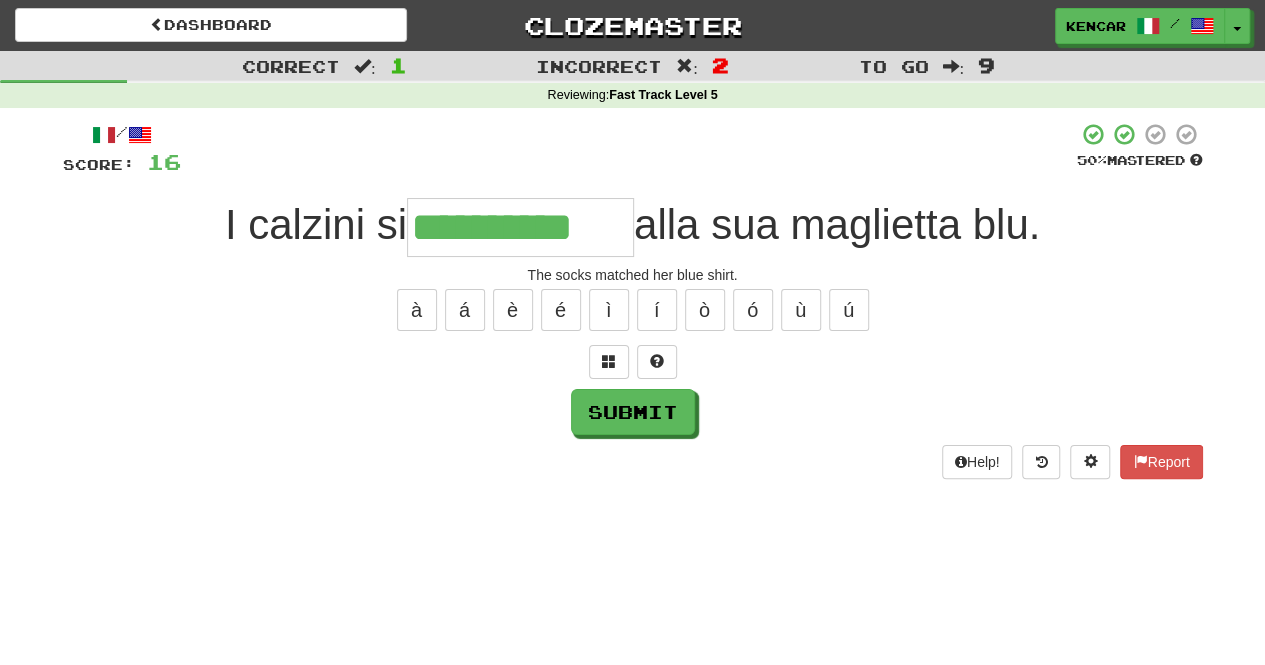 type on "**********" 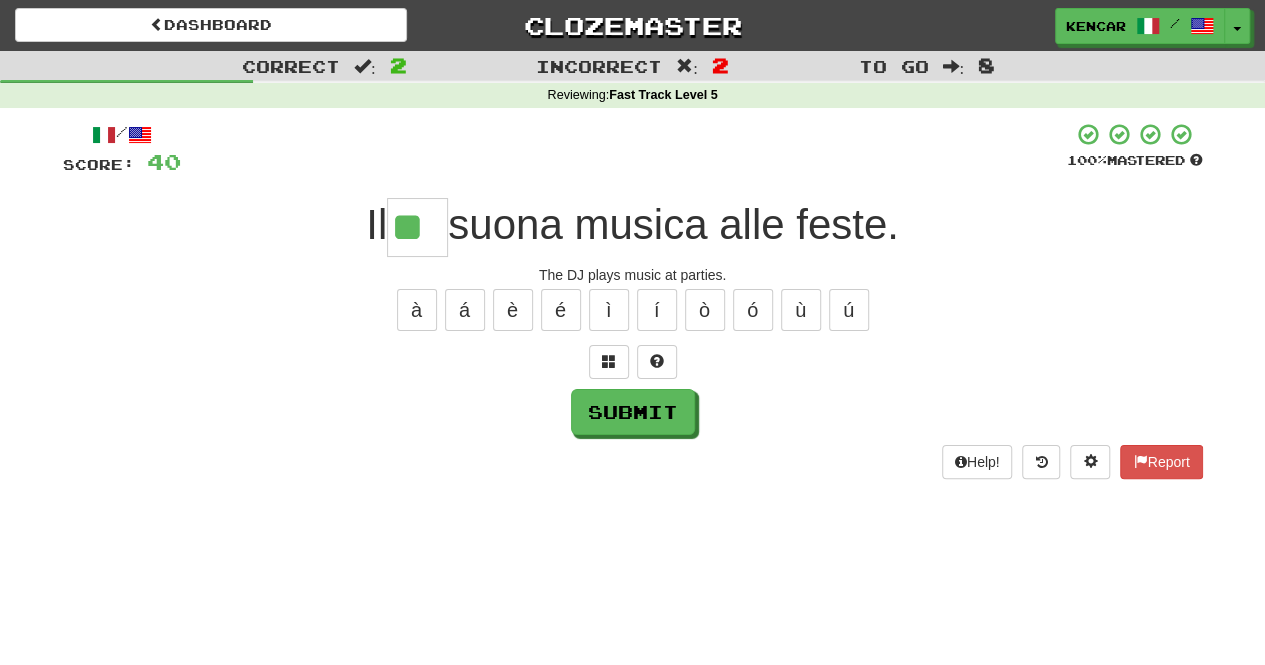type on "**" 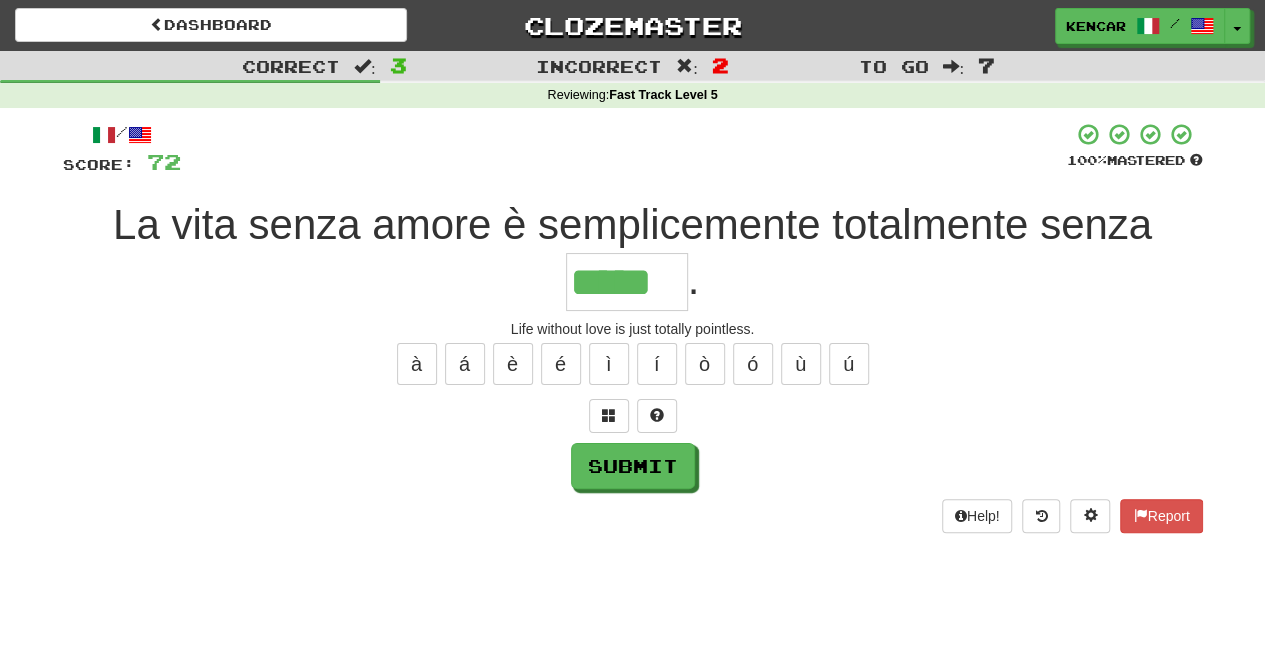 type on "*****" 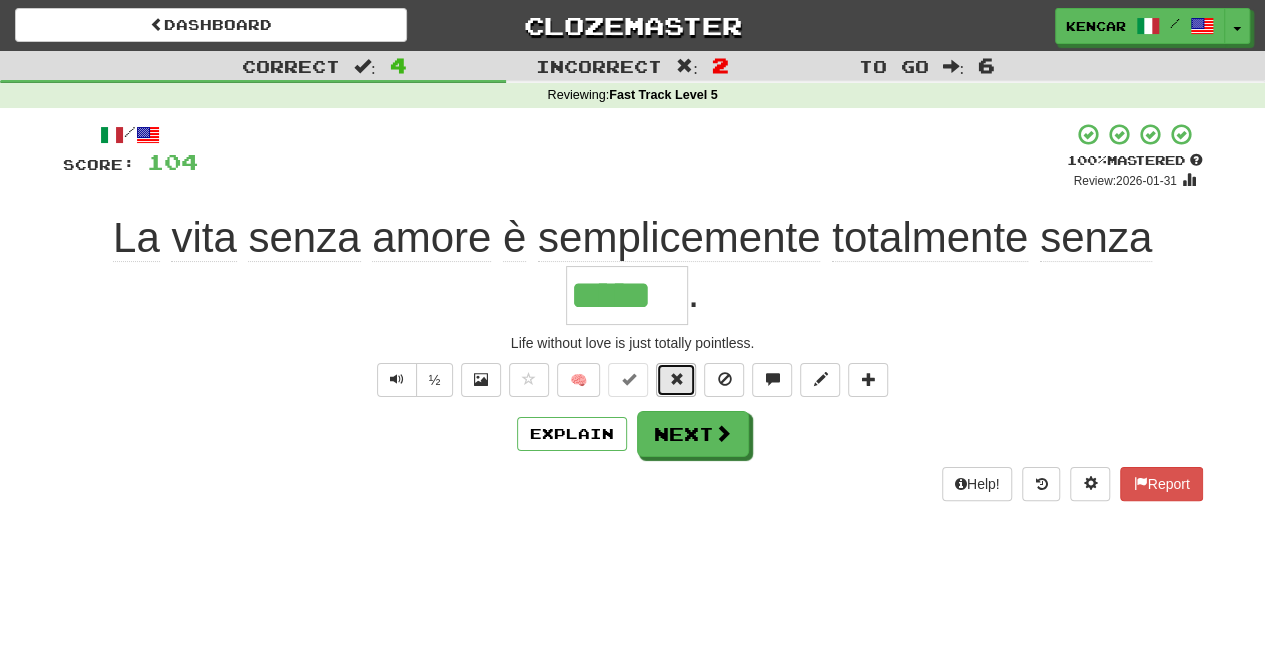 click at bounding box center (676, 379) 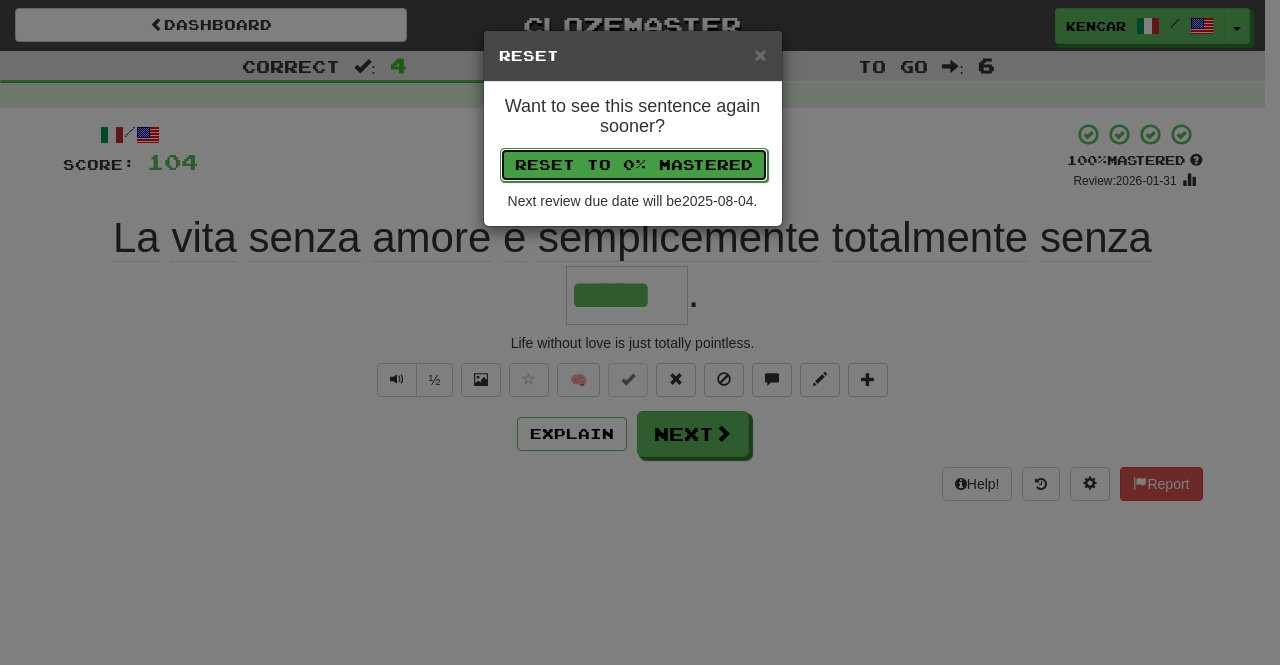 click on "Reset to 0% Mastered" at bounding box center [634, 165] 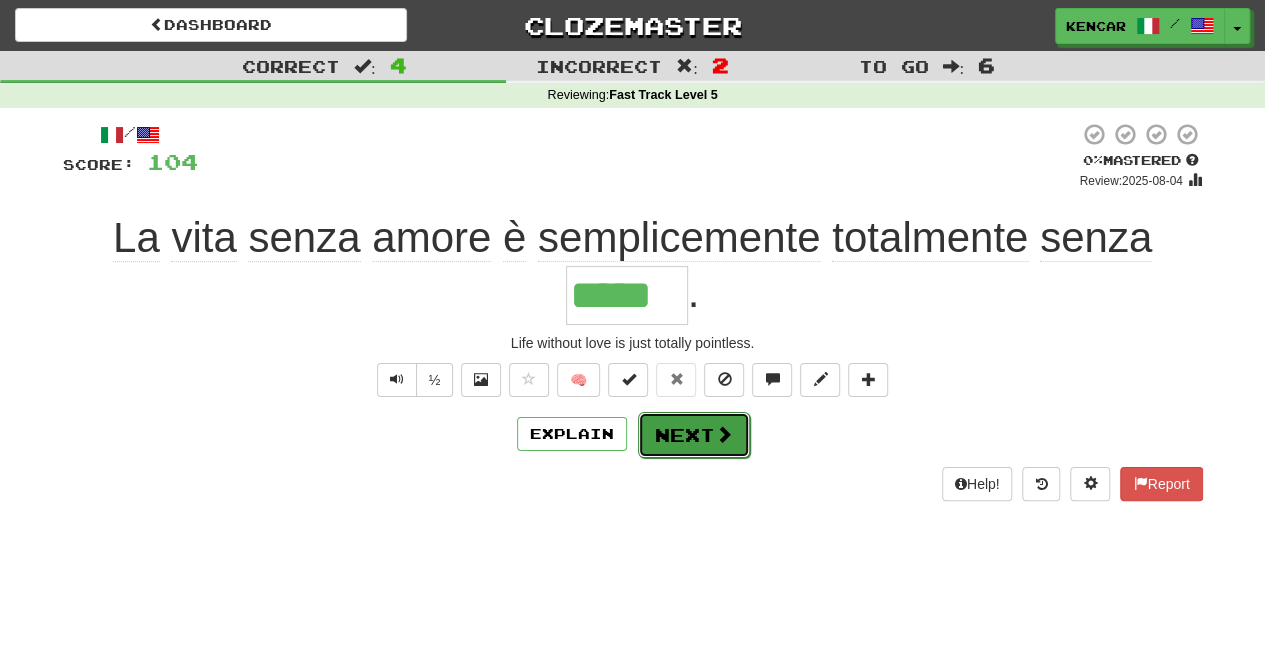 click on "Next" at bounding box center [694, 435] 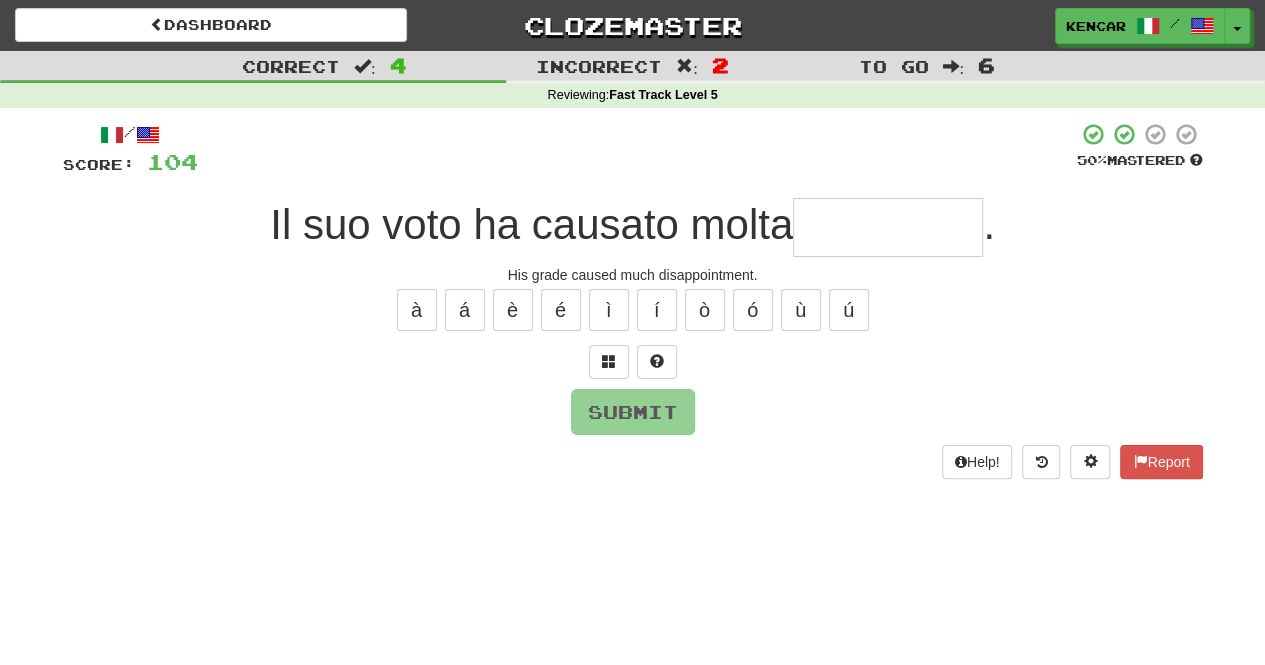 click at bounding box center [888, 227] 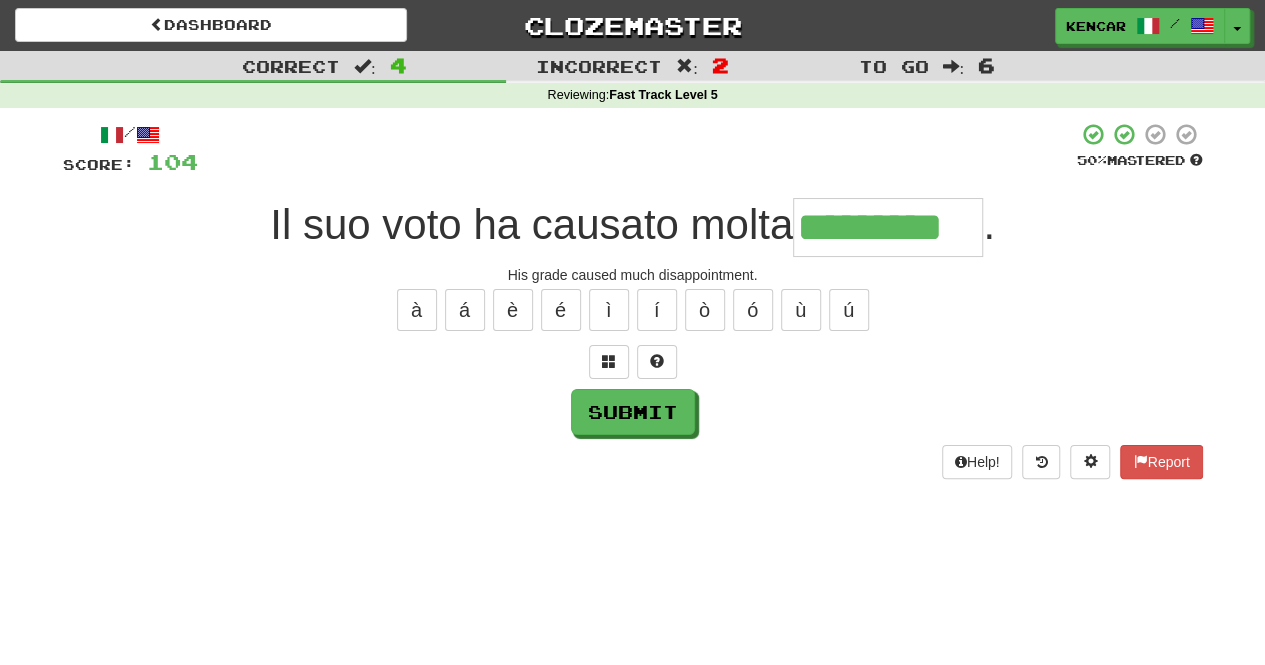 type on "*********" 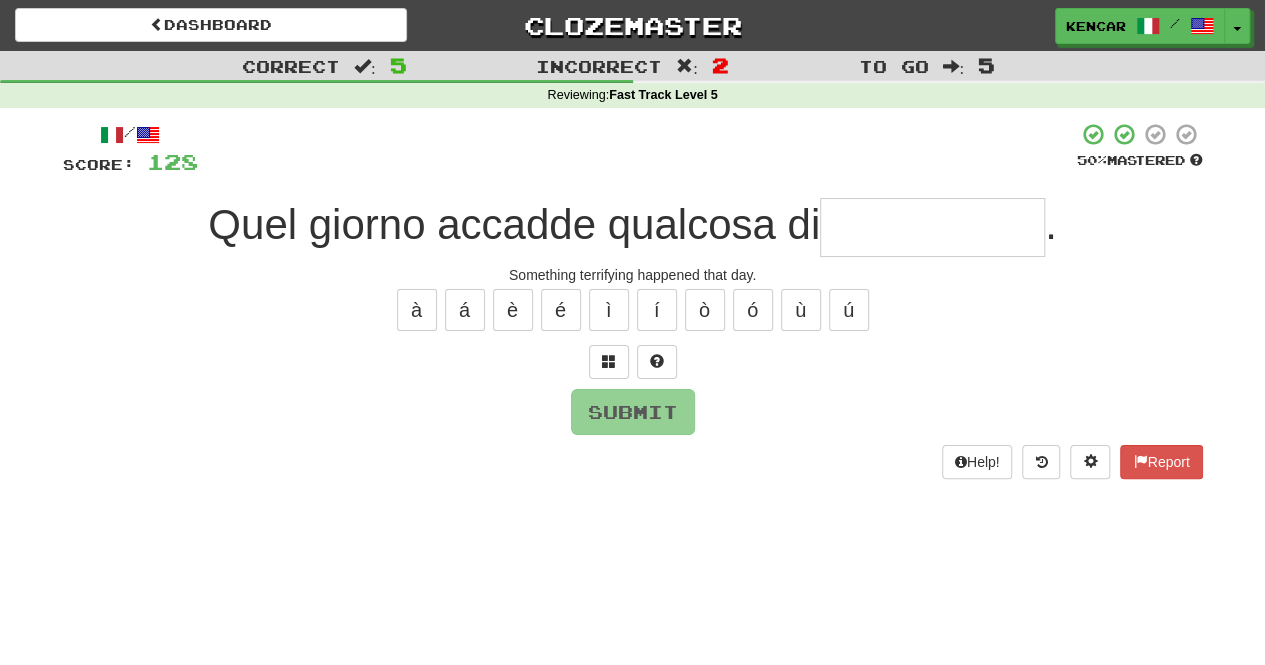 type on "*" 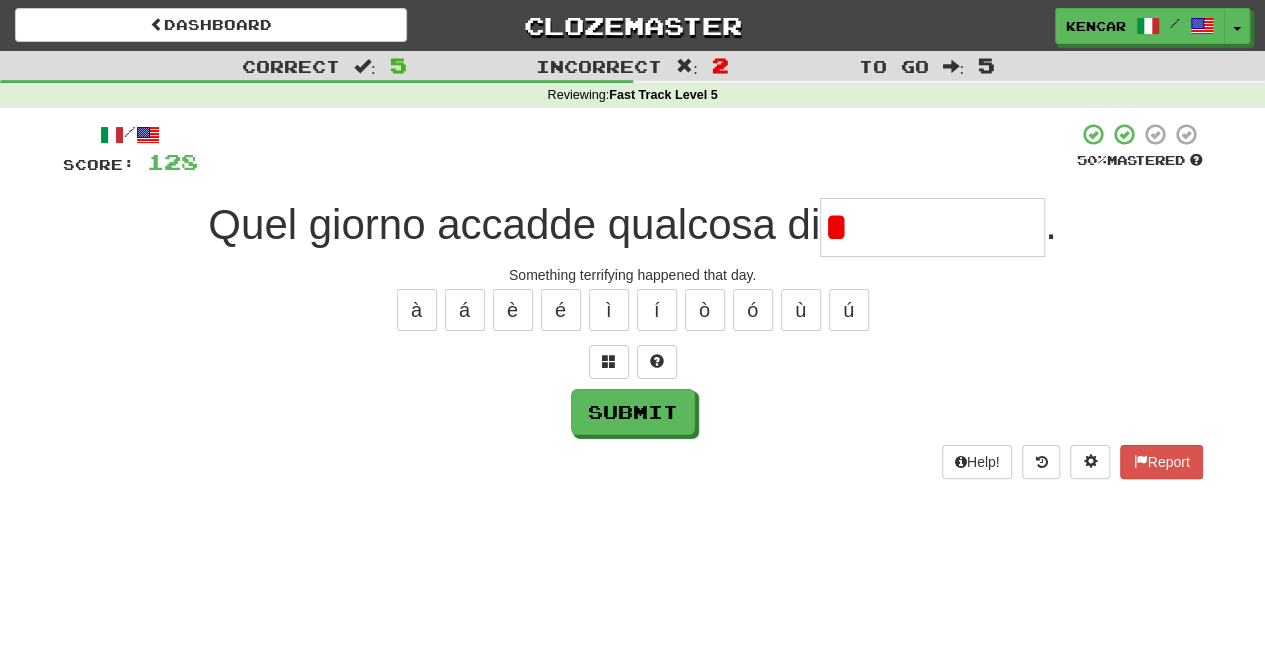 type on "**********" 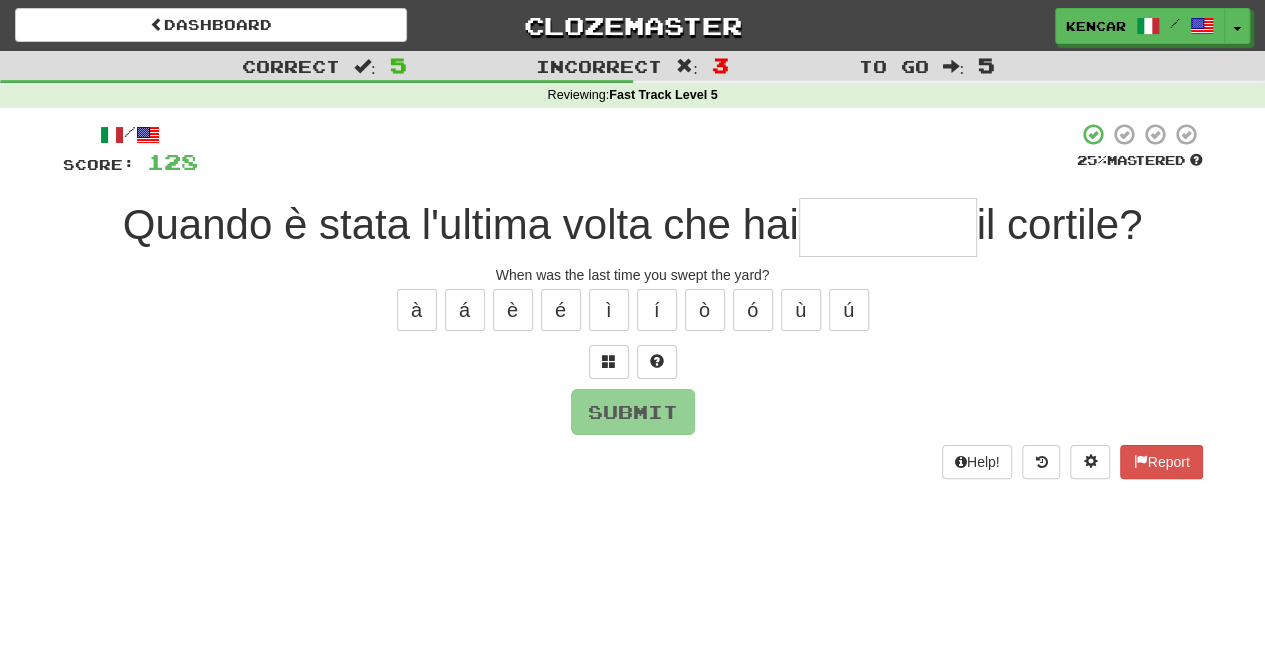 click at bounding box center [888, 227] 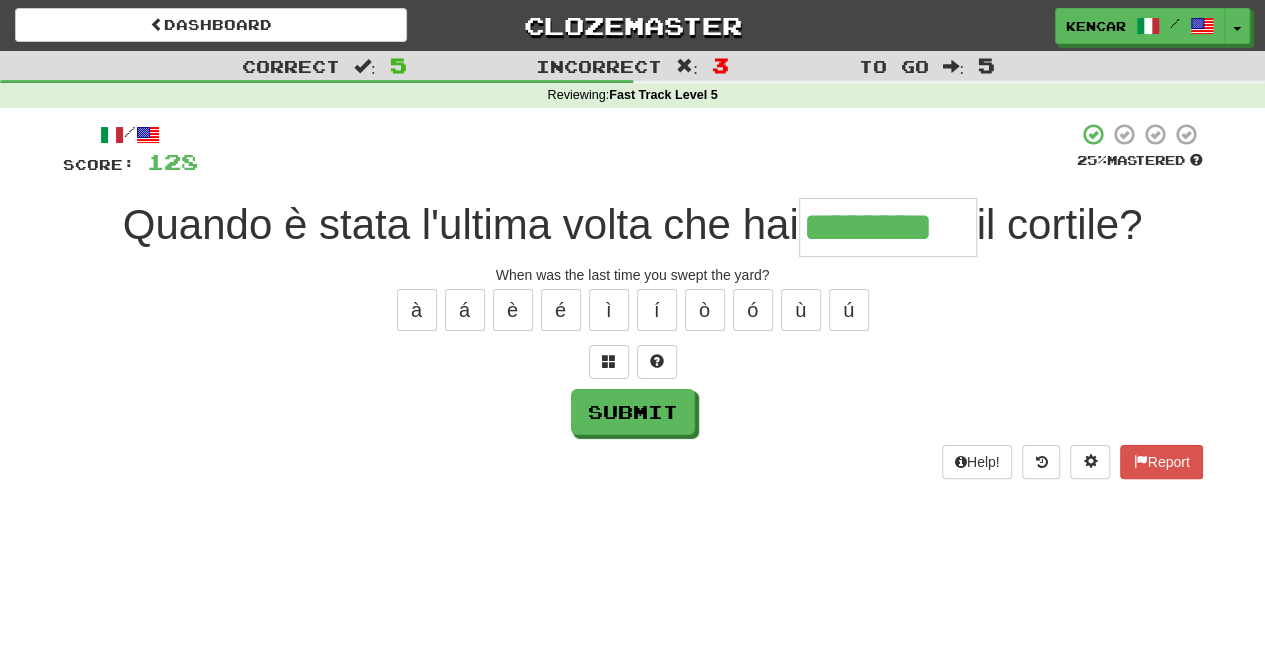 type on "********" 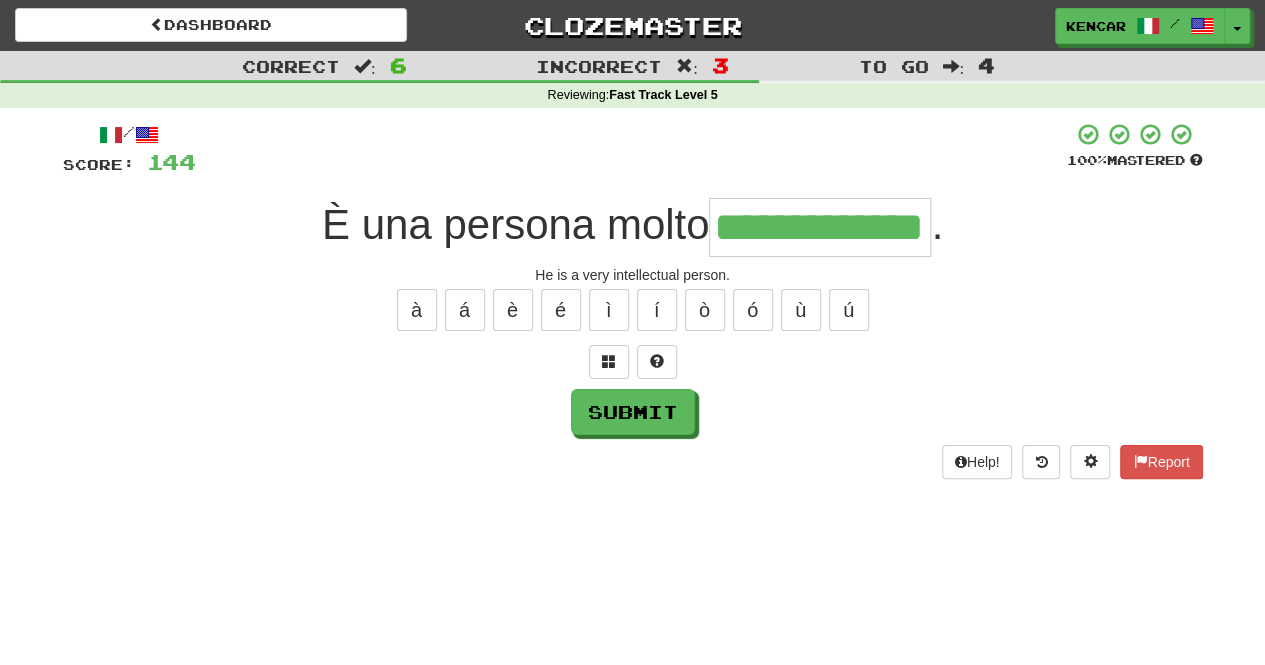 type on "**********" 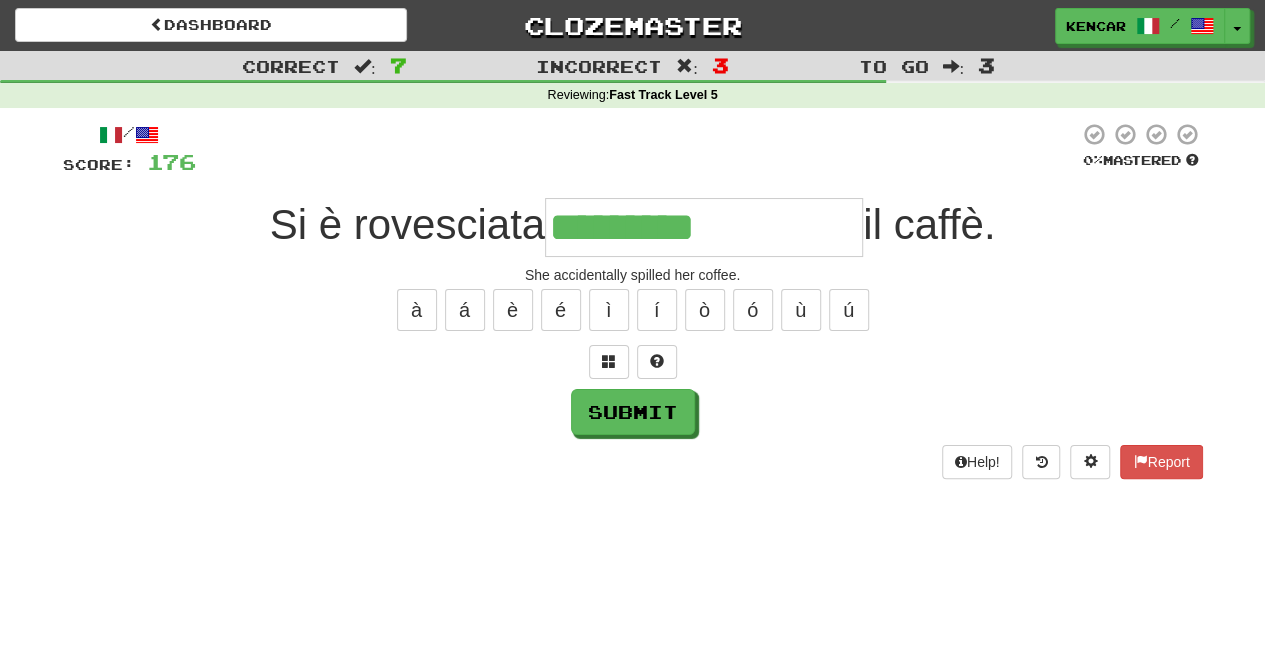 type on "**********" 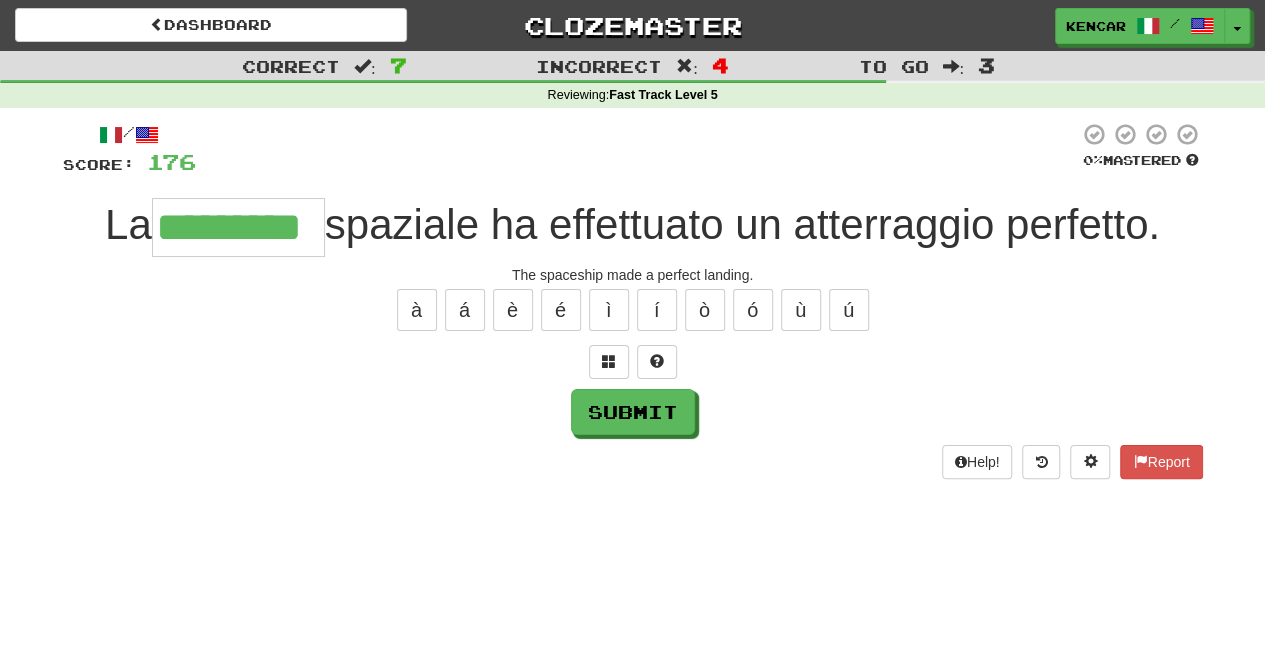 type on "*********" 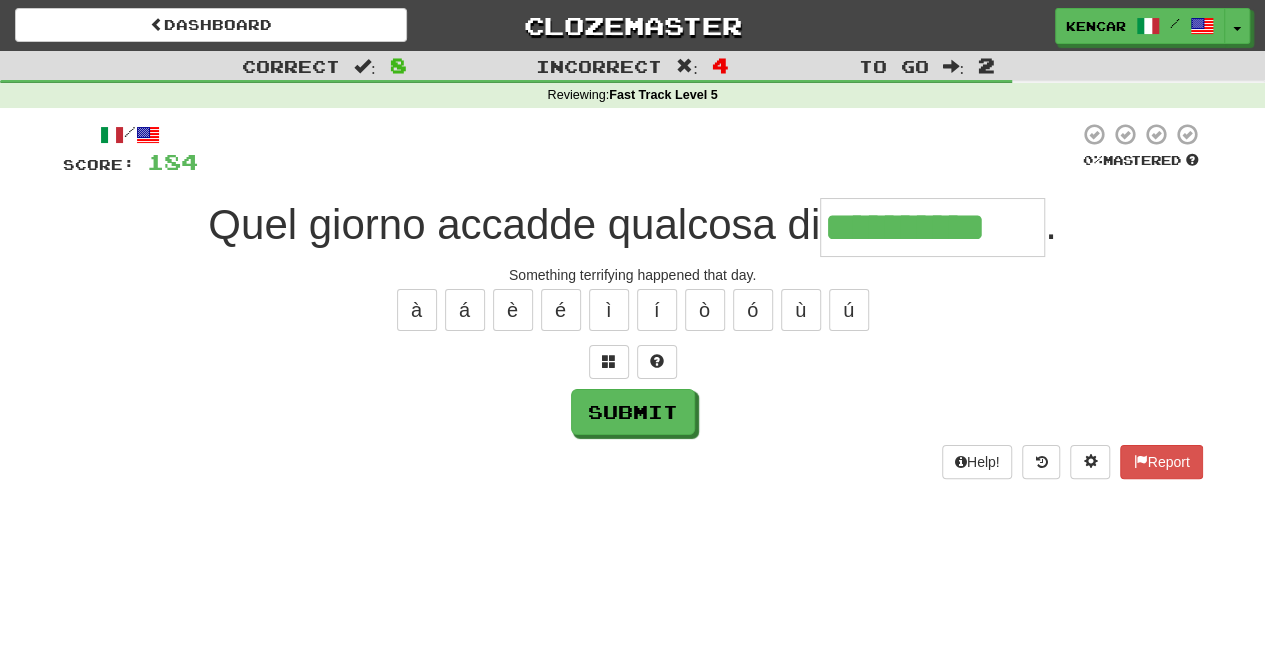 type on "**********" 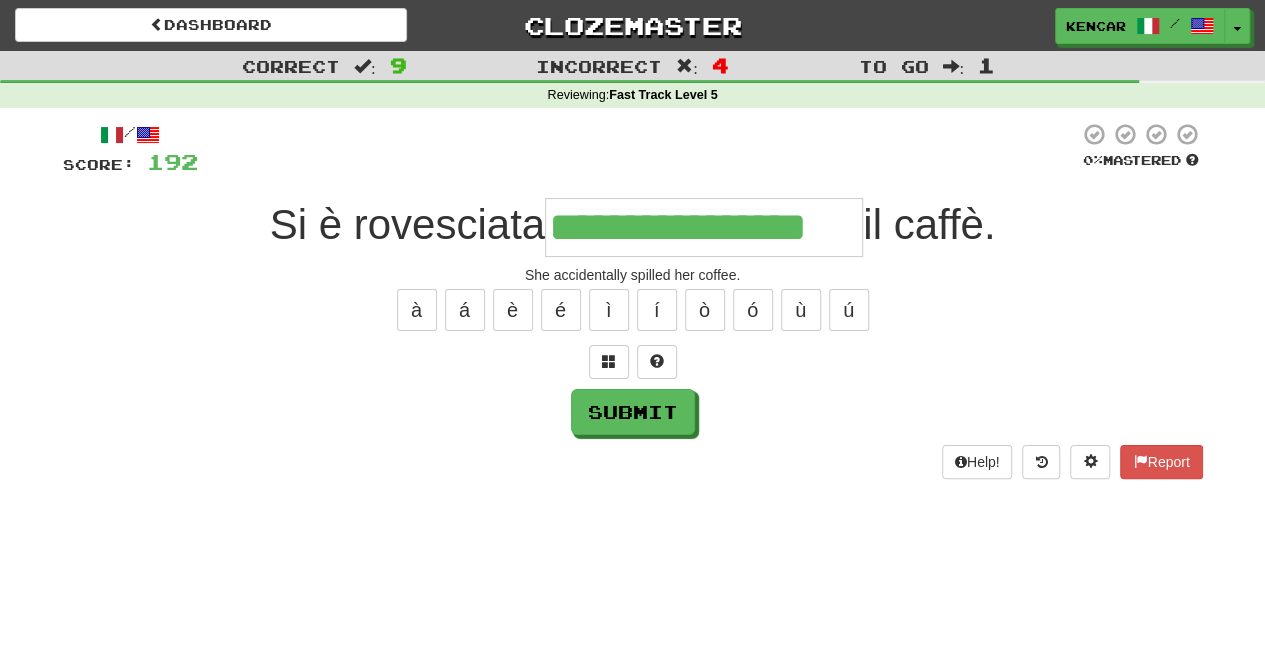 type on "**********" 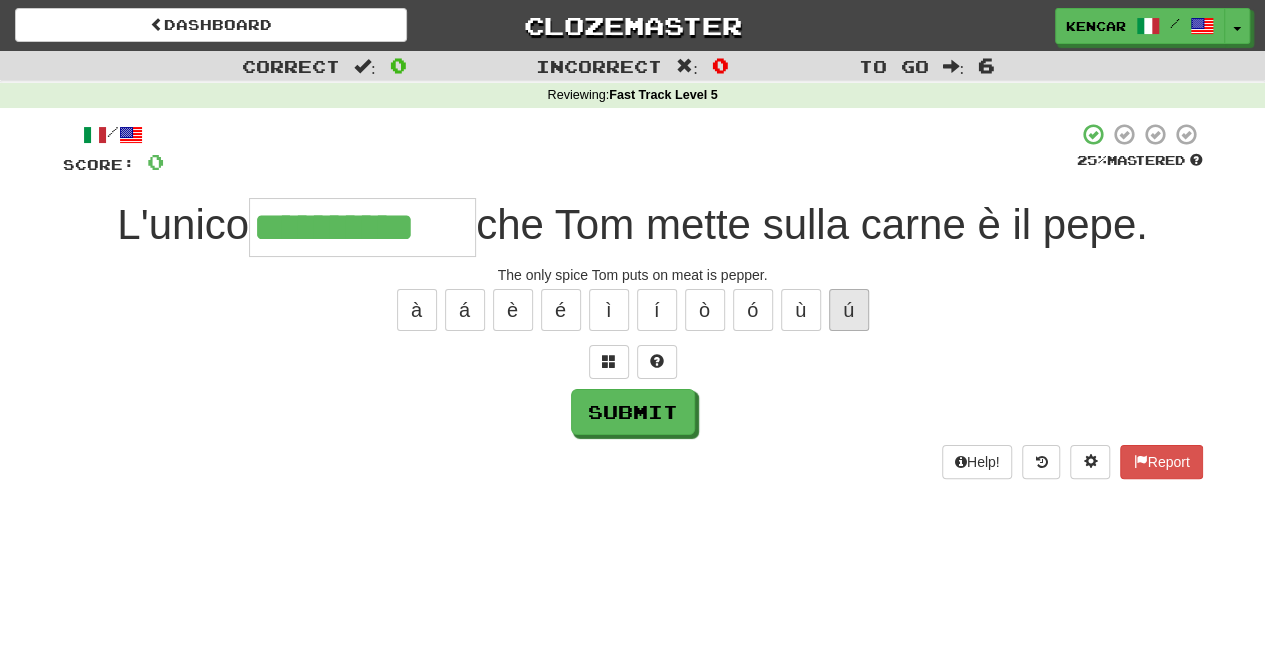 type on "**********" 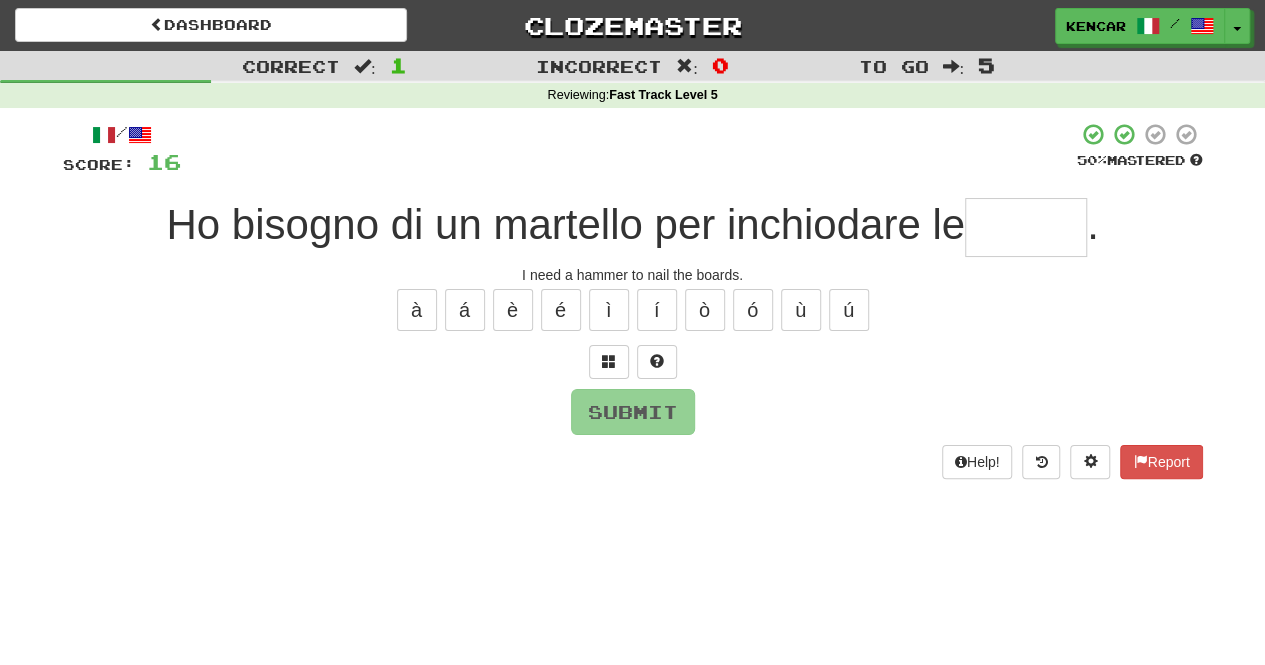 click at bounding box center (1026, 227) 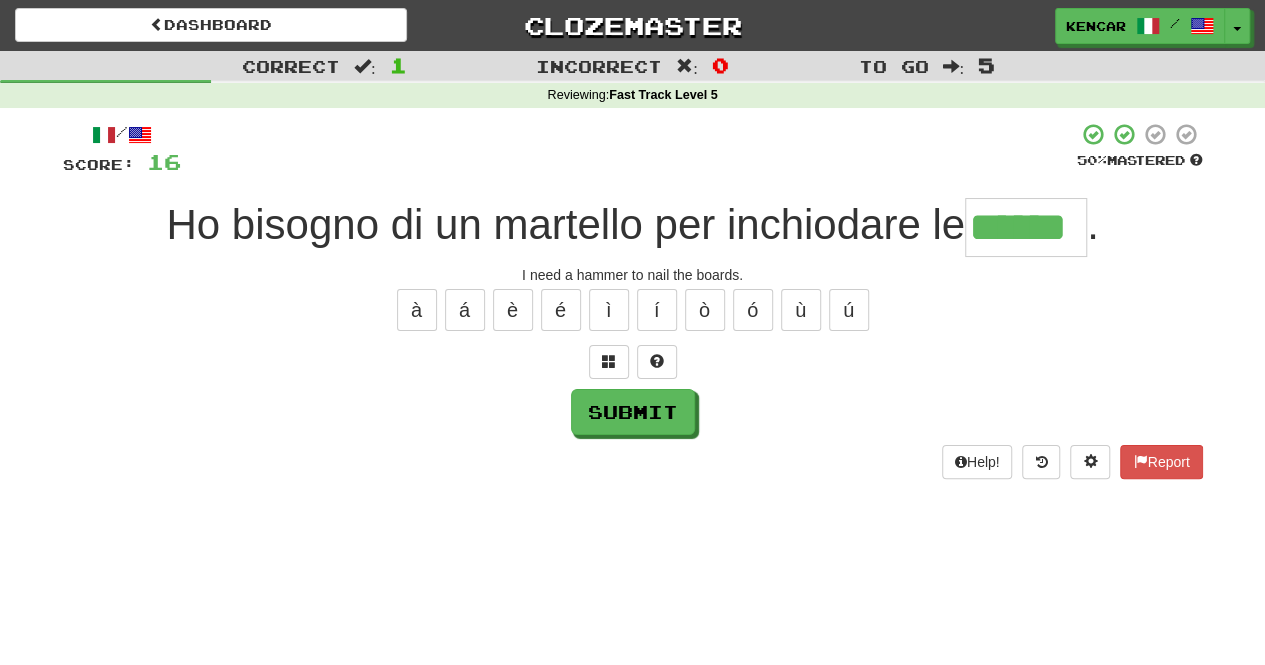 type on "******" 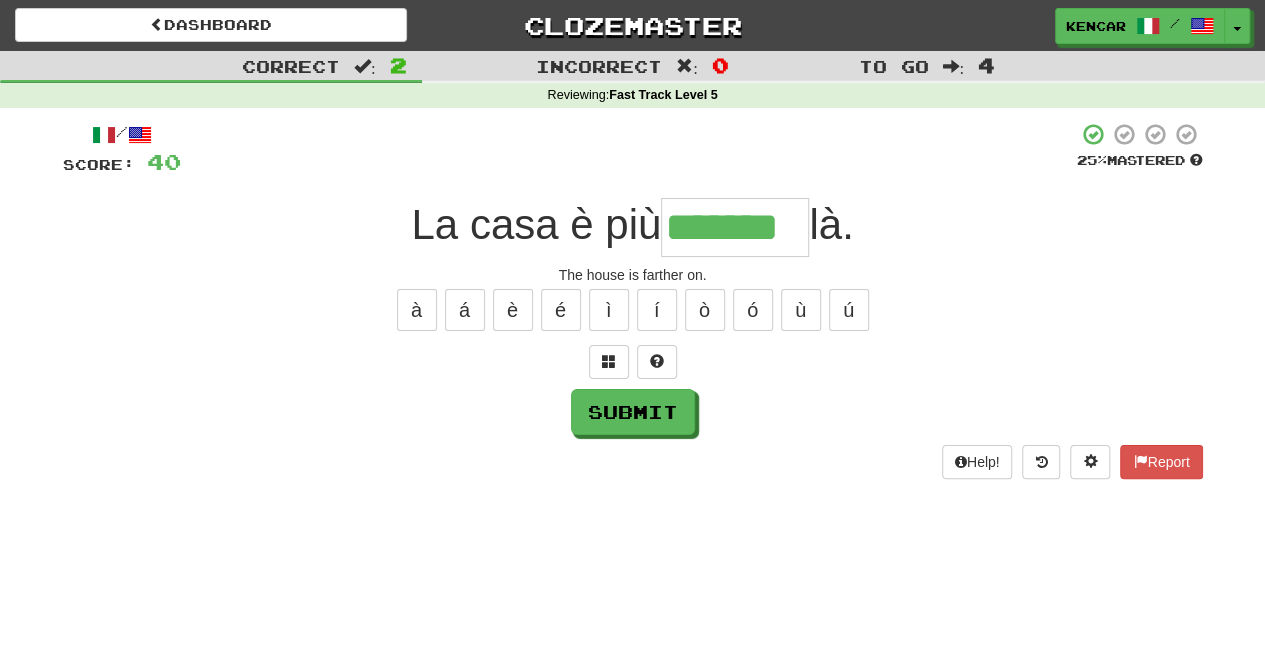 type on "*******" 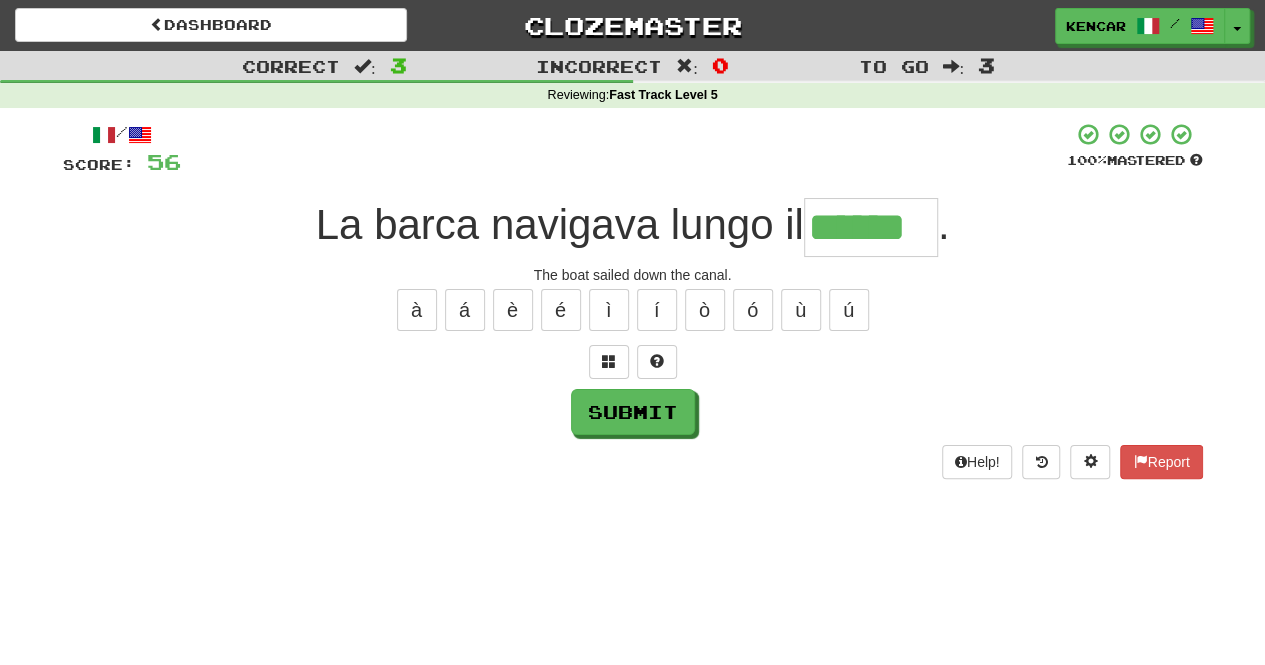 type on "******" 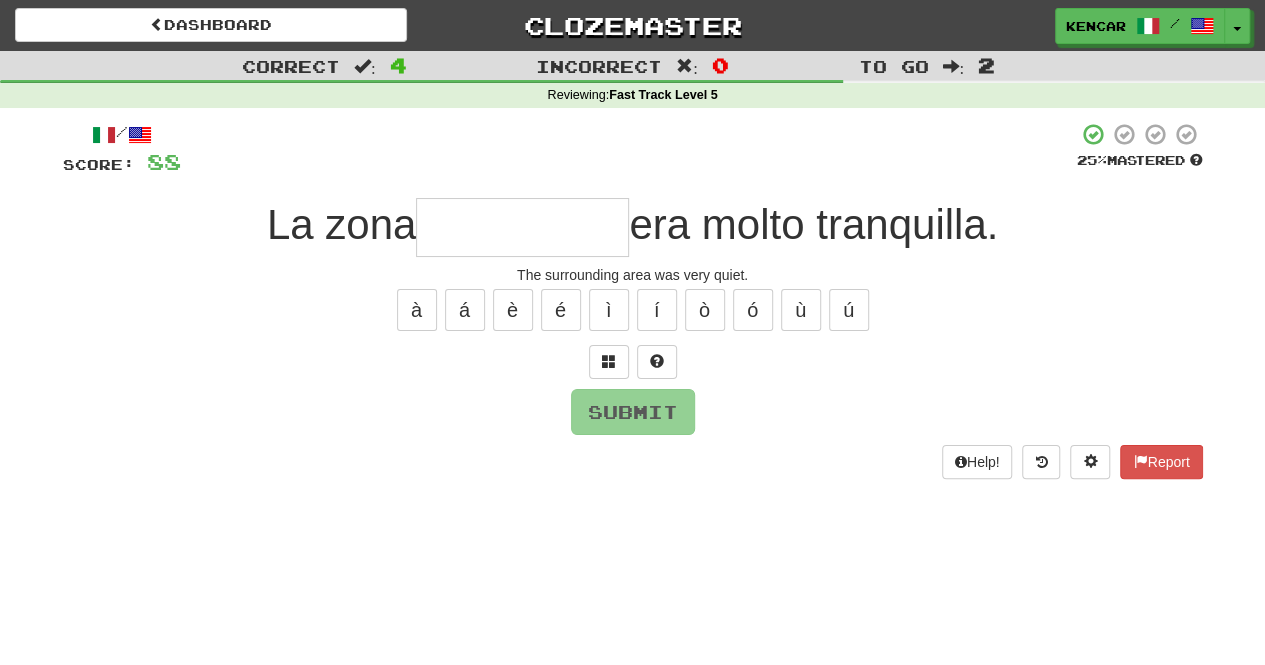 type on "*" 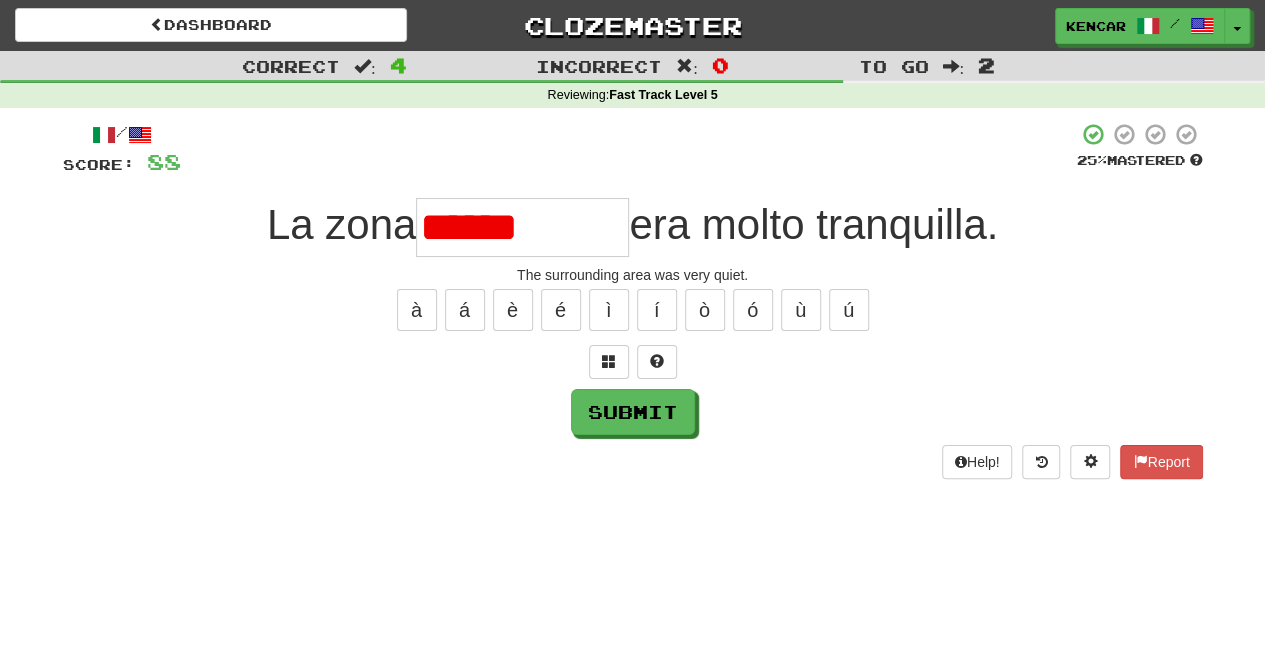 click on "******" at bounding box center (522, 227) 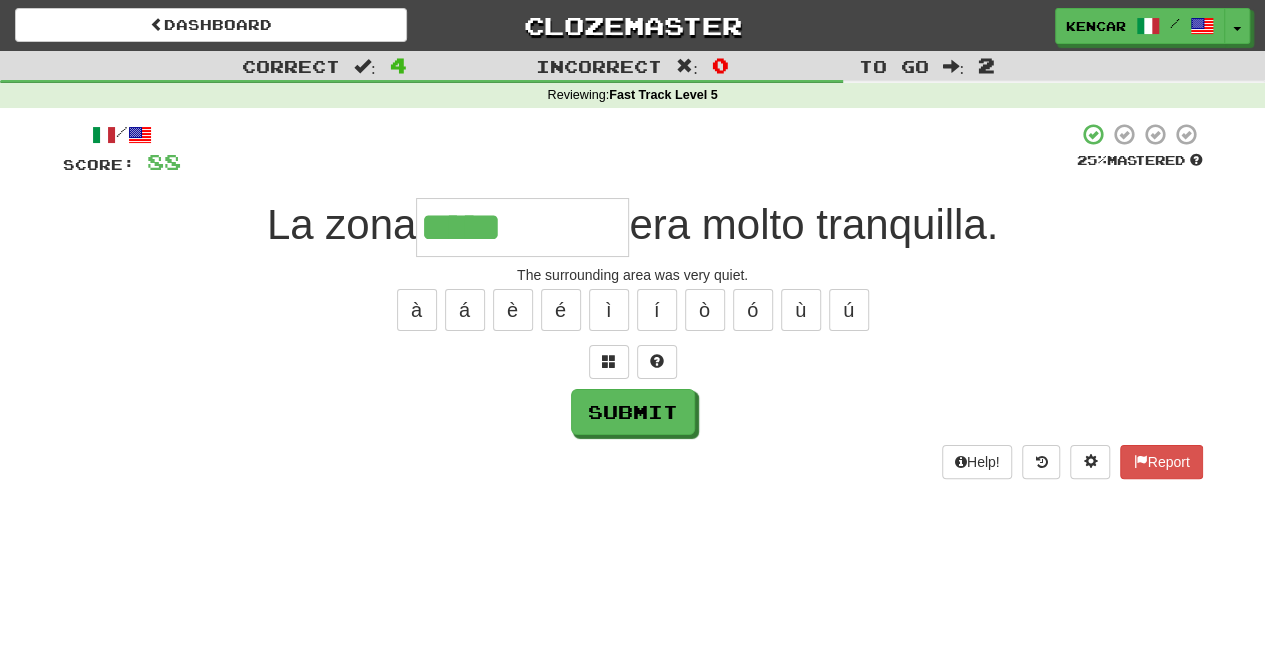 type on "**********" 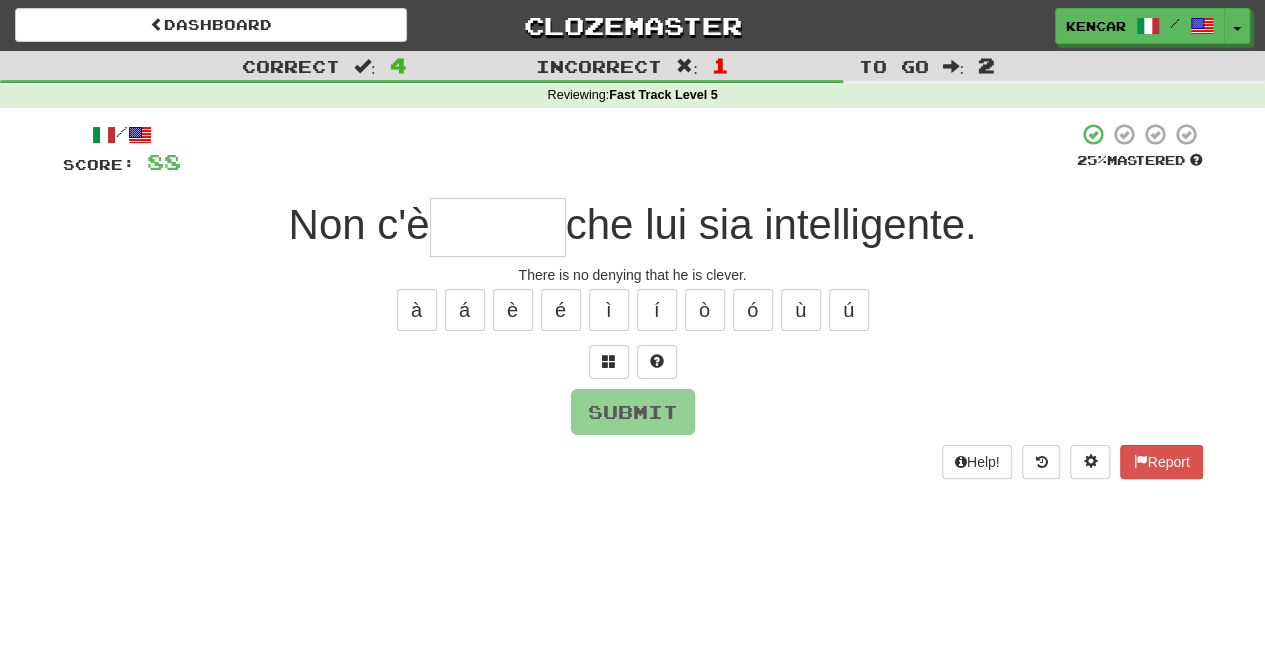 type on "*" 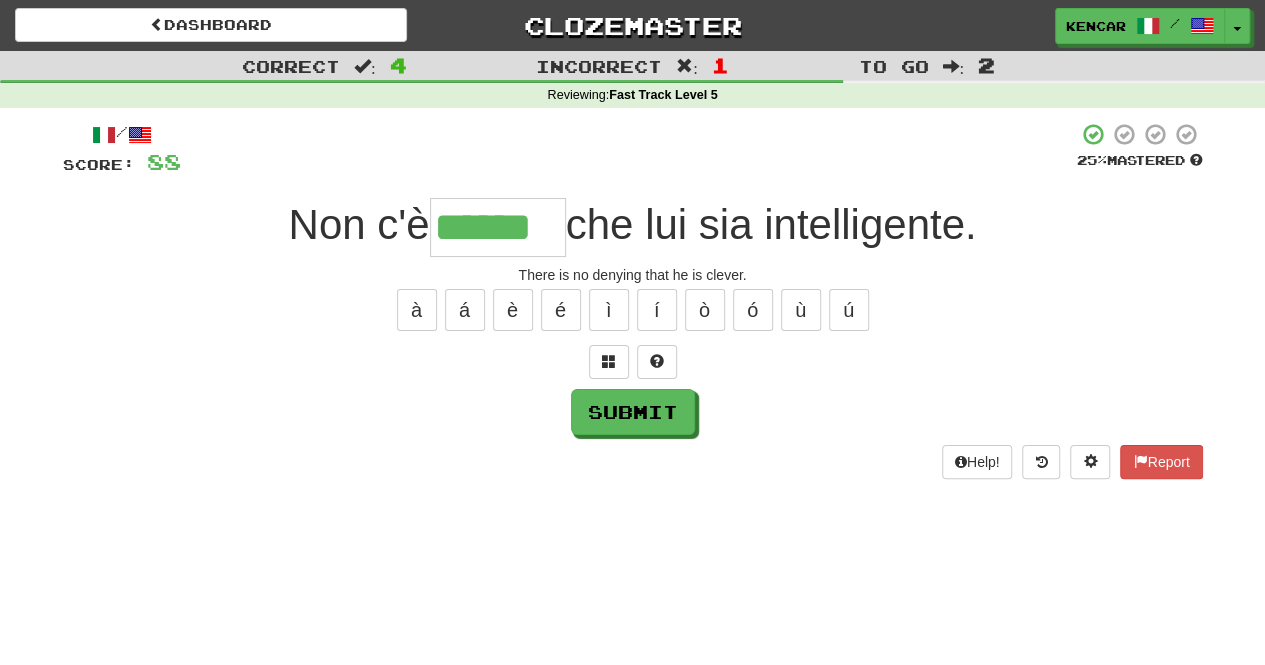 type on "******" 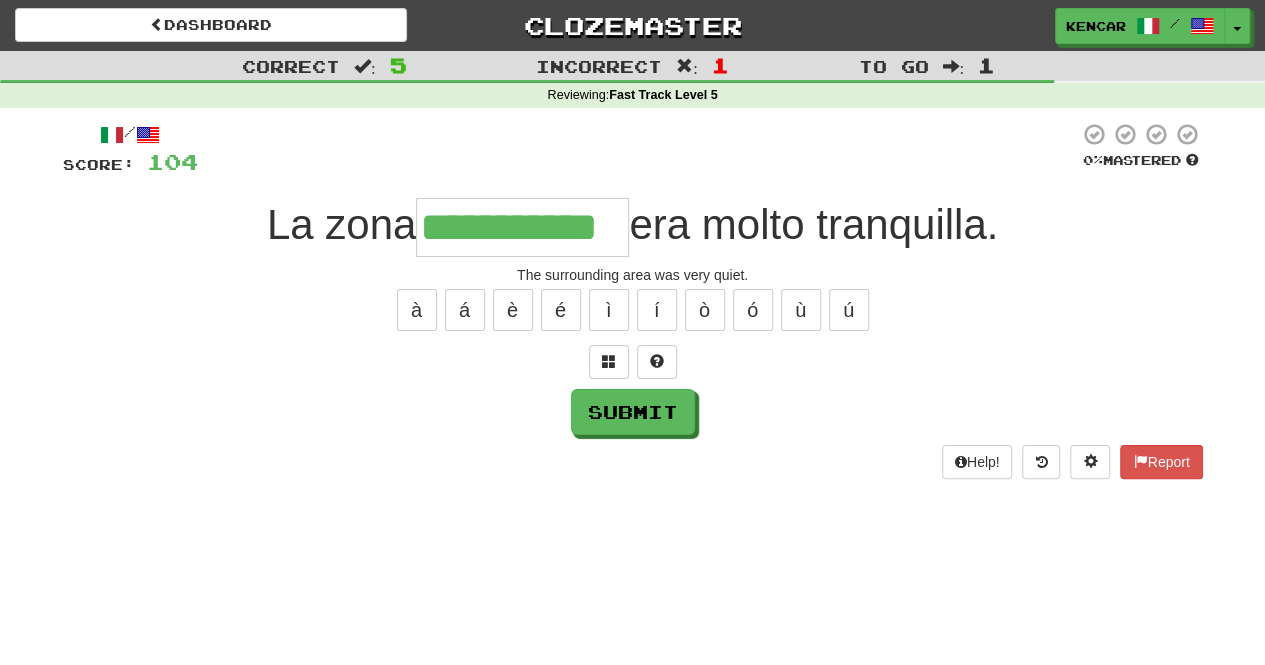 type on "**********" 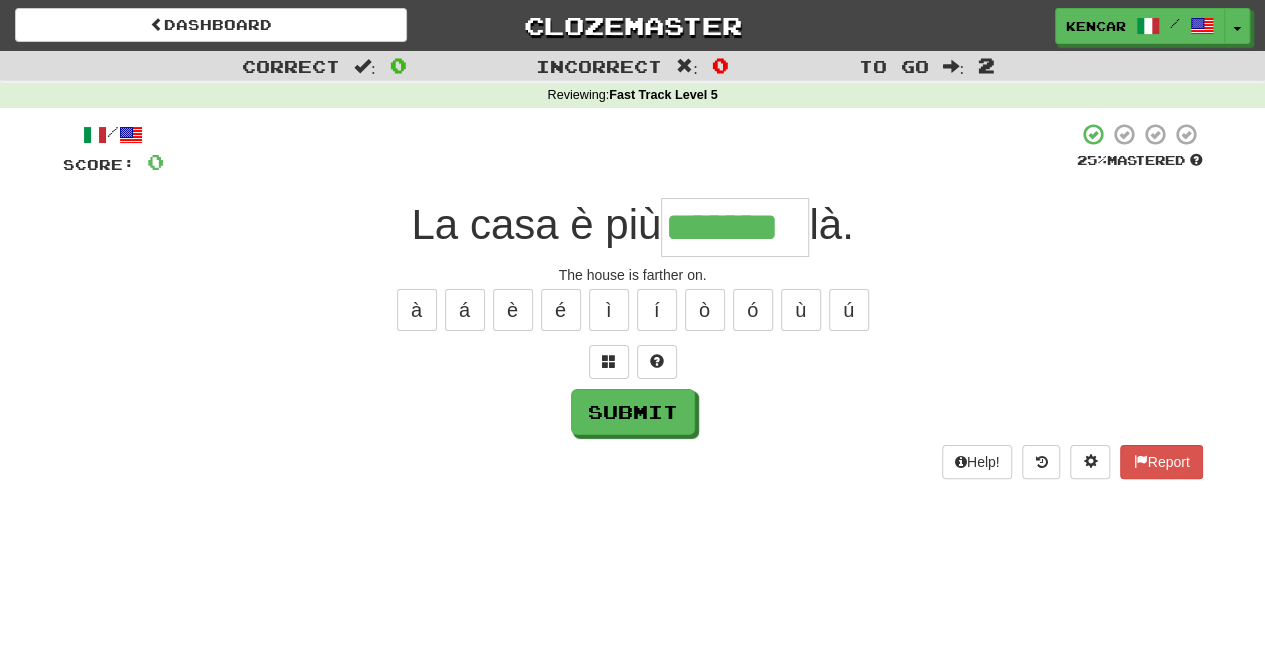 type on "*******" 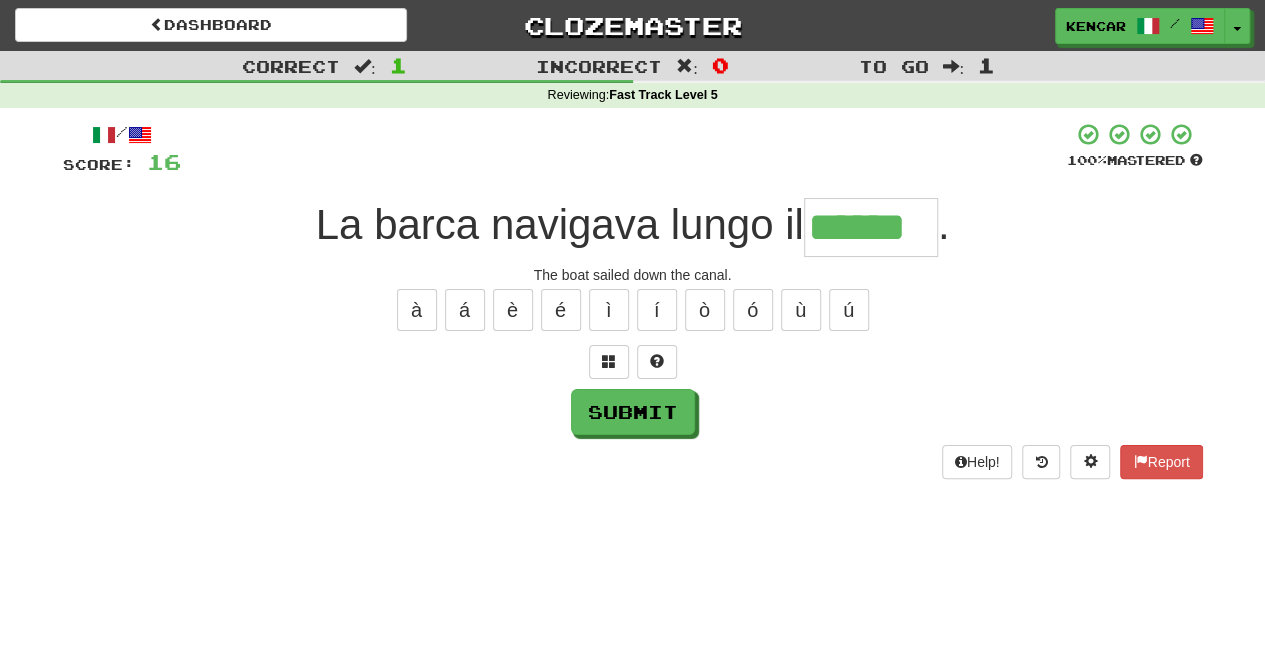 type on "******" 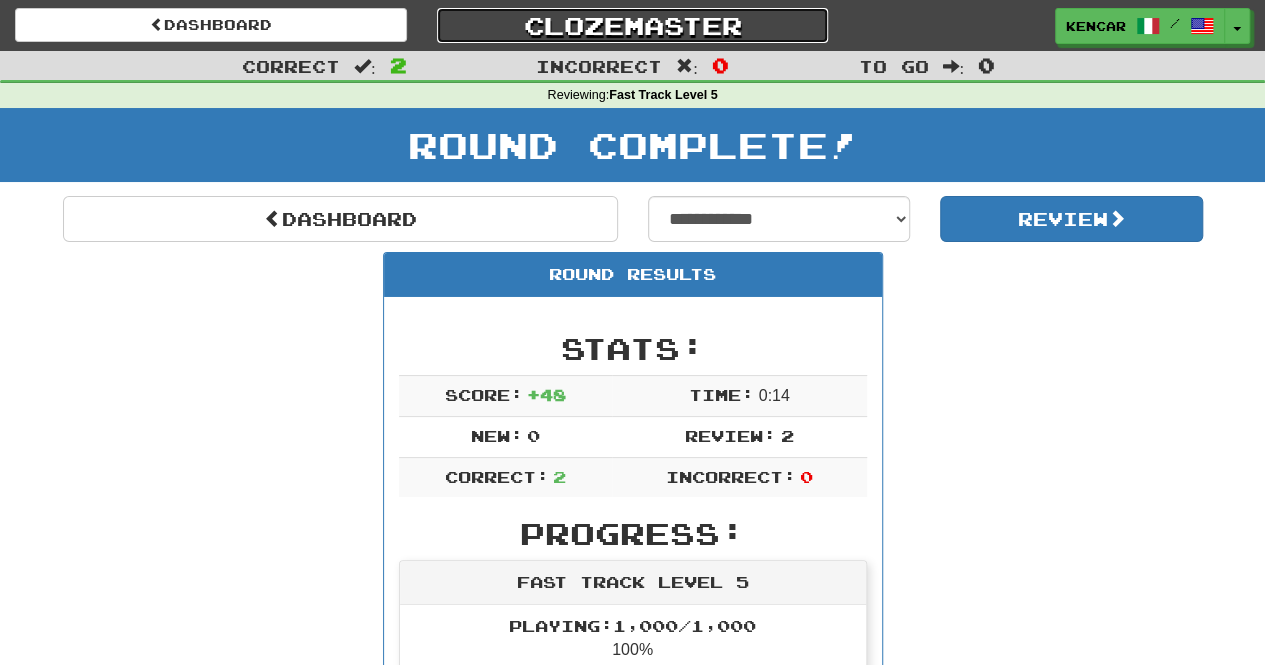 click on "Clozemaster" at bounding box center (633, 25) 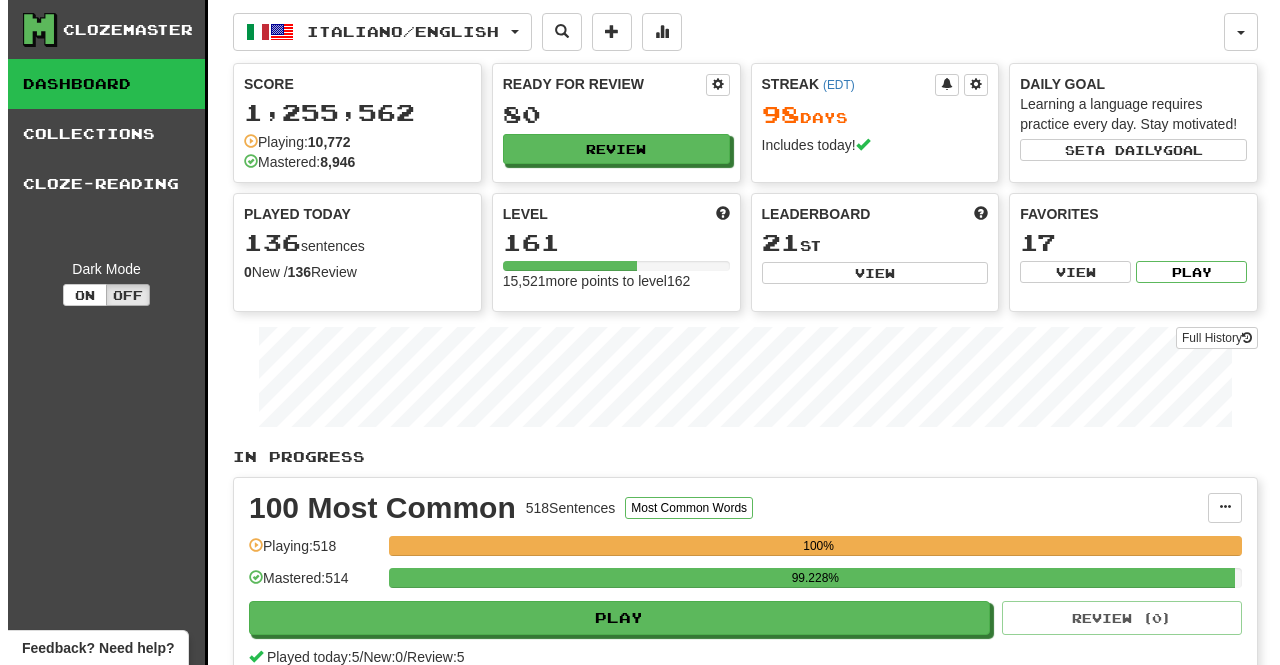 scroll, scrollTop: 0, scrollLeft: 0, axis: both 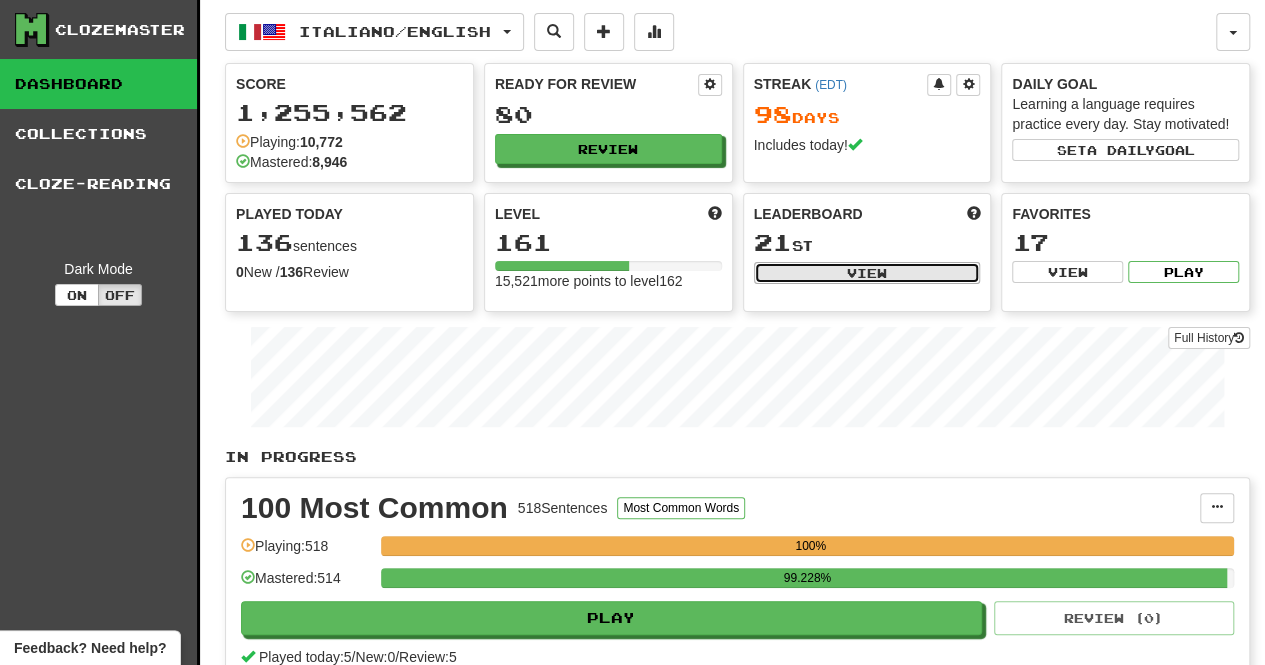 click on "View" at bounding box center [867, 273] 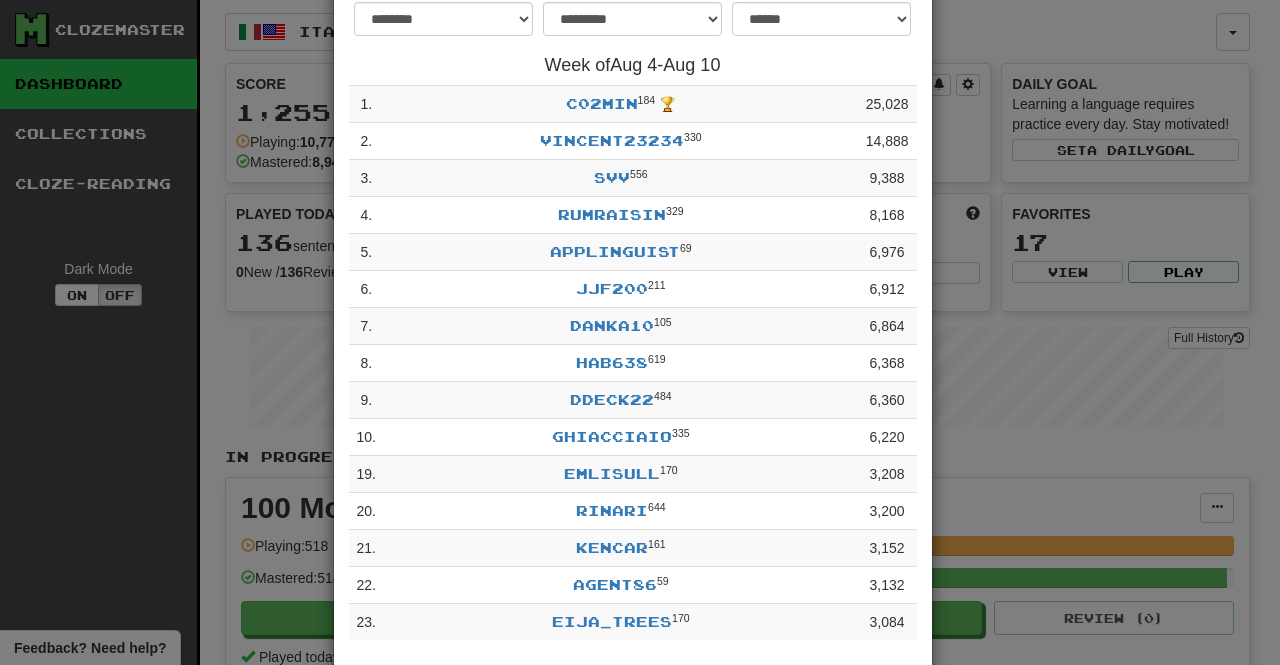 scroll, scrollTop: 0, scrollLeft: 0, axis: both 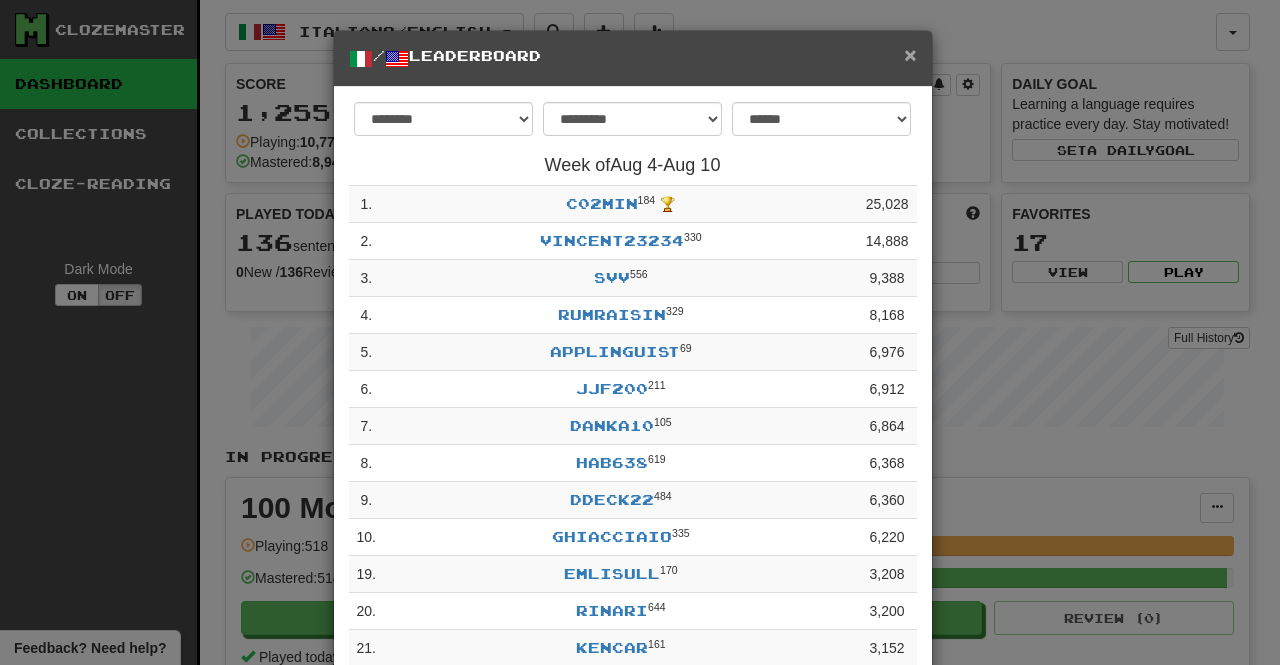 click on "×" at bounding box center (910, 54) 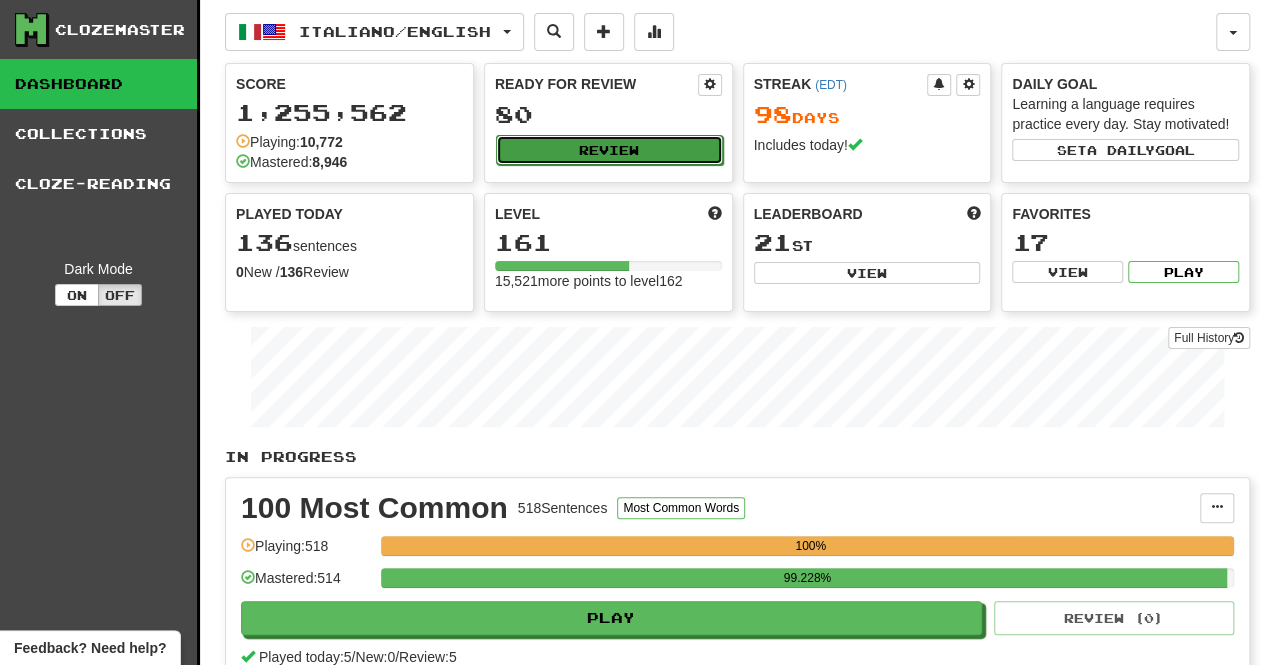 click on "Review" at bounding box center (609, 150) 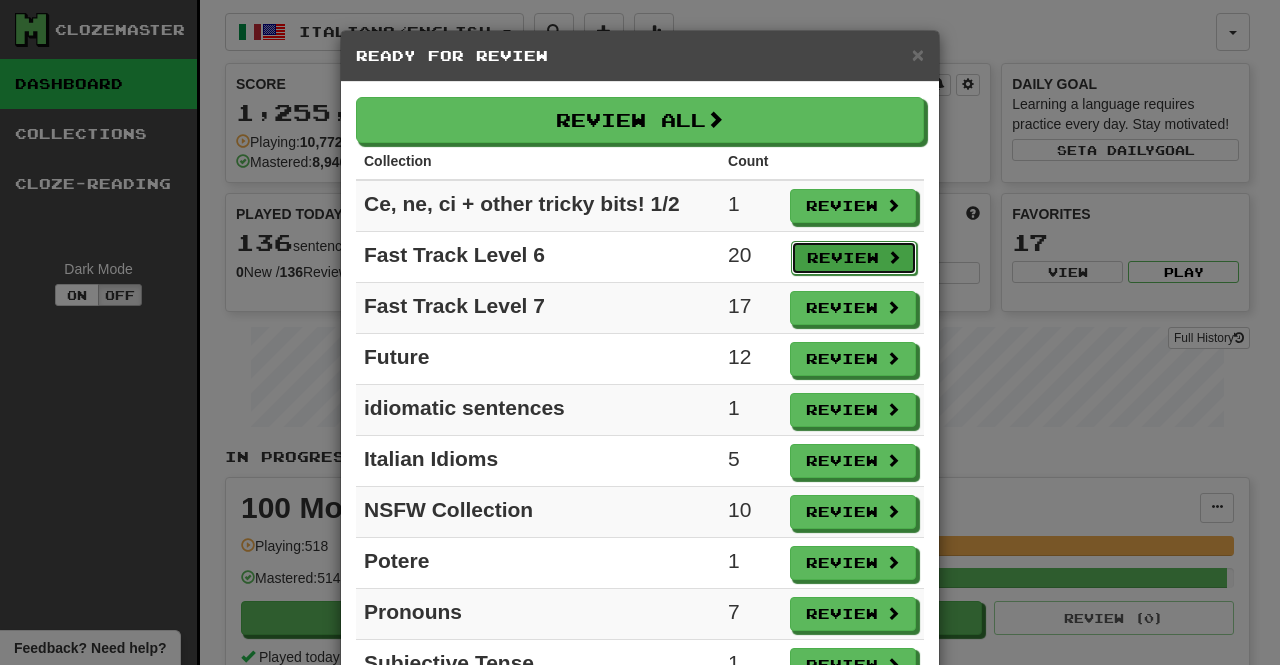 click on "Review" at bounding box center [854, 258] 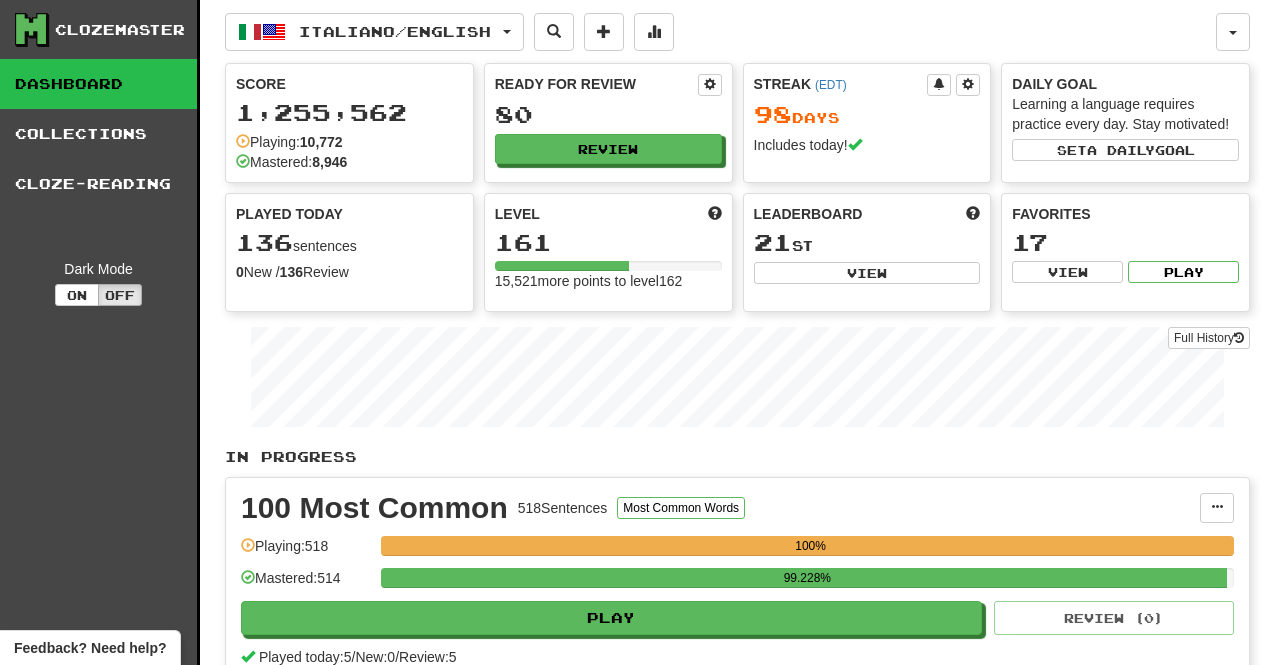 select on "**" 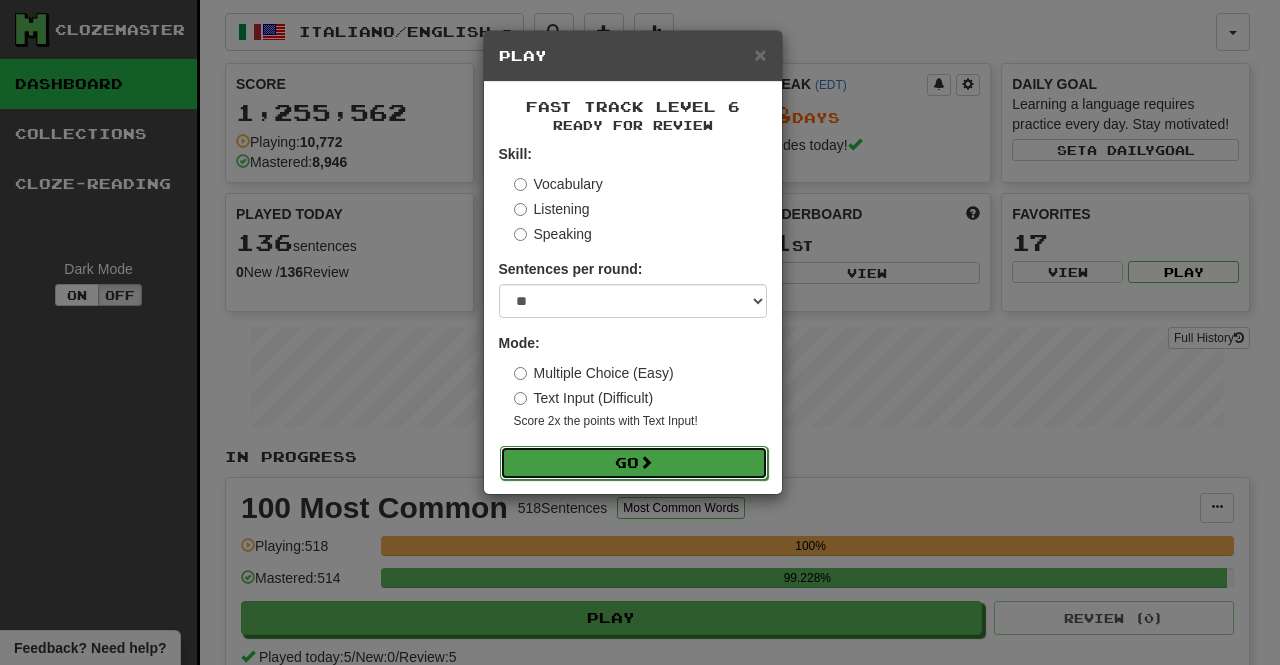 click on "Go" at bounding box center [634, 463] 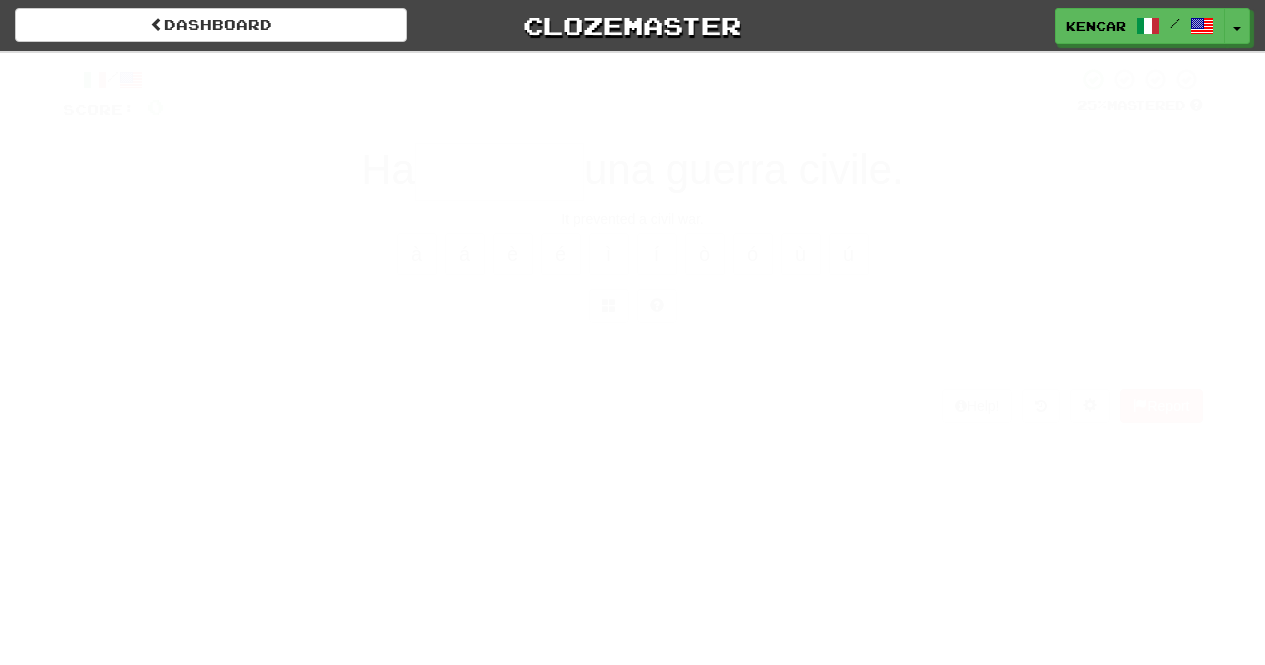 scroll, scrollTop: 0, scrollLeft: 0, axis: both 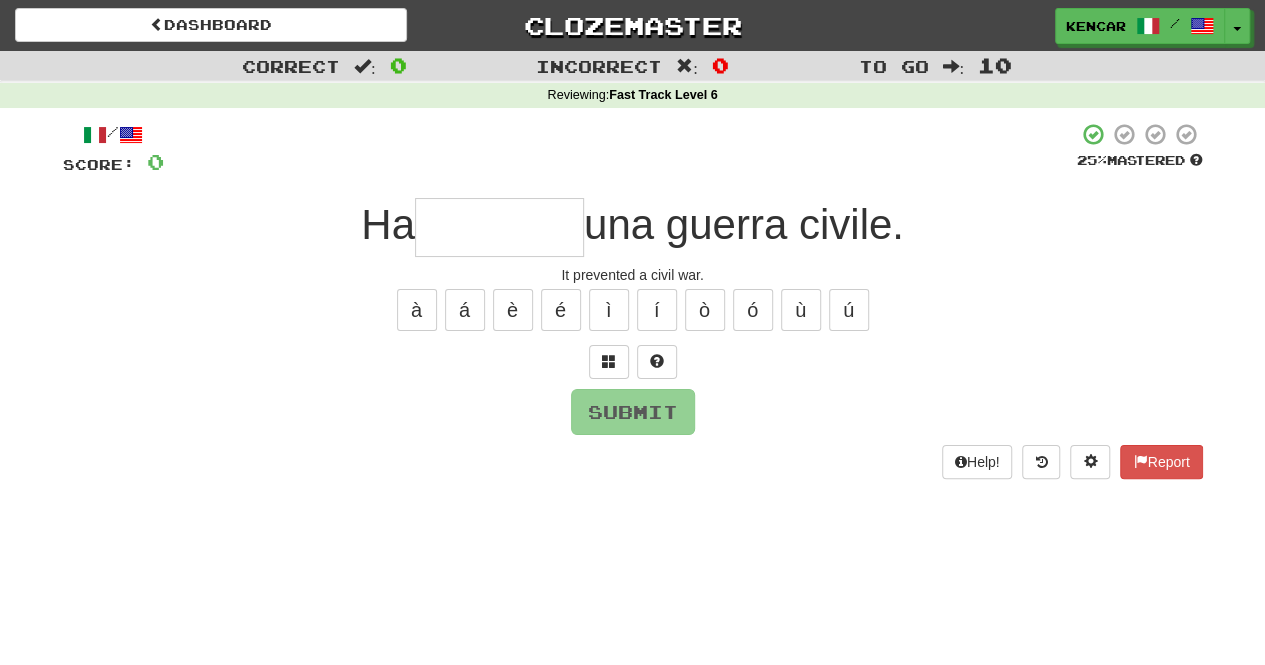 click at bounding box center (499, 227) 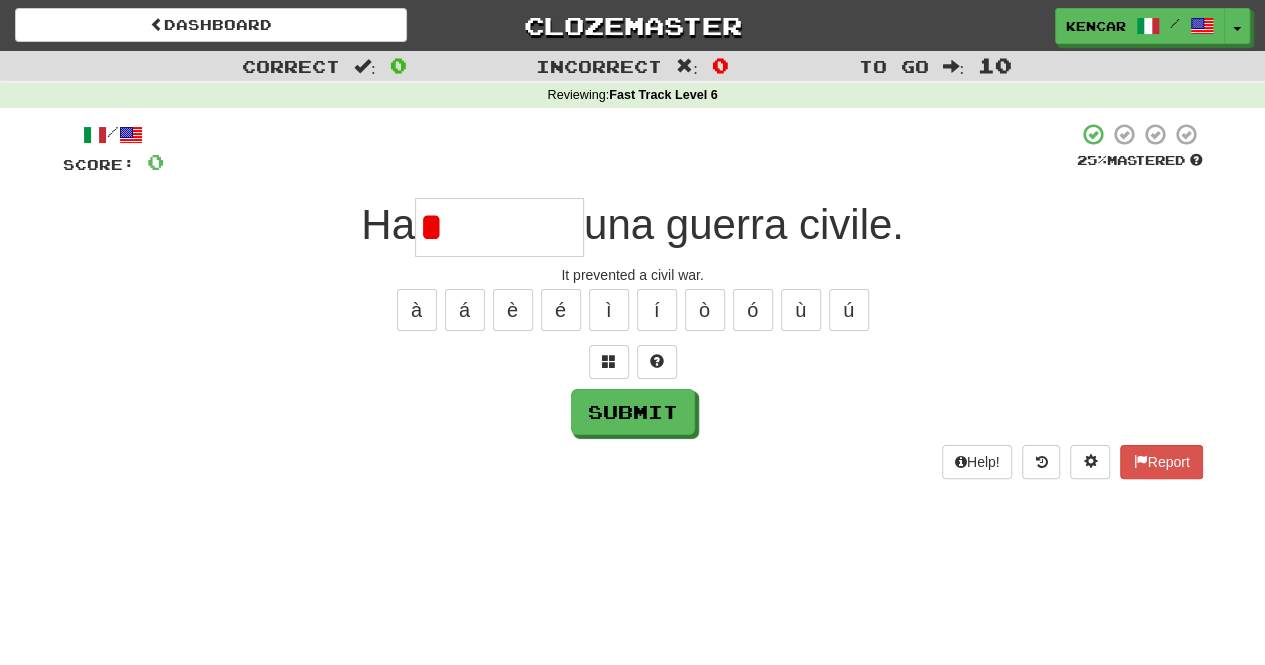 type on "********" 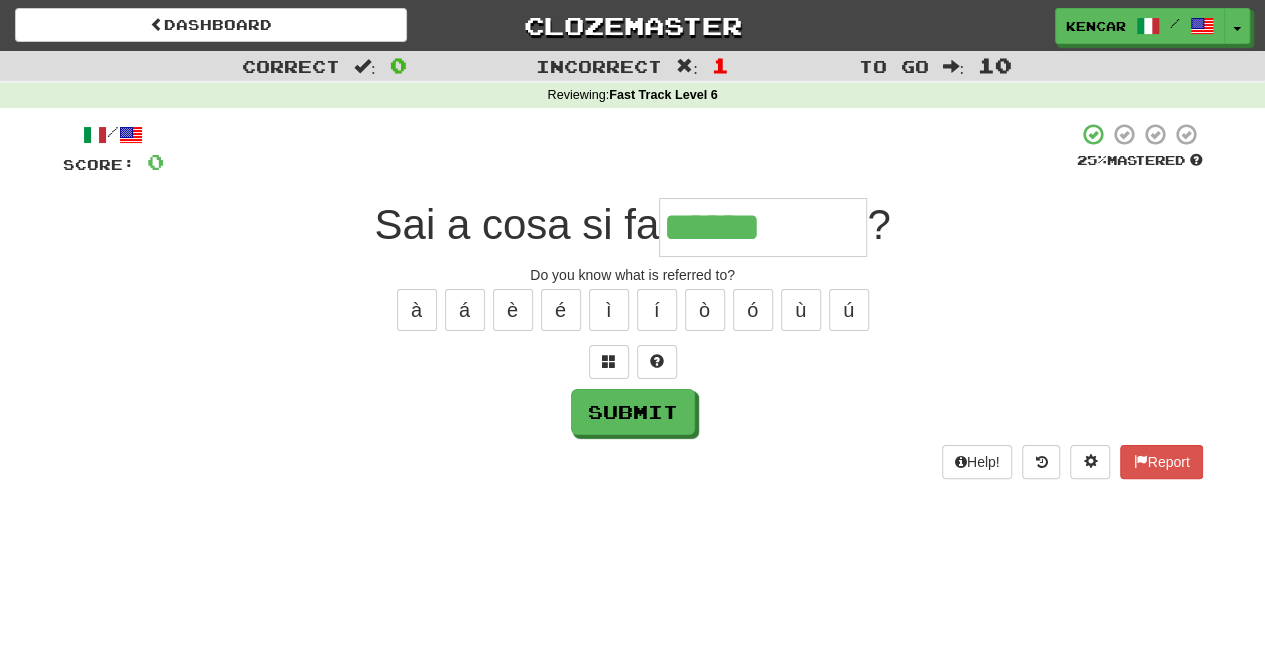 type on "**********" 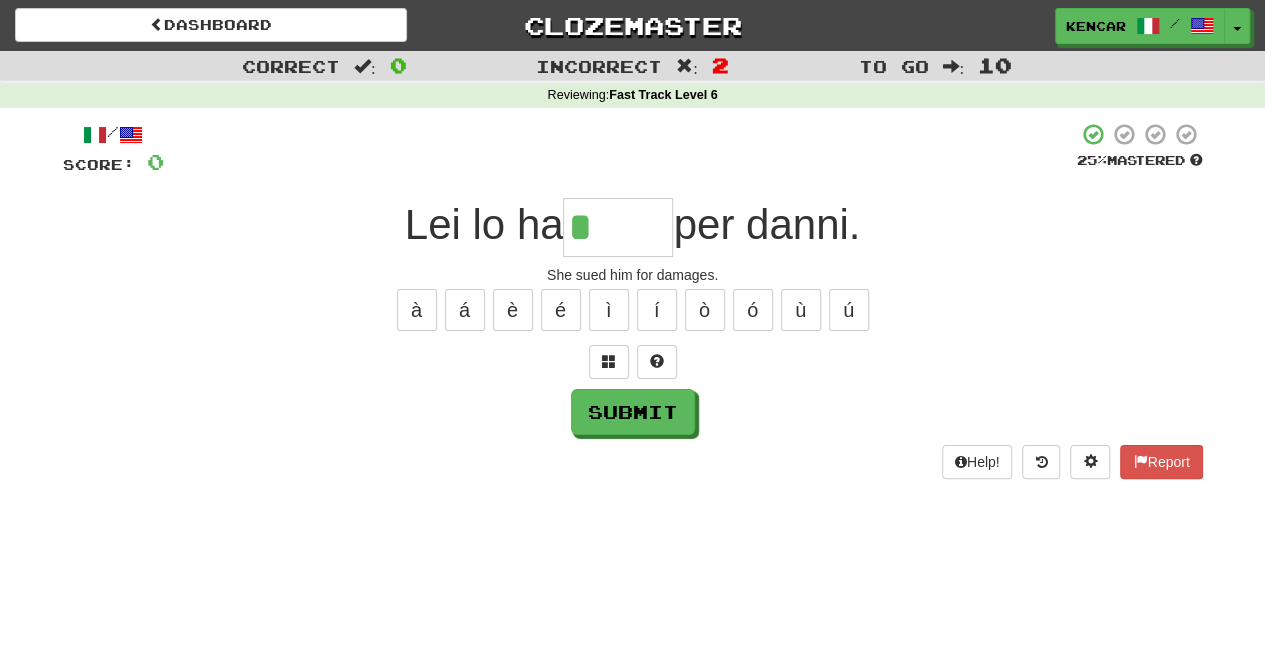 type on "******" 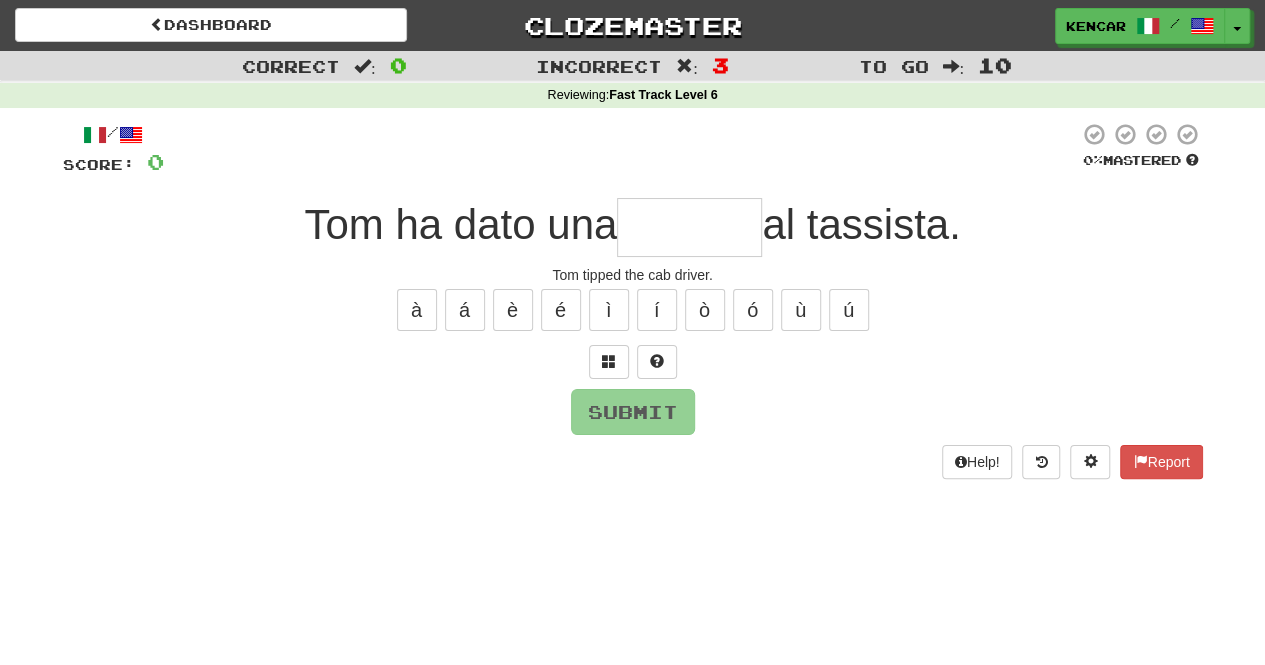 click at bounding box center [689, 227] 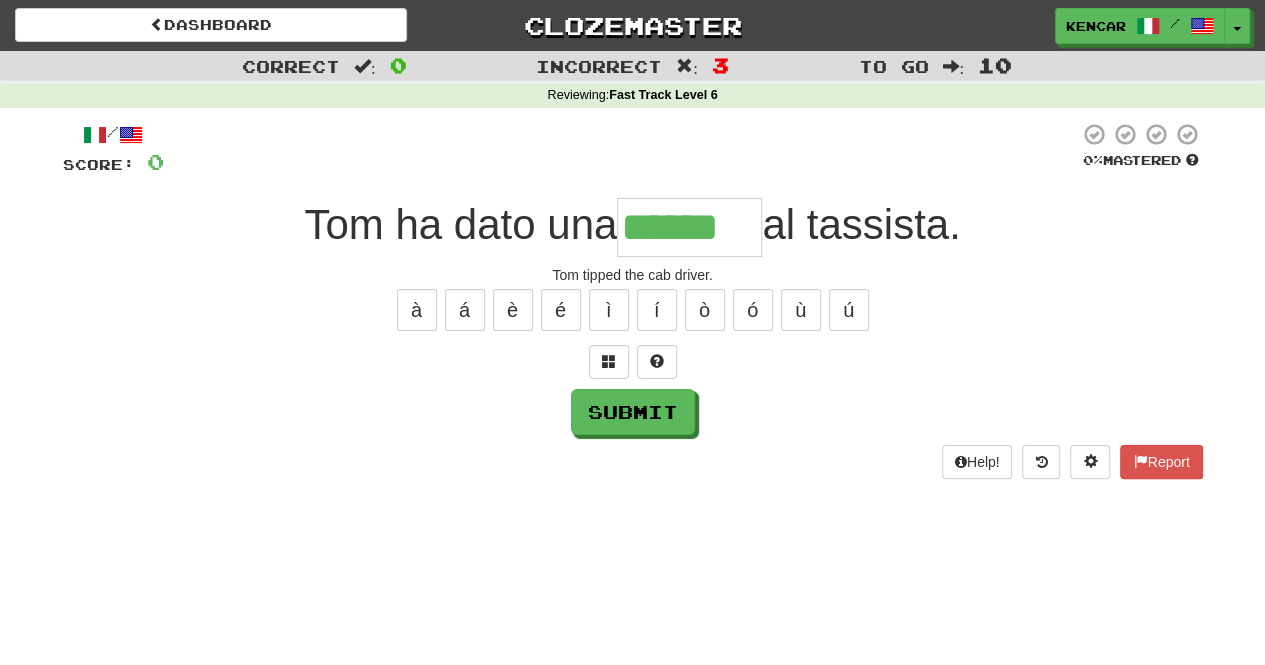 type on "******" 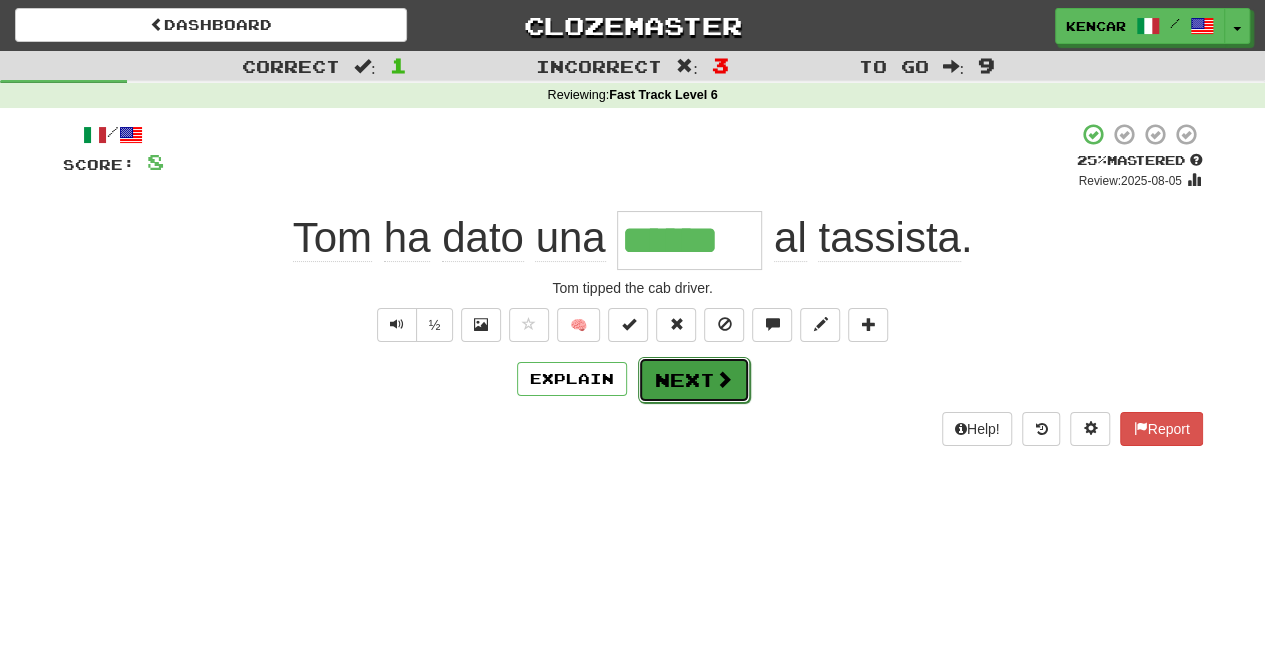 click on "Next" at bounding box center [694, 380] 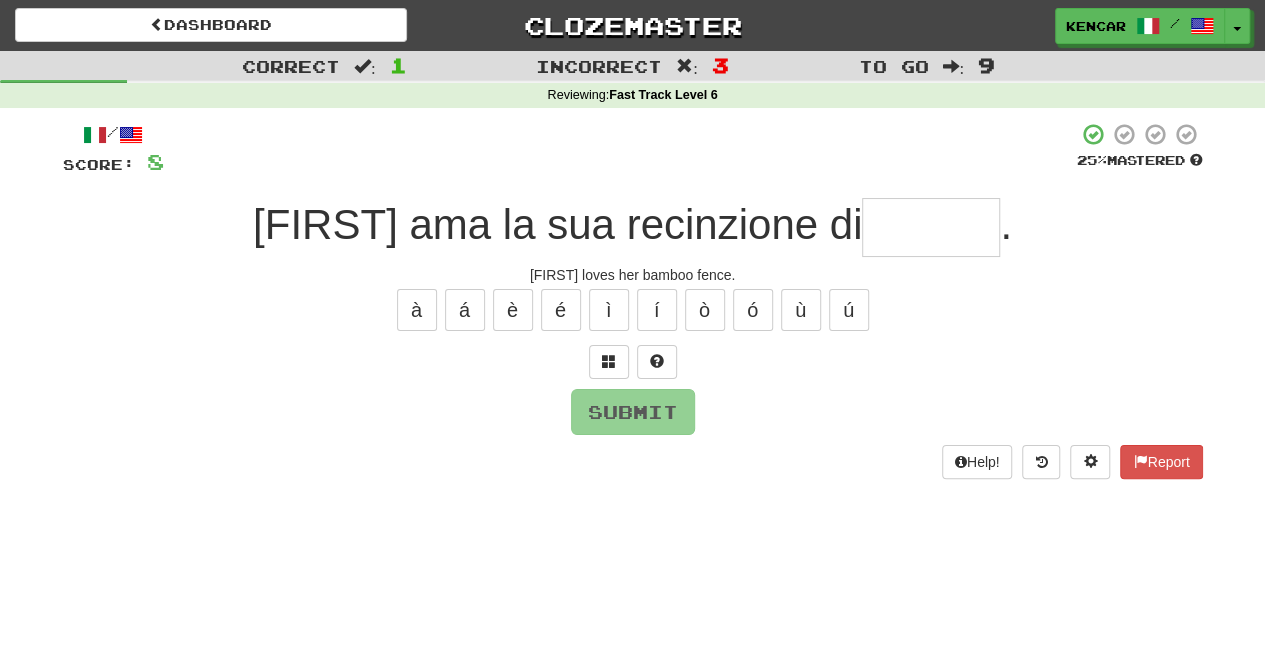 click at bounding box center [931, 227] 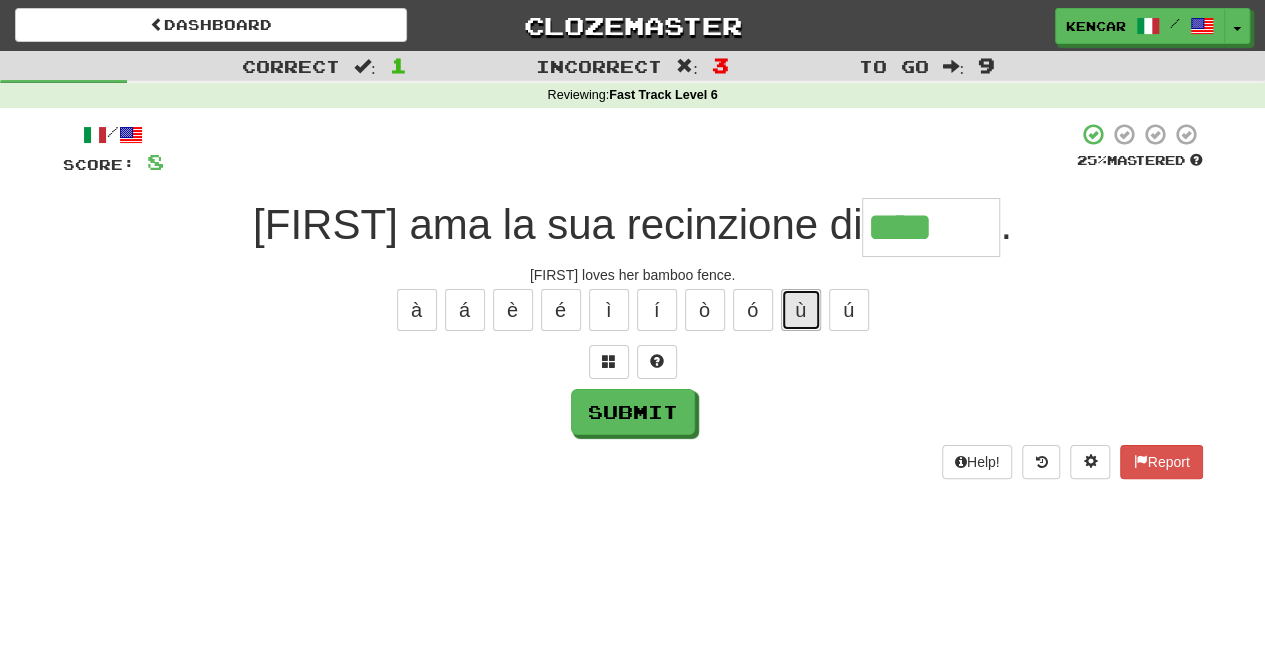 click on "ù" at bounding box center [801, 310] 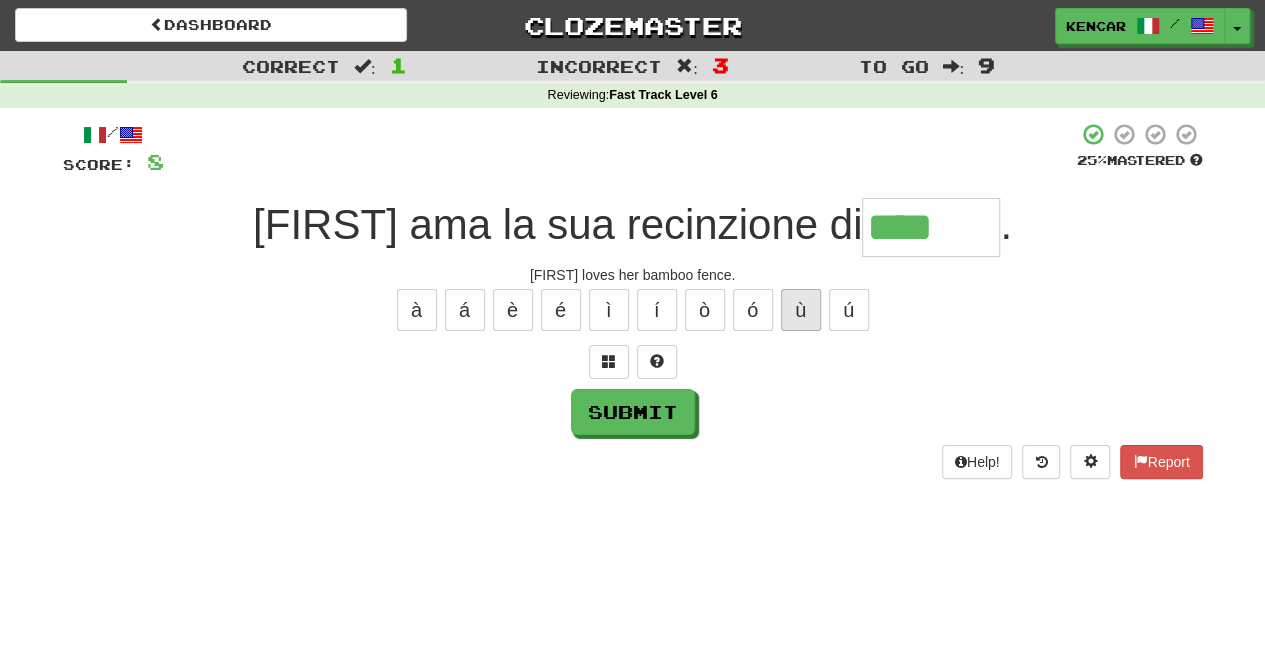 type on "*****" 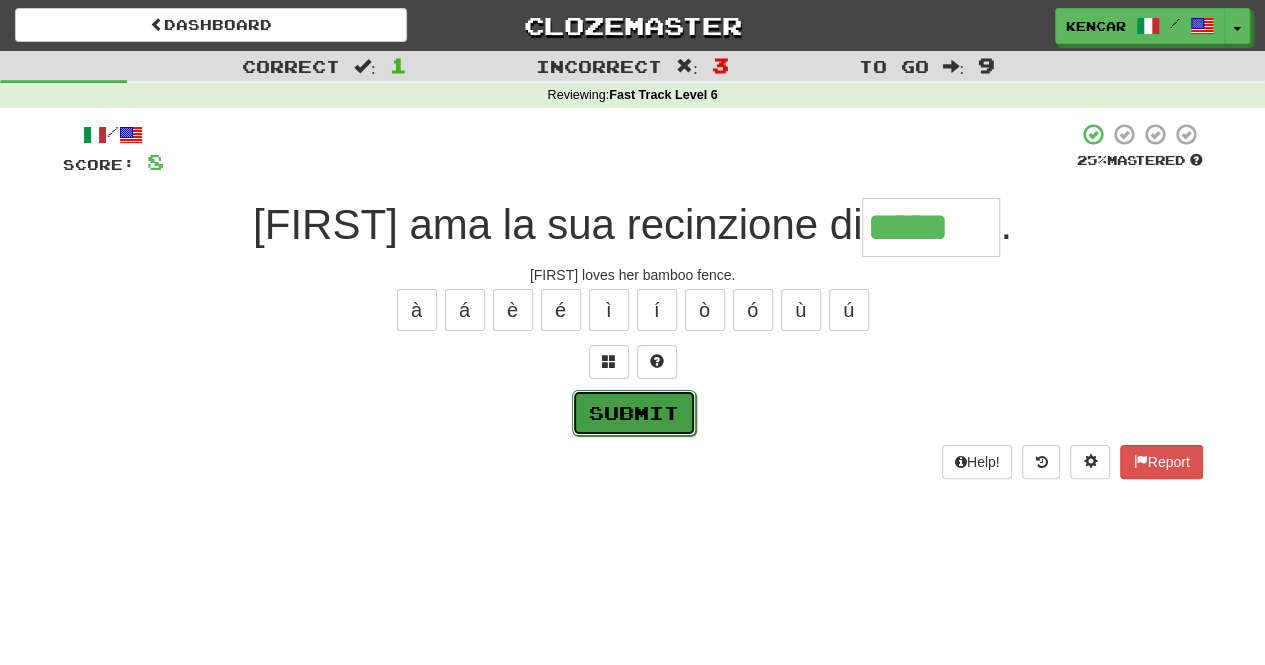 click on "Submit" at bounding box center (634, 413) 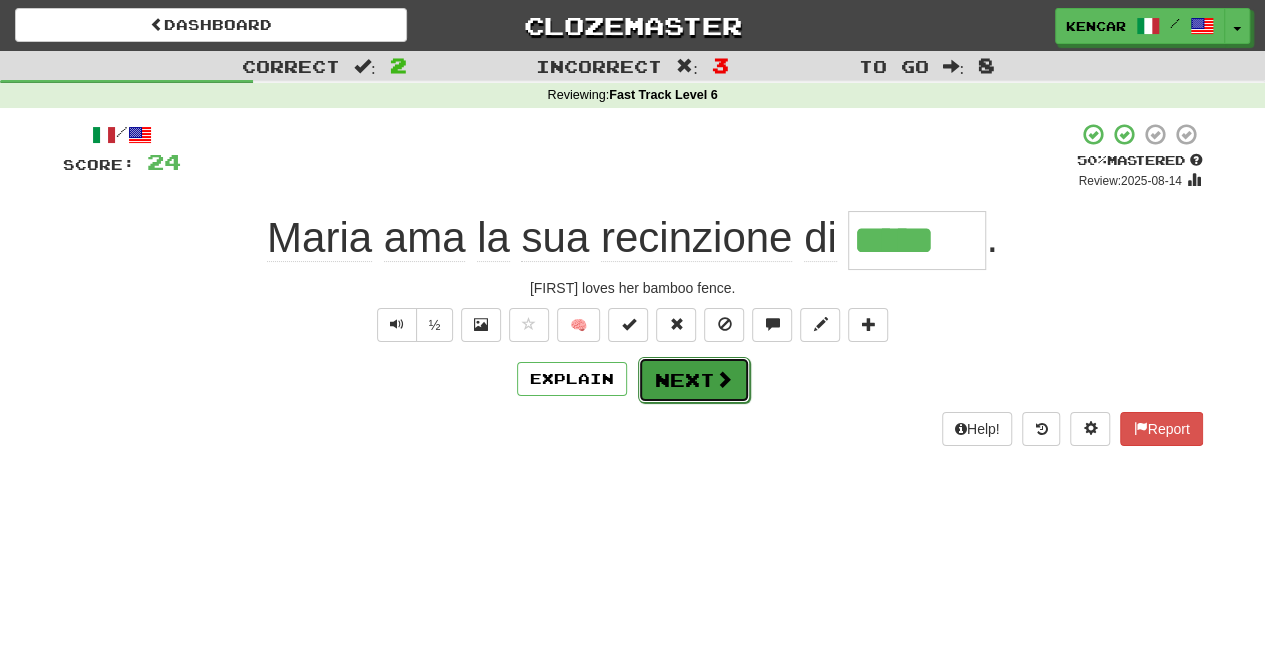 click on "Next" at bounding box center (694, 380) 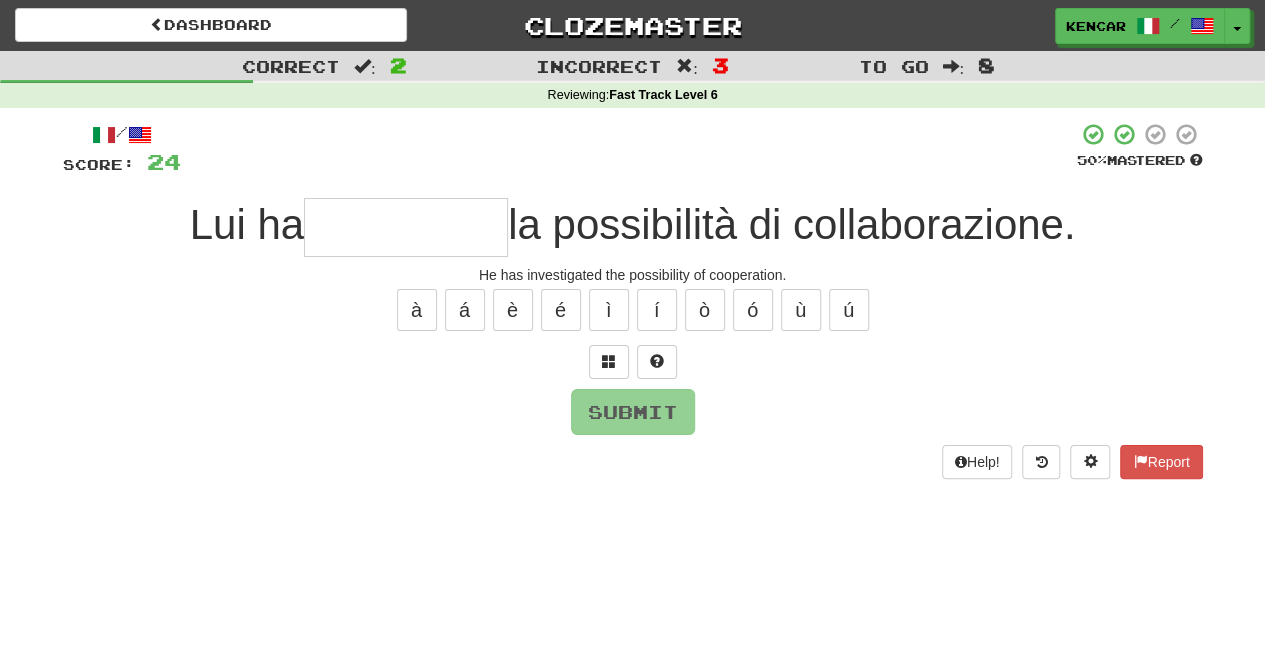 click at bounding box center (406, 227) 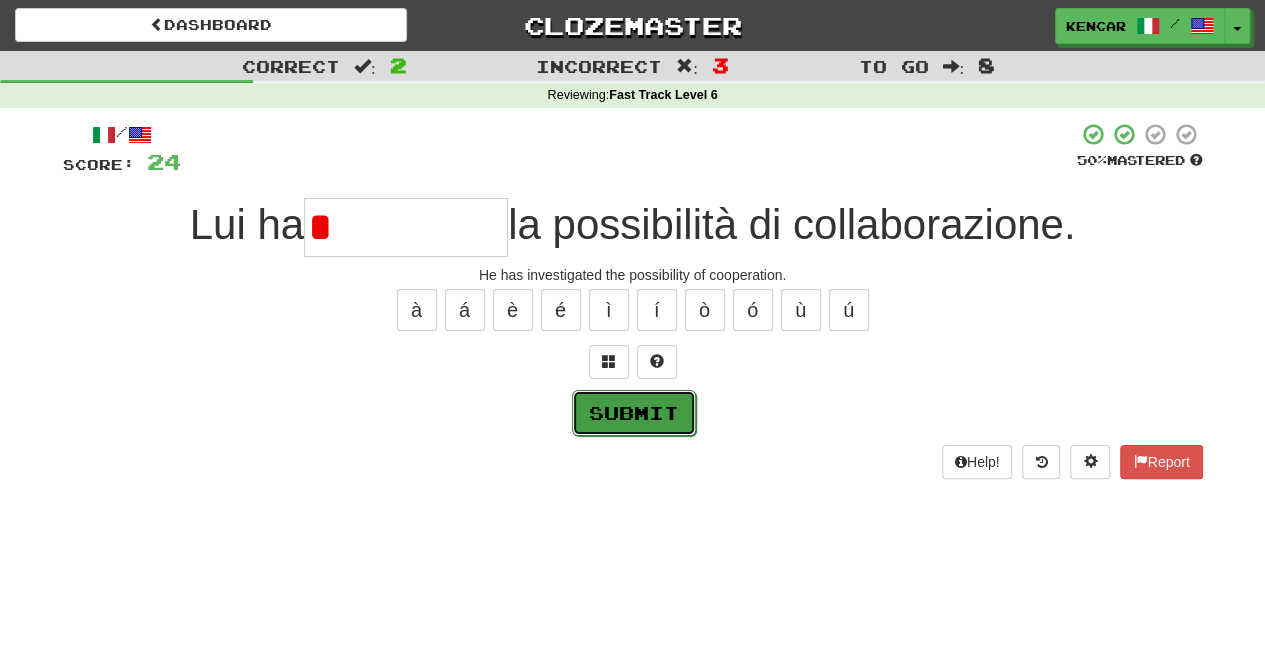 click on "Submit" at bounding box center [634, 413] 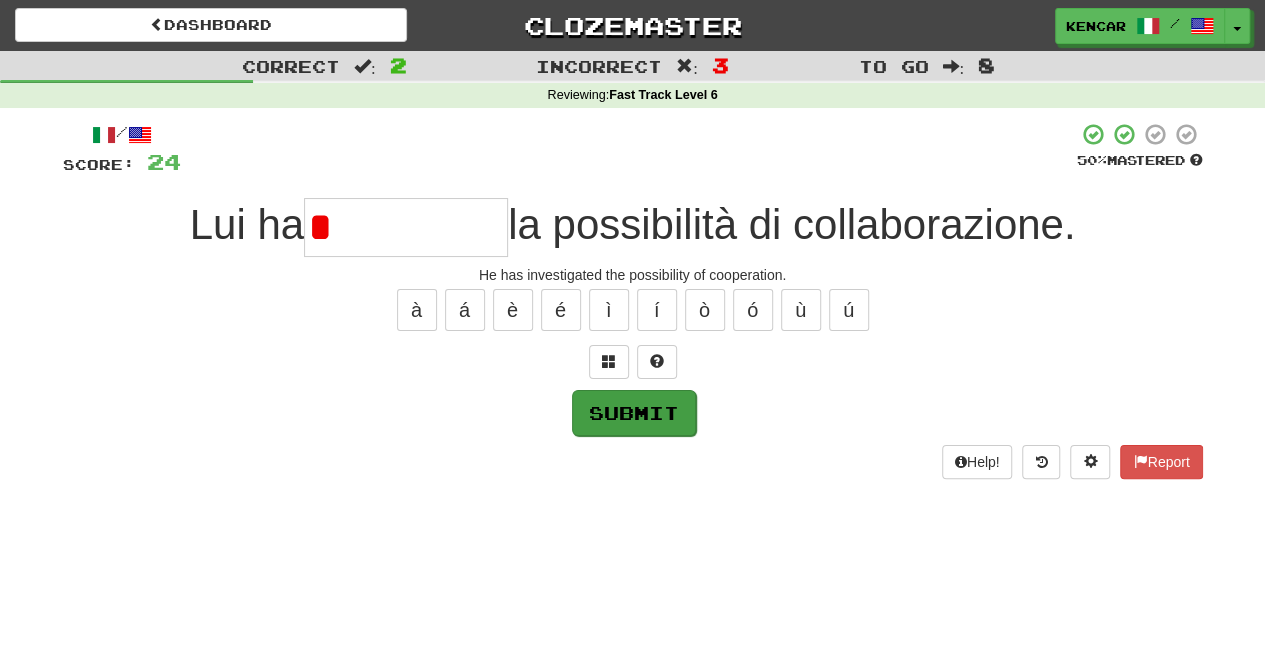 type on "*********" 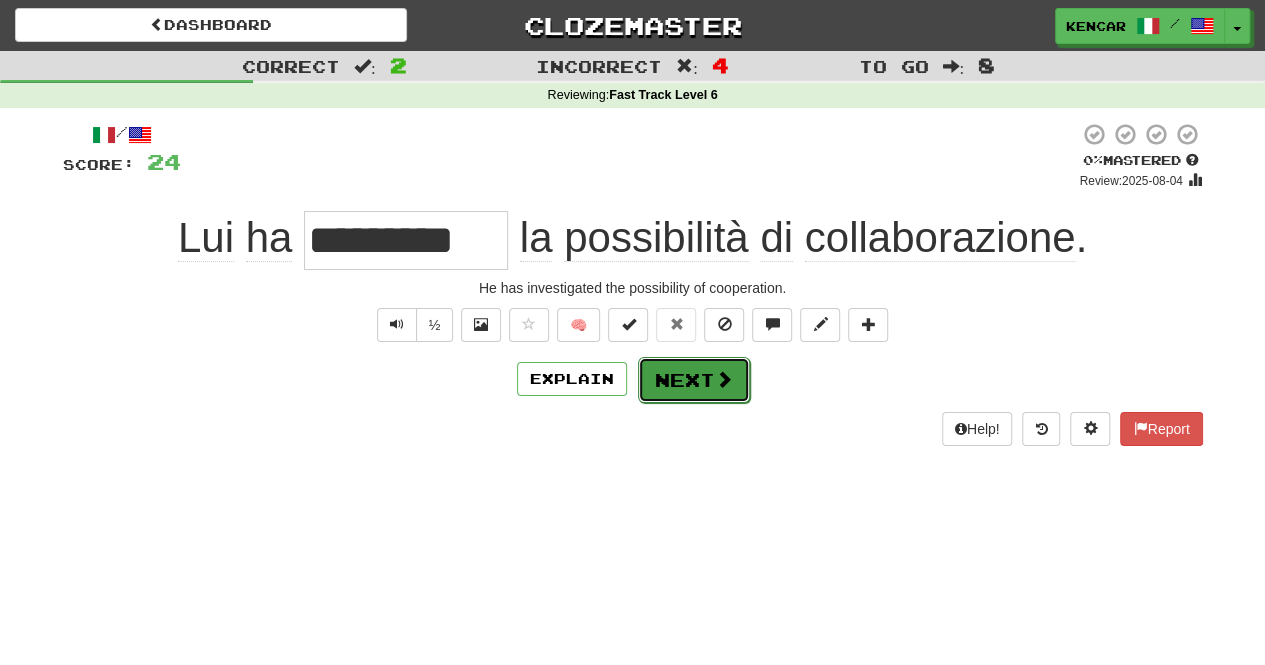 click on "Next" at bounding box center (694, 380) 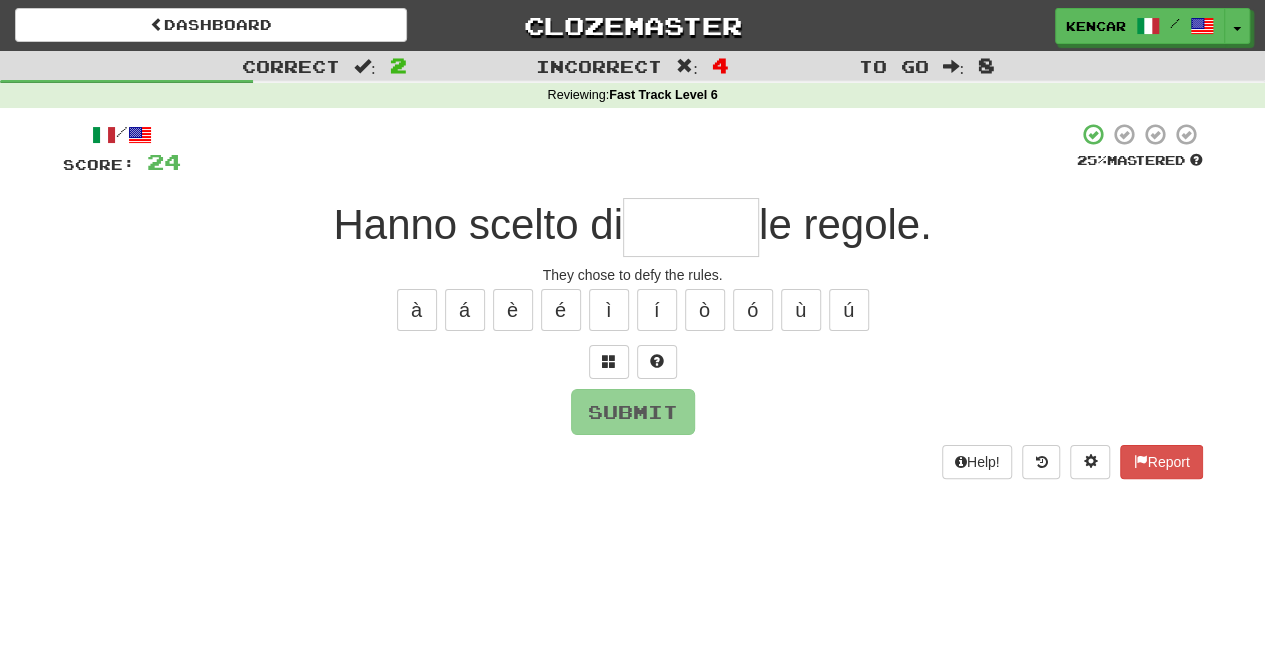 click at bounding box center (691, 227) 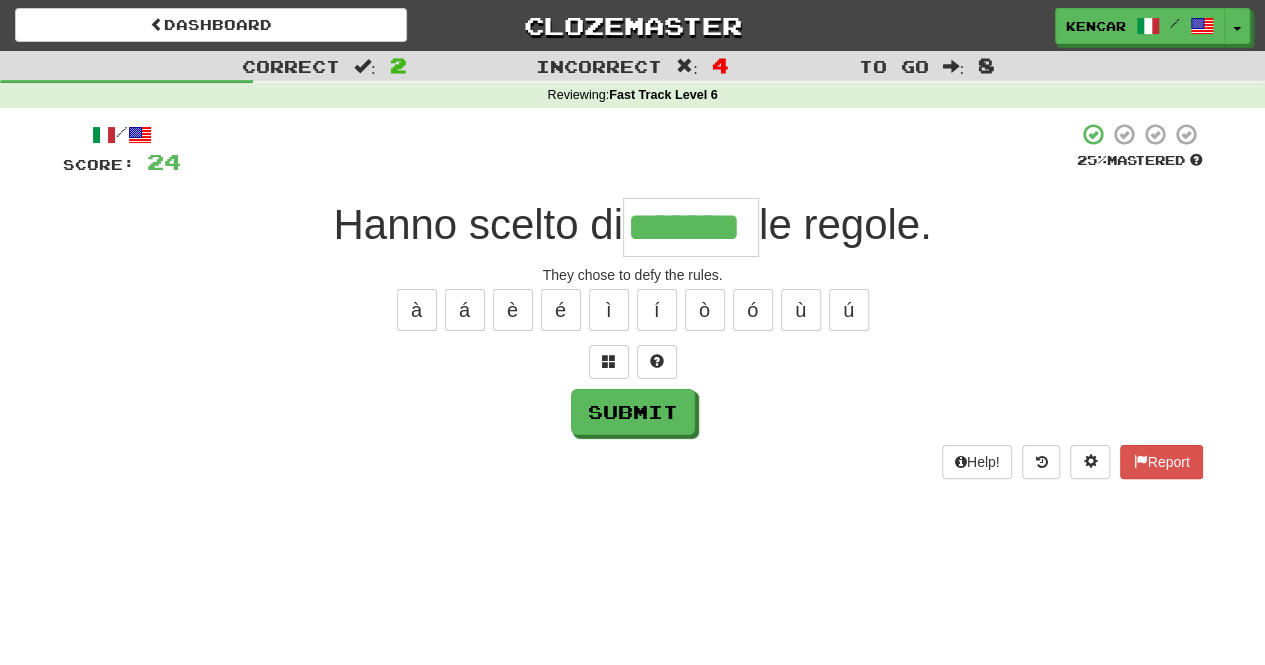 type on "*******" 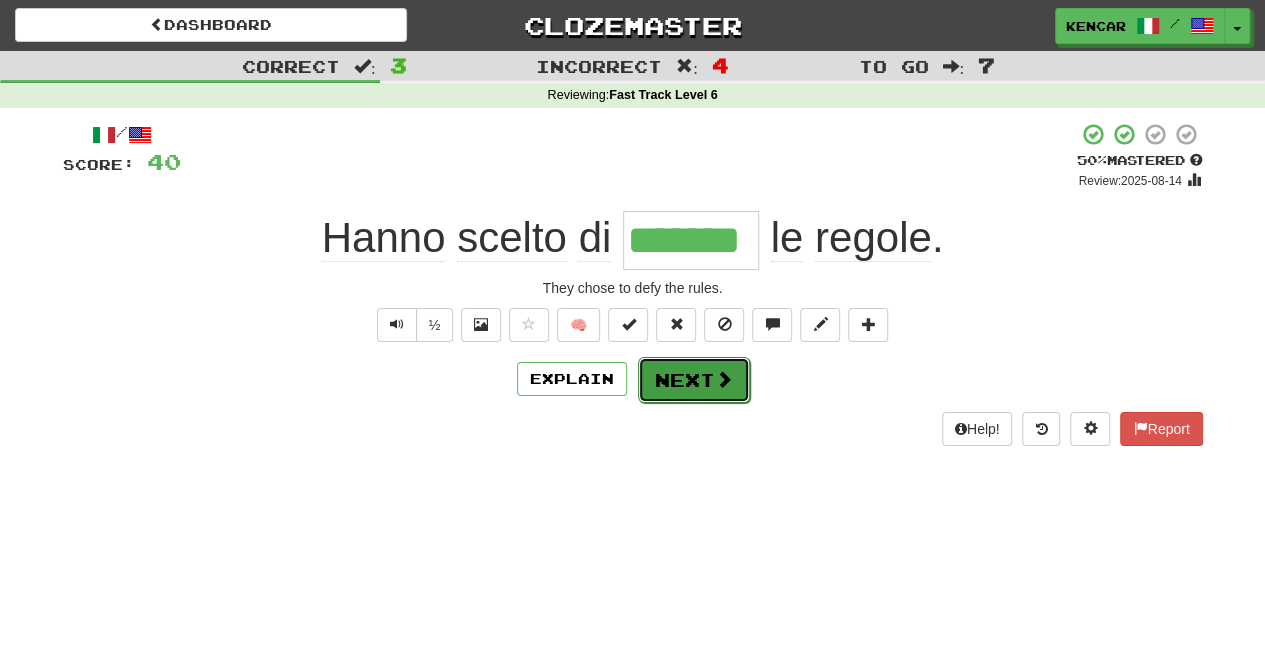 click on "Next" at bounding box center (694, 380) 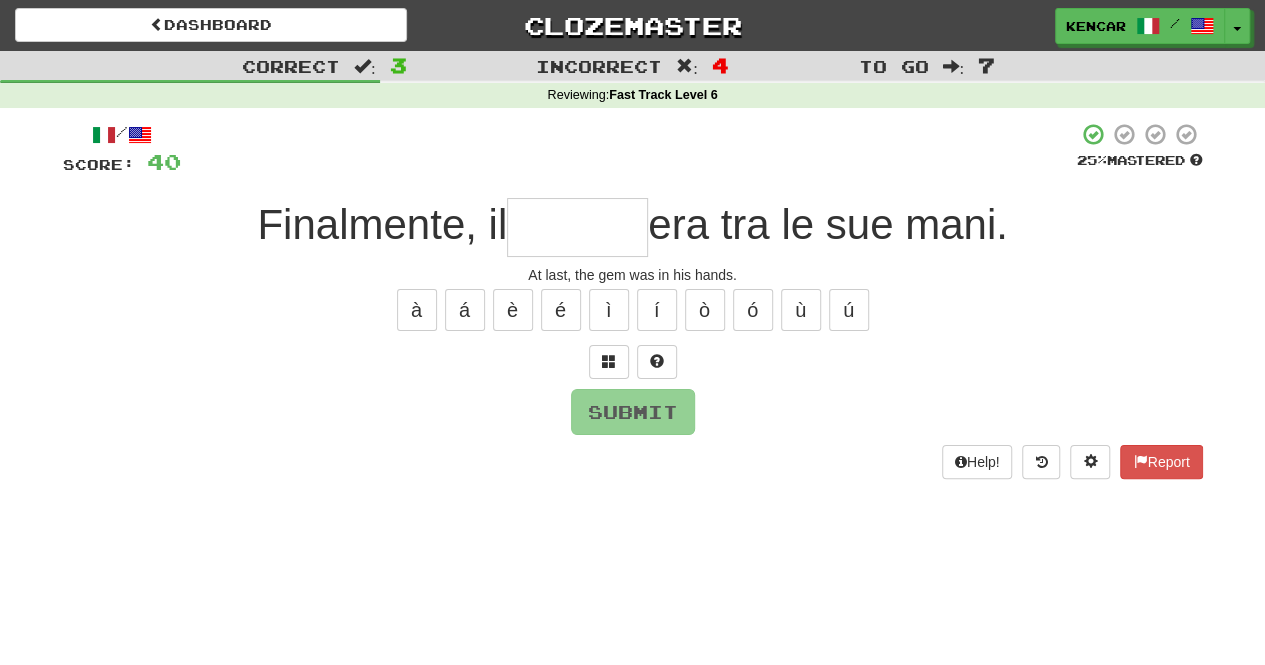 click at bounding box center [577, 227] 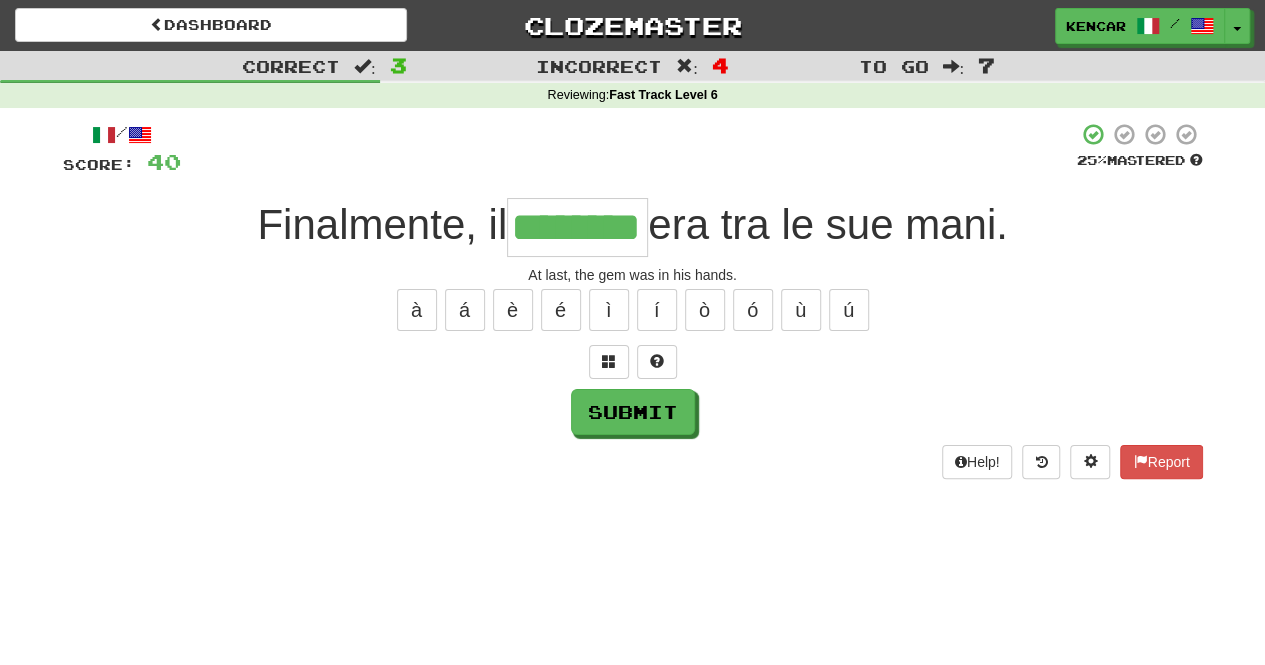 type on "********" 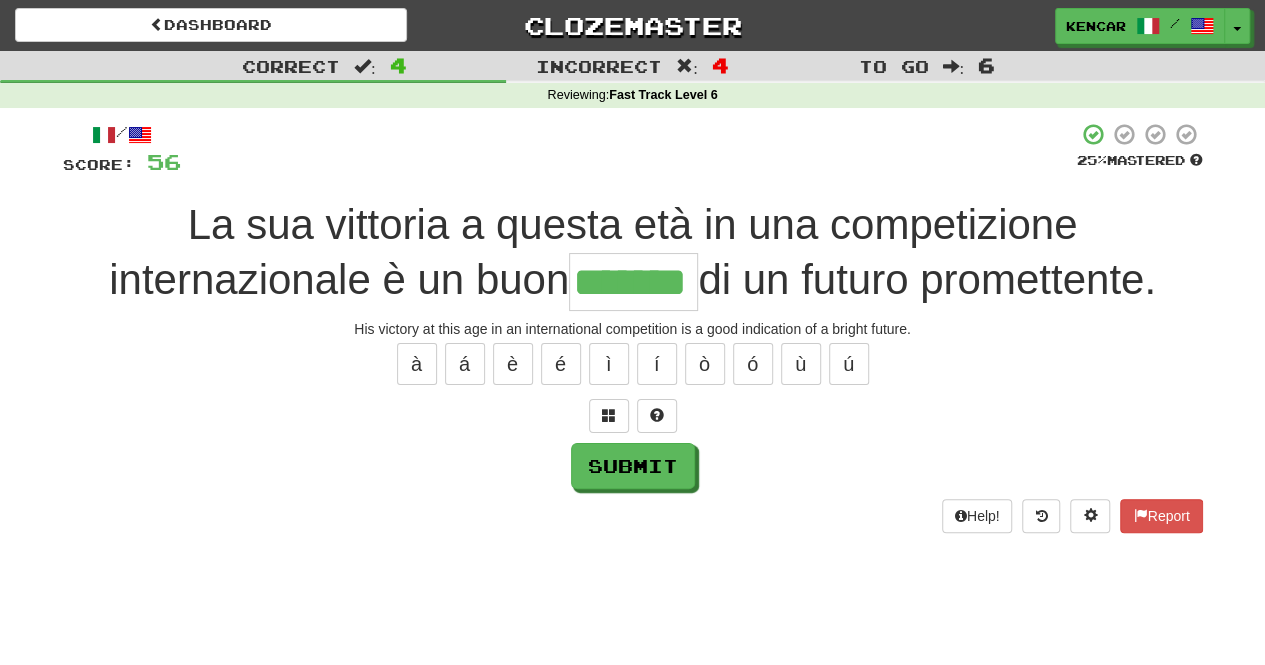type on "*******" 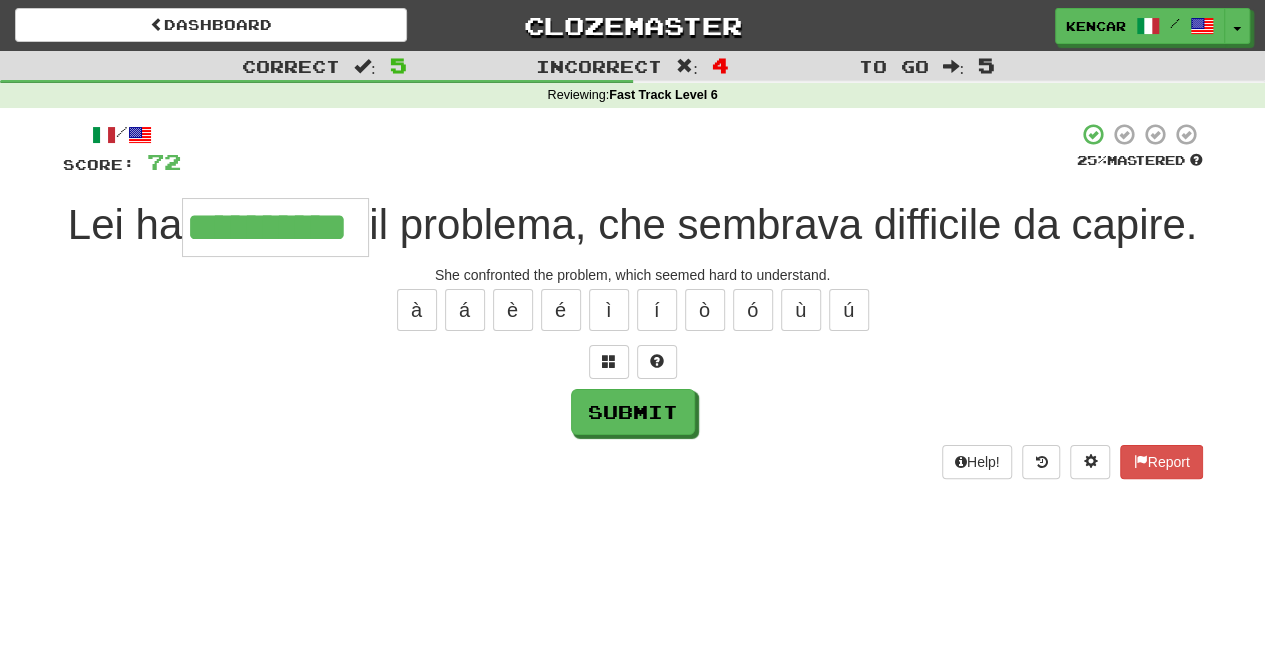type on "**********" 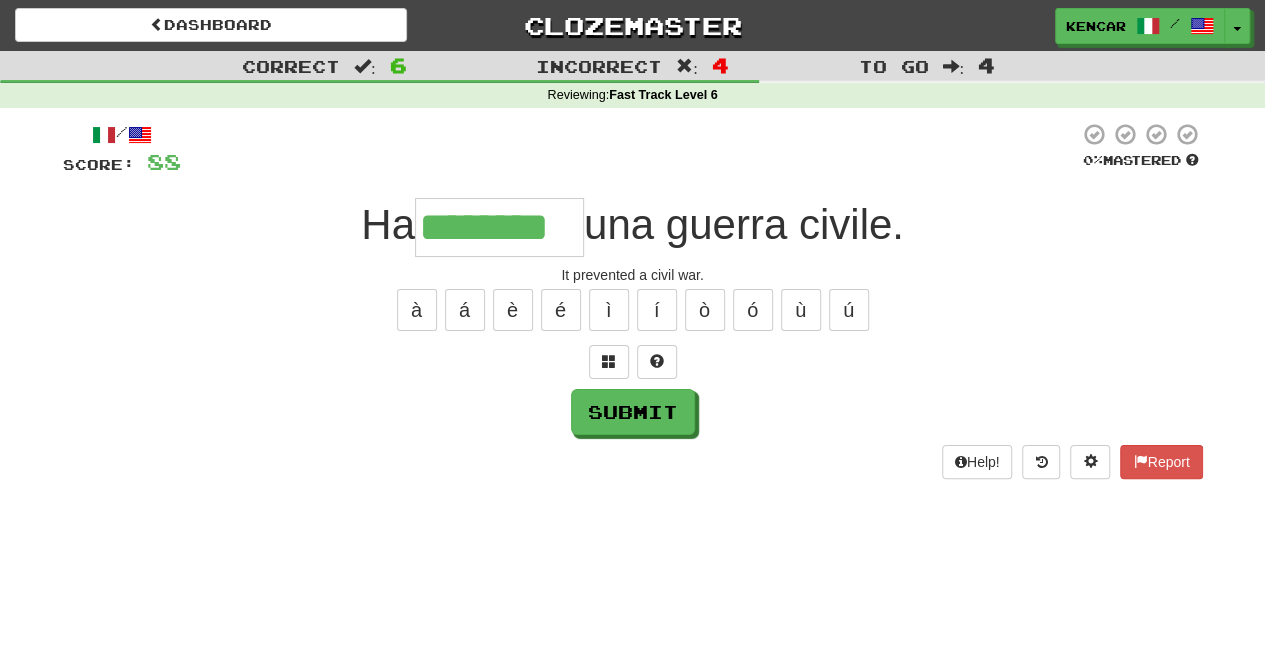type on "********" 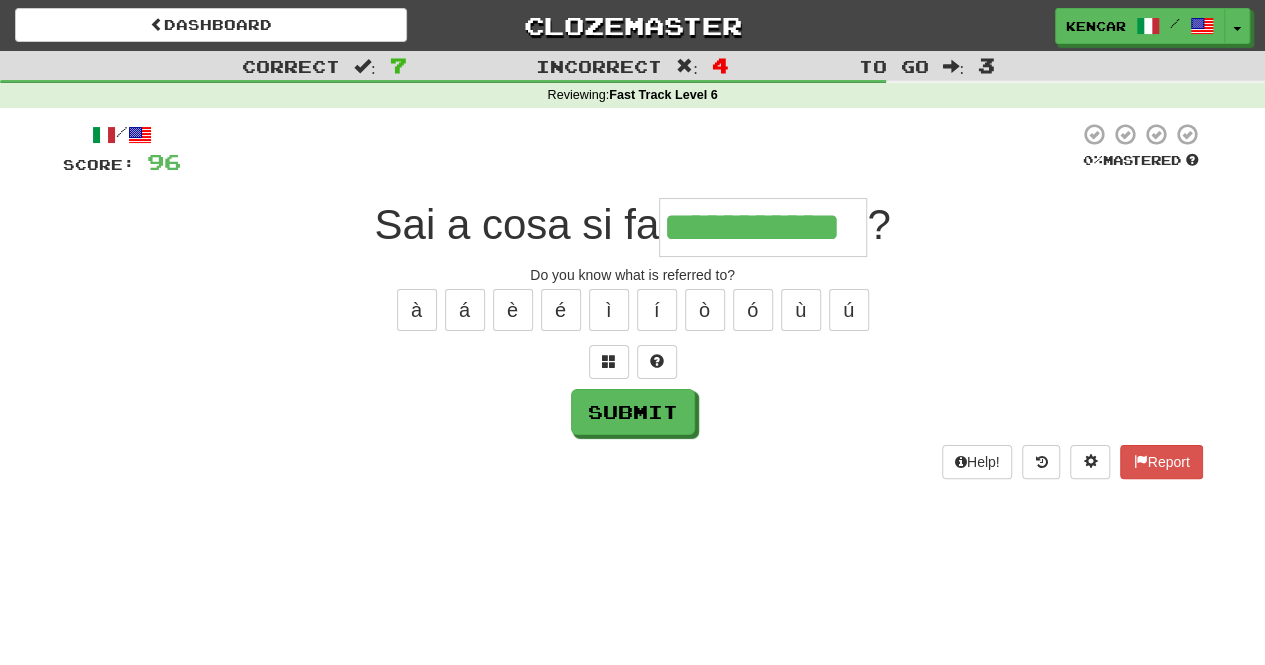 type on "**********" 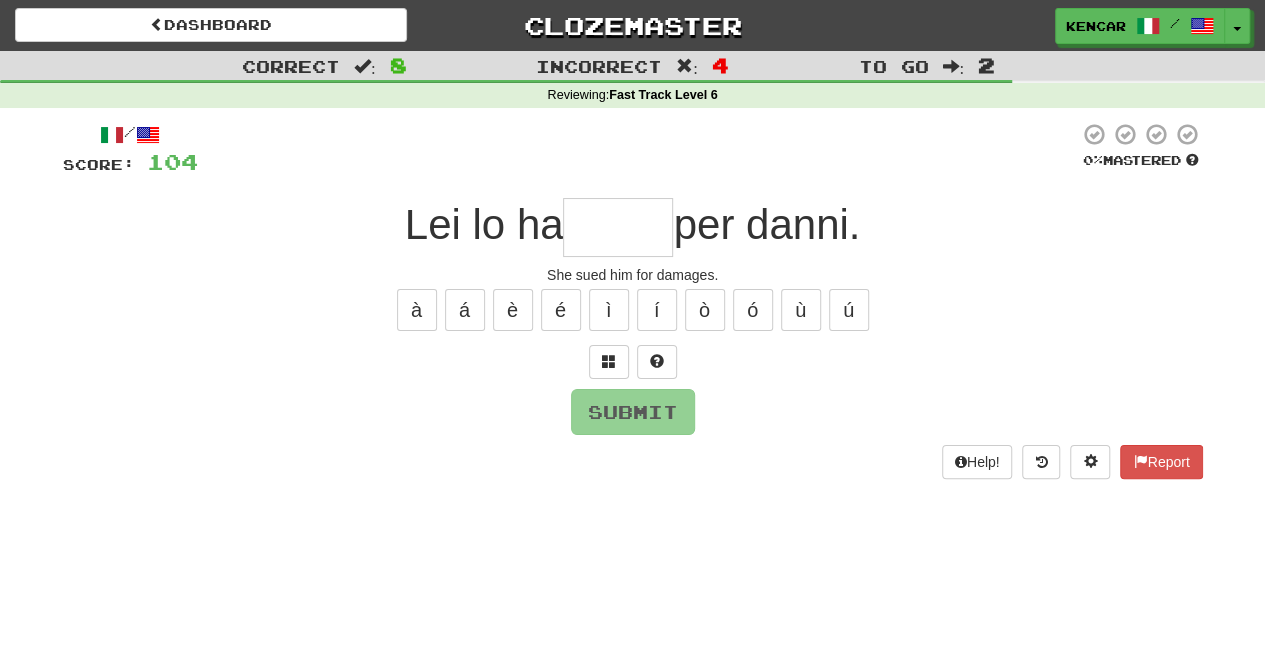 type on "*" 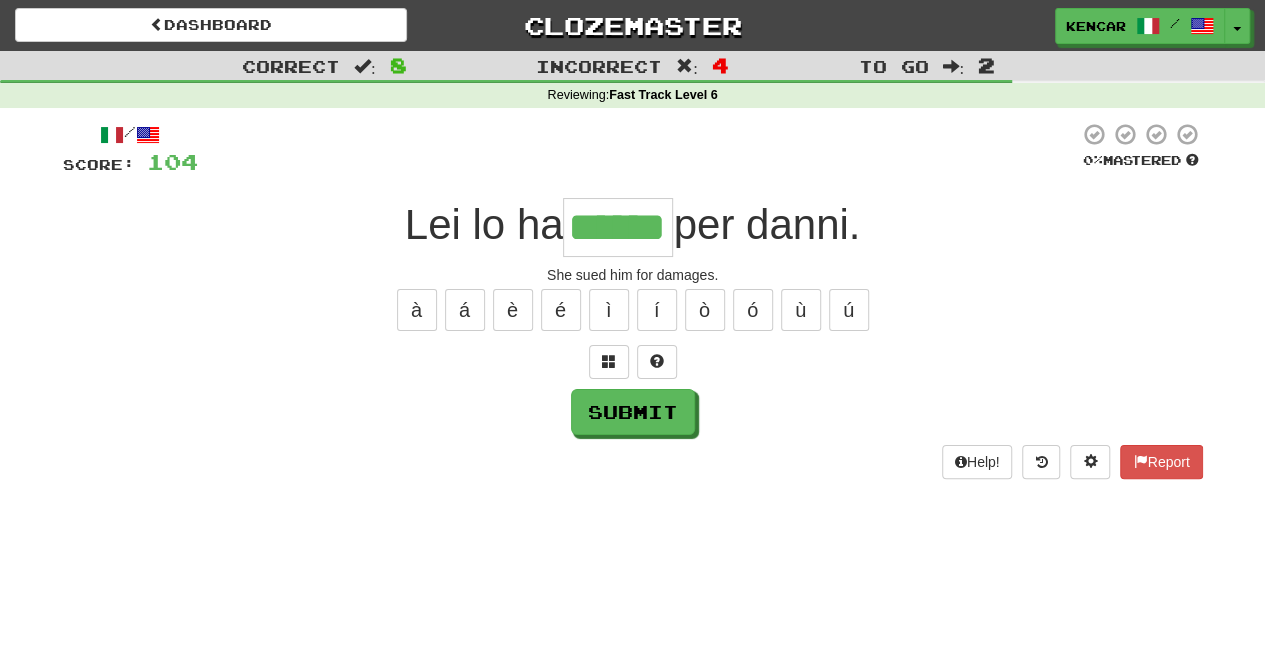 type on "******" 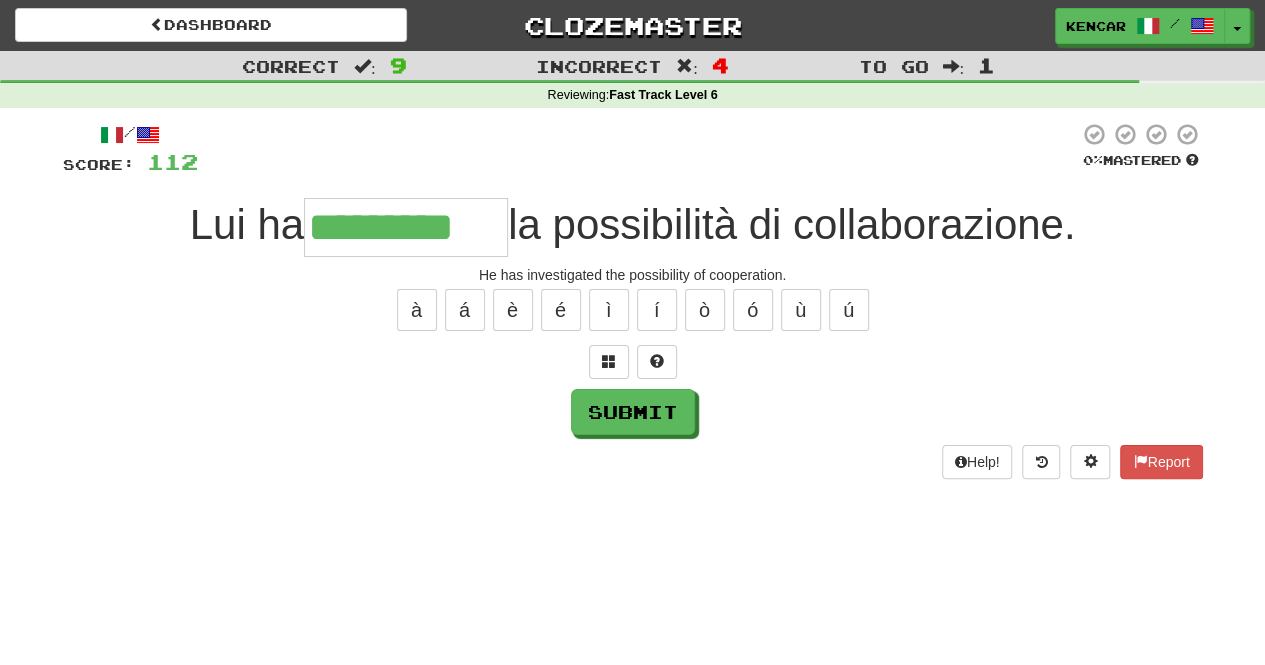 type on "*********" 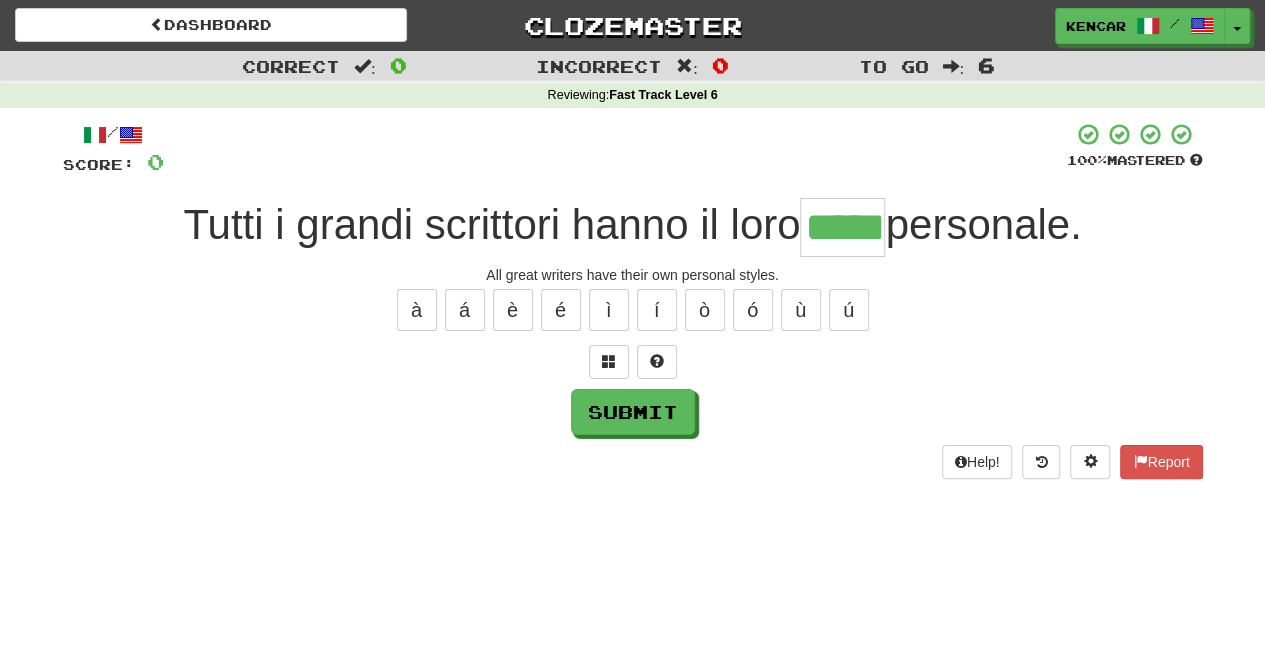 type on "*****" 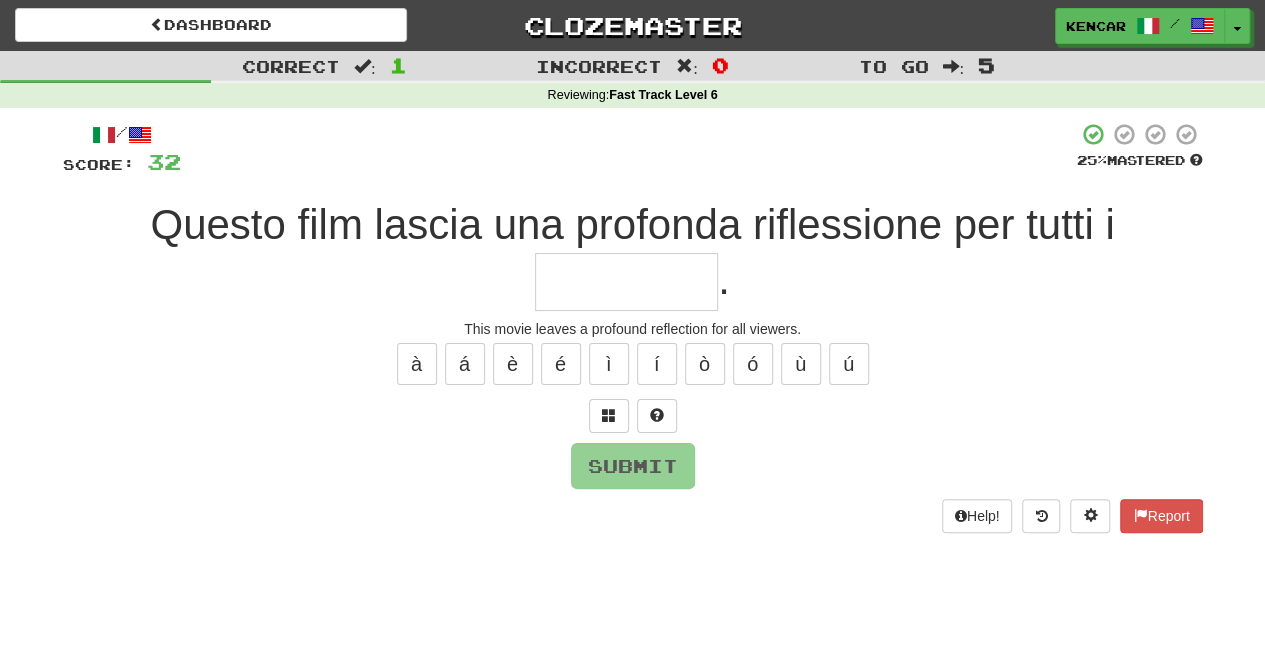 type on "*" 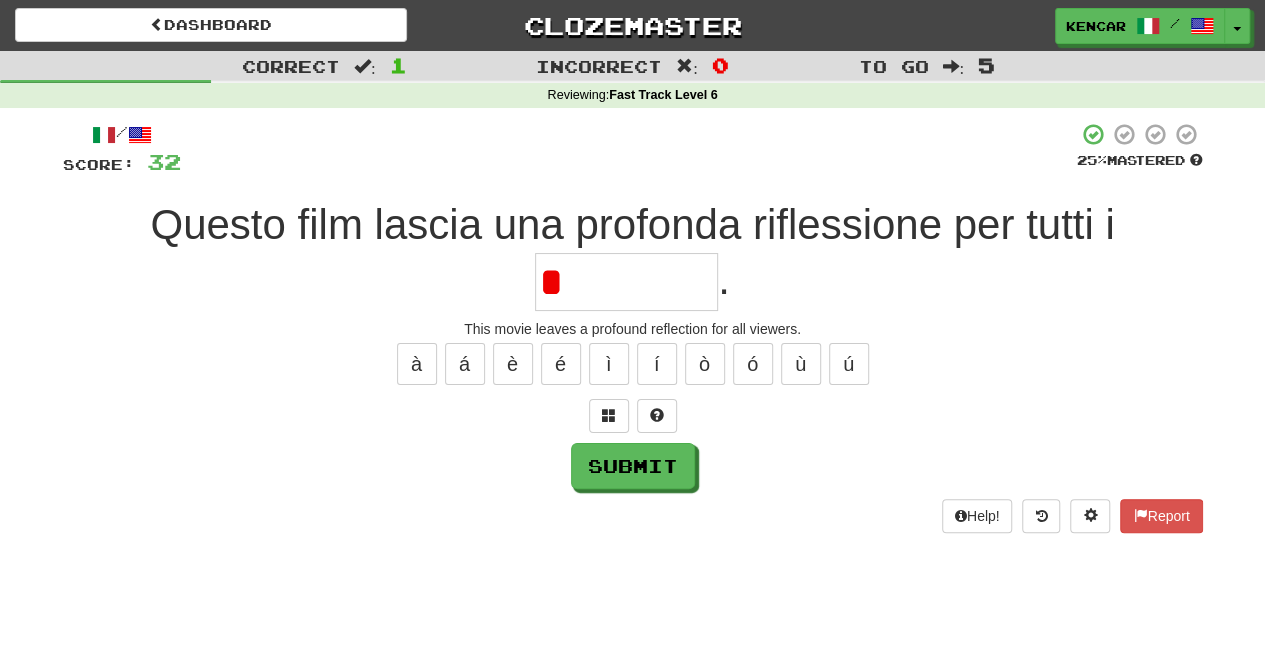 type on "**********" 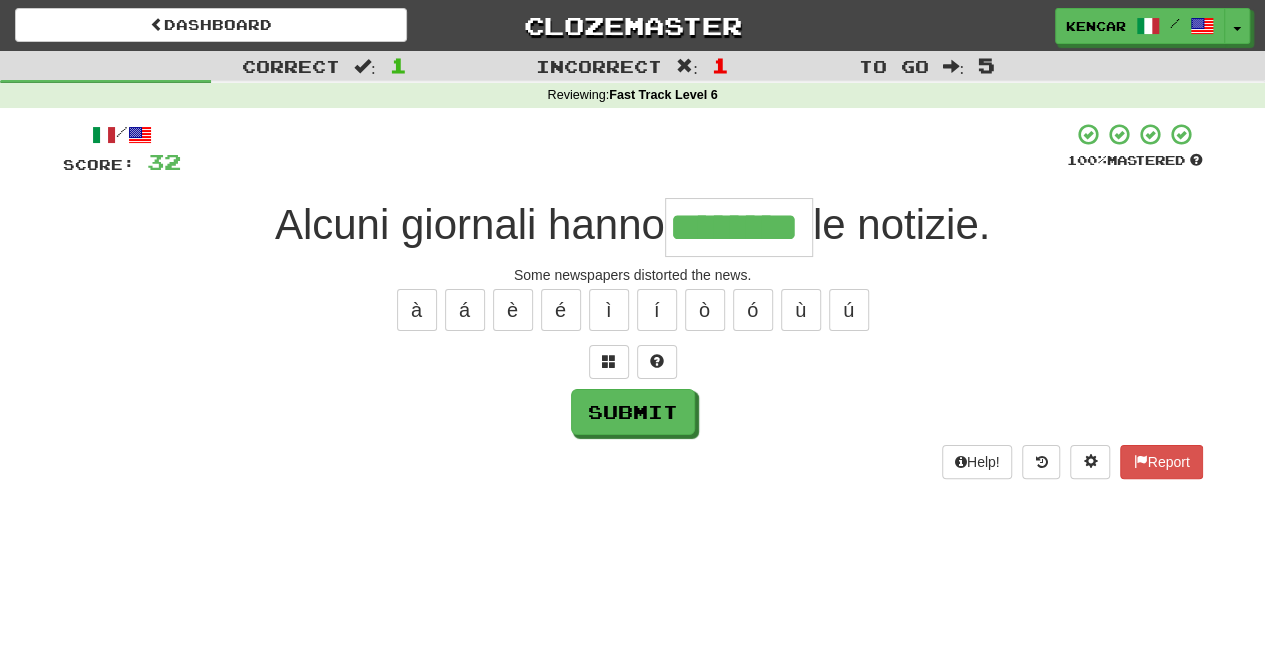 type on "********" 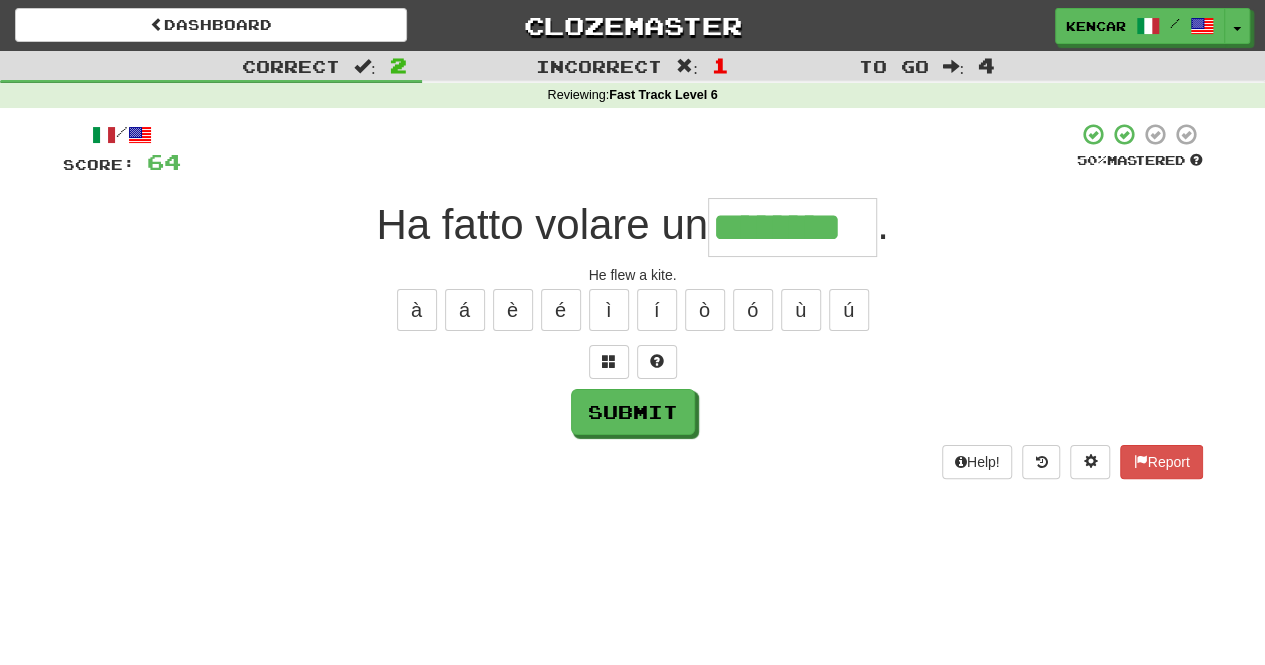 type on "********" 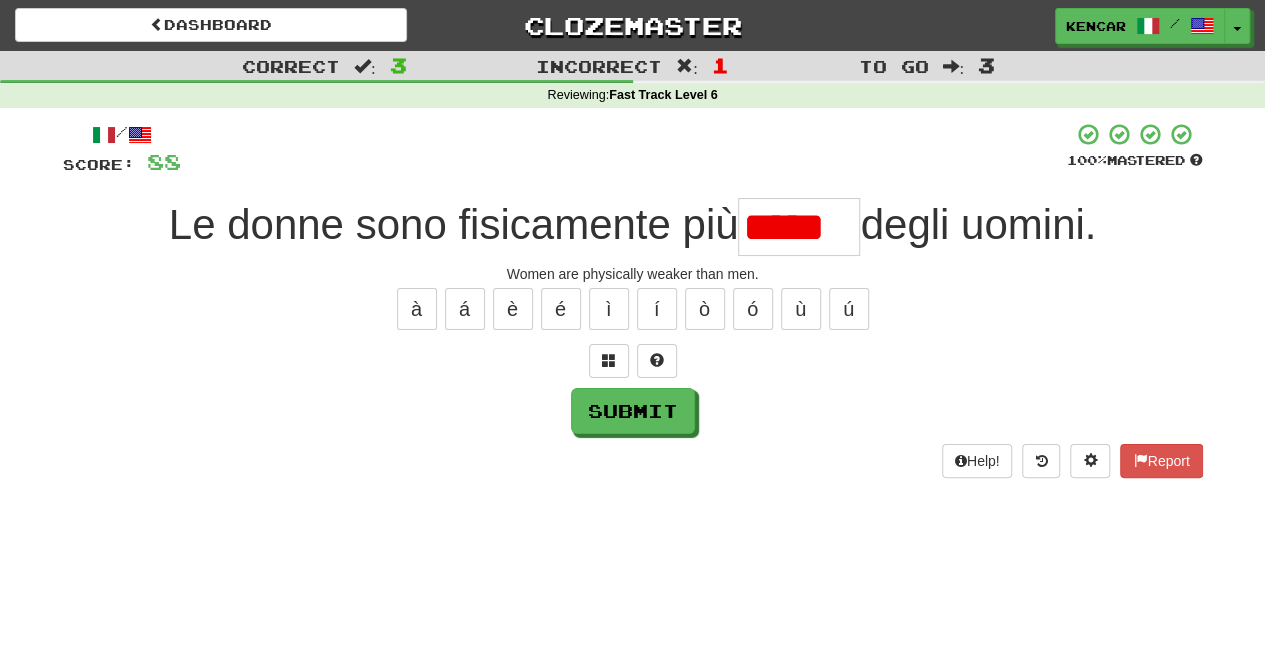 scroll, scrollTop: 0, scrollLeft: 0, axis: both 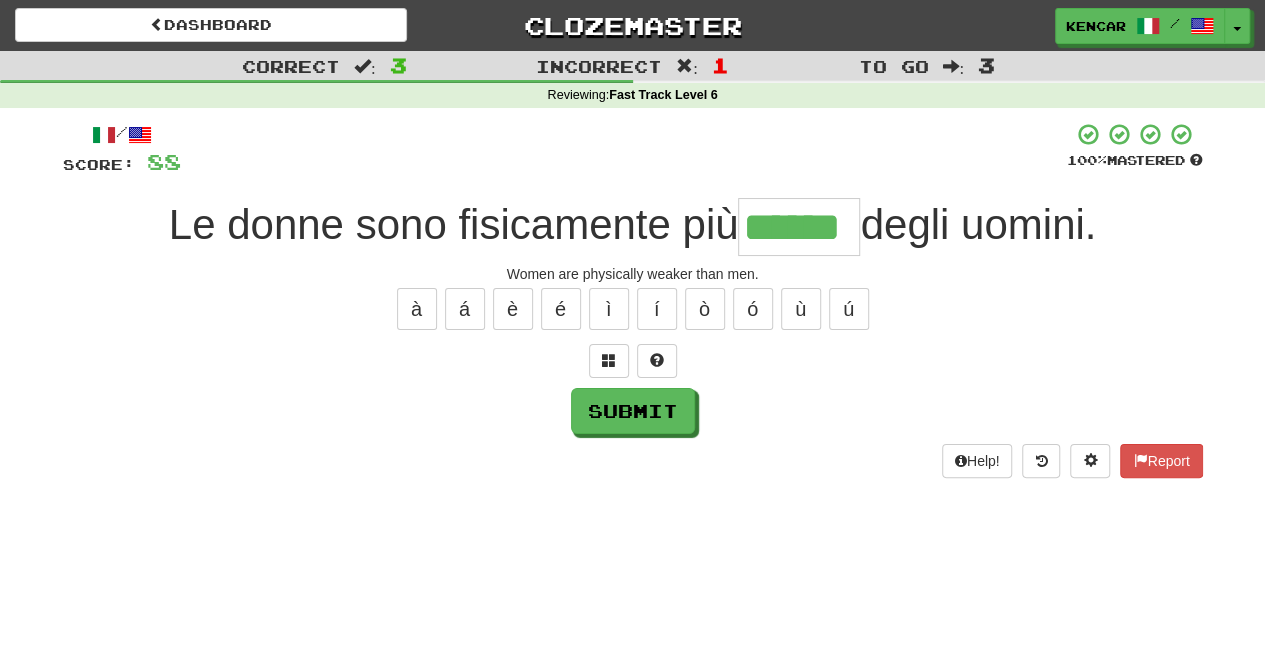 type on "******" 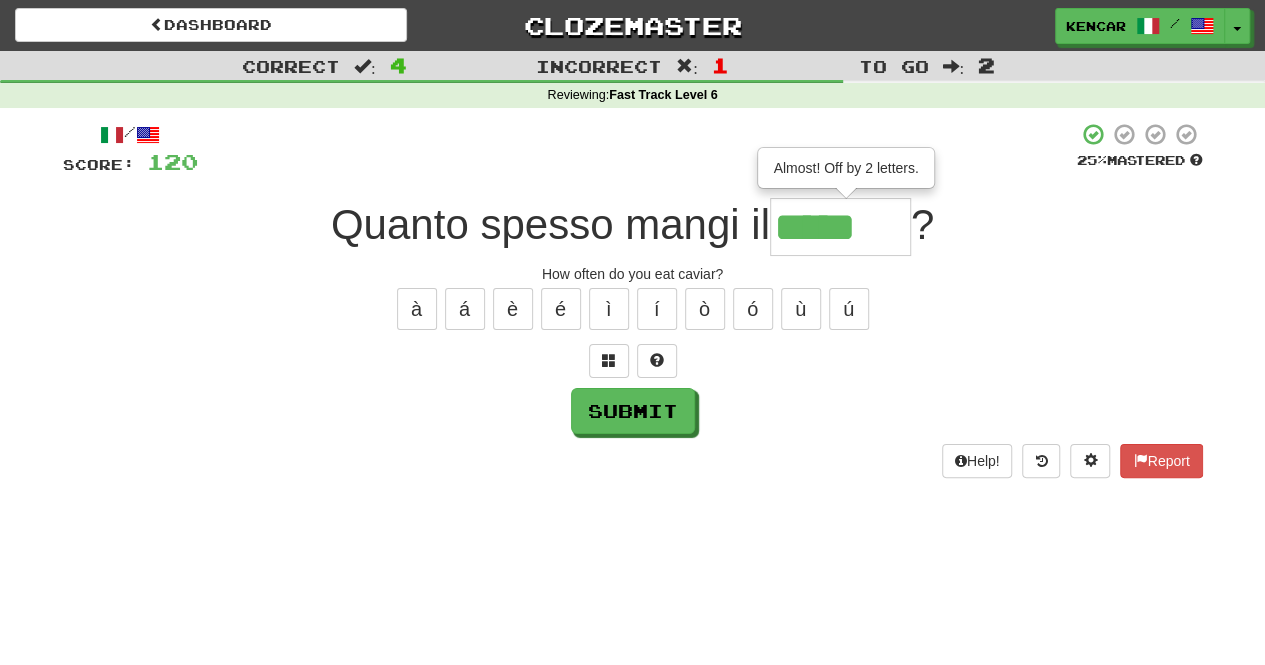 type on "*******" 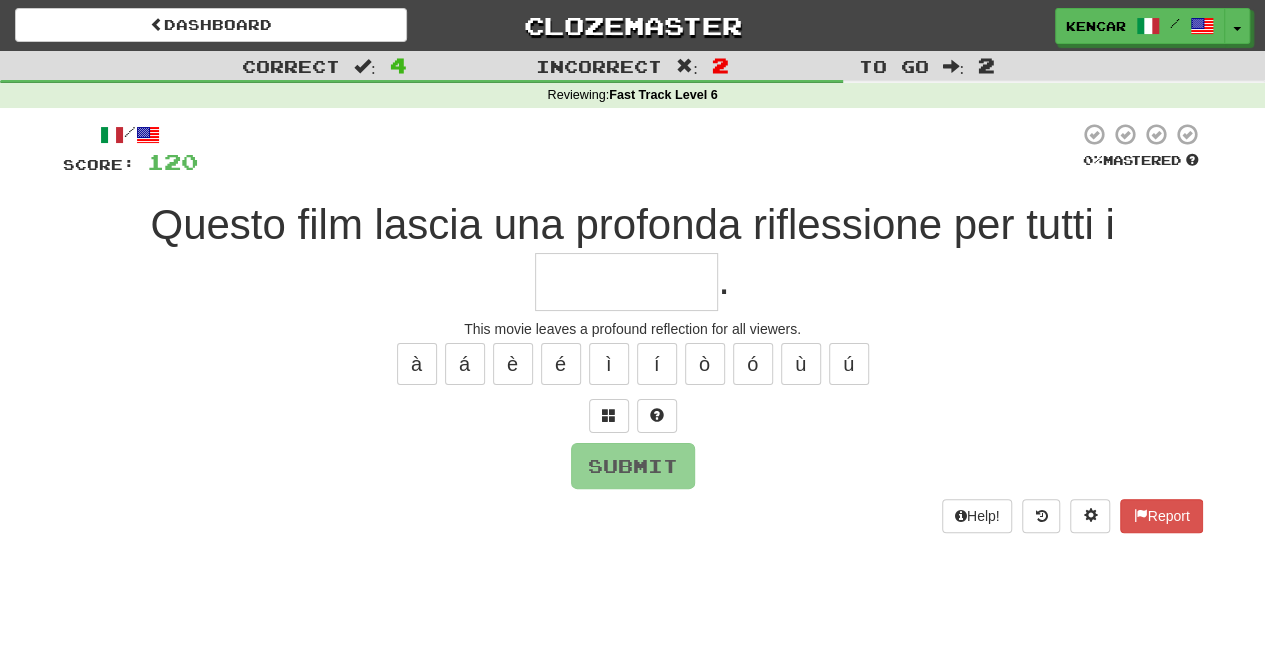 type on "*" 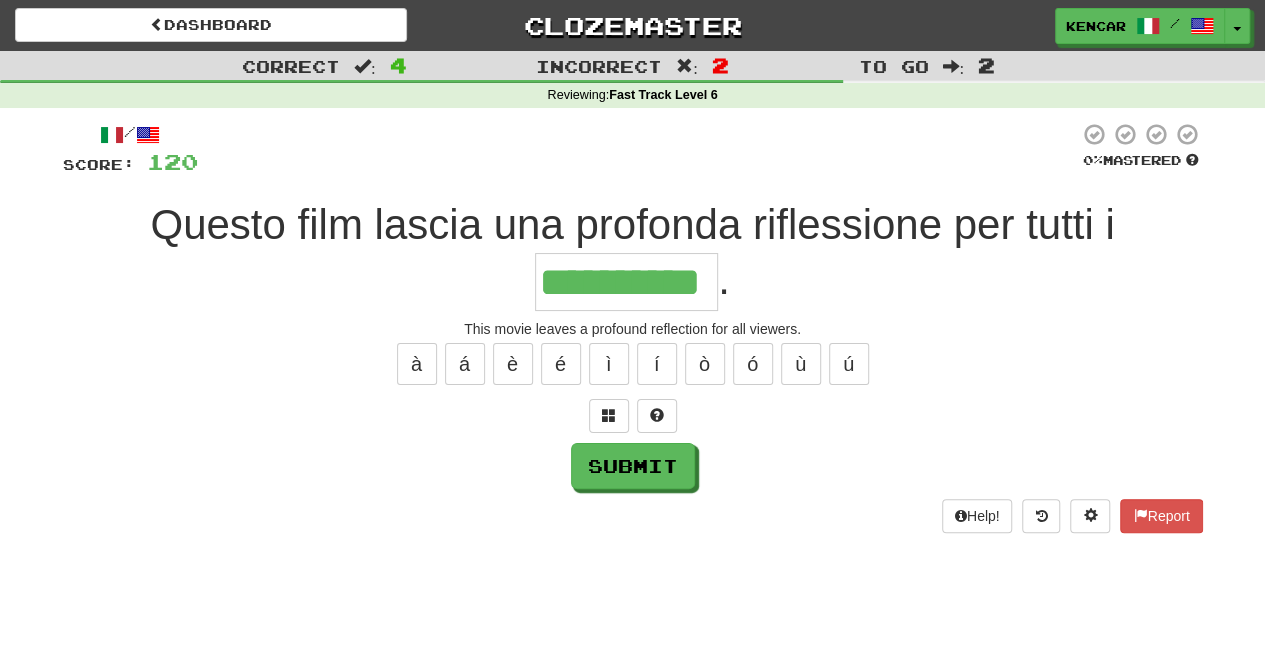 type on "**********" 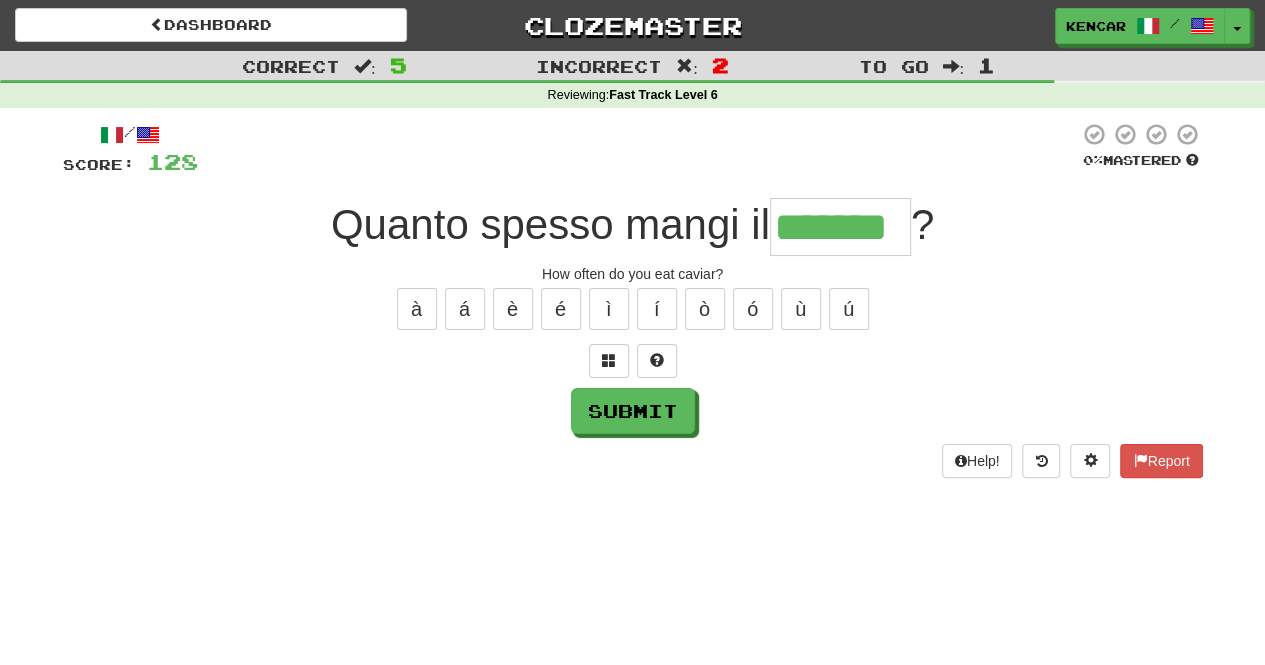 type on "*******" 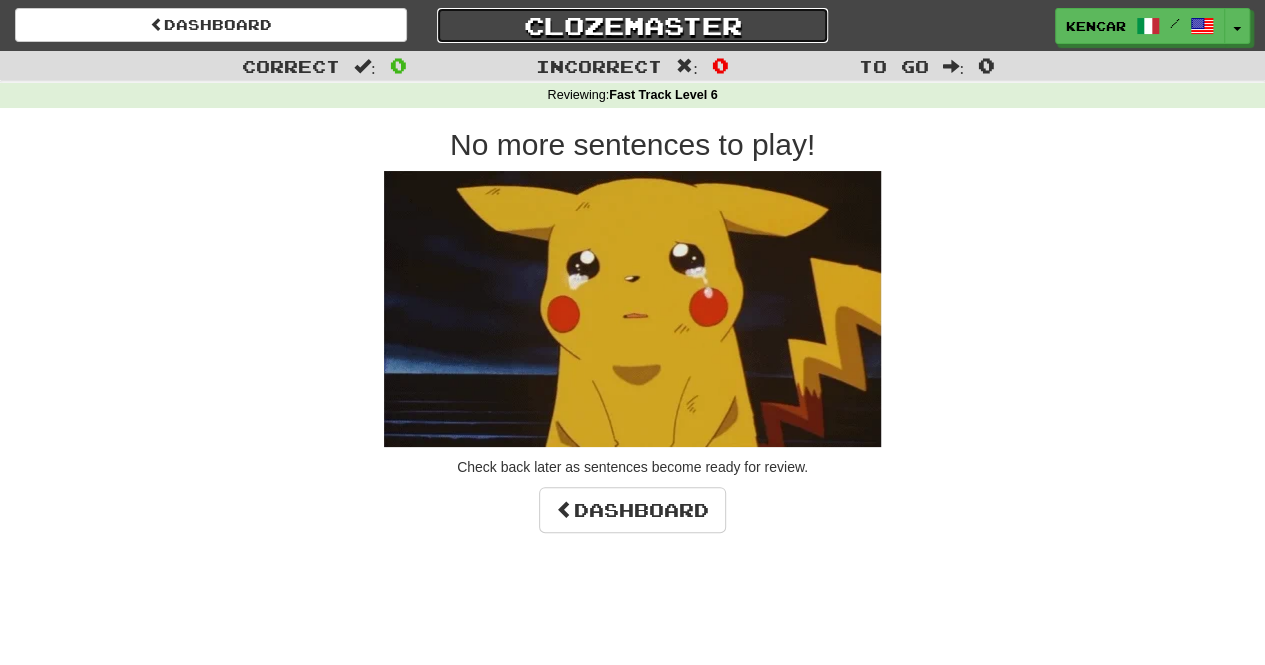 click on "Clozemaster" at bounding box center [633, 25] 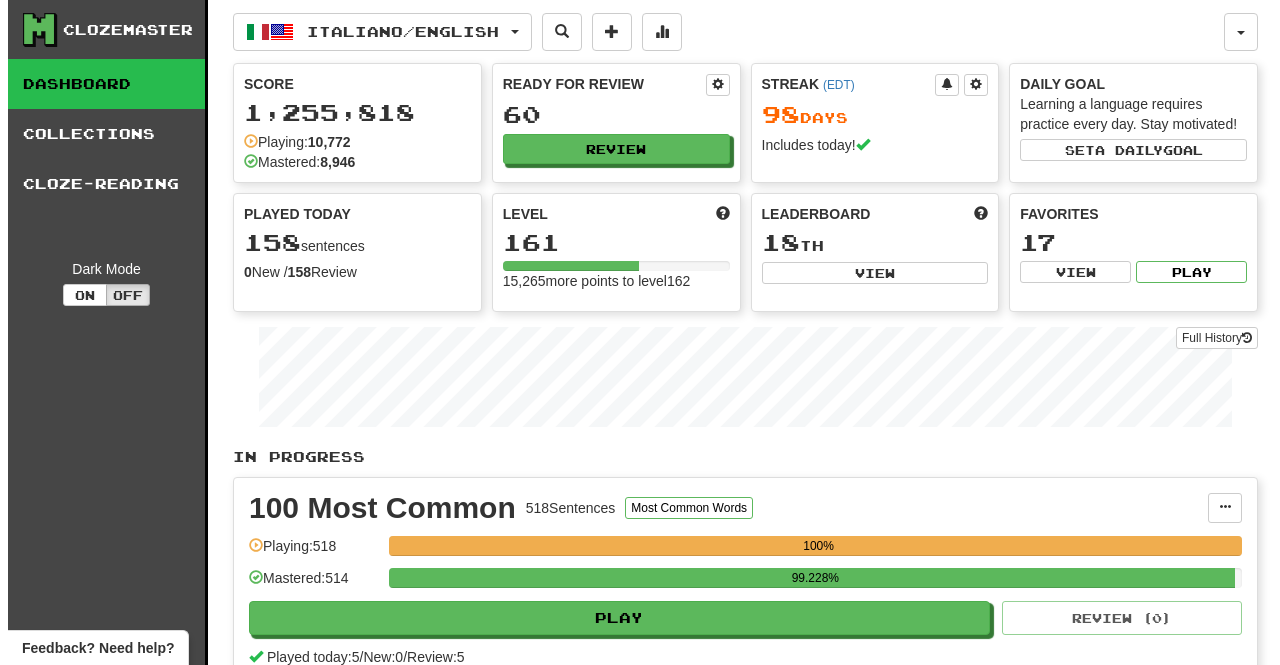 scroll, scrollTop: 0, scrollLeft: 0, axis: both 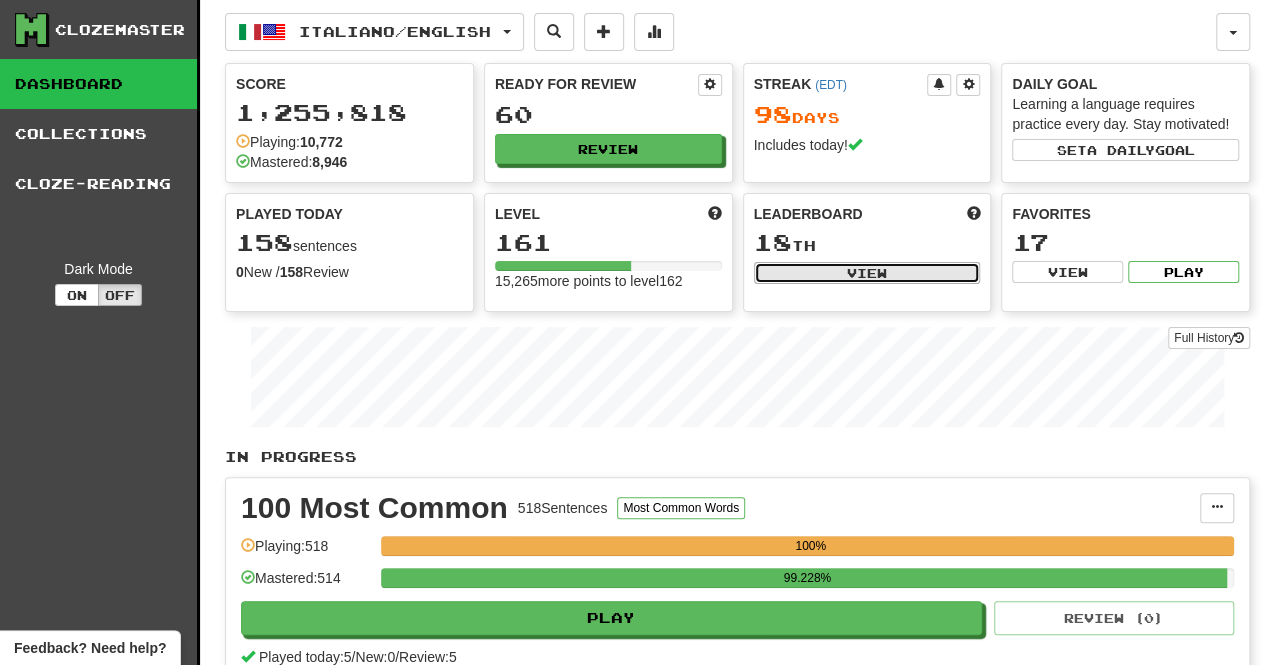 click on "View" at bounding box center [867, 273] 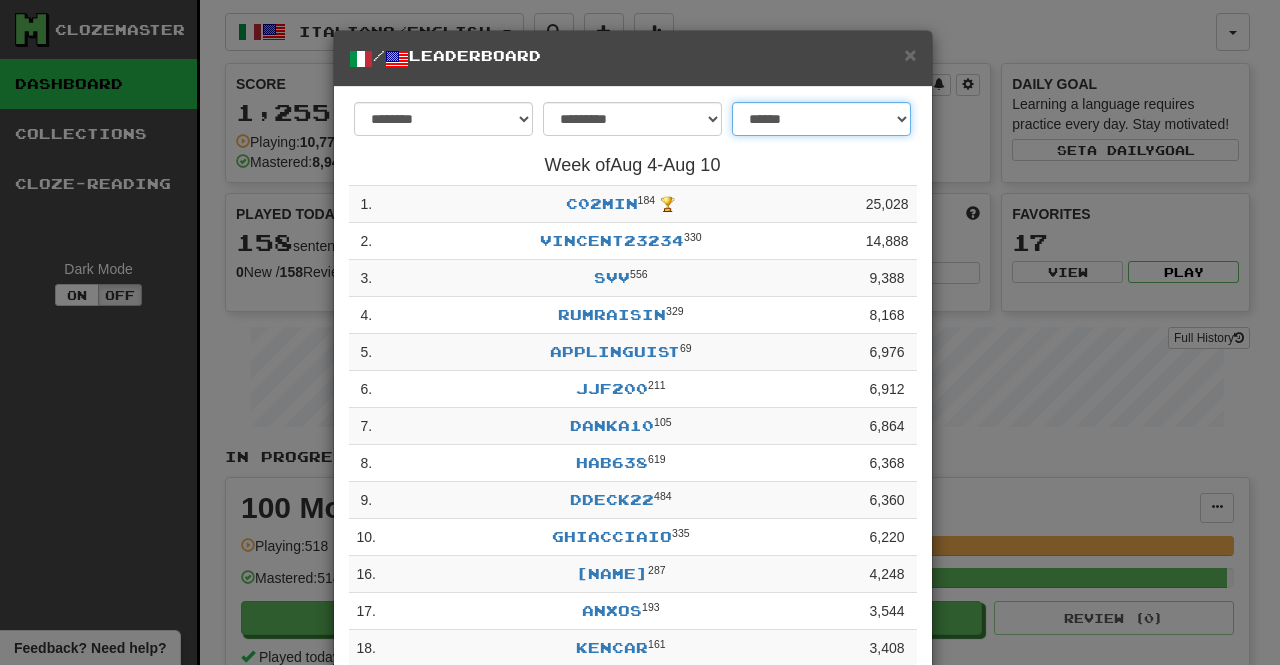 click on "**********" at bounding box center (821, 119) 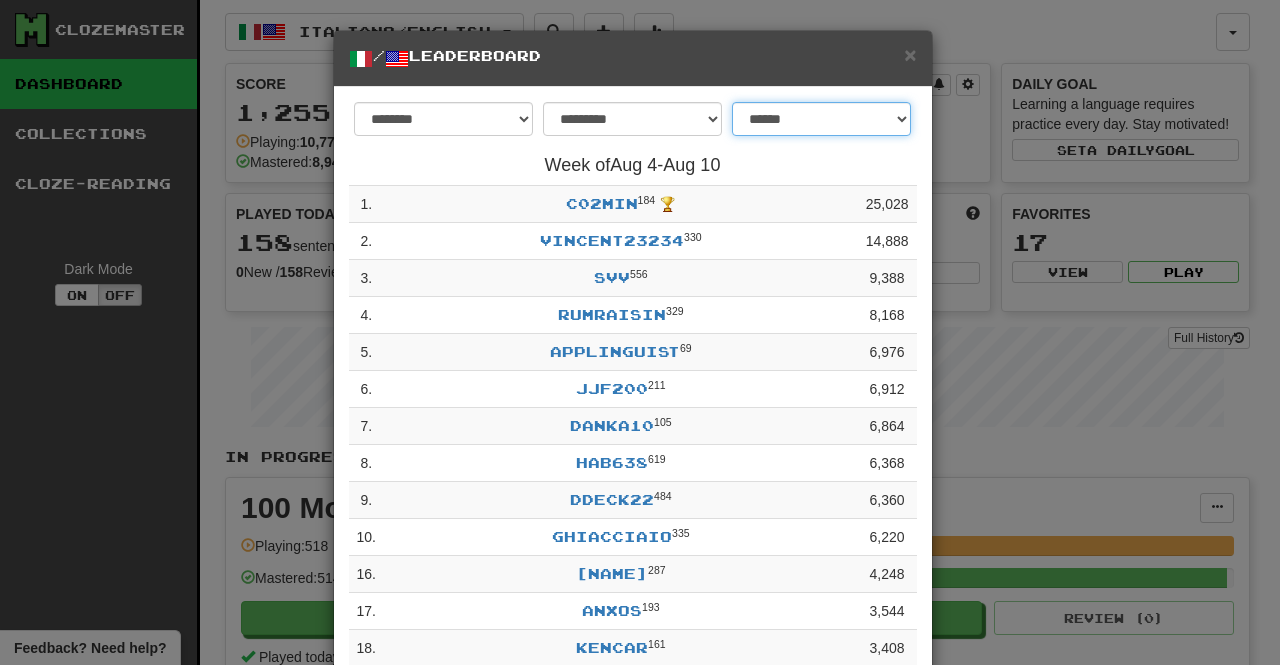 select on "**********" 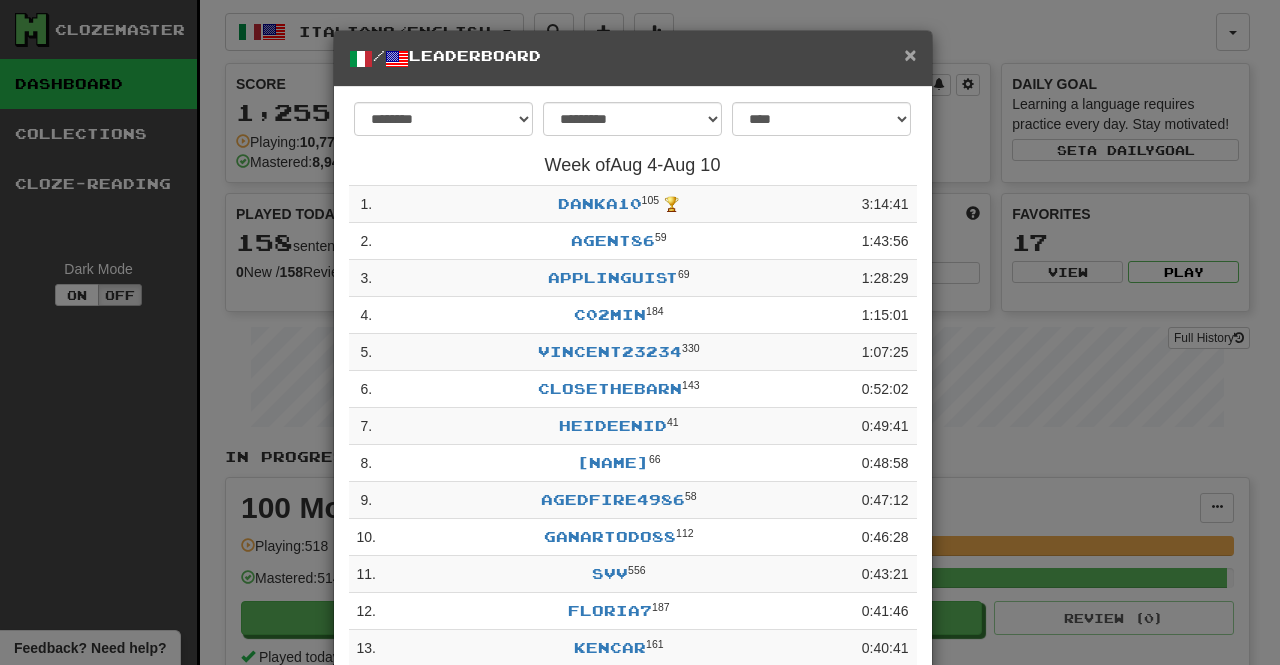click on "×" at bounding box center [910, 54] 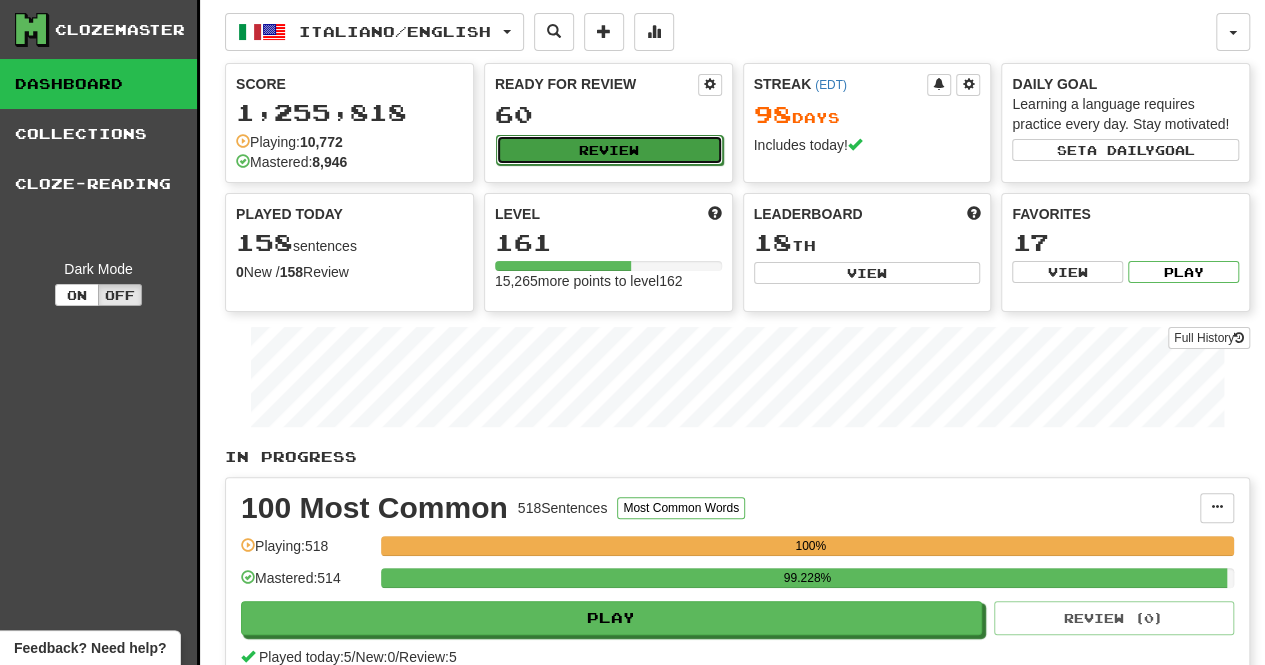 click on "Review" at bounding box center [609, 150] 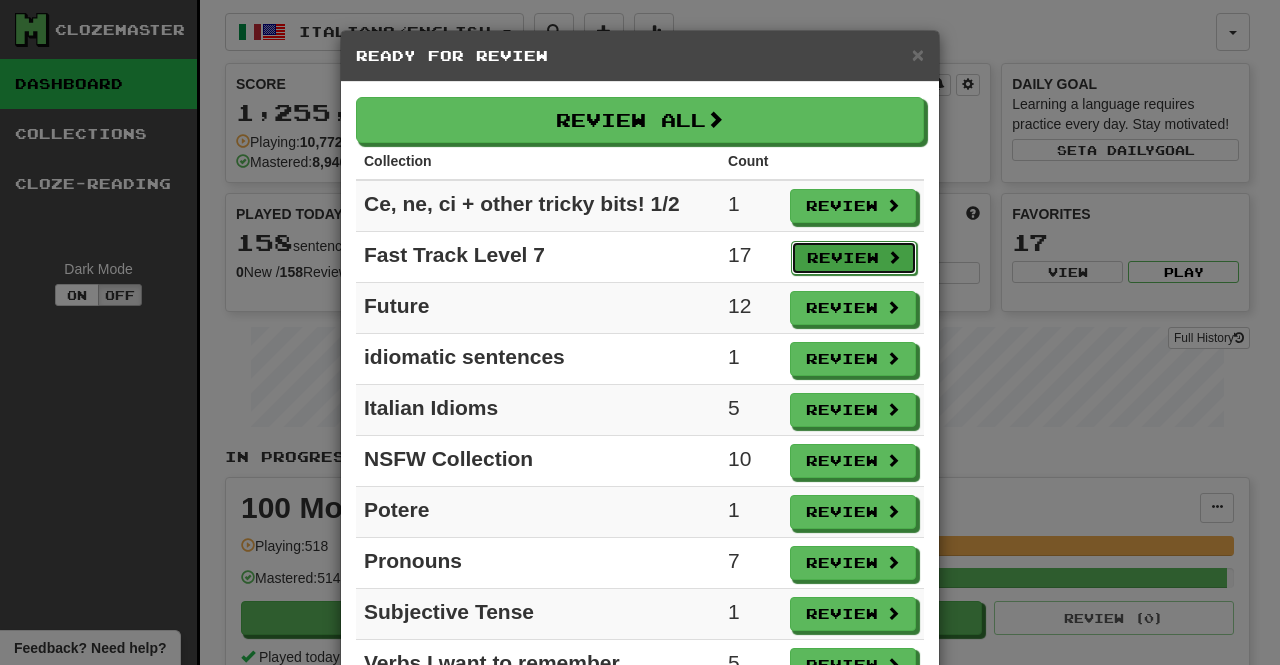 click on "Review" at bounding box center (854, 258) 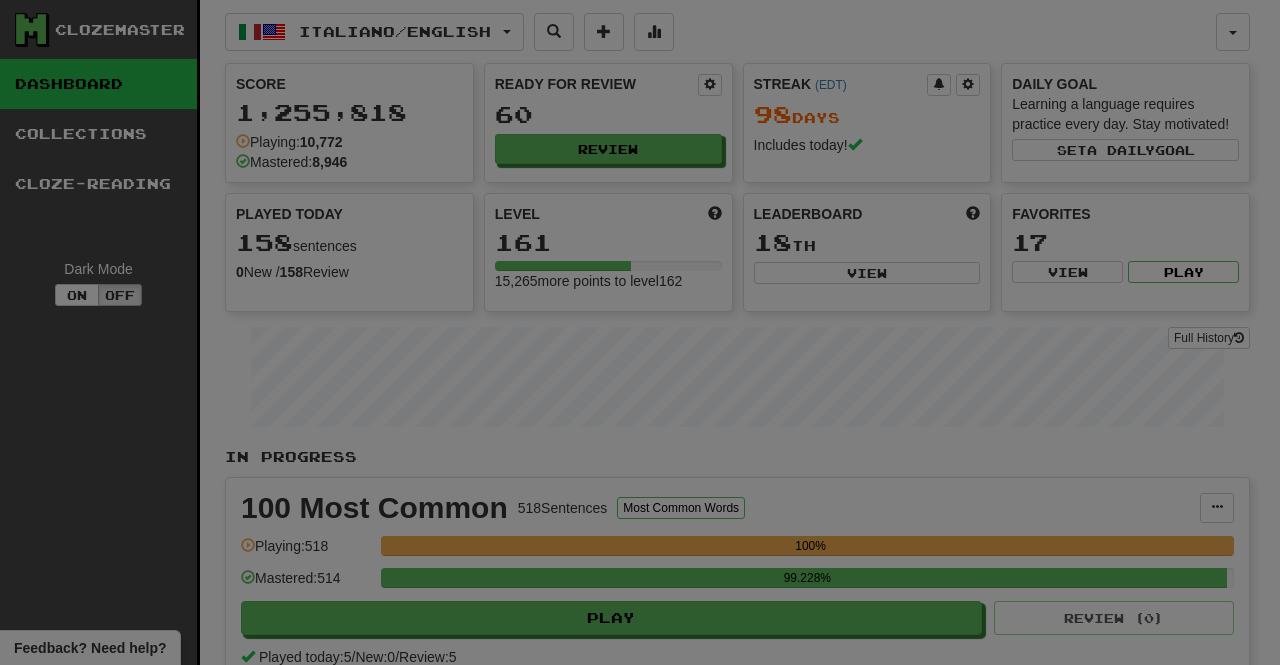 select on "**" 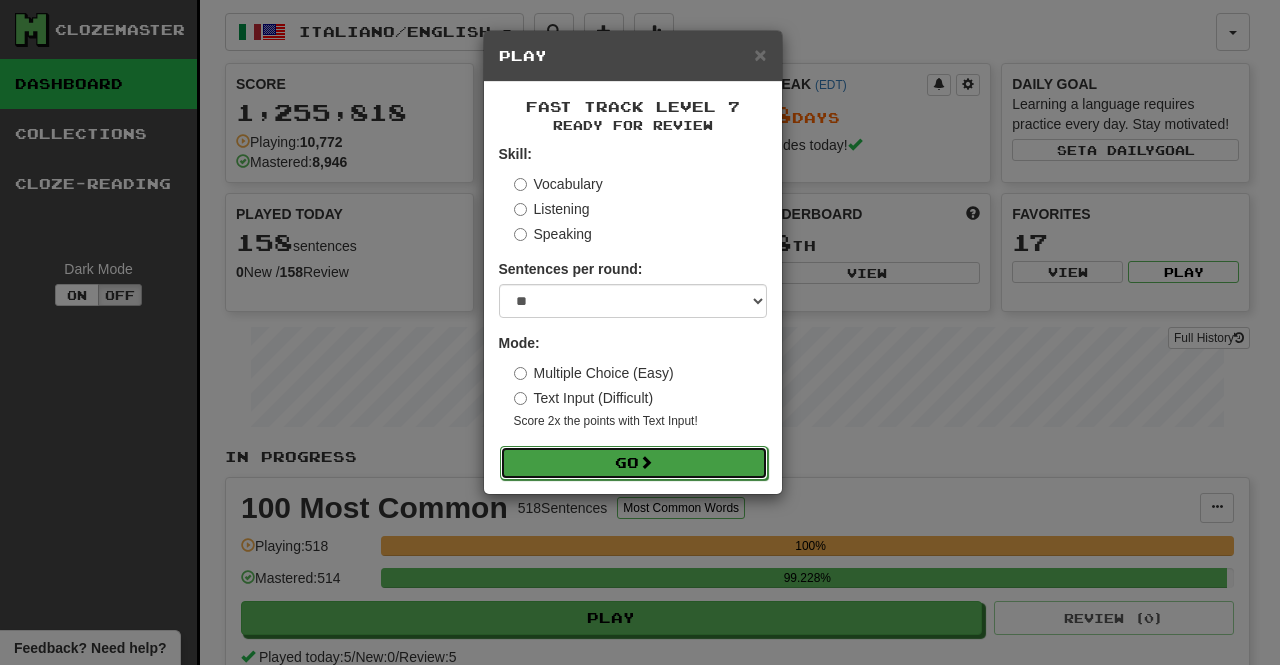 click on "Go" at bounding box center (634, 463) 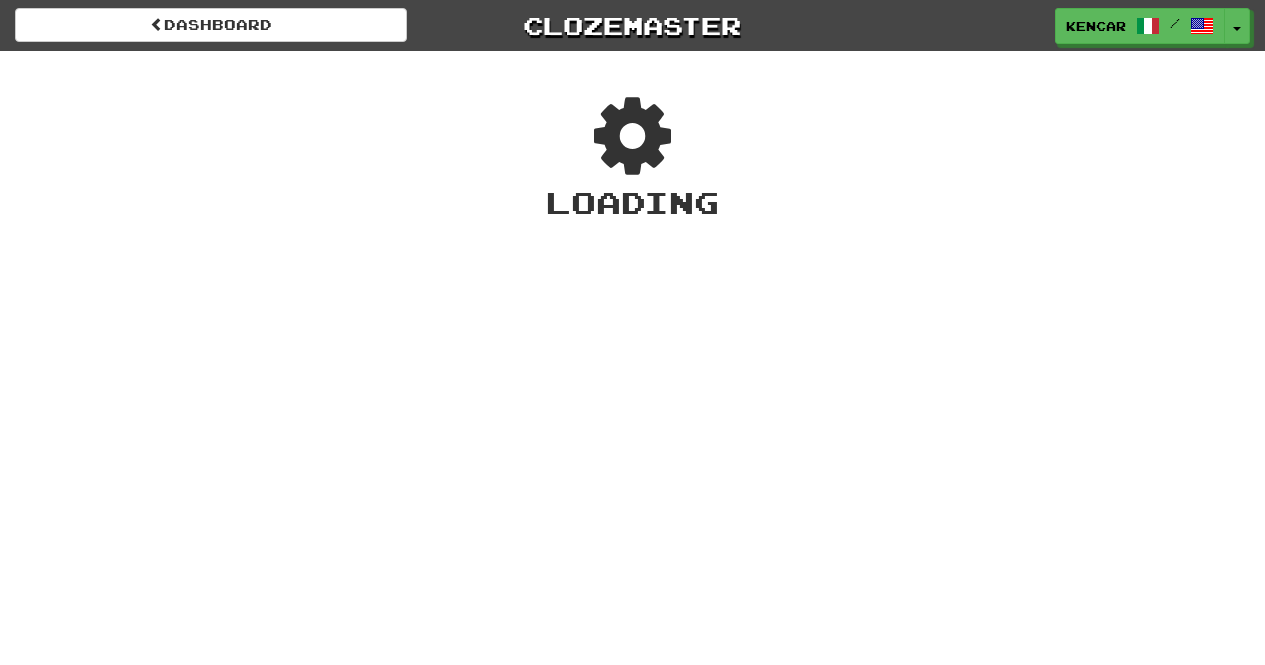 scroll, scrollTop: 0, scrollLeft: 0, axis: both 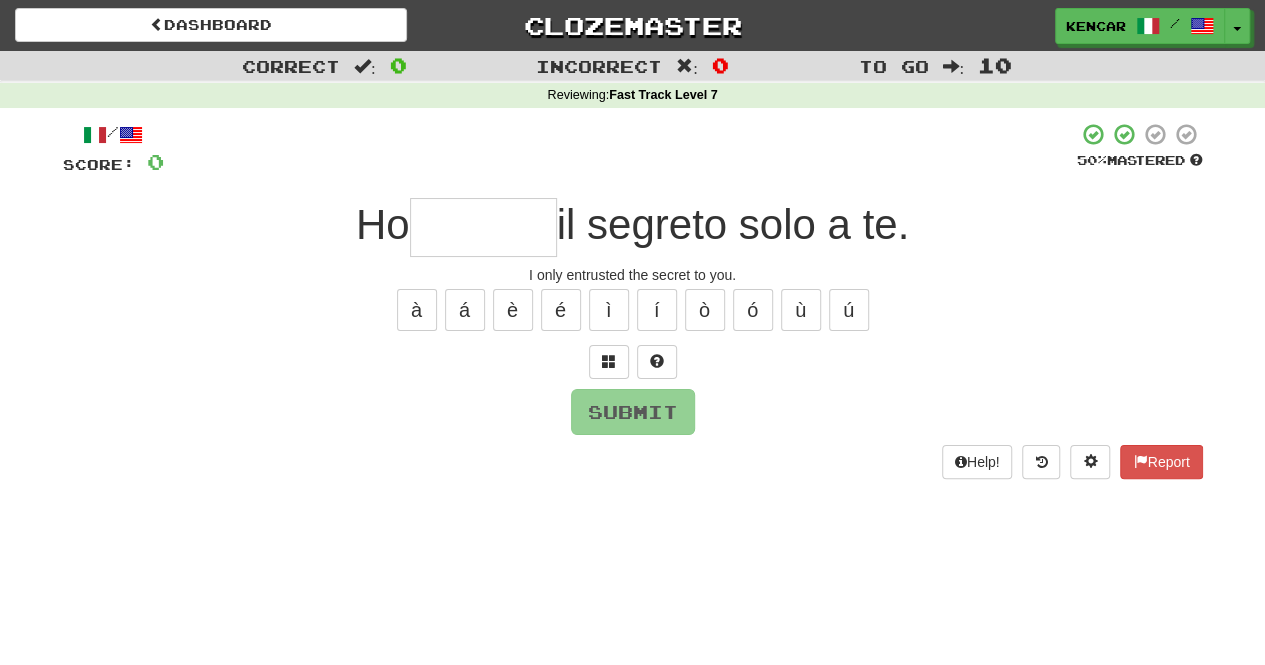 click at bounding box center (483, 227) 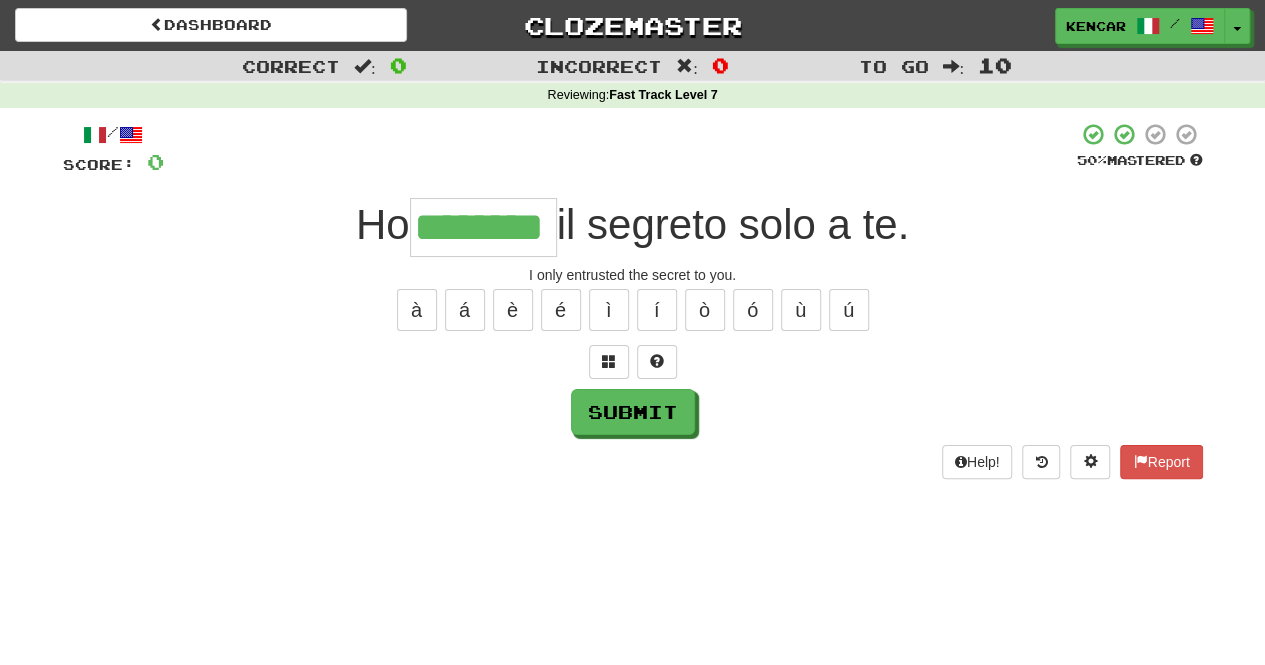 type on "********" 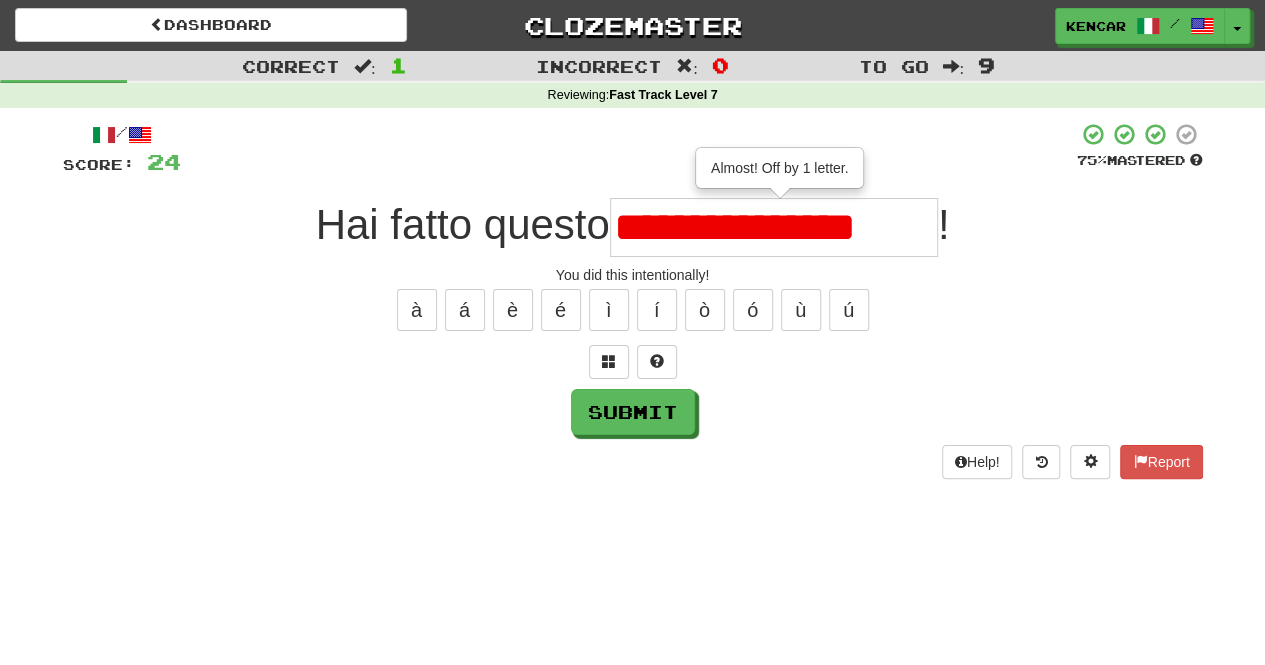 type on "**********" 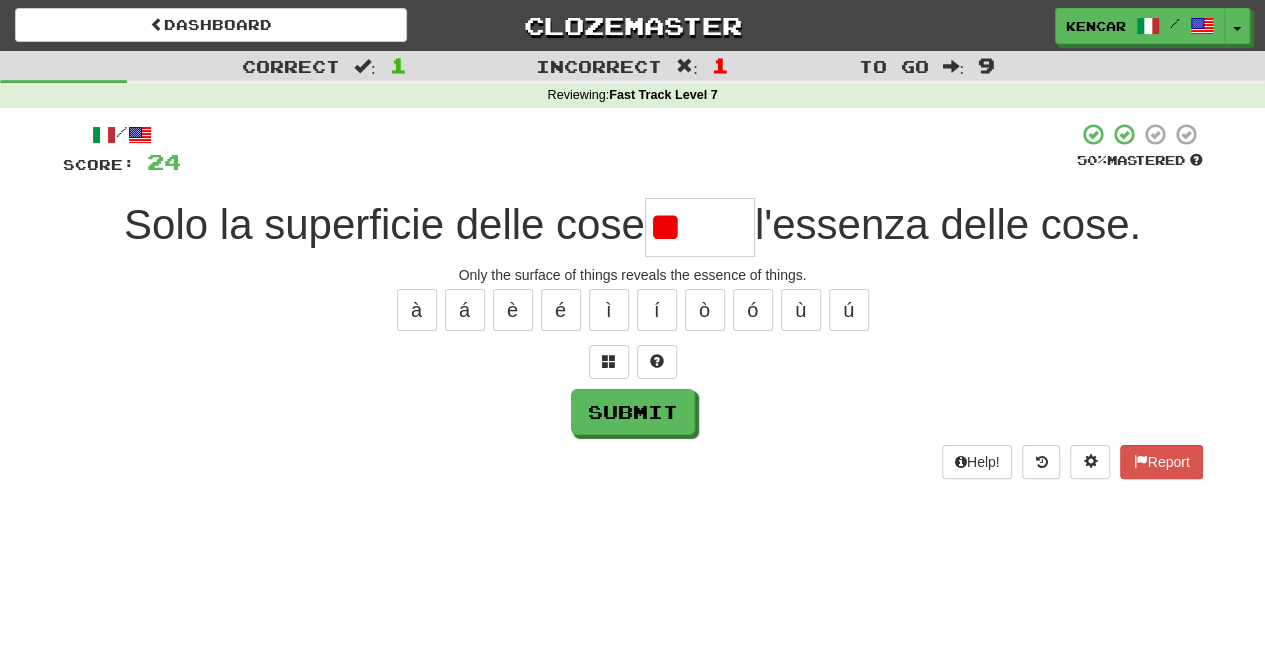 type on "*" 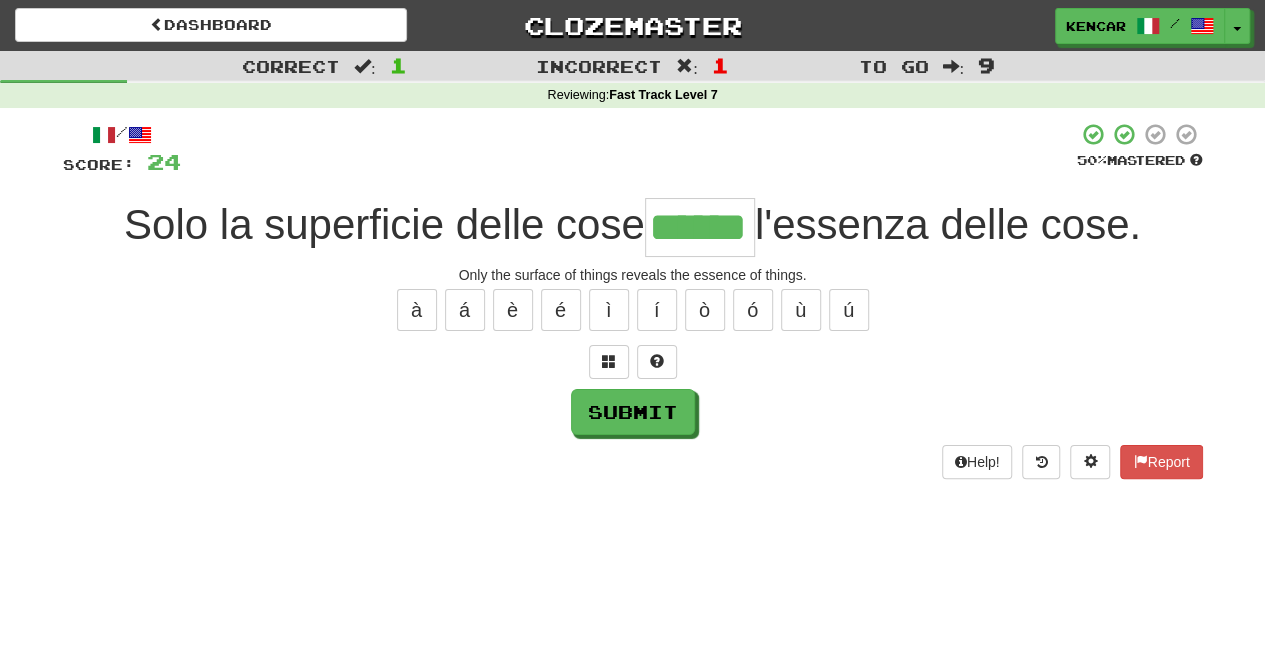 type on "******" 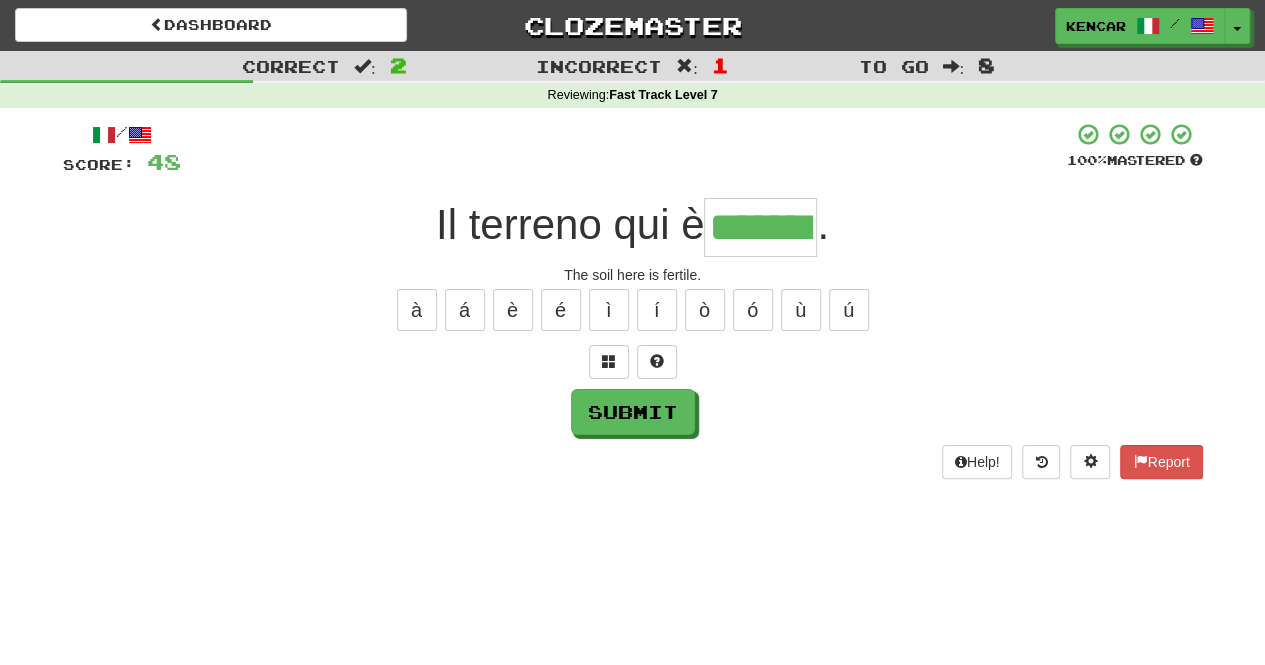 type on "*******" 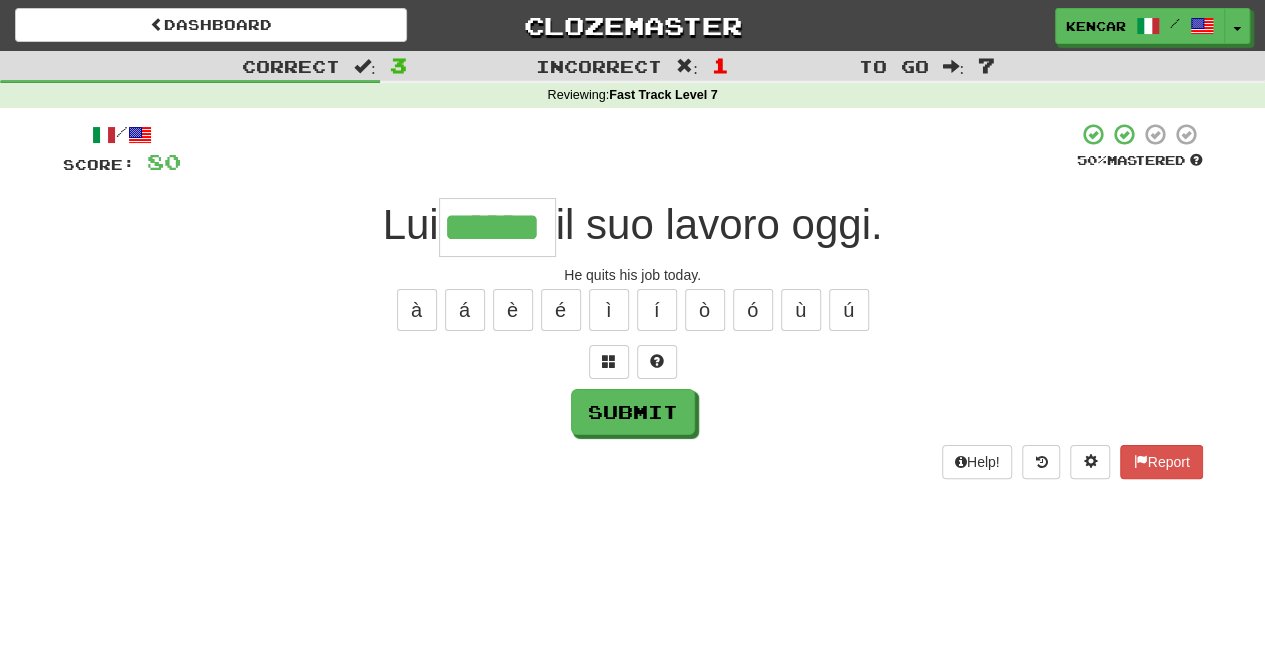 type on "******" 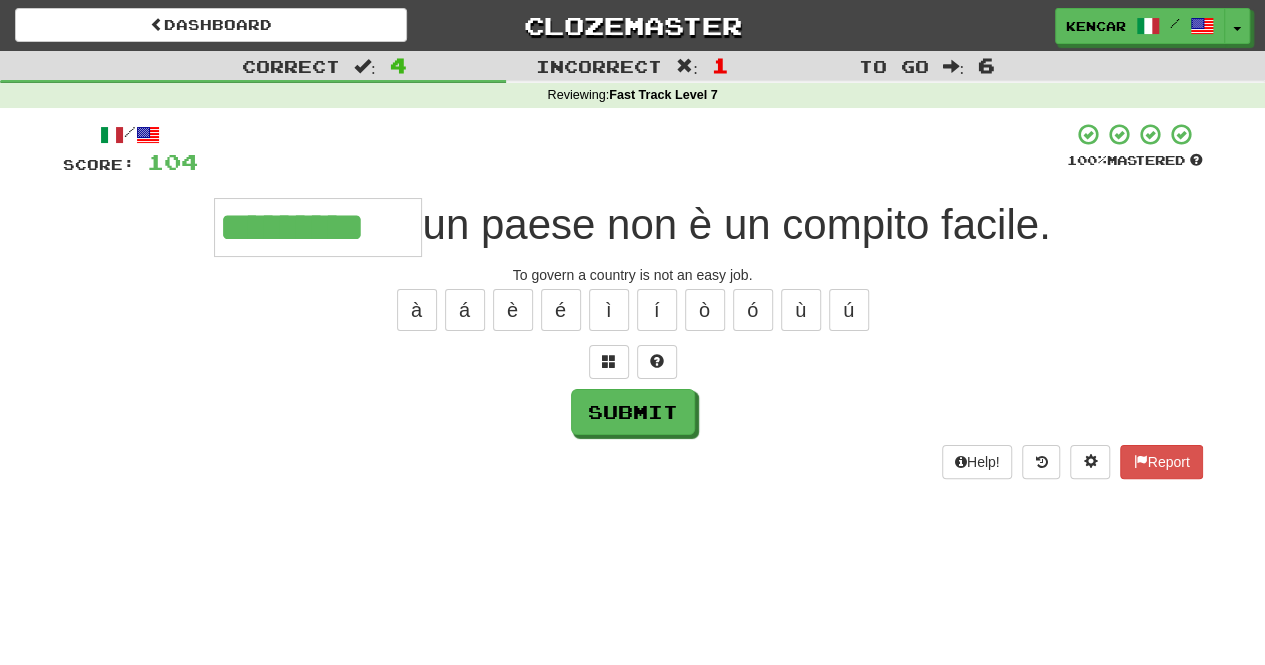 type on "*********" 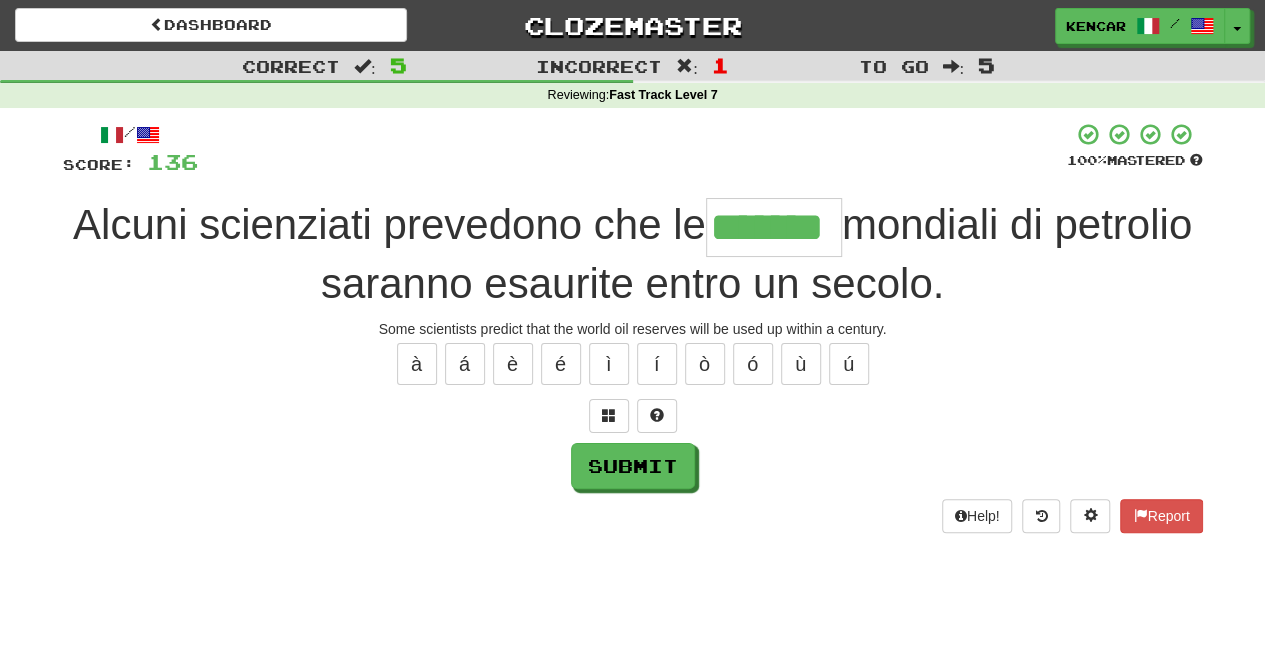 type on "*******" 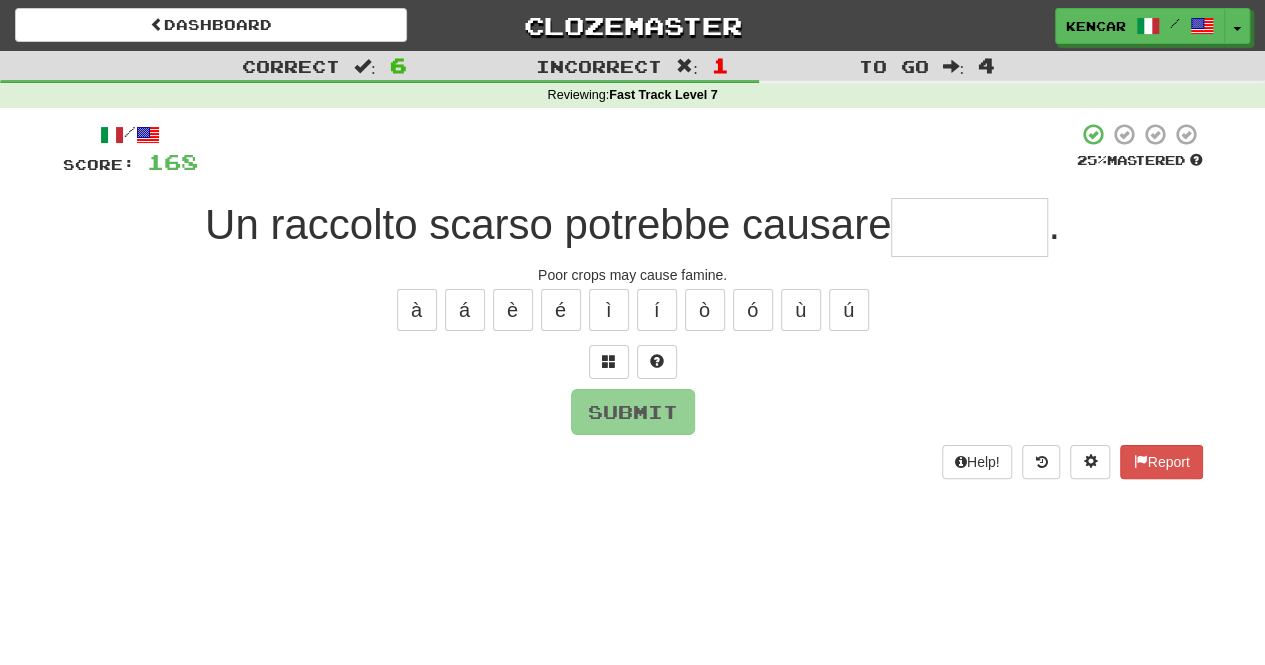 type on "*" 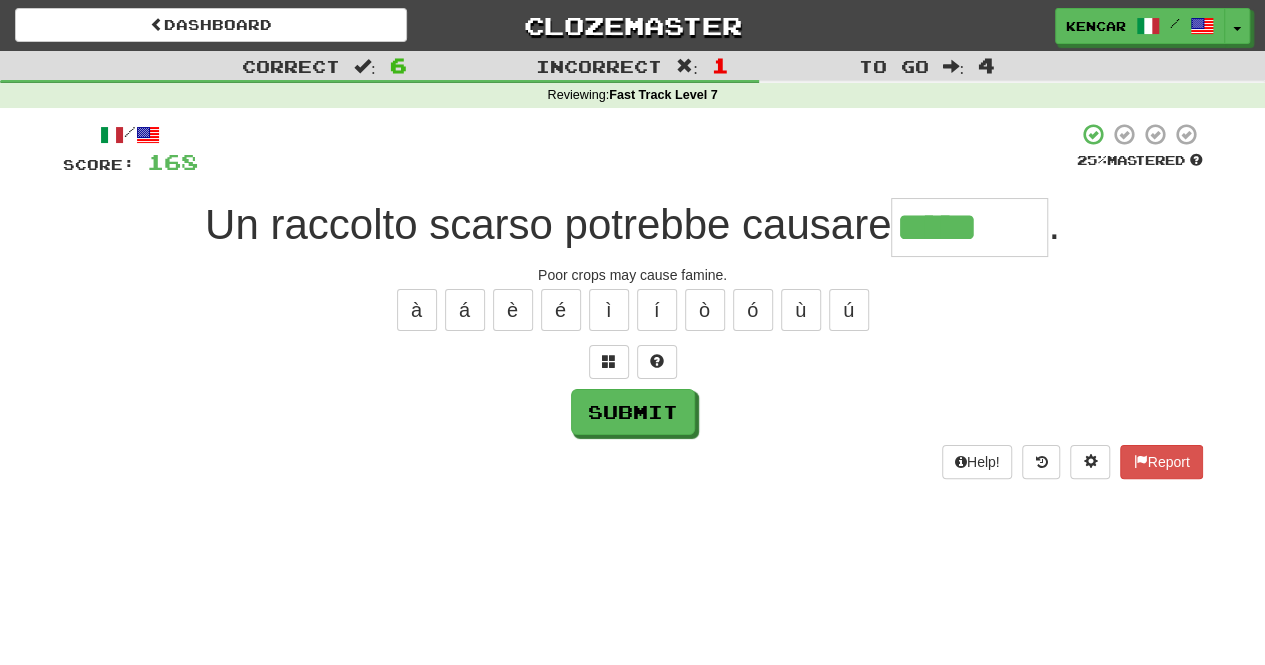 type on "********" 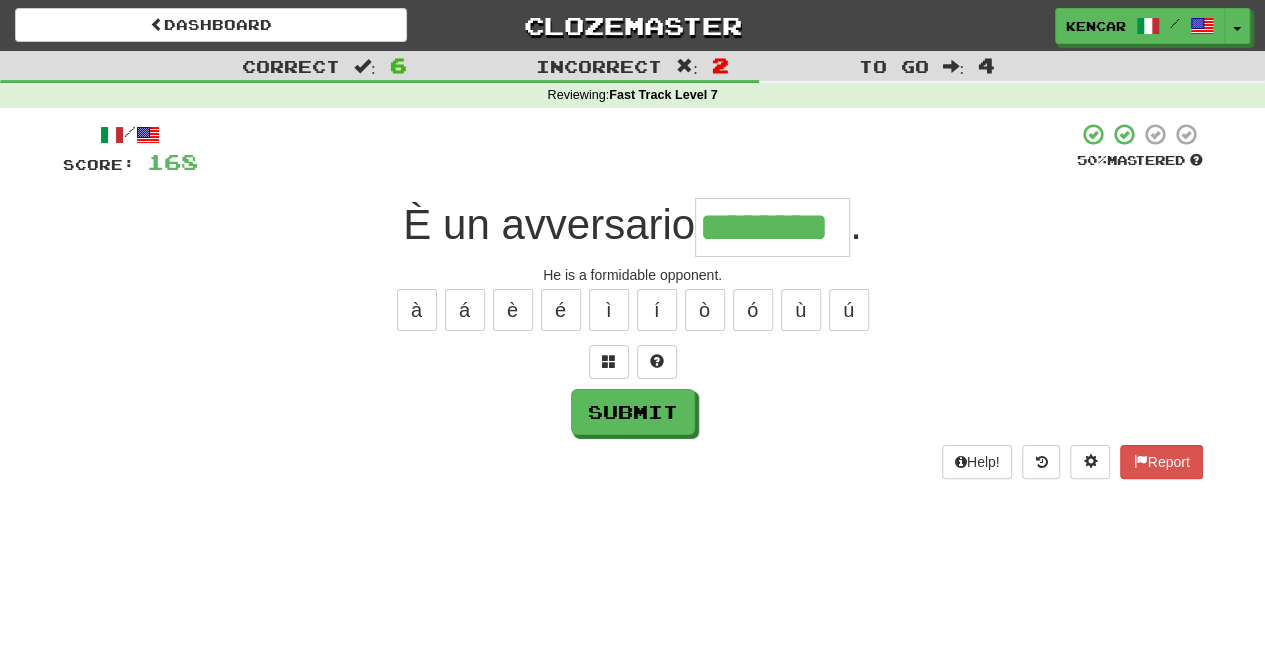 type on "********" 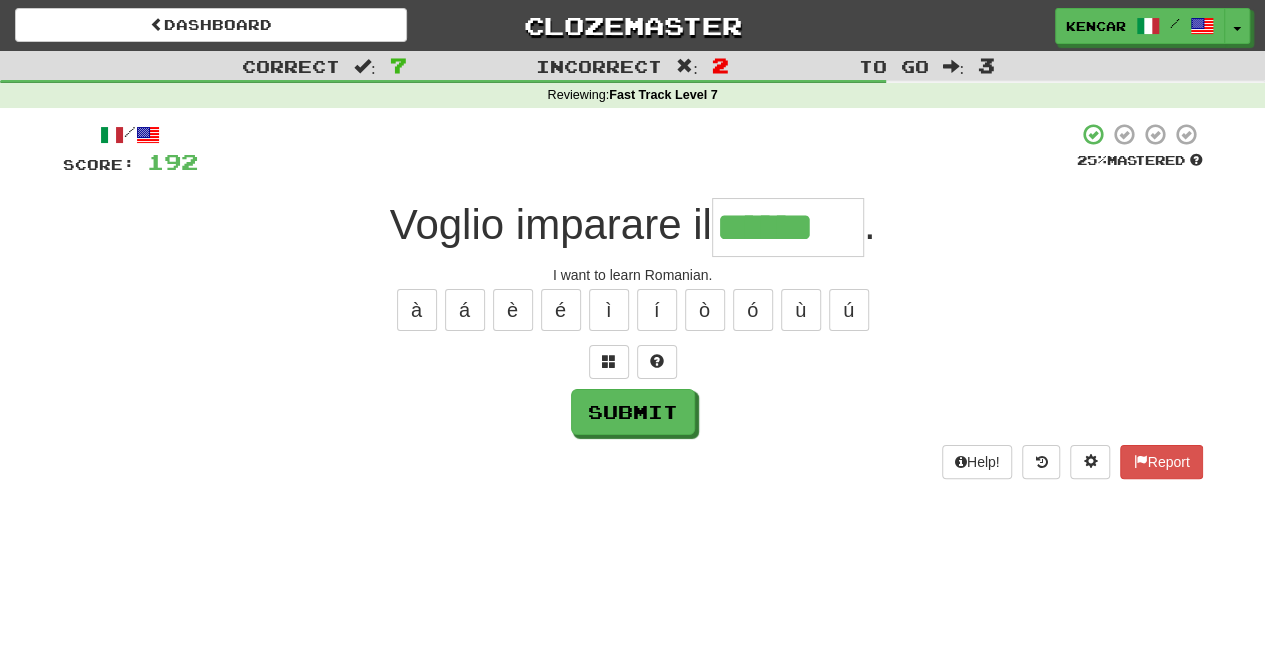scroll, scrollTop: 0, scrollLeft: 14, axis: horizontal 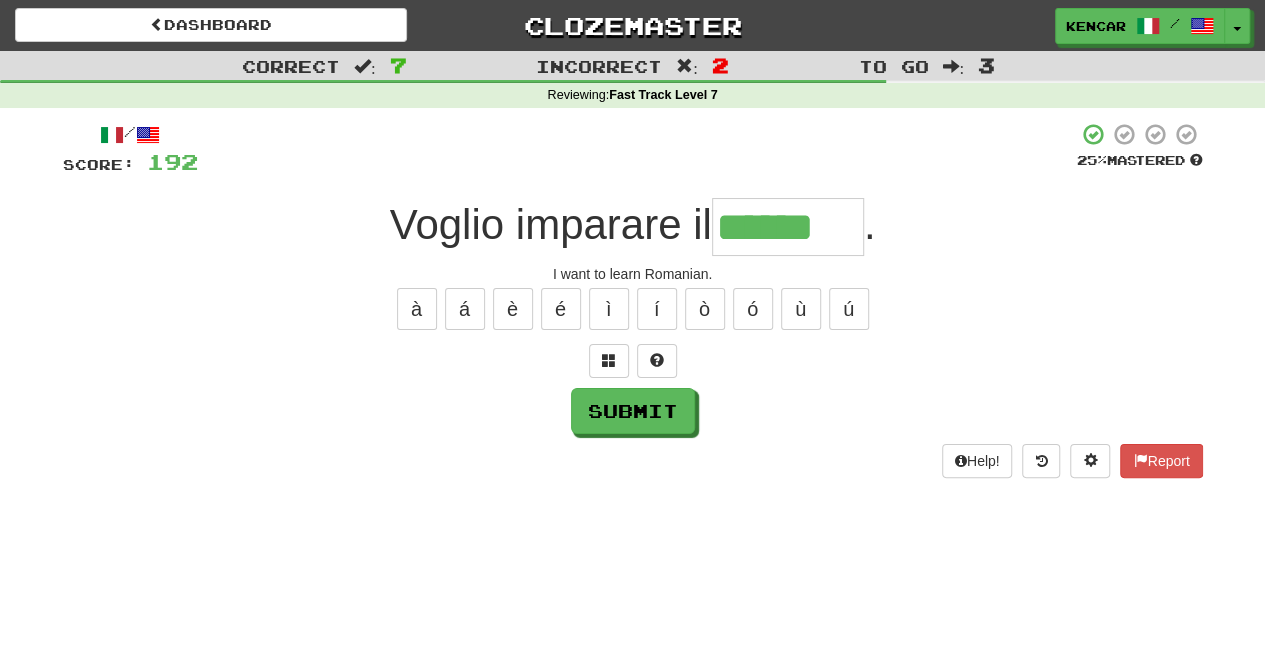 type on "******" 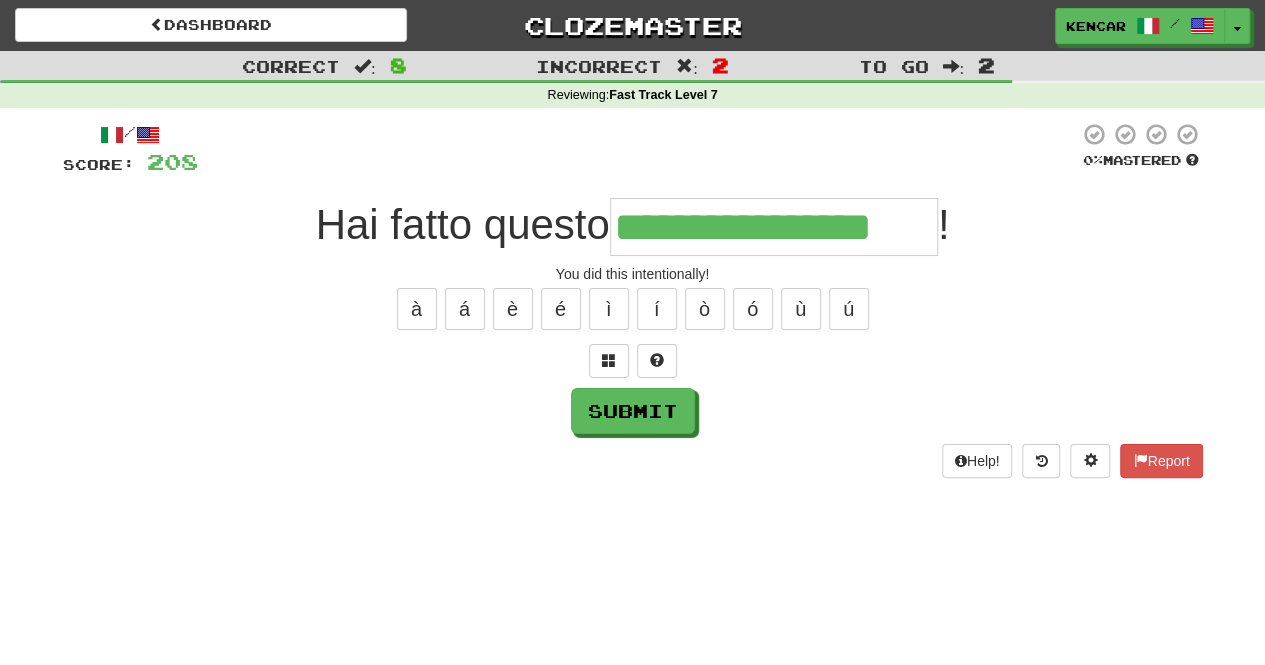 type on "**********" 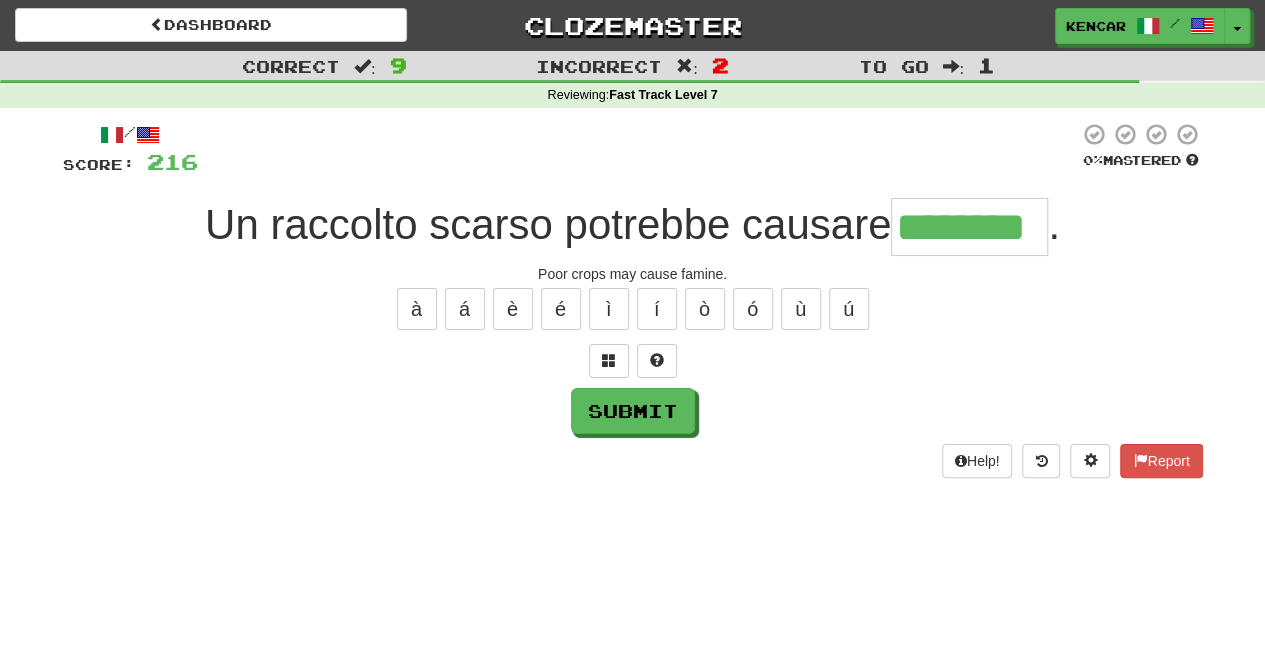 type on "********" 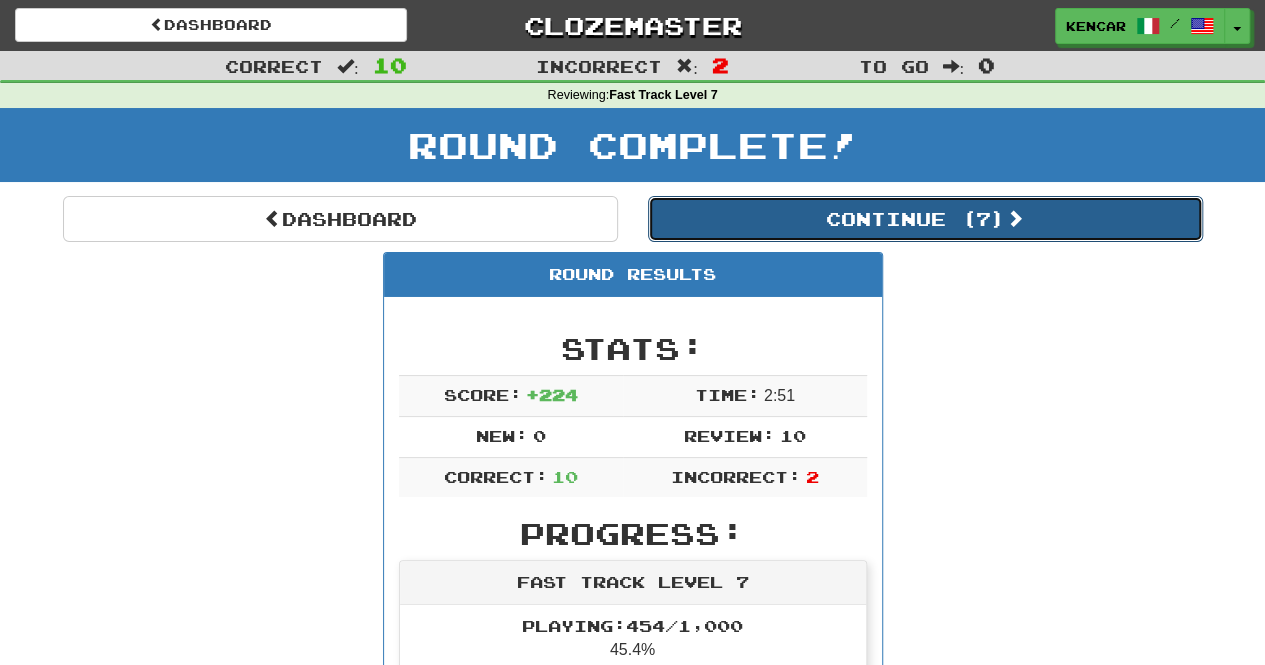 click on "Continue ( 7 )" at bounding box center [925, 219] 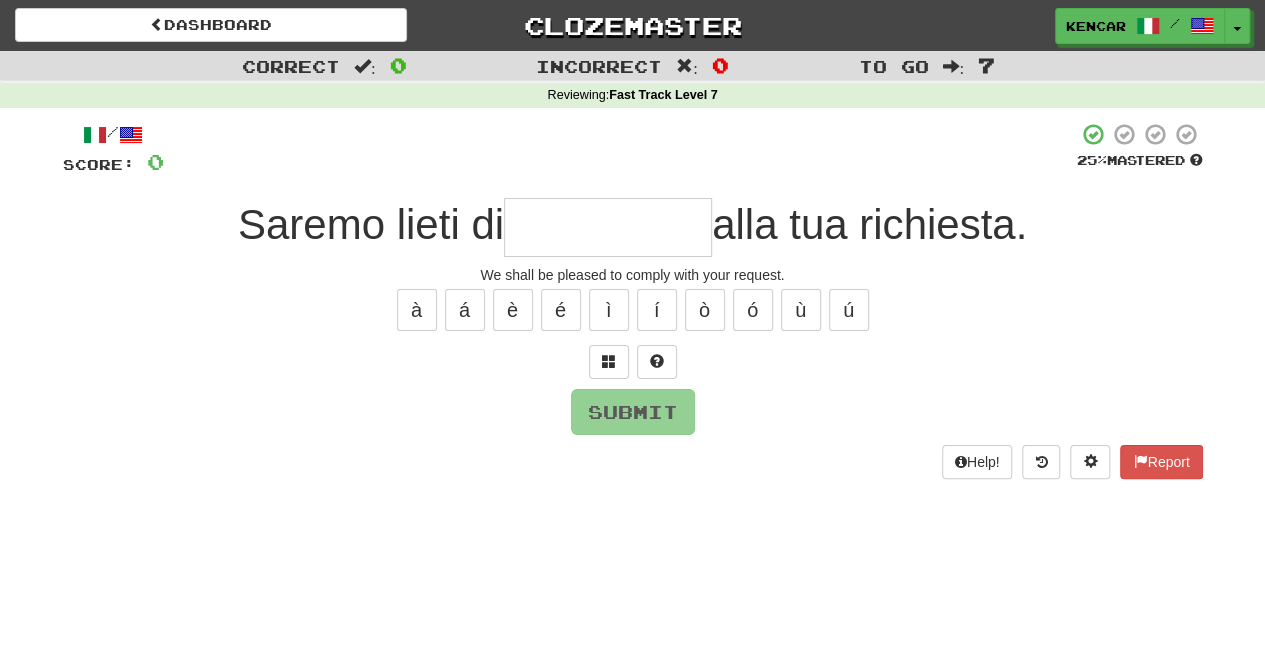 click at bounding box center [608, 227] 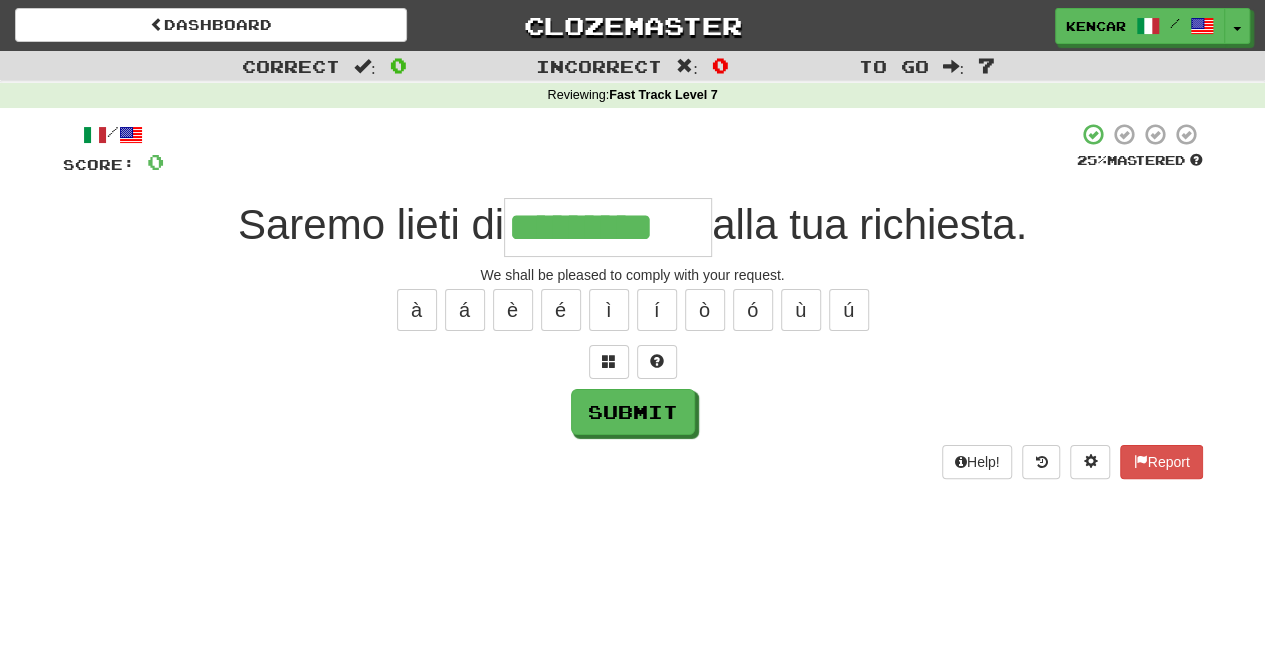 type on "*********" 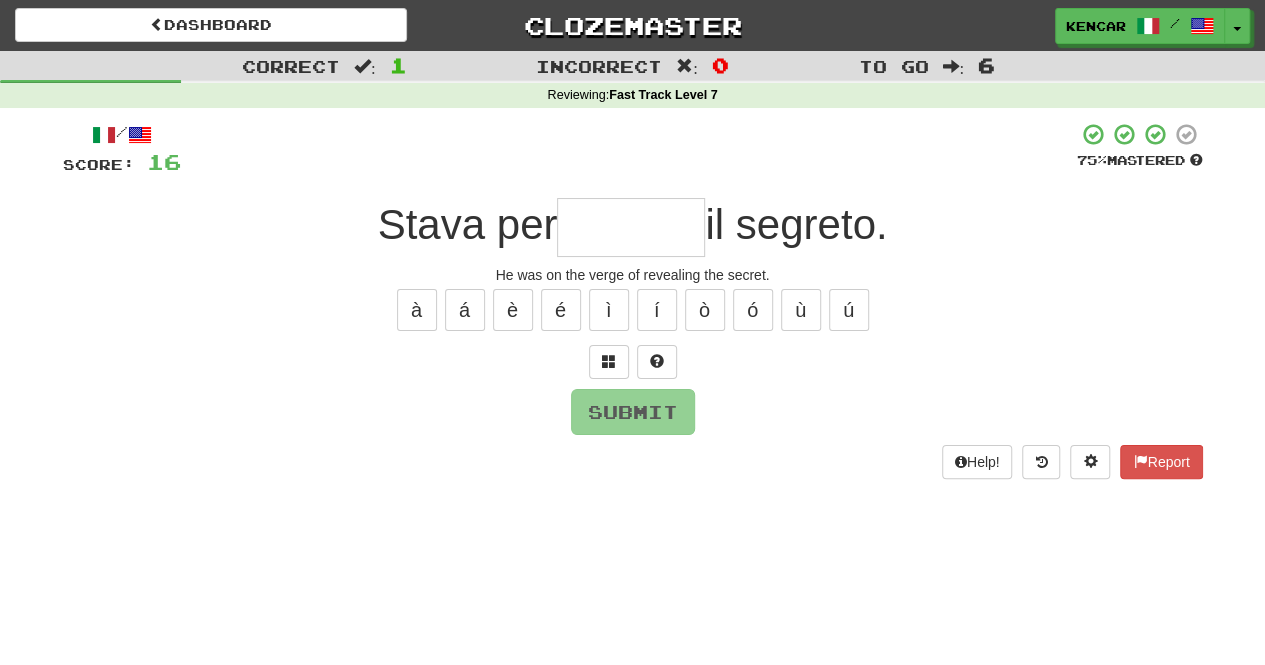 type on "*" 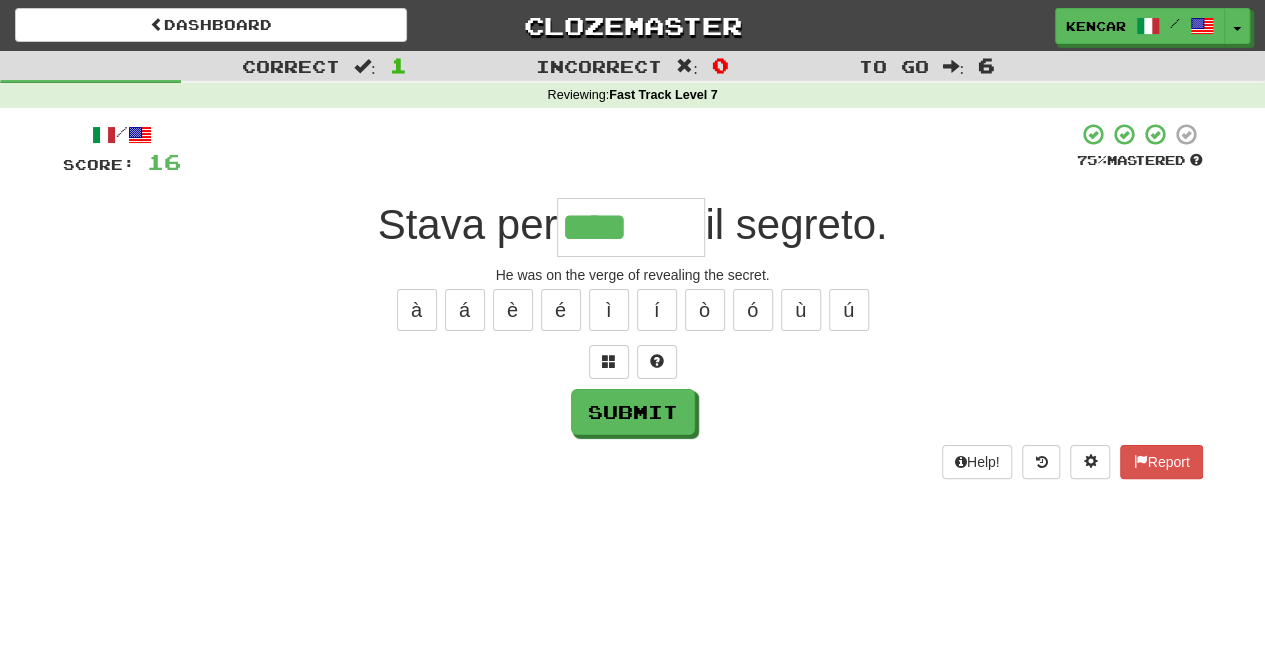 type on "********" 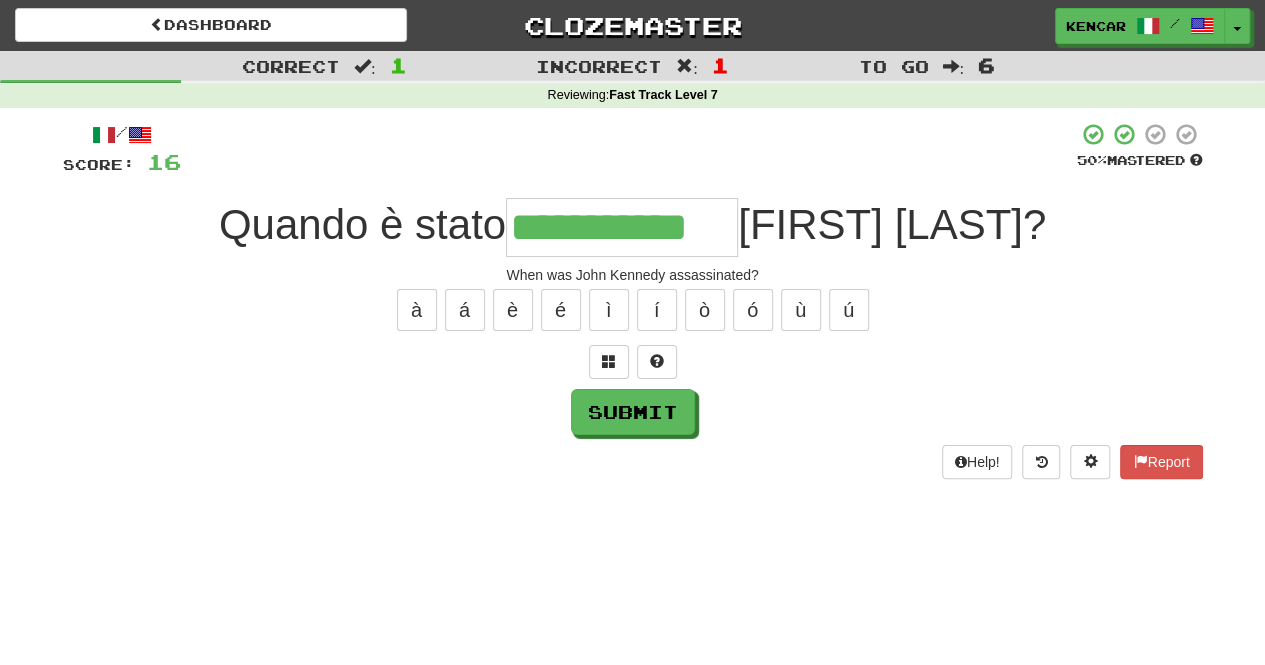 type on "**********" 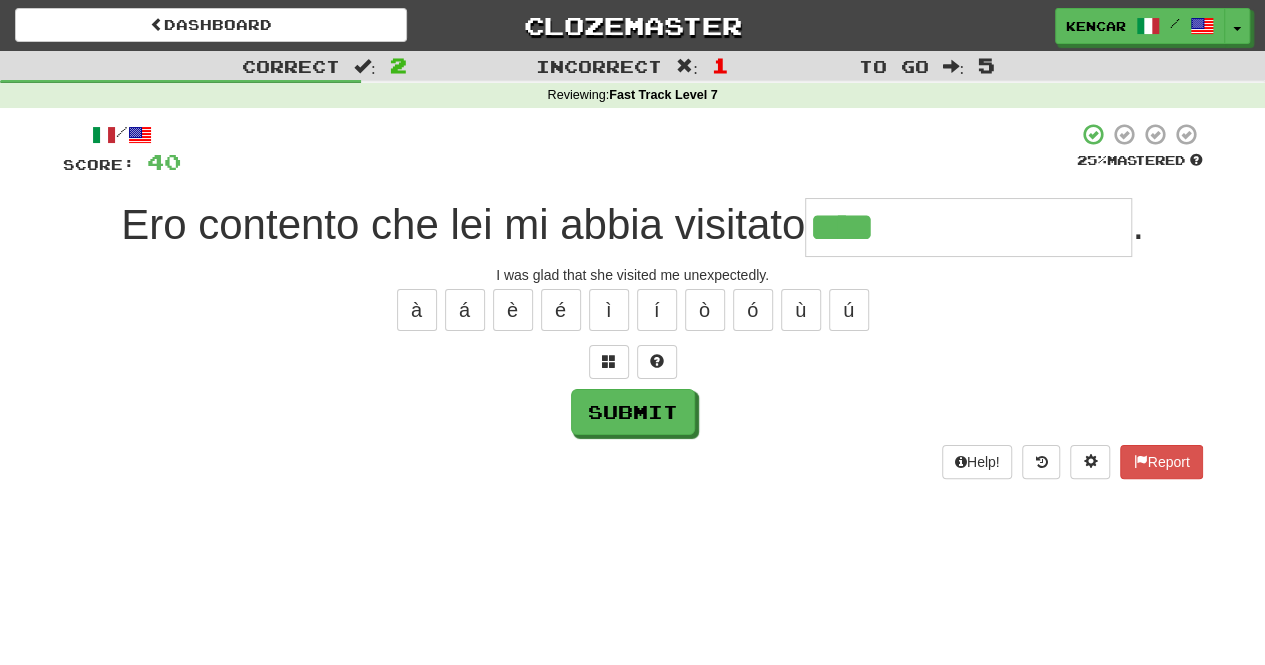 type on "**********" 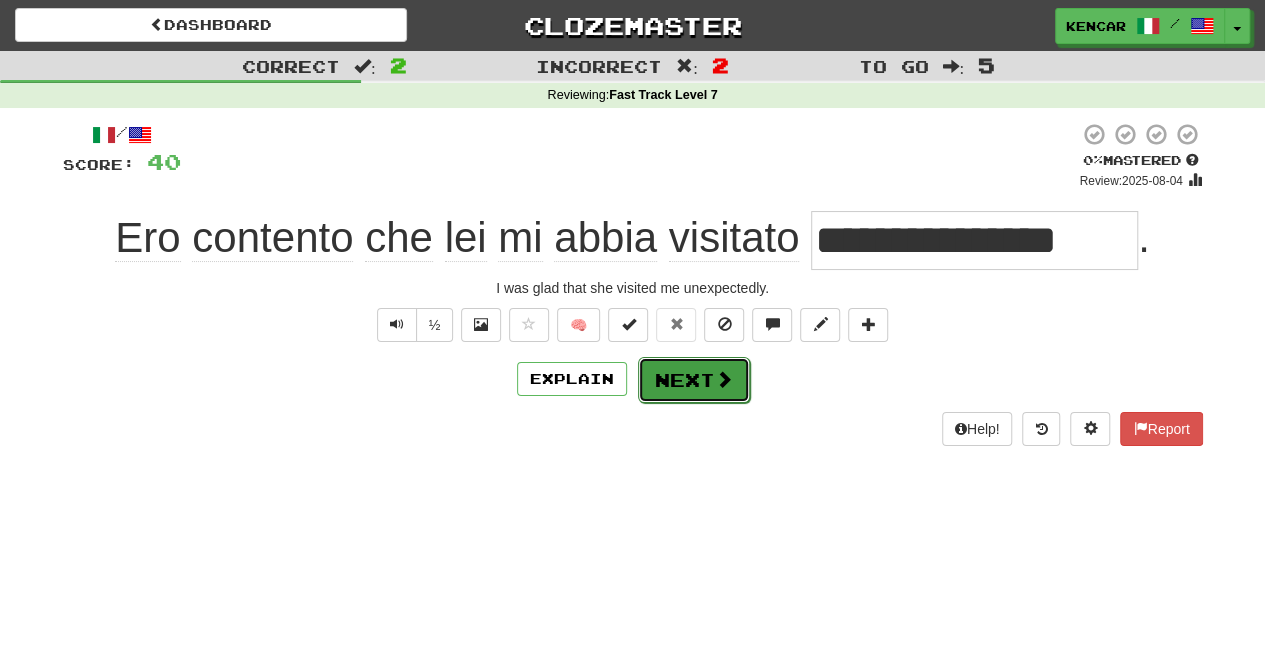 click on "Next" at bounding box center (694, 380) 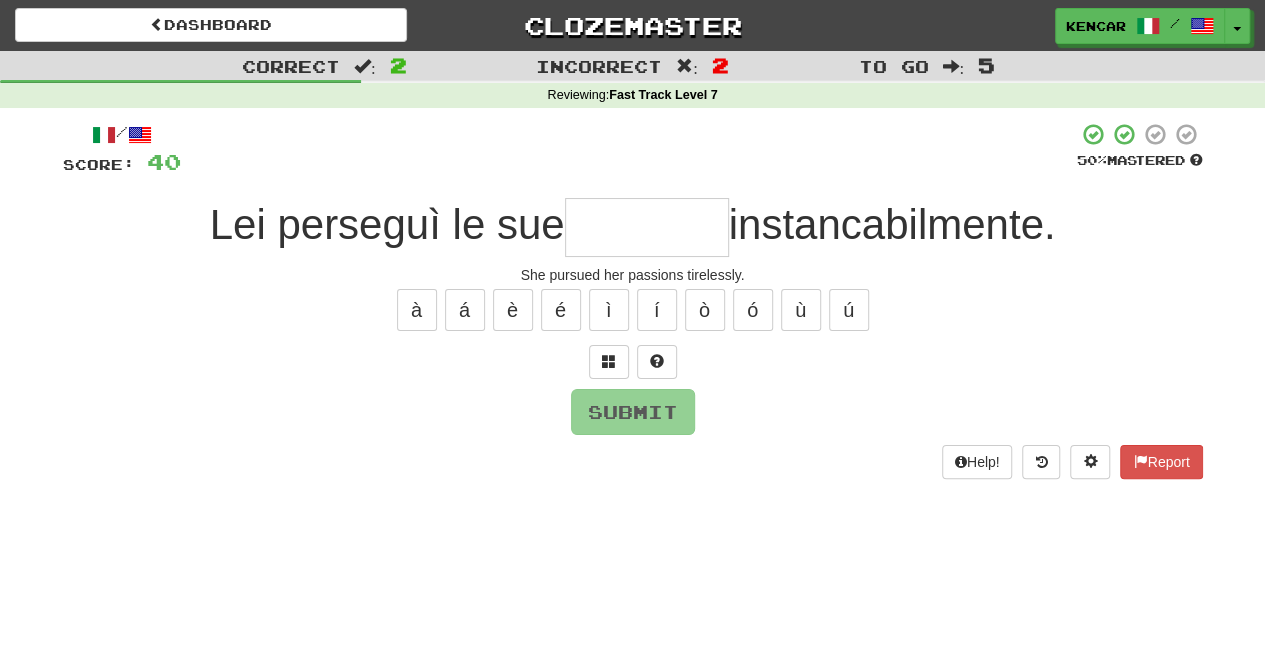 click at bounding box center [647, 227] 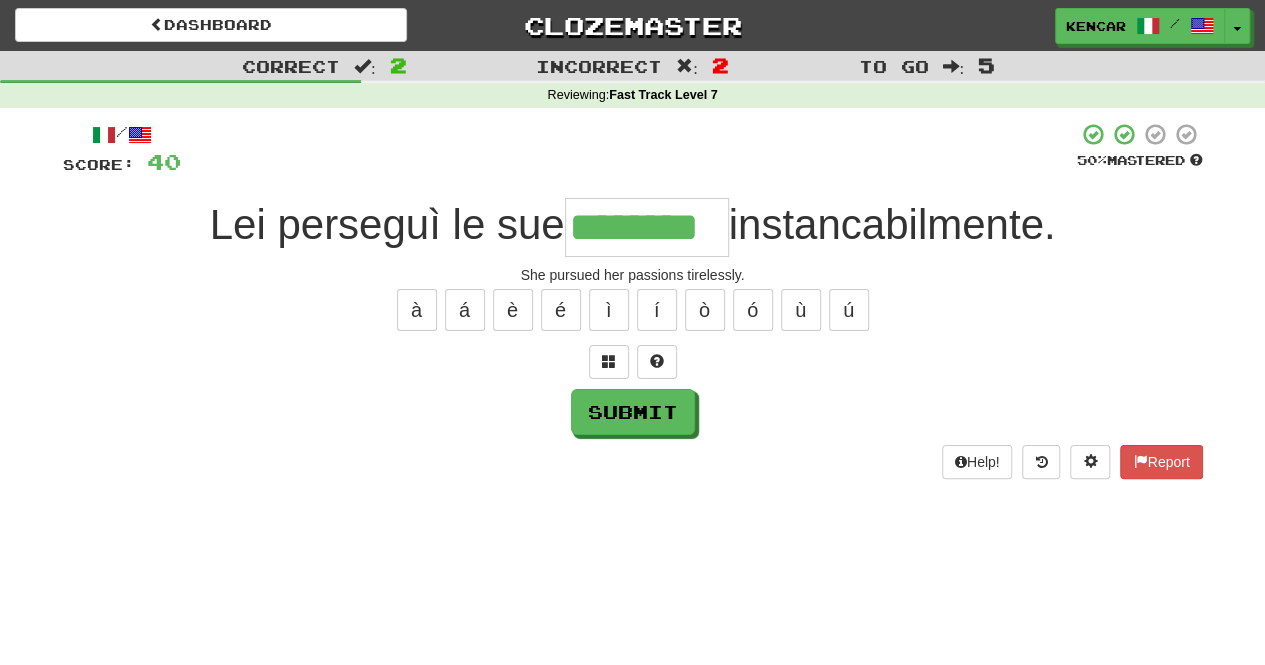 type on "********" 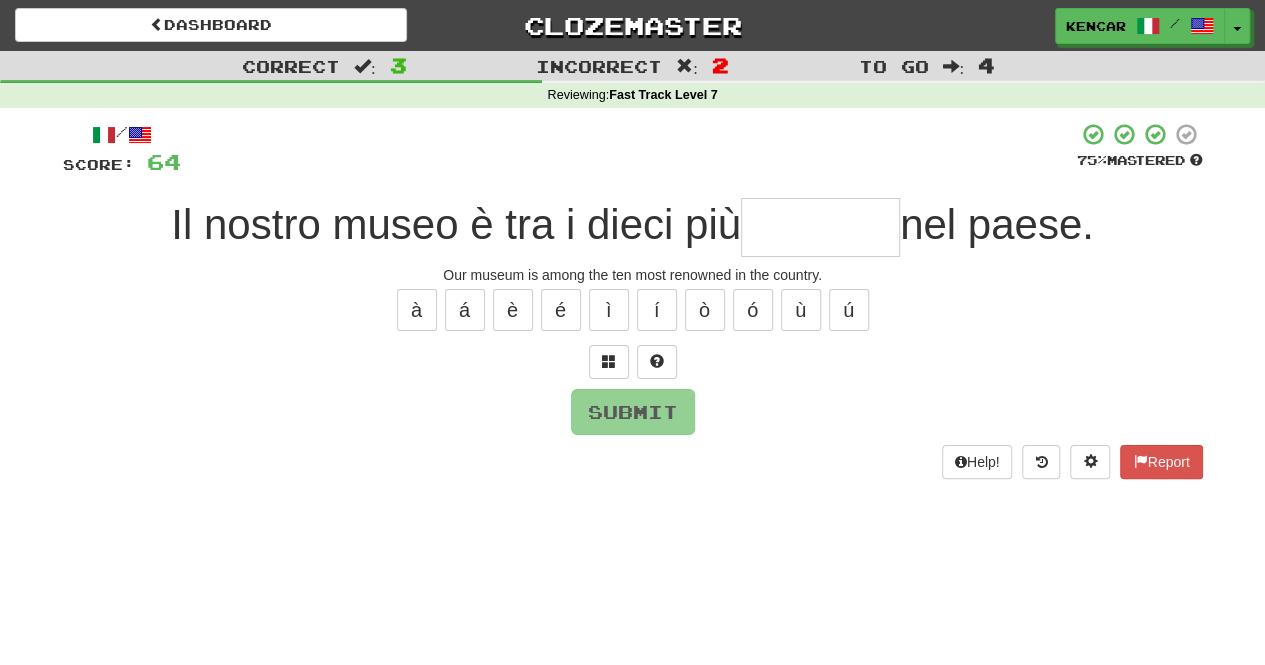 type on "*" 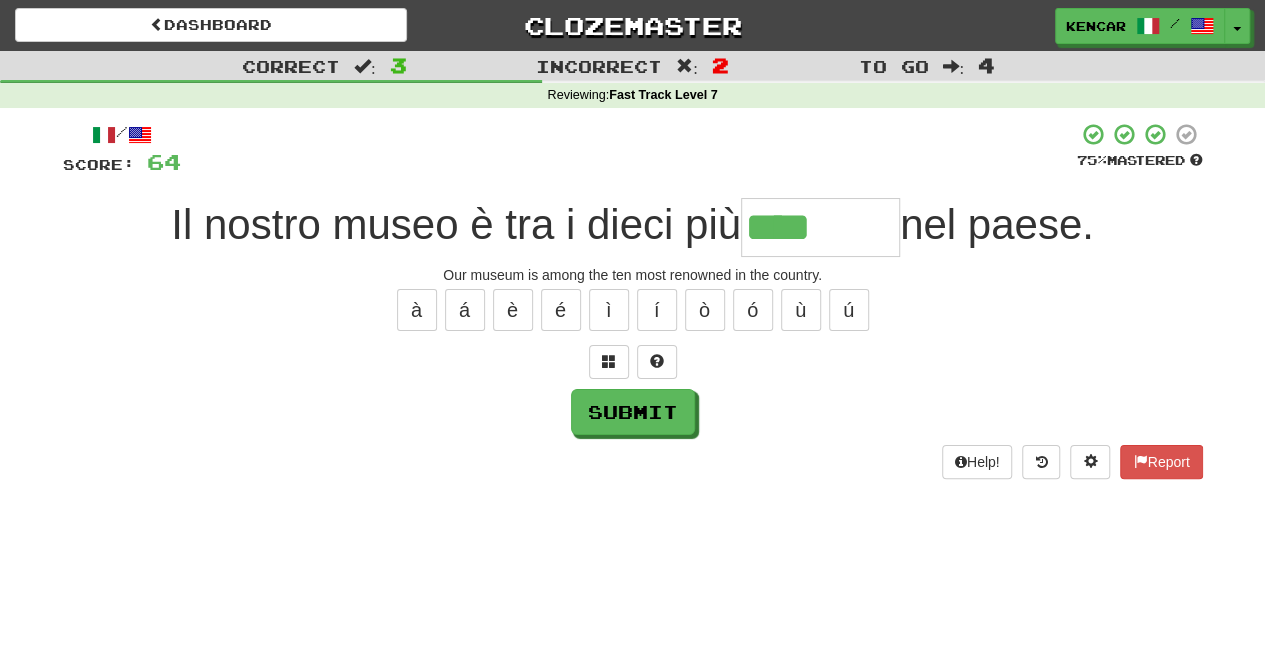 type on "********" 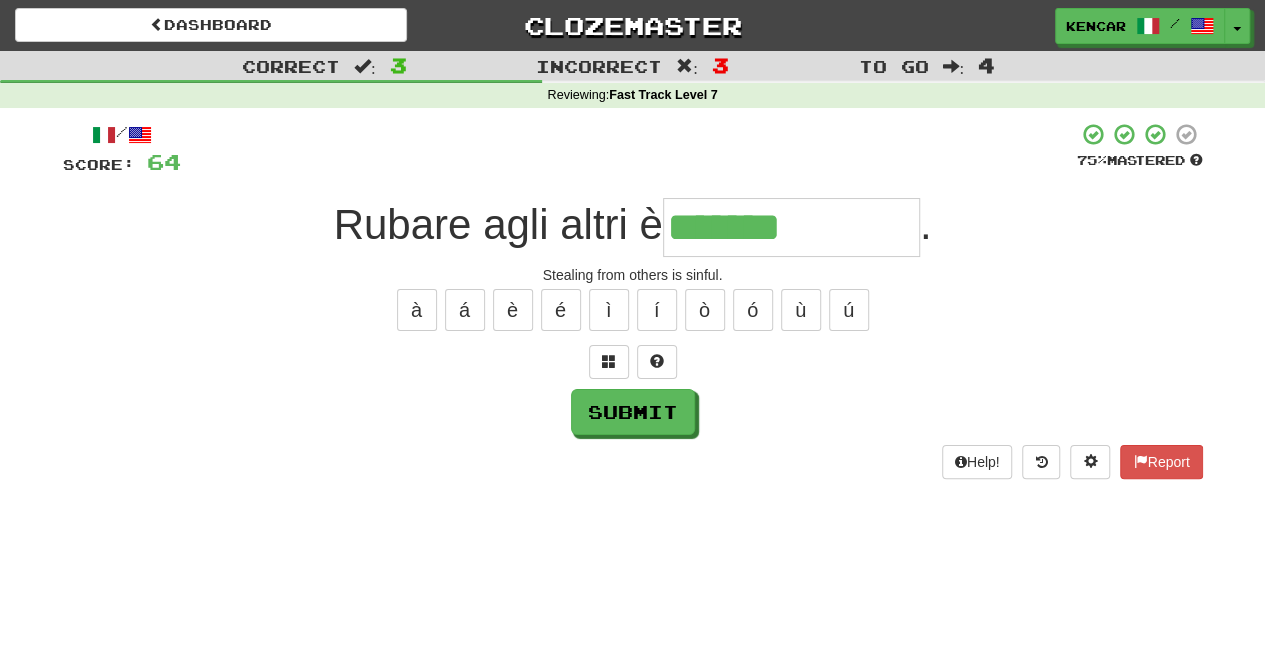 type on "**********" 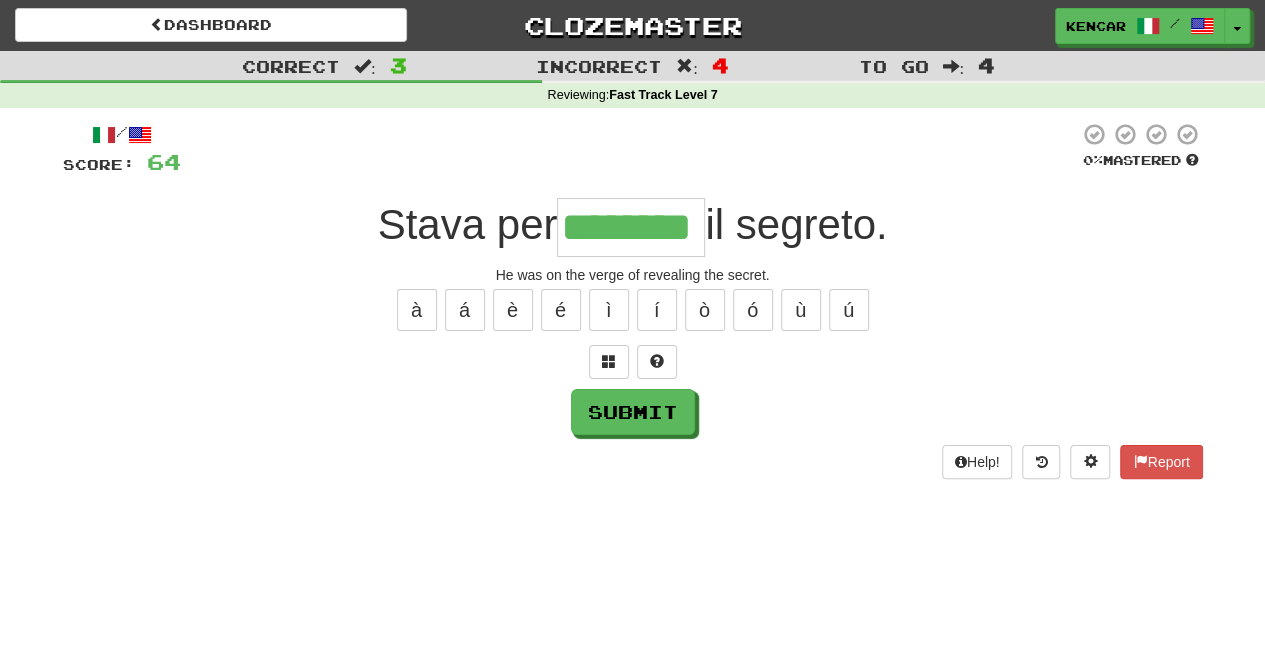 type on "********" 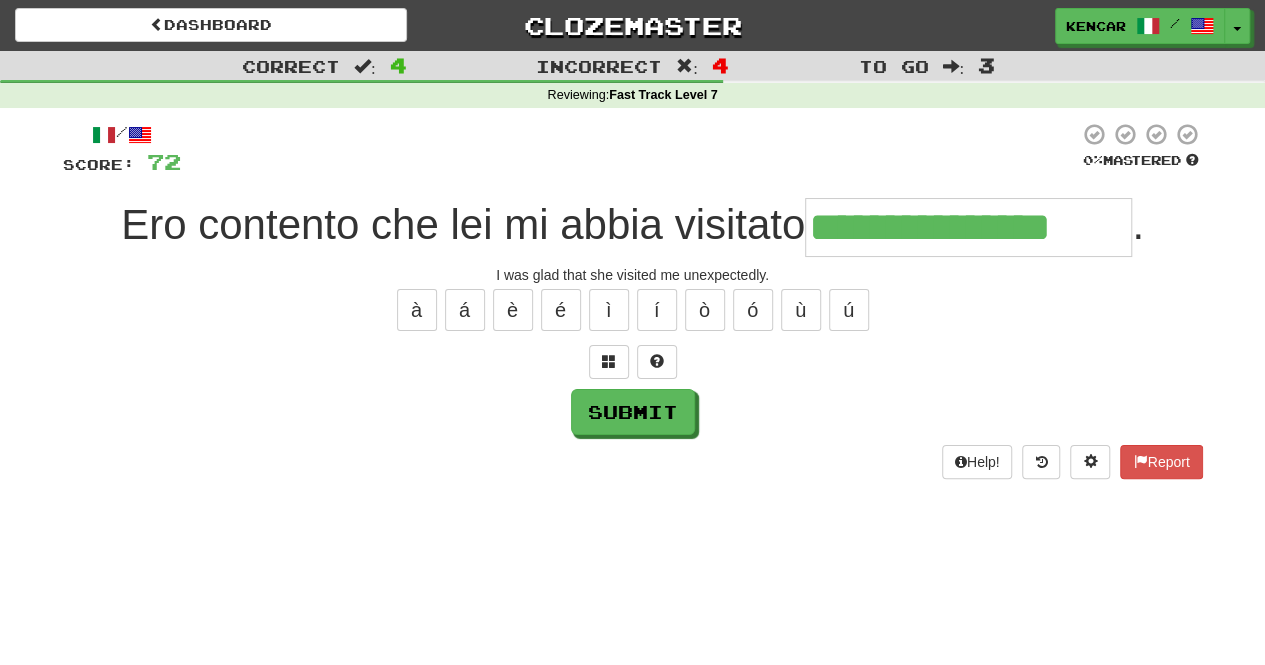 type on "**********" 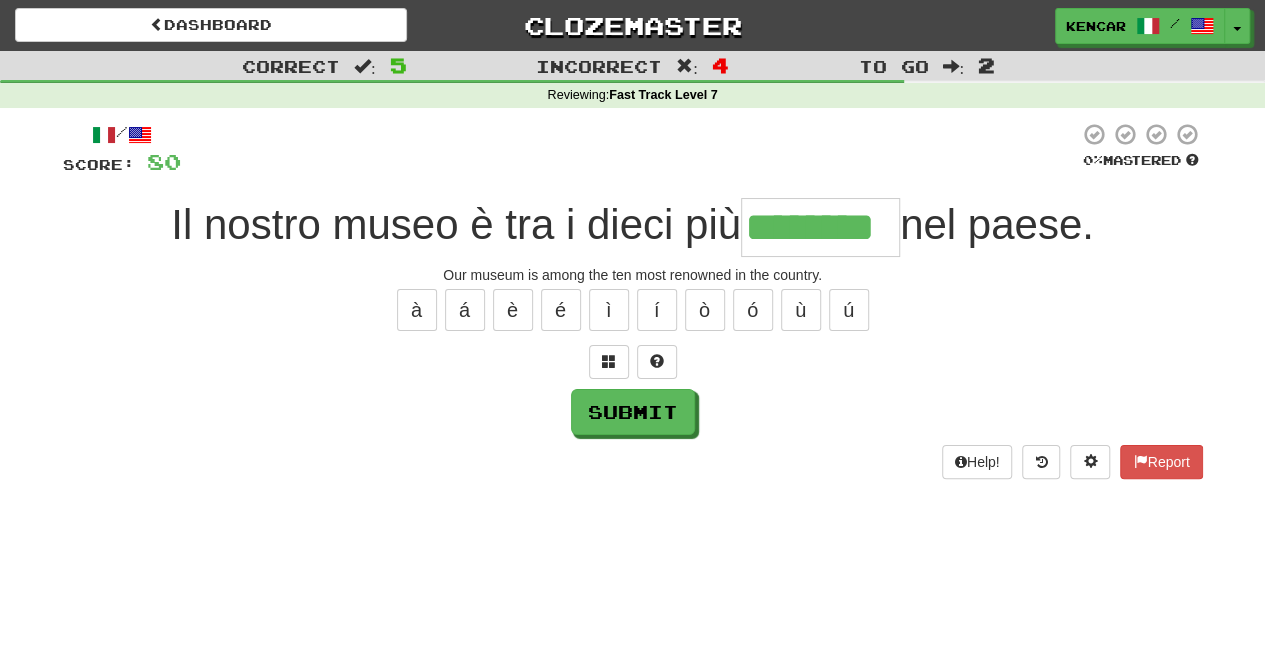 type on "********" 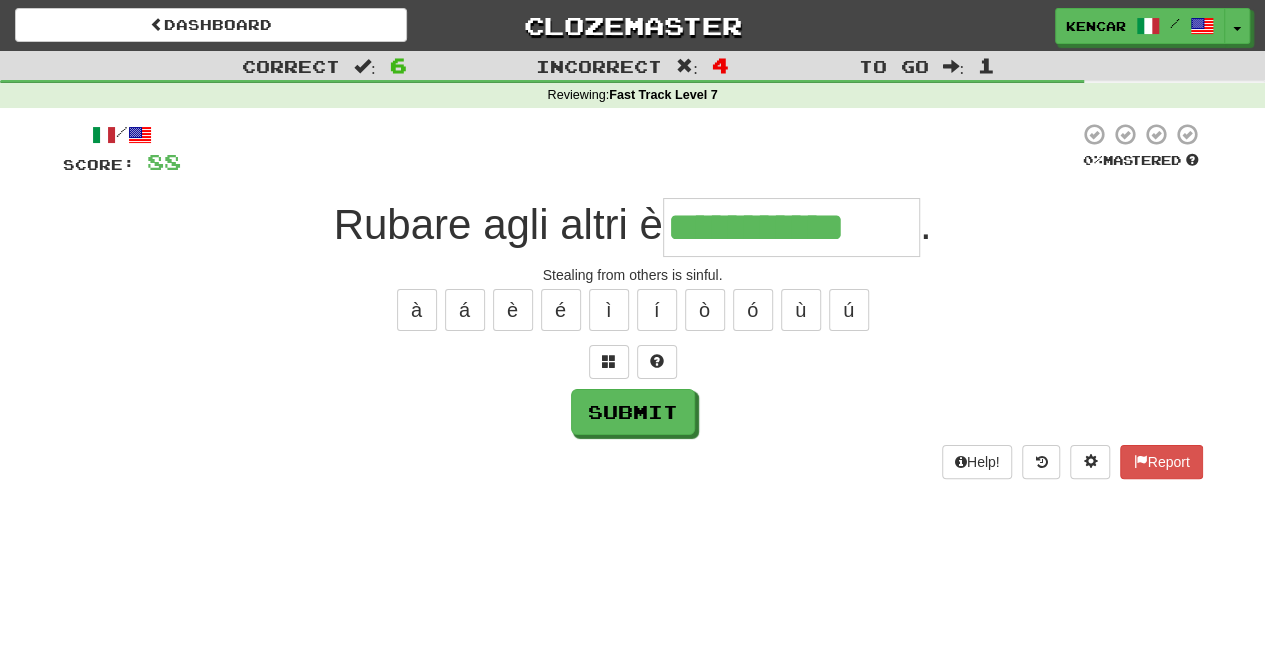 type on "**********" 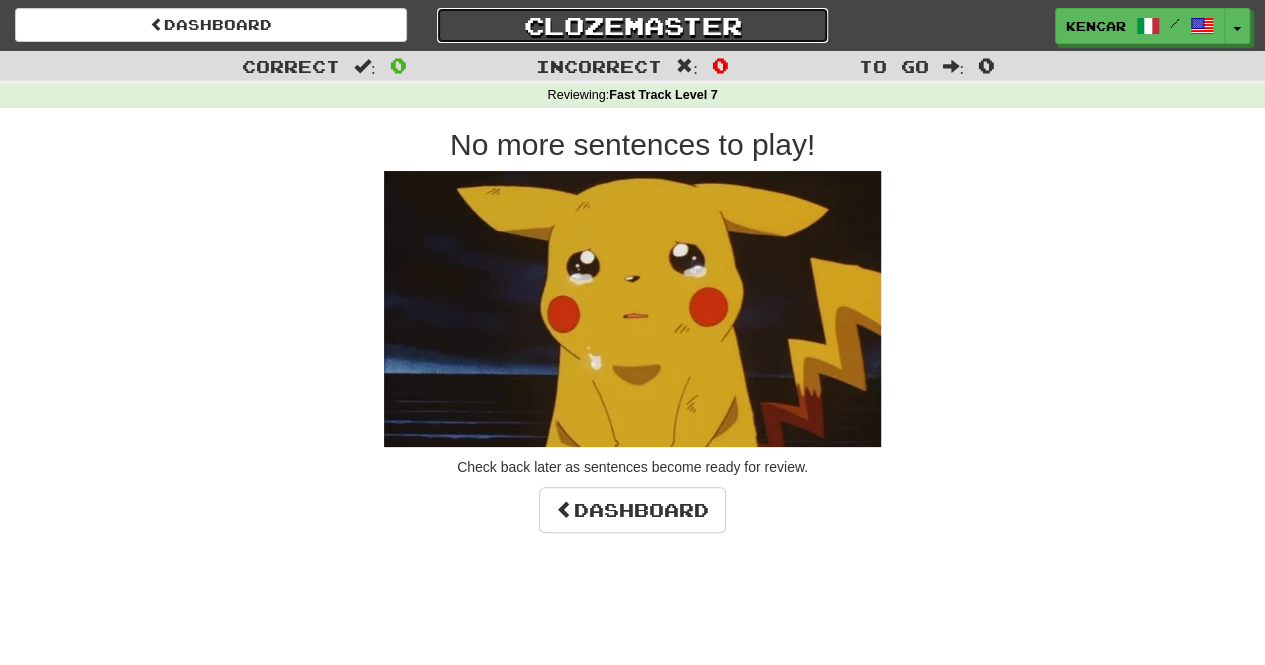 click on "Clozemaster" at bounding box center (633, 25) 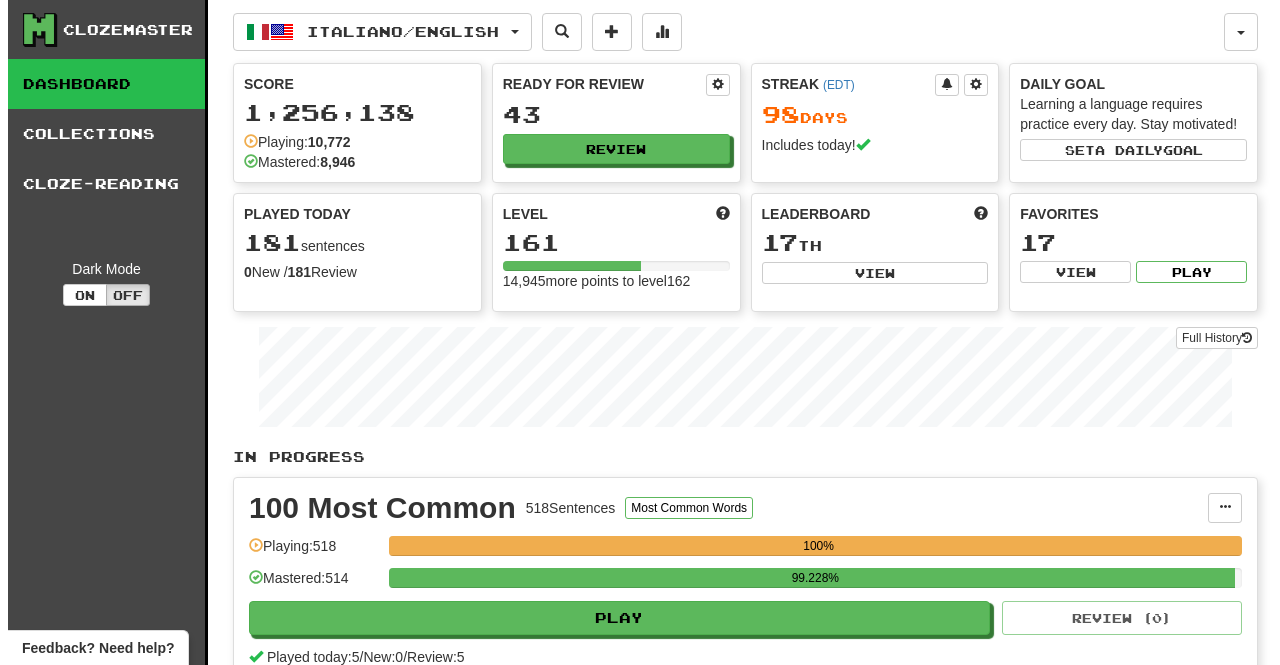scroll, scrollTop: 0, scrollLeft: 0, axis: both 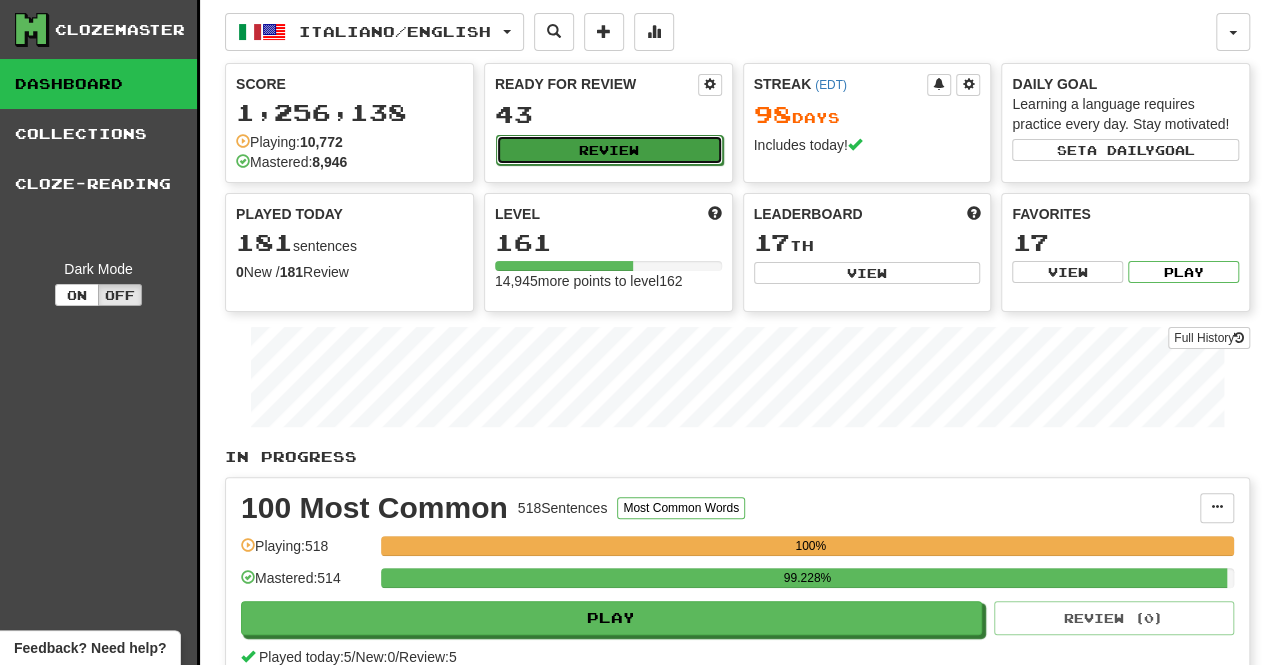 click on "Review" at bounding box center (609, 150) 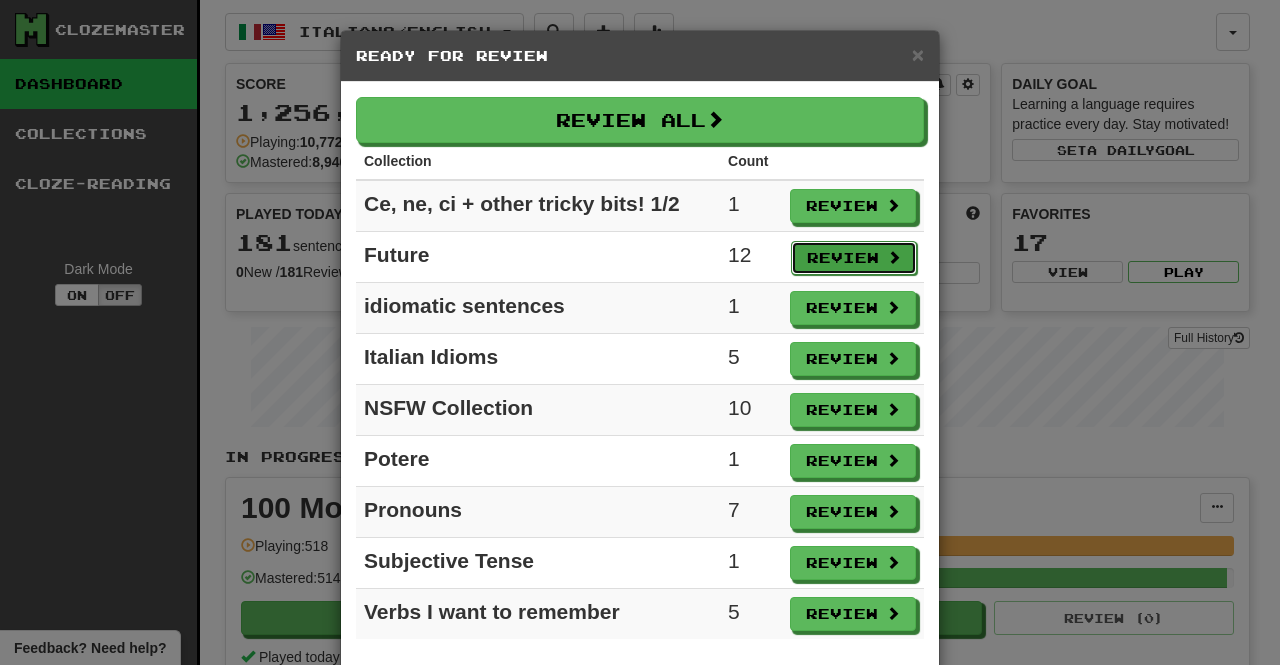 click on "Review" at bounding box center [854, 258] 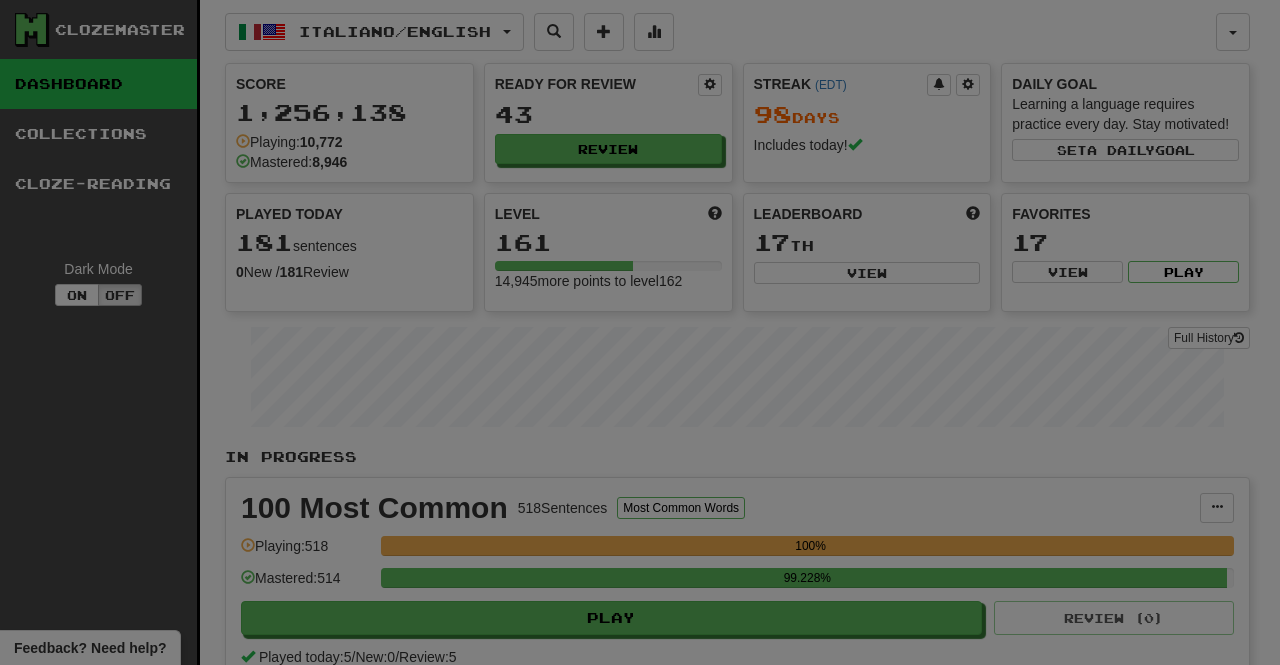 select on "**" 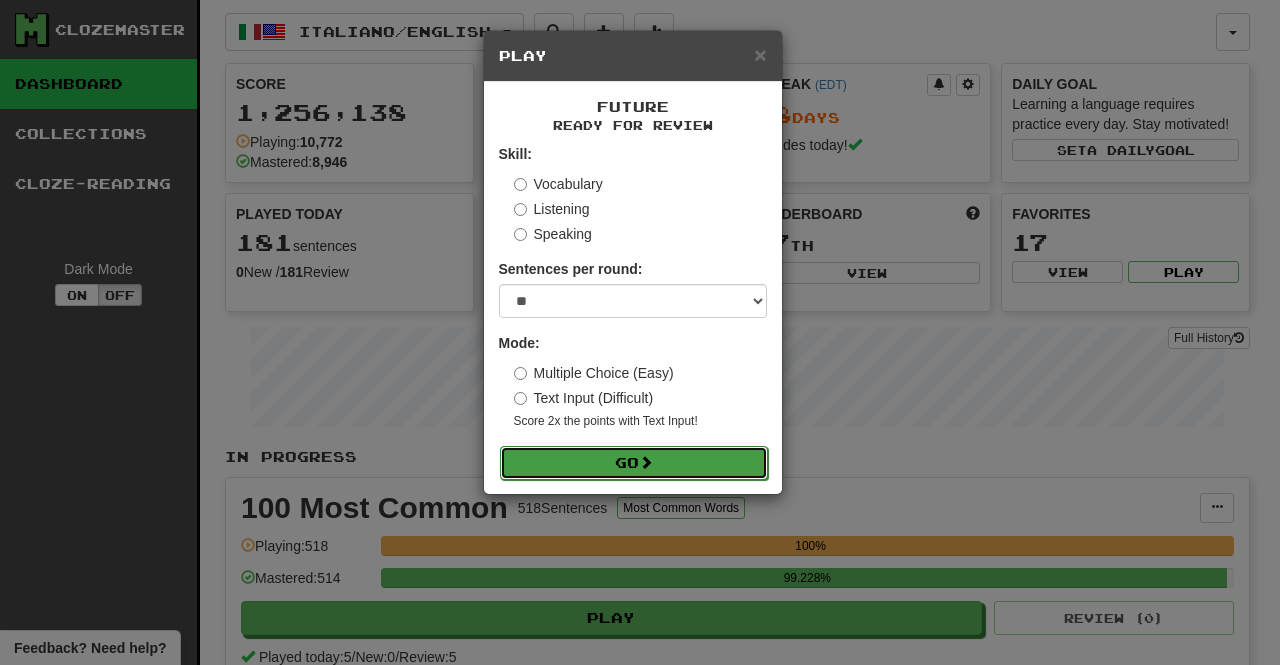 click on "Go" at bounding box center (634, 463) 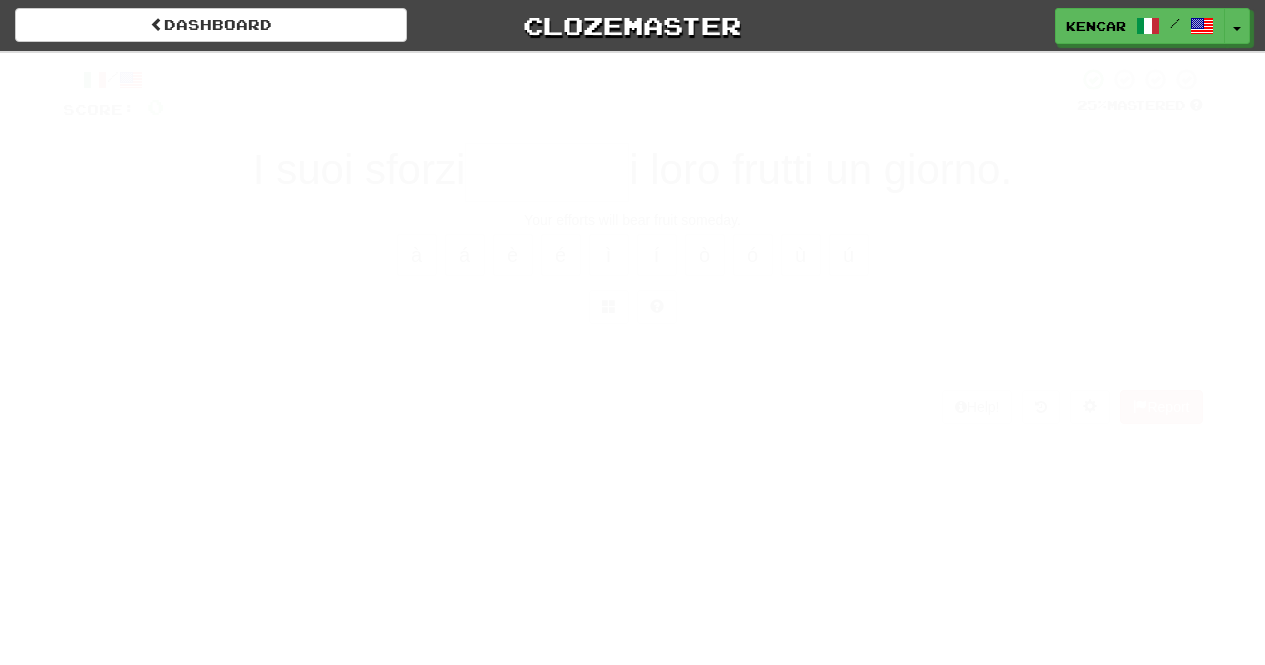 scroll, scrollTop: 0, scrollLeft: 0, axis: both 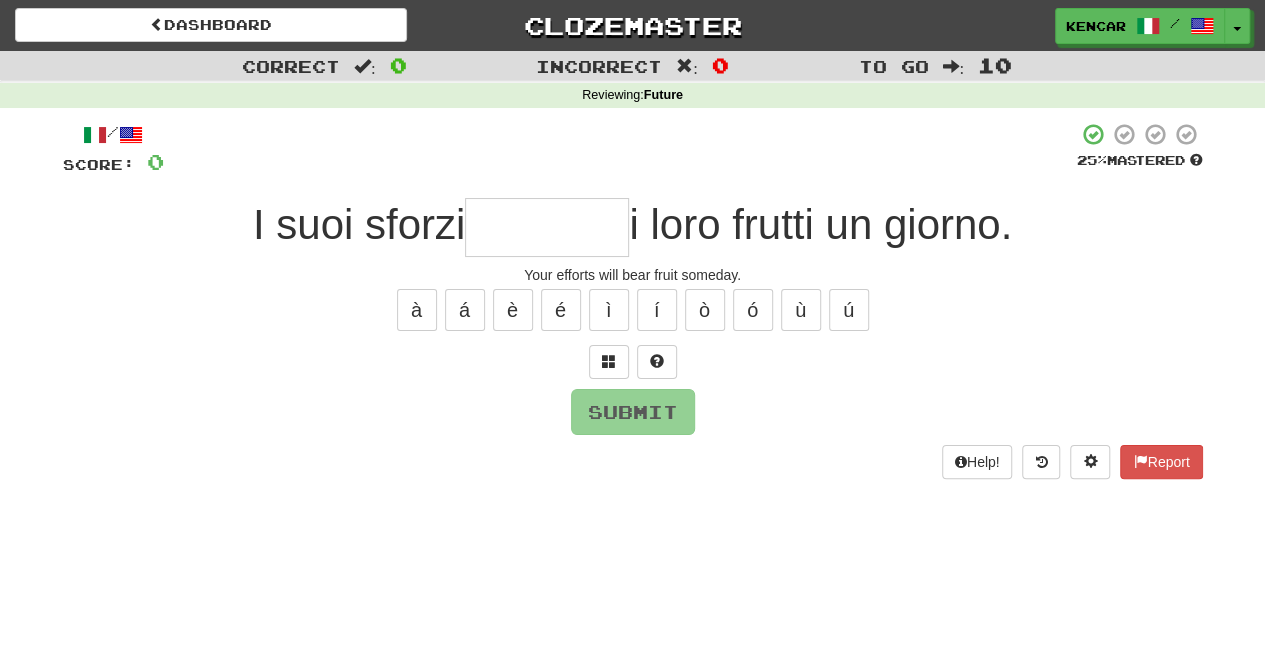 click at bounding box center [547, 227] 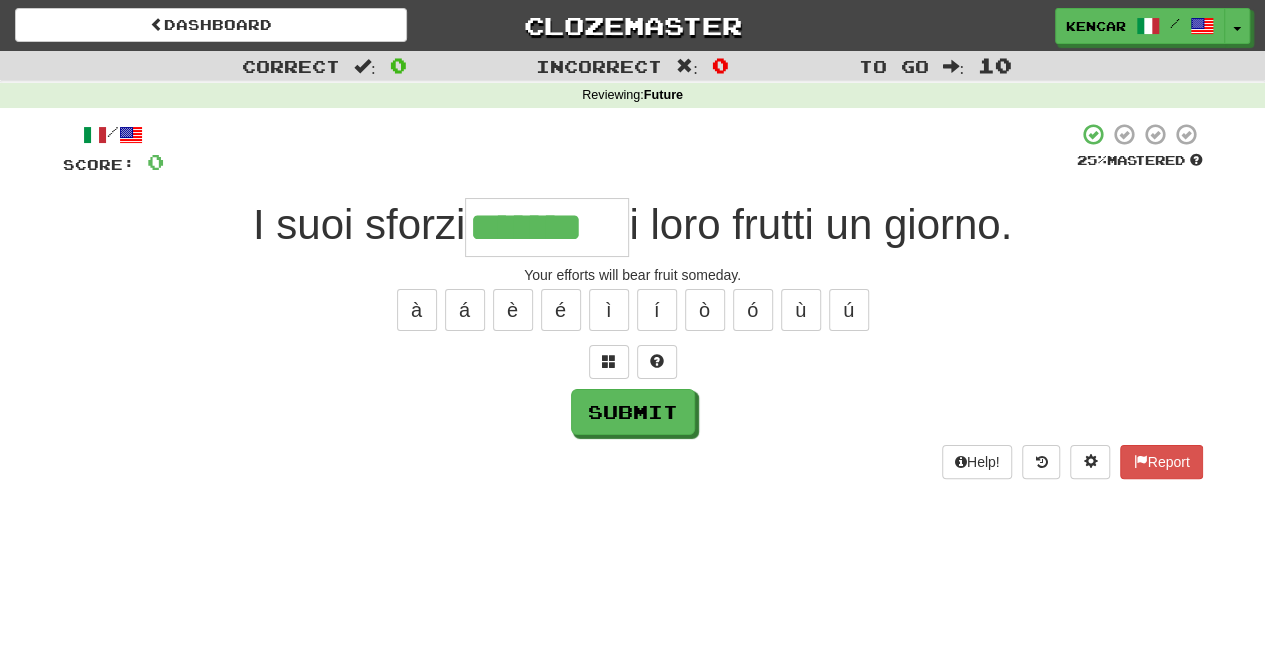 type on "*******" 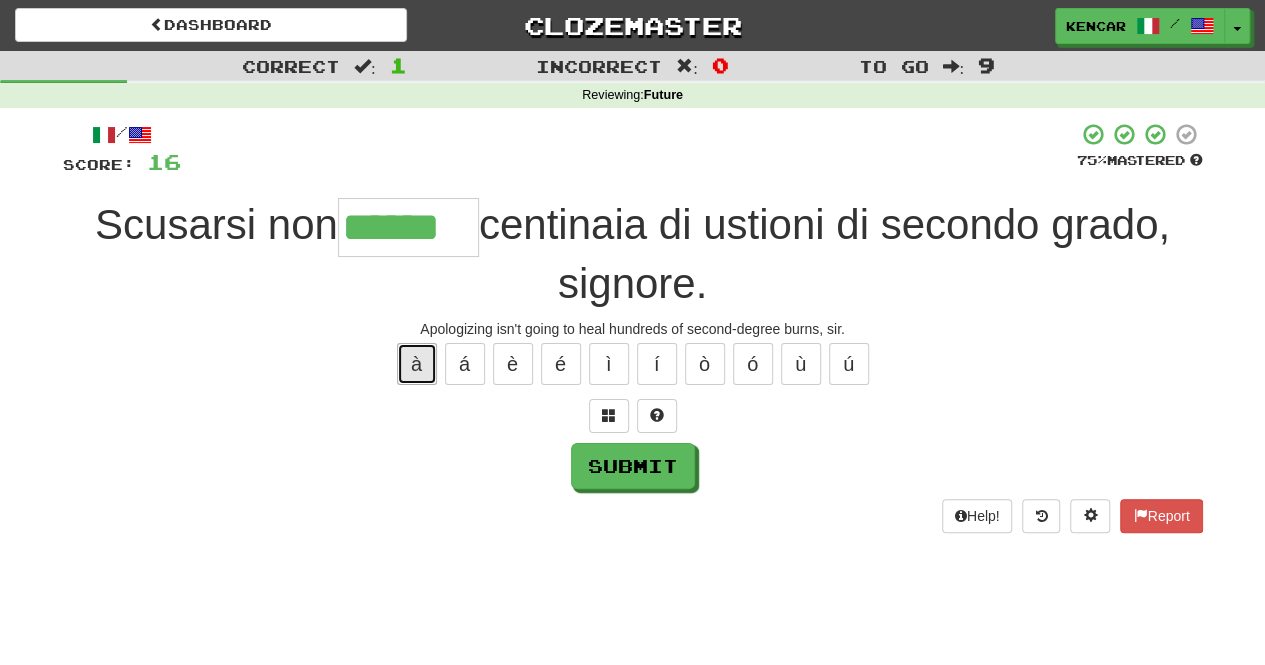 click on "à" at bounding box center (417, 364) 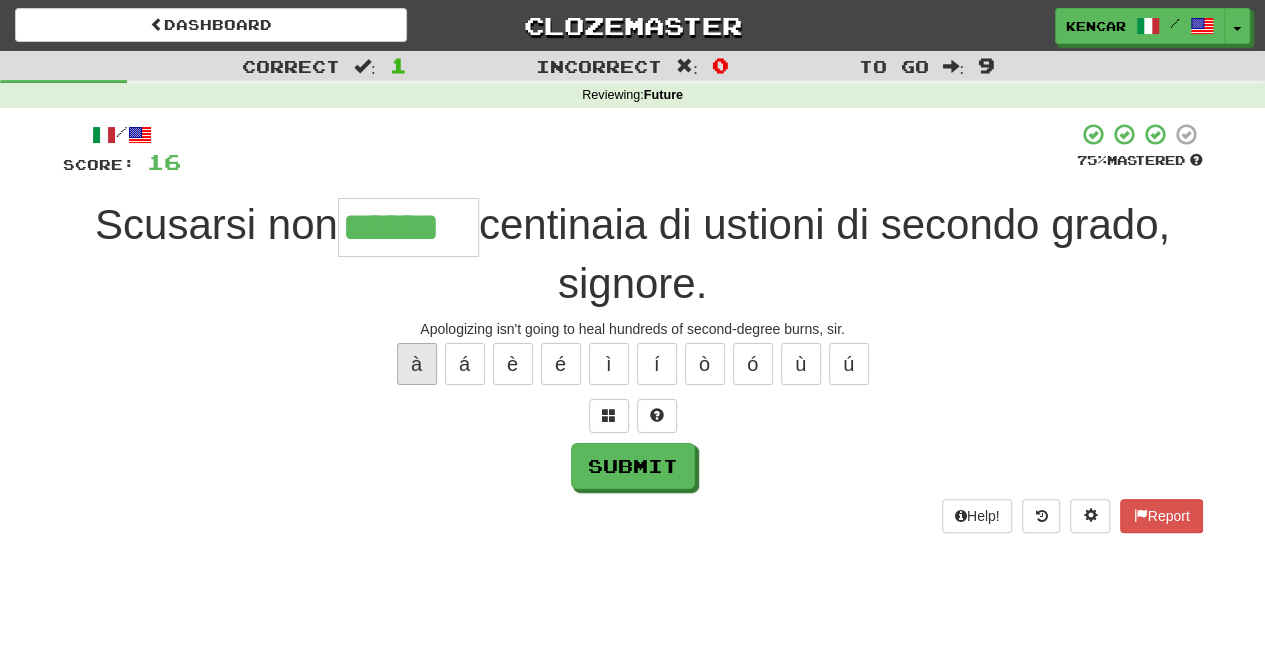 type on "*******" 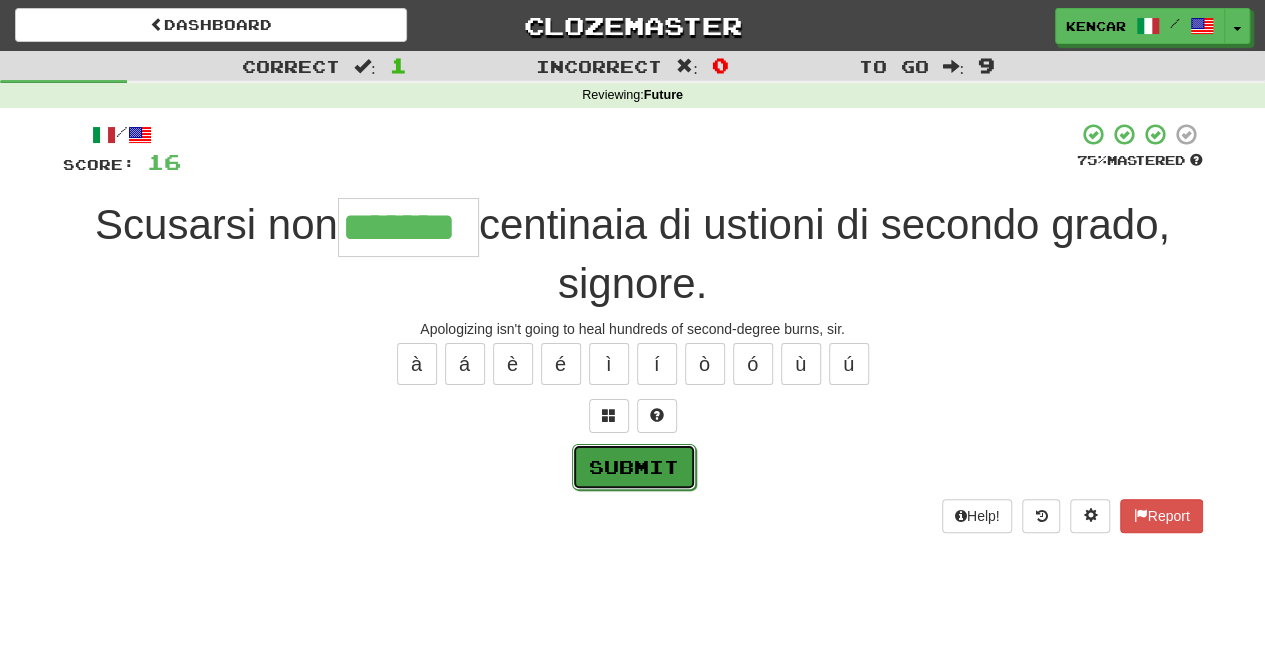 click on "Submit" at bounding box center (634, 467) 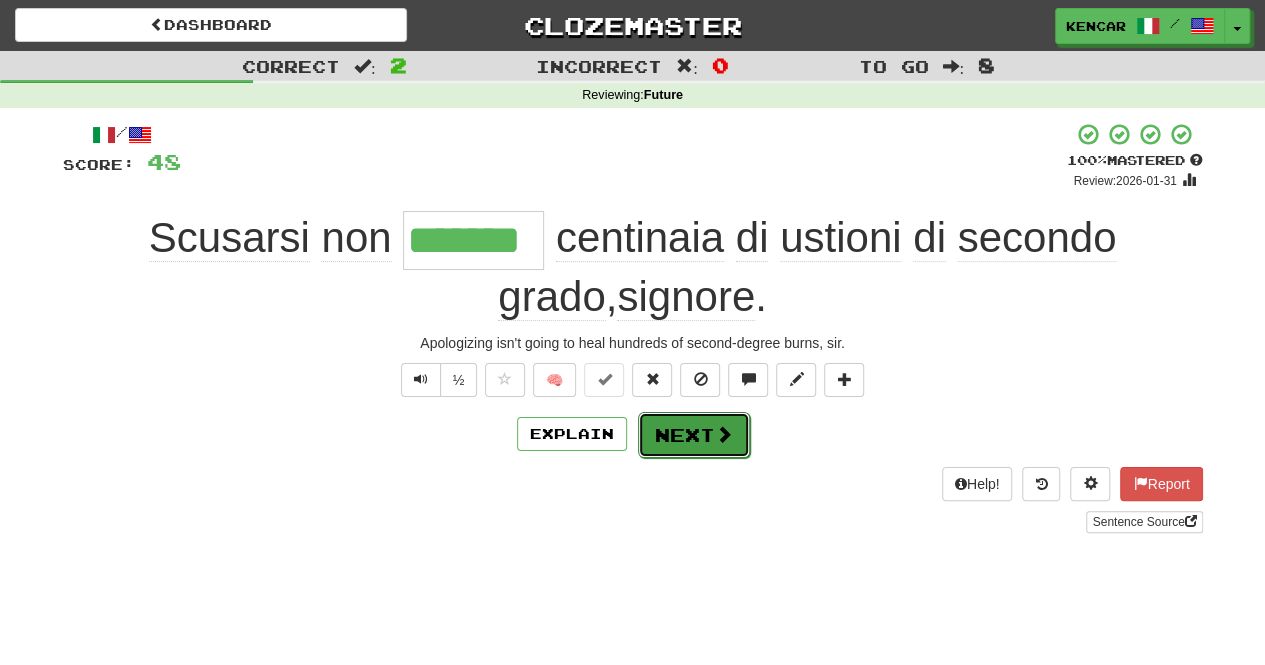 click on "Next" at bounding box center (694, 435) 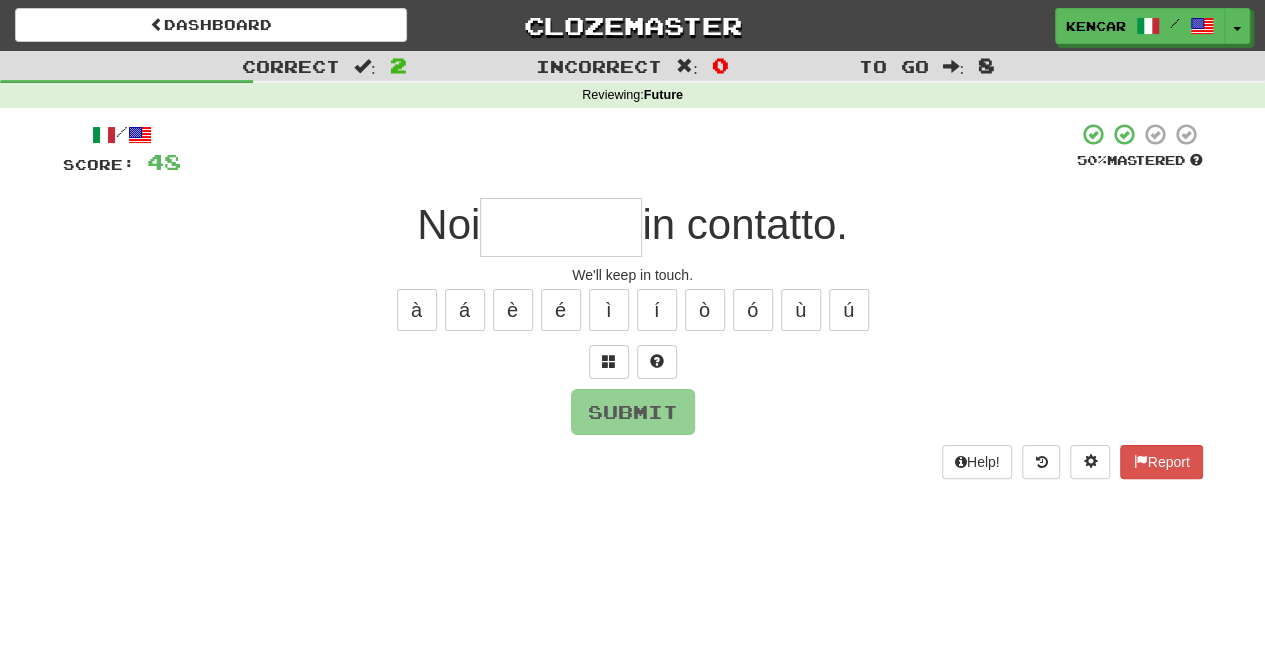 click at bounding box center [561, 227] 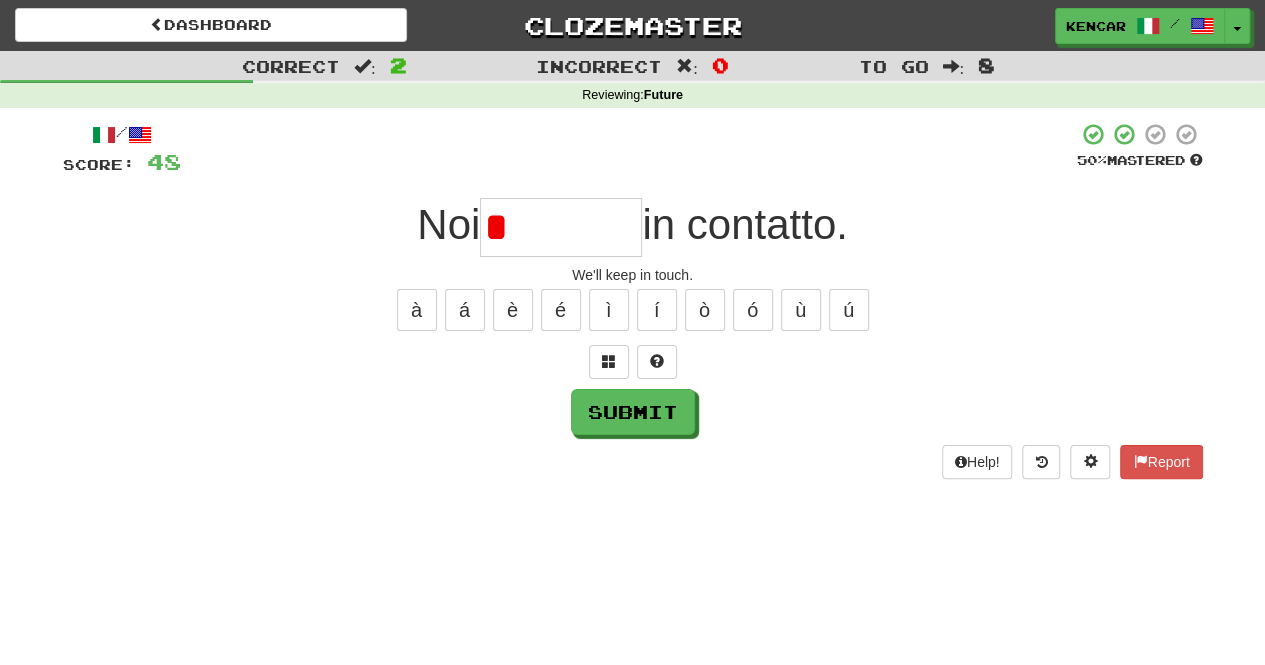 type on "*******" 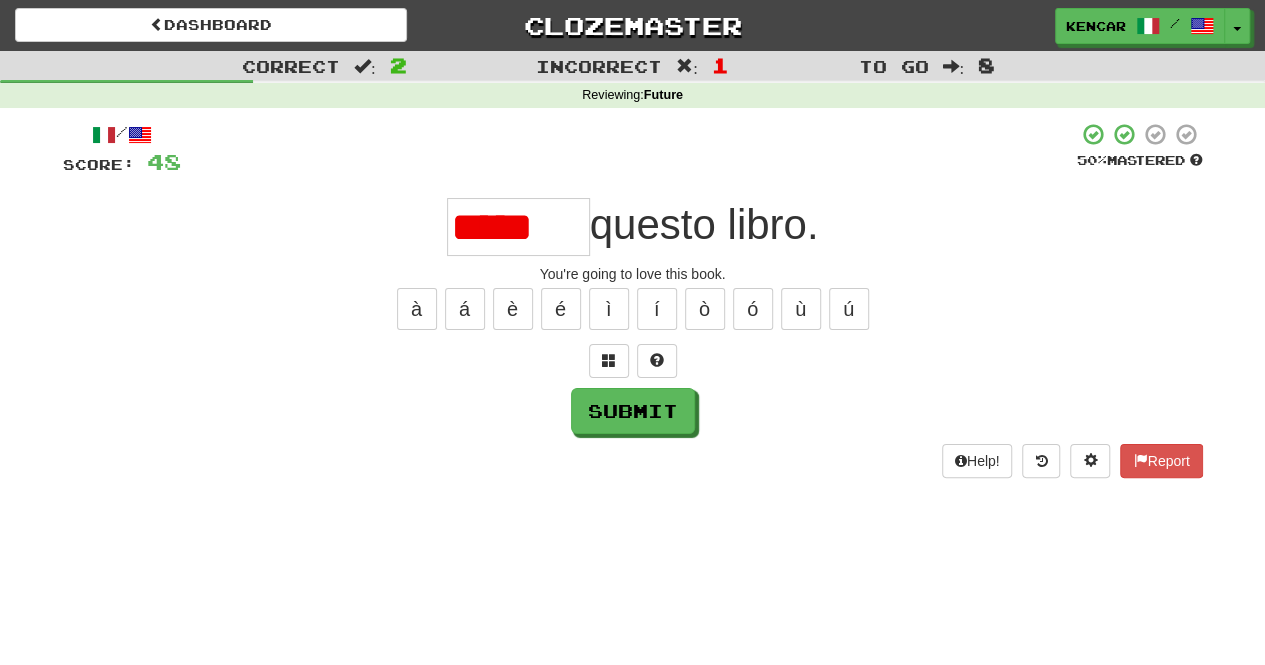 scroll, scrollTop: 0, scrollLeft: 0, axis: both 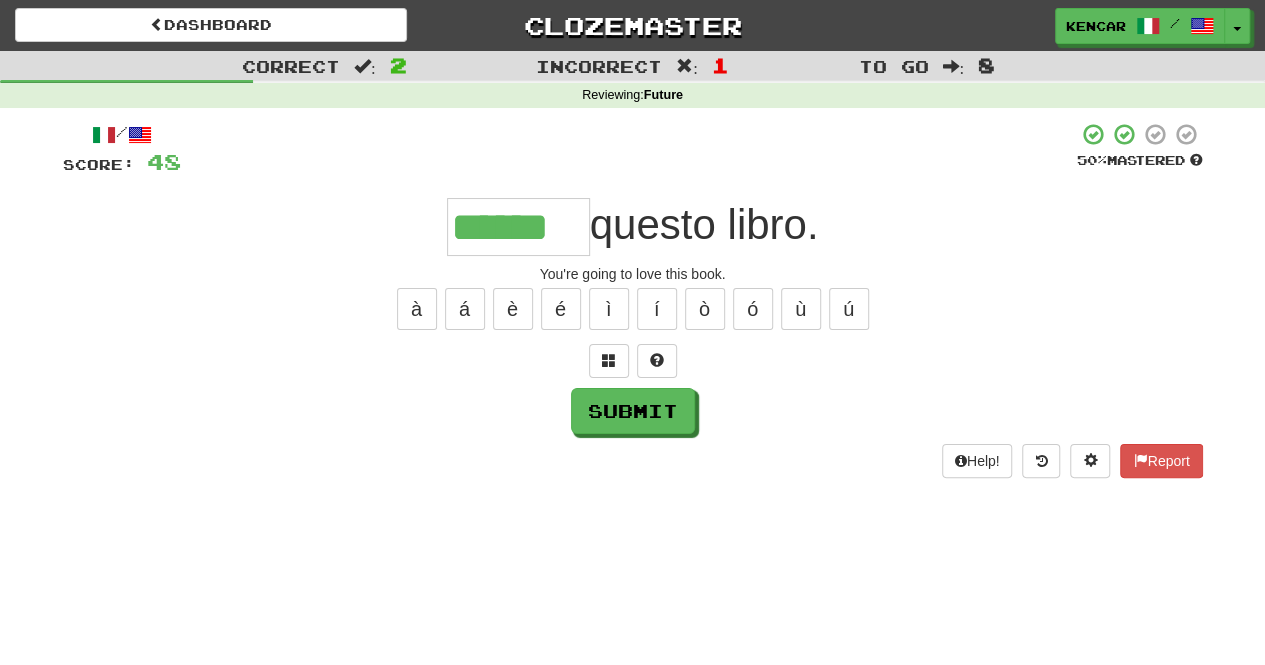 type on "******" 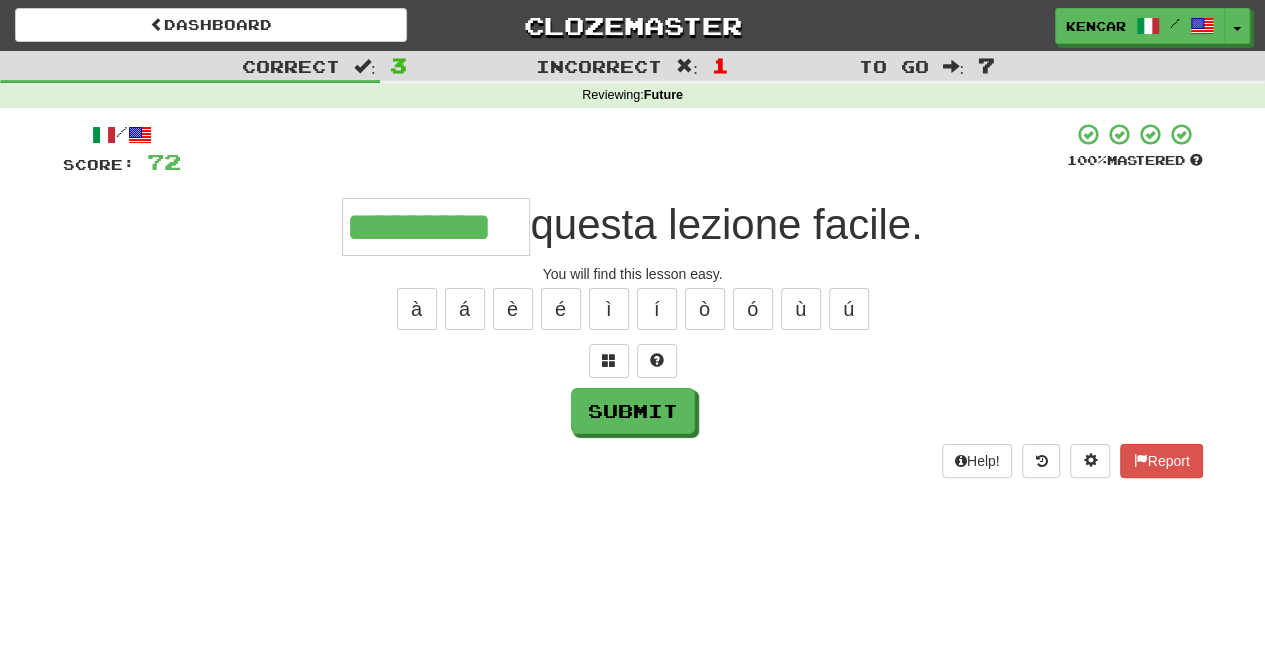 type on "*********" 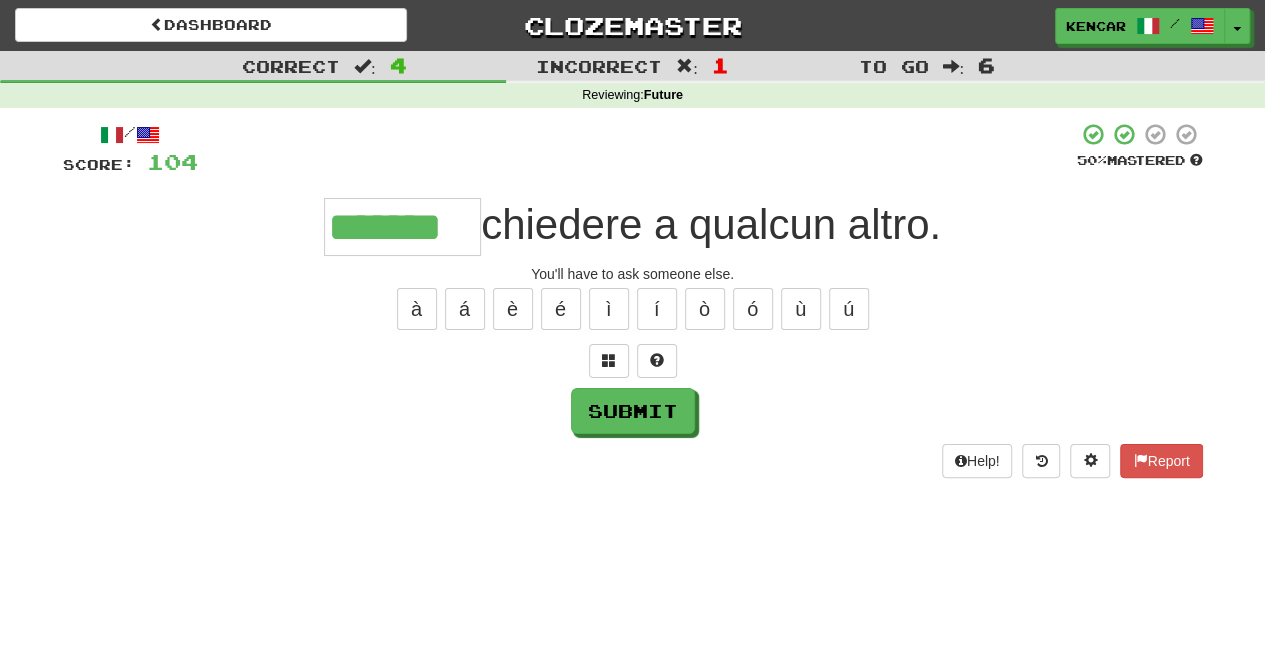 type on "*******" 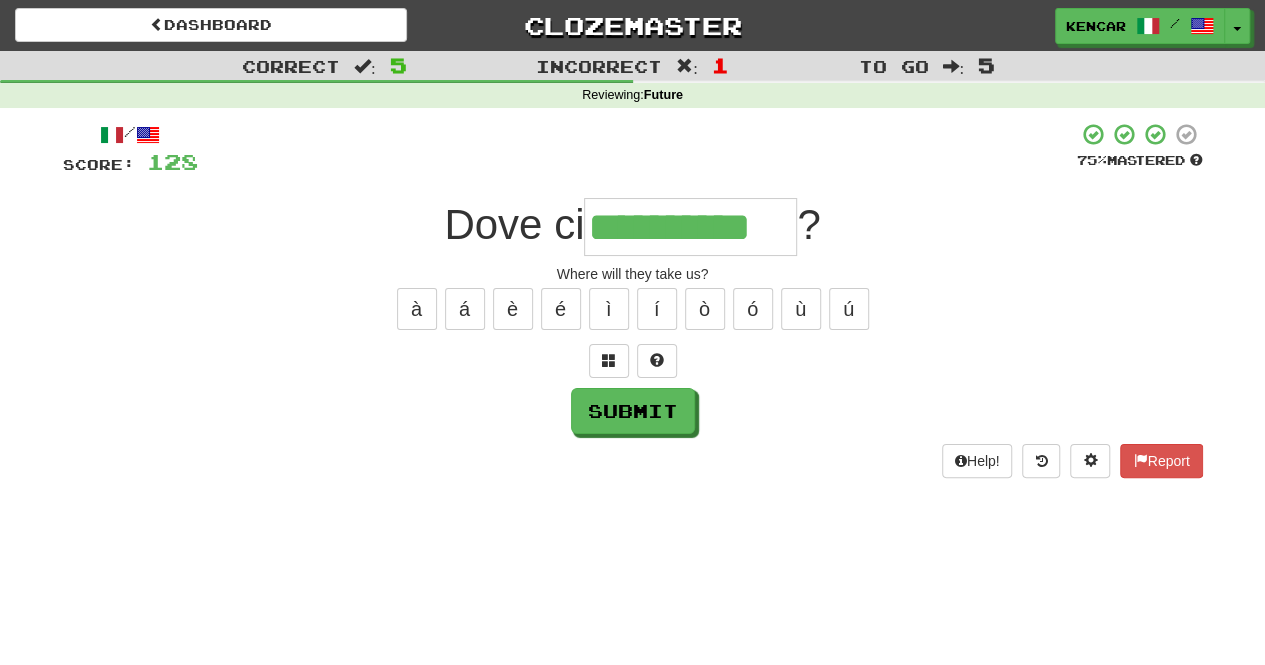 type on "**********" 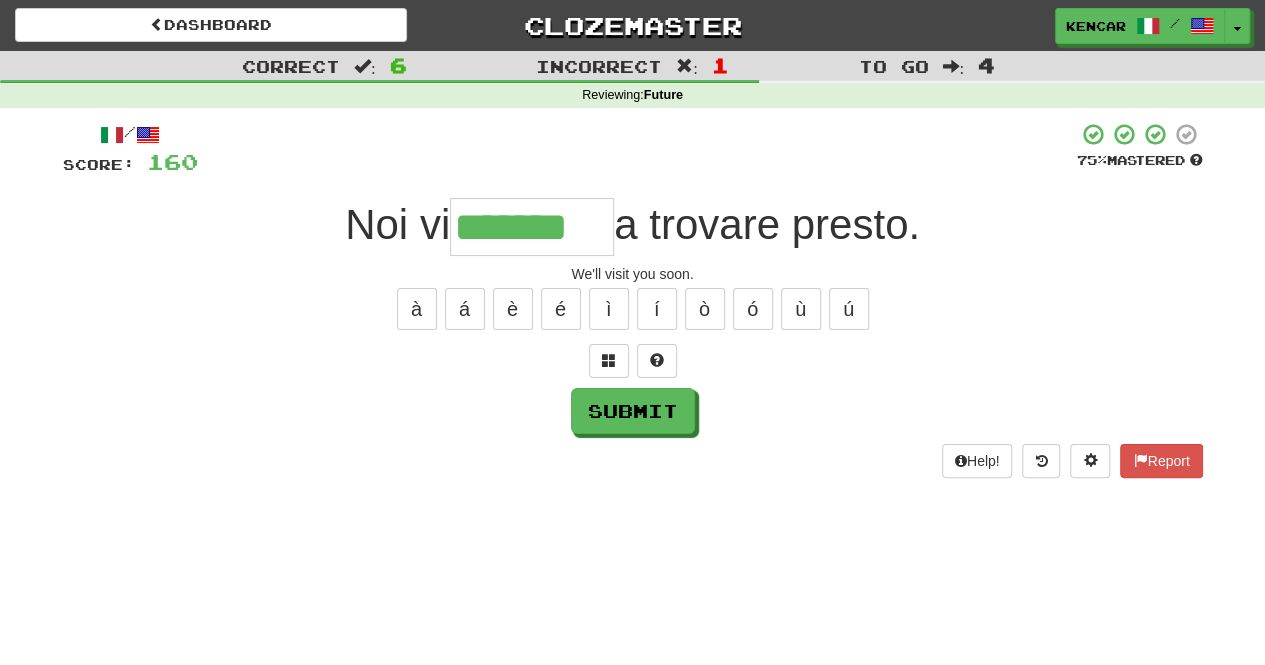 type on "*******" 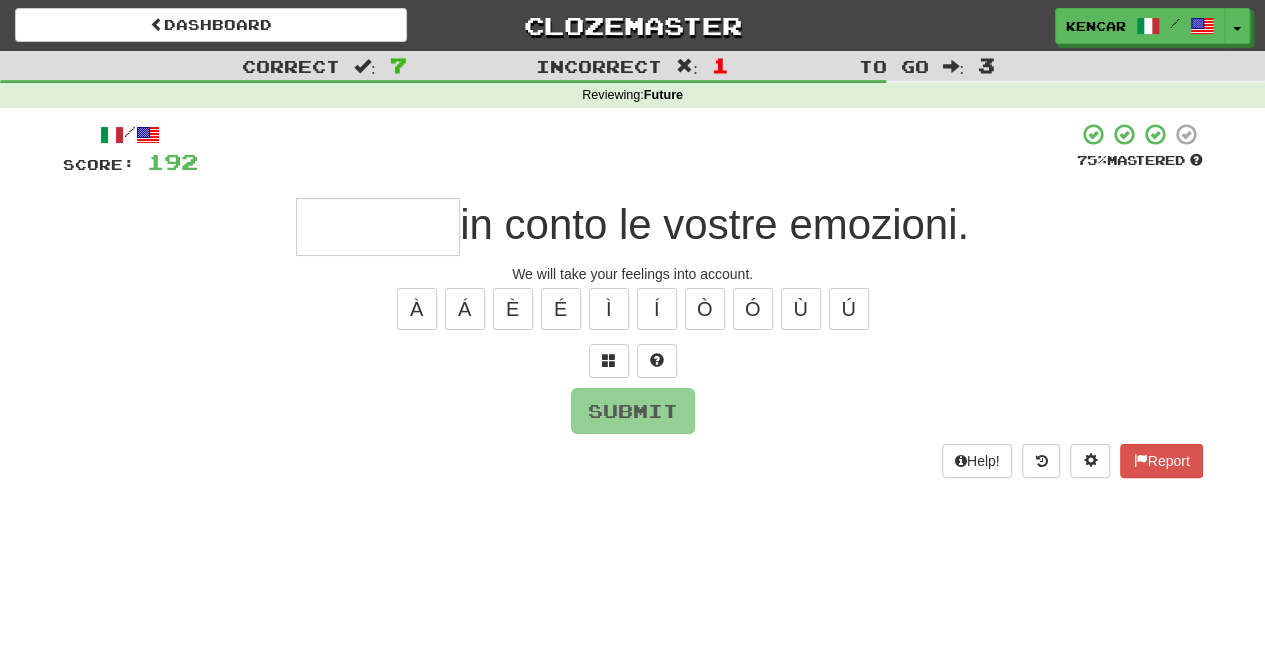 click on "in conto le vostre emozioni." at bounding box center [714, 224] 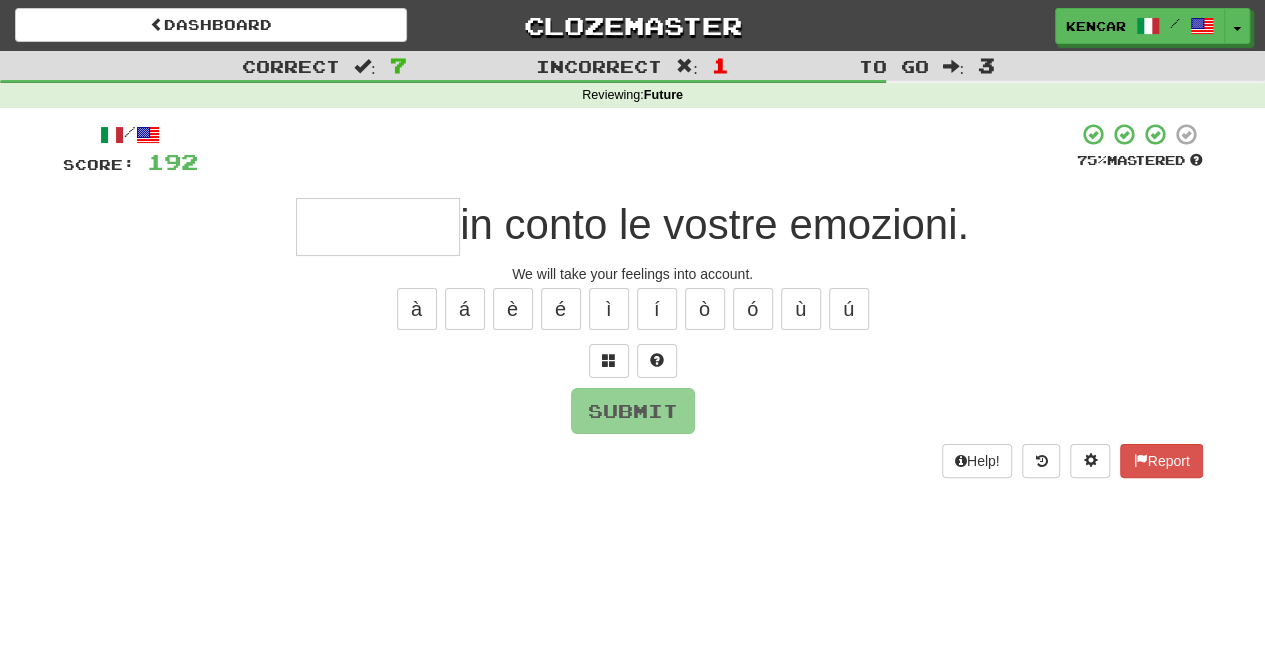 click at bounding box center [378, 227] 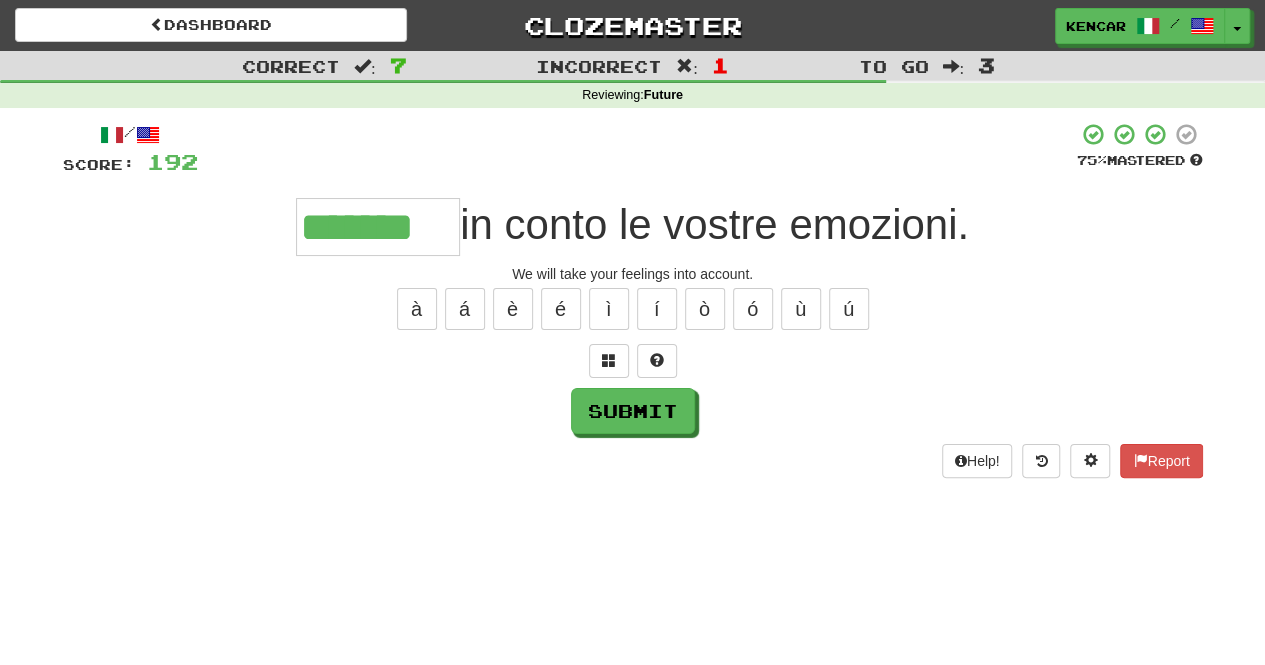 type on "*******" 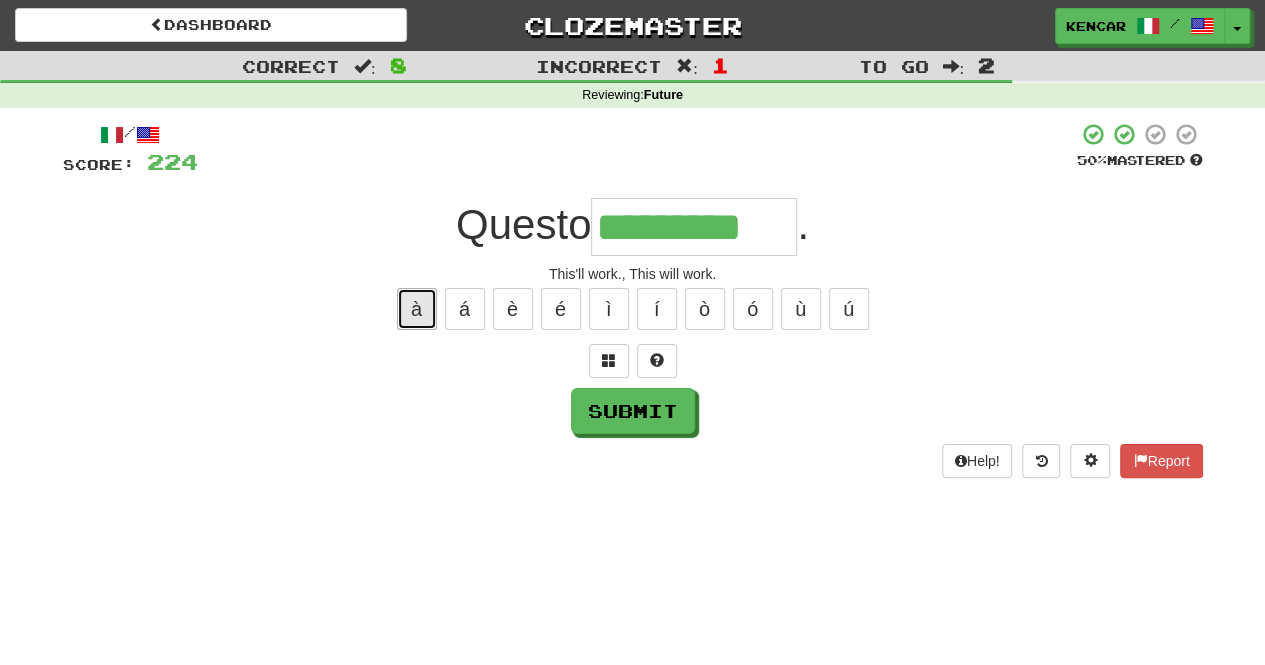 click on "à" at bounding box center (417, 309) 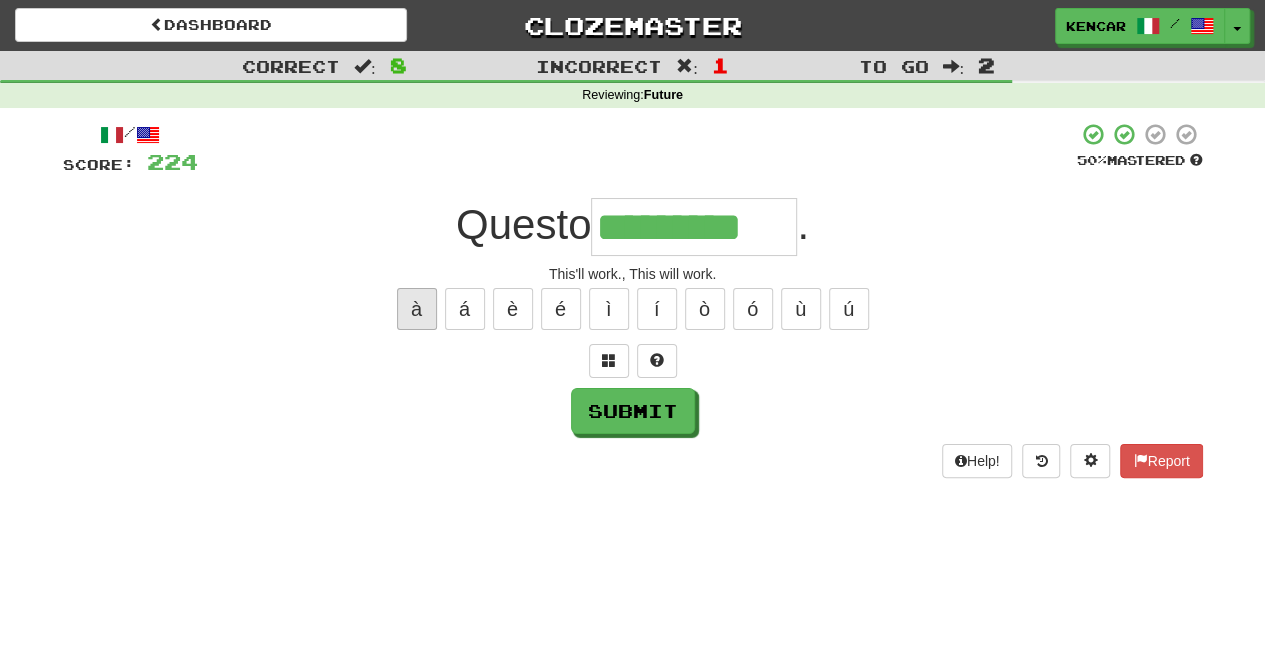 type on "**********" 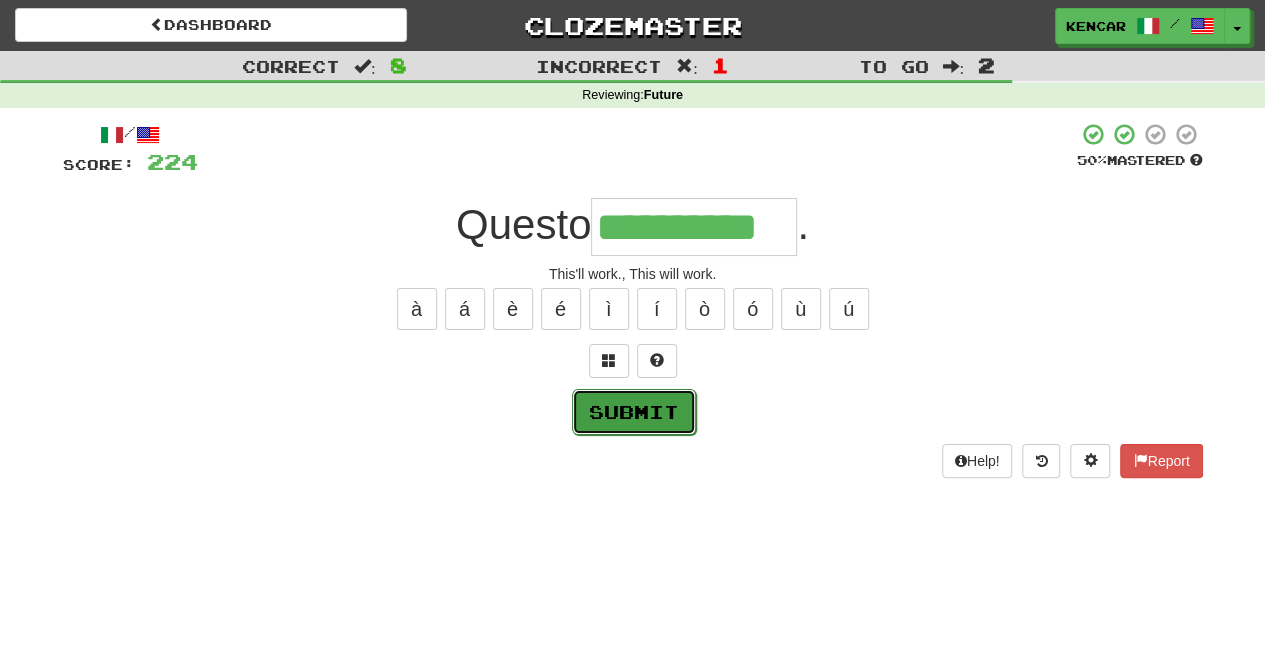 click on "Submit" at bounding box center [634, 412] 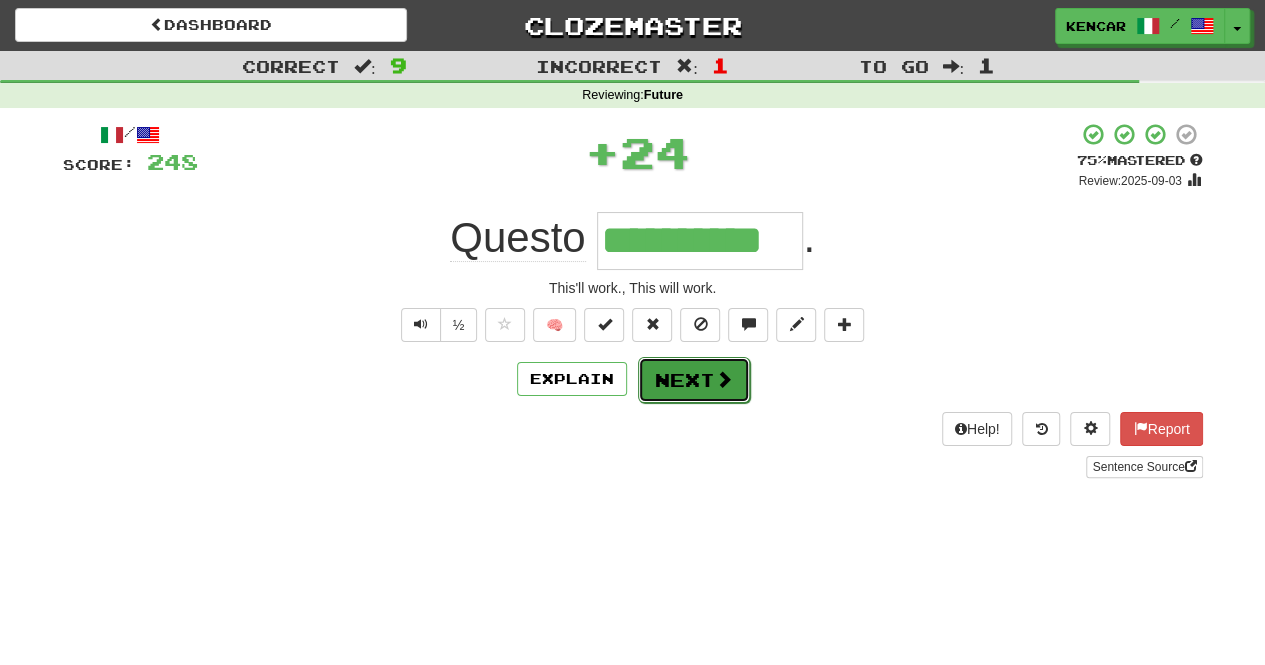 click on "Next" at bounding box center (694, 380) 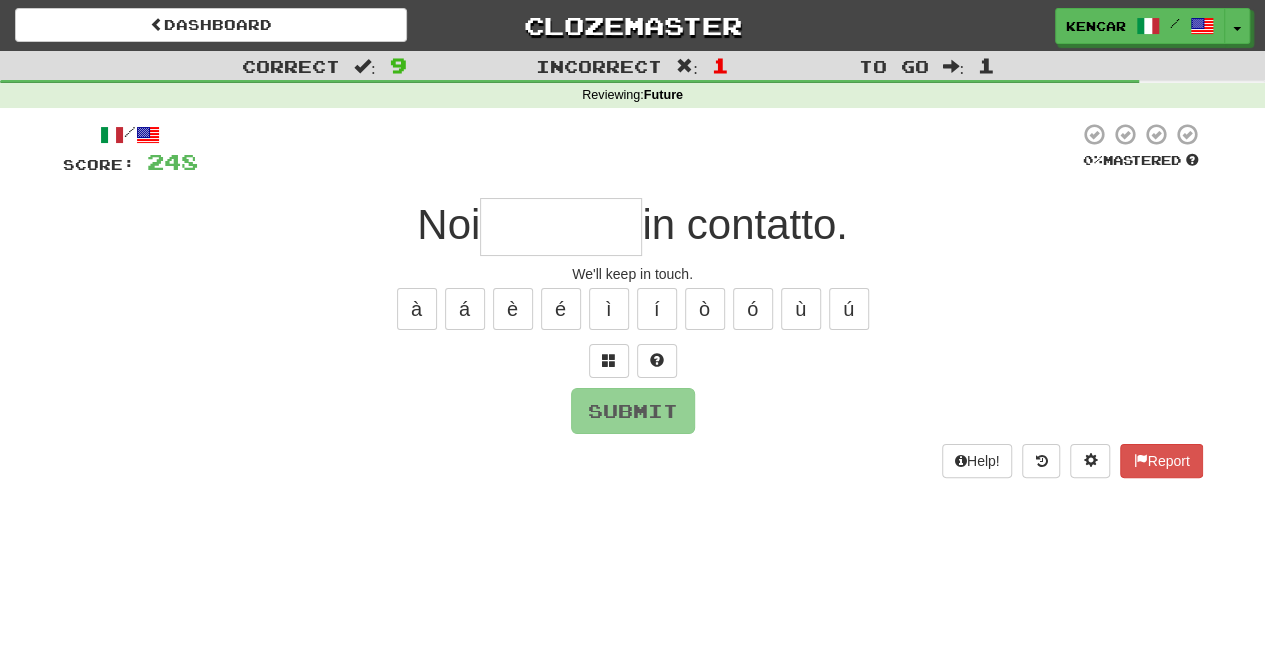 click at bounding box center [561, 227] 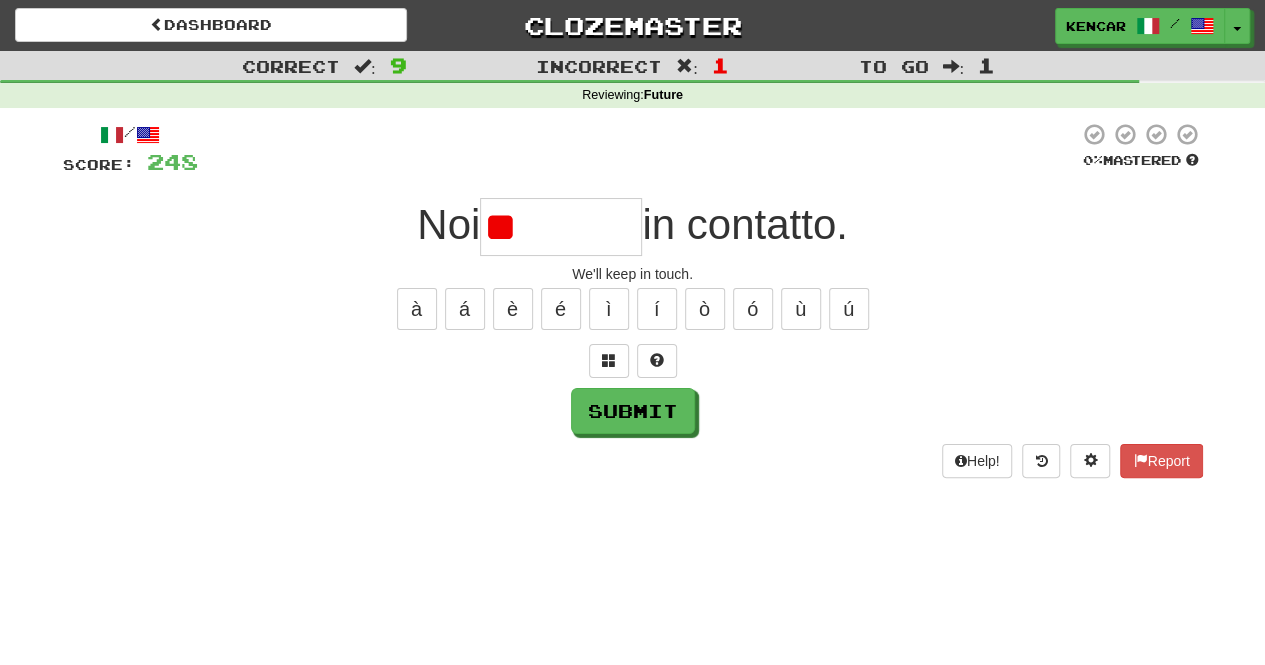 type on "*" 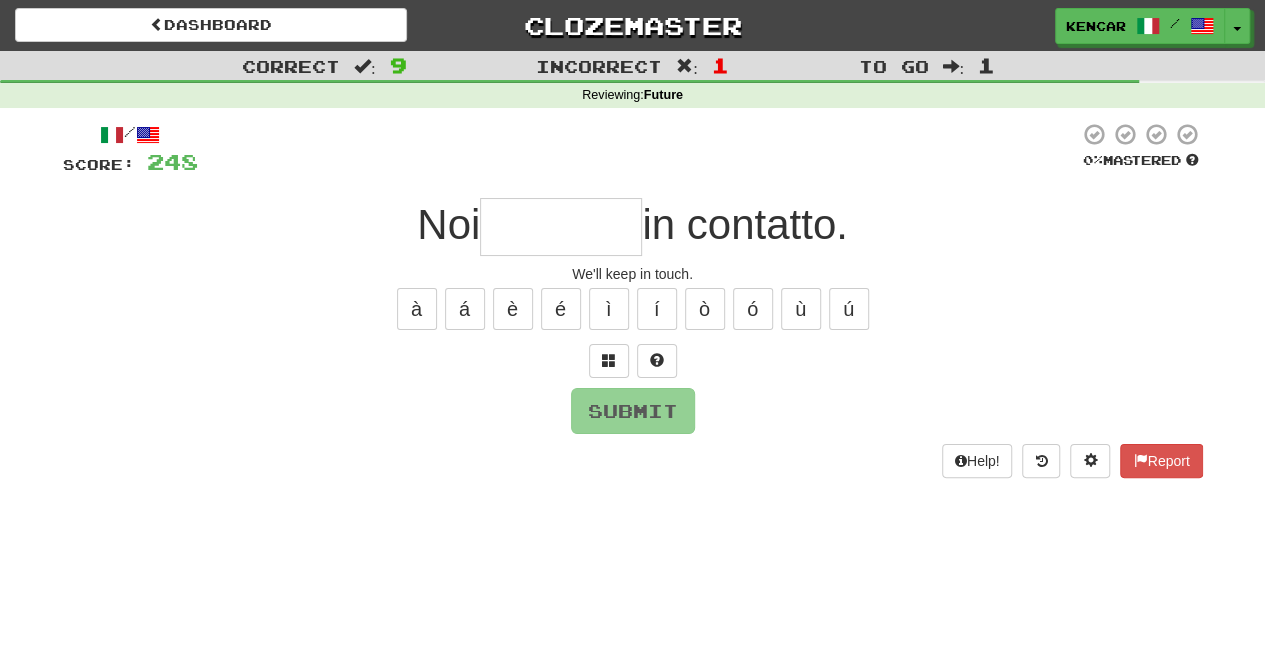 type on "*" 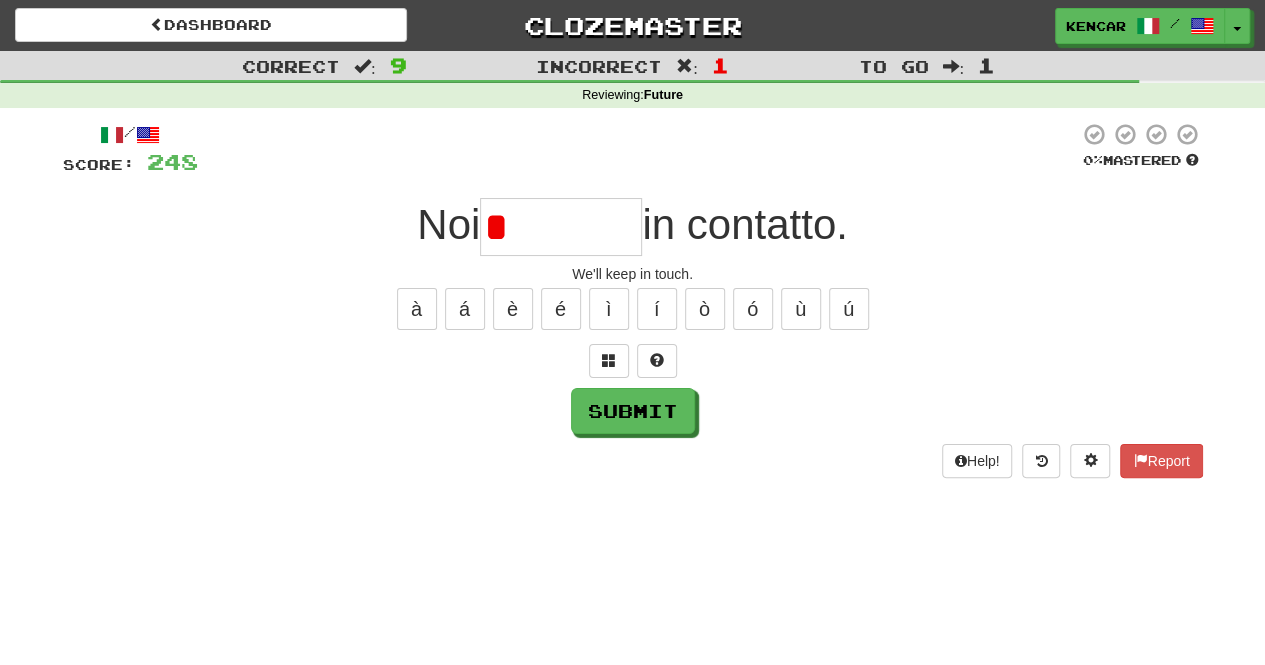 type on "*******" 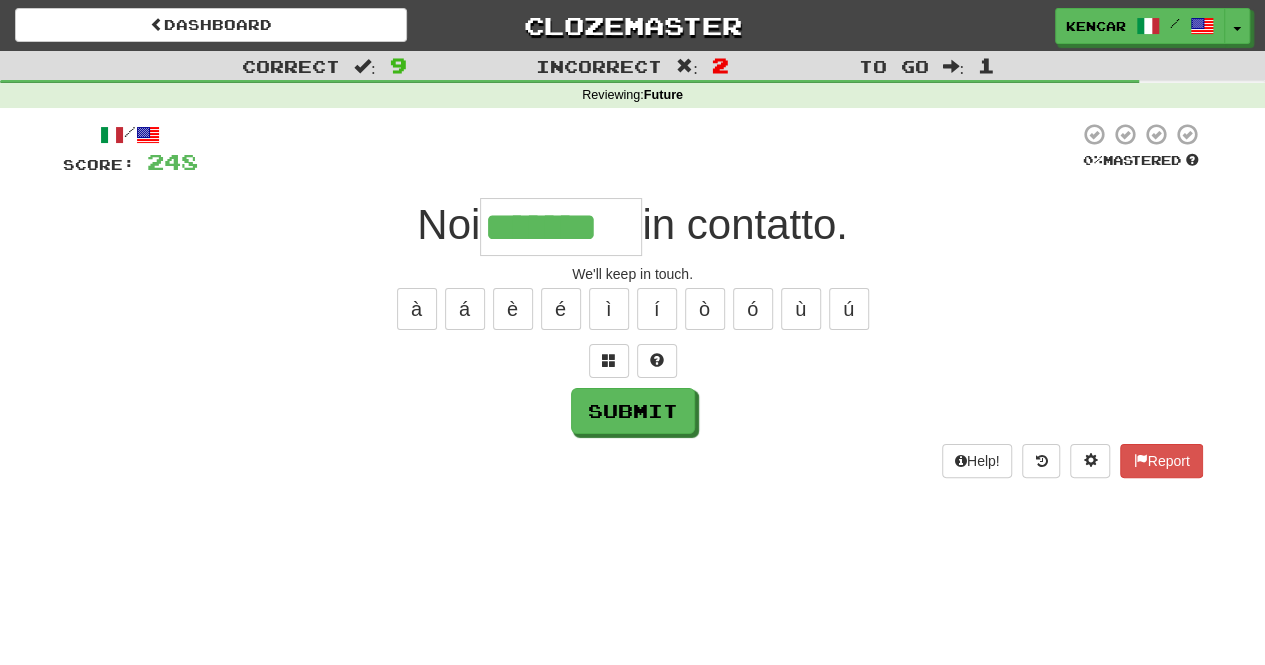 type on "*******" 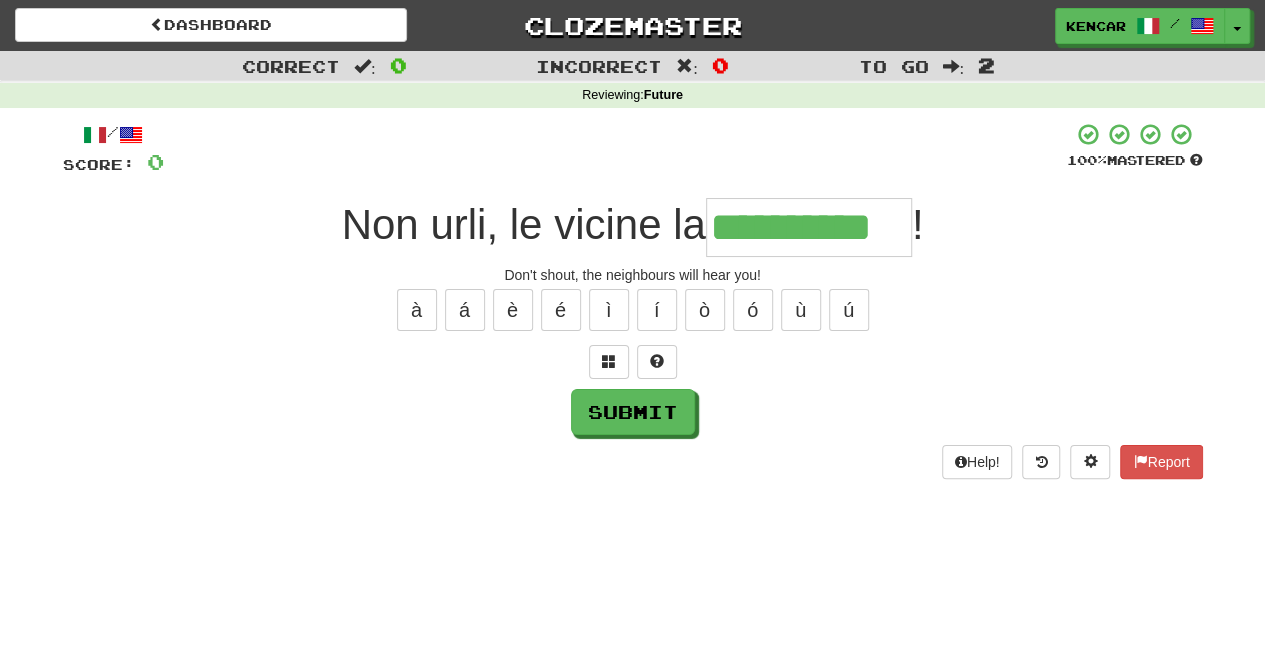 type on "**********" 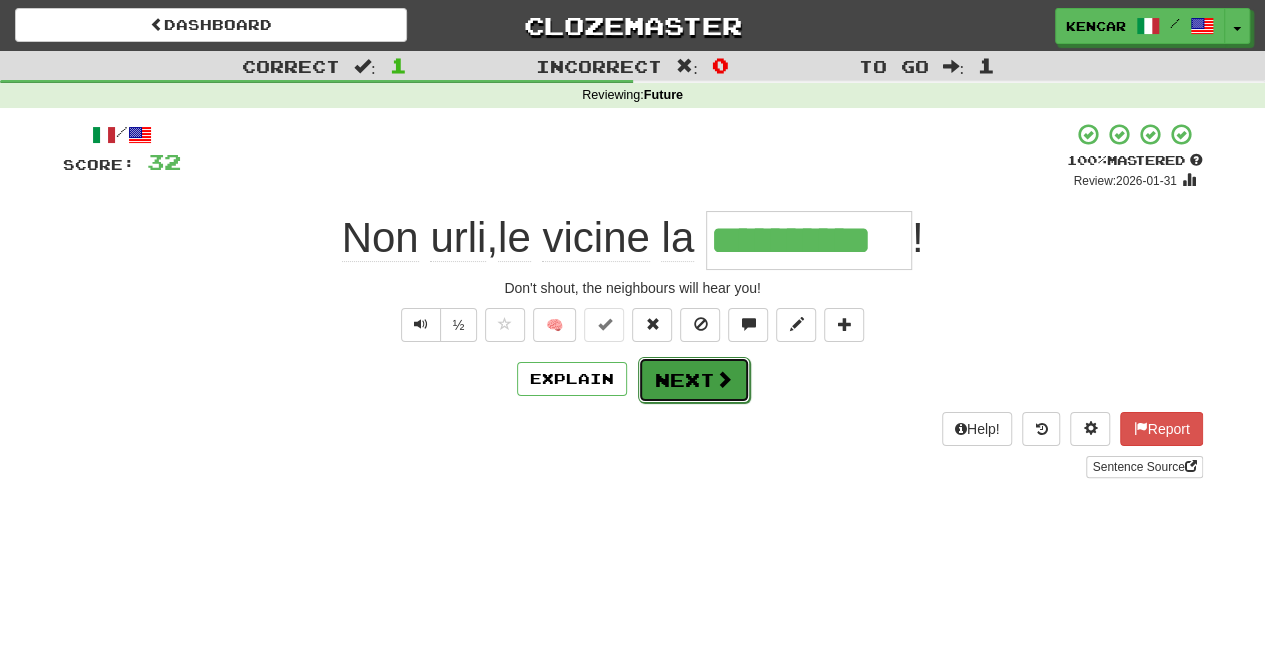 click on "Next" at bounding box center (694, 380) 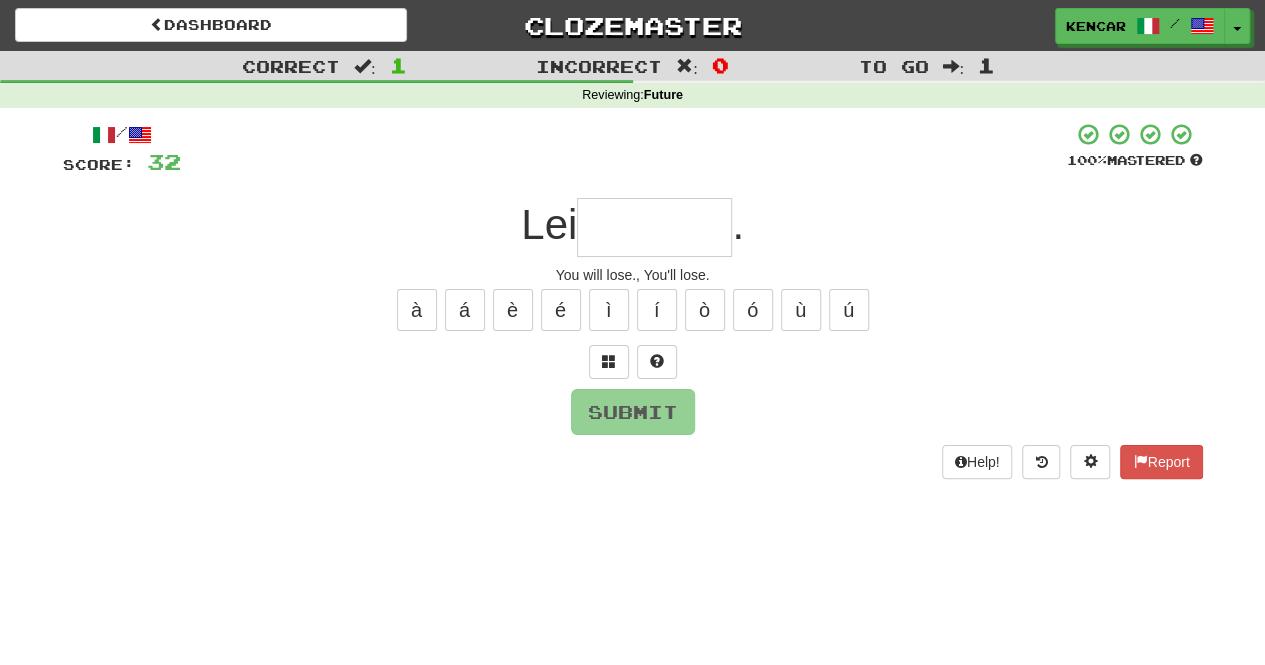 click at bounding box center (654, 227) 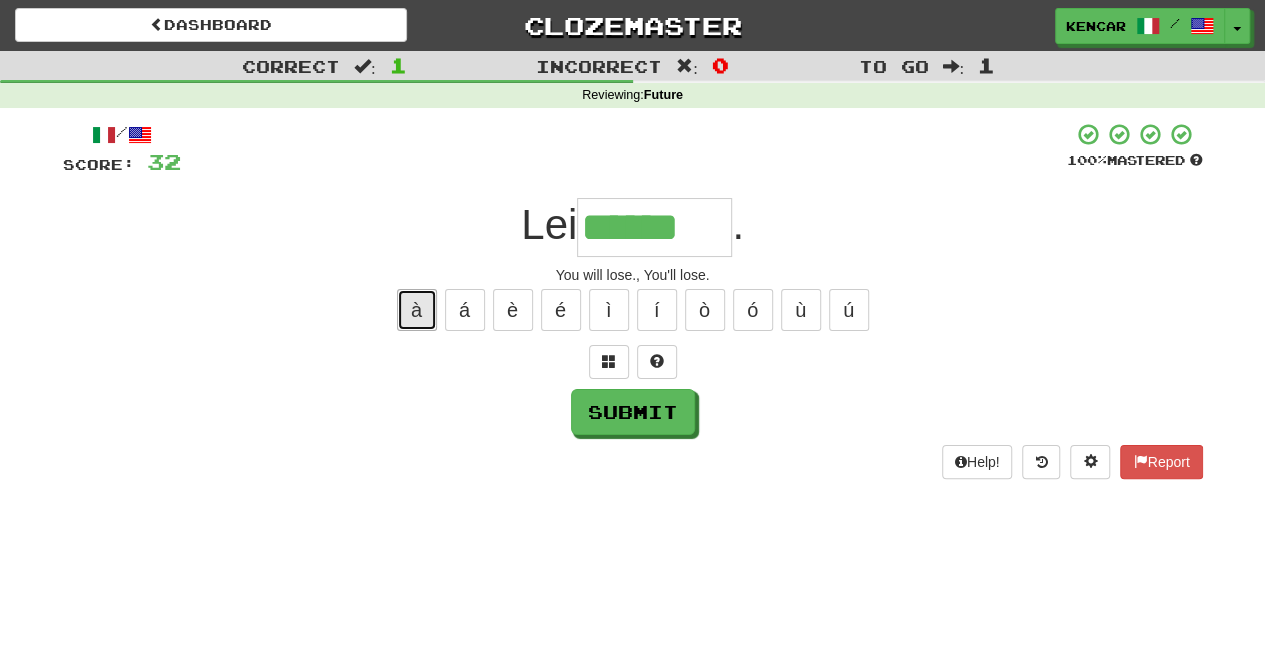 click on "à" at bounding box center [417, 310] 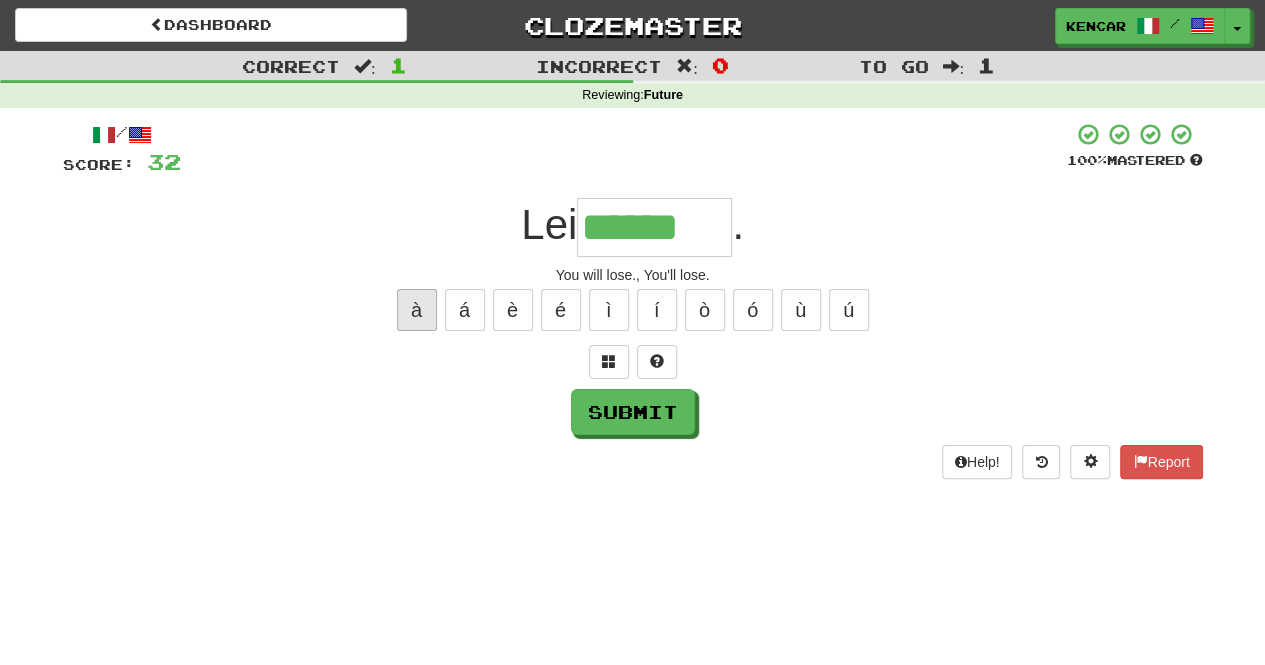 type on "*******" 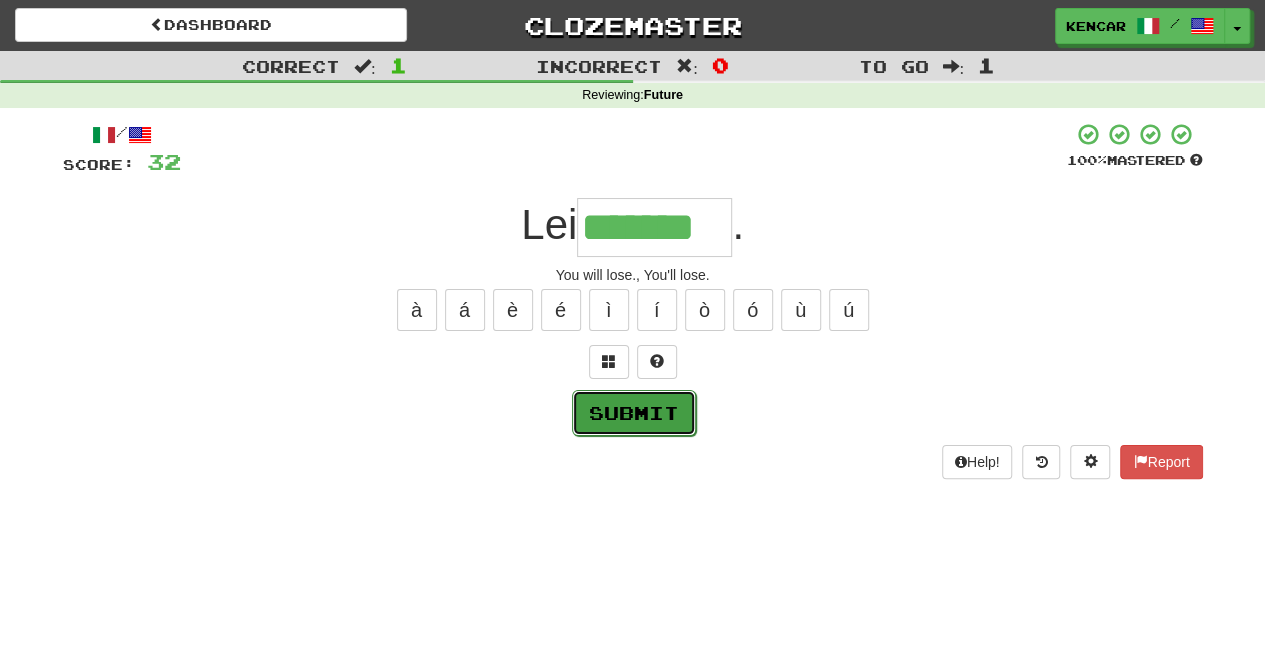 click on "Submit" at bounding box center [634, 413] 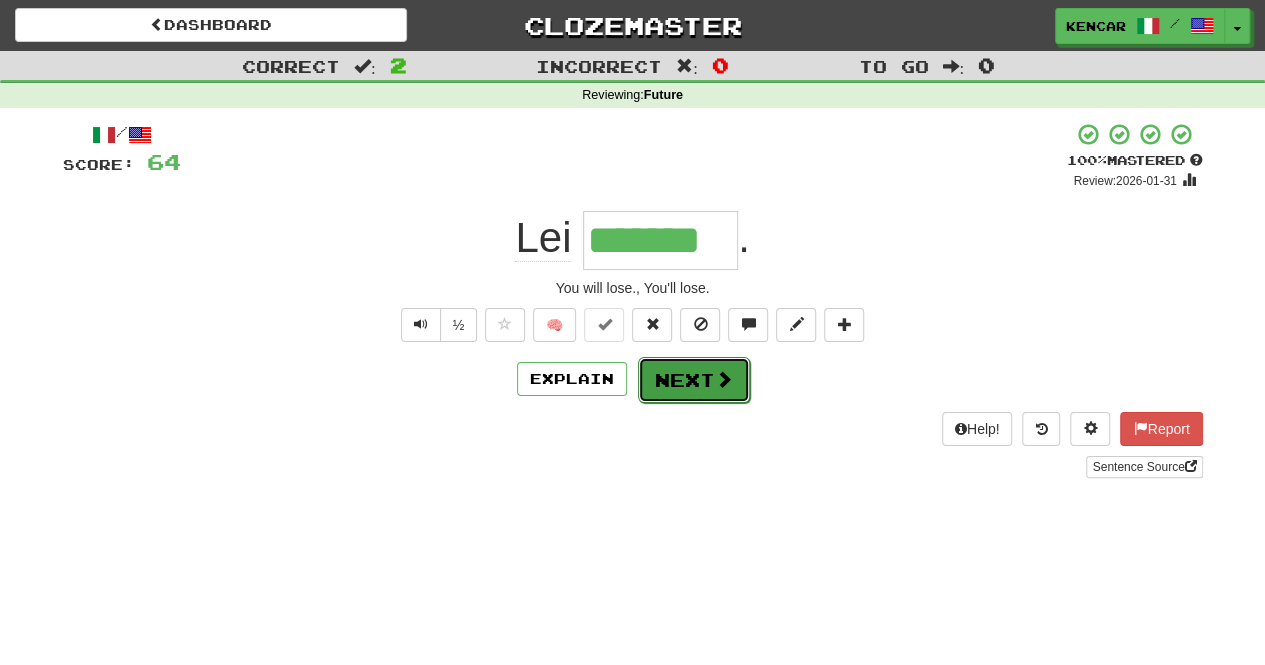 click on "Next" at bounding box center (694, 380) 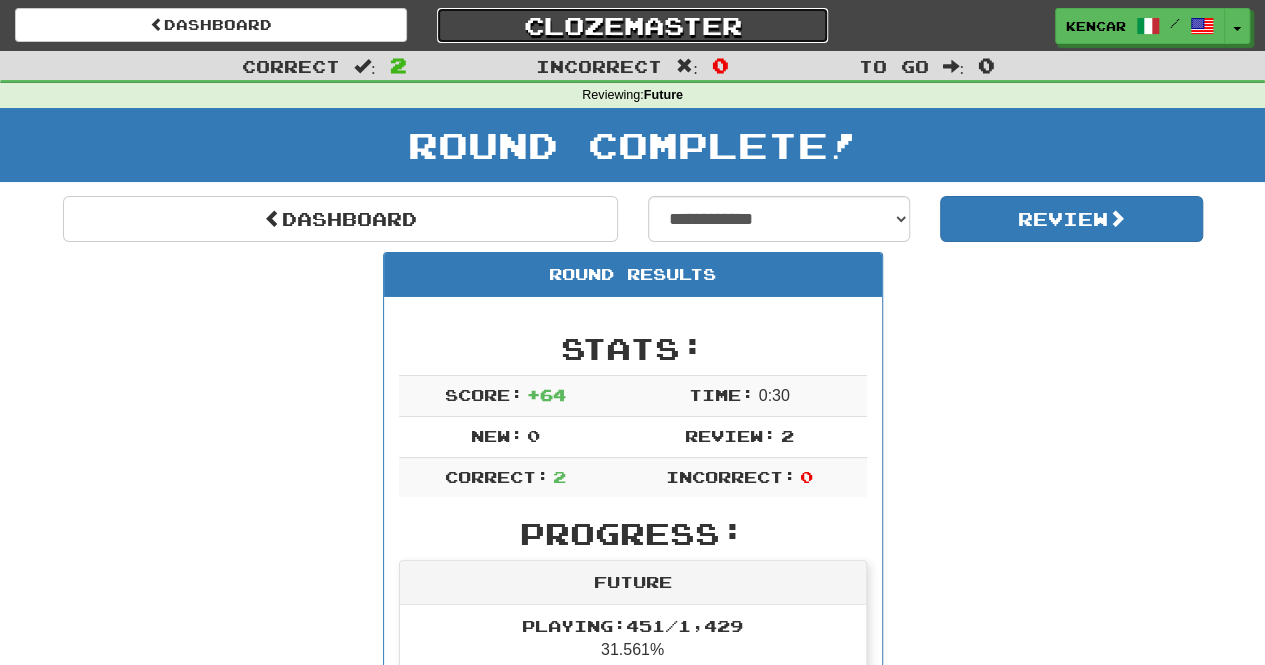 click on "Clozemaster" at bounding box center [633, 25] 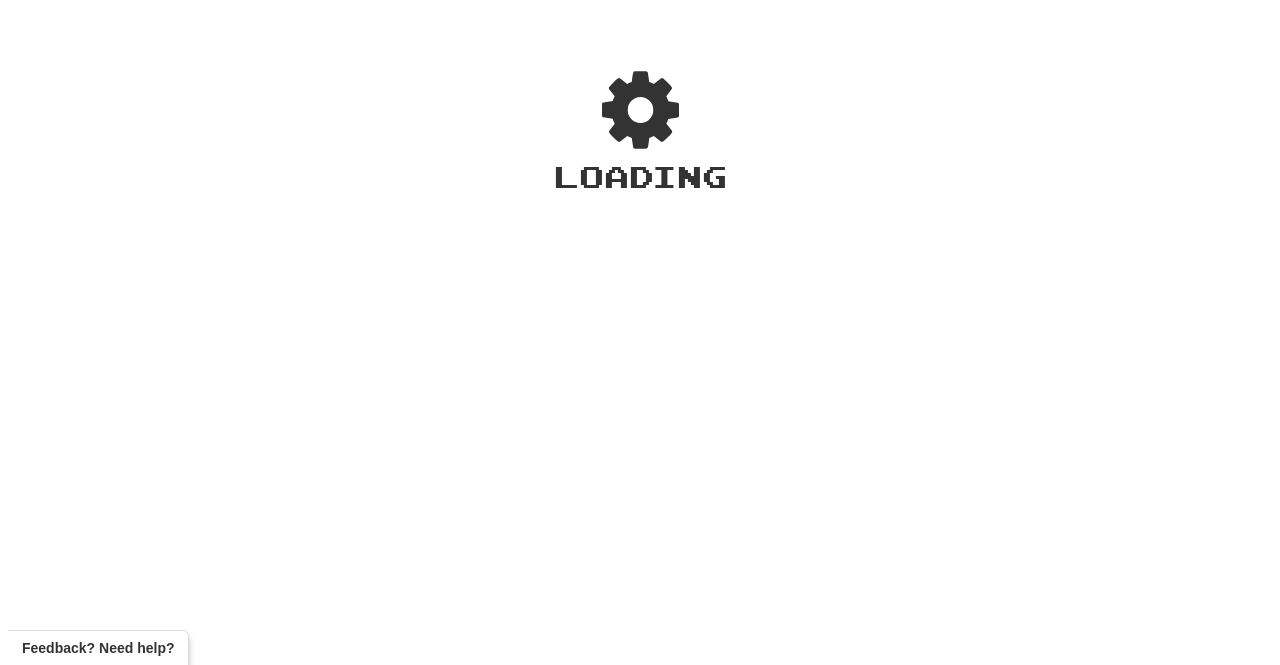 scroll, scrollTop: 0, scrollLeft: 0, axis: both 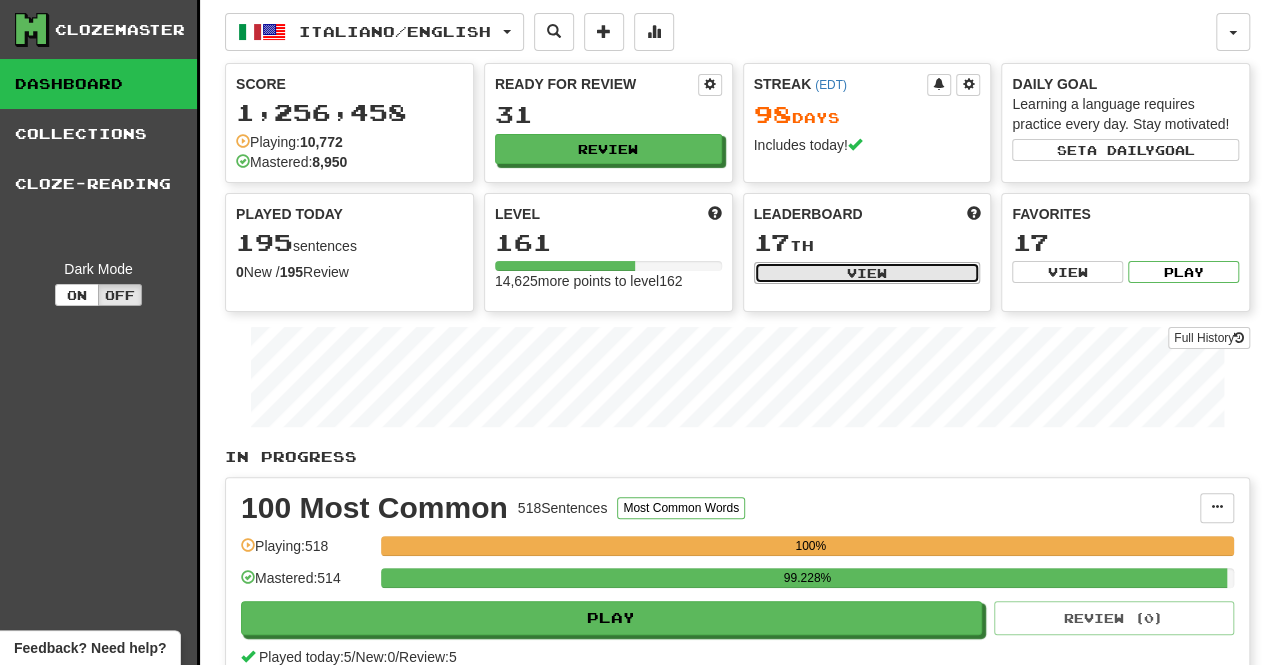 click on "View" at bounding box center [867, 273] 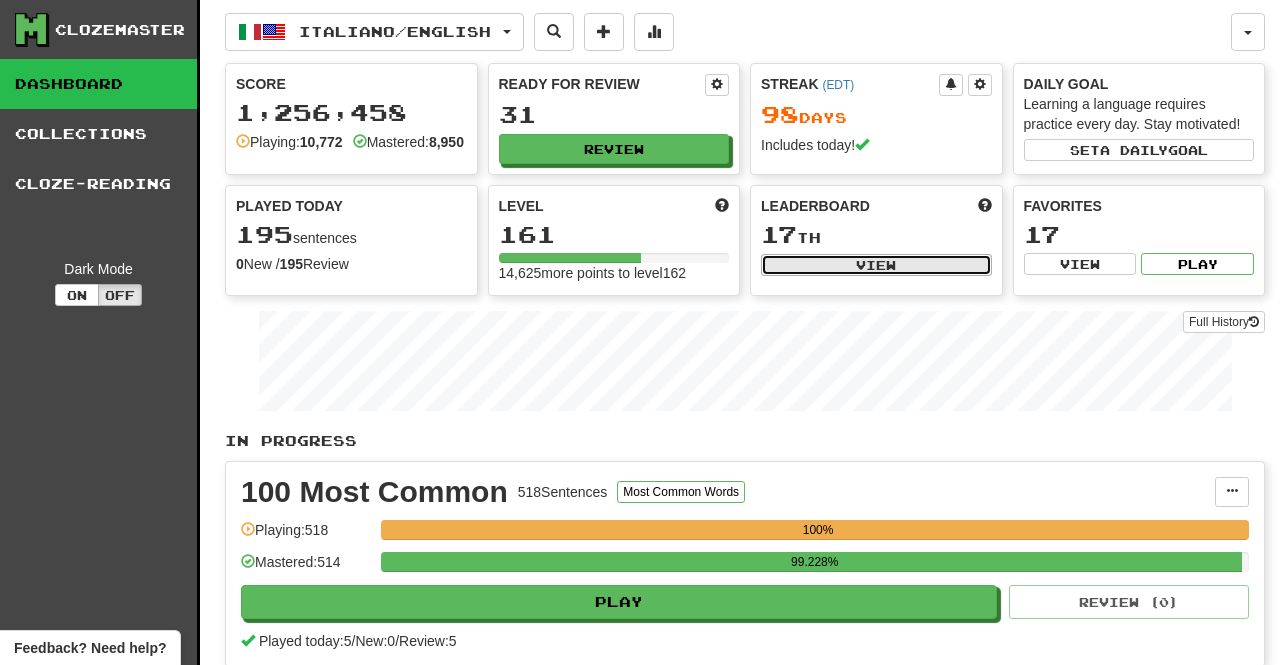 select on "**********" 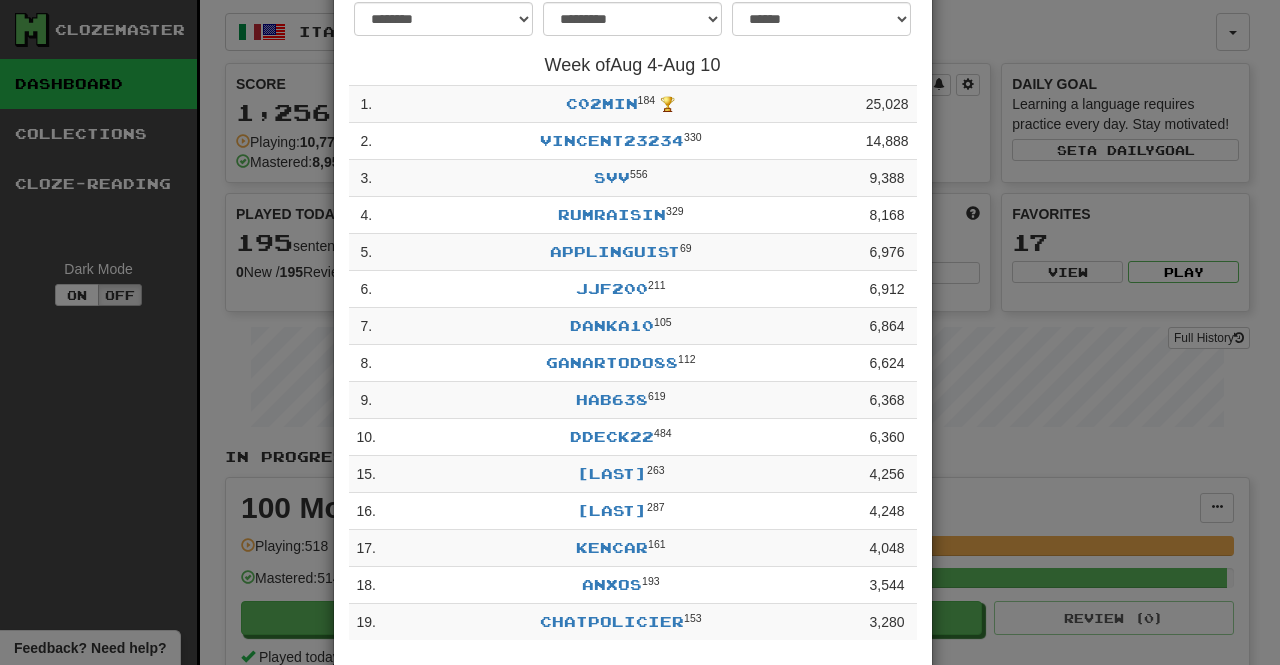 scroll, scrollTop: 0, scrollLeft: 0, axis: both 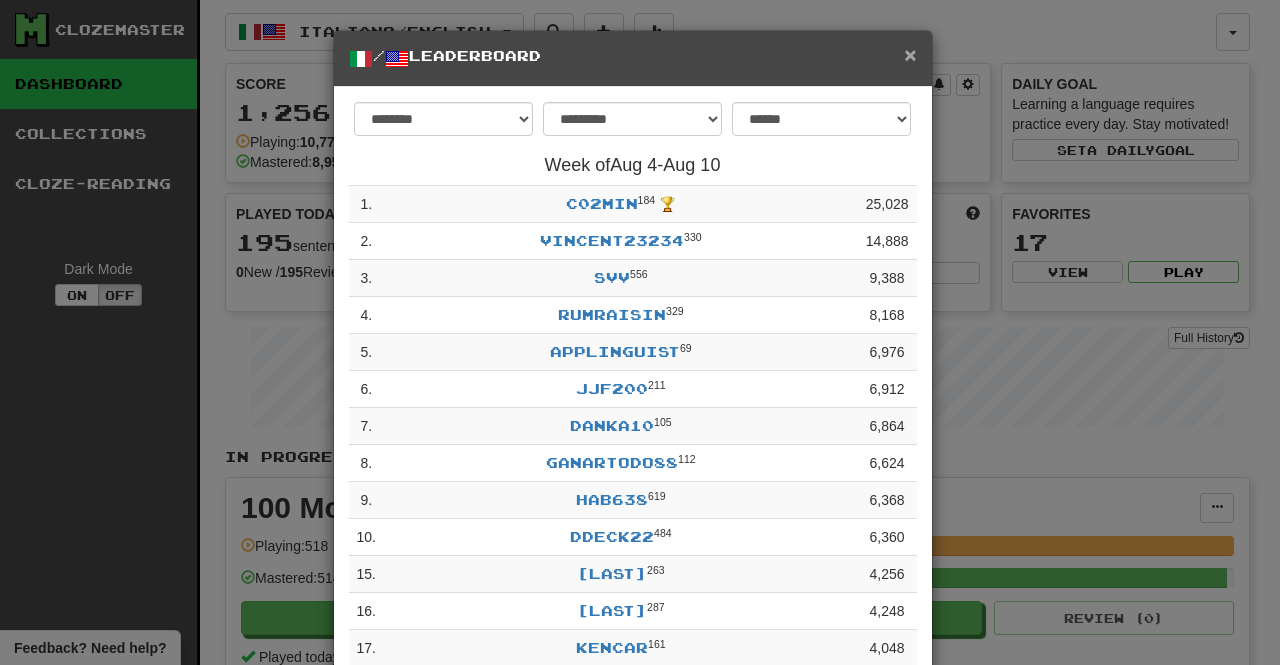 click on "×" at bounding box center [910, 54] 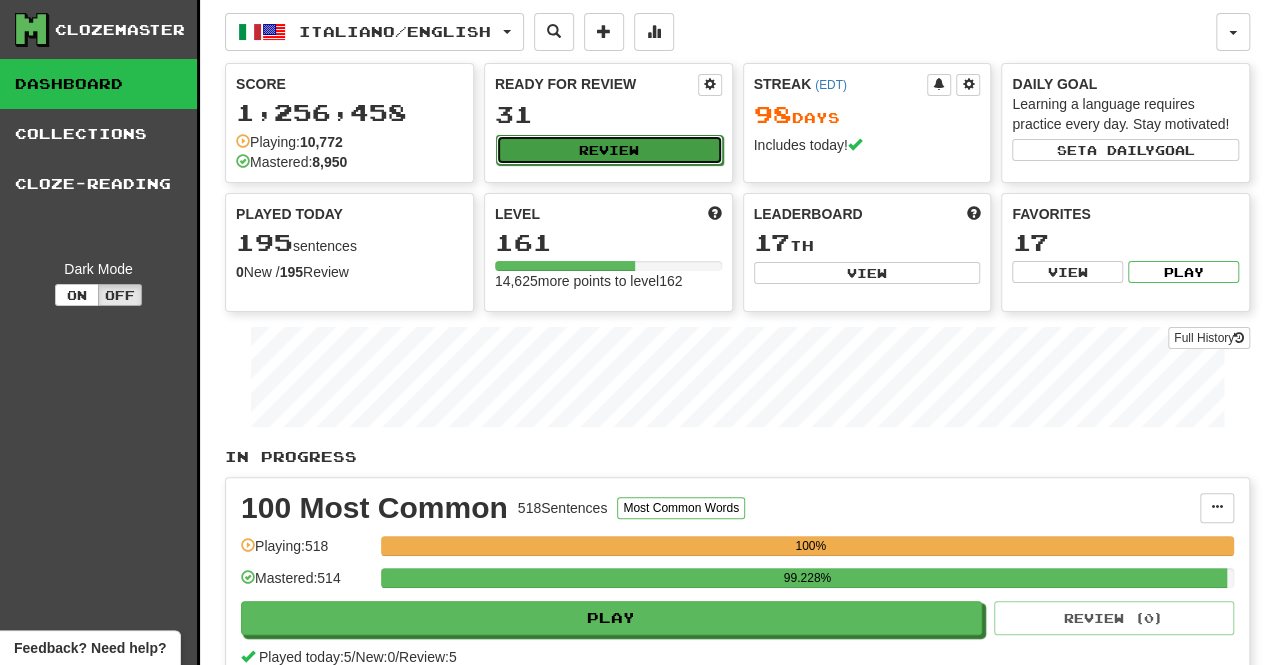 click on "Review" at bounding box center [609, 150] 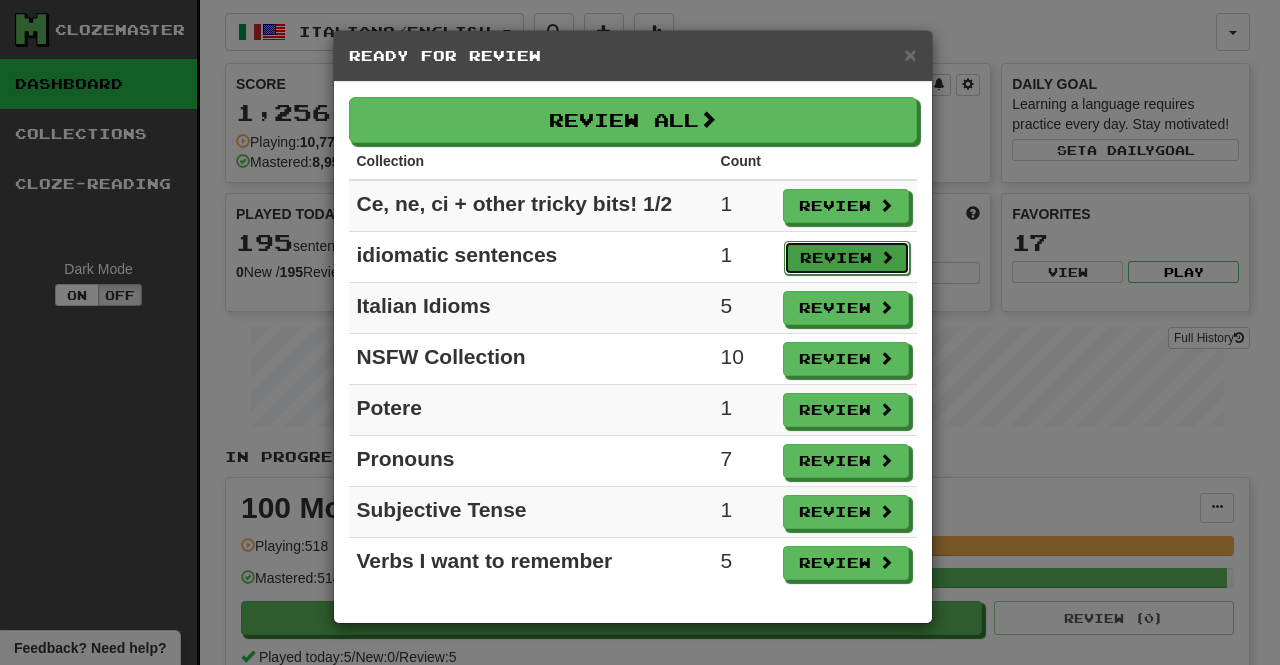 click on "Review" at bounding box center [847, 258] 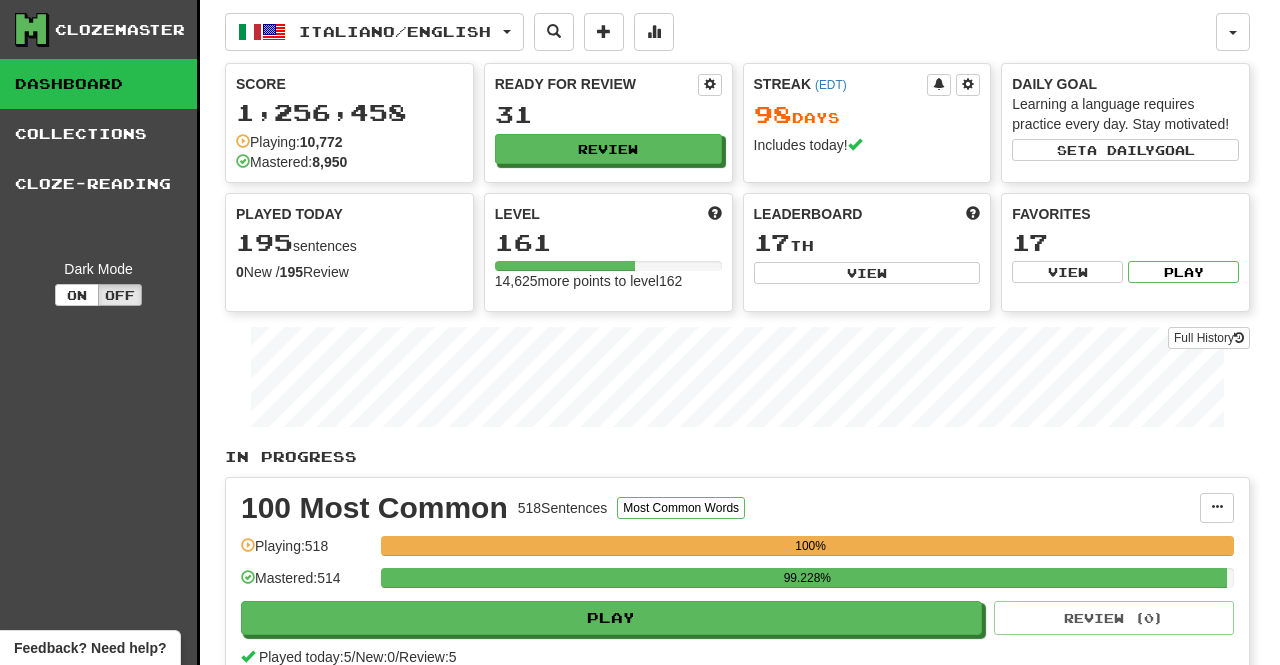 select on "**" 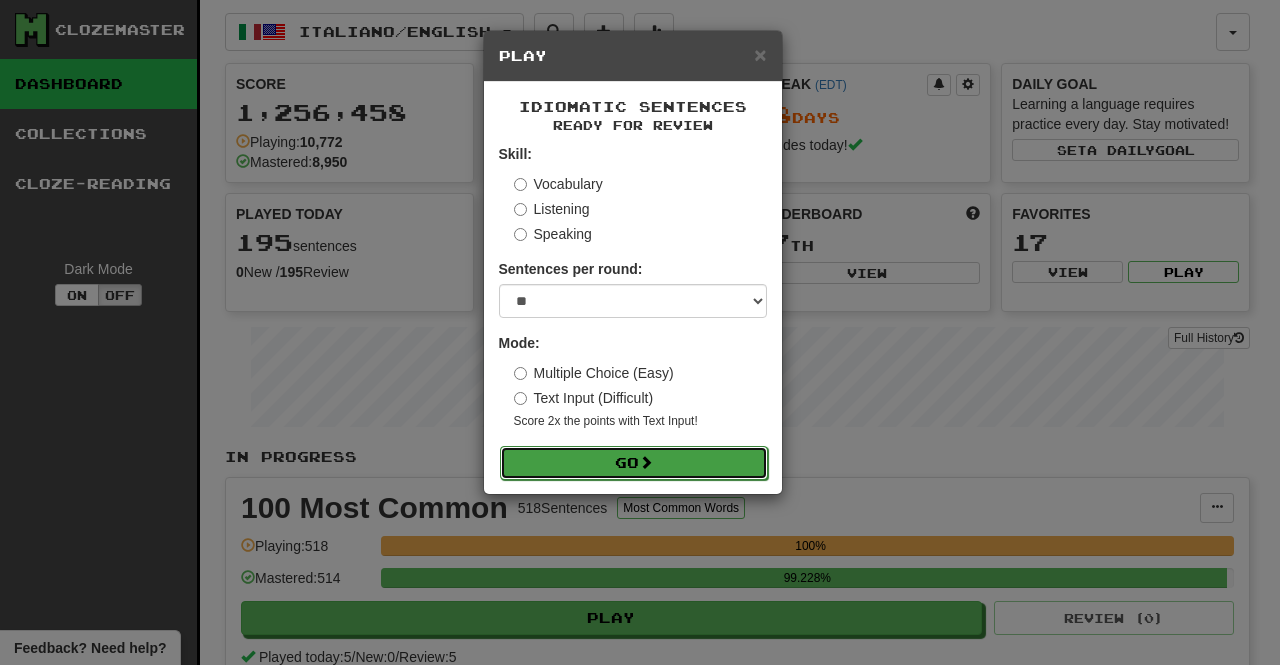 click on "Go" at bounding box center [634, 463] 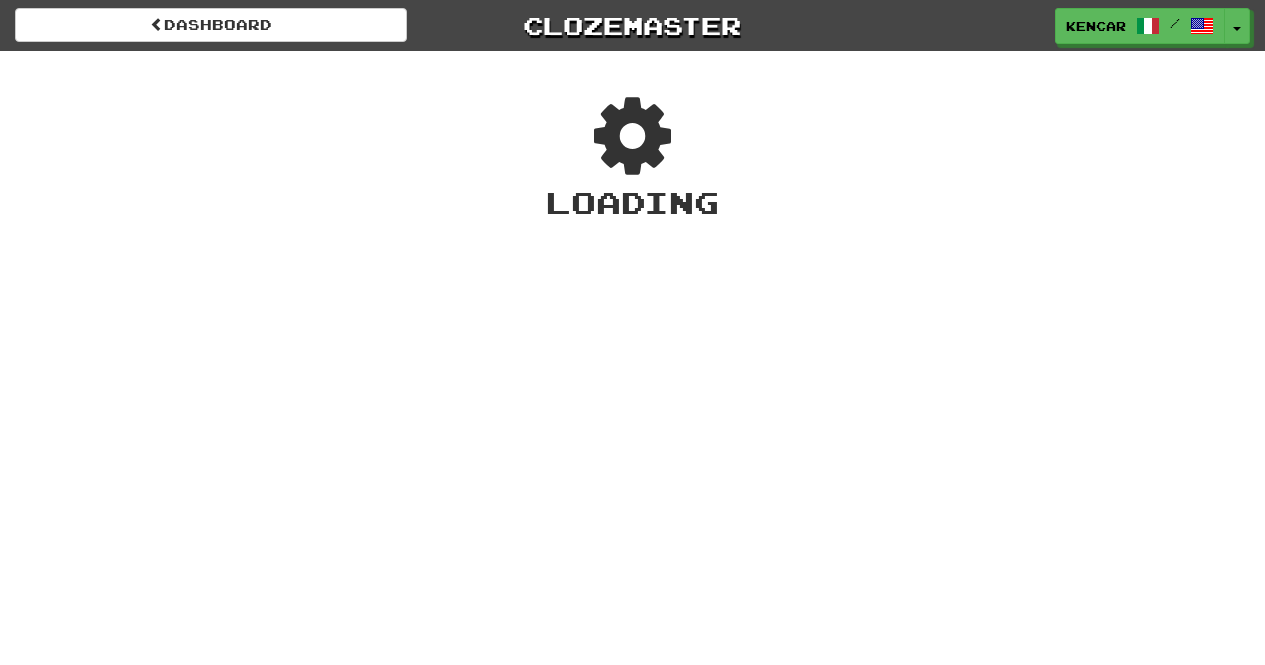 scroll, scrollTop: 0, scrollLeft: 0, axis: both 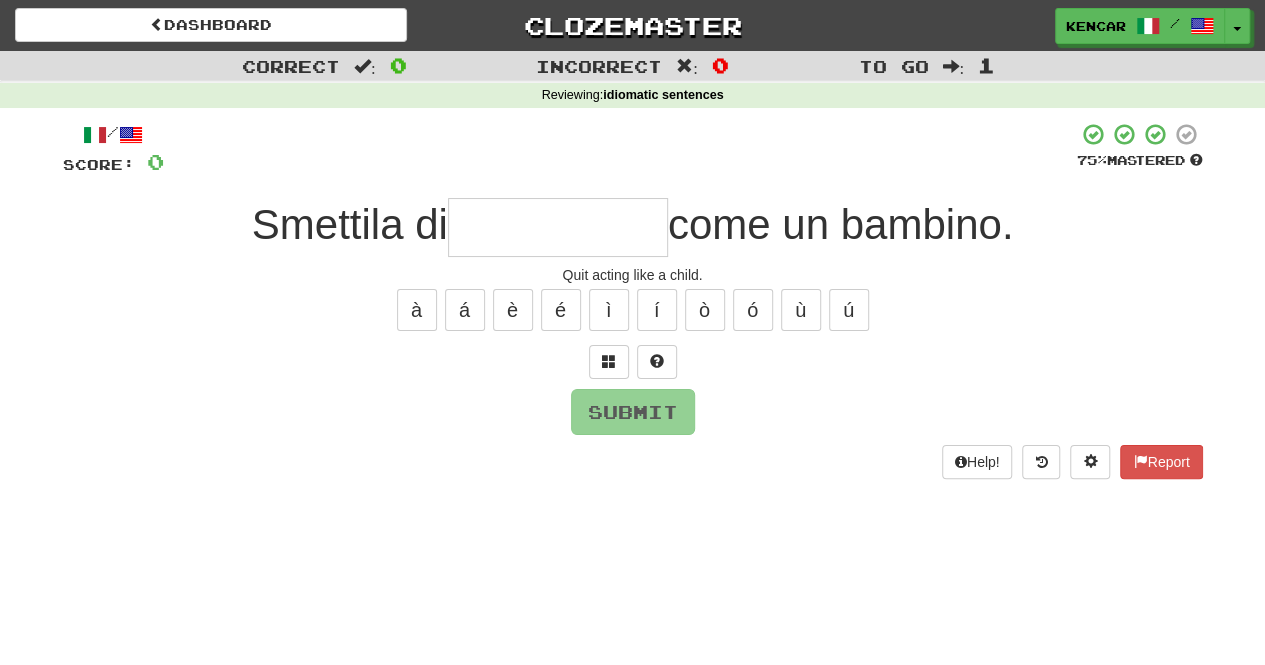 click at bounding box center [558, 227] 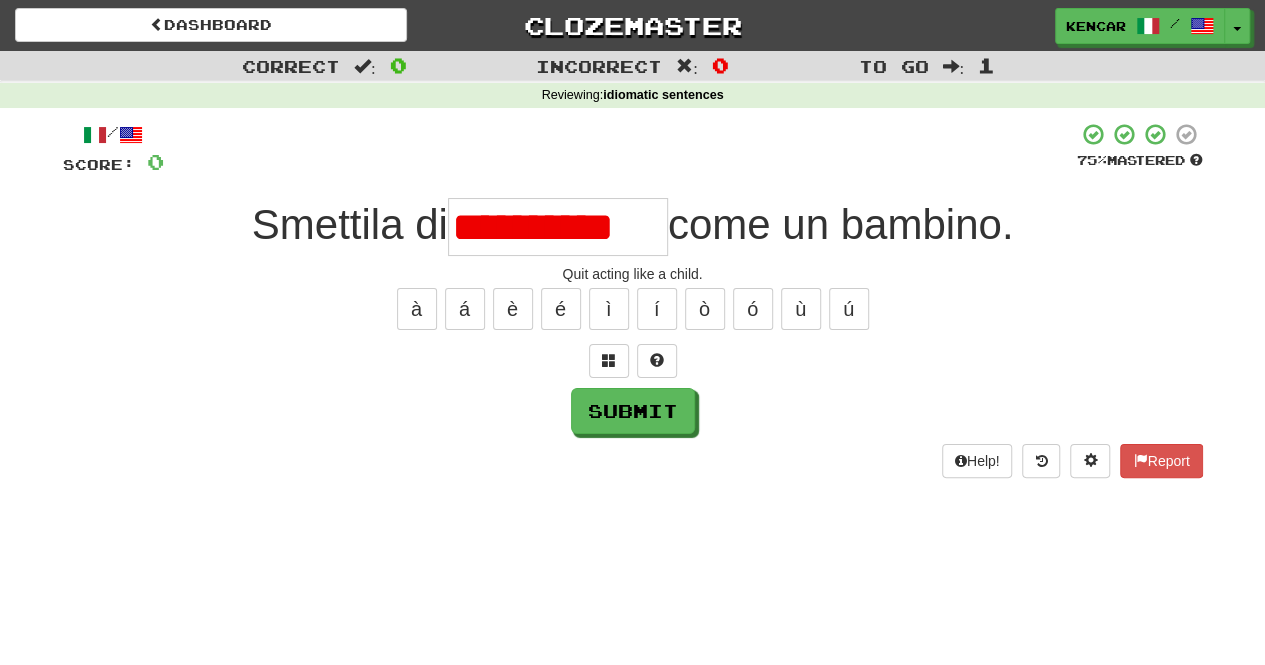 scroll, scrollTop: 0, scrollLeft: 0, axis: both 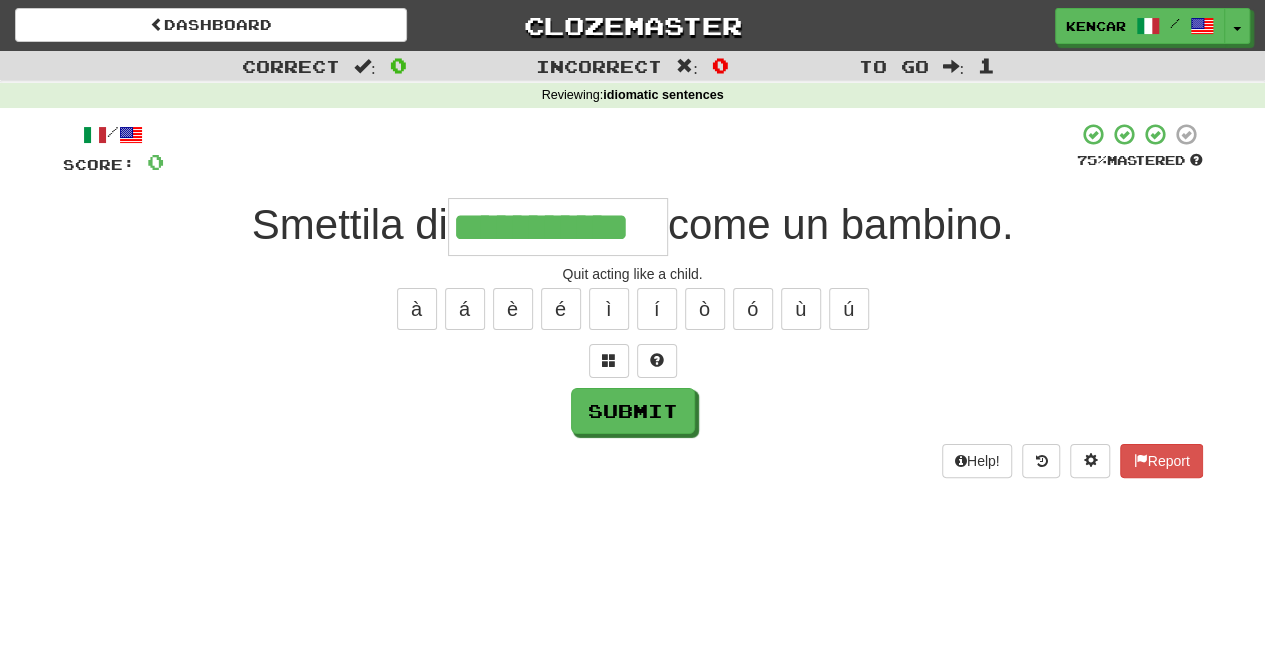 type on "**********" 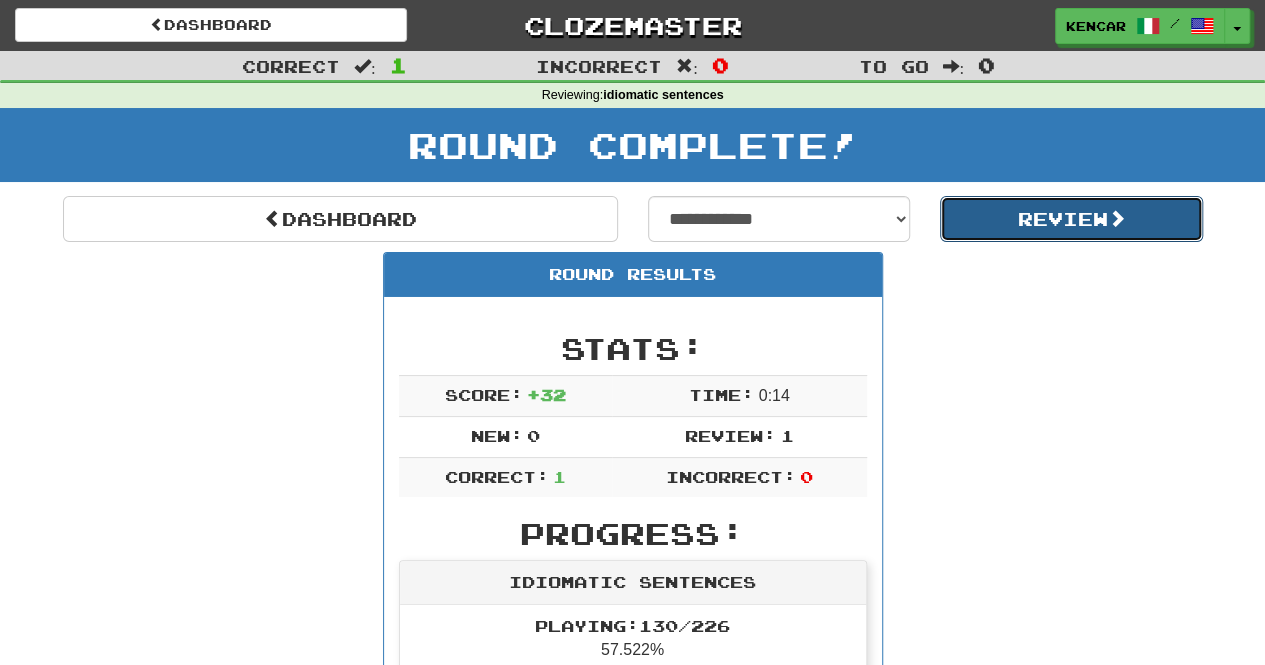 click on "Review" at bounding box center (1071, 219) 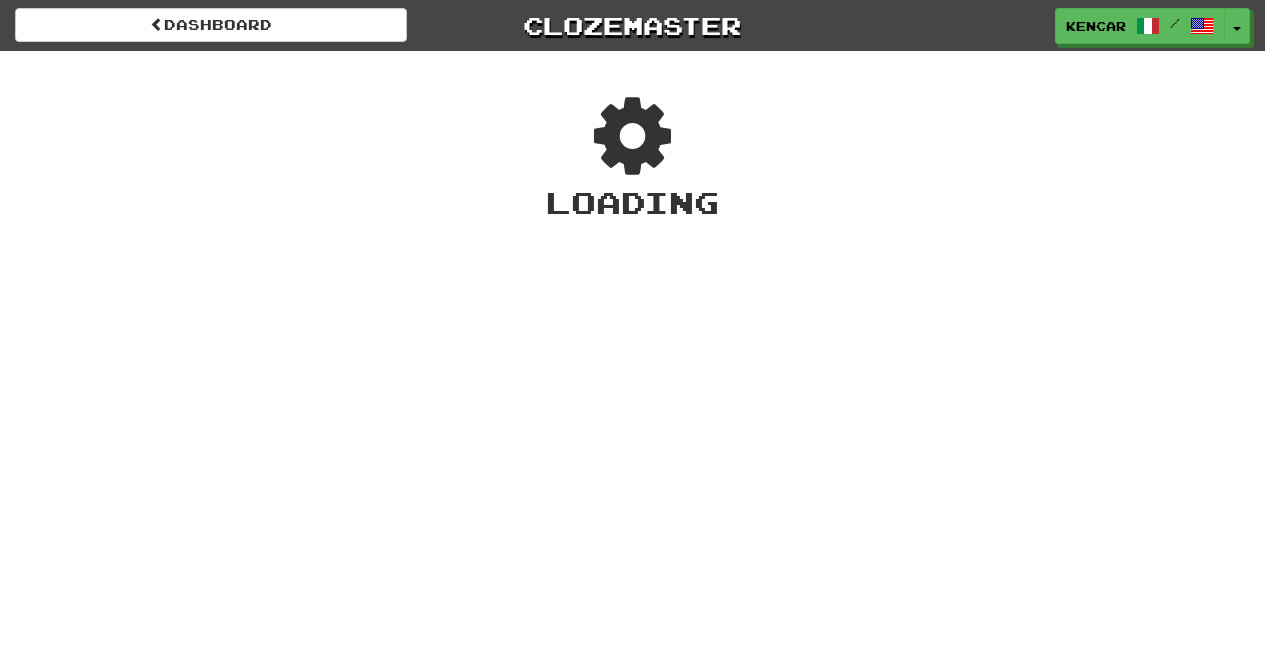 scroll, scrollTop: 0, scrollLeft: 0, axis: both 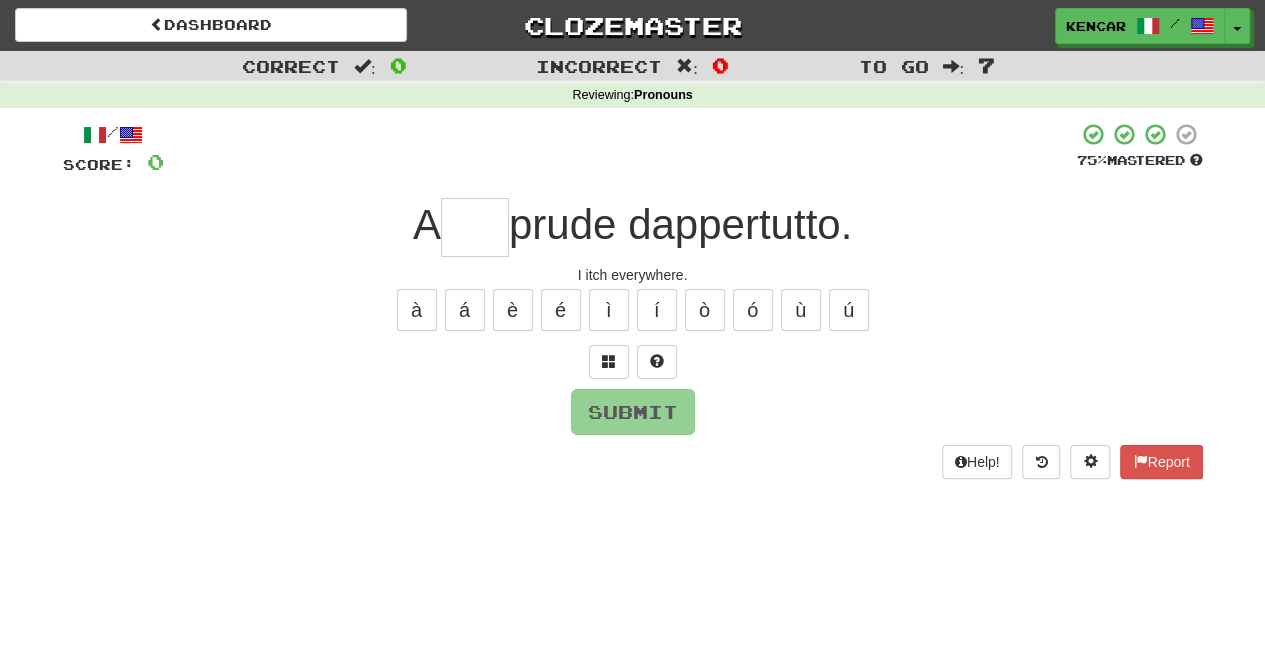 click at bounding box center [475, 227] 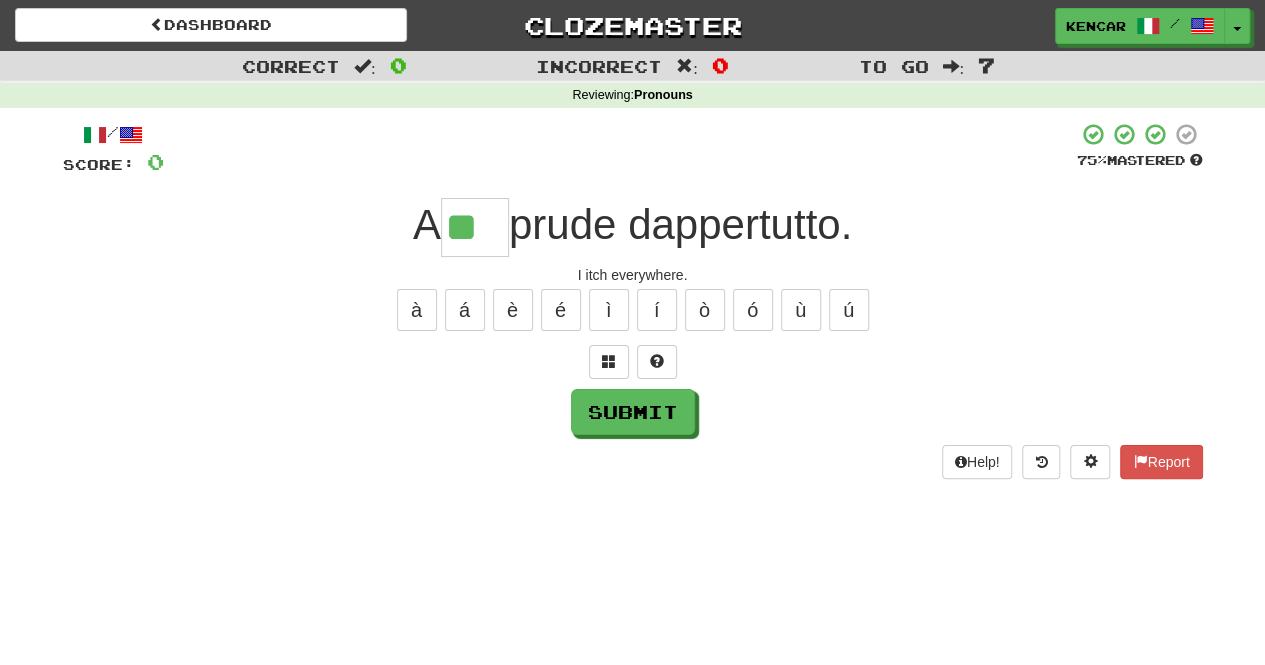 type on "**" 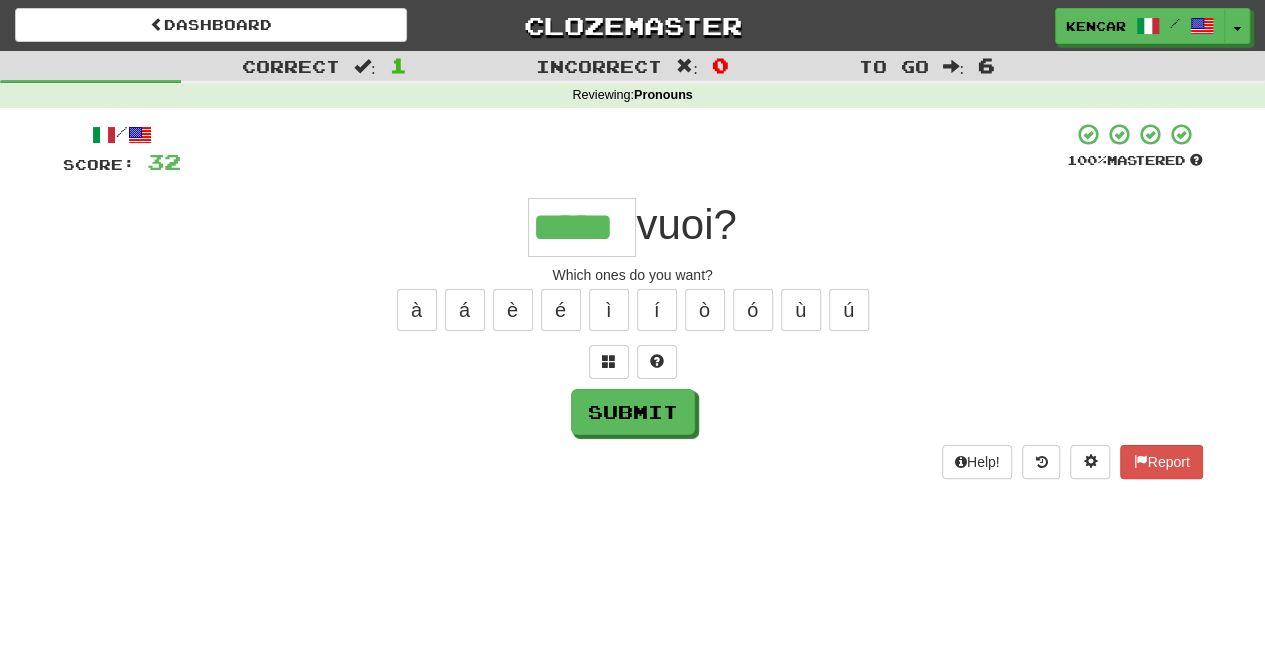 type on "*****" 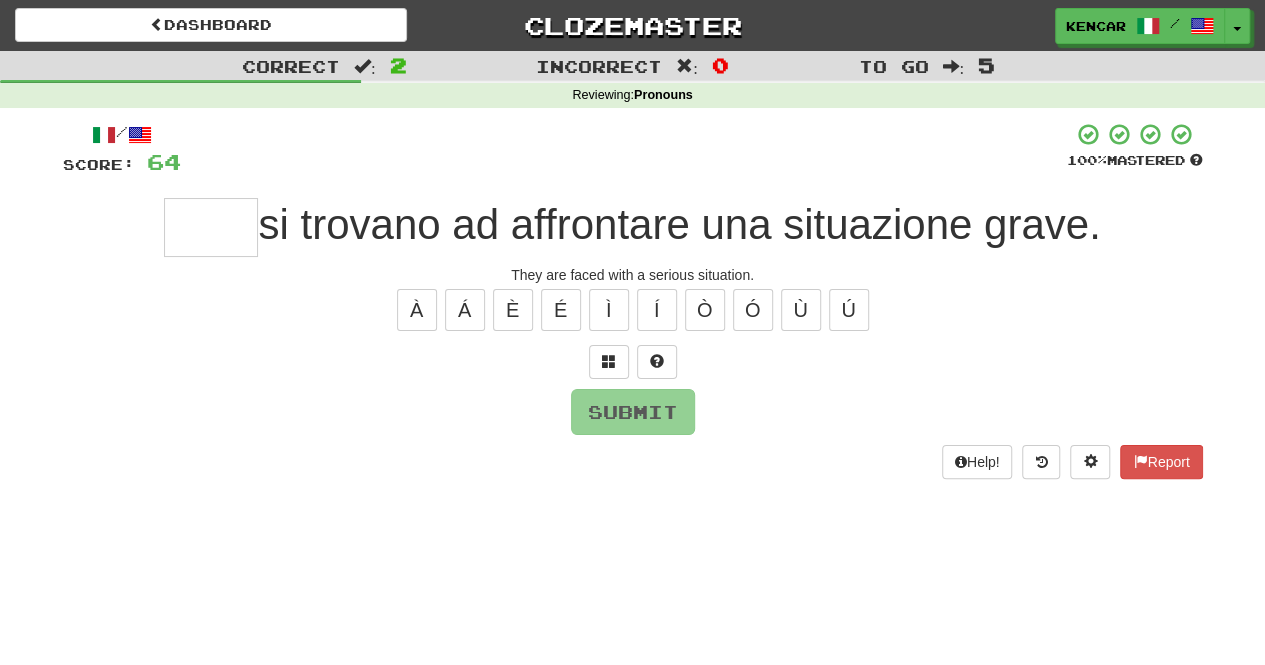 type on "*" 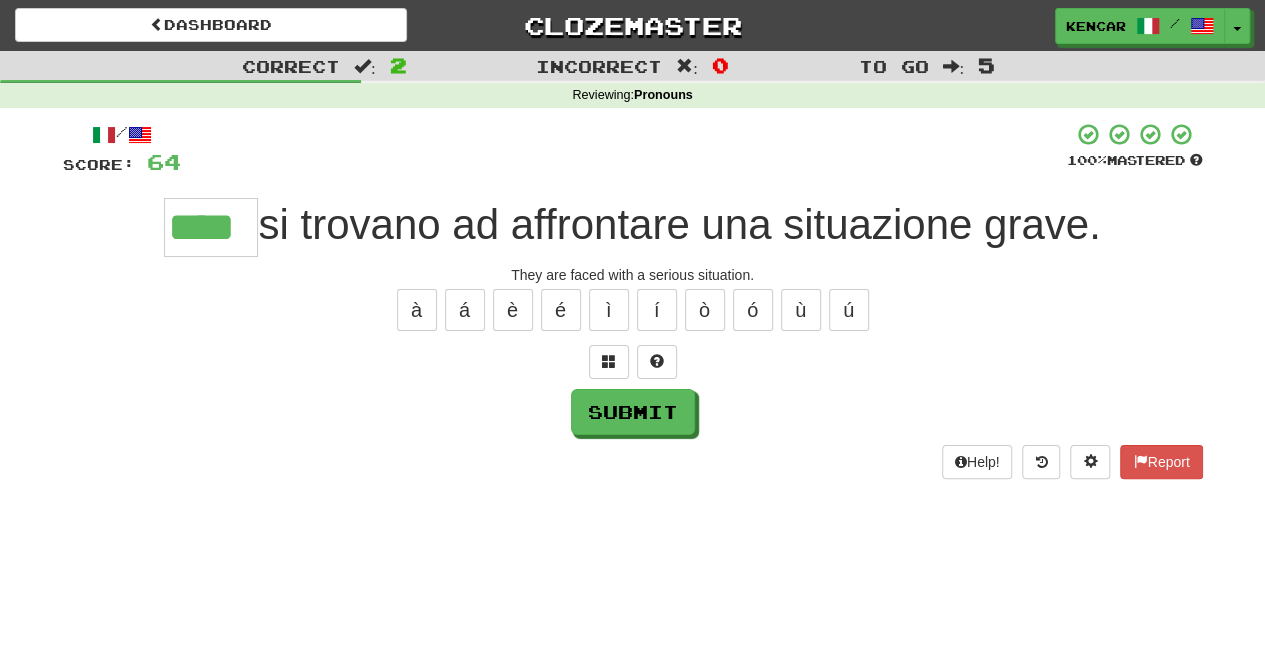 type on "****" 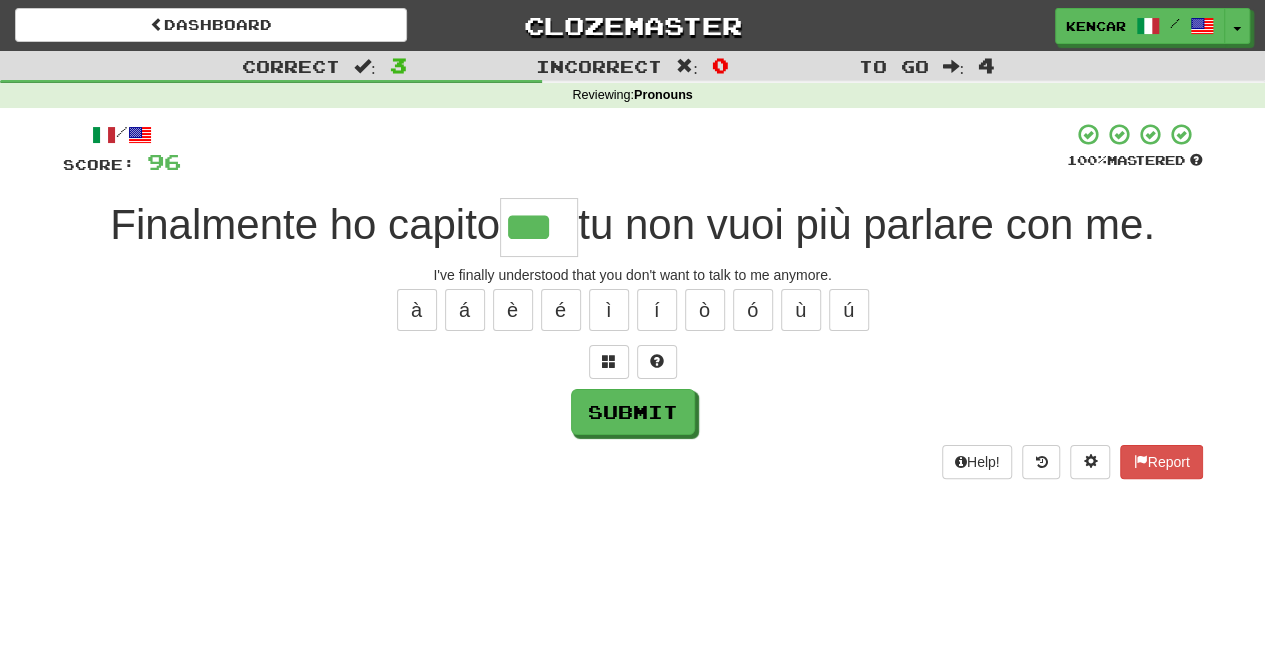 type on "***" 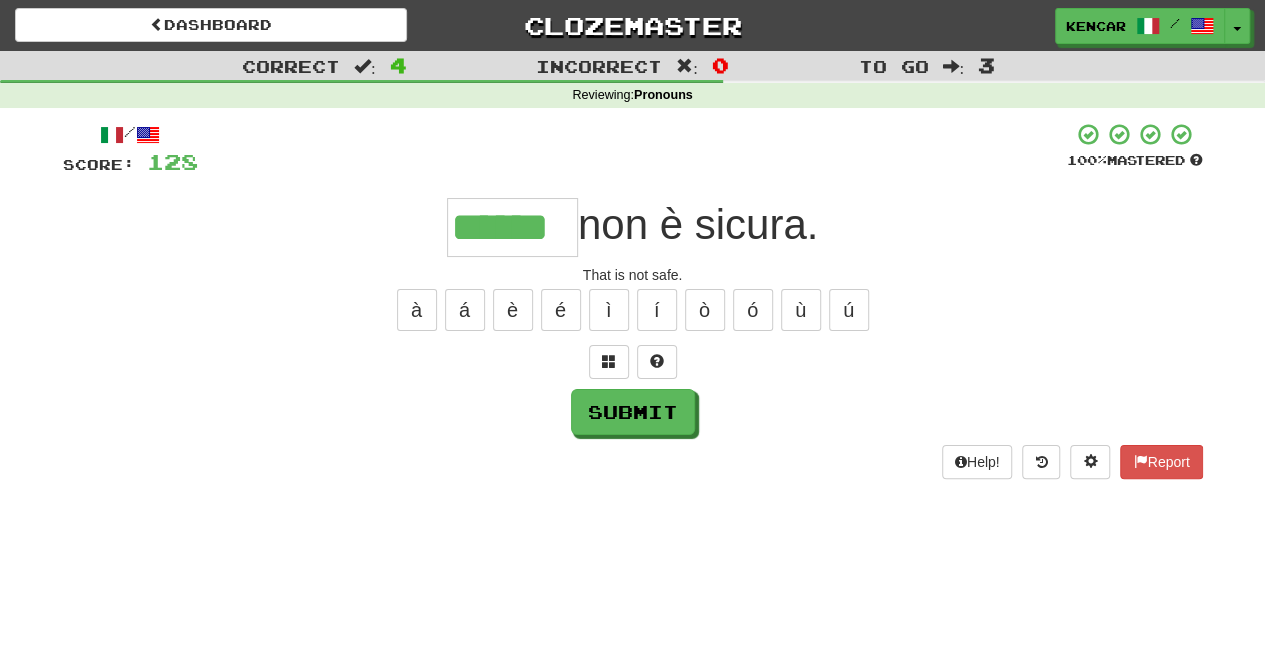 type on "******" 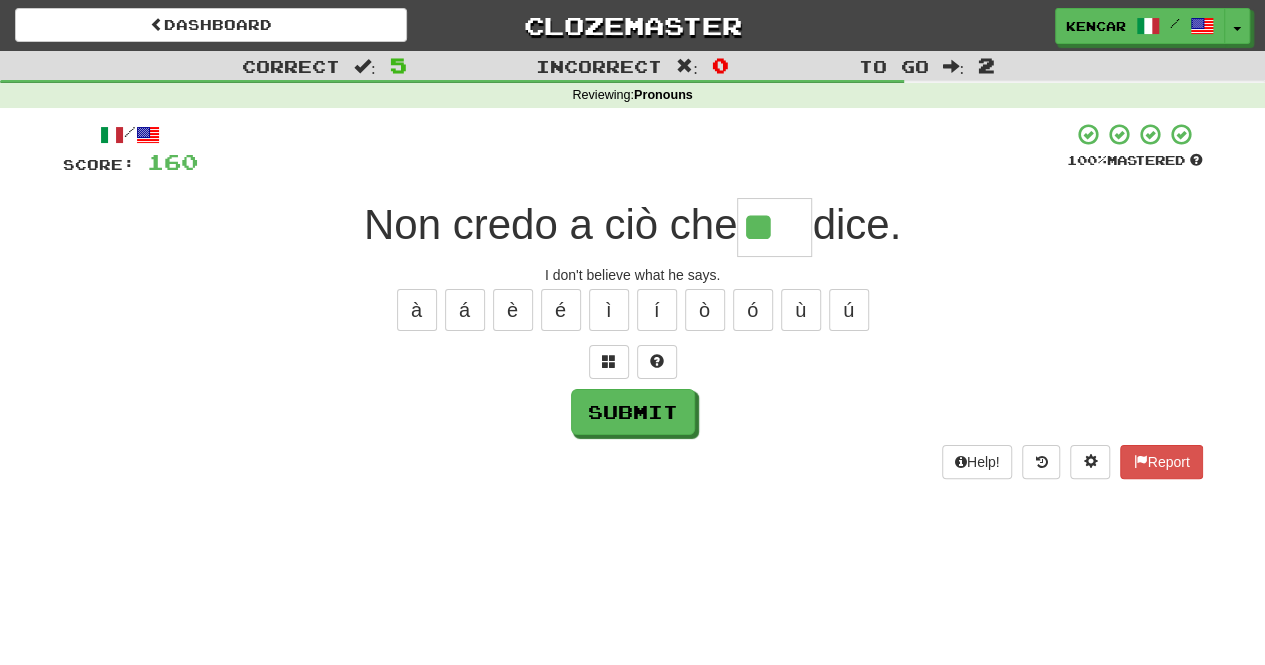 type on "*" 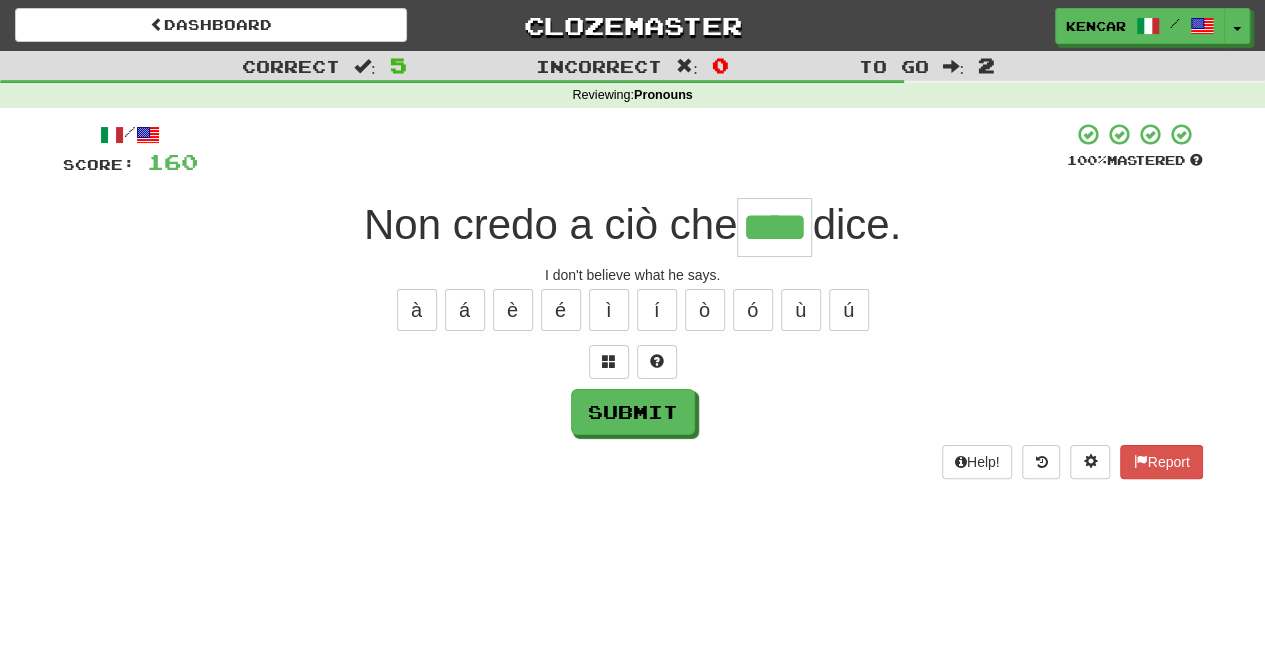 type on "****" 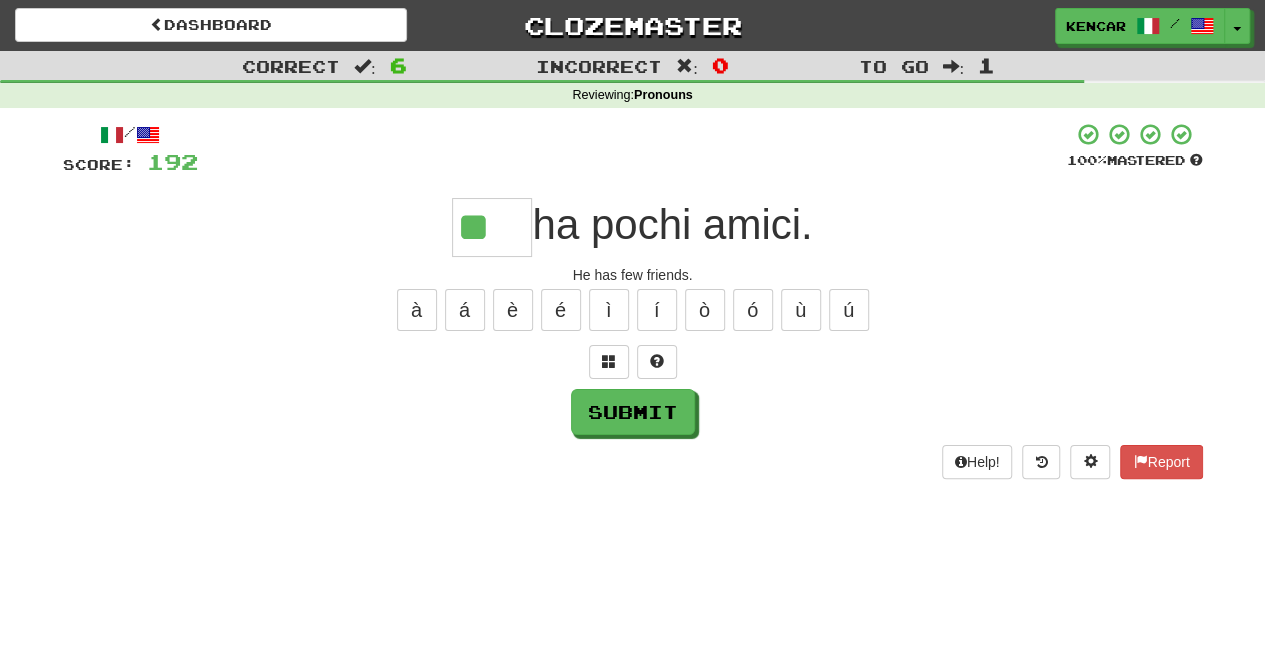 type on "*" 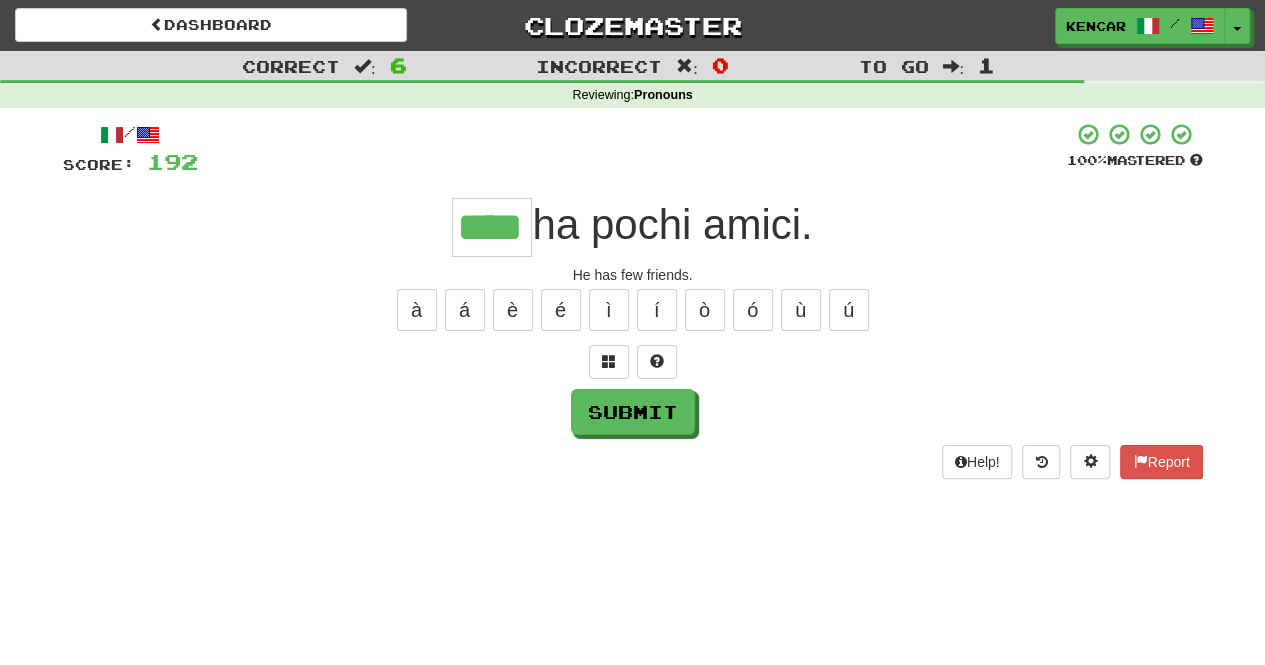 type on "****" 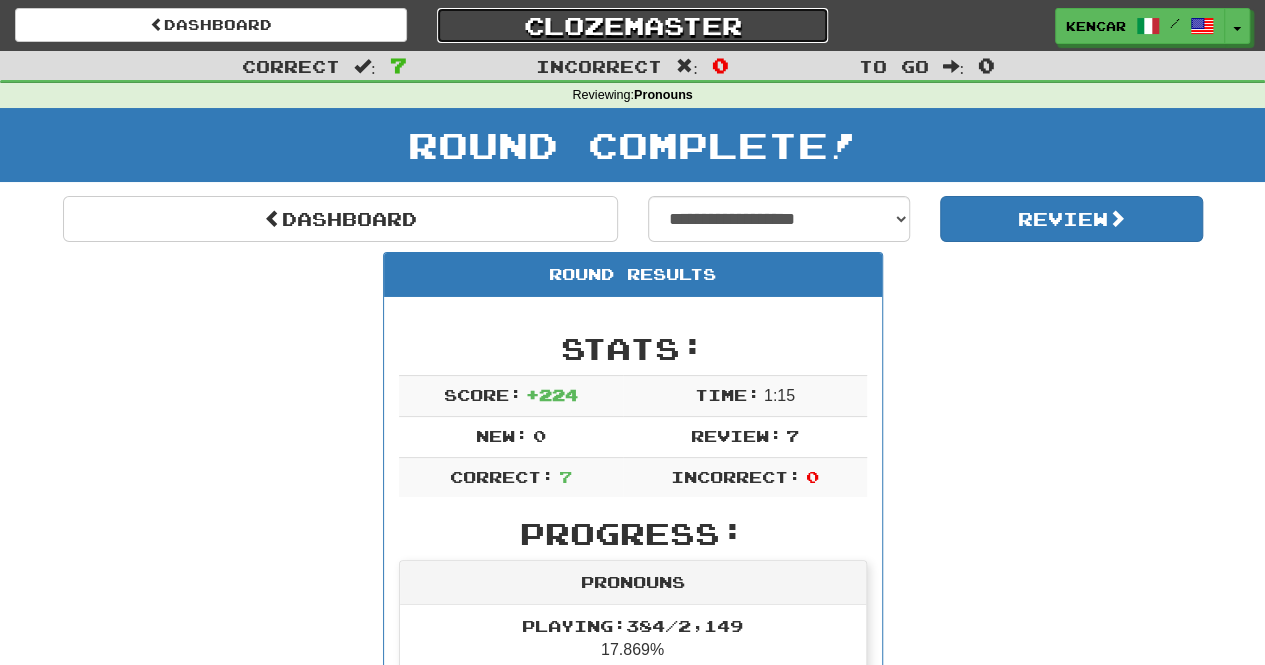 click on "Clozemaster" at bounding box center [633, 25] 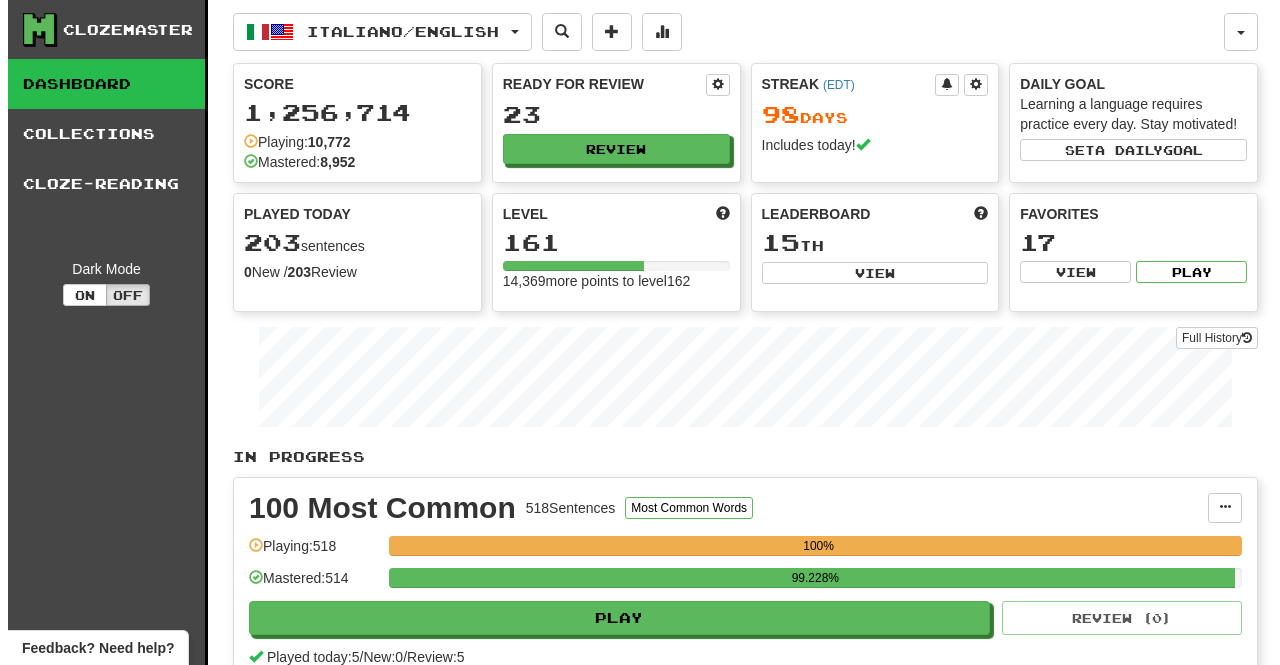 scroll, scrollTop: 0, scrollLeft: 0, axis: both 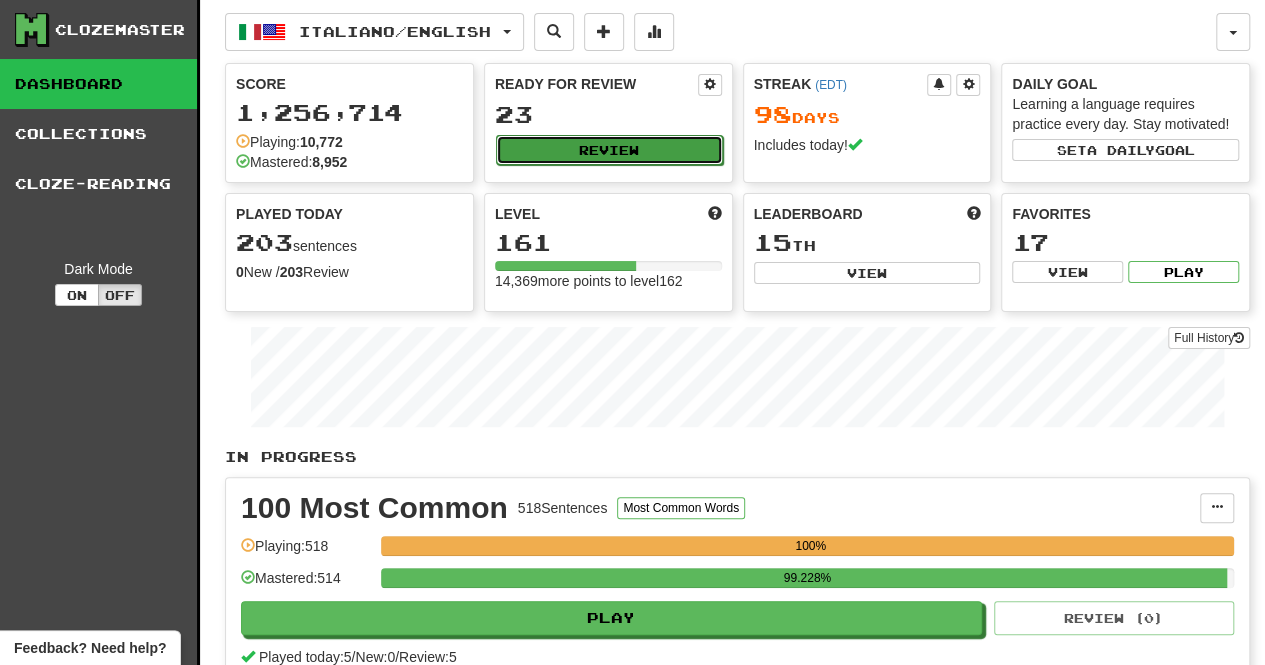 click on "Review" at bounding box center [609, 150] 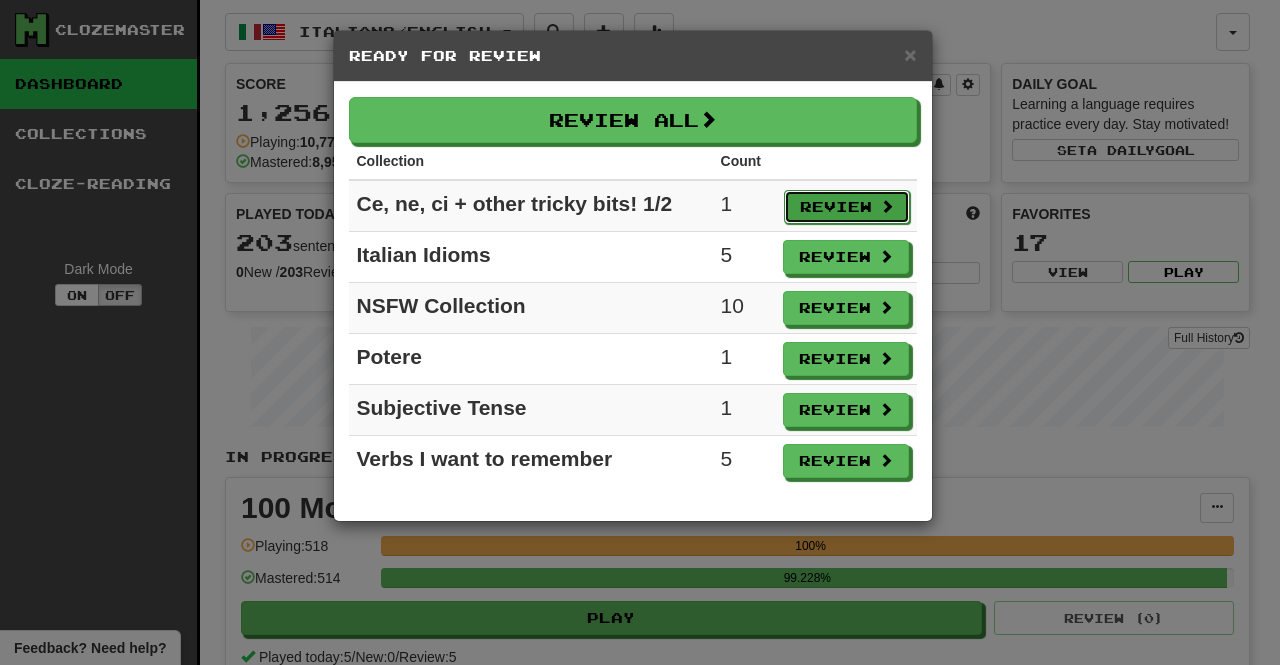 click on "Review" at bounding box center (847, 207) 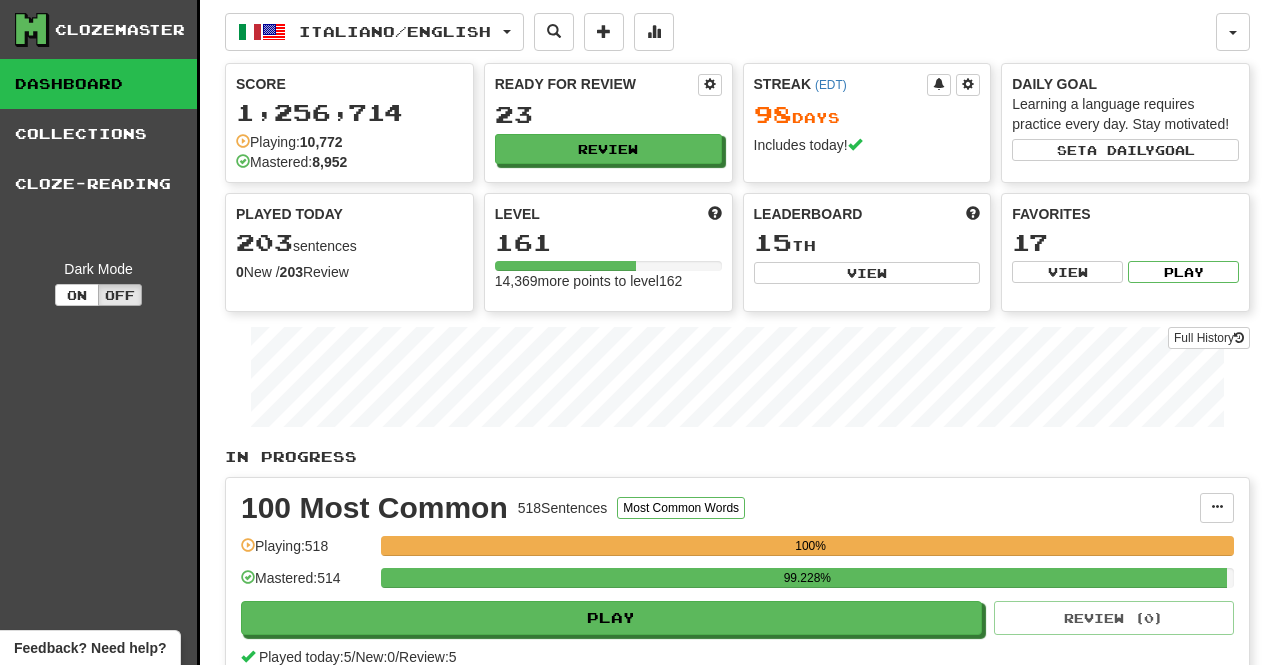 select on "**" 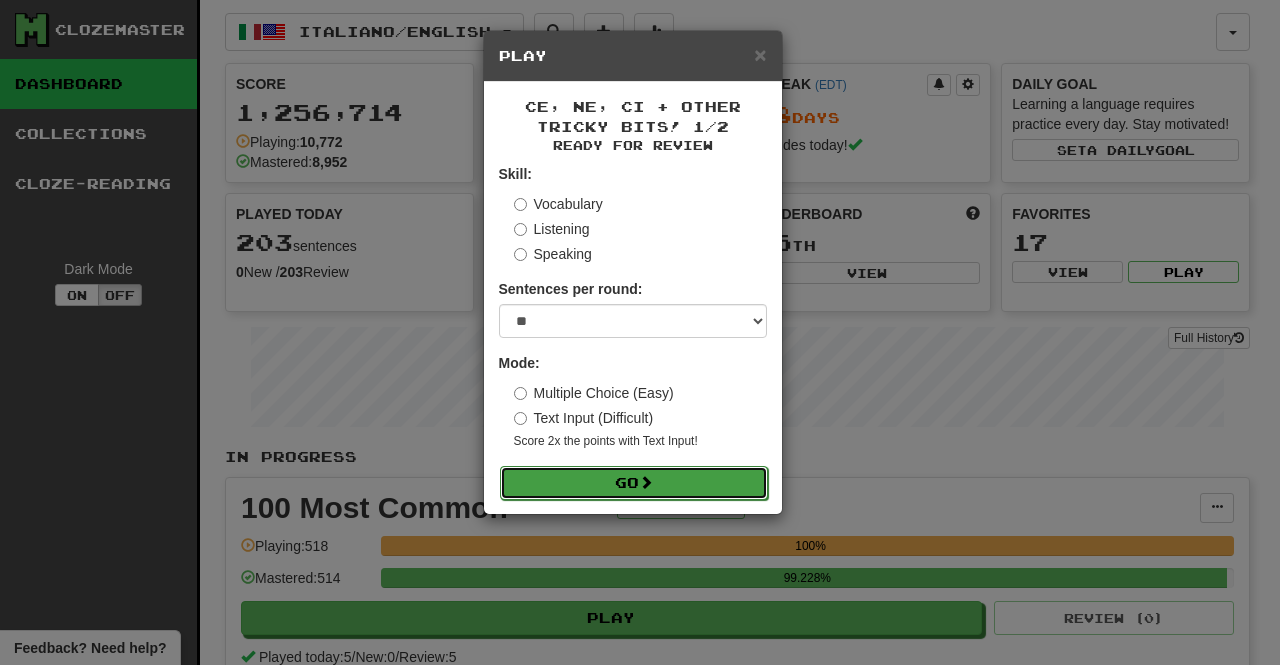 click on "Go" at bounding box center (634, 483) 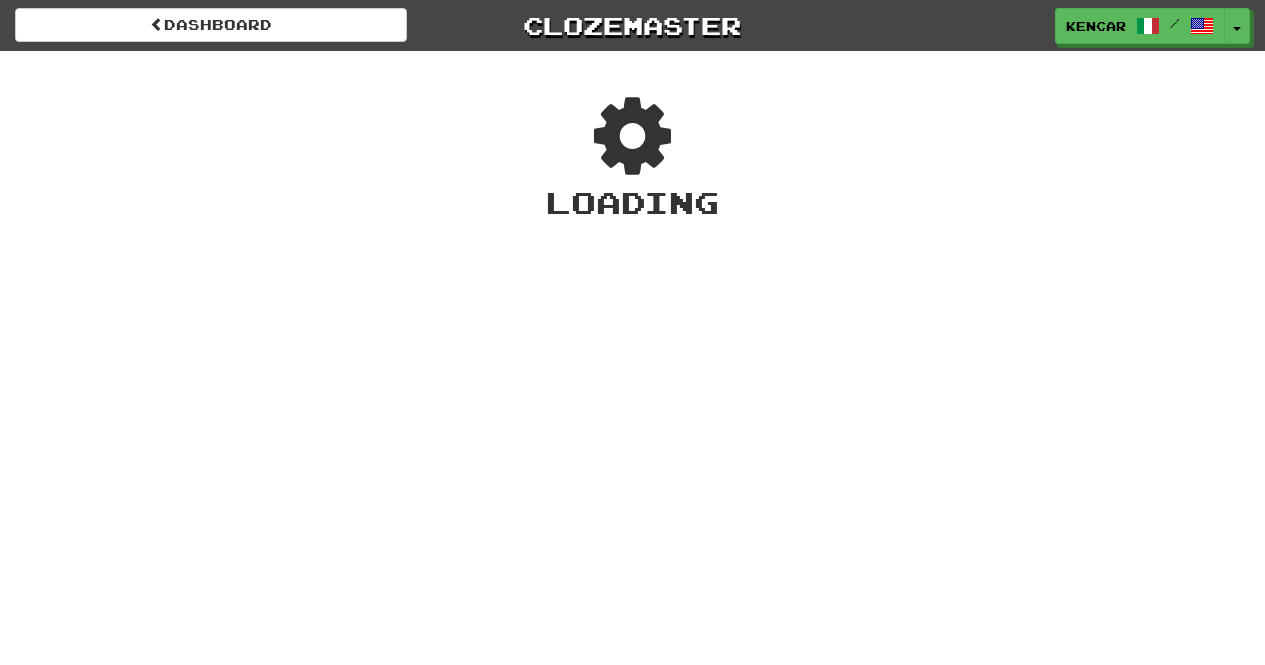 scroll, scrollTop: 0, scrollLeft: 0, axis: both 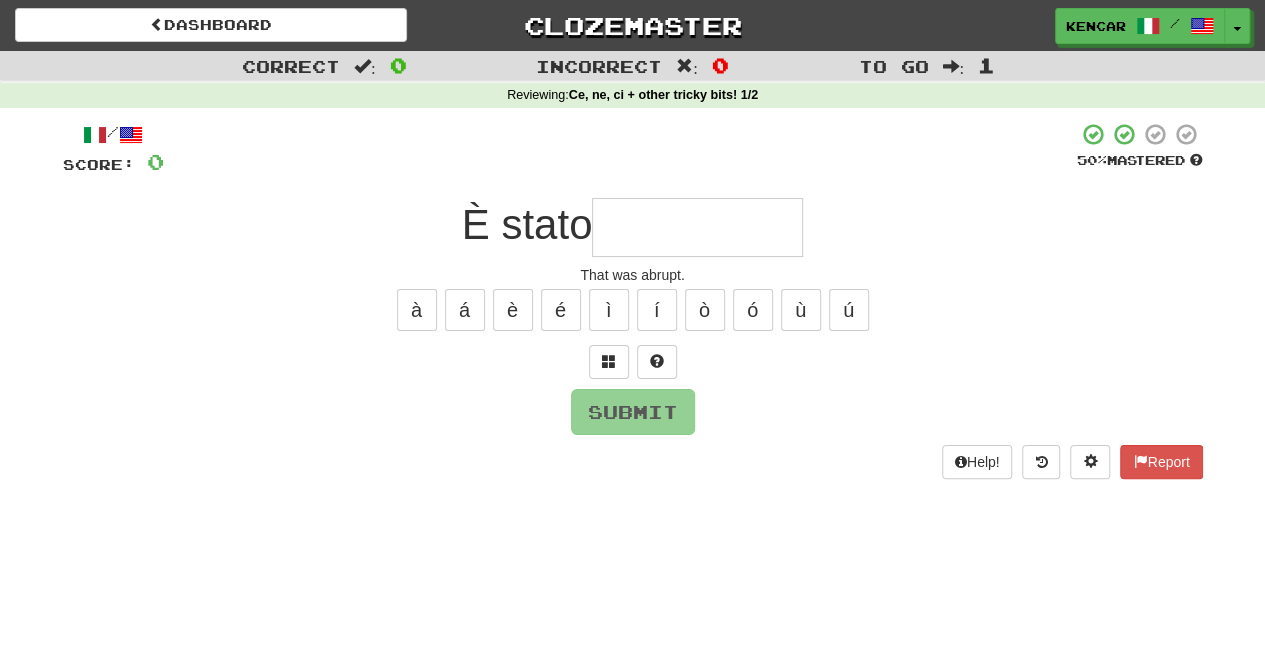 click at bounding box center (697, 227) 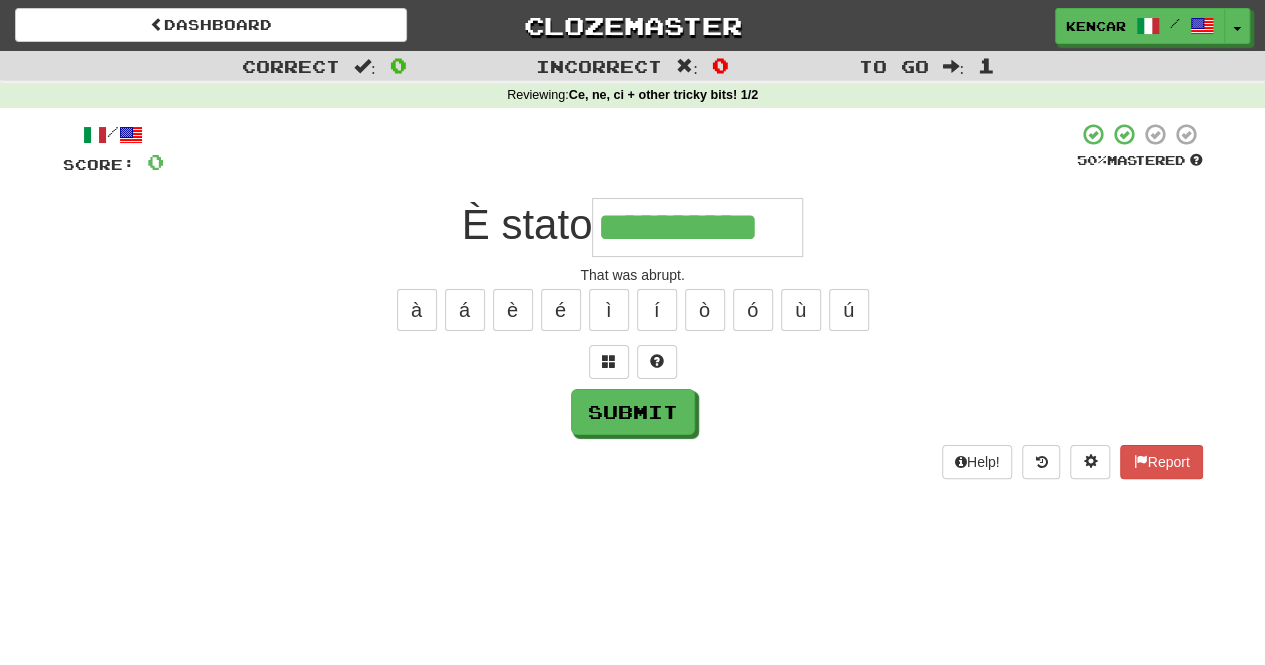 type on "**********" 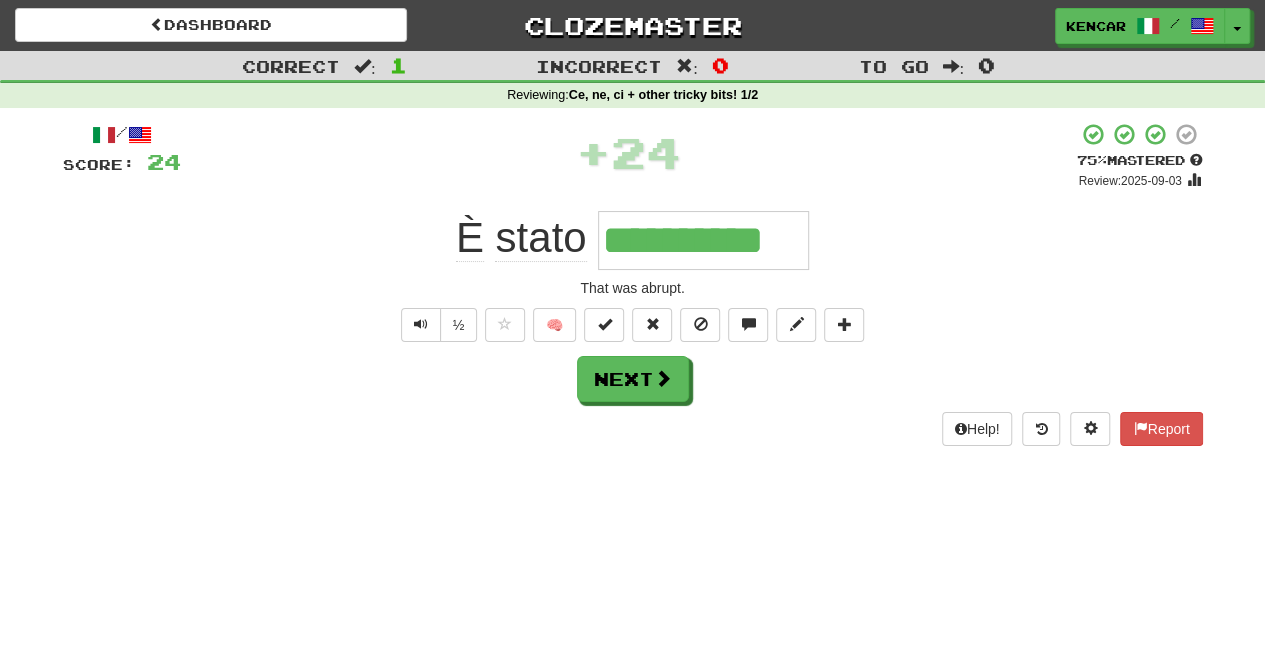click on "**********" at bounding box center [703, 240] 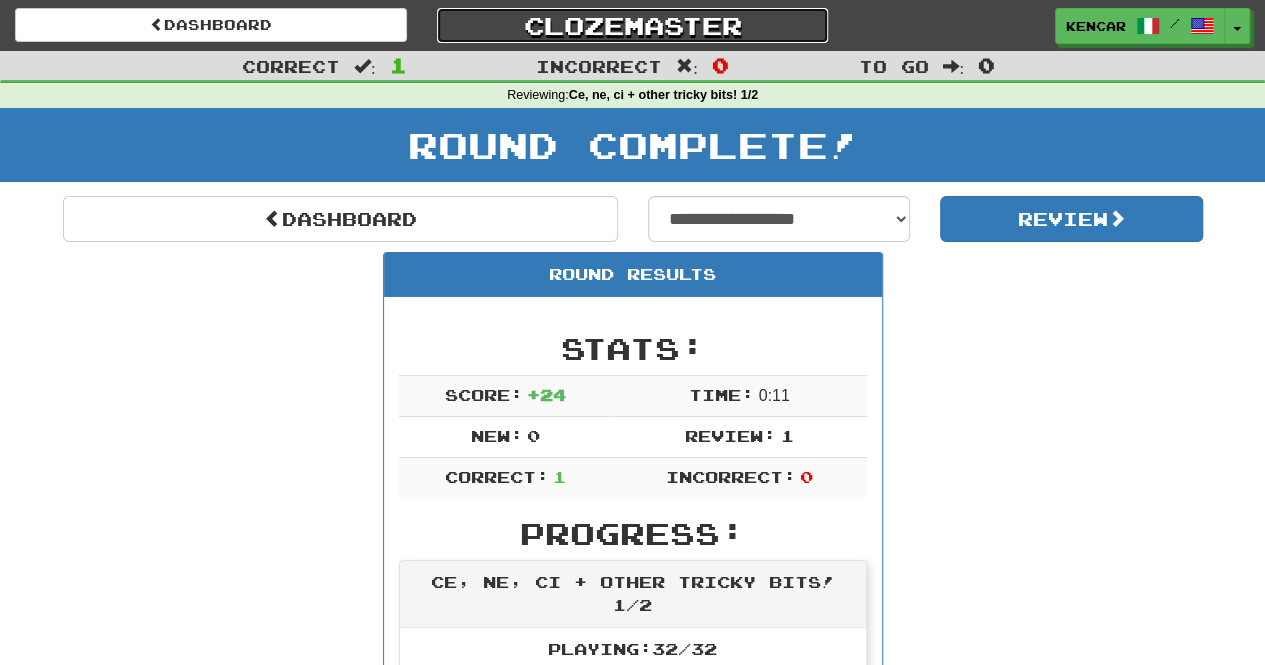 click on "Clozemaster" at bounding box center [633, 25] 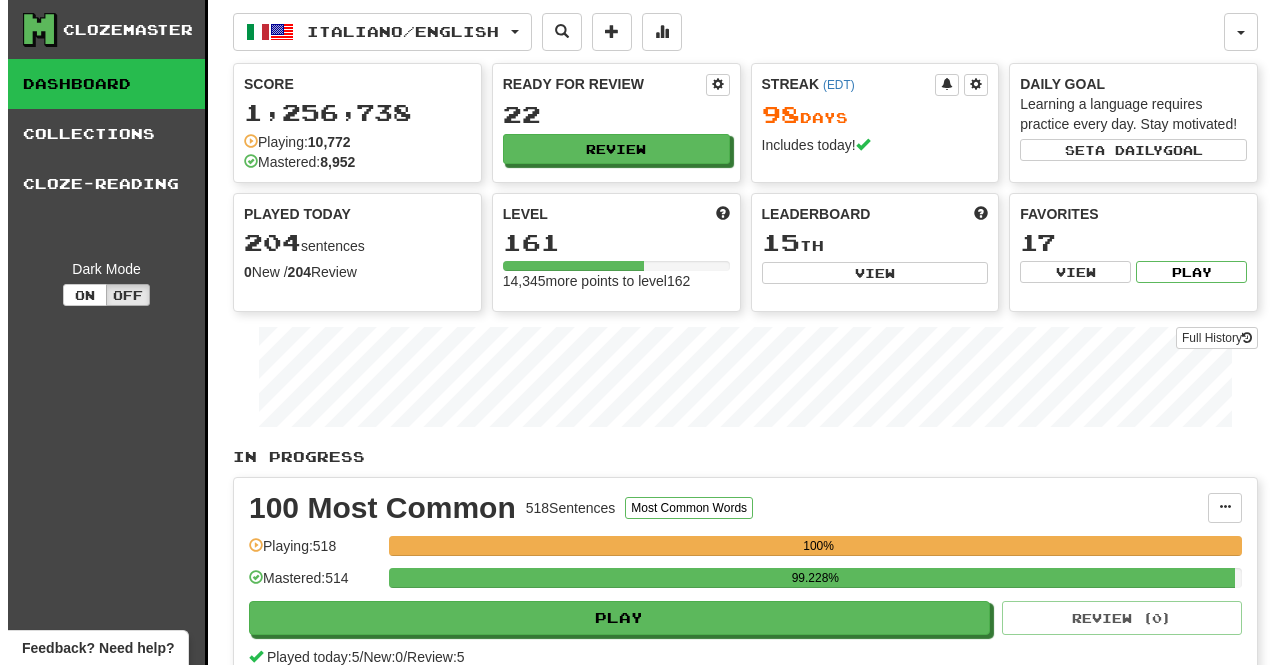 scroll, scrollTop: 0, scrollLeft: 0, axis: both 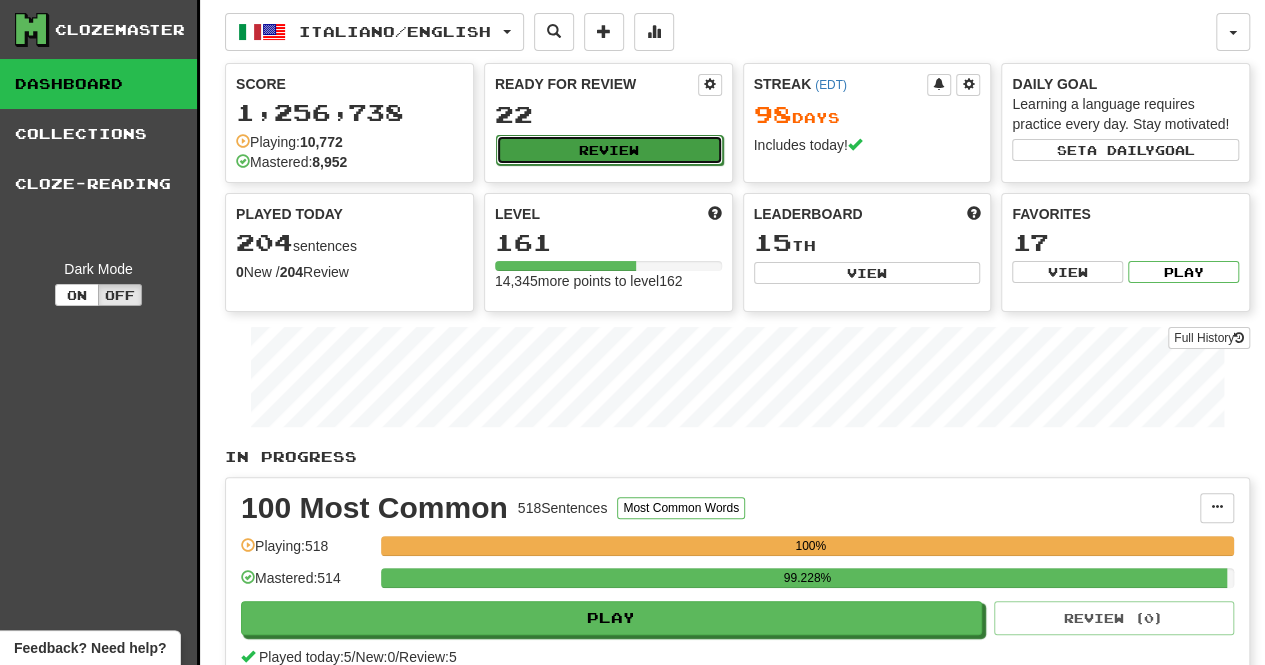 click on "Review" at bounding box center (609, 150) 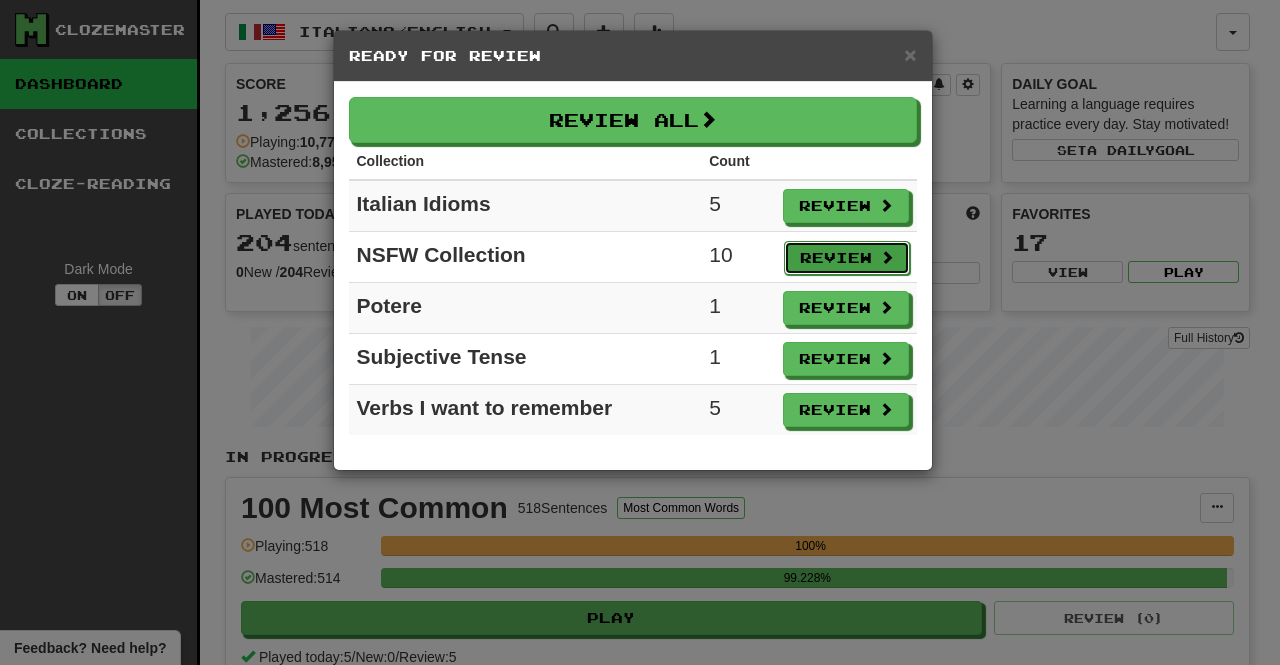 click on "Review" at bounding box center (847, 258) 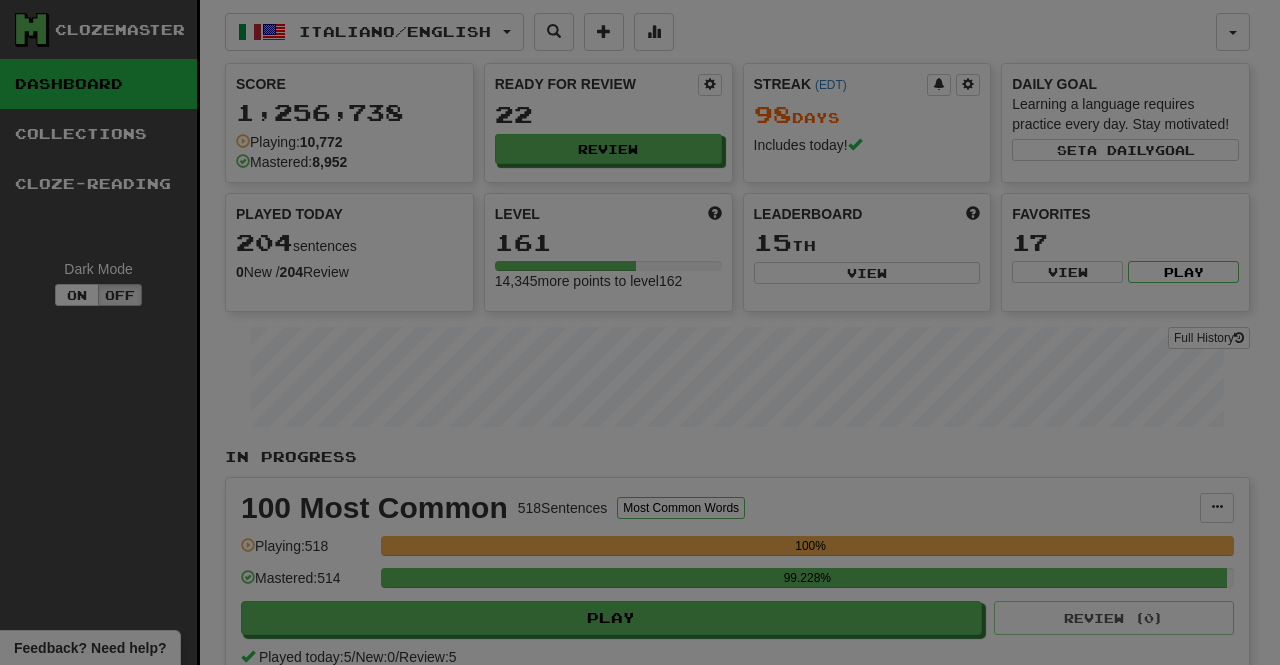 select on "**" 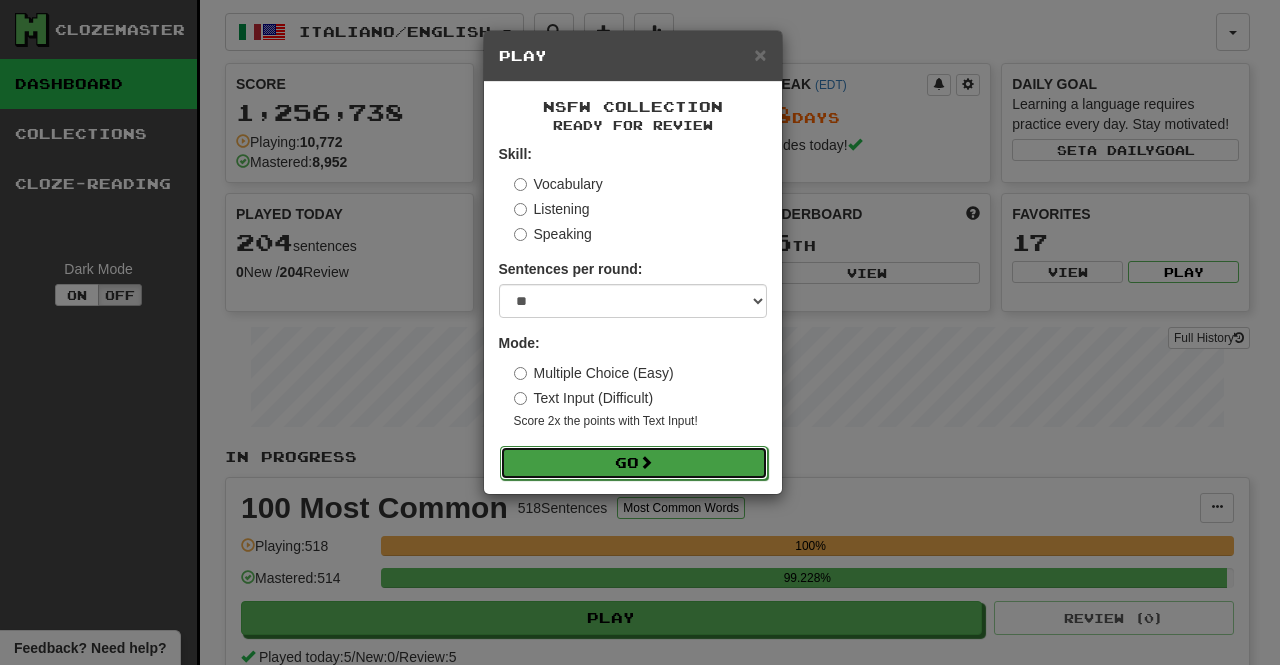 click on "Go" at bounding box center (634, 463) 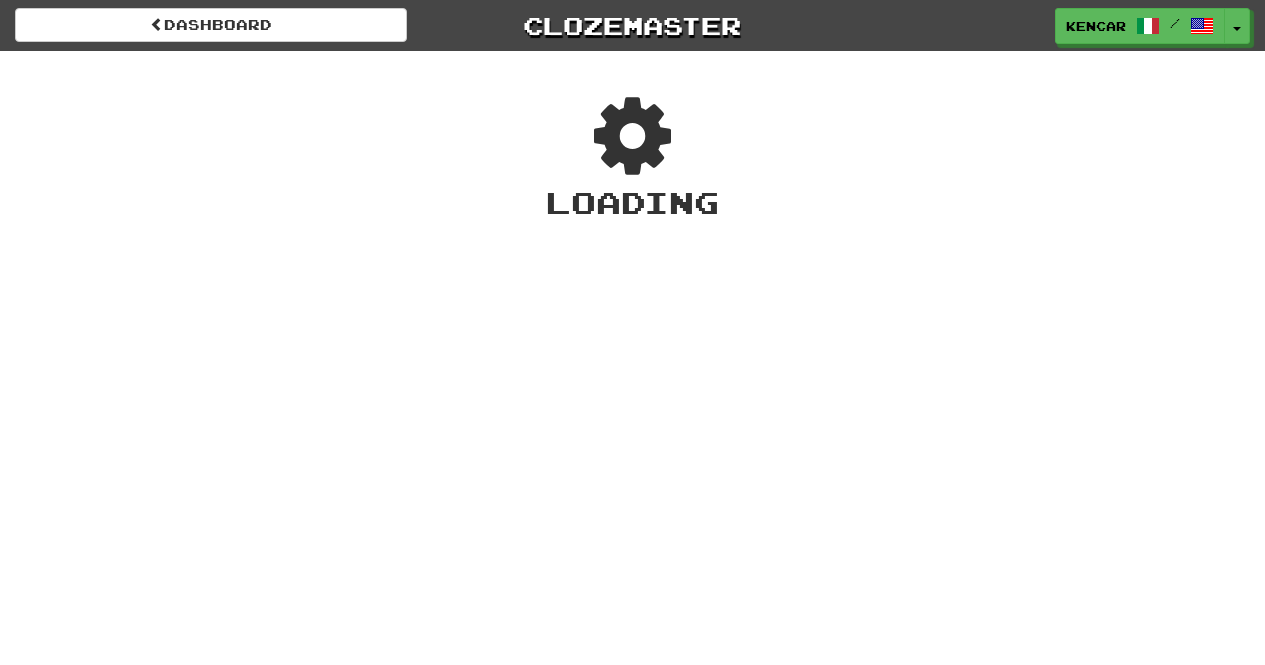 scroll, scrollTop: 0, scrollLeft: 0, axis: both 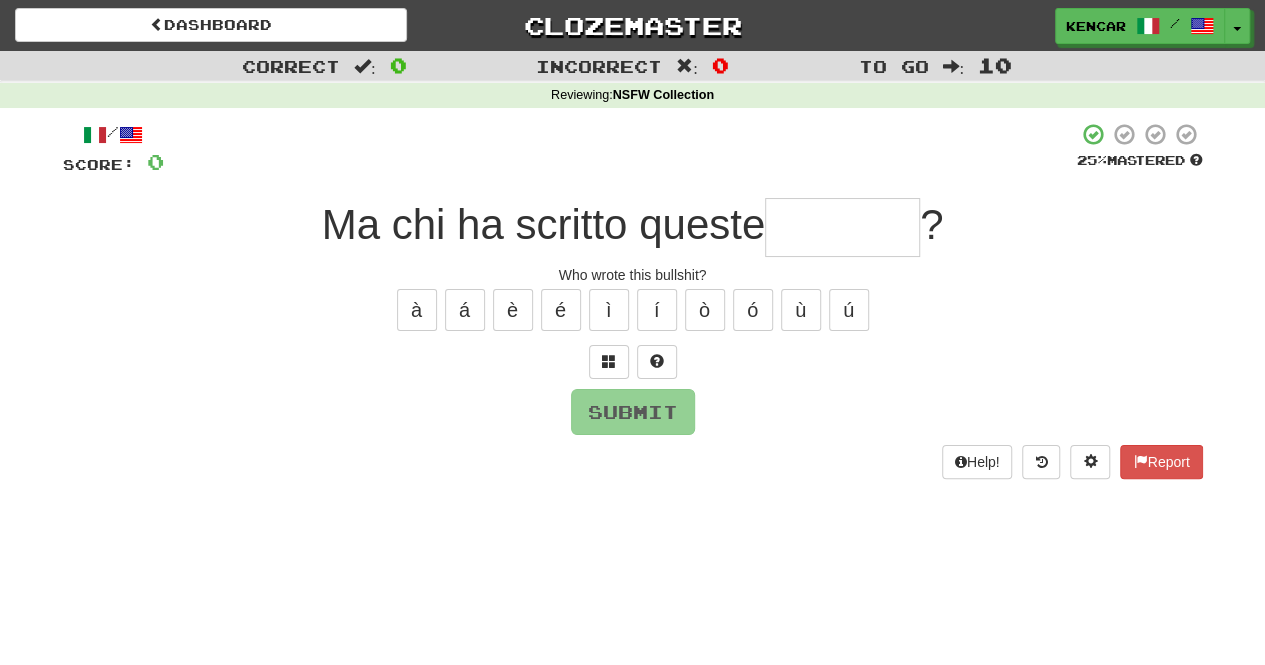 click at bounding box center (842, 227) 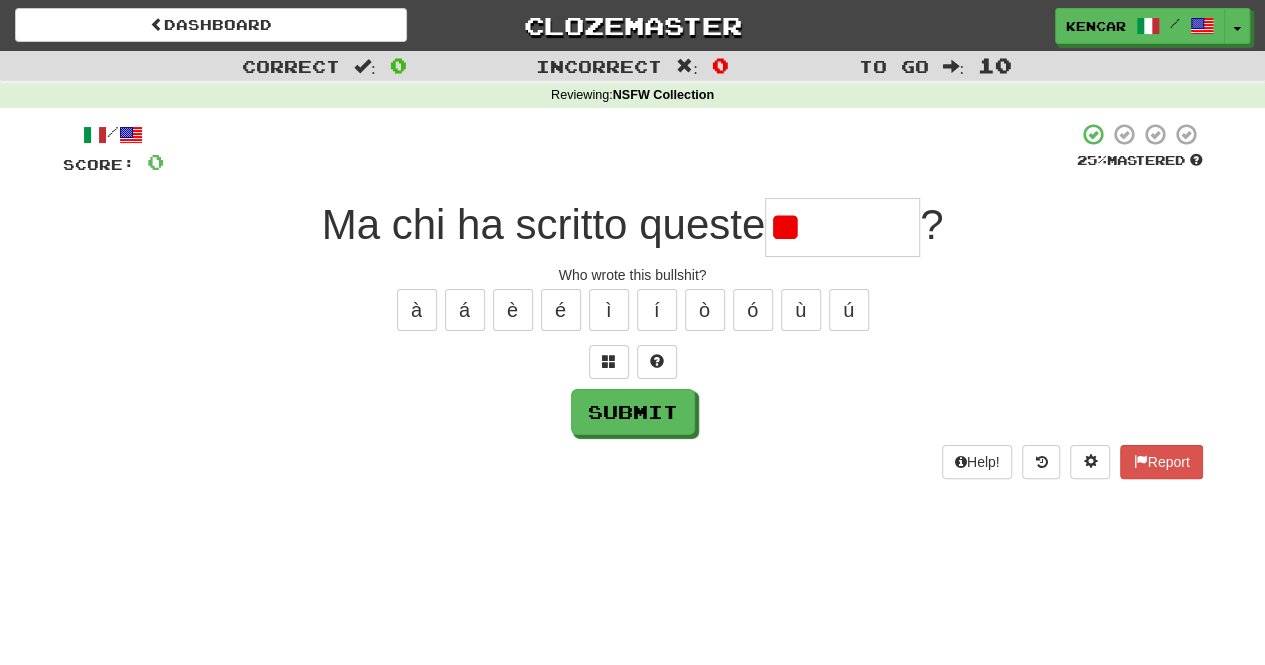 type on "*" 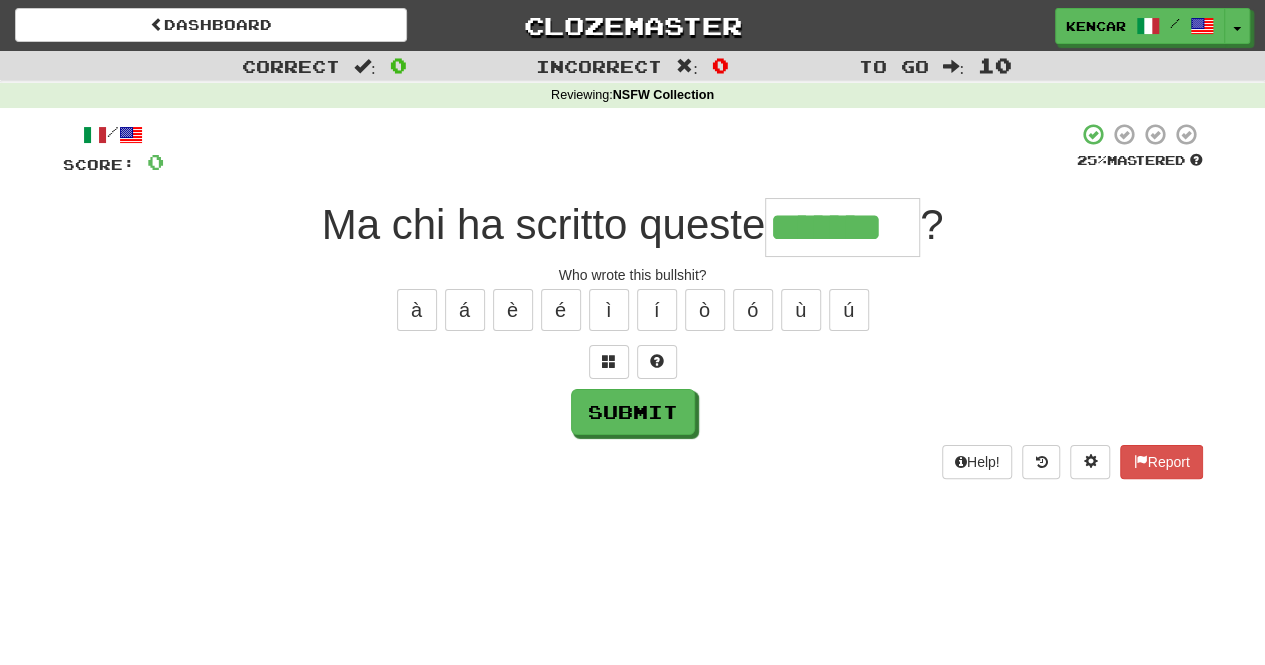 type on "*******" 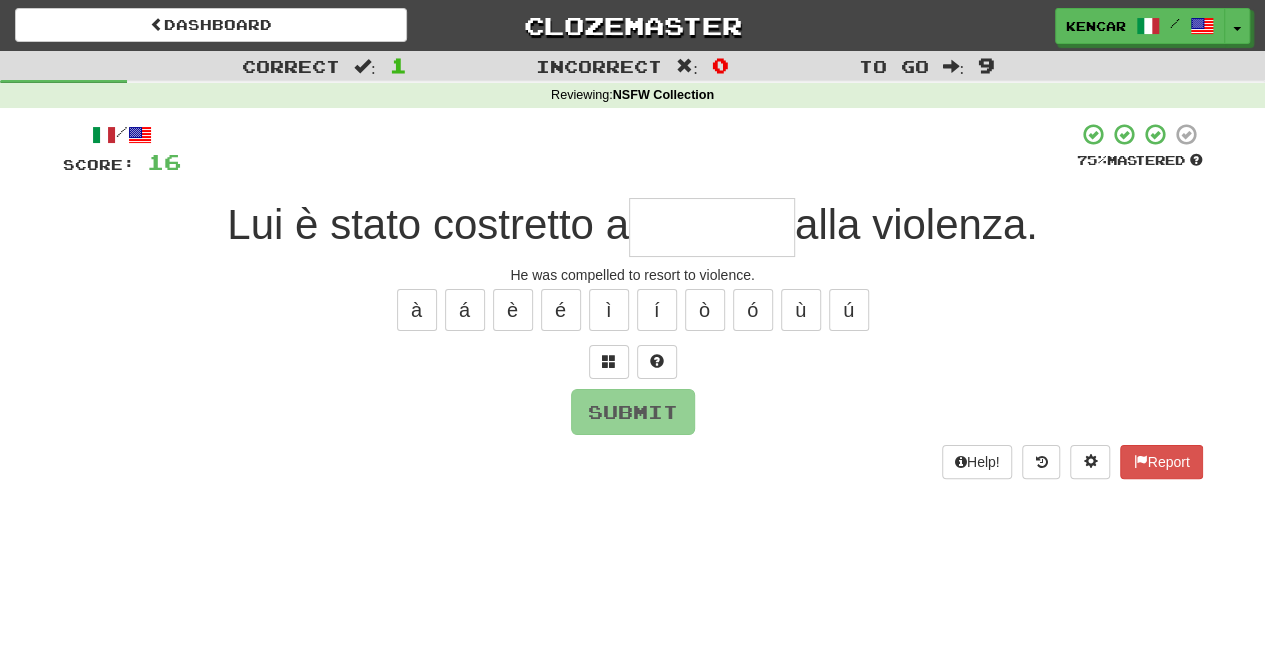click at bounding box center [712, 227] 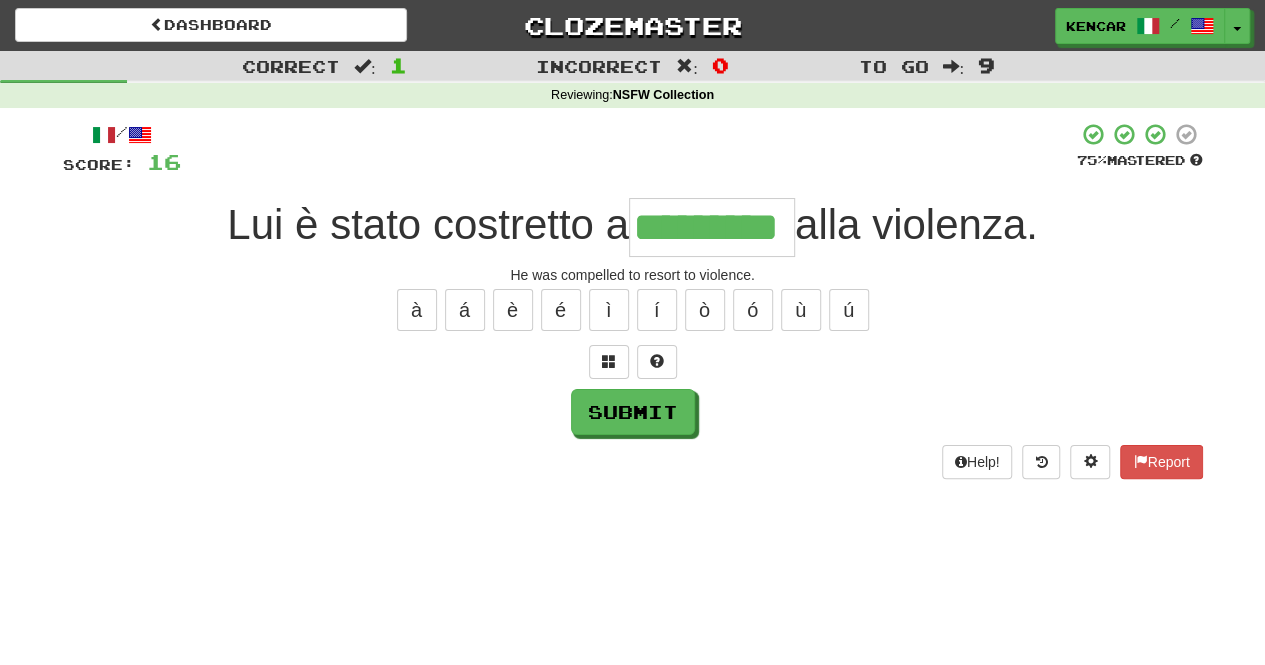 type on "*********" 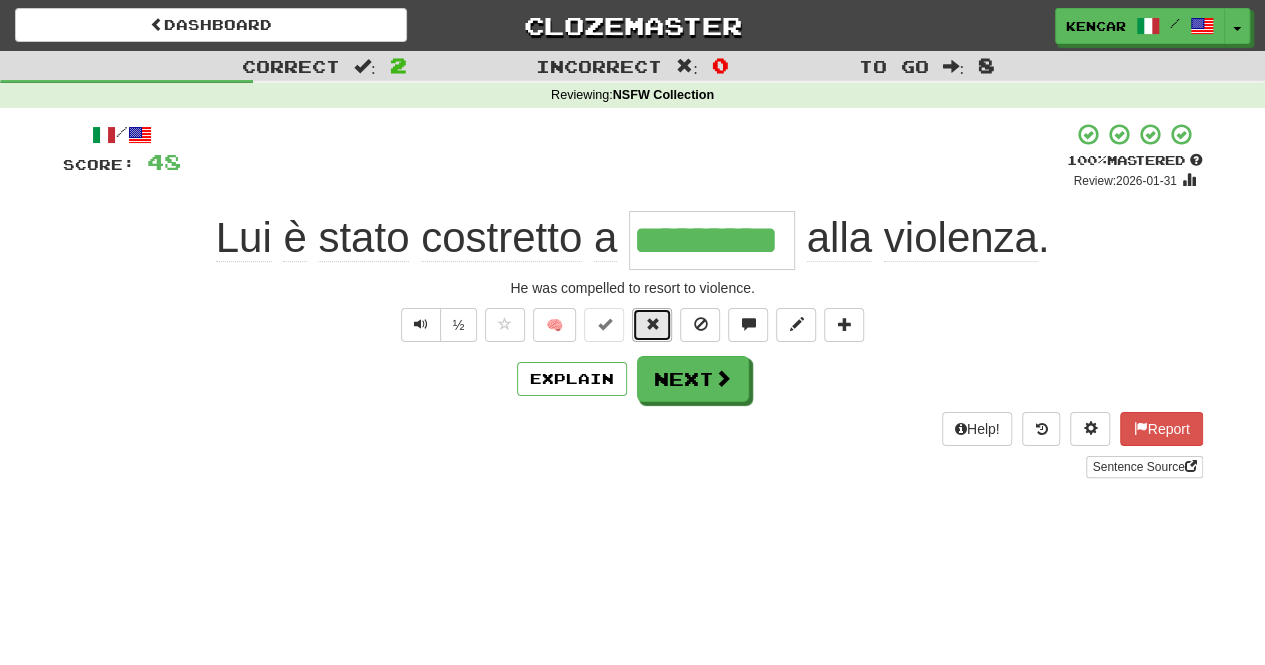 click at bounding box center (652, 324) 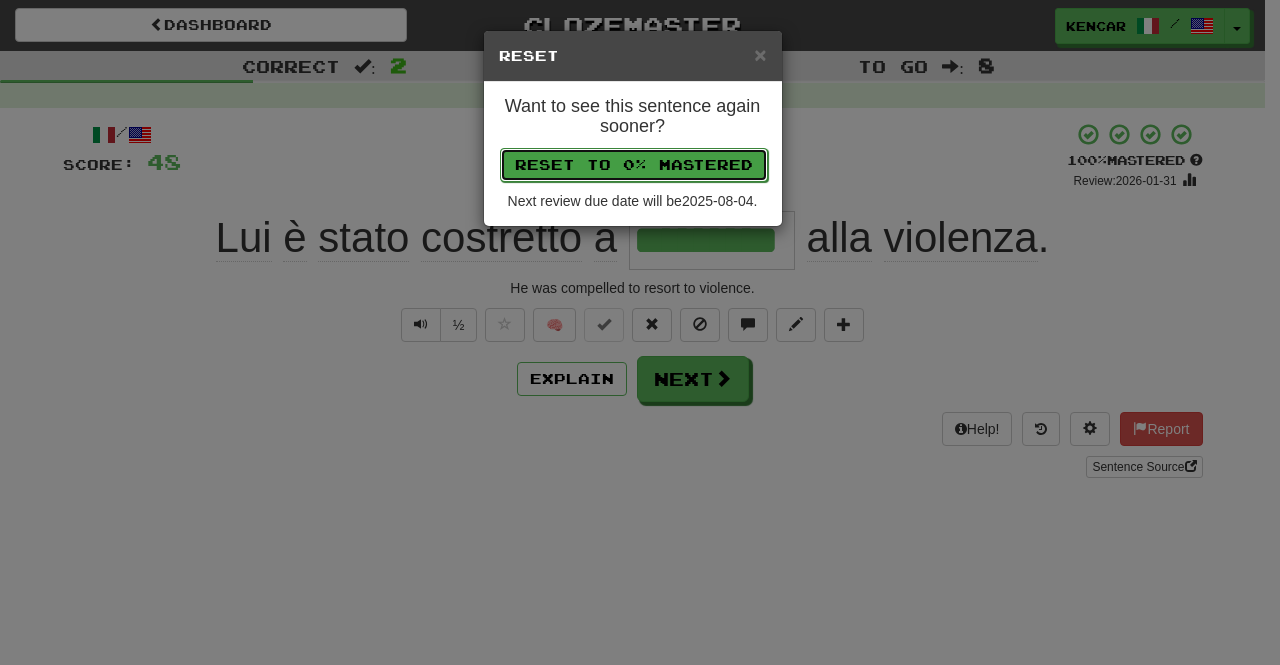 click on "Reset to 0% Mastered" at bounding box center [634, 165] 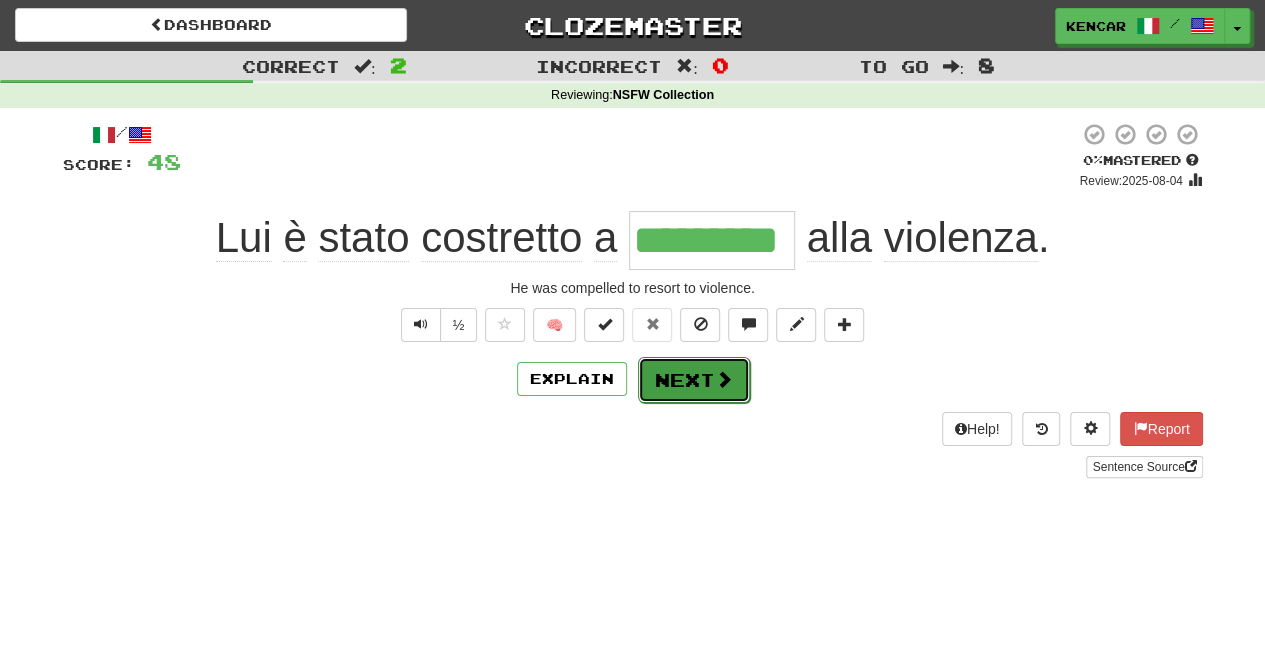 click on "Next" at bounding box center [694, 380] 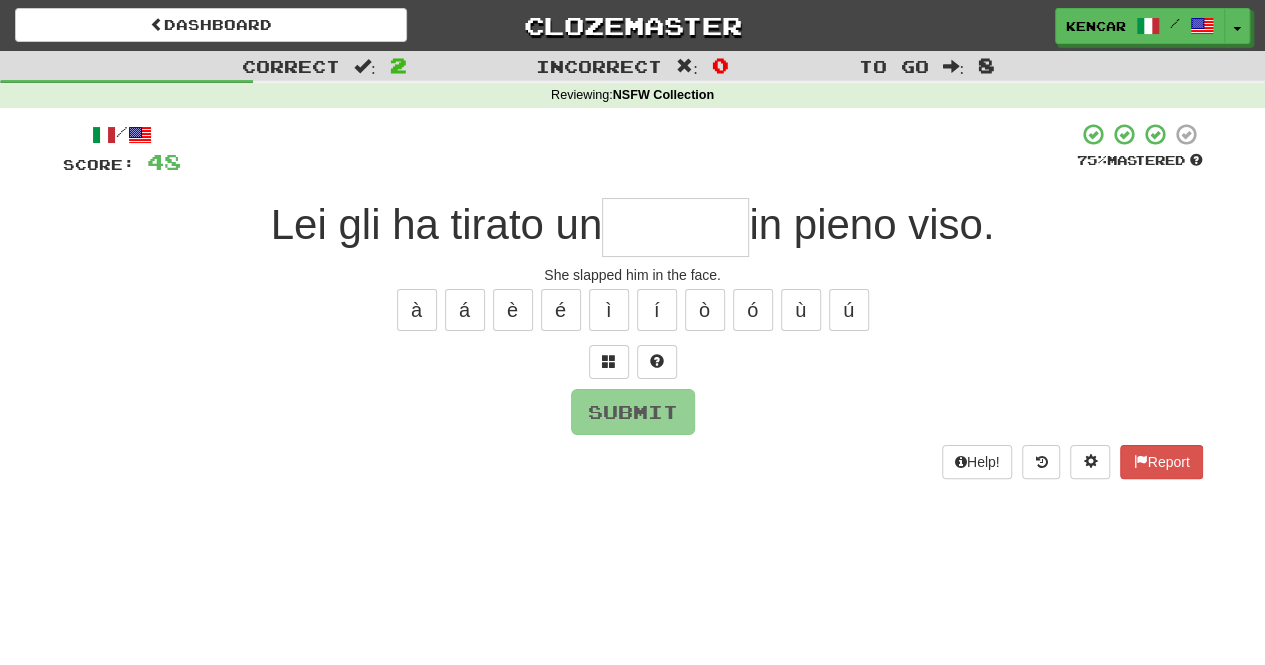 click at bounding box center (675, 227) 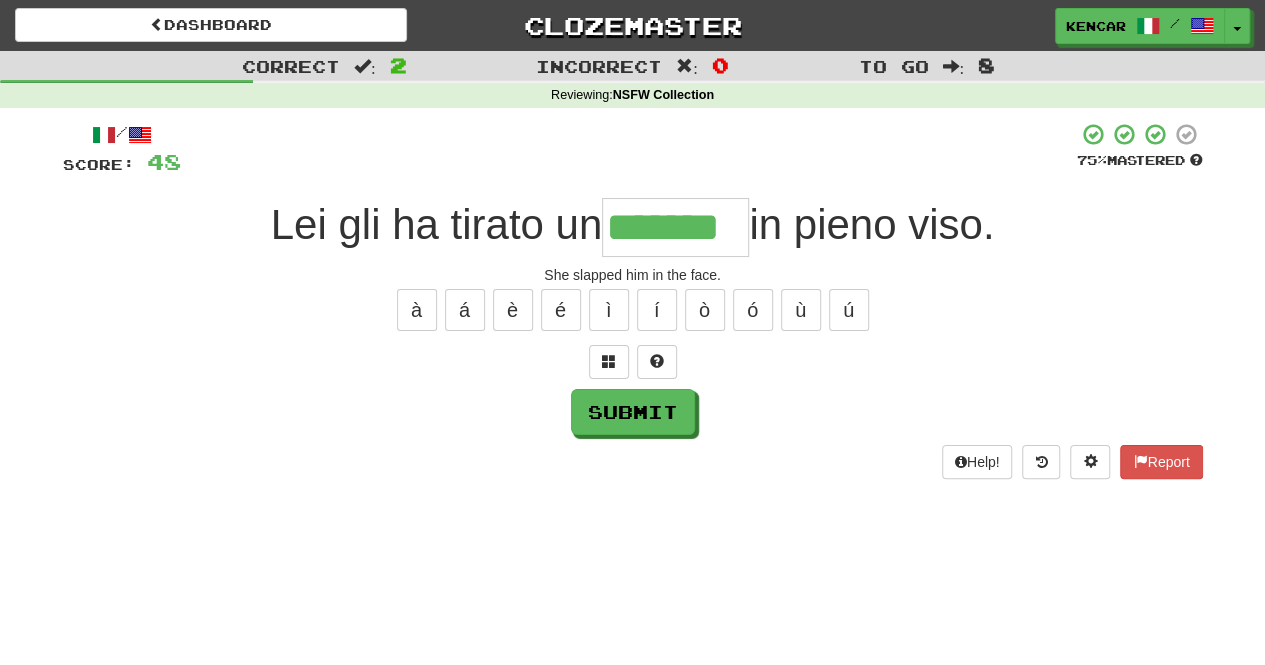 type on "*******" 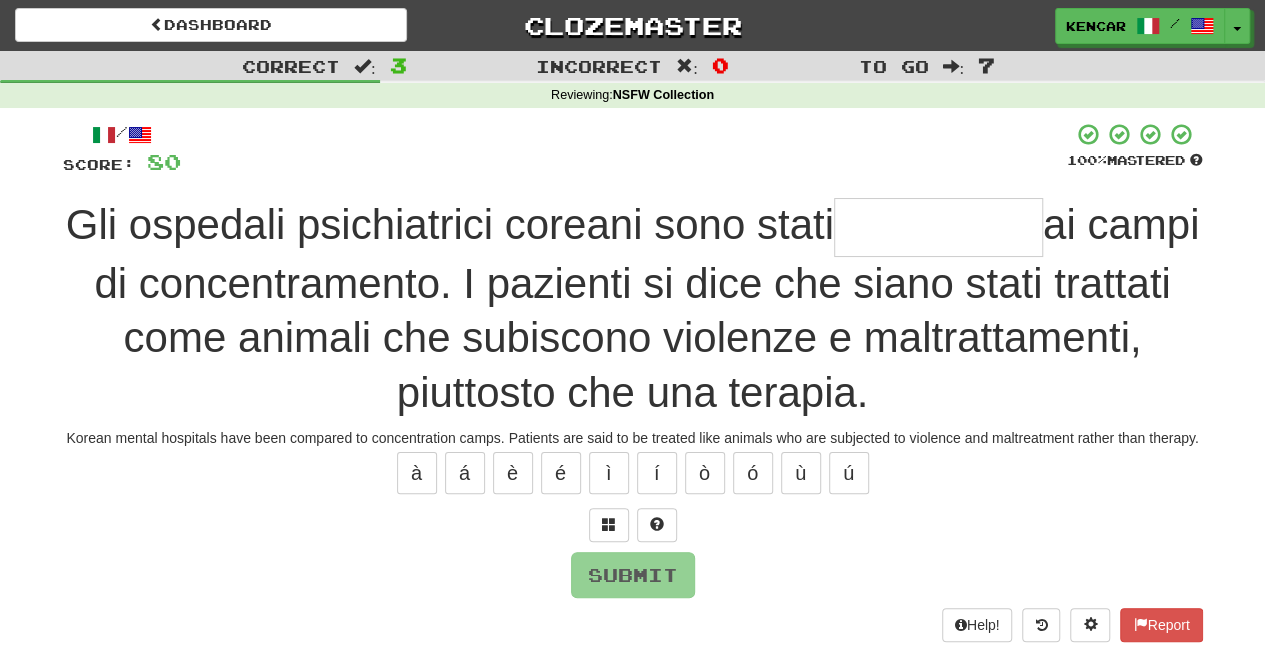 click at bounding box center (938, 227) 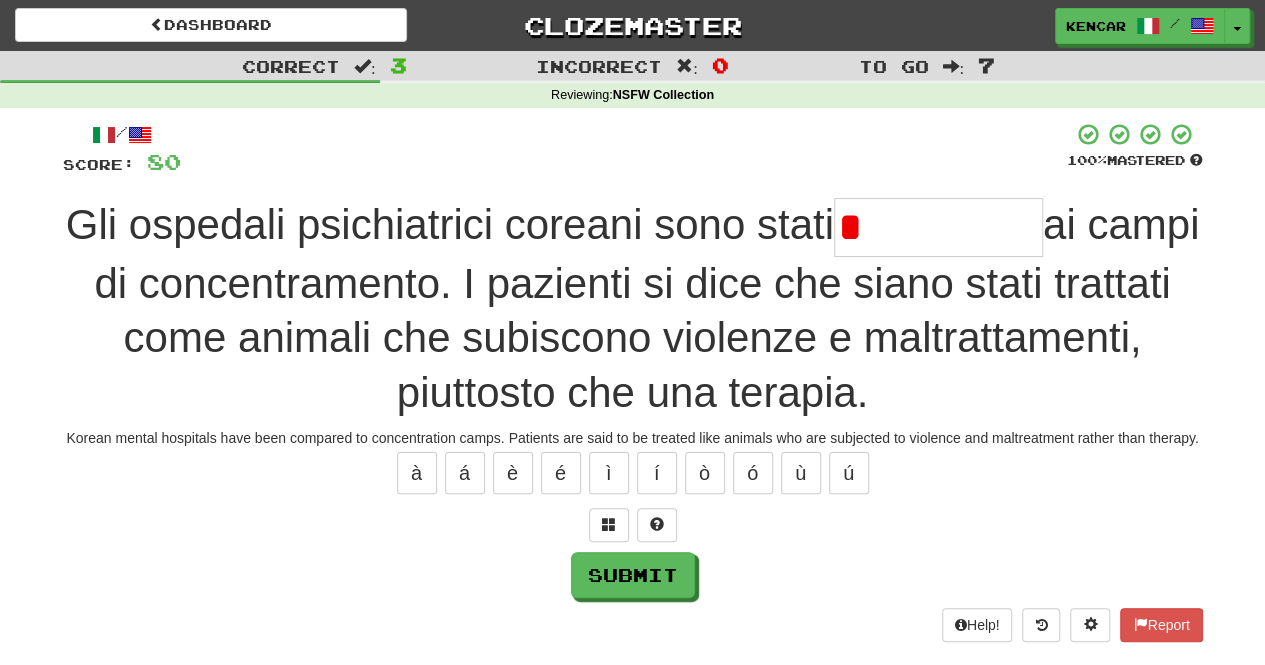 type on "**********" 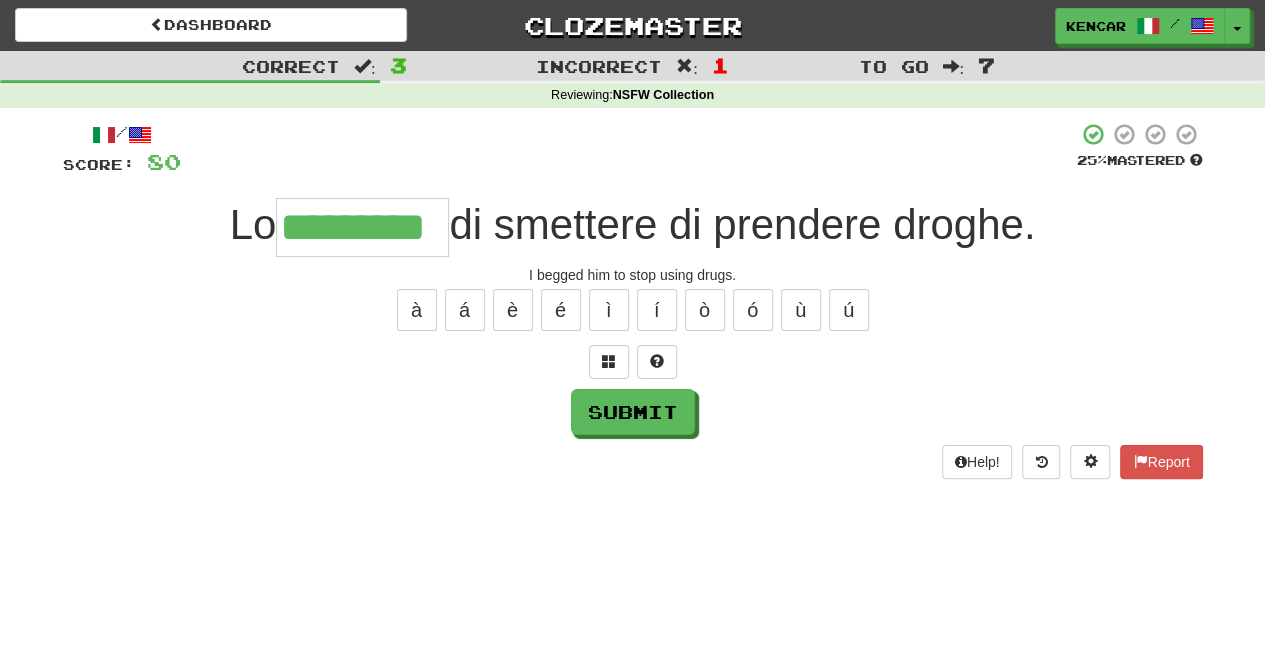 type on "*********" 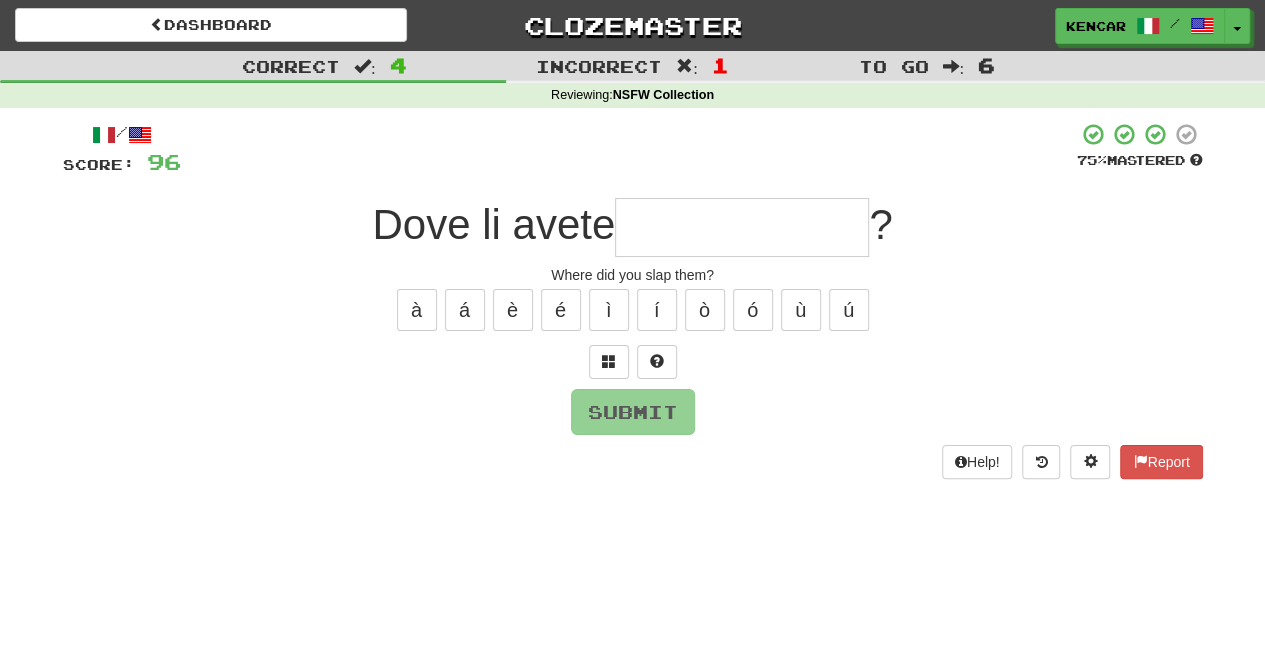 type on "*" 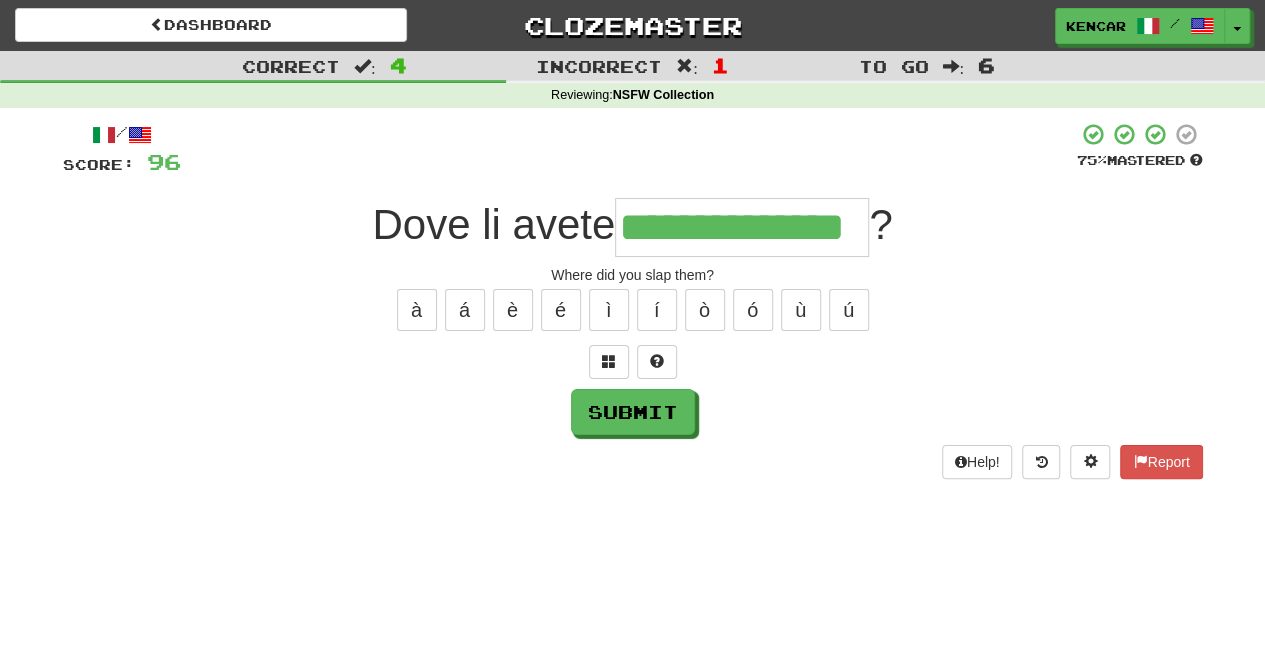 type on "**********" 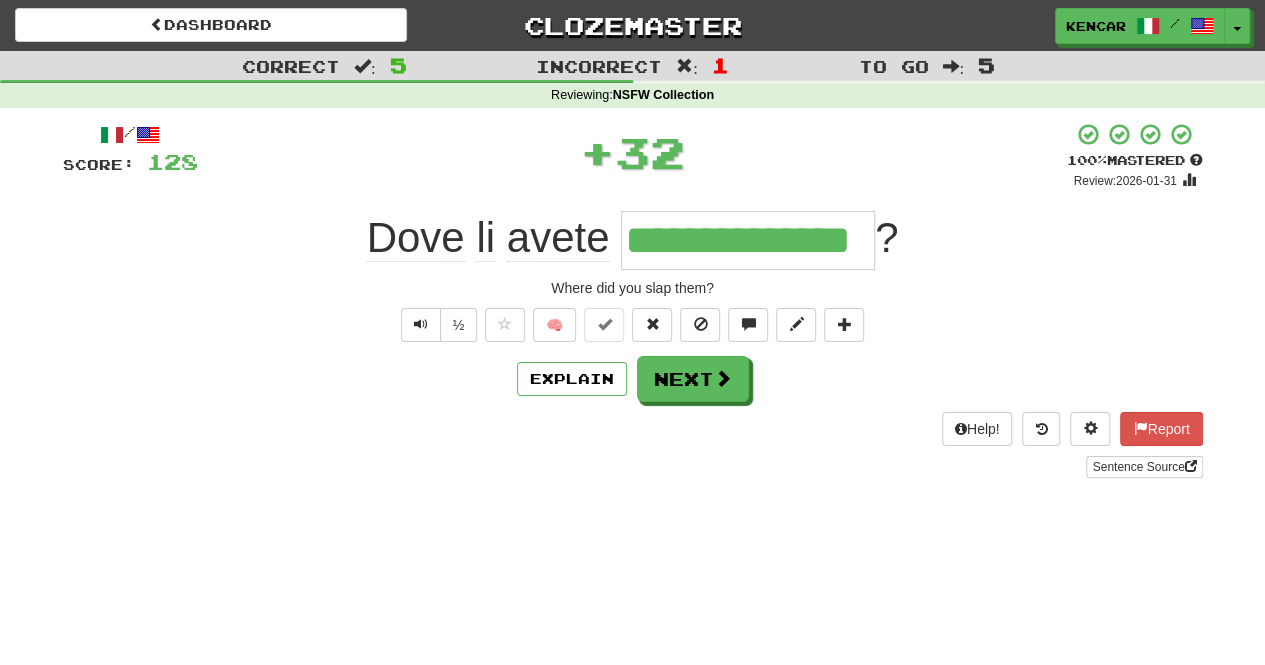 click on "+ 32" at bounding box center (632, 152) 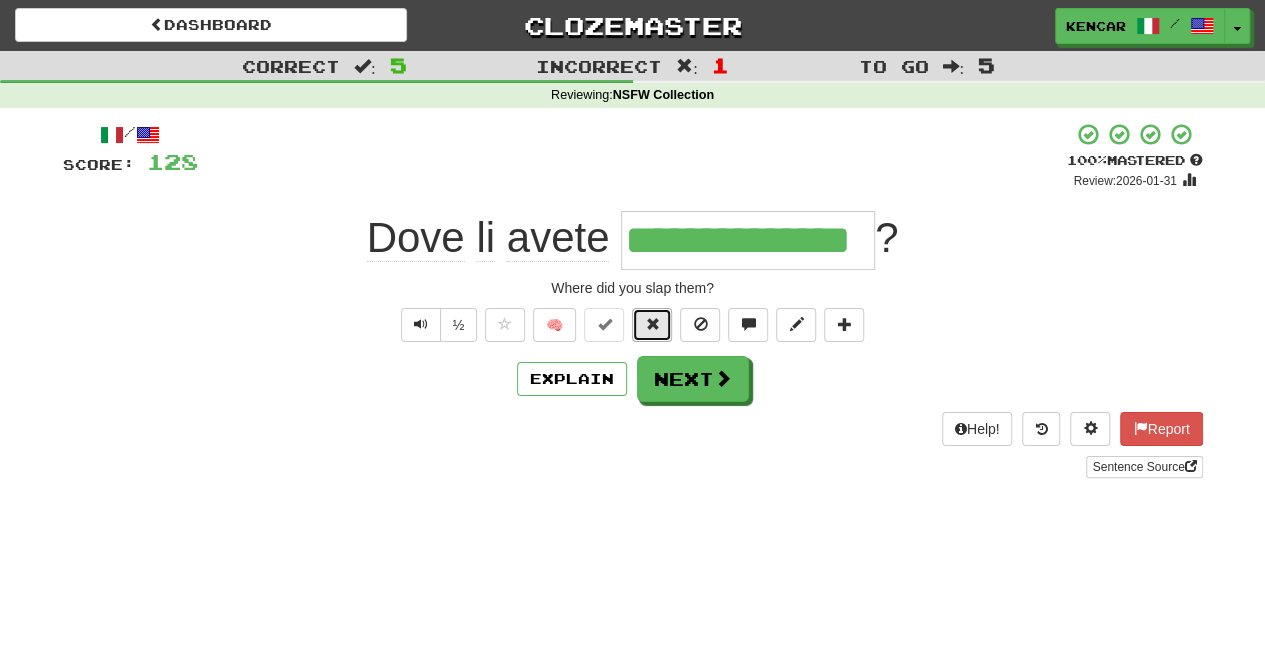 click at bounding box center (652, 324) 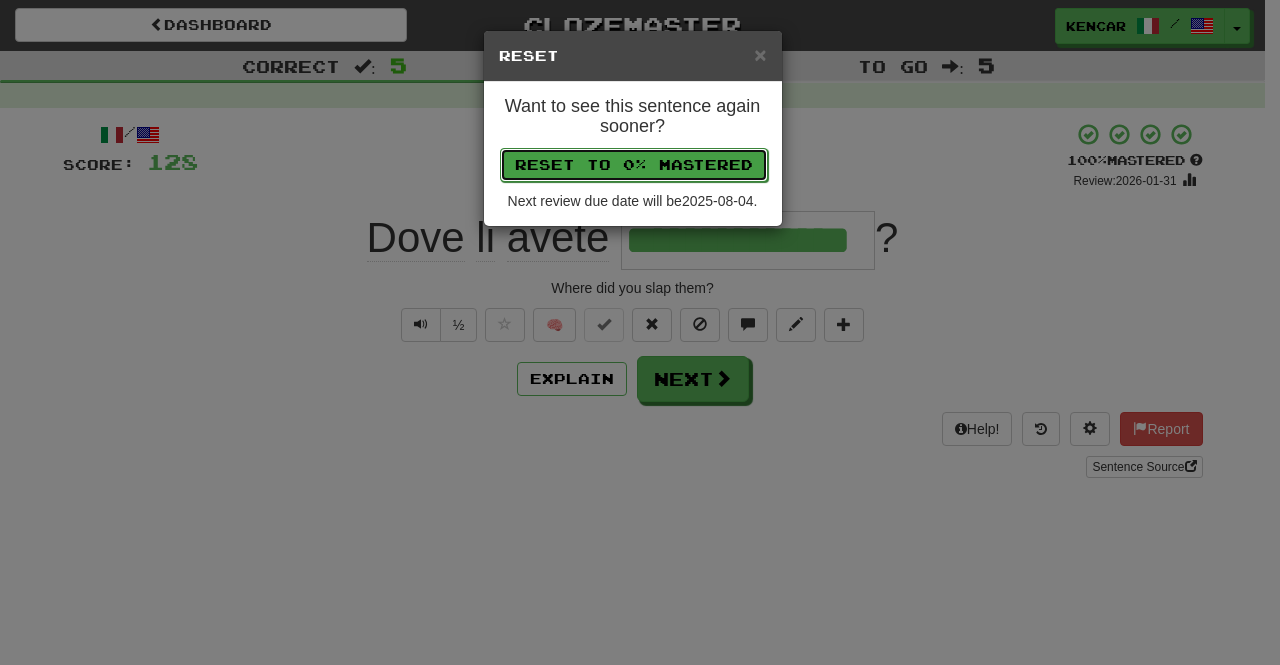 click on "Reset to 0% Mastered" at bounding box center [634, 165] 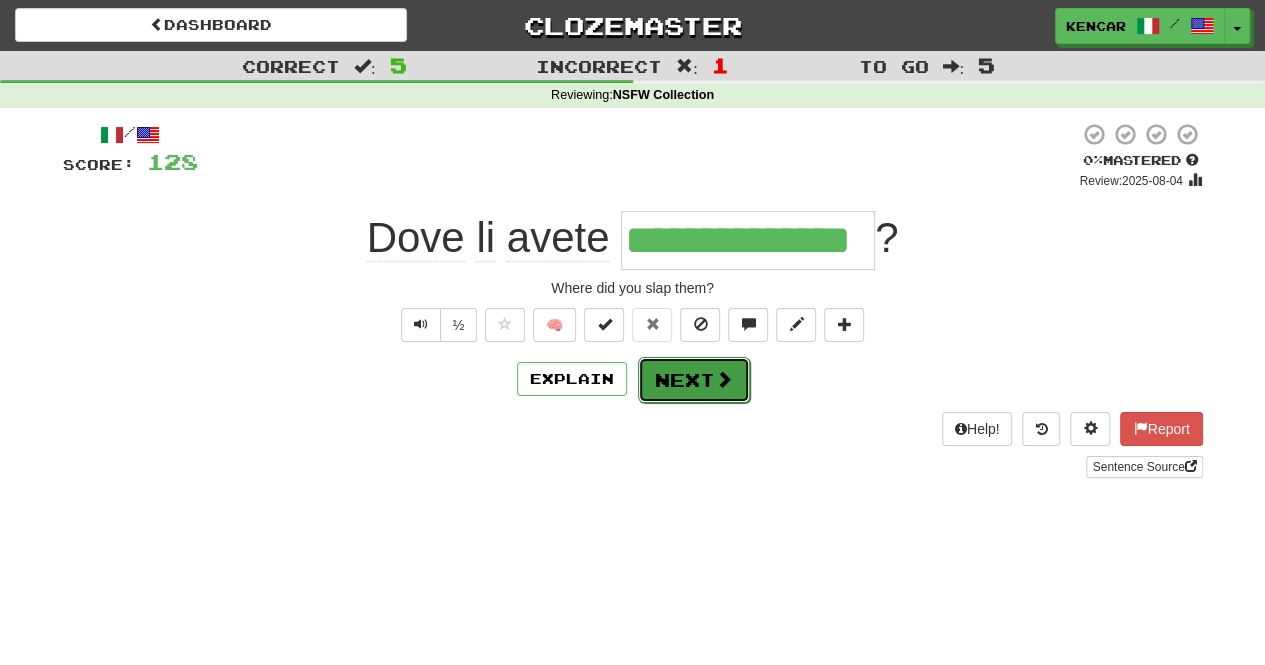 click on "Next" at bounding box center (694, 380) 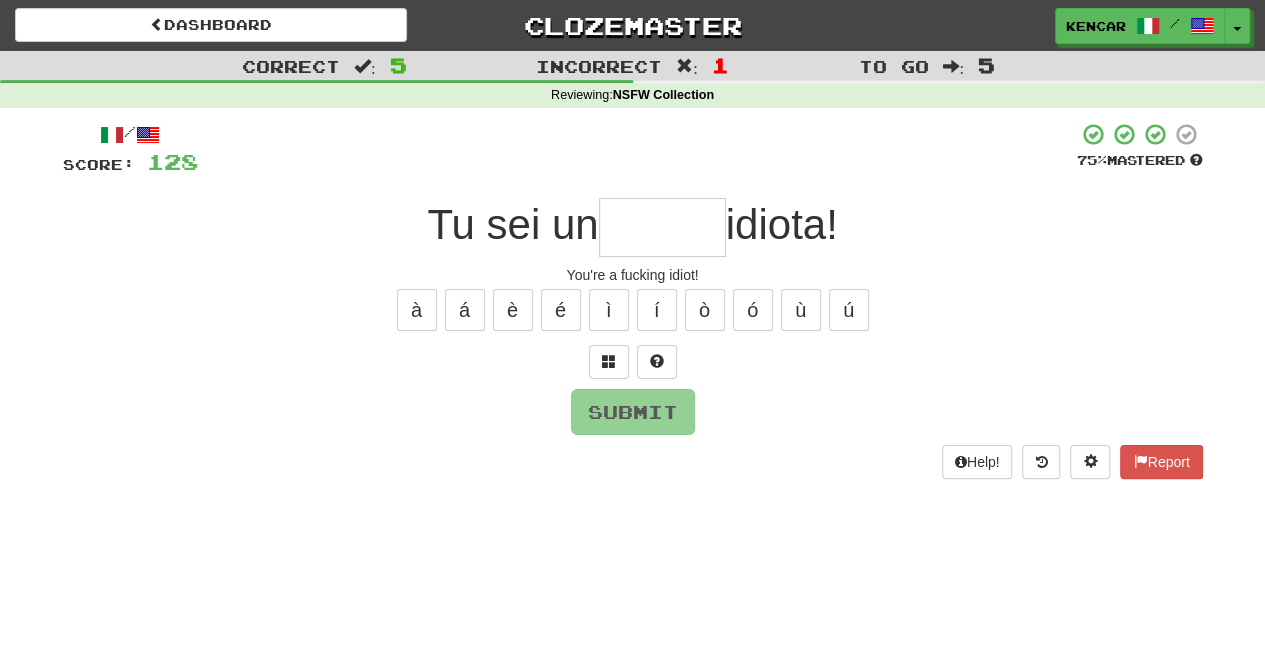 click at bounding box center [662, 227] 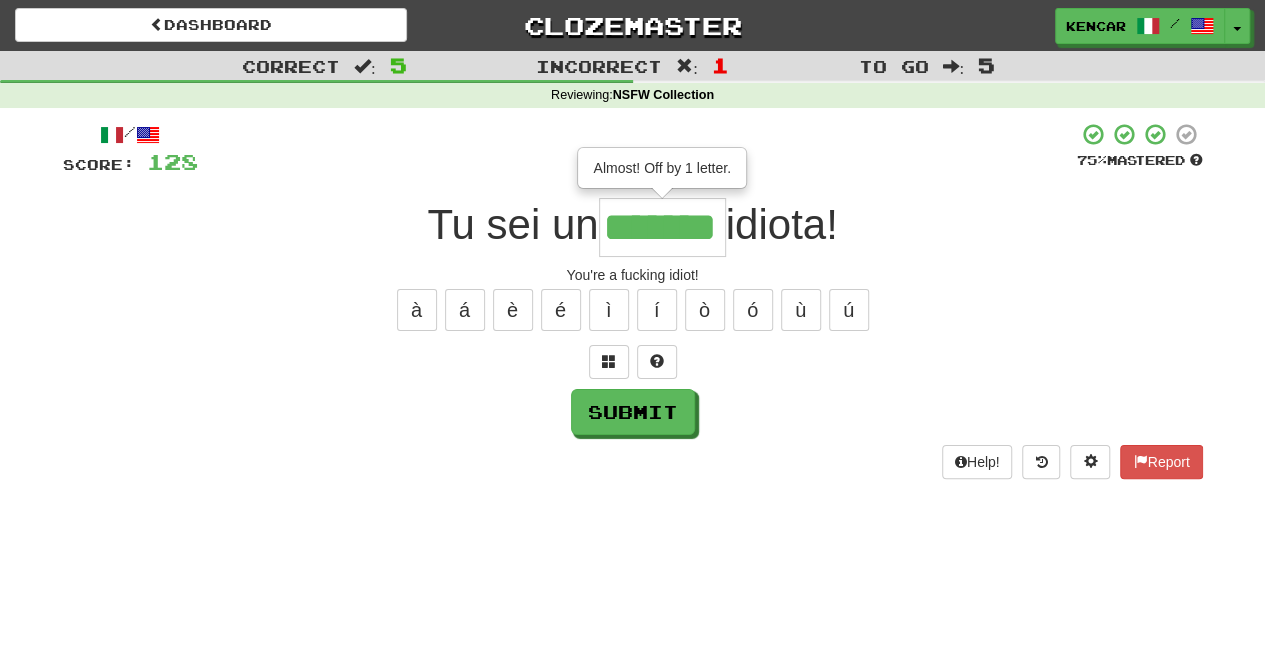 type on "*******" 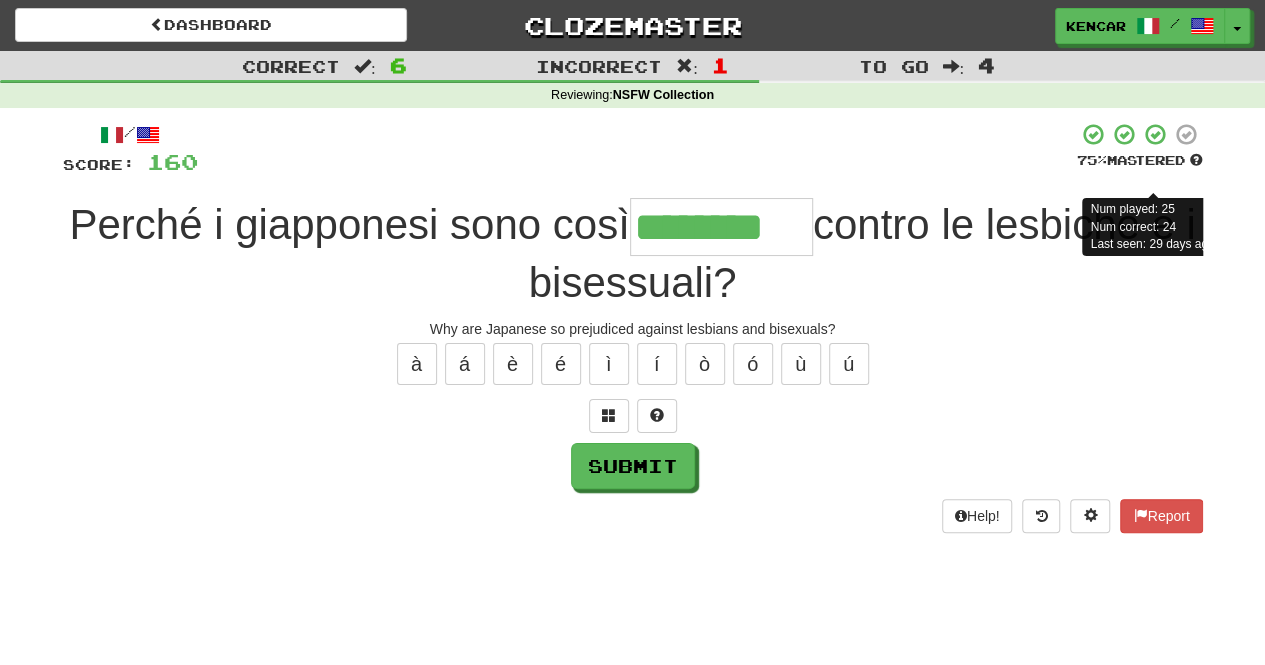 scroll, scrollTop: 0, scrollLeft: 0, axis: both 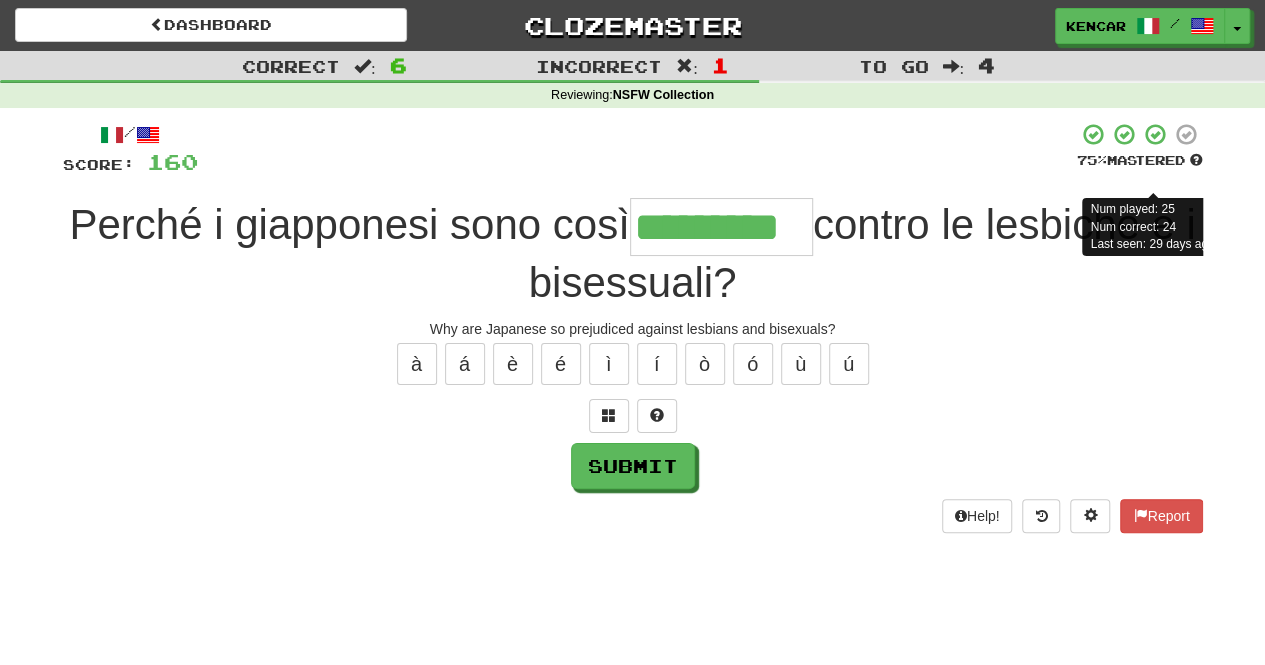 type on "*********" 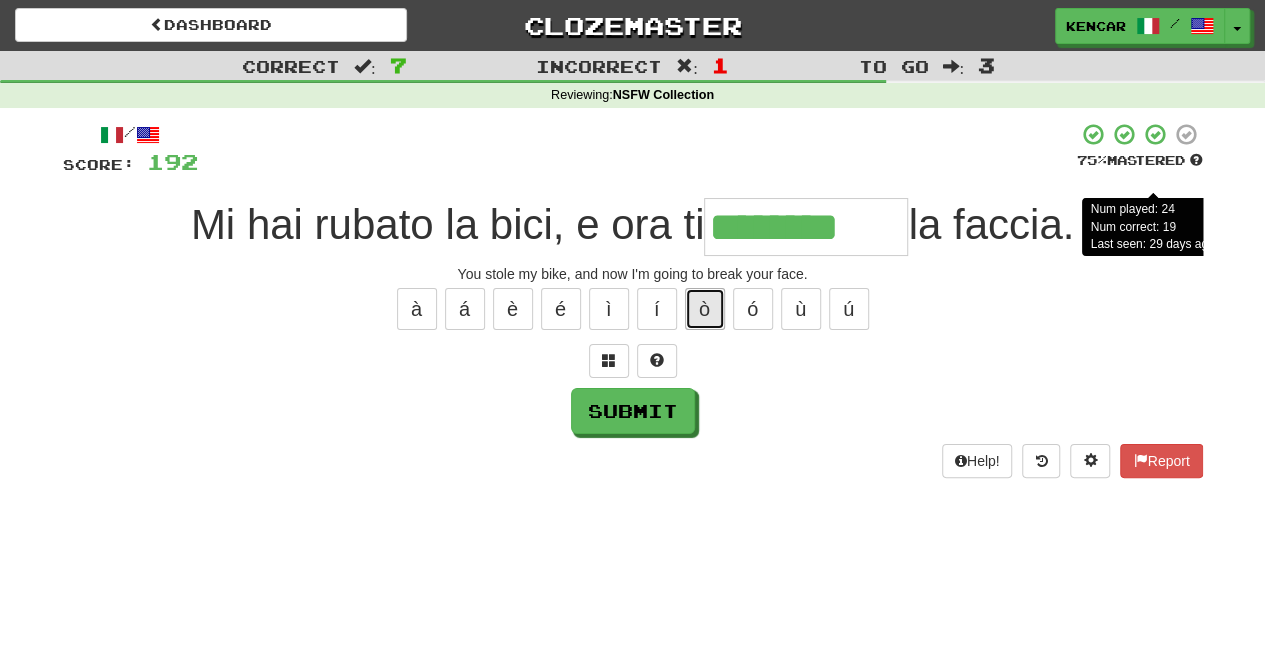 click on "ò" at bounding box center (705, 309) 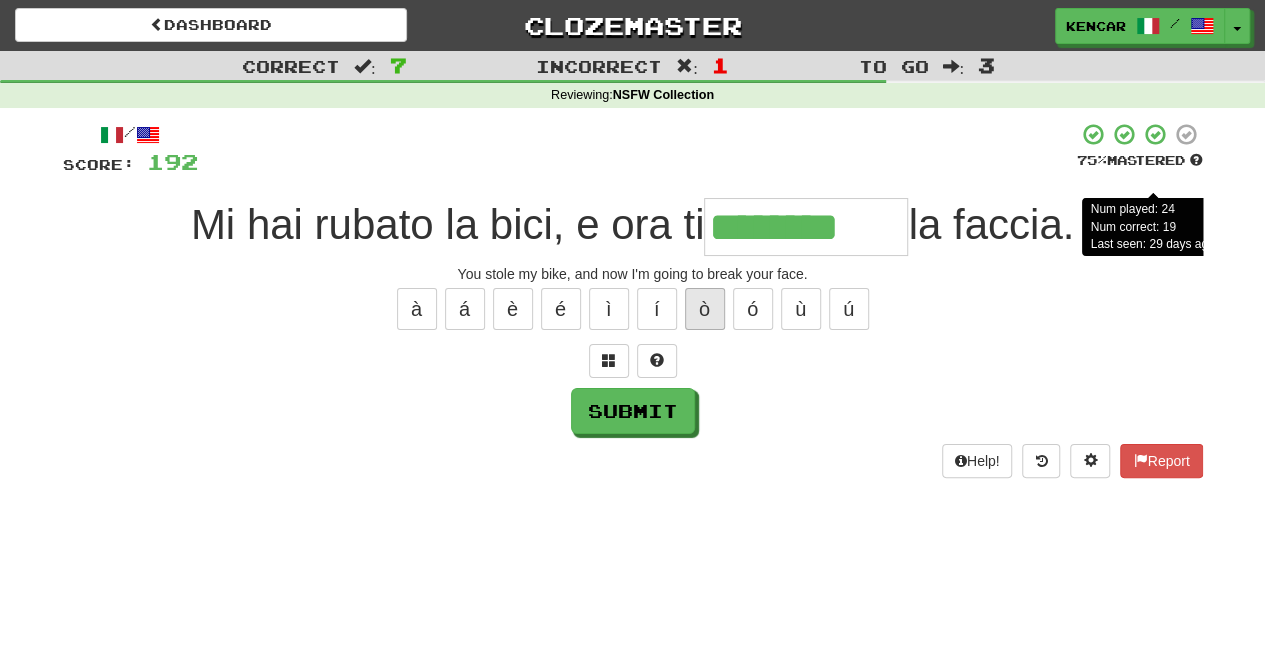 type on "*********" 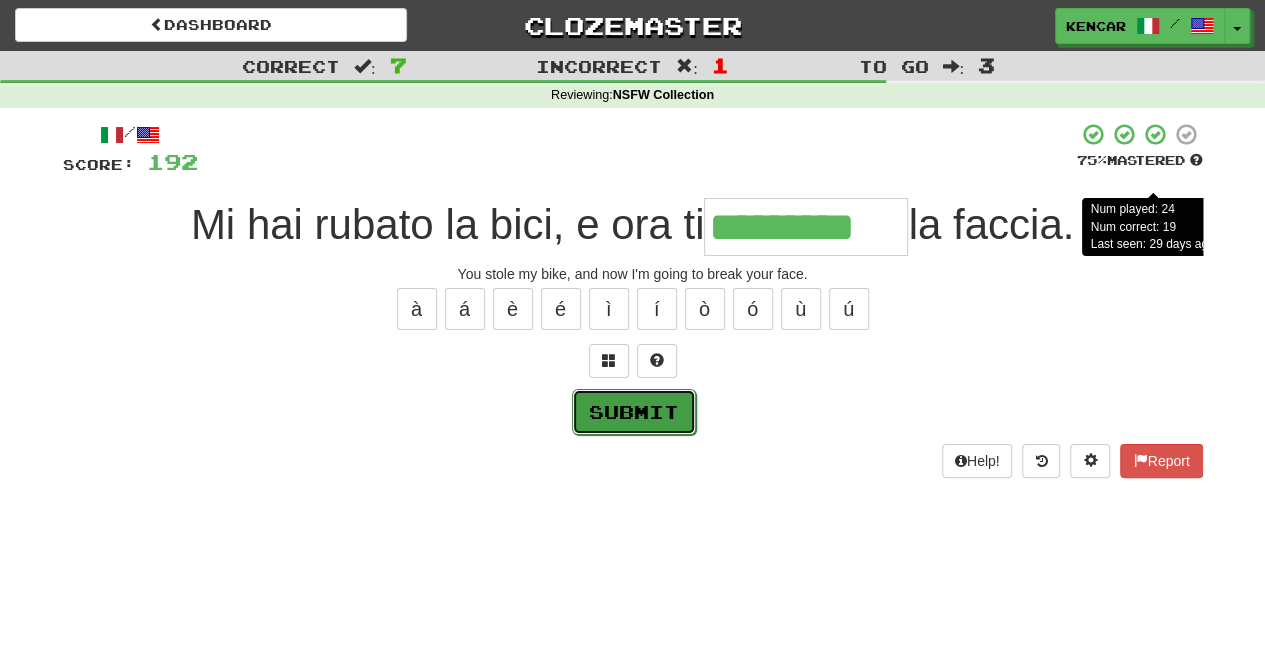 click on "Submit" at bounding box center (634, 412) 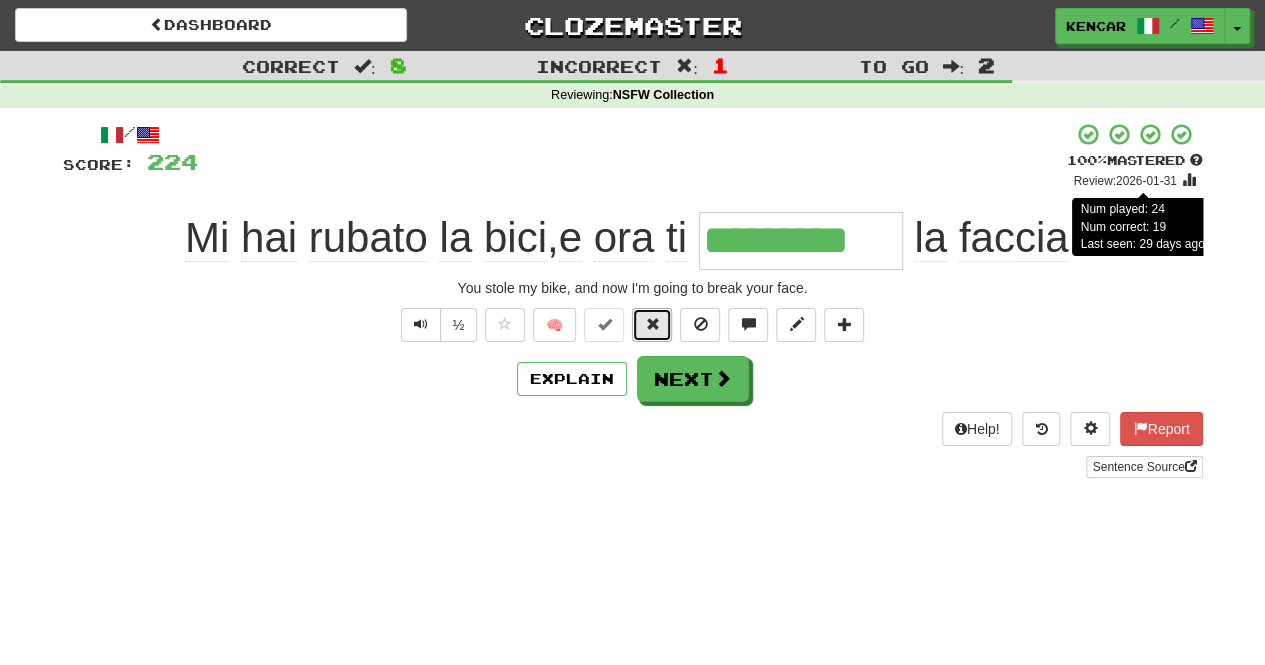 click at bounding box center (652, 324) 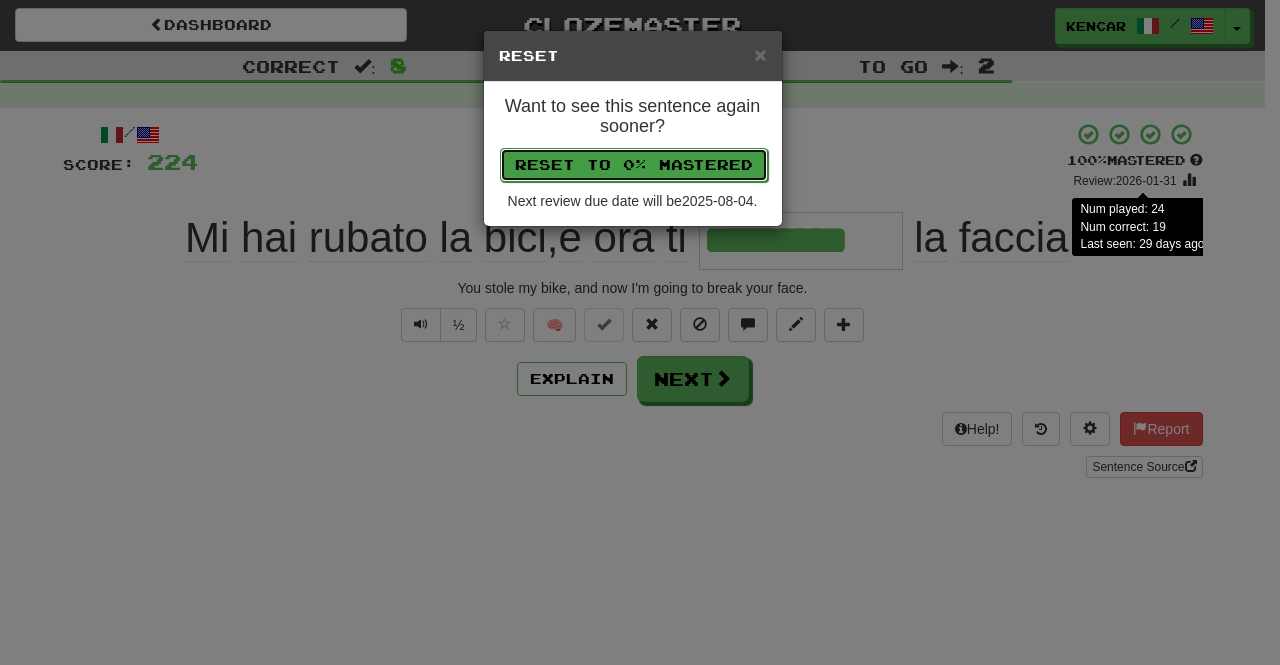 click on "Reset to 0% Mastered" at bounding box center (634, 165) 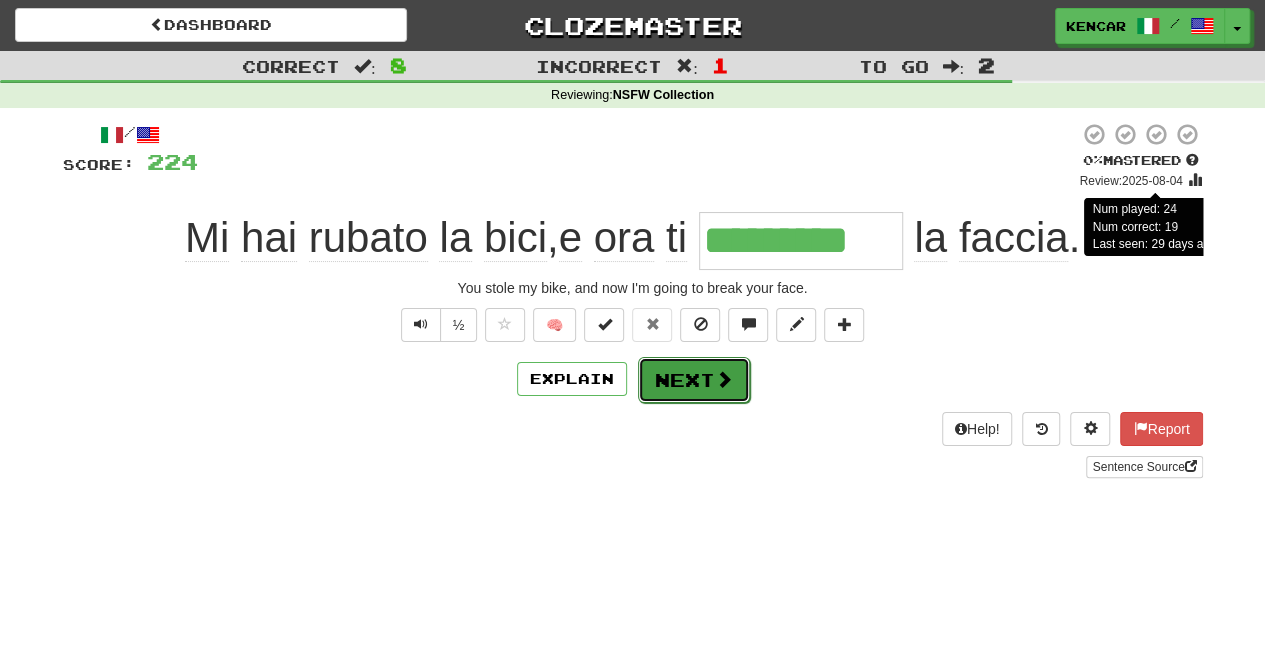 click on "Next" at bounding box center [694, 380] 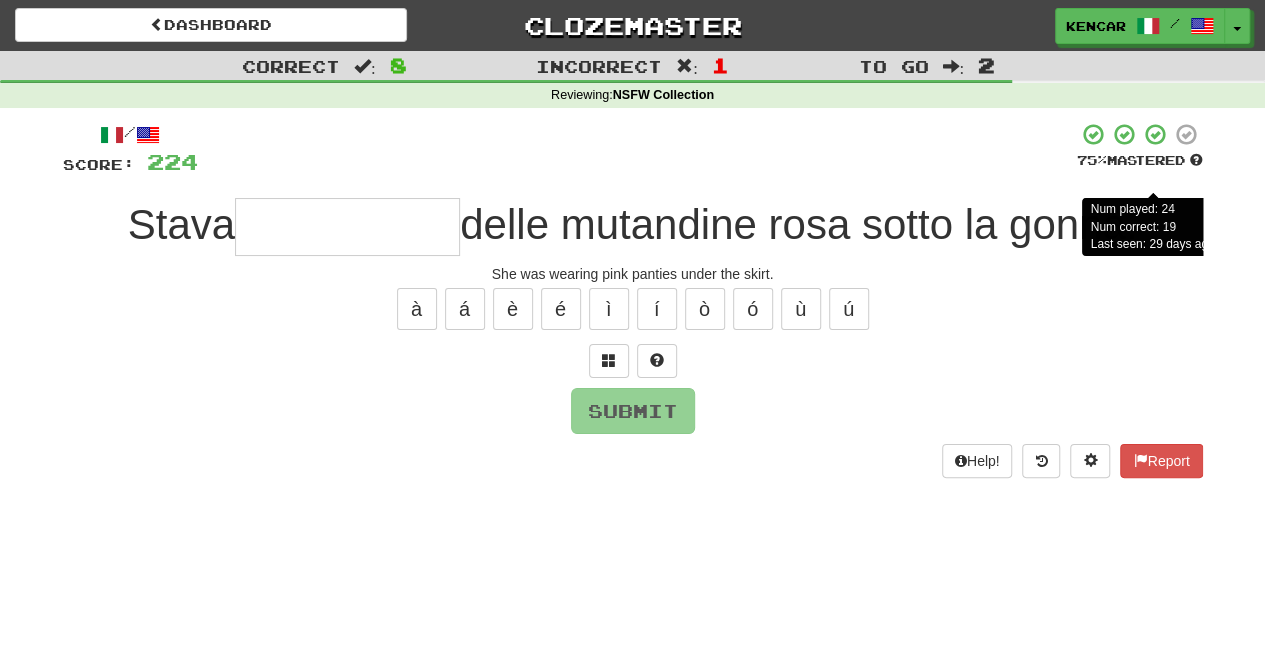 click at bounding box center (347, 227) 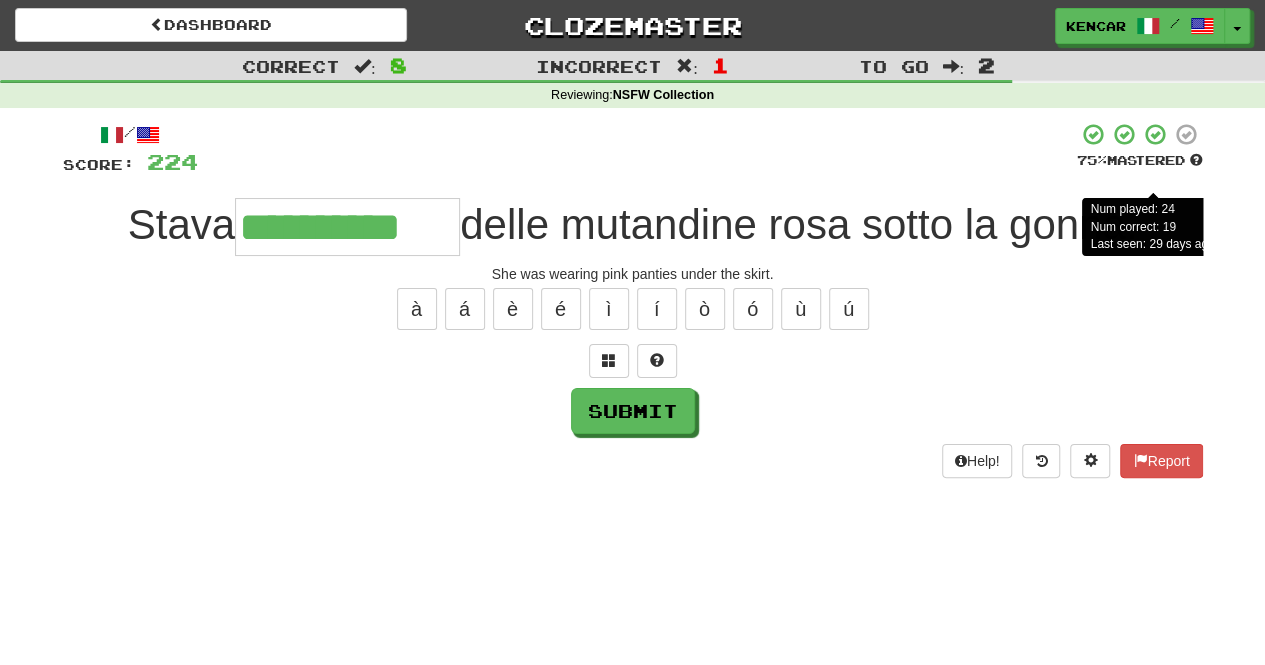type on "**********" 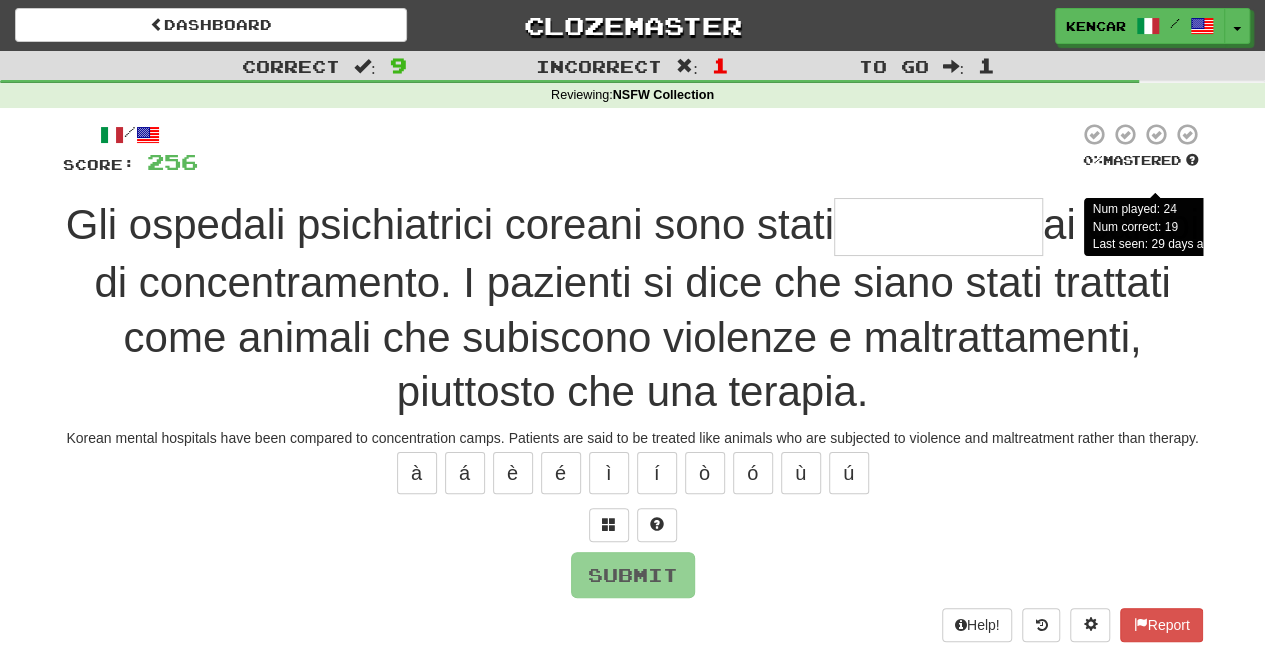 click at bounding box center [938, 227] 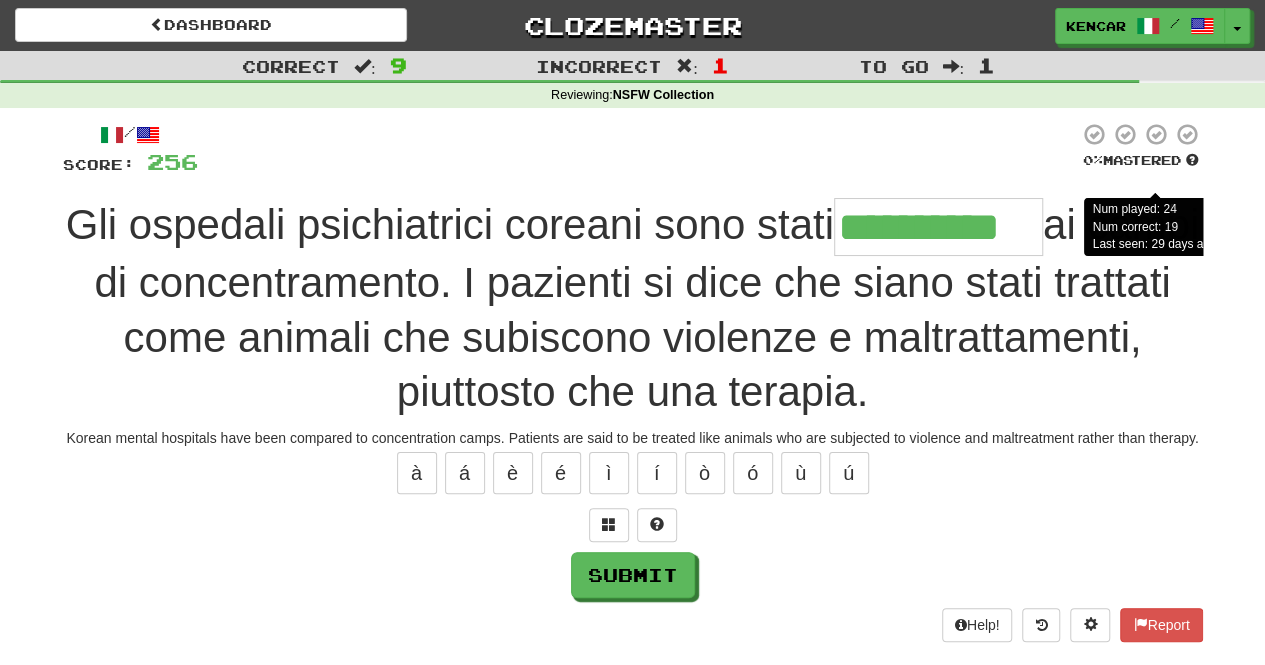 type on "**********" 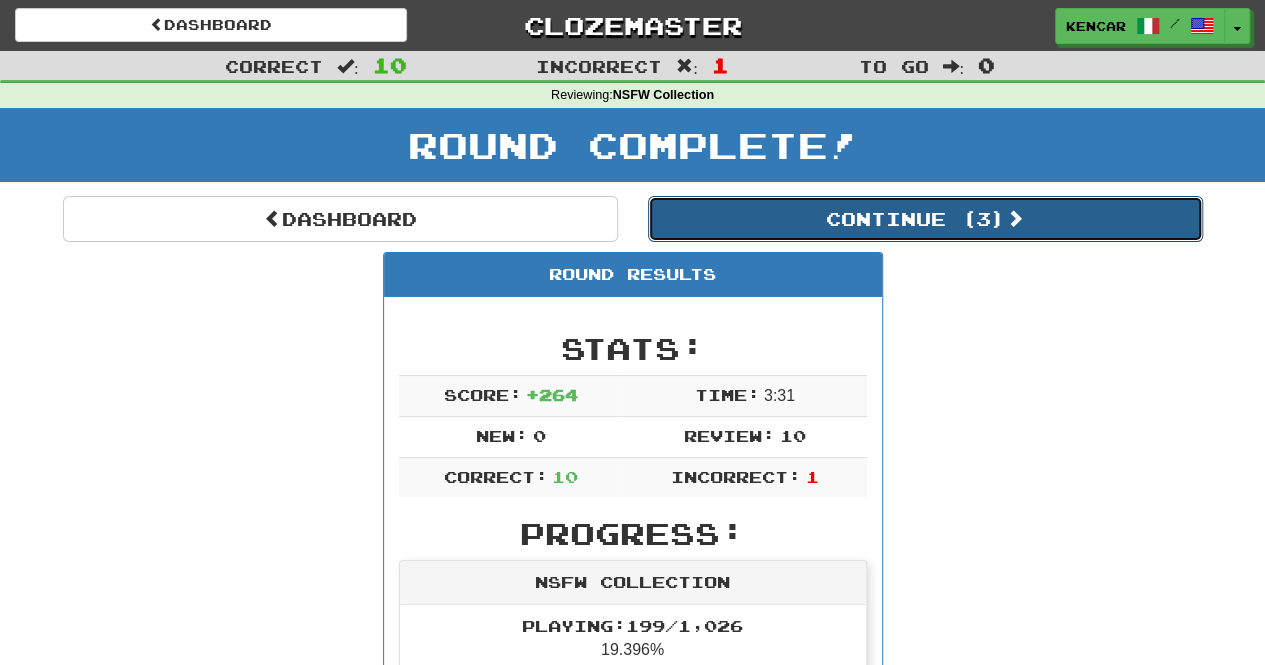 click on "Continue ( 3 )" at bounding box center [925, 219] 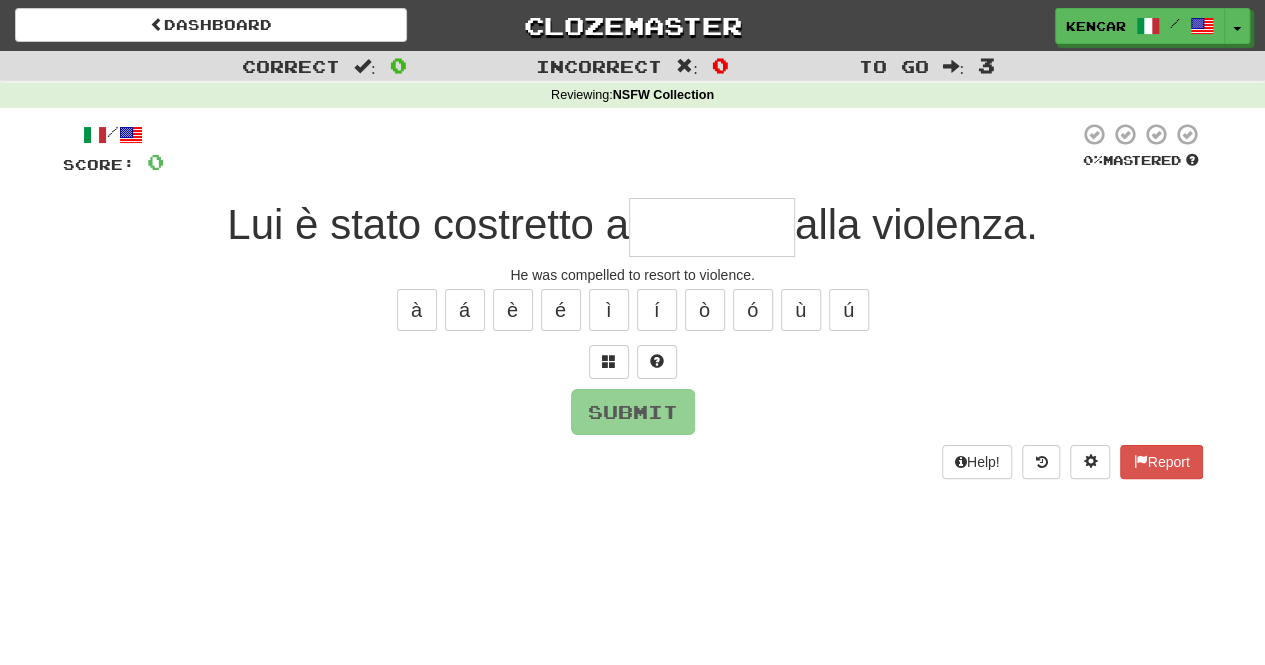 click at bounding box center [712, 227] 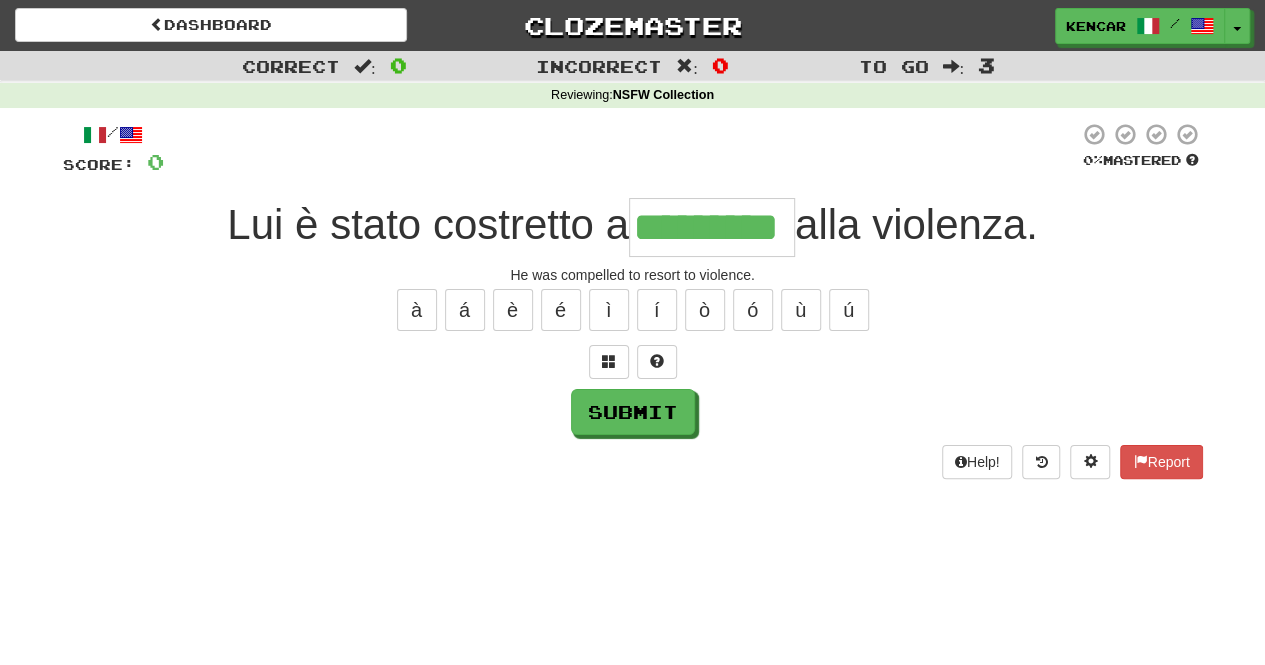 type on "*********" 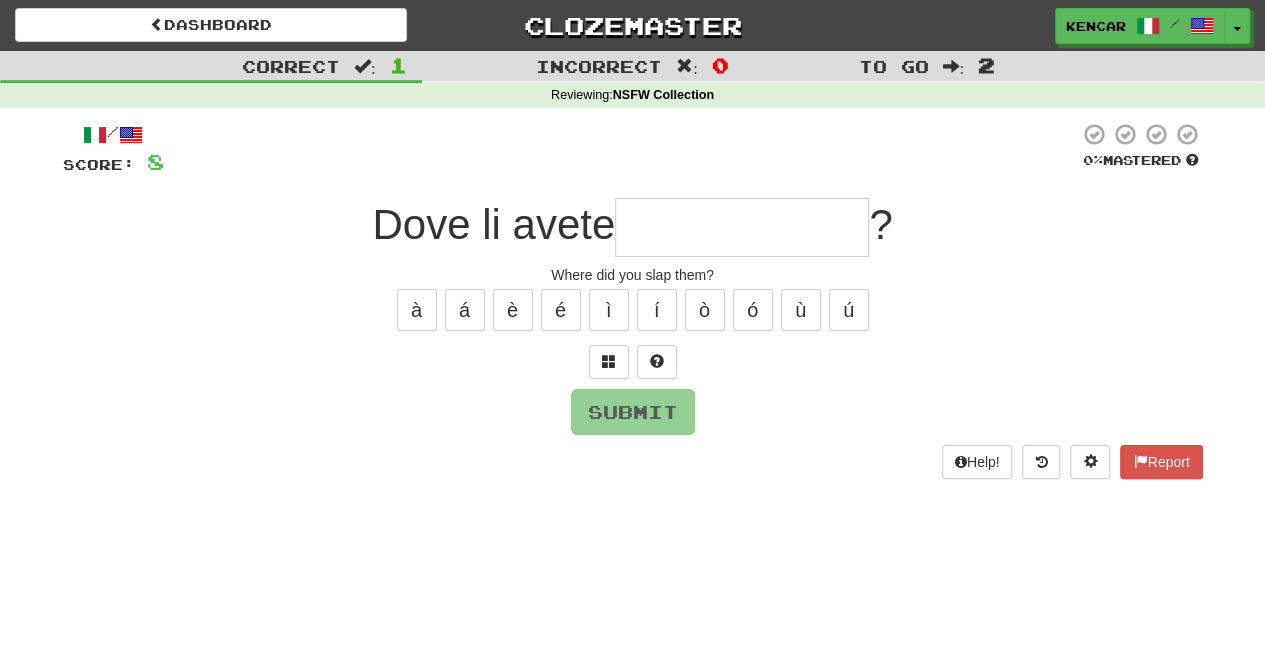 type on "*" 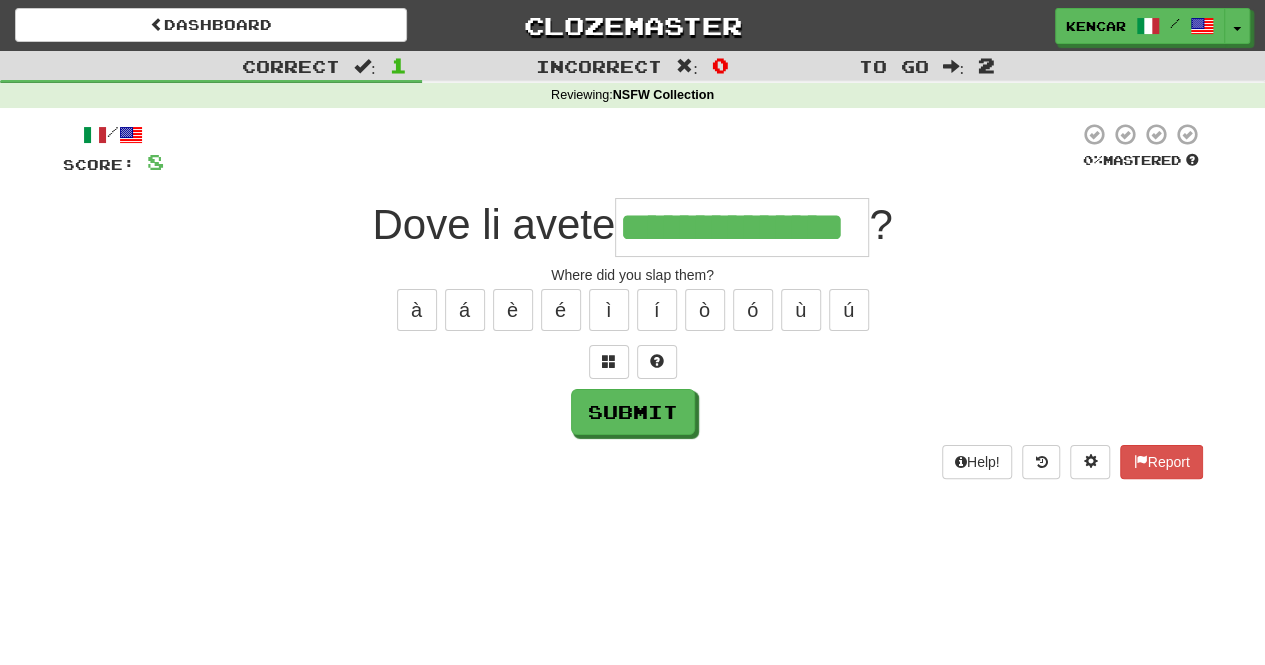 type on "**********" 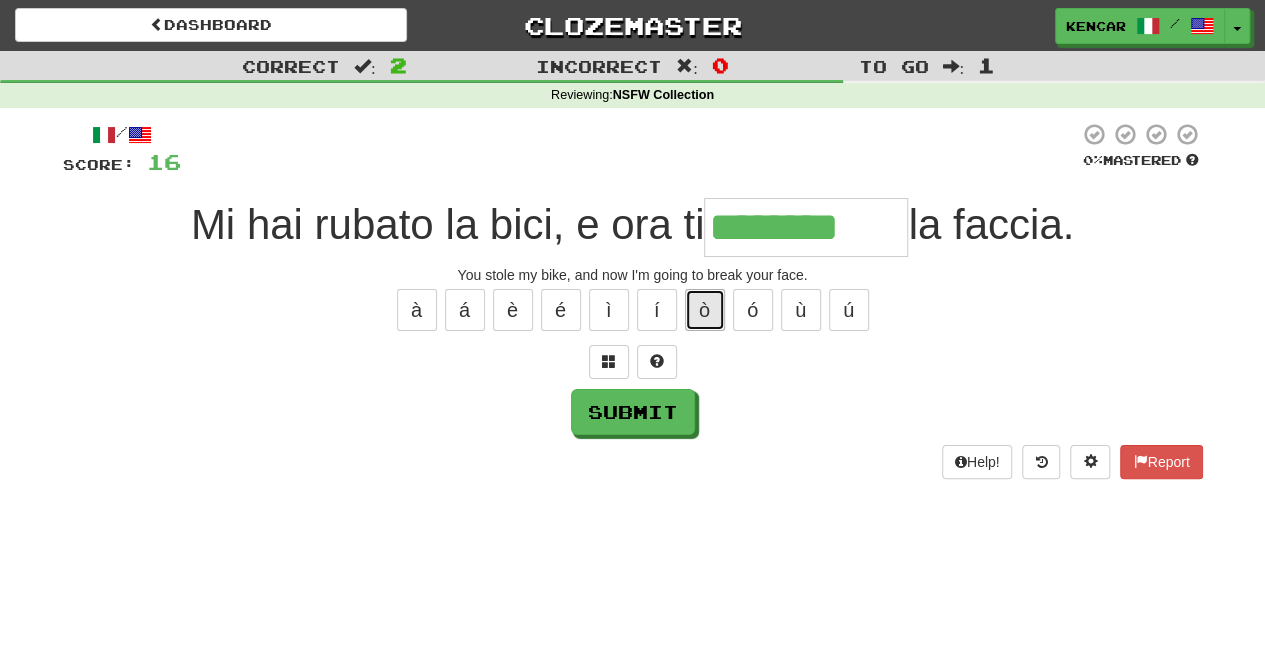 click on "ò" at bounding box center [705, 310] 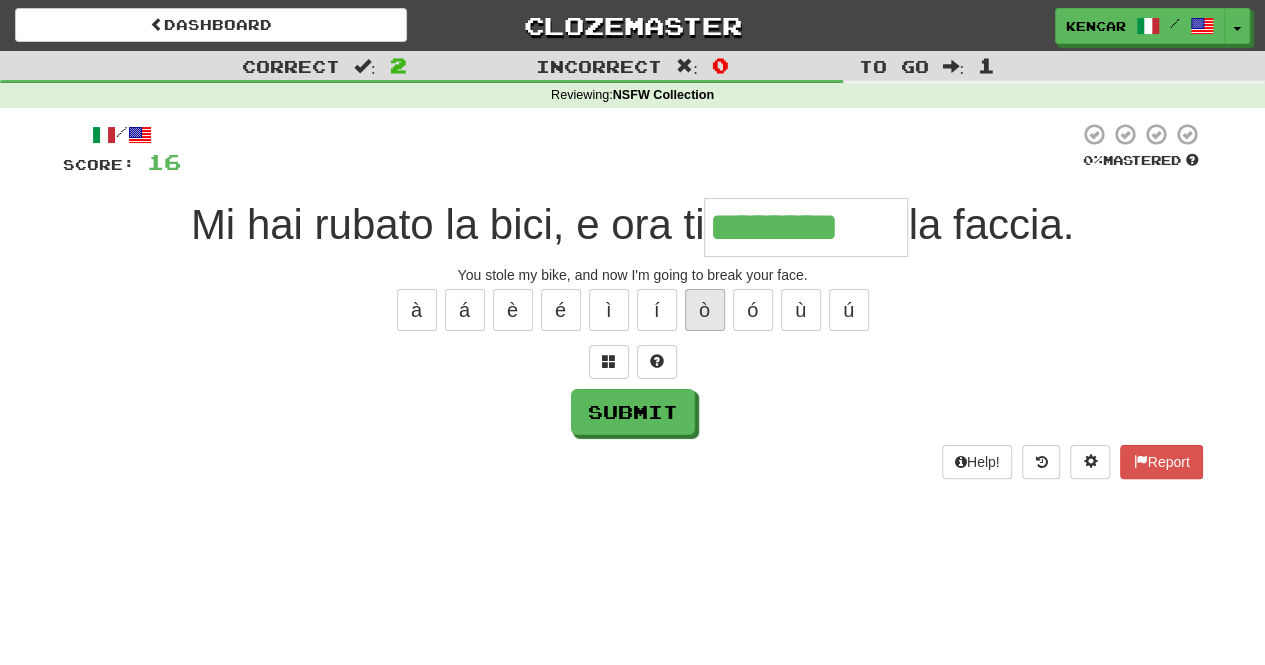 type on "*********" 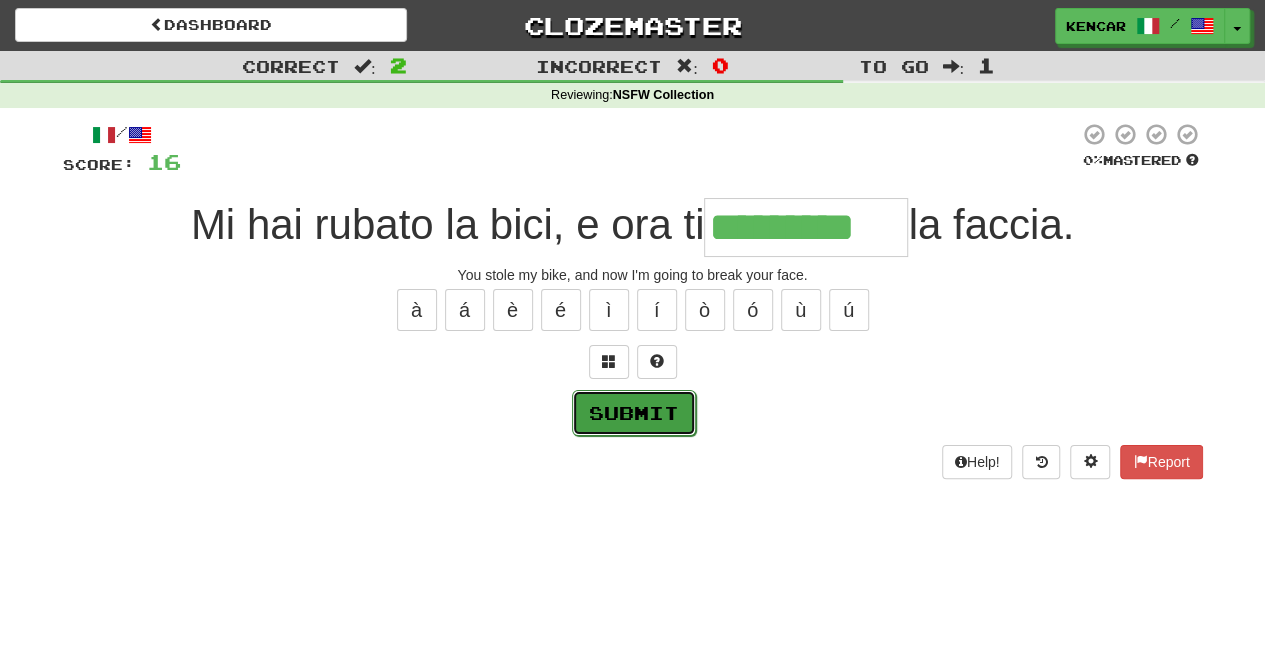 click on "Submit" at bounding box center [634, 413] 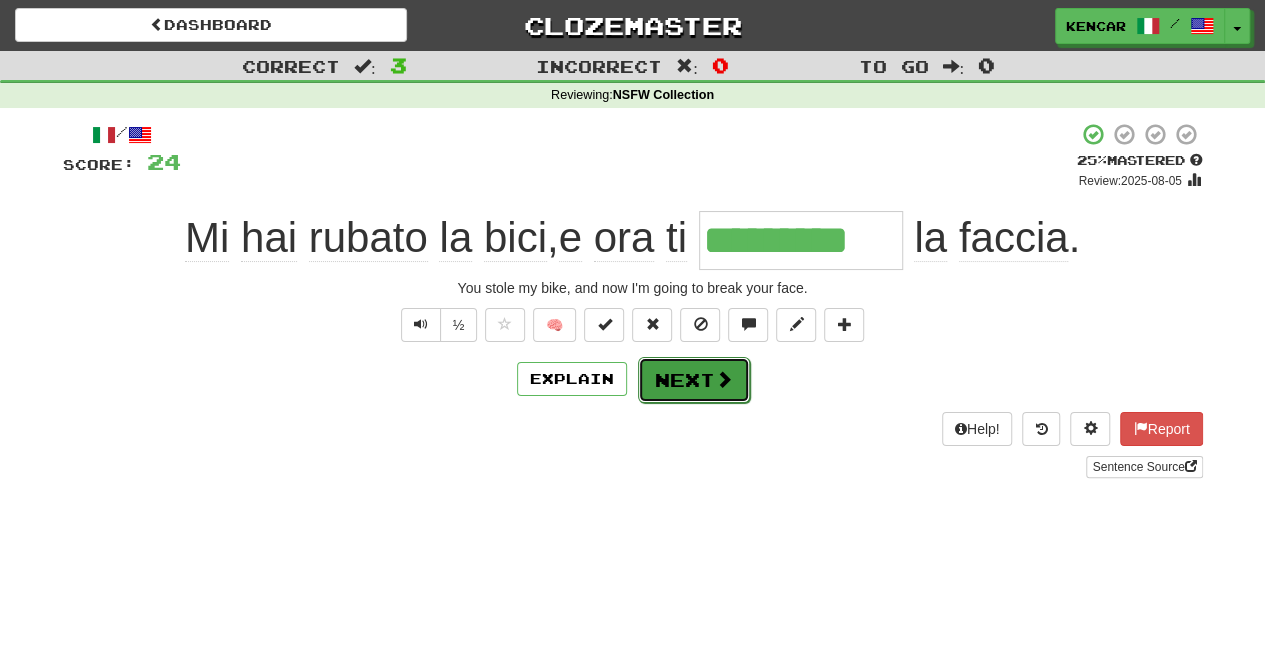 click on "Next" at bounding box center [694, 380] 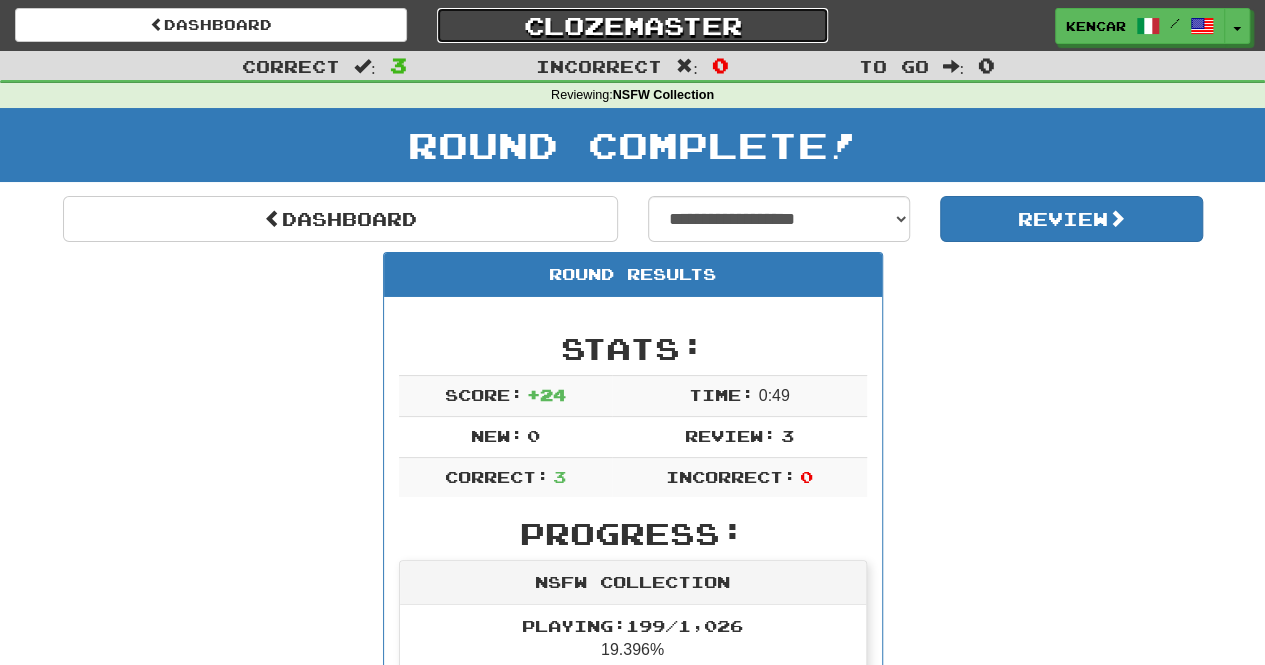 click on "Clozemaster" at bounding box center [633, 25] 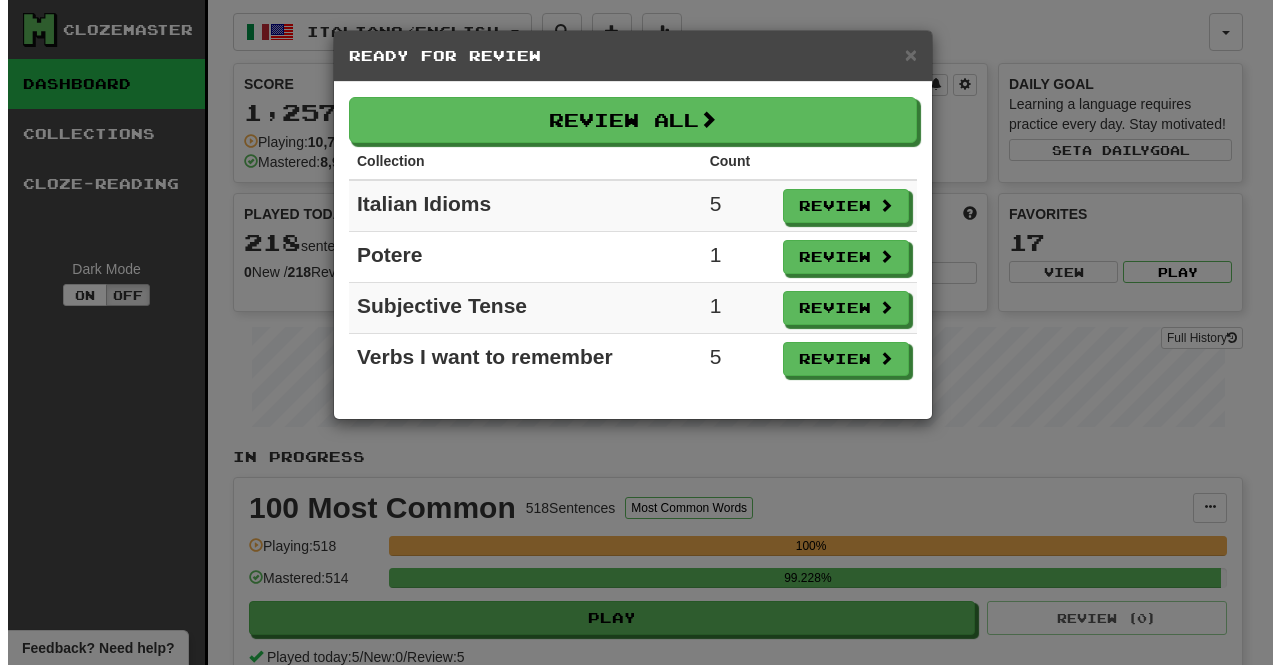 scroll, scrollTop: 0, scrollLeft: 0, axis: both 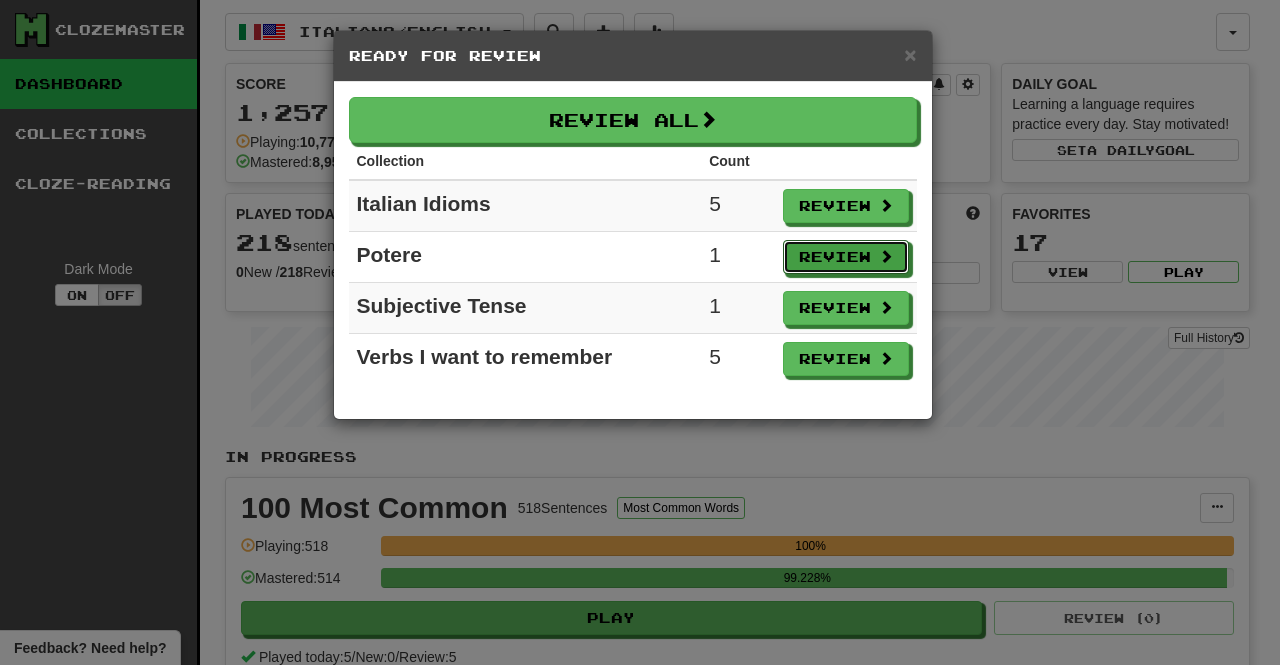 click on "Review" at bounding box center [846, 257] 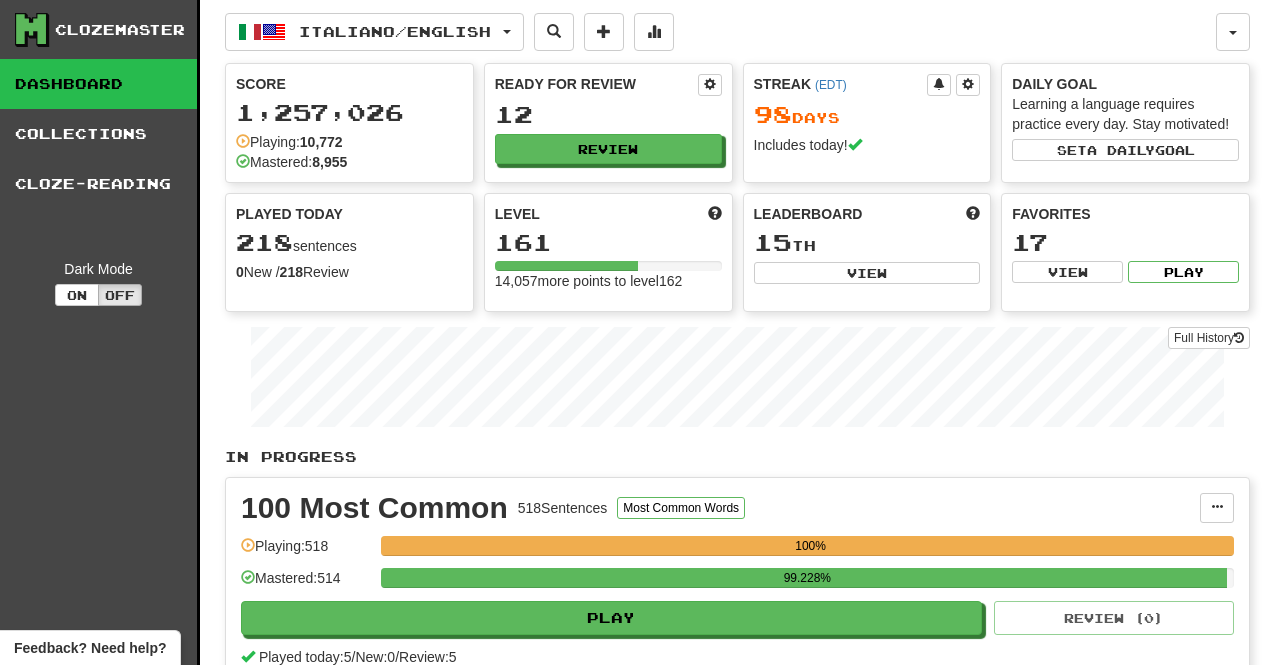 select on "**" 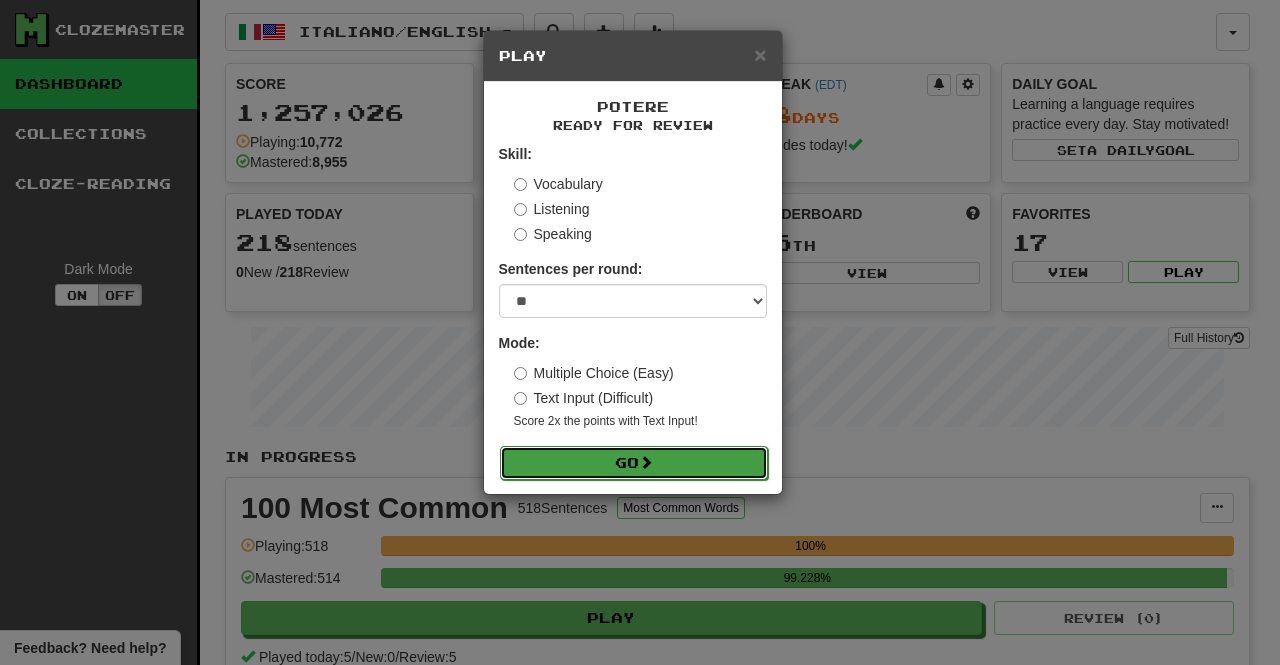 click on "Go" at bounding box center [634, 463] 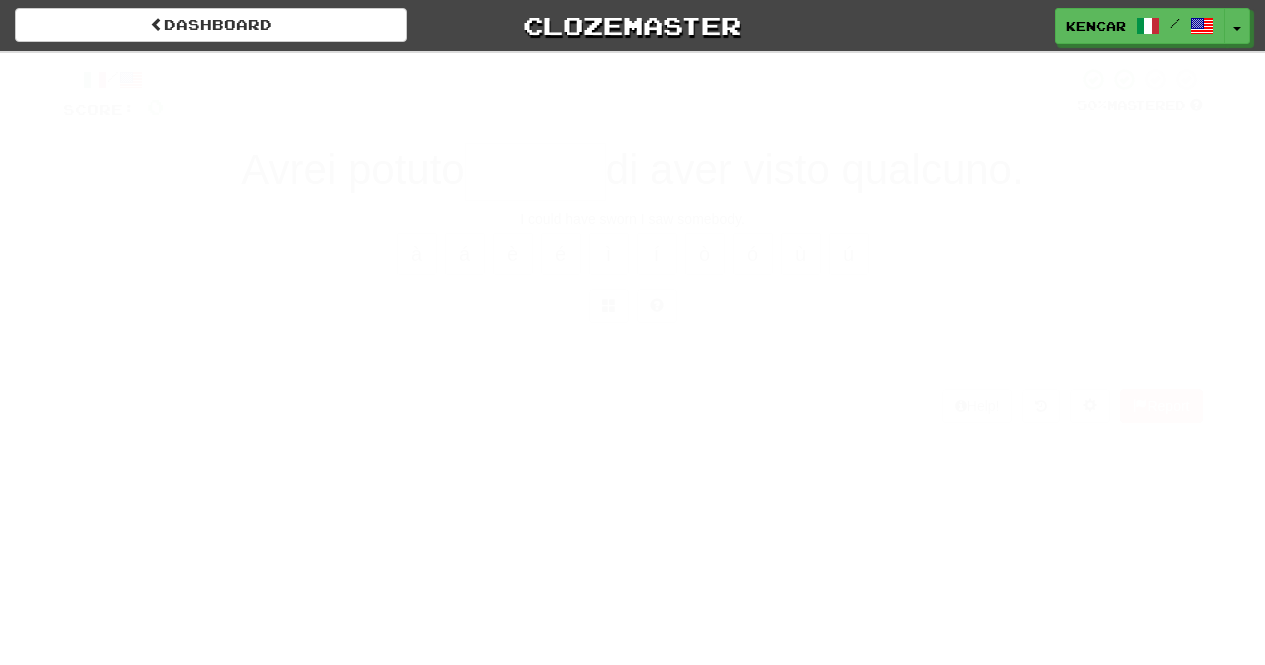 scroll, scrollTop: 0, scrollLeft: 0, axis: both 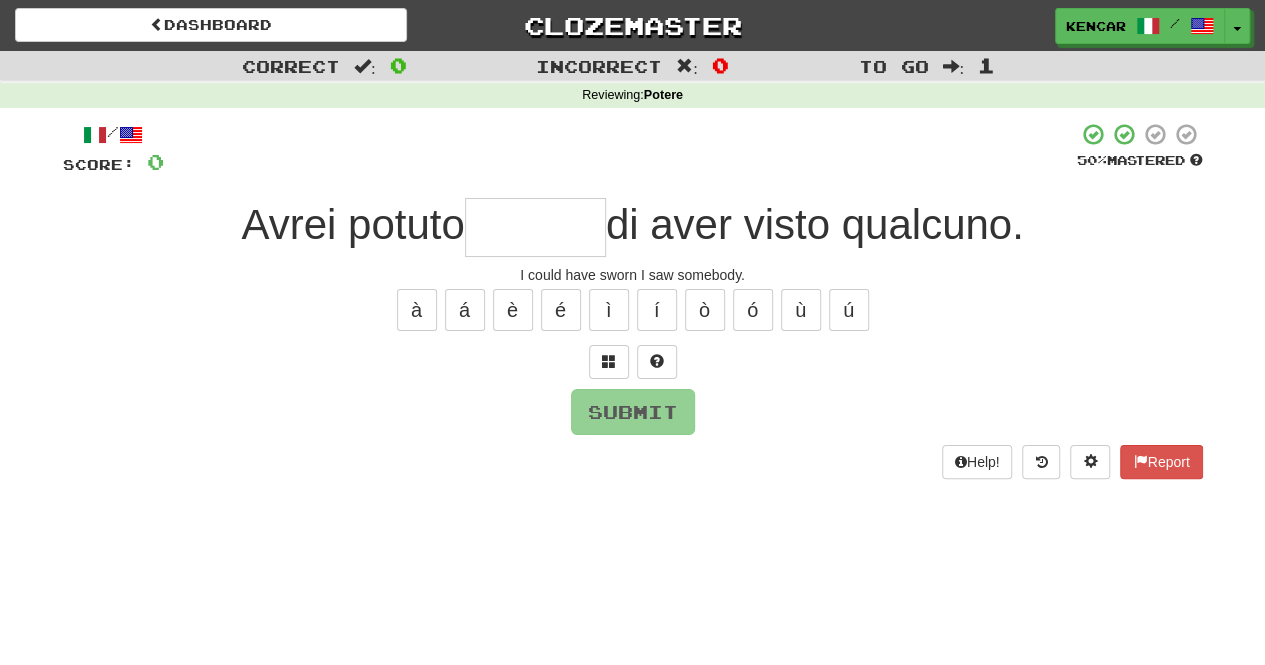click at bounding box center (535, 227) 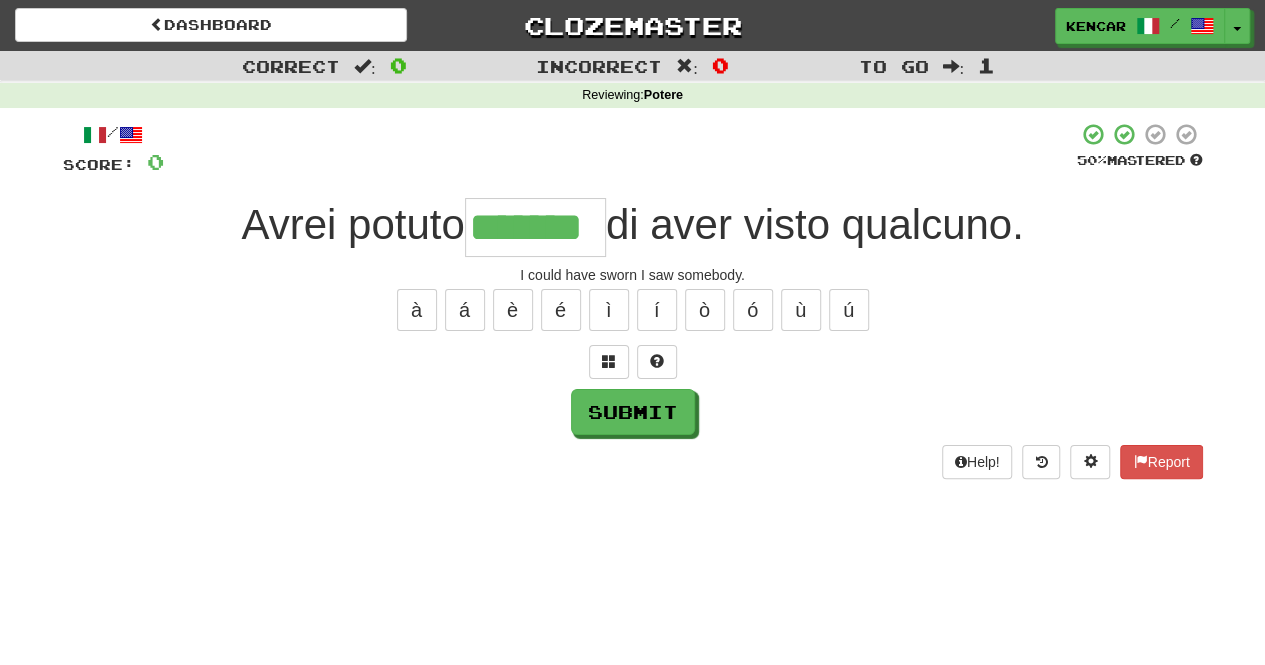 type on "*******" 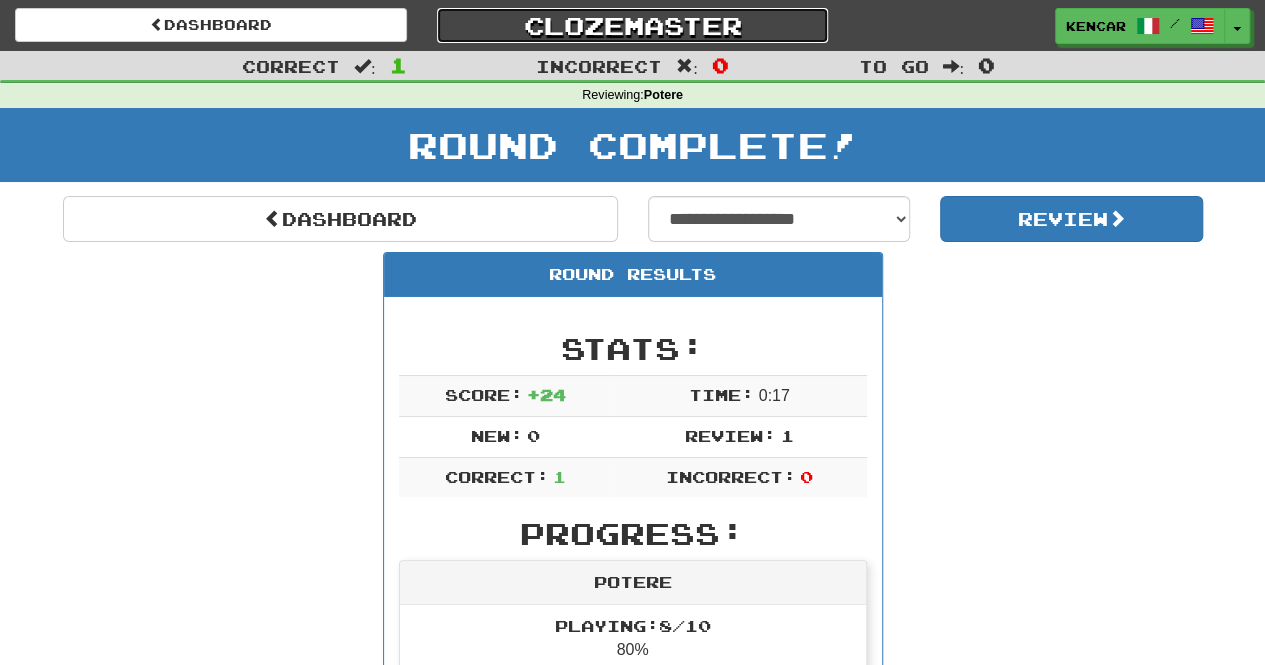 click on "Clozemaster" at bounding box center [633, 25] 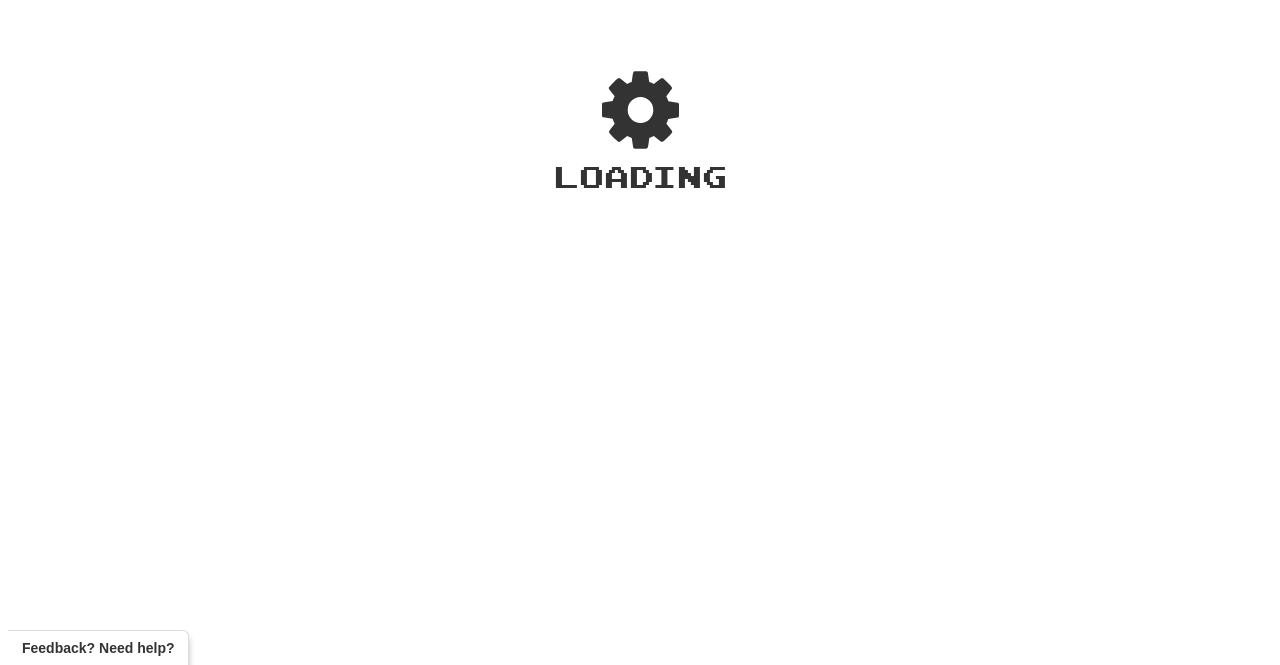 scroll, scrollTop: 0, scrollLeft: 0, axis: both 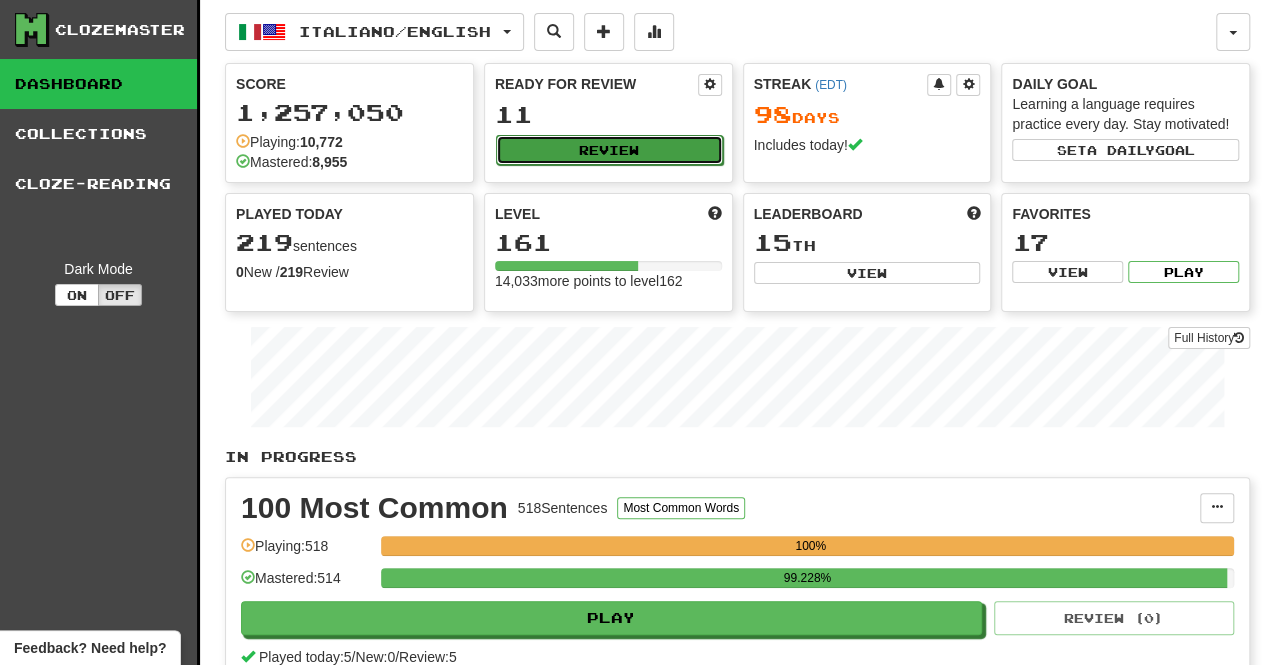 click on "Review" at bounding box center (609, 150) 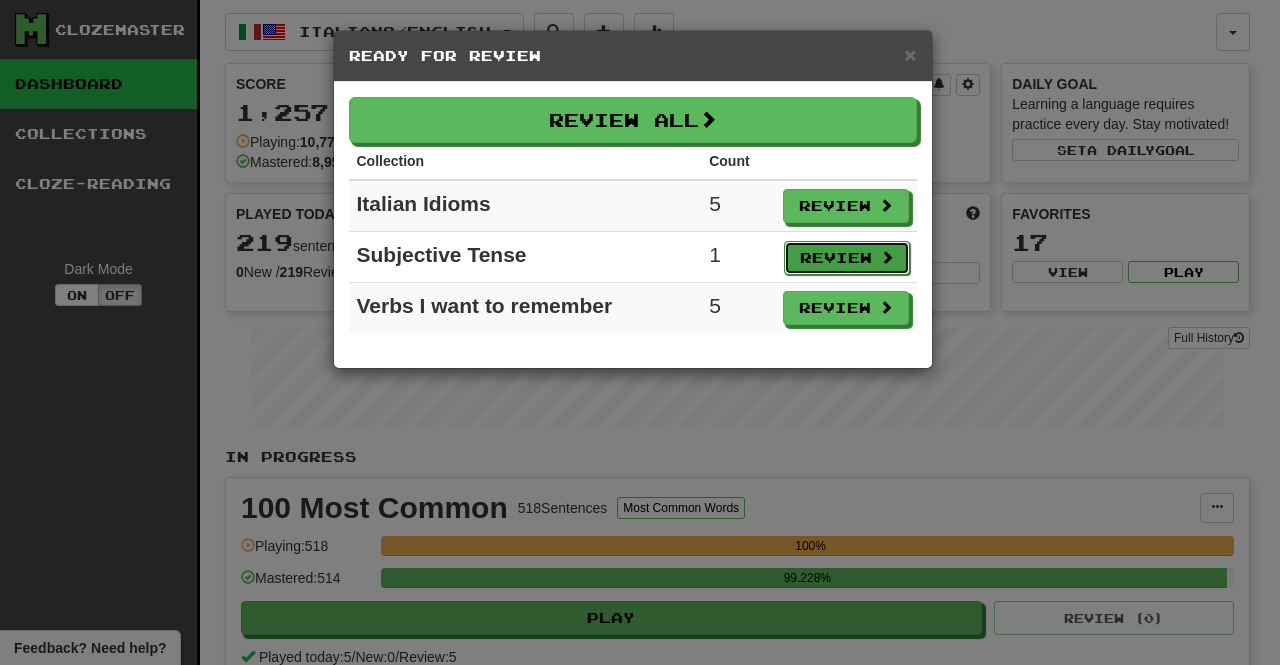 click on "Review" at bounding box center (847, 258) 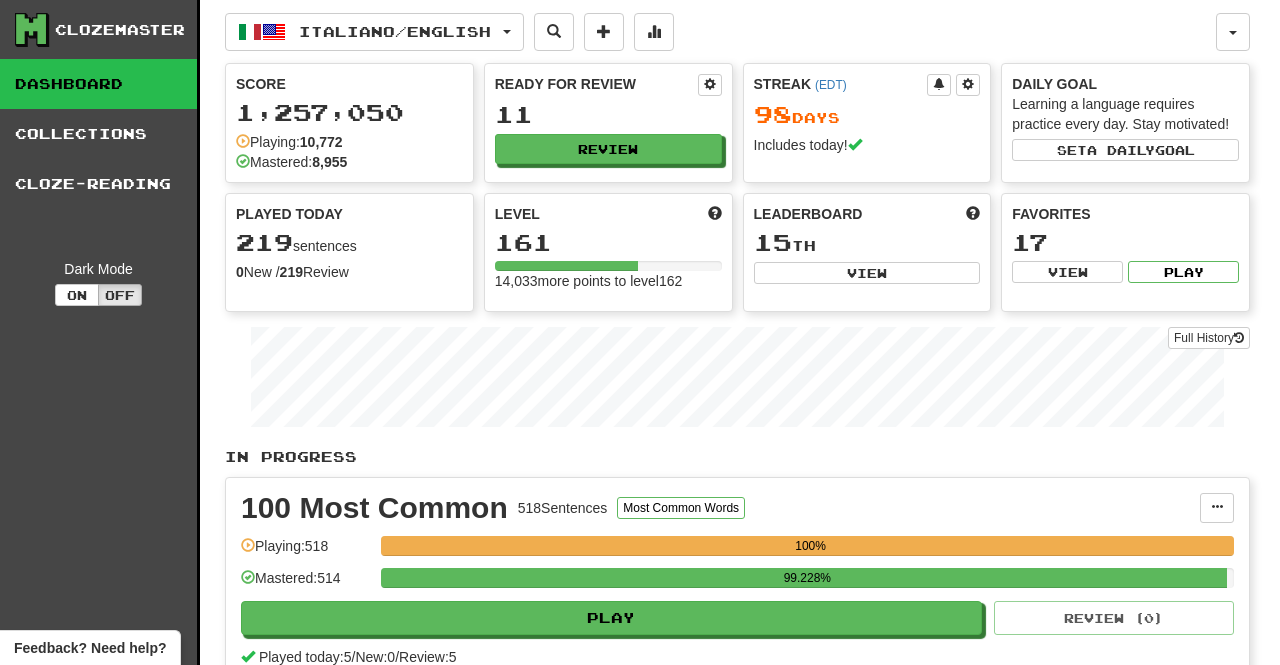 select on "**" 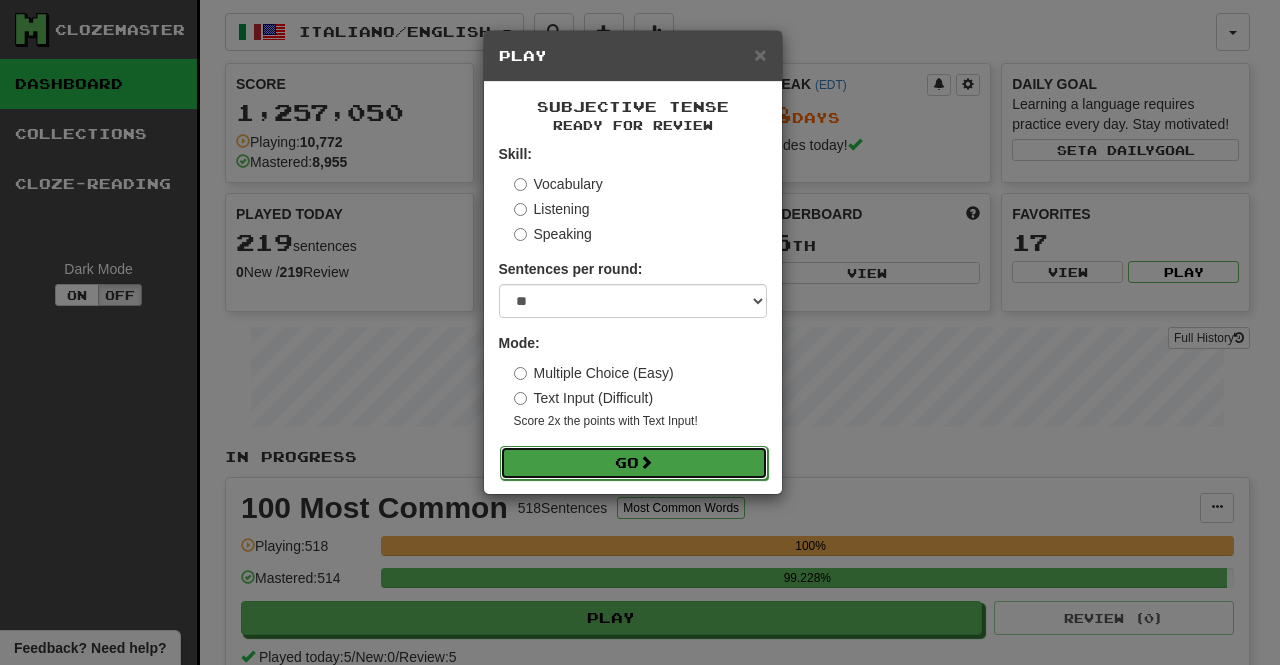 click on "Go" at bounding box center [634, 463] 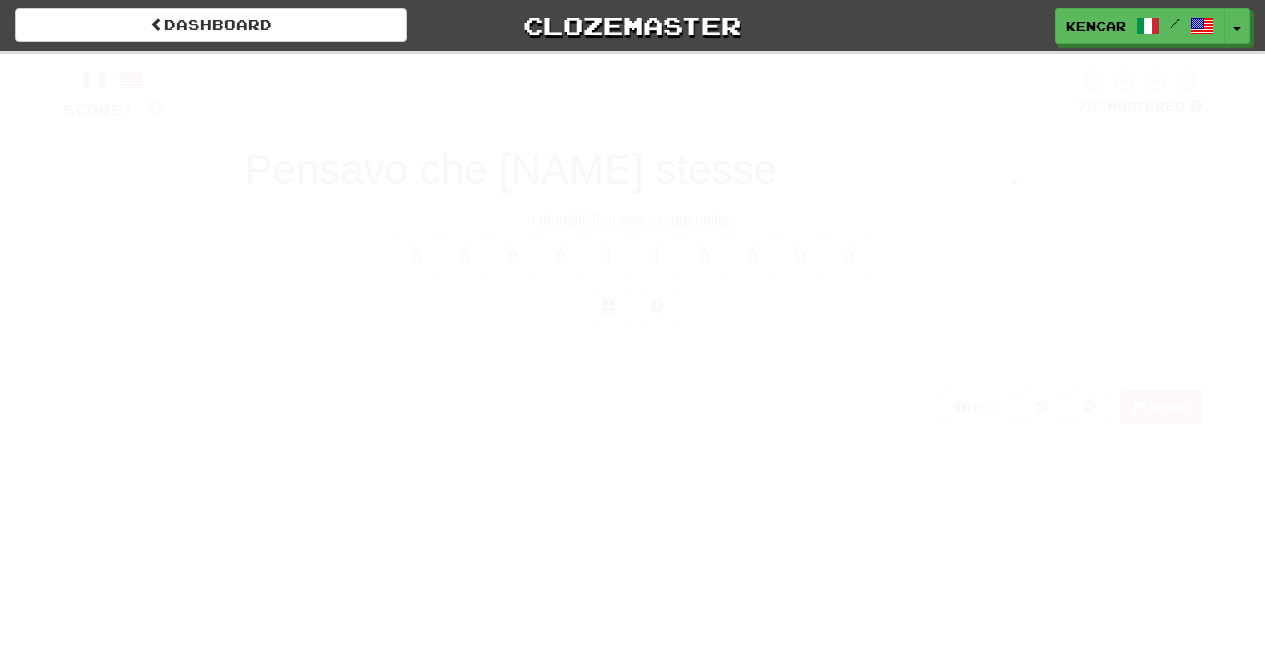 scroll, scrollTop: 0, scrollLeft: 0, axis: both 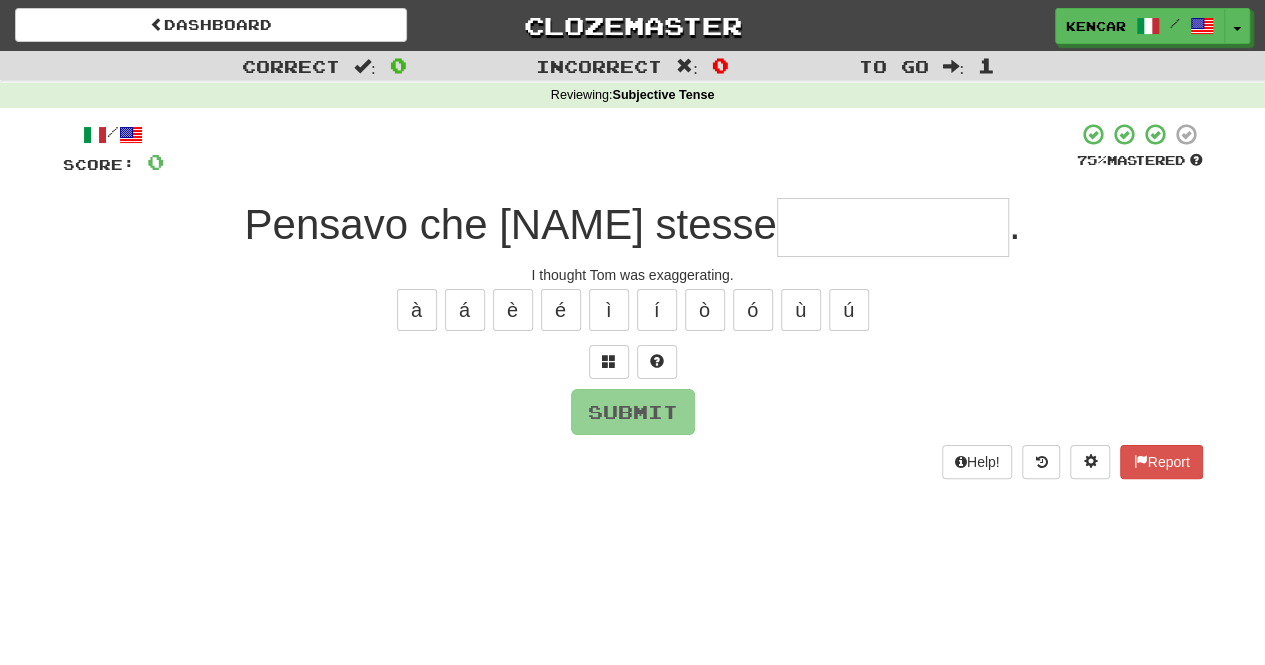 click at bounding box center [893, 227] 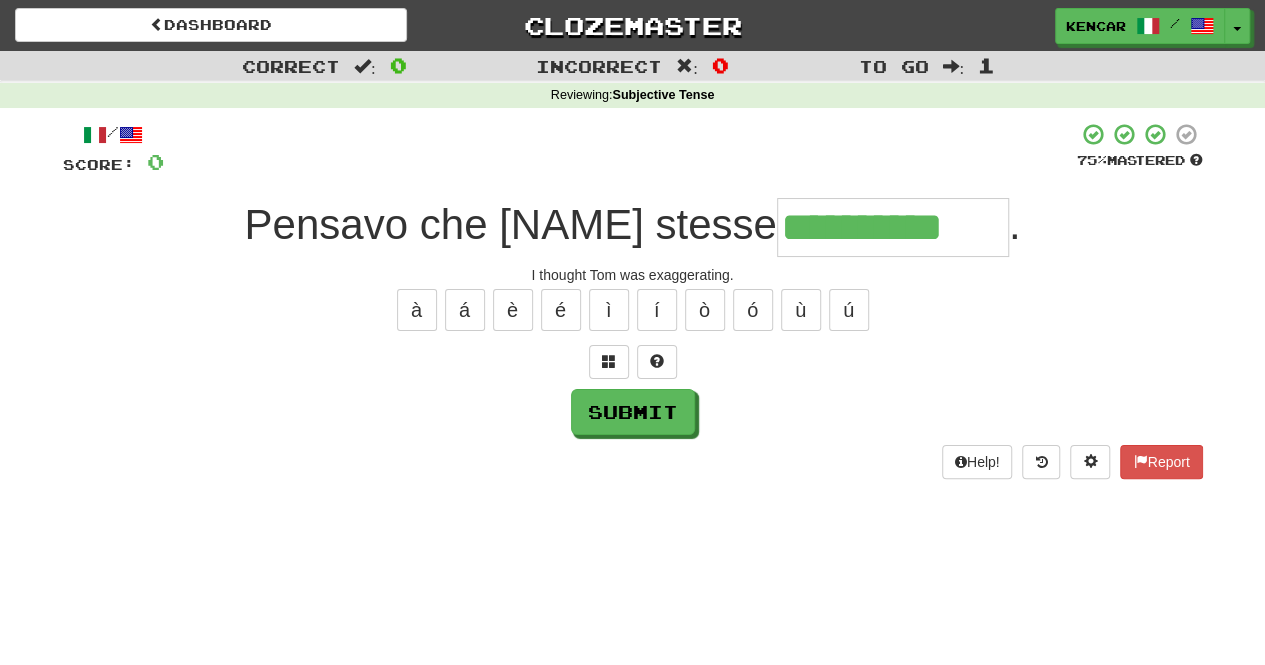 type on "**********" 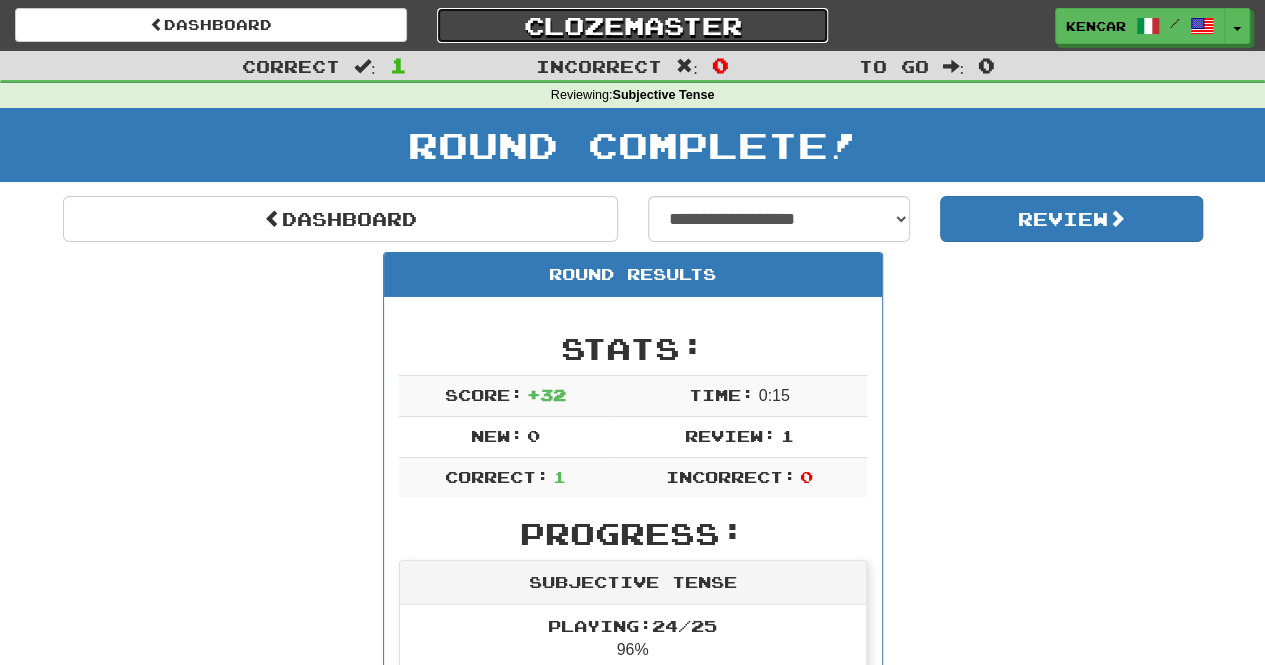 click on "Clozemaster" at bounding box center (633, 25) 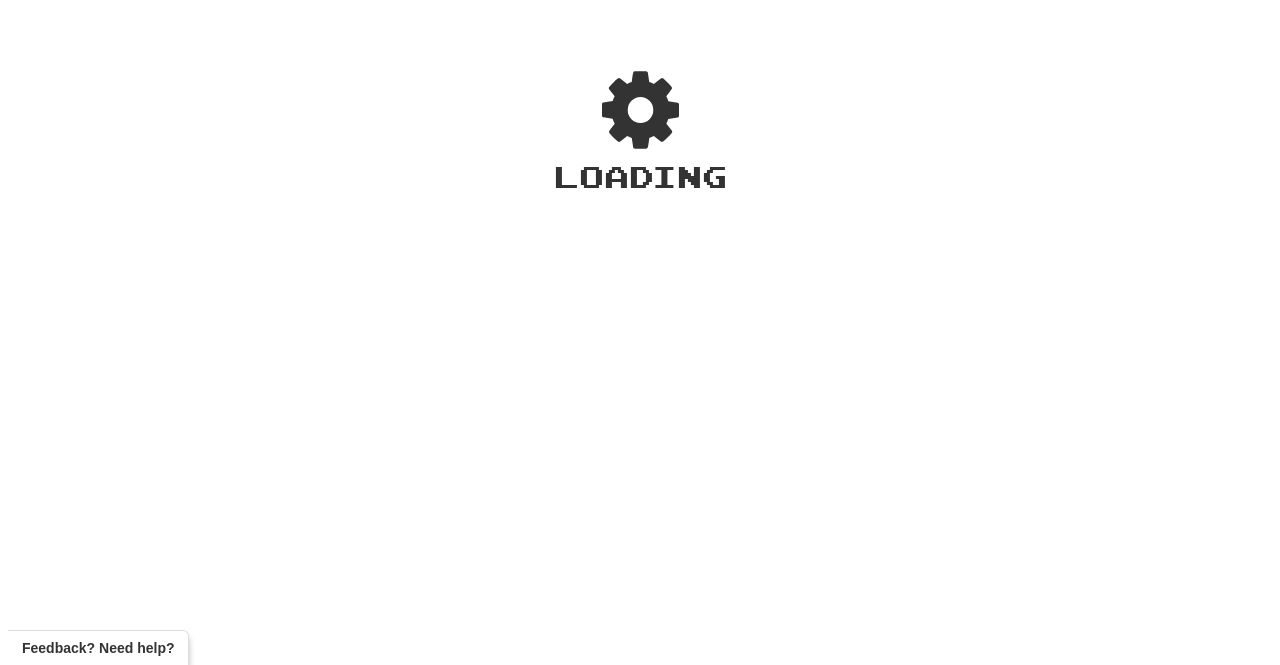 scroll, scrollTop: 0, scrollLeft: 0, axis: both 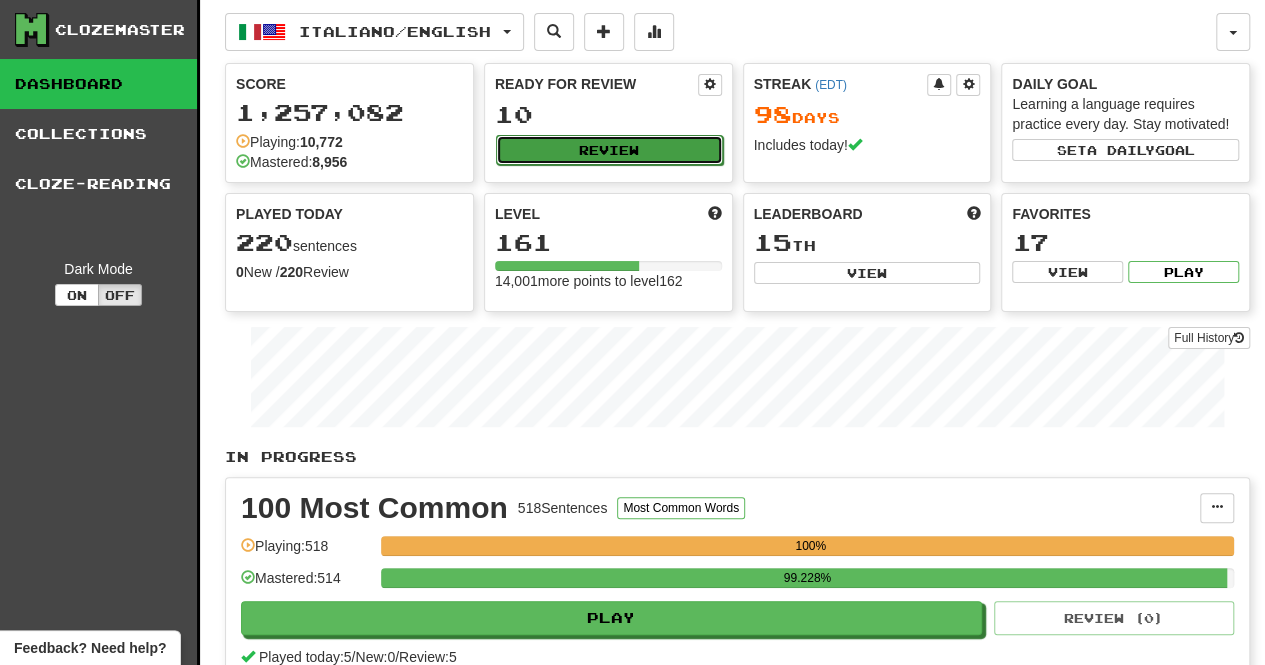 click on "Review" at bounding box center [609, 150] 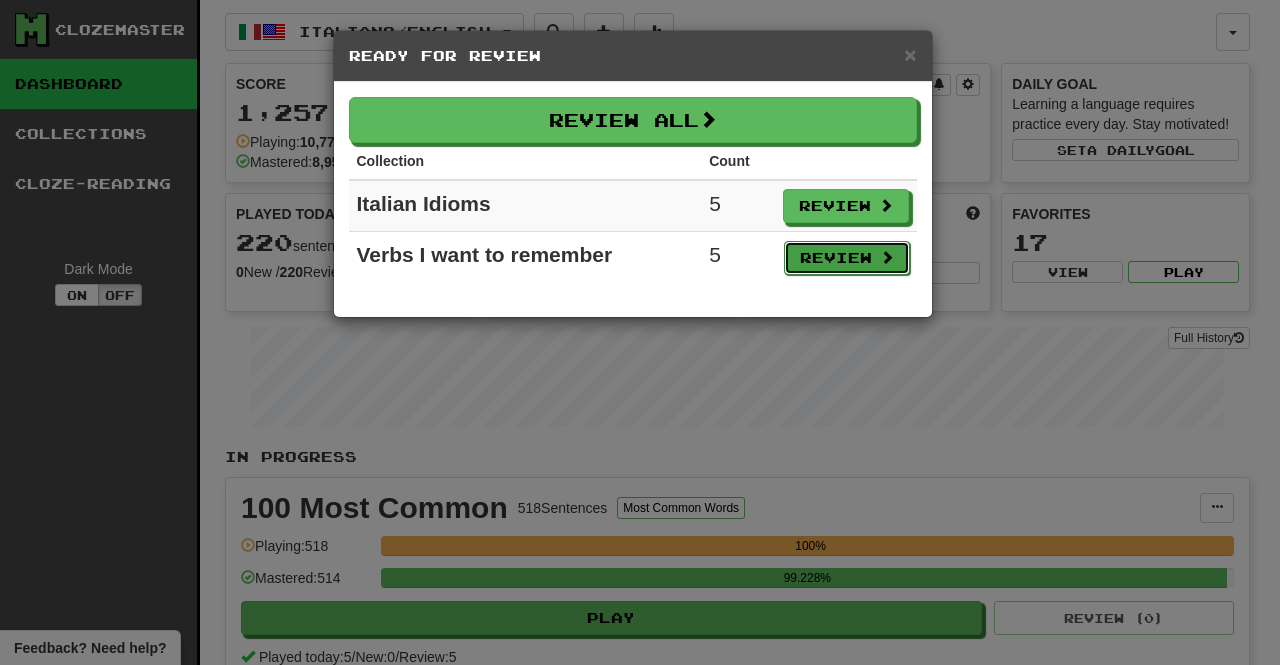 click on "Review" at bounding box center (847, 258) 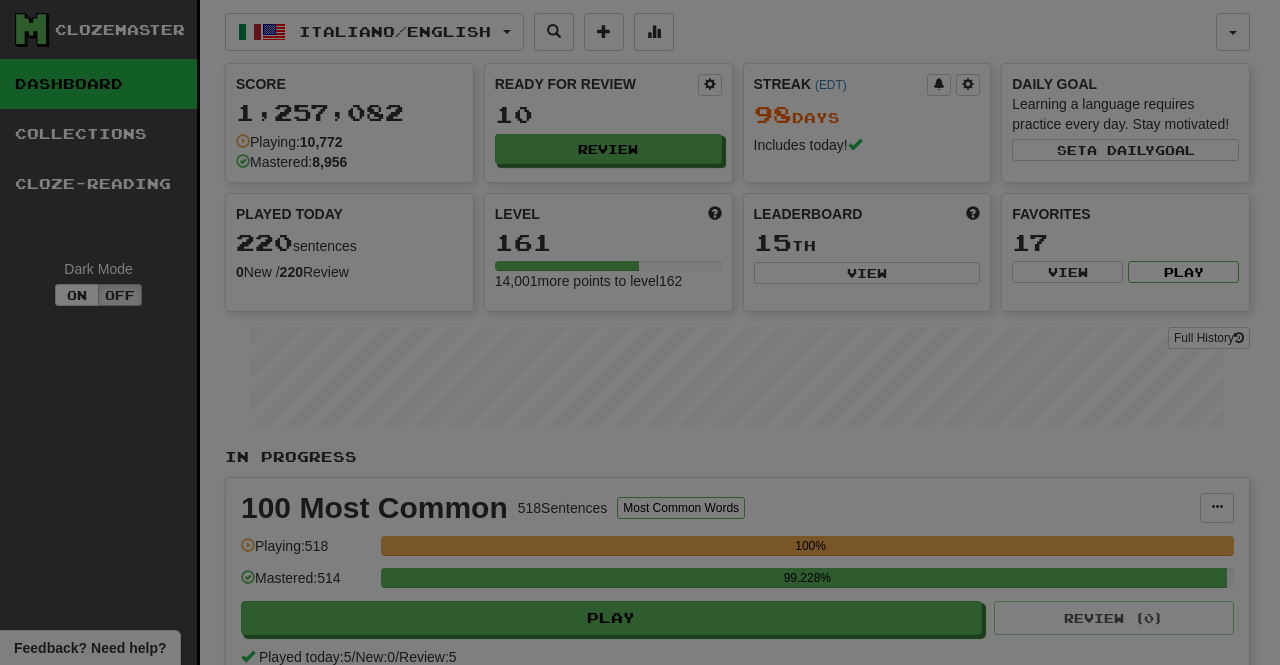 select on "**" 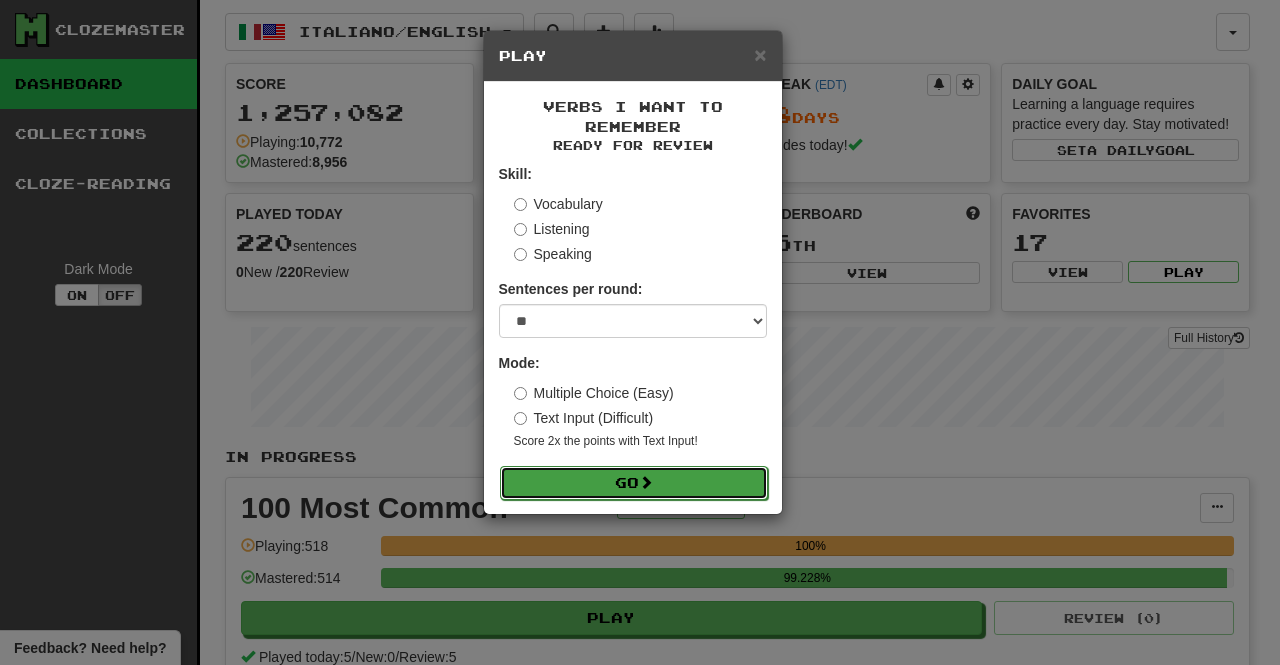 click on "Go" at bounding box center (634, 483) 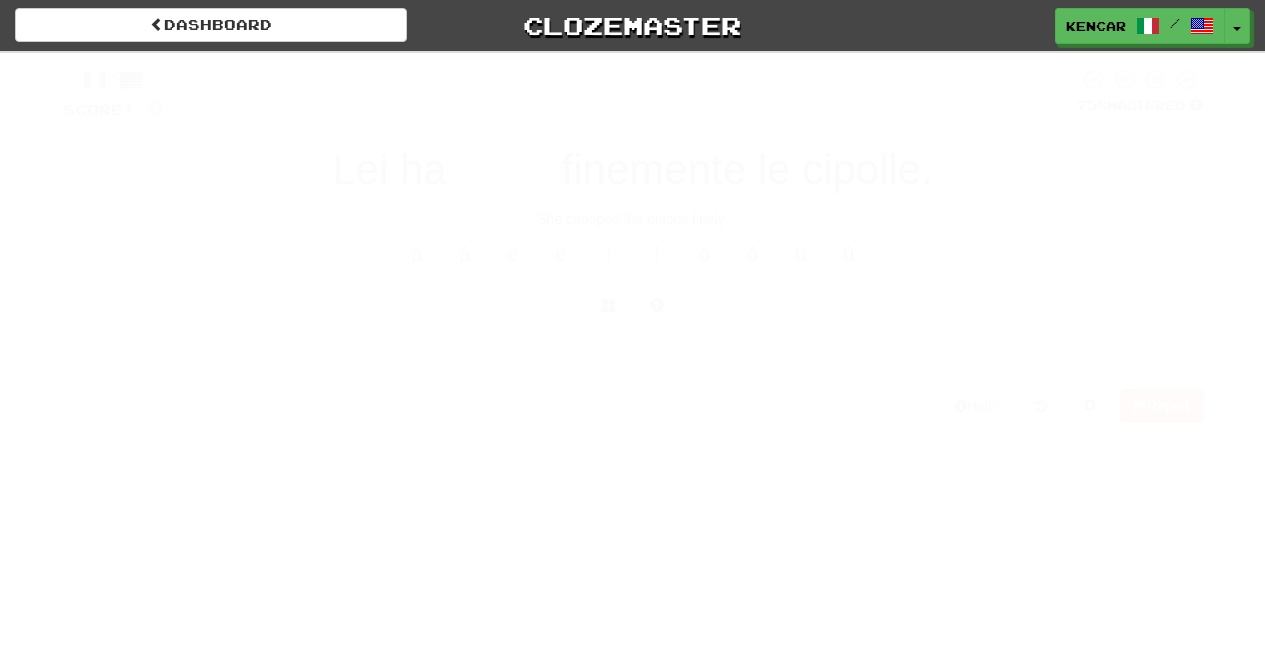 scroll, scrollTop: 0, scrollLeft: 0, axis: both 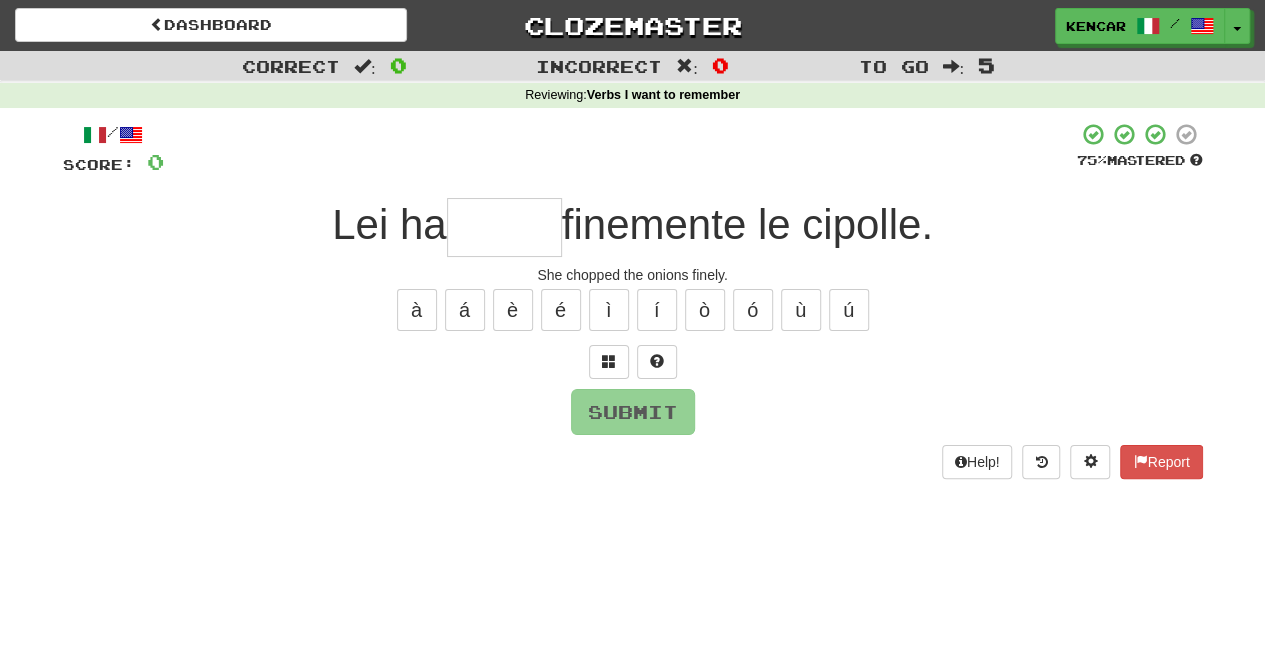 click at bounding box center (504, 227) 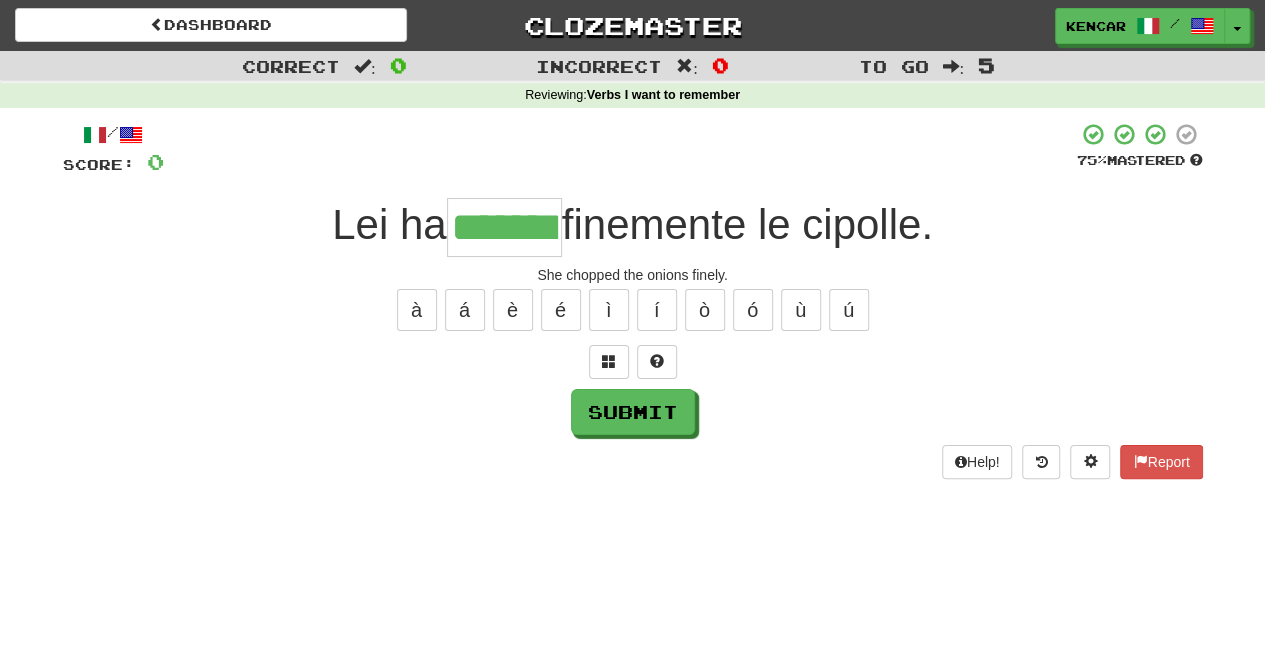 type on "*******" 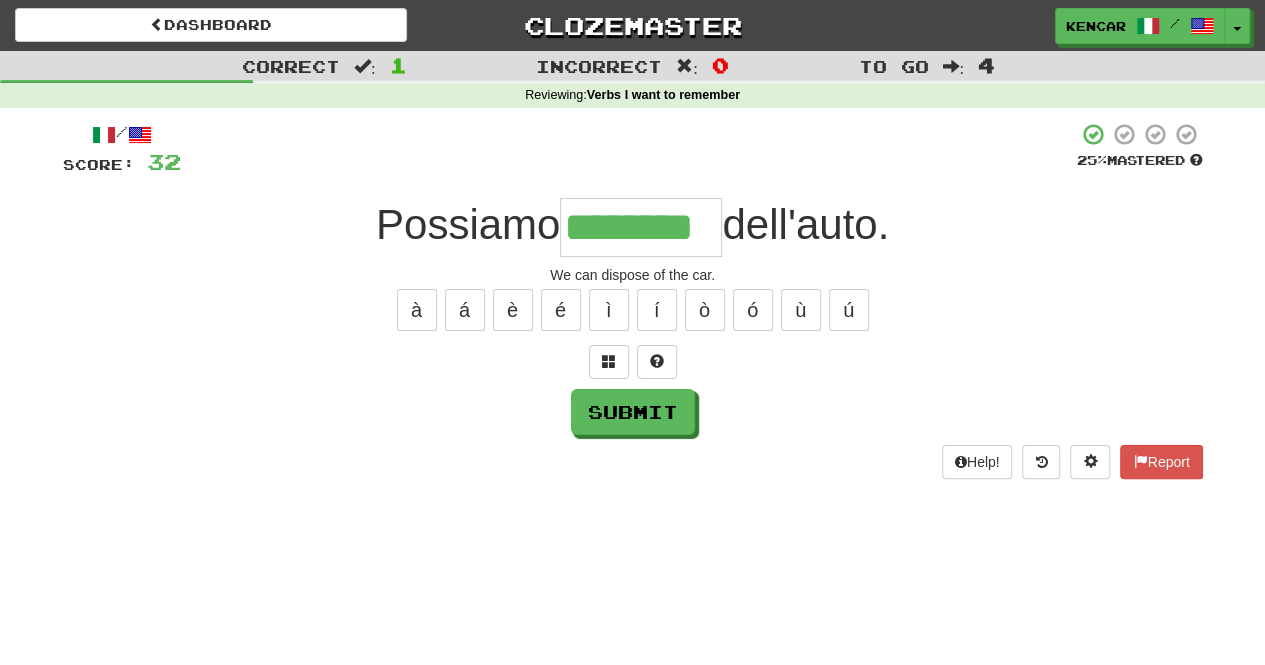 type on "********" 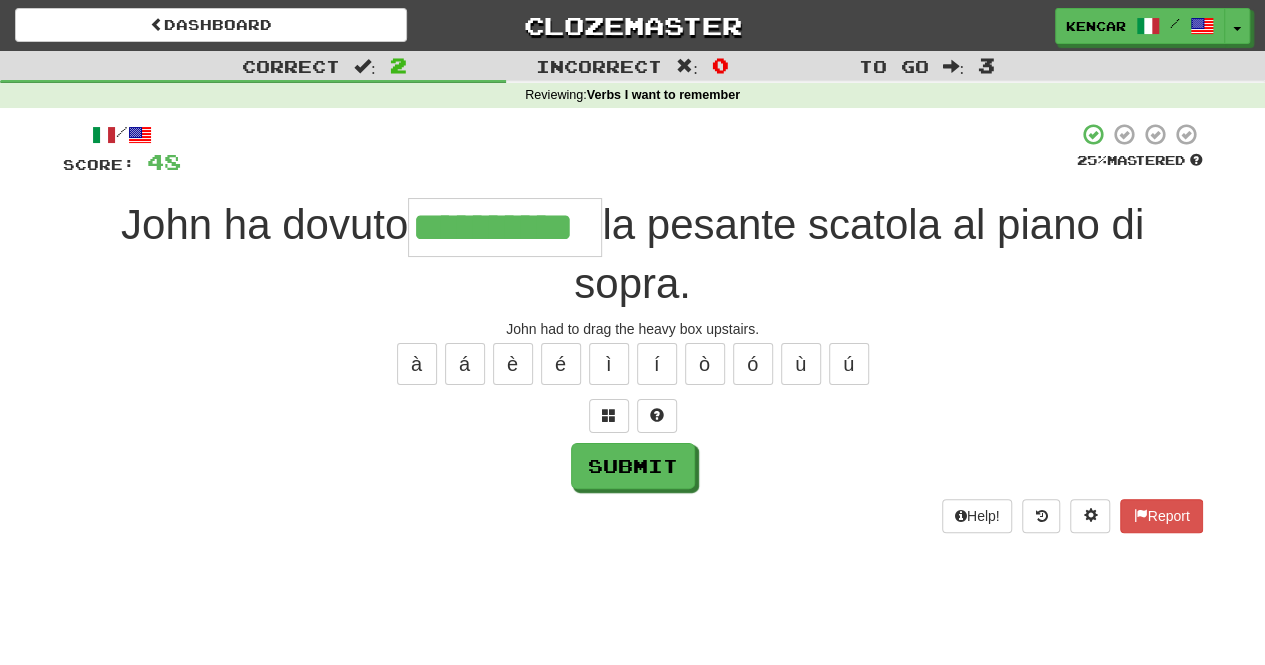 type on "**********" 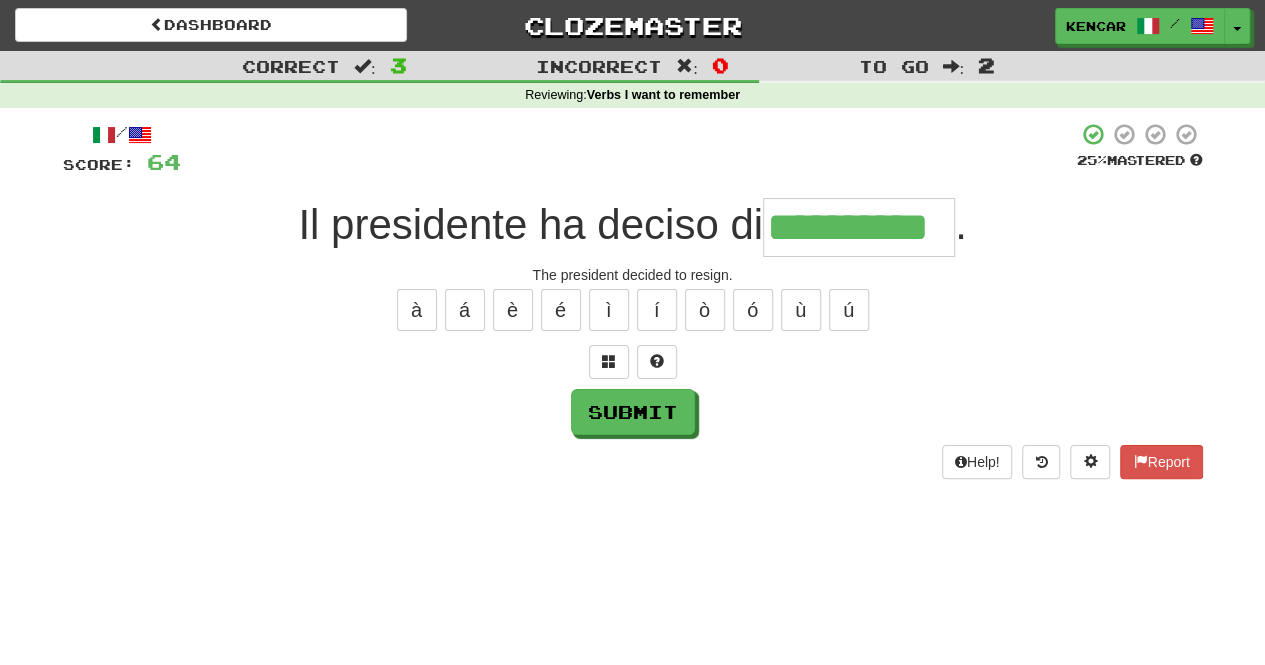 type on "**********" 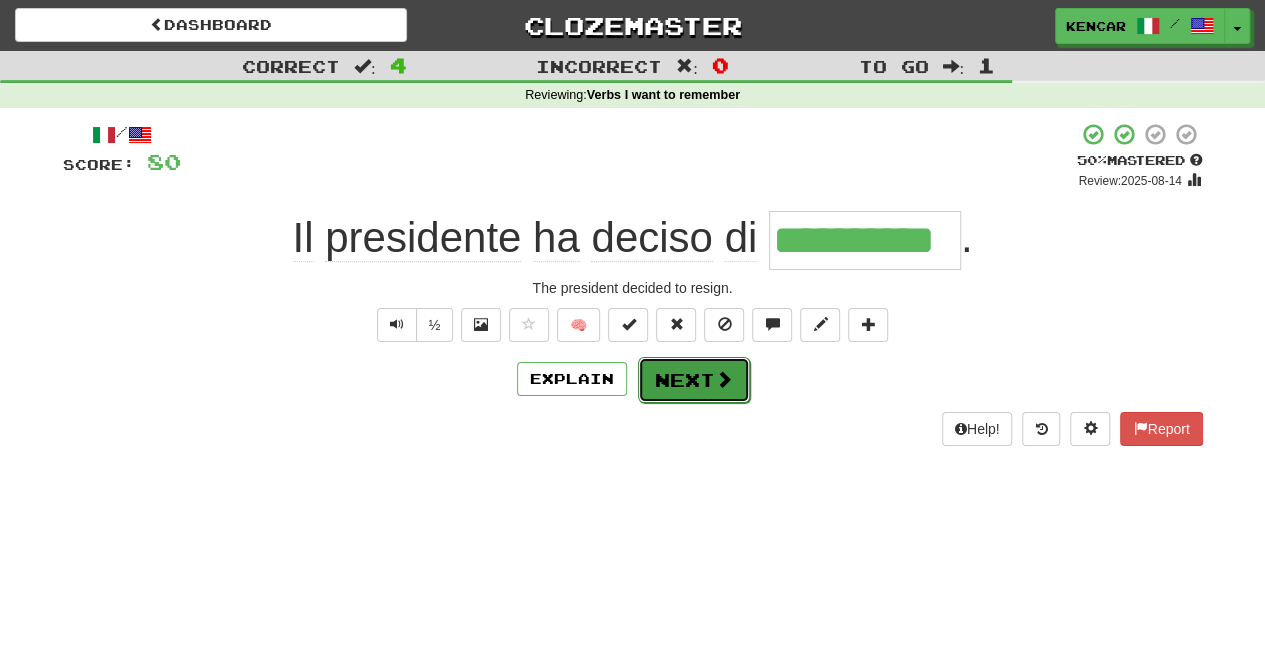 click on "Next" at bounding box center [694, 380] 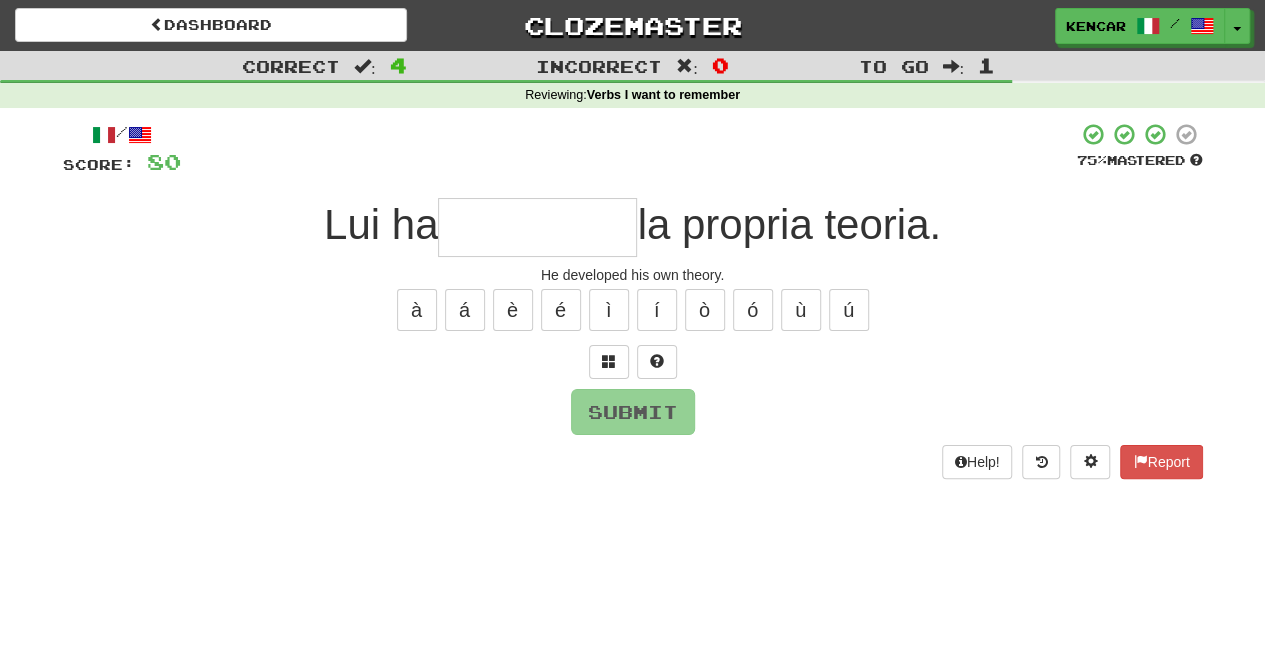 click at bounding box center [537, 227] 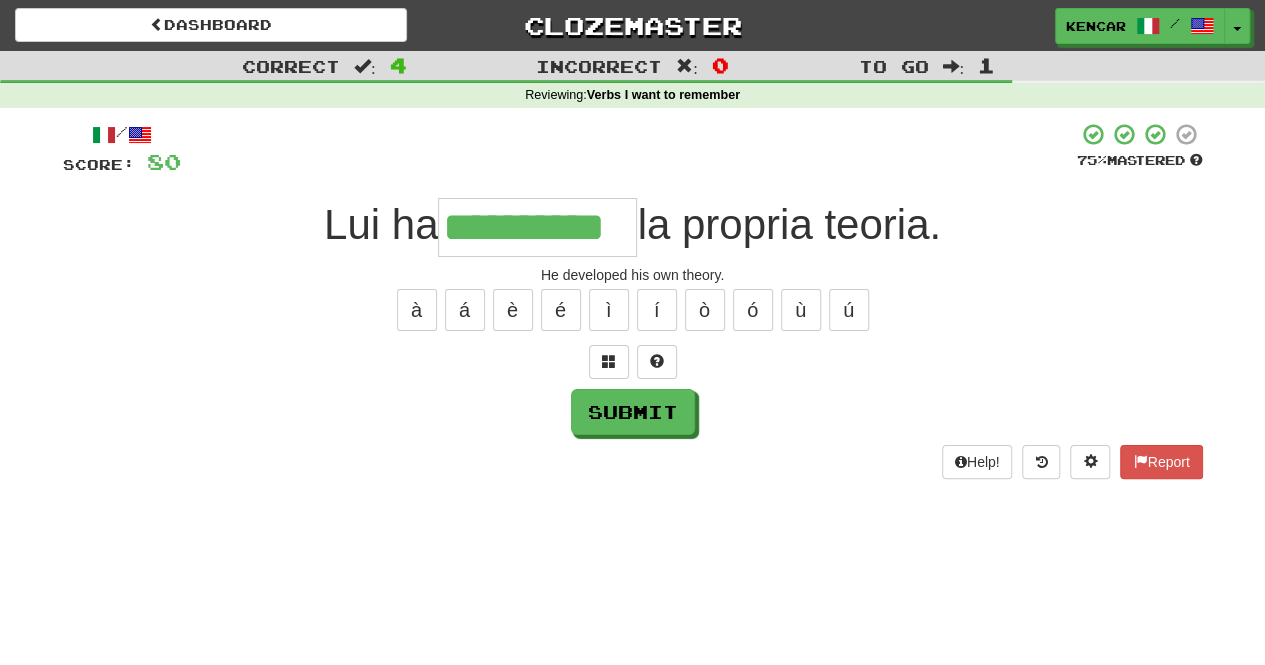 type on "**********" 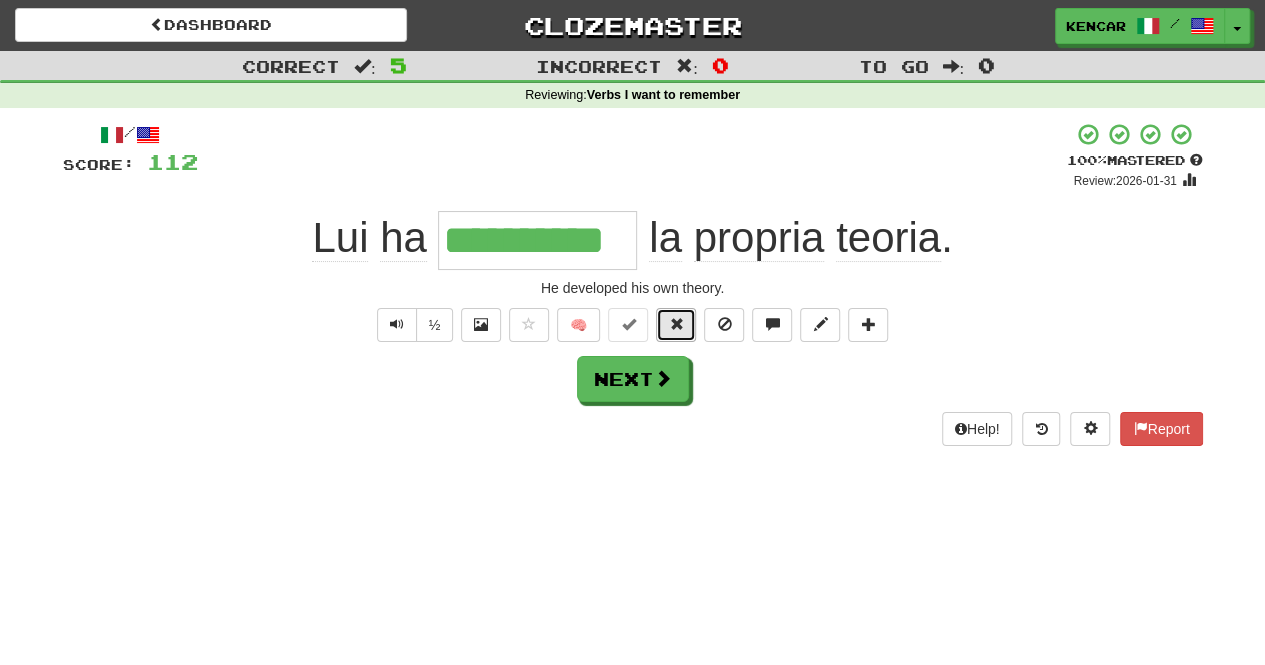 click at bounding box center (676, 324) 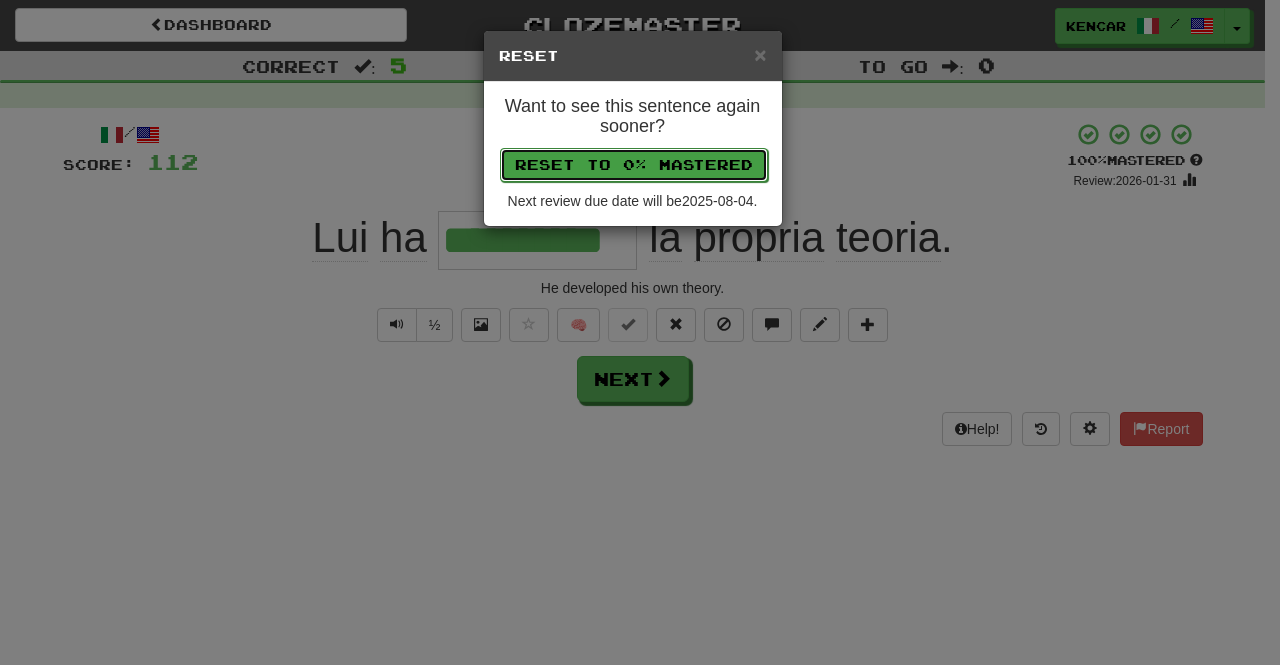 click on "Reset to 0% Mastered" at bounding box center [634, 165] 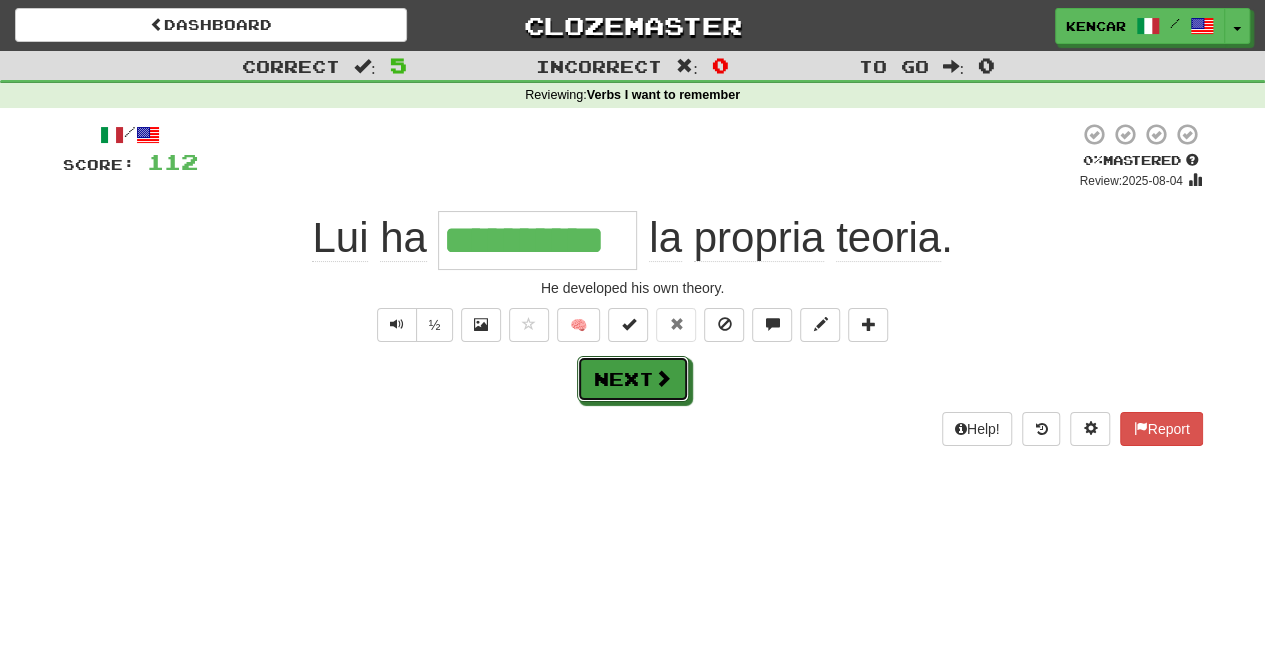 click on "Next" at bounding box center [633, 379] 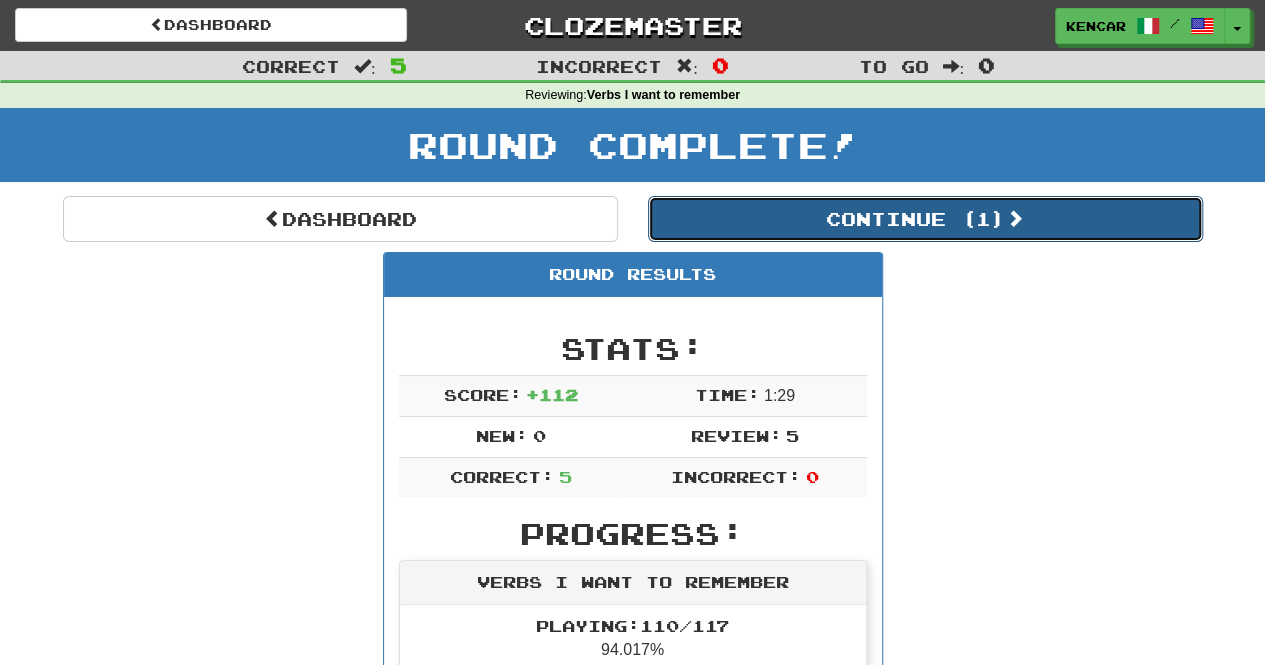 click on "Continue ( 1 )" at bounding box center [925, 219] 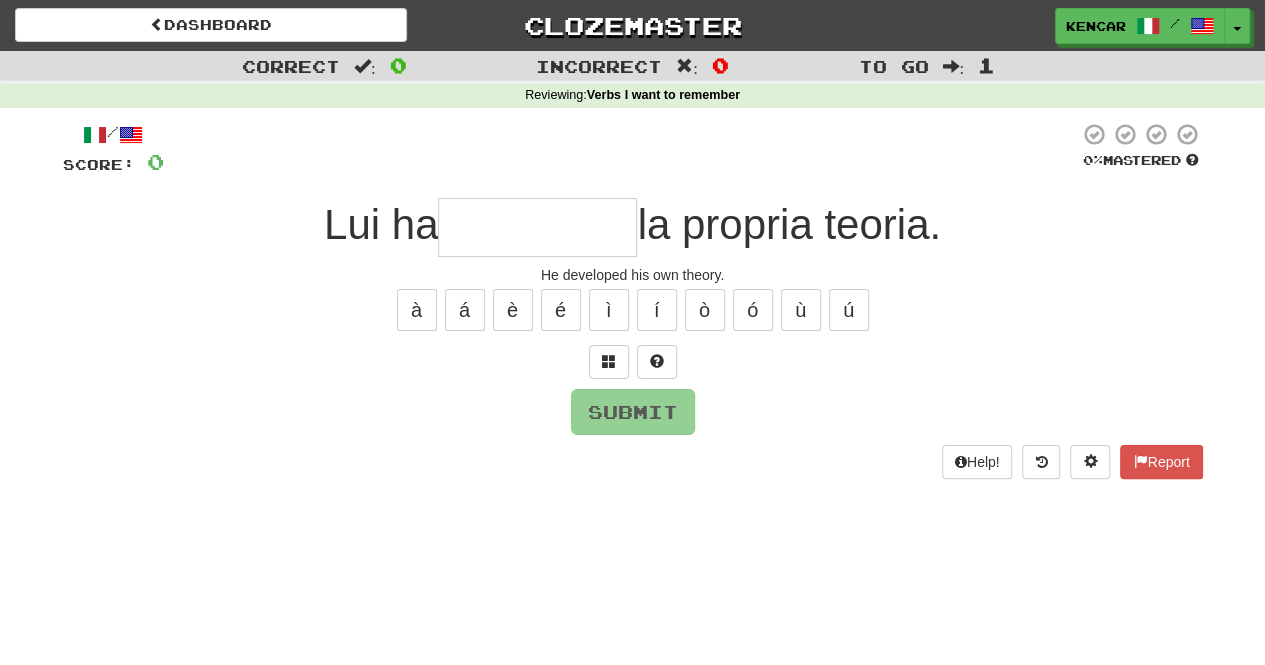click at bounding box center (537, 227) 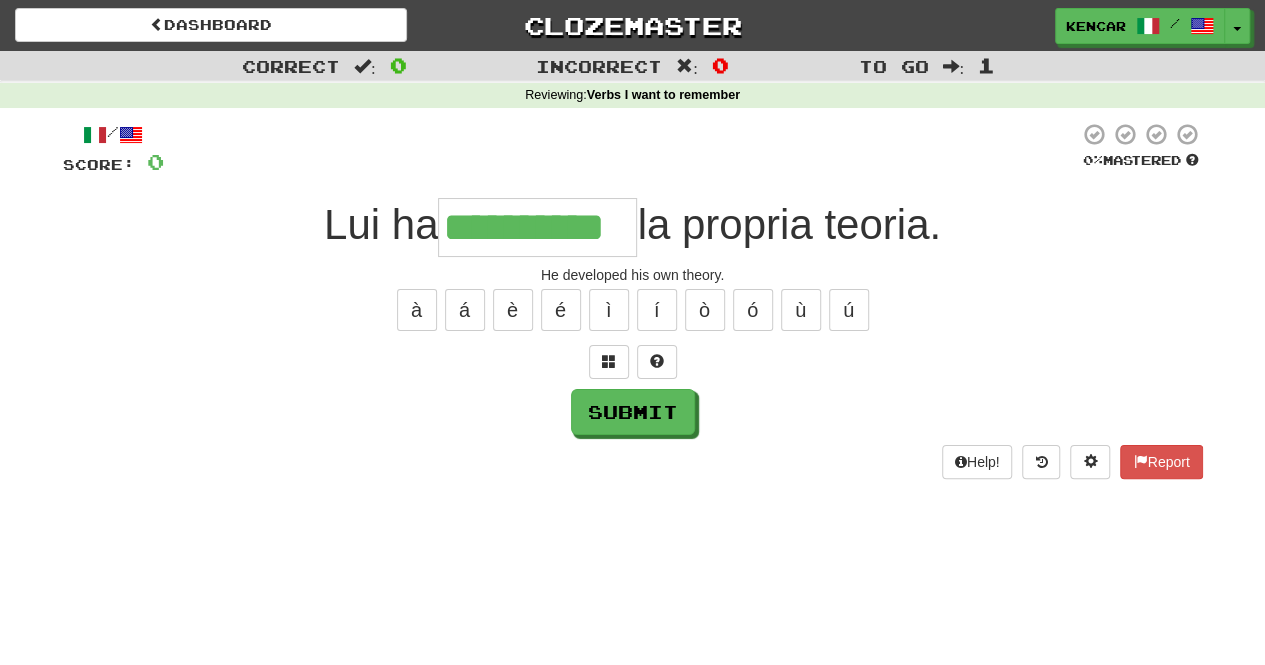 type on "**********" 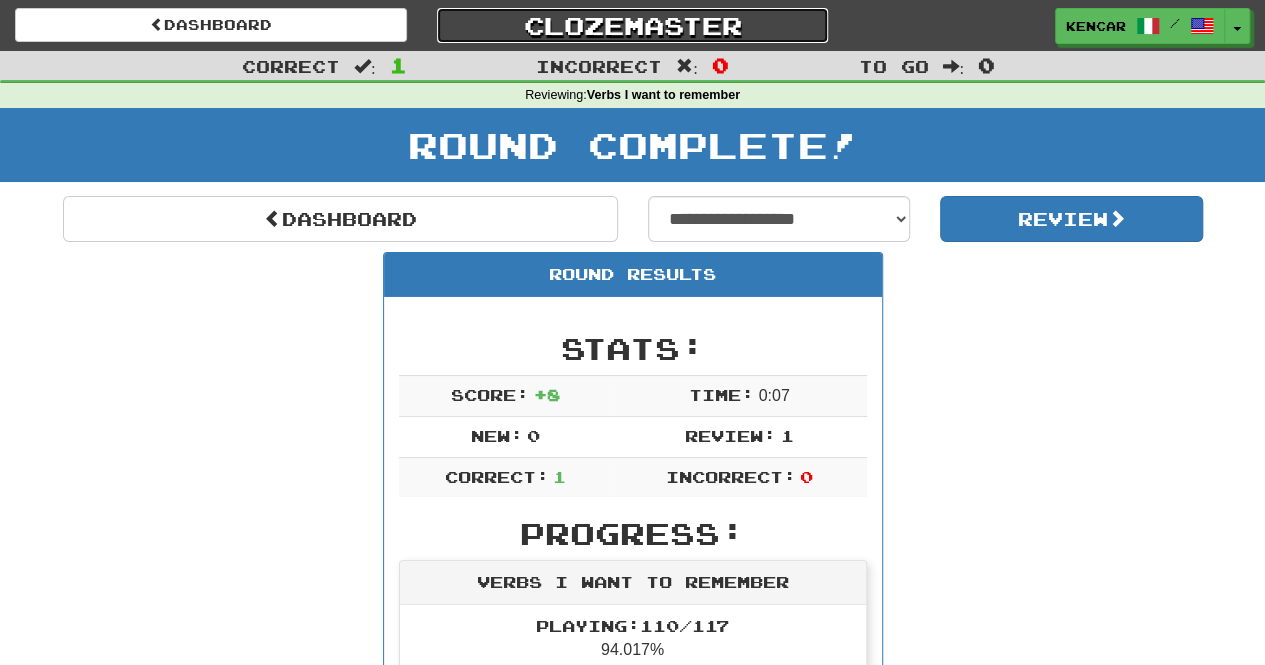 click on "Clozemaster" at bounding box center [633, 25] 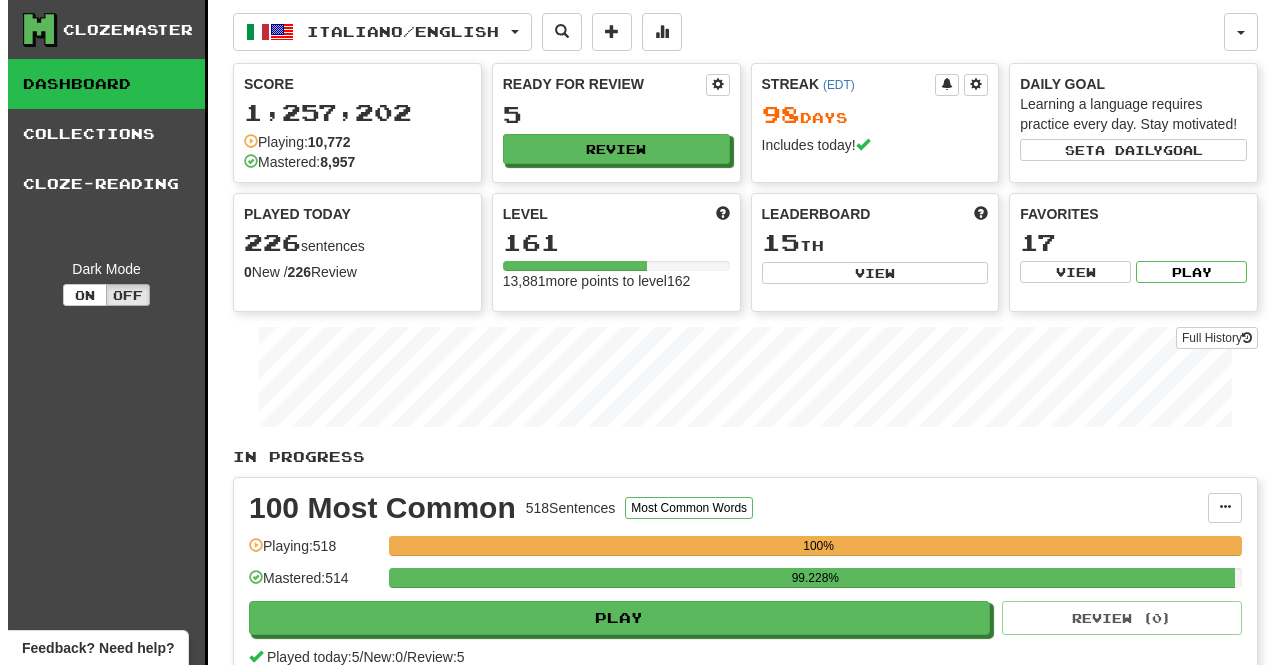 scroll, scrollTop: 0, scrollLeft: 0, axis: both 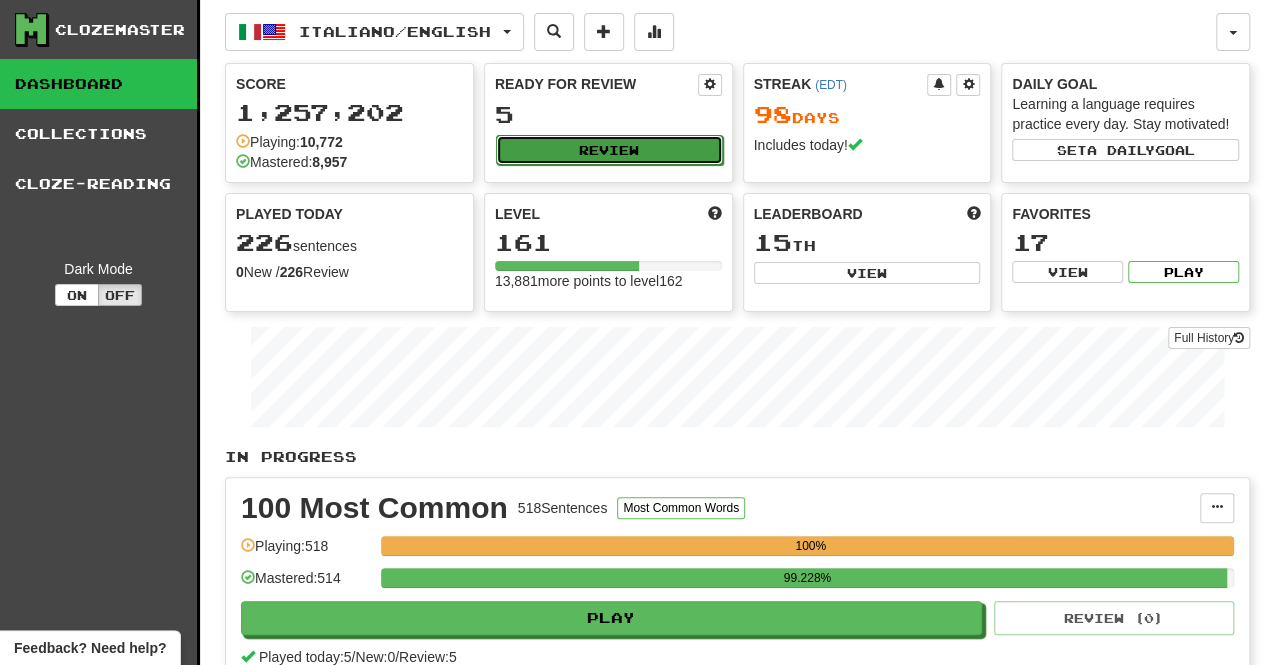 click on "Review" at bounding box center [609, 150] 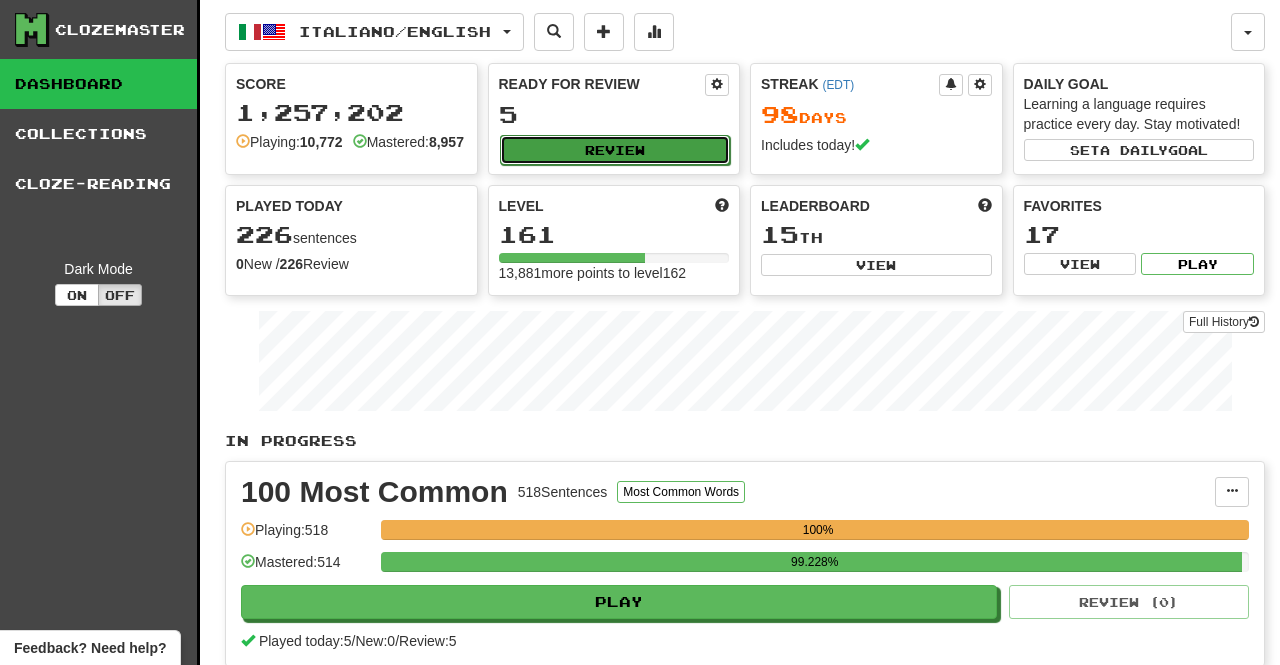 select on "**" 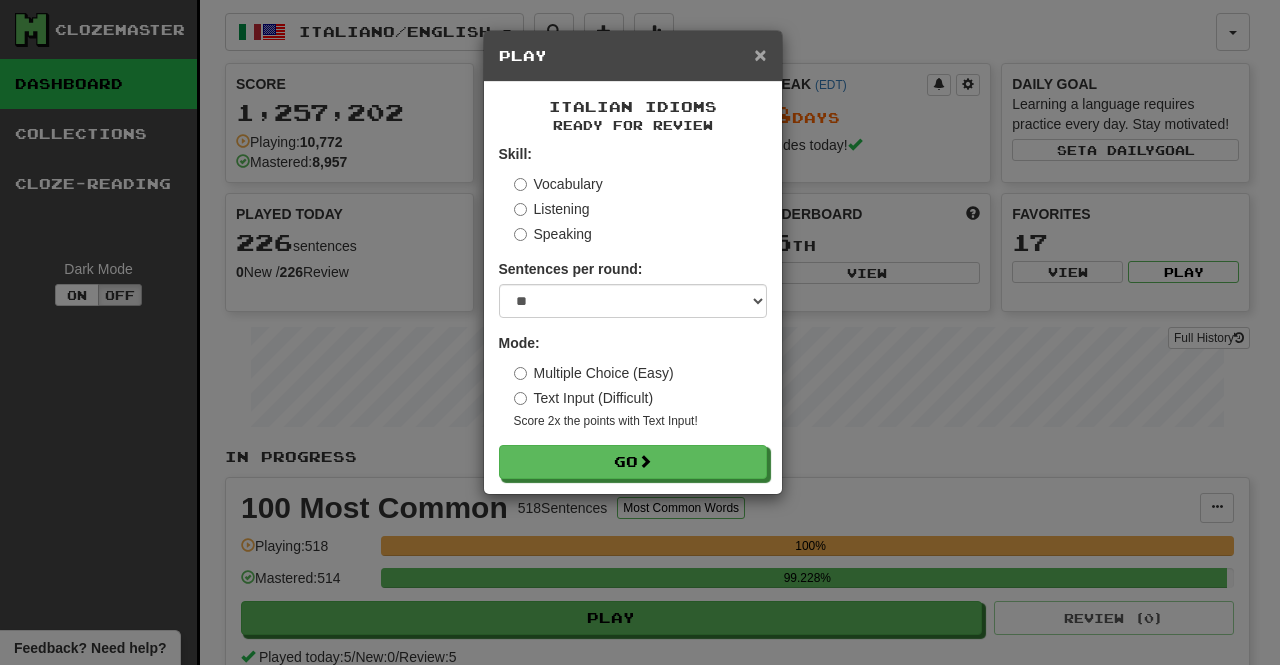 click on "×" at bounding box center (760, 54) 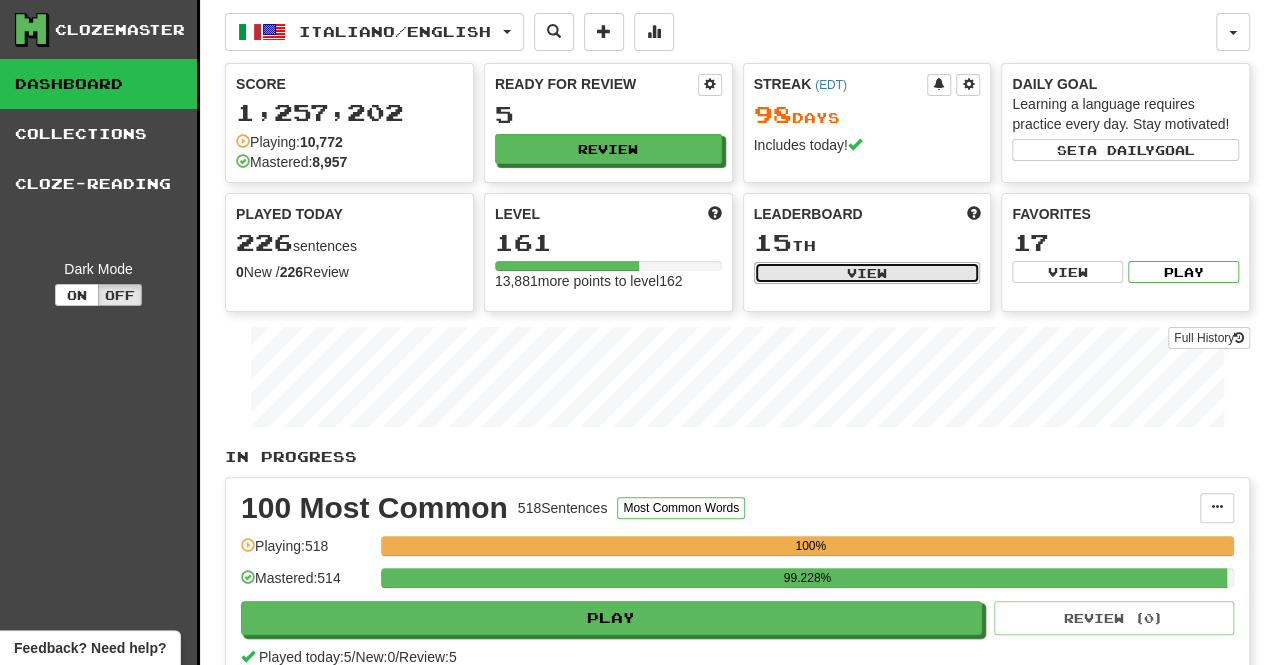 click on "View" at bounding box center (867, 273) 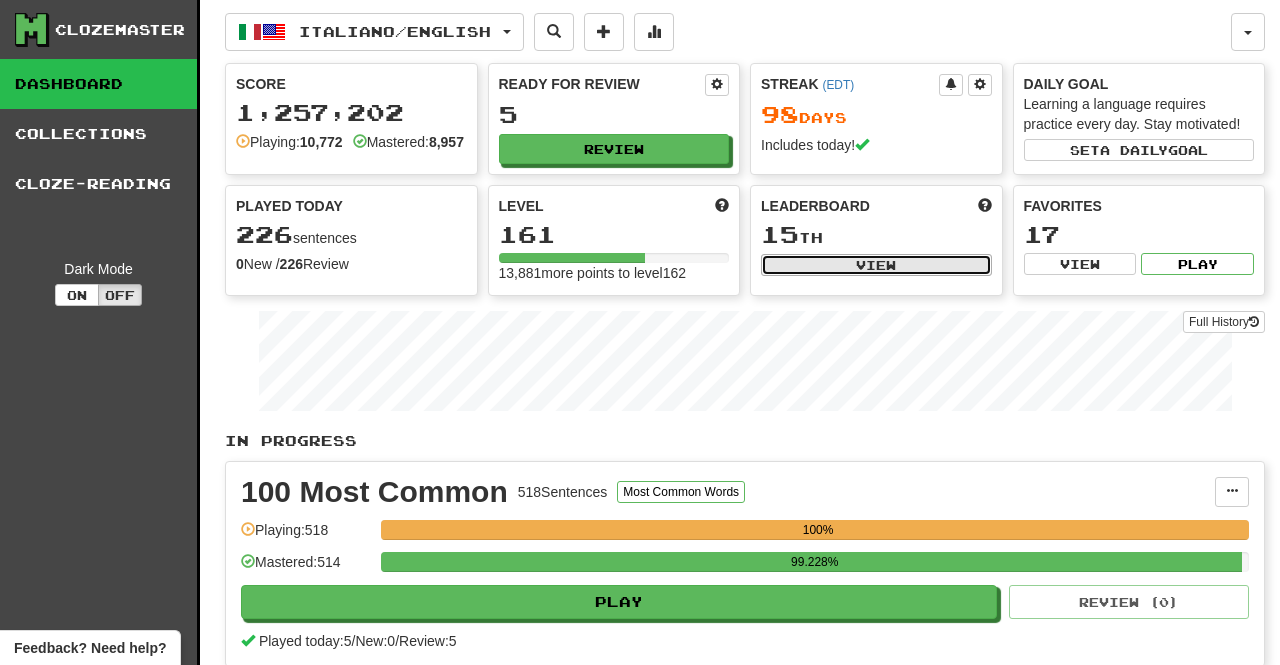select on "**********" 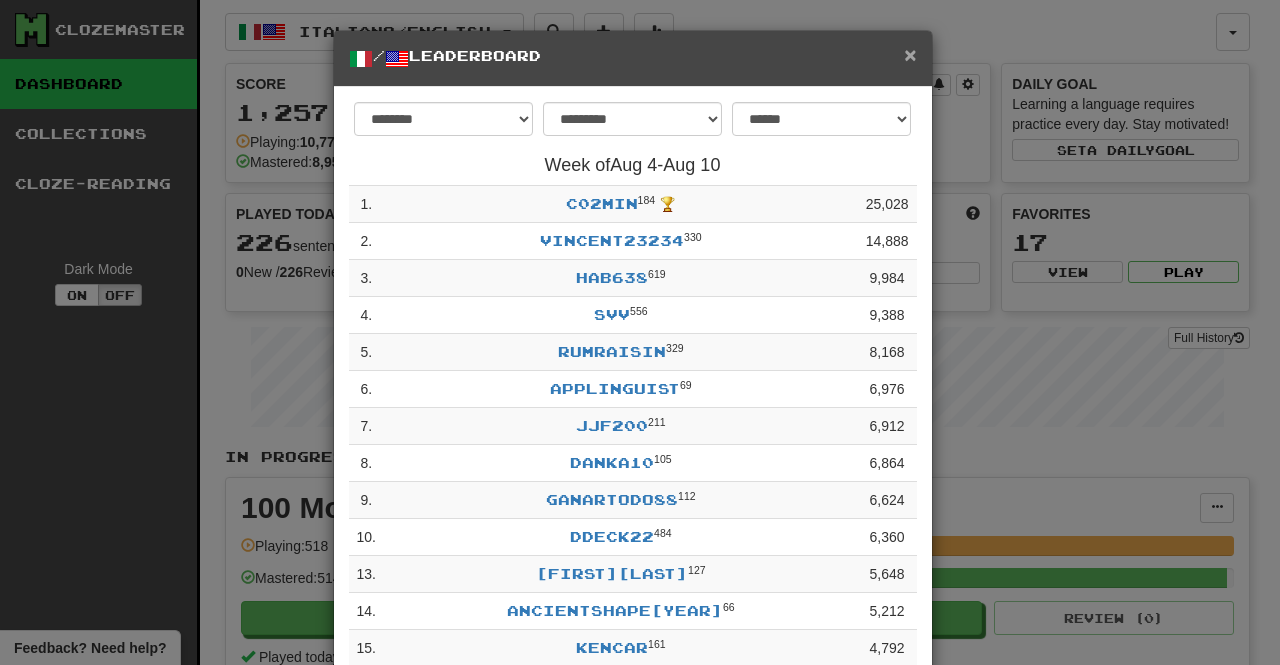 click on "×" at bounding box center (910, 54) 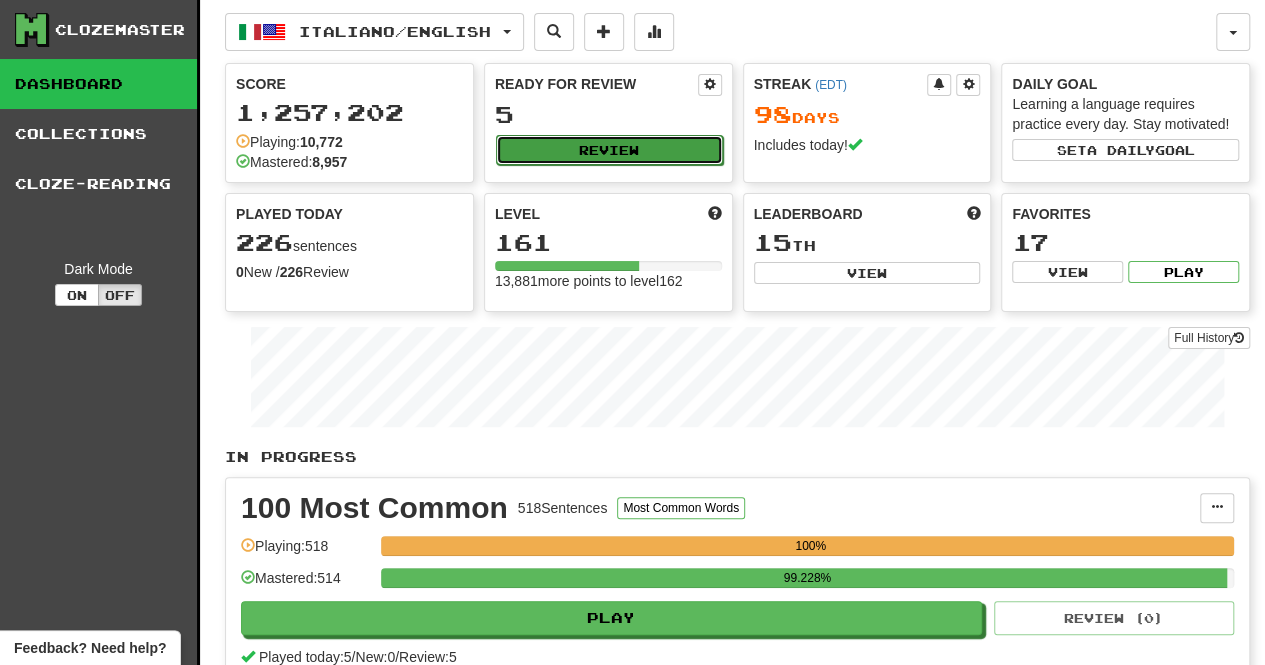 click on "Review" at bounding box center [609, 150] 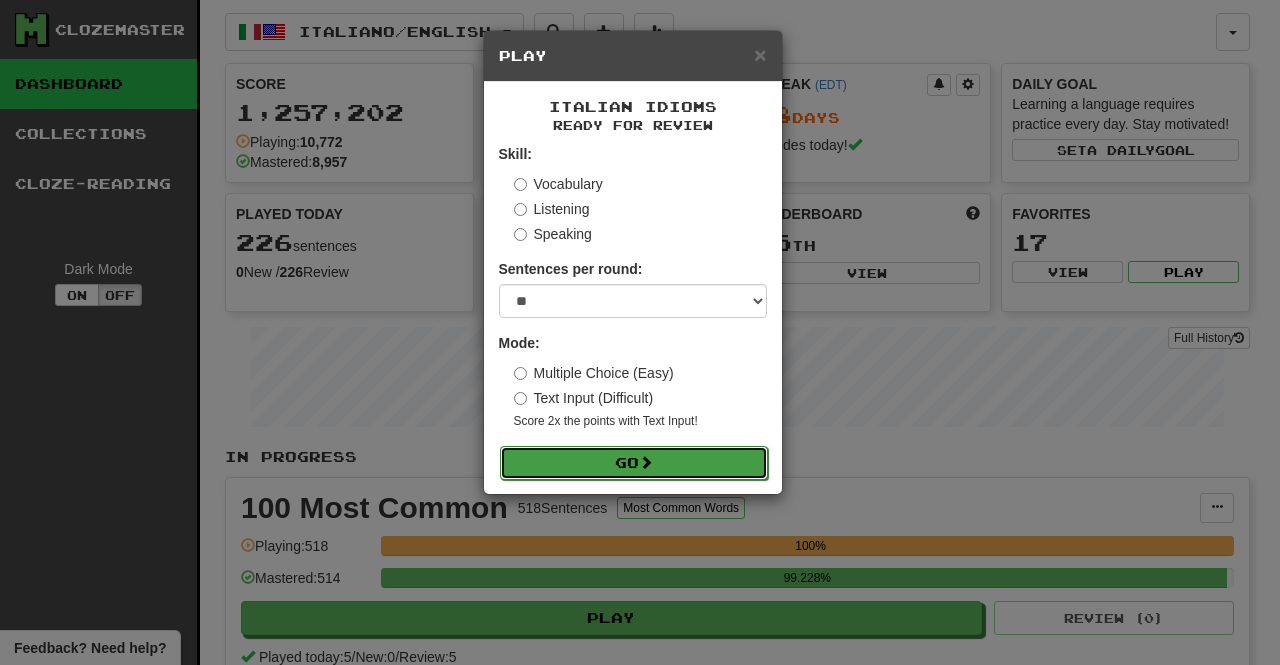 click on "Go" at bounding box center (634, 463) 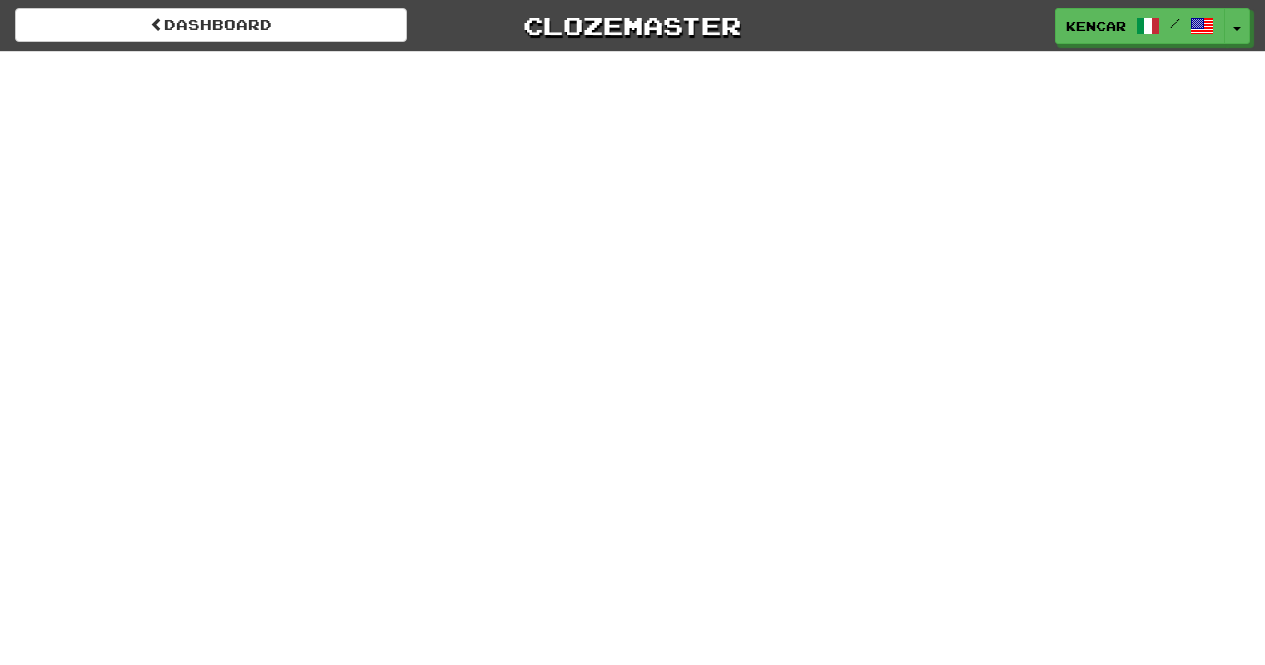 scroll, scrollTop: 0, scrollLeft: 0, axis: both 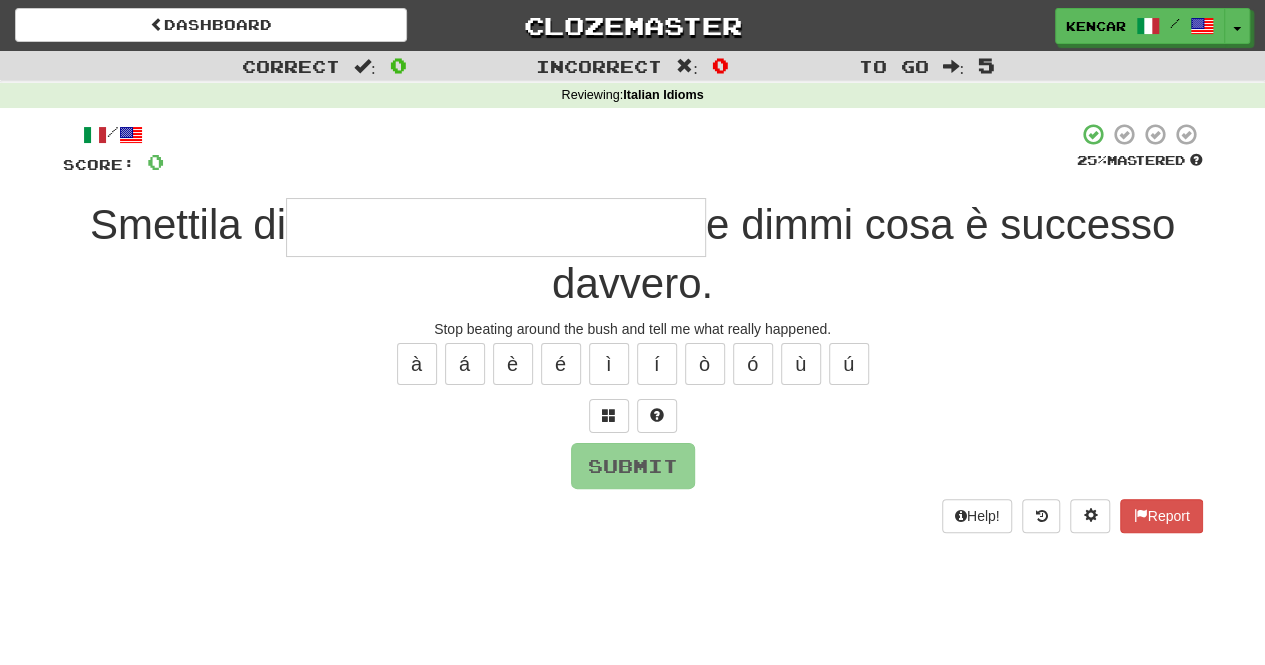 click at bounding box center [496, 227] 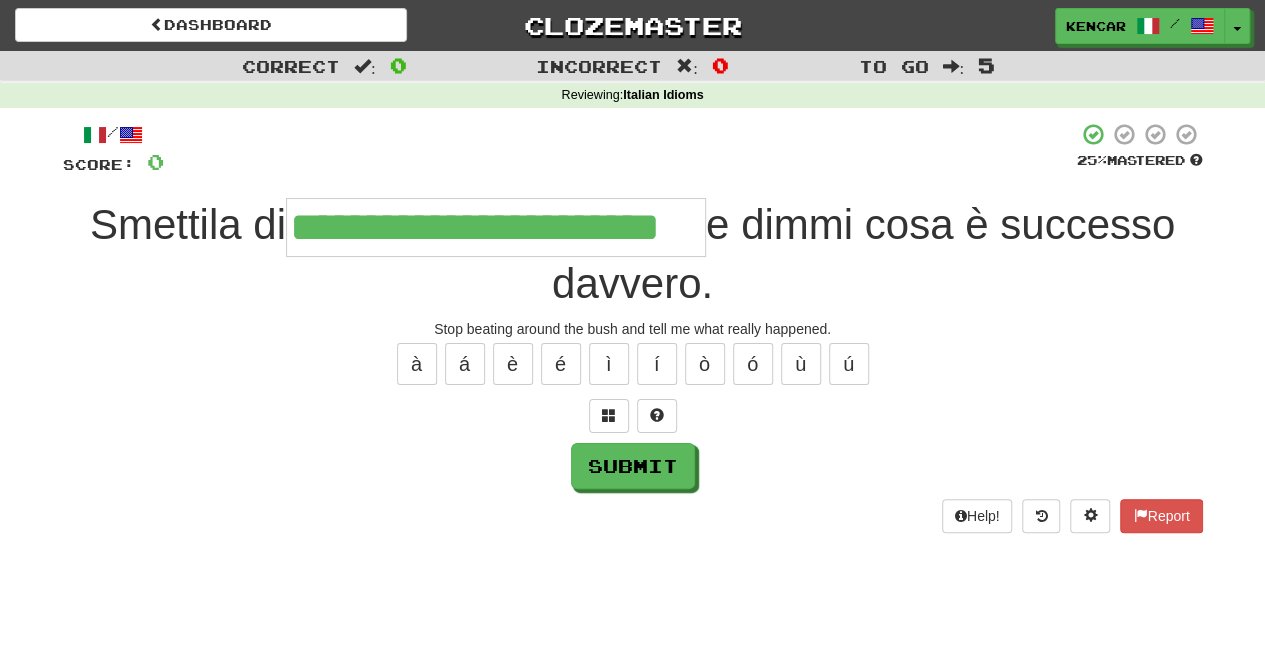 type on "**********" 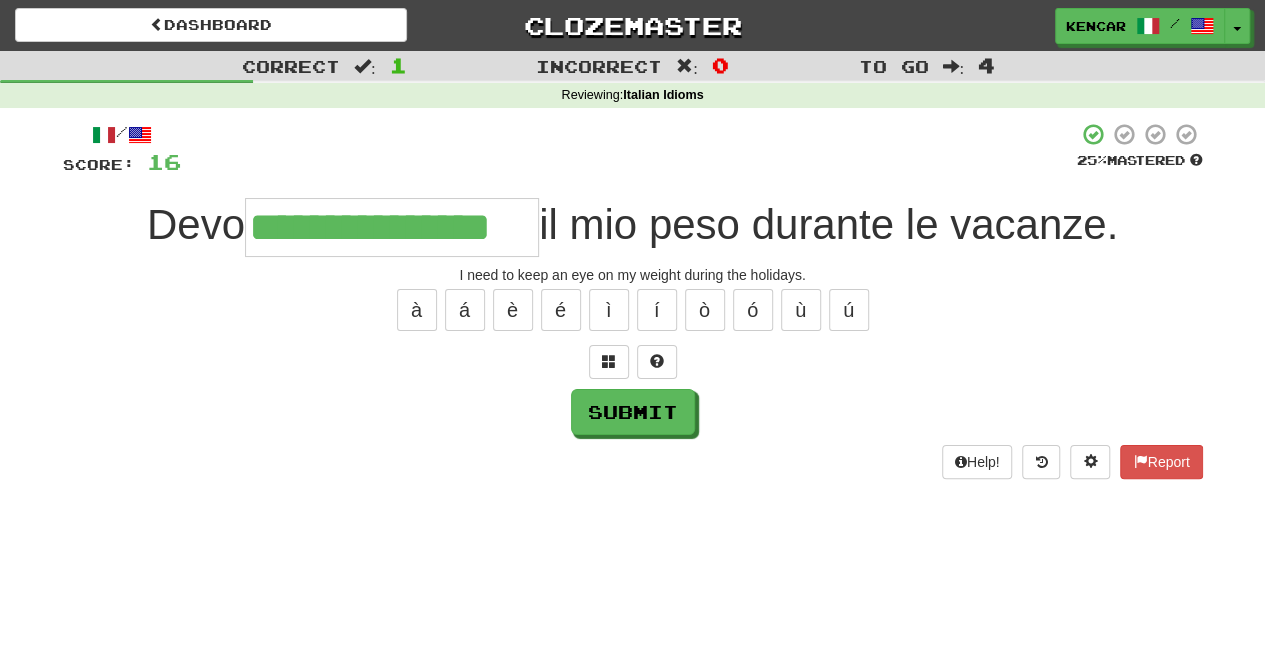 type on "**********" 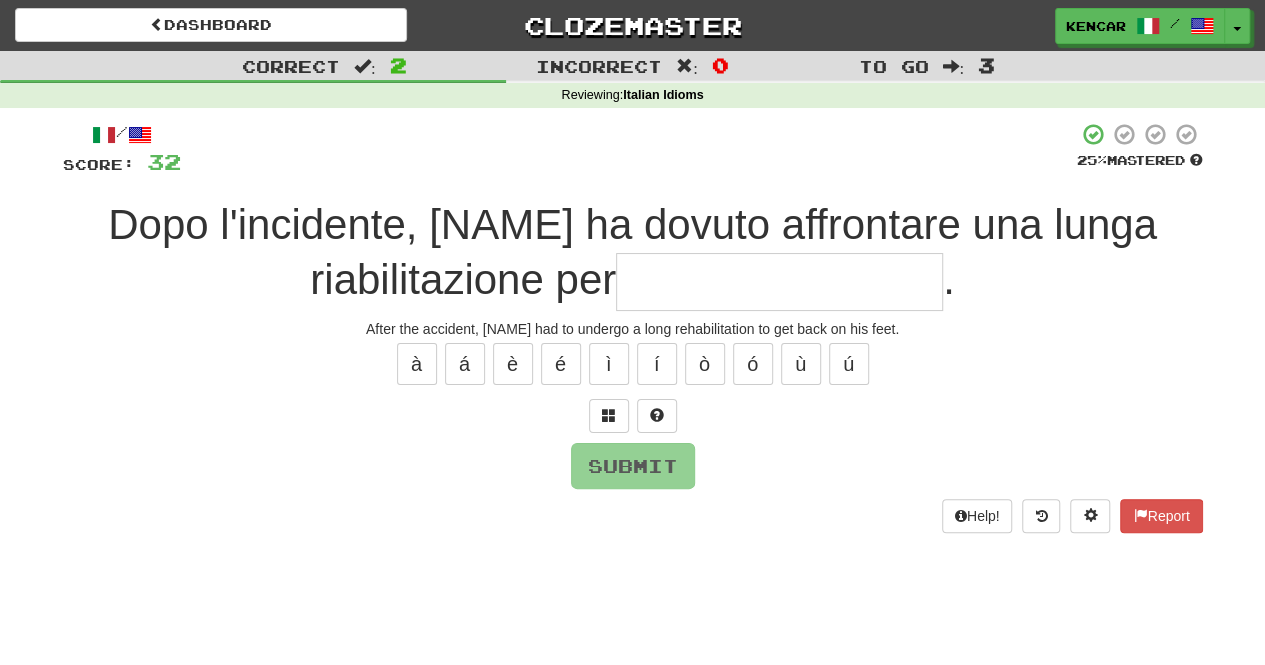 type on "*" 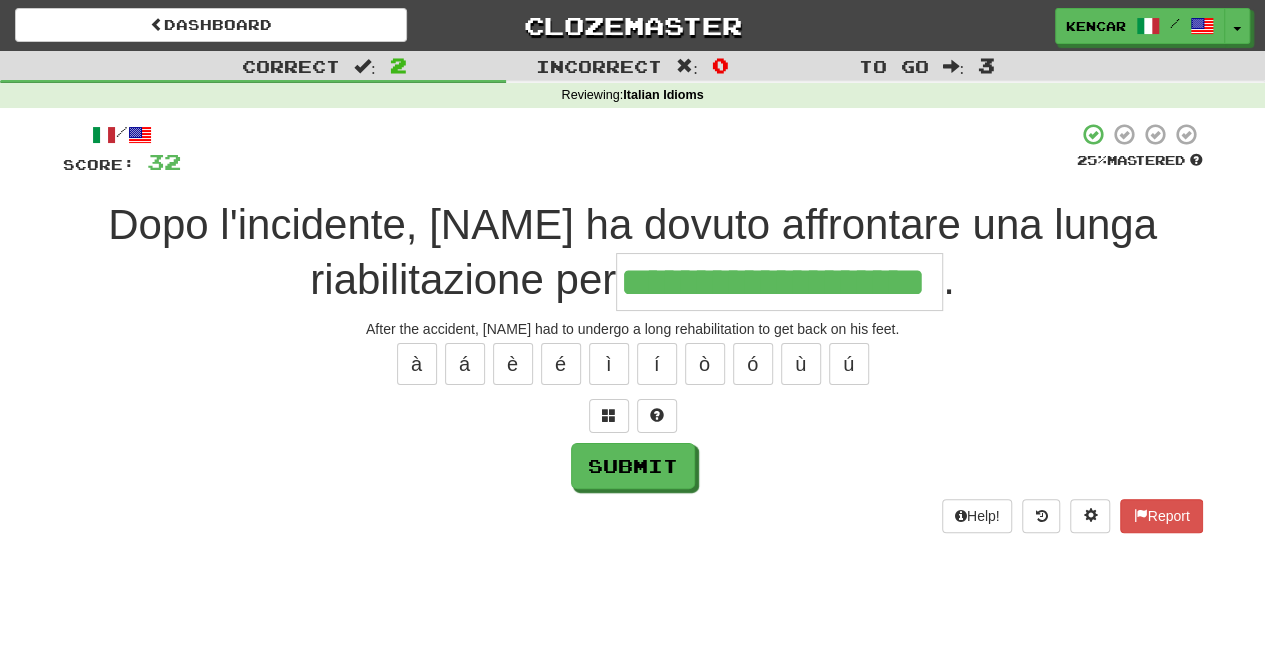 type on "**********" 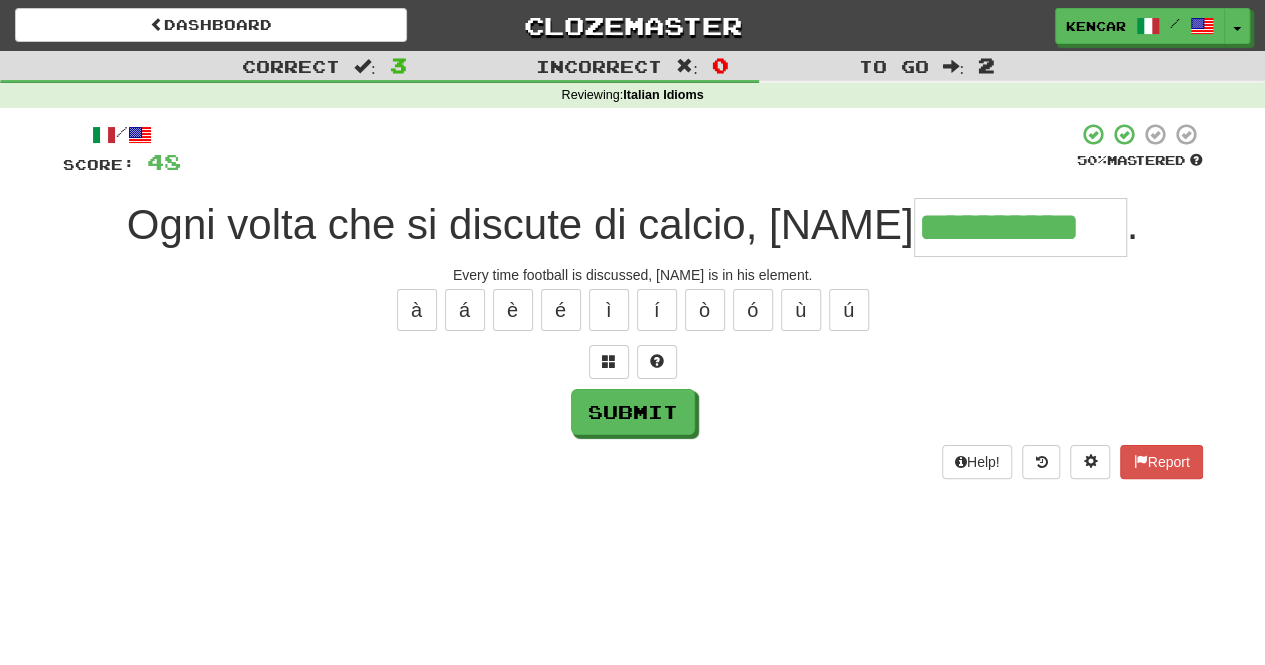 type on "**********" 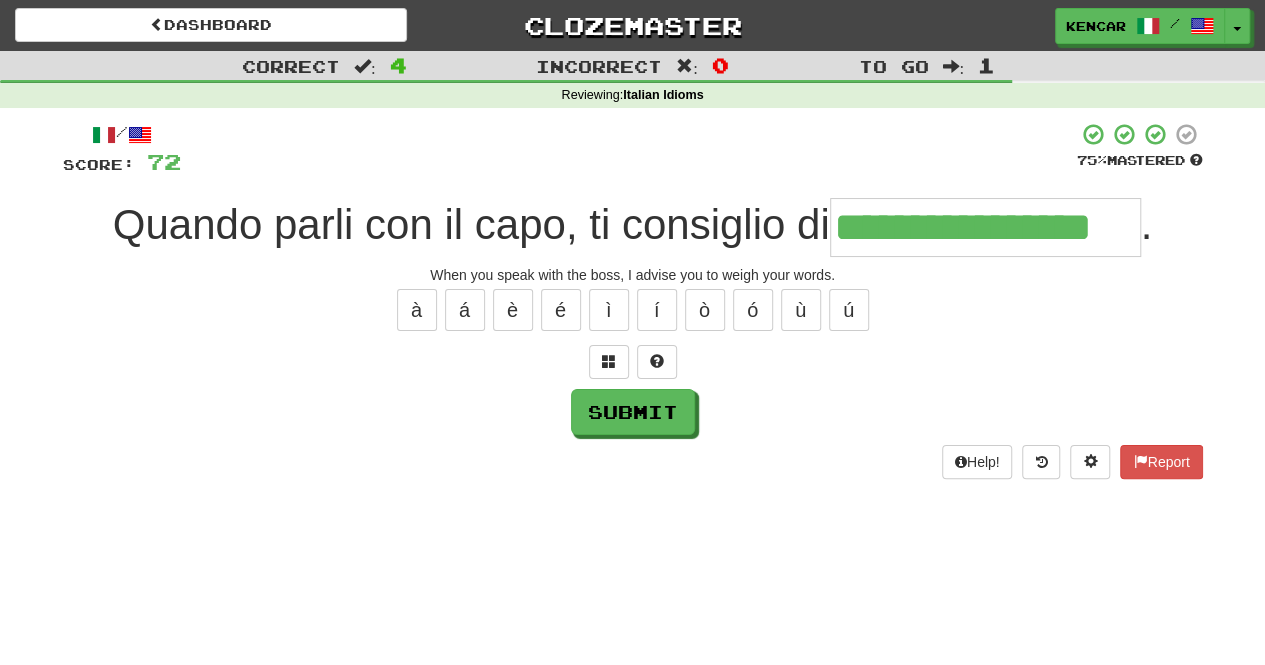 type on "**********" 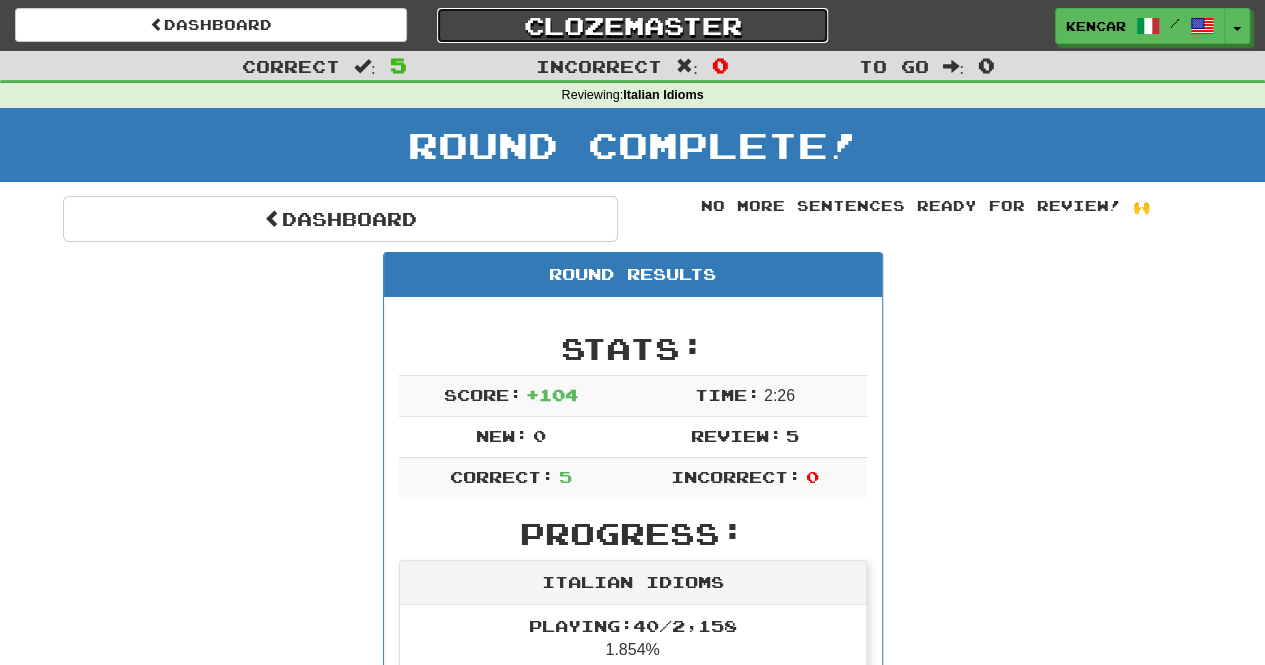 click on "Clozemaster" at bounding box center [633, 25] 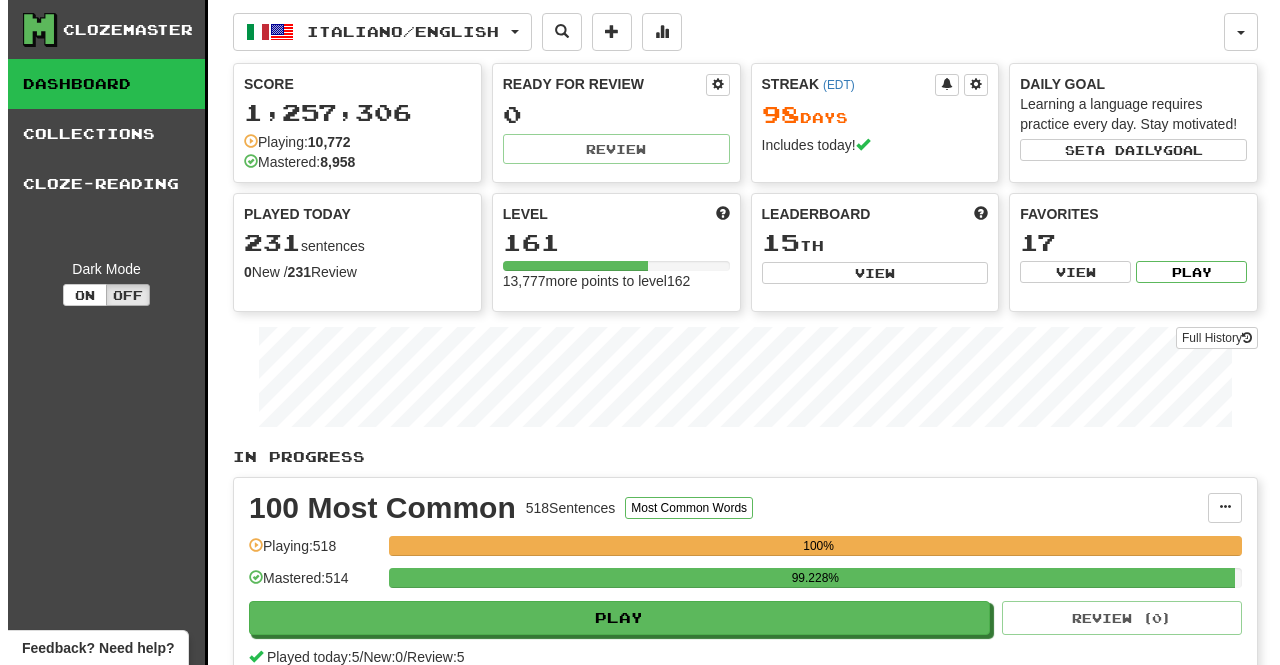 scroll, scrollTop: 0, scrollLeft: 0, axis: both 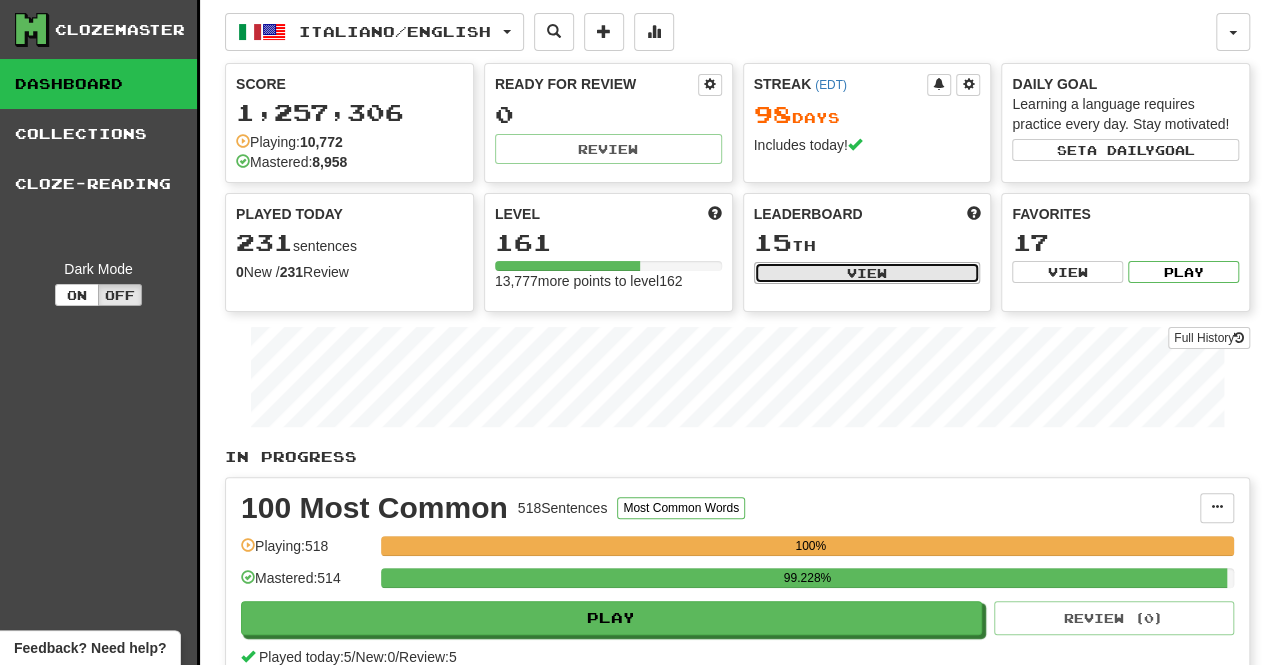 click on "View" at bounding box center (867, 273) 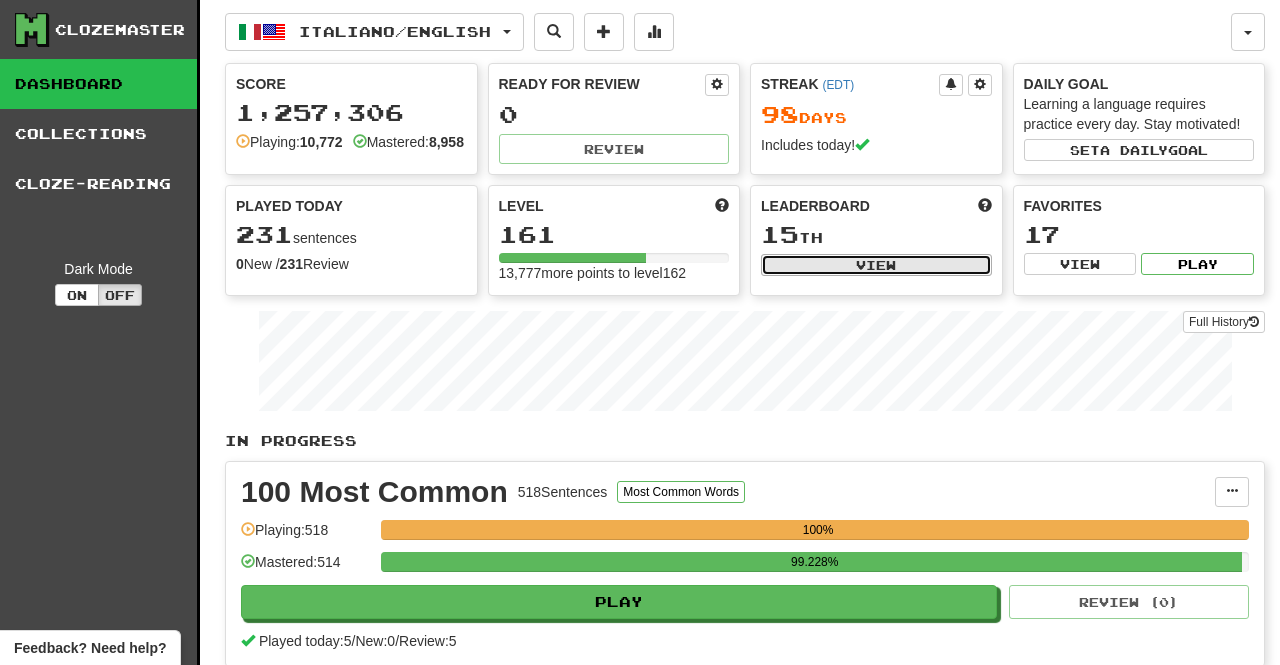 select on "**********" 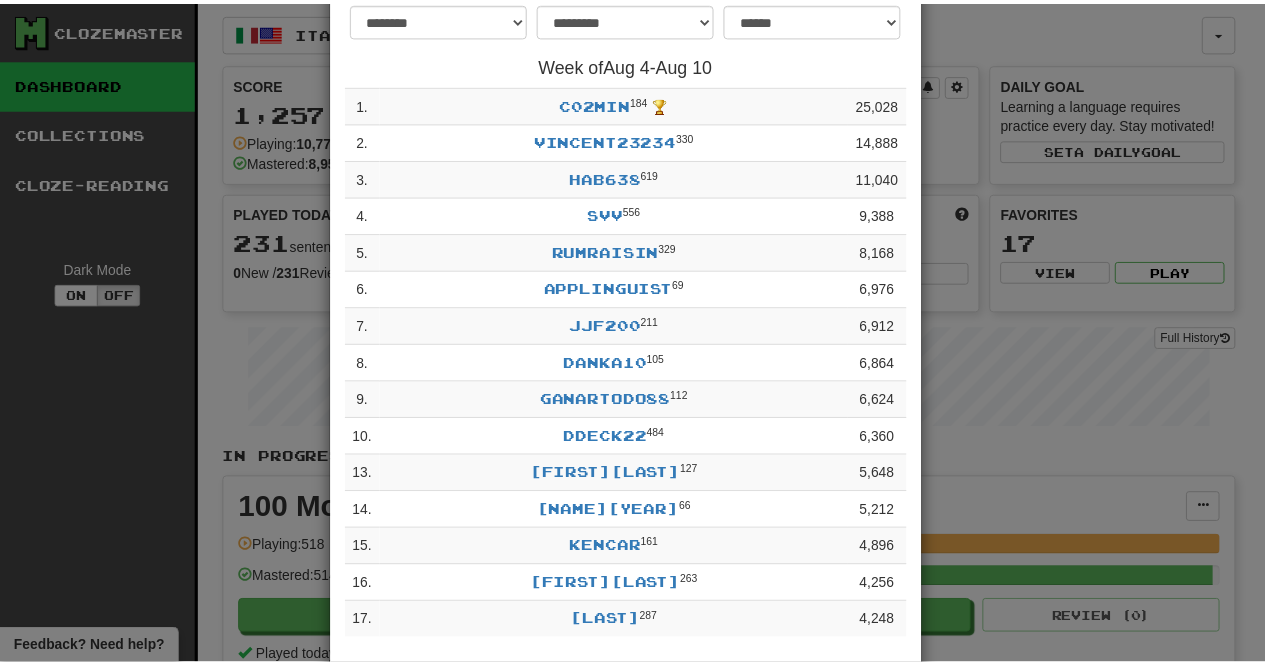 scroll, scrollTop: 0, scrollLeft: 0, axis: both 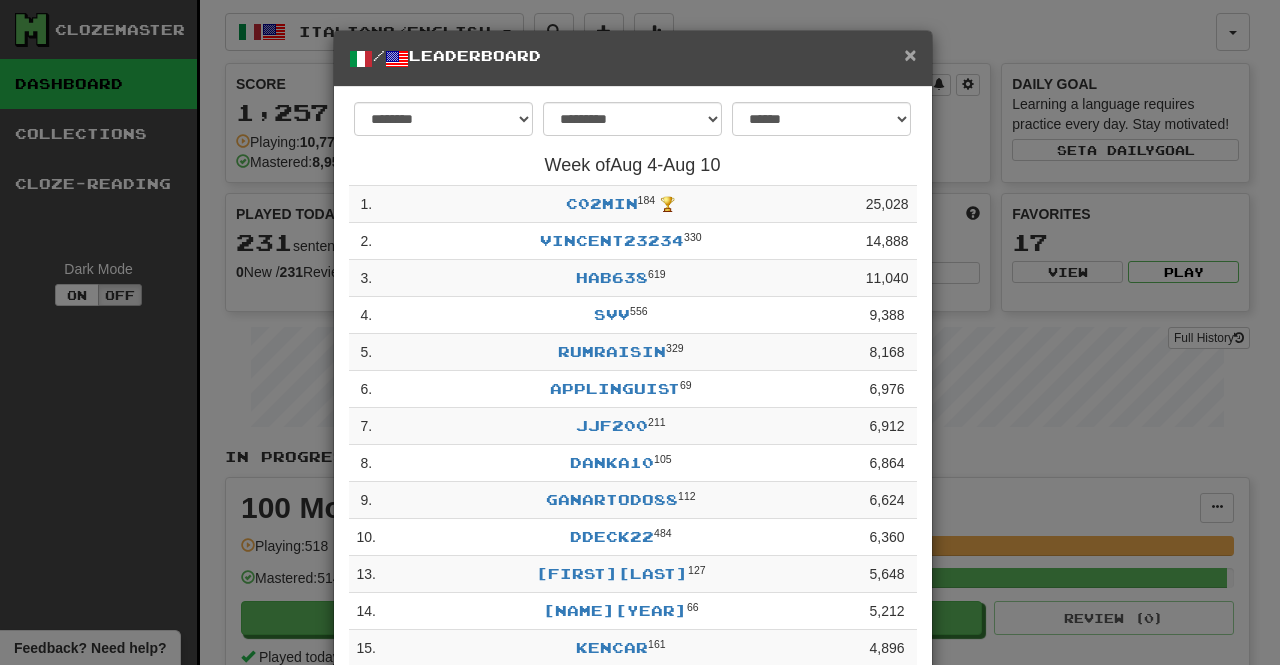 click on "×" at bounding box center (910, 54) 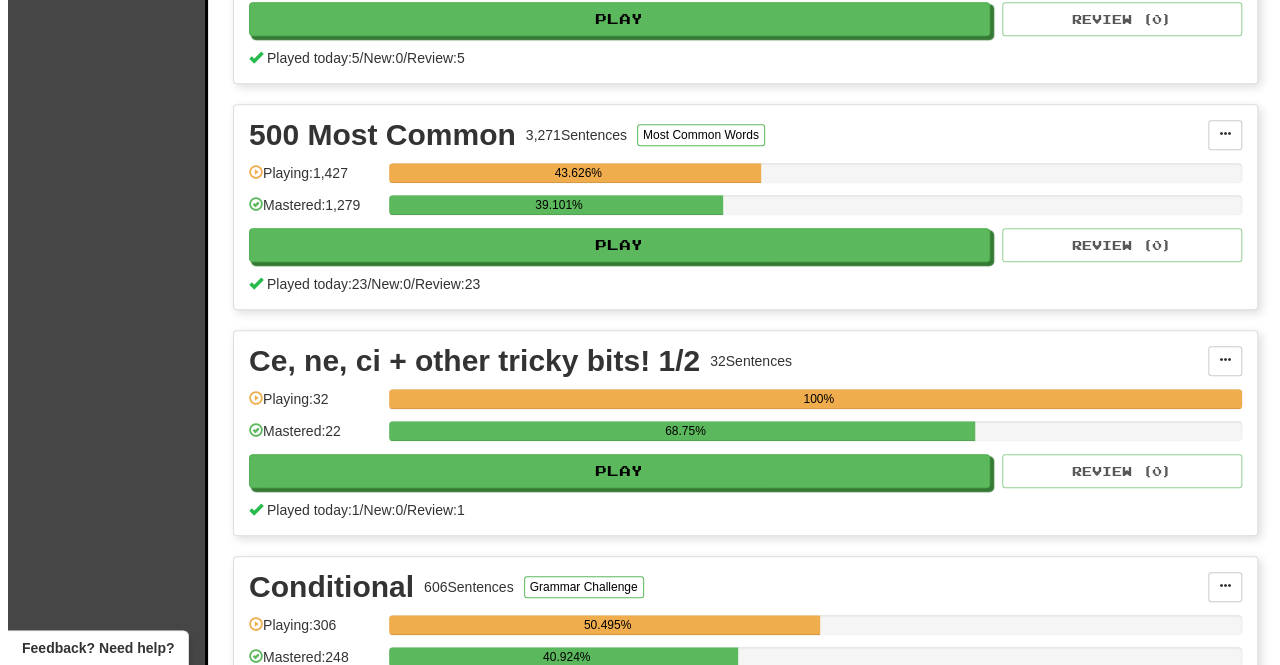 scroll, scrollTop: 600, scrollLeft: 0, axis: vertical 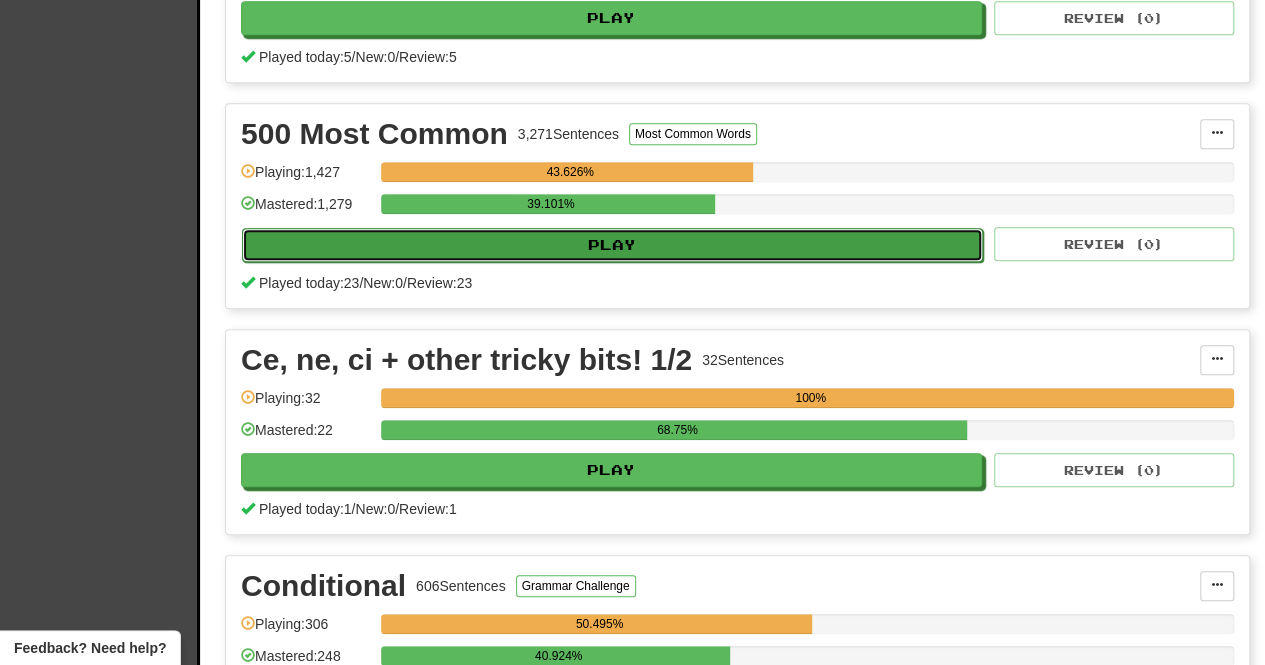 click on "Play" at bounding box center [612, 245] 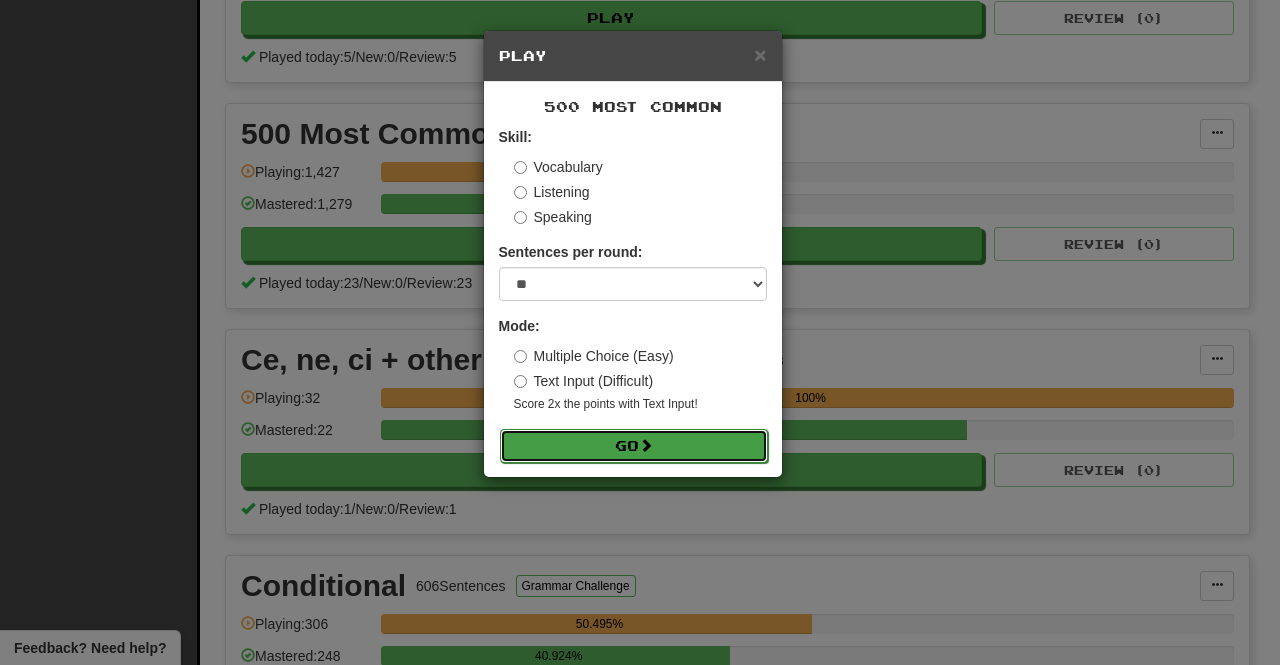 click on "Go" at bounding box center [634, 446] 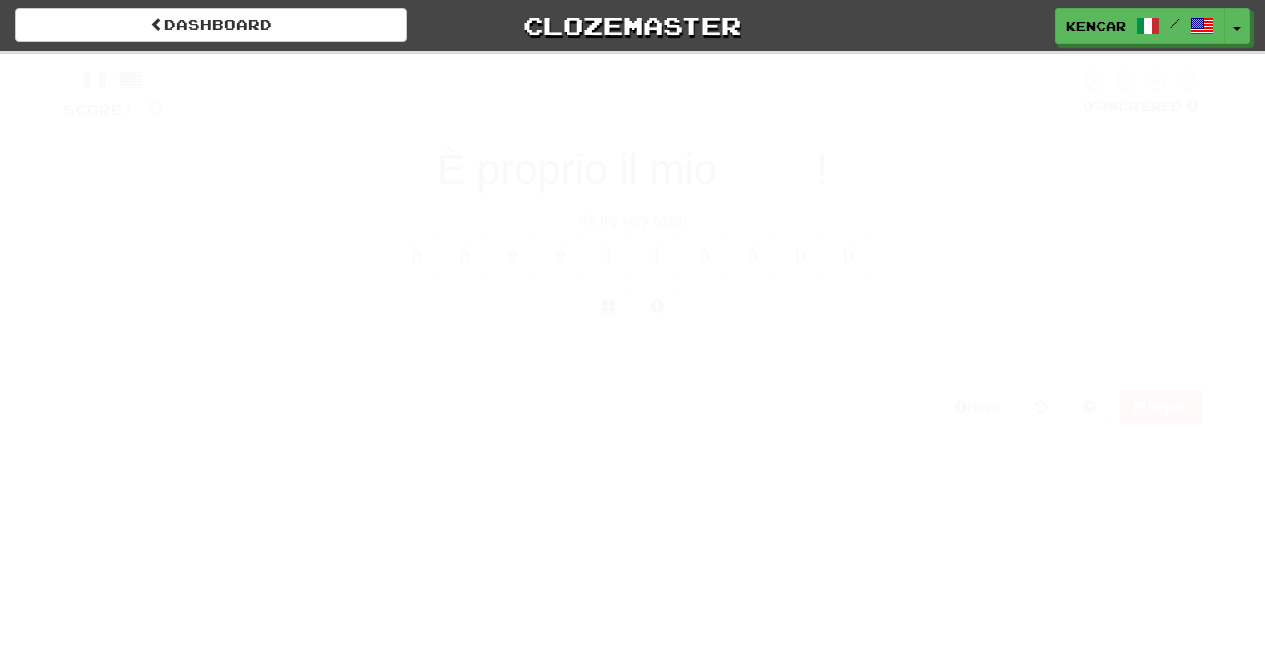 scroll, scrollTop: 0, scrollLeft: 0, axis: both 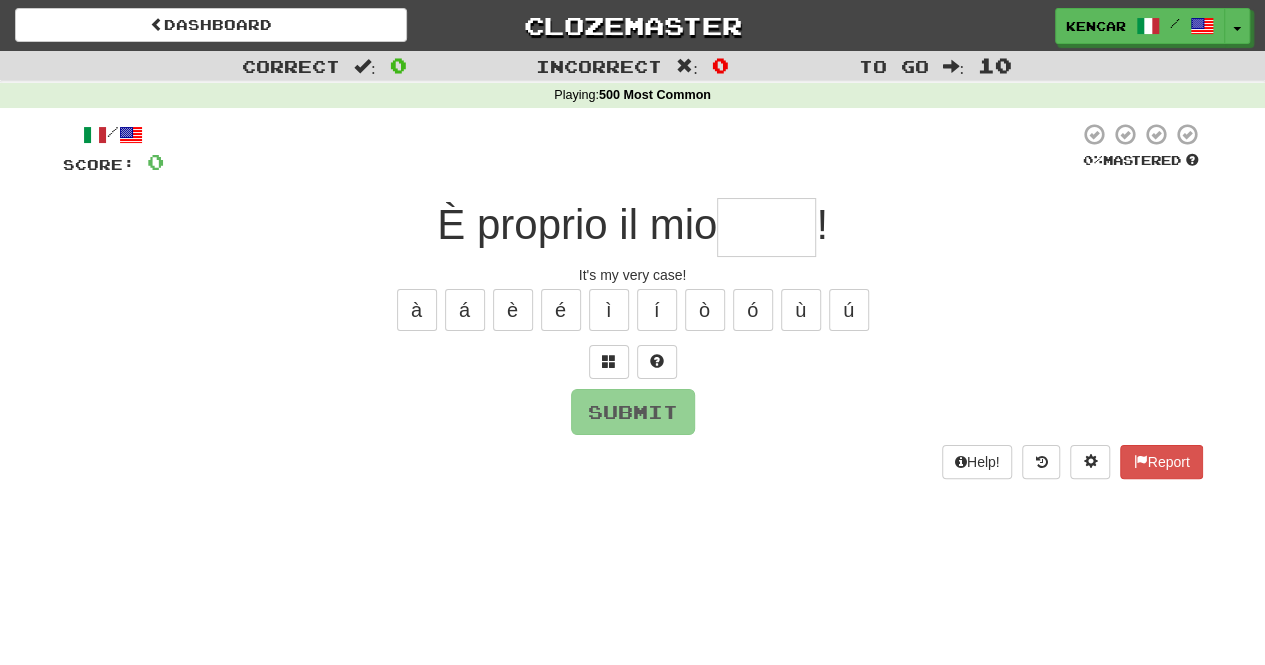 click at bounding box center [766, 227] 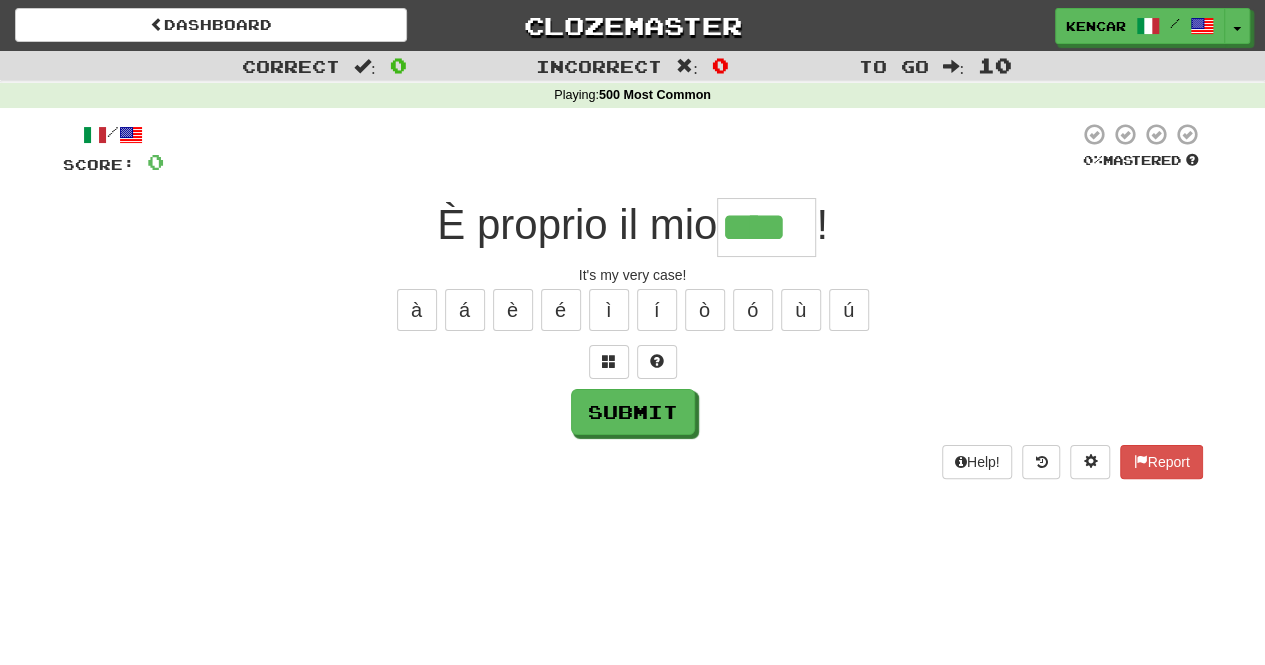 type on "****" 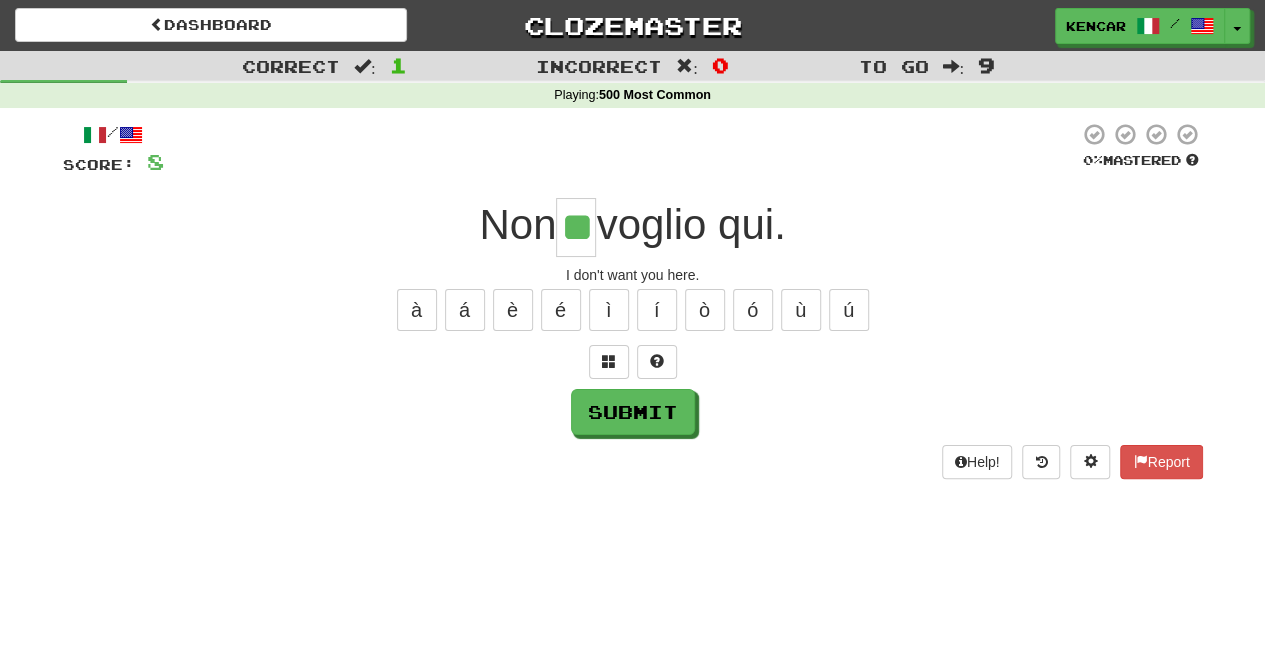 type on "**" 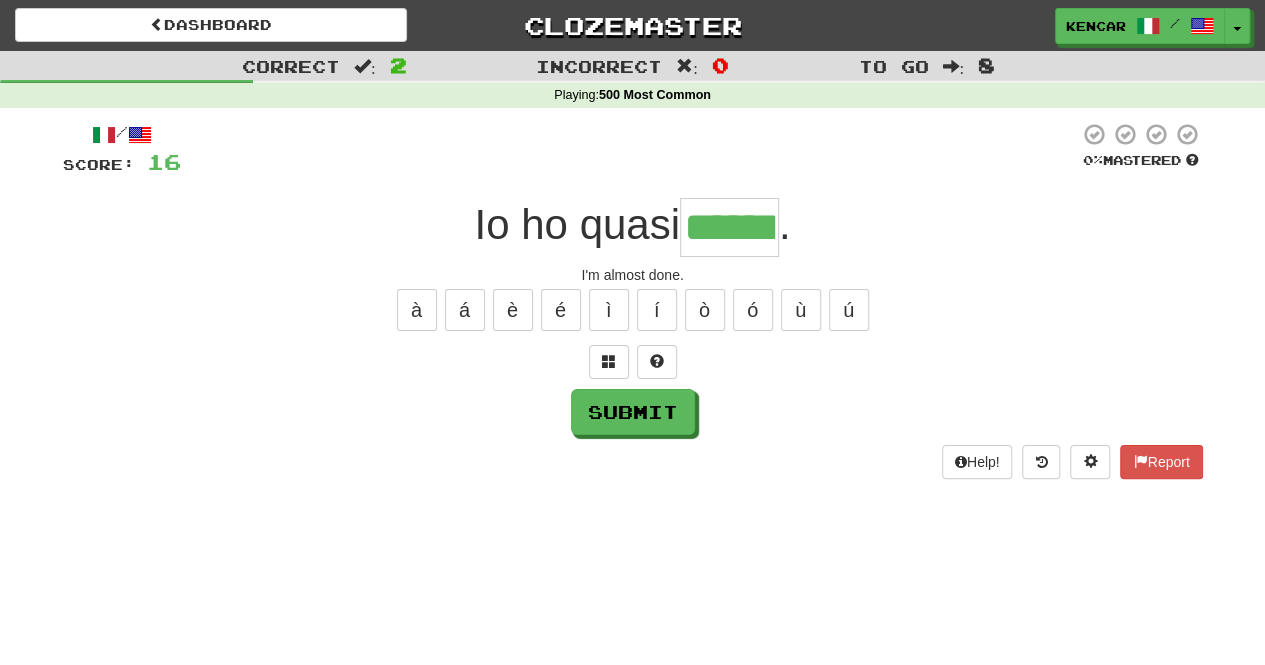 type on "******" 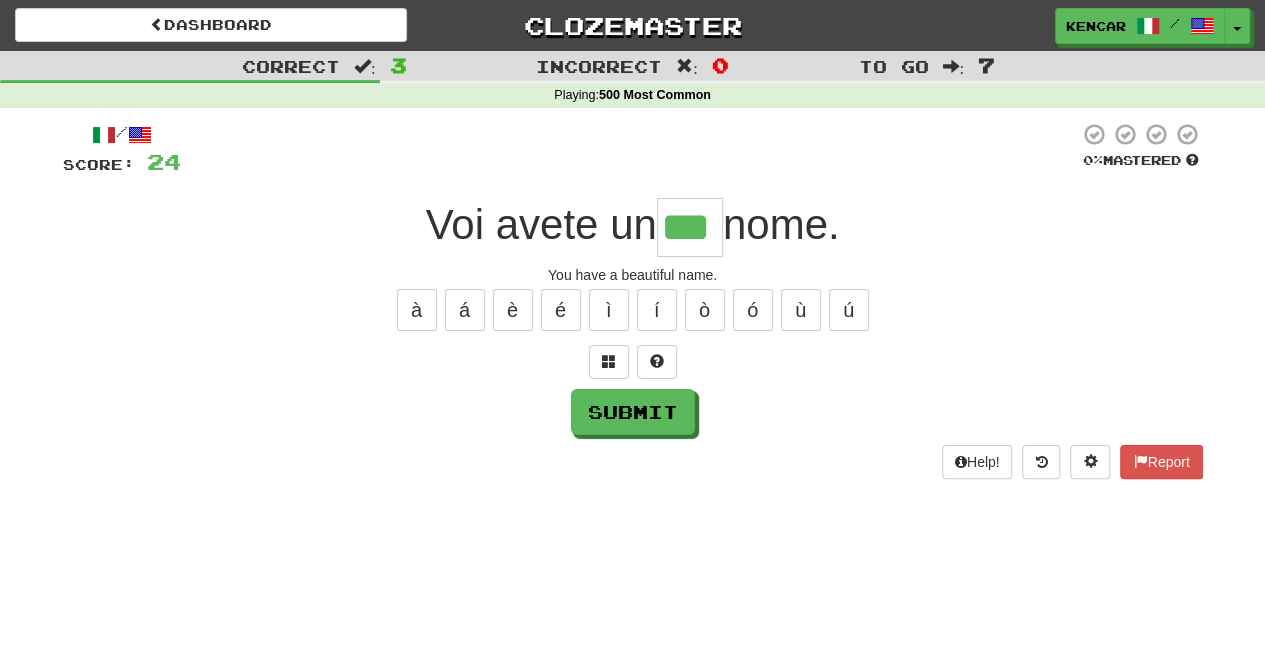 type on "***" 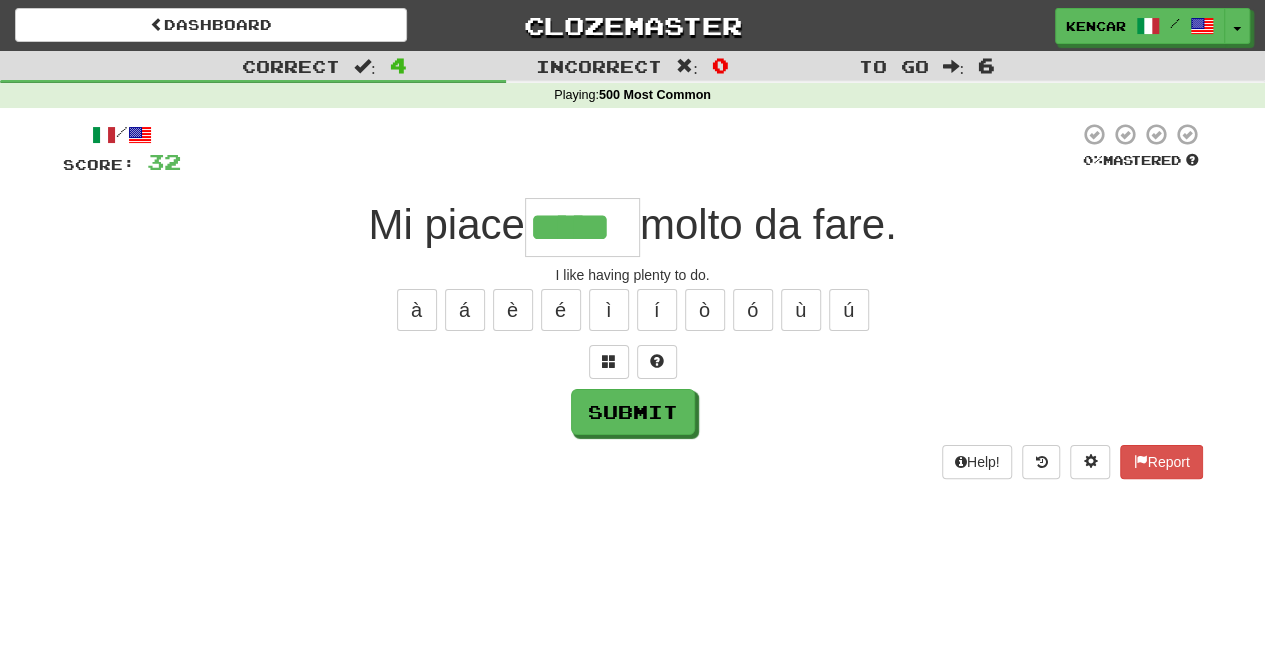 type on "*****" 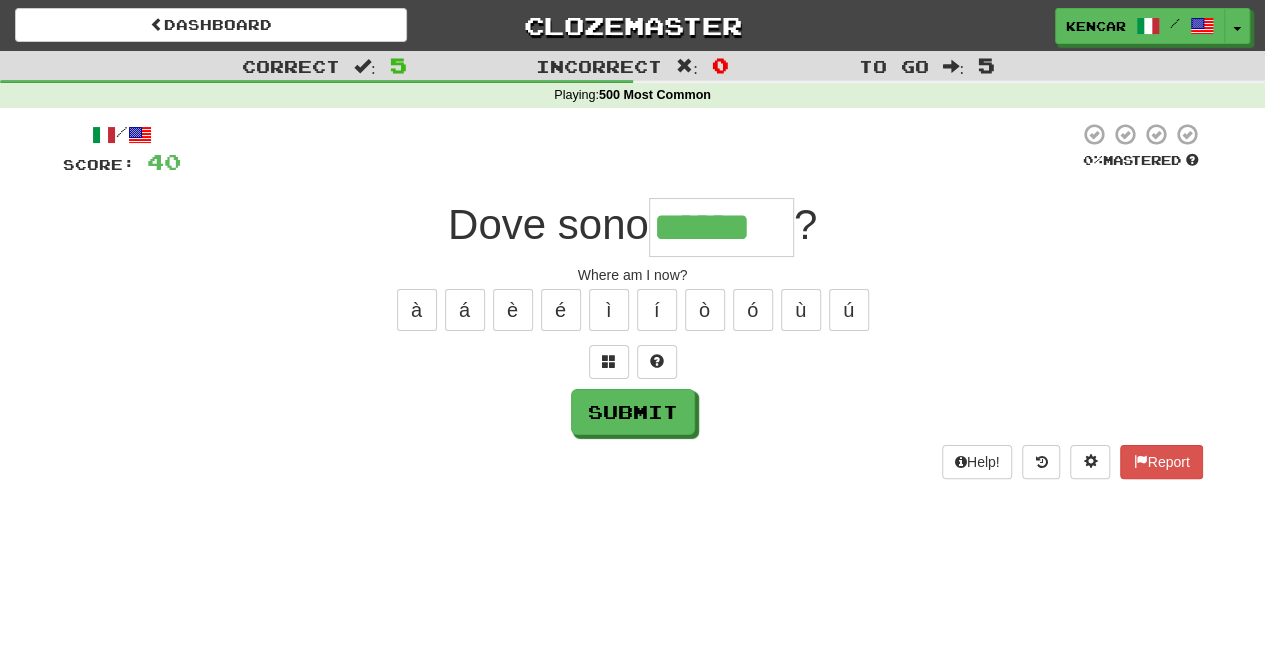 type on "******" 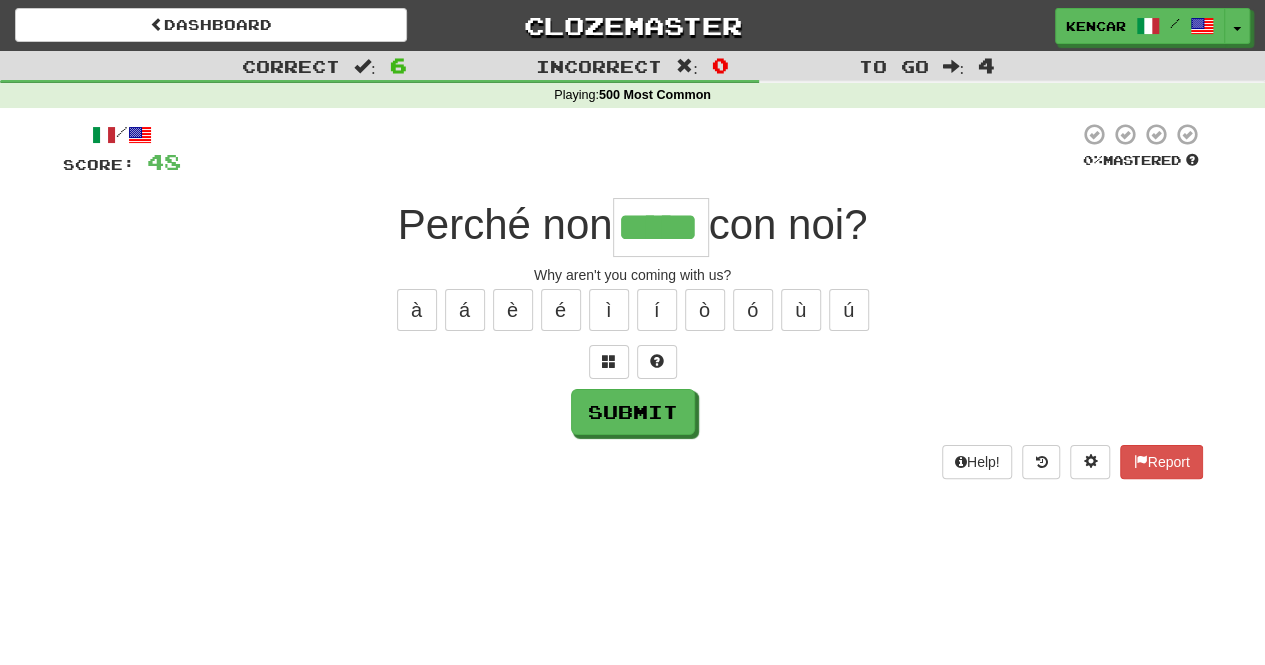 type on "*****" 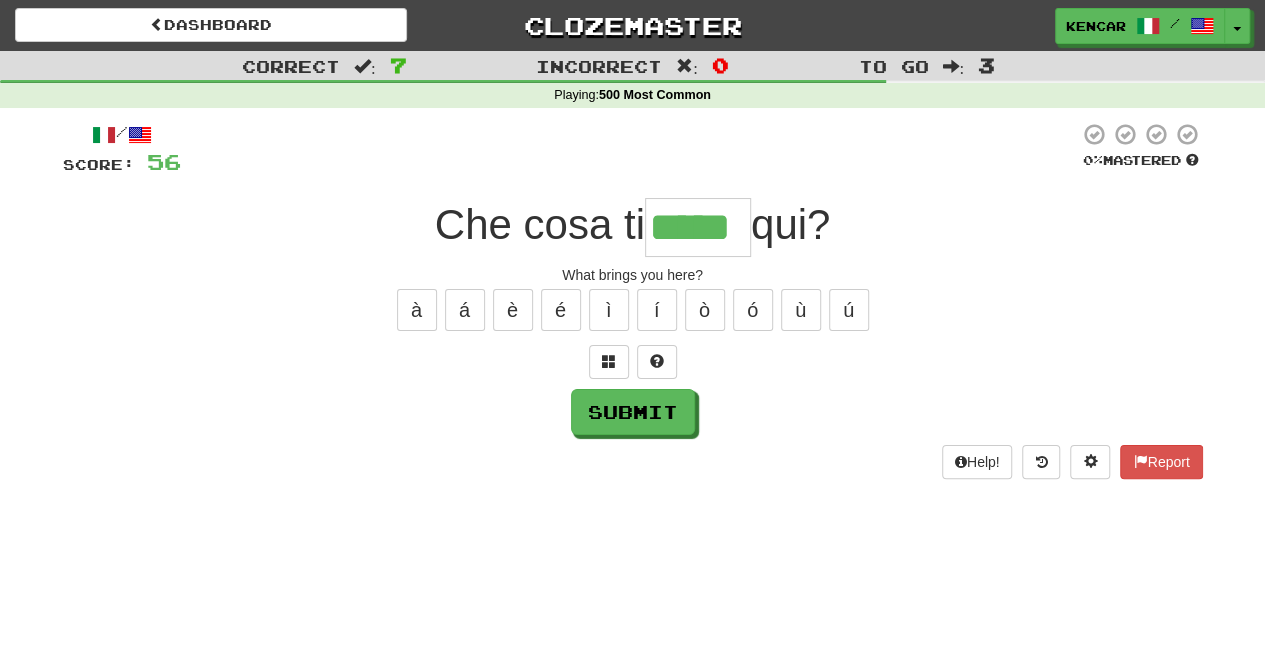 type on "*****" 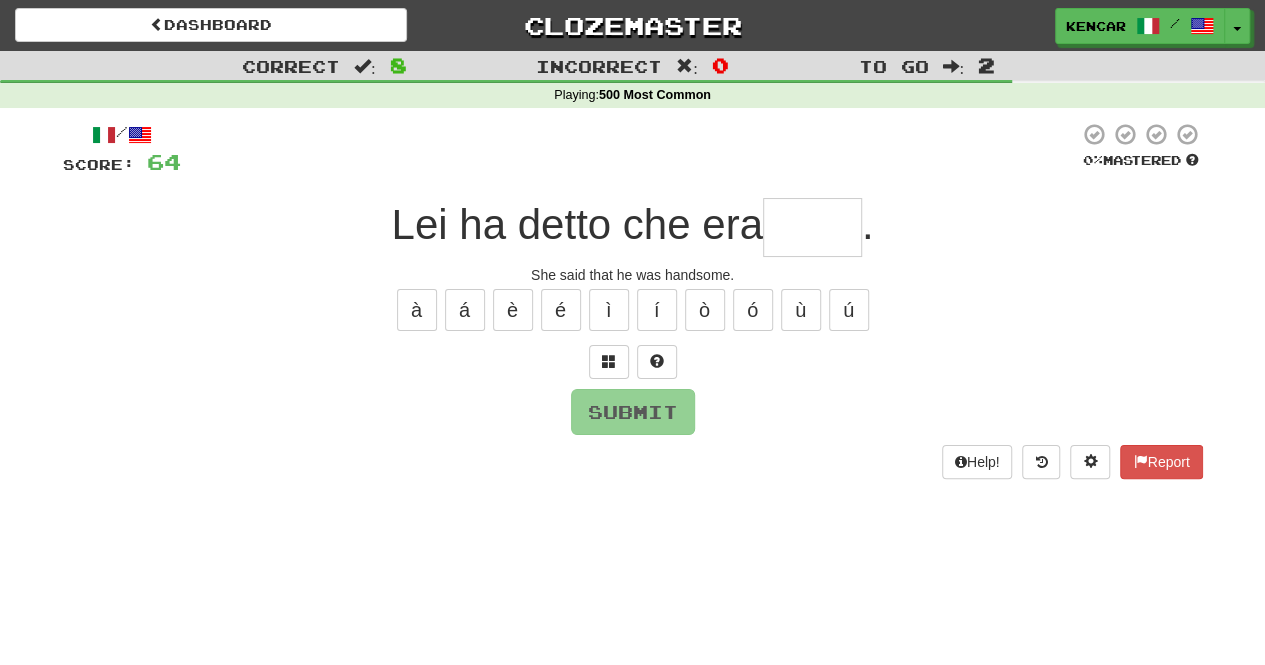 type on "*" 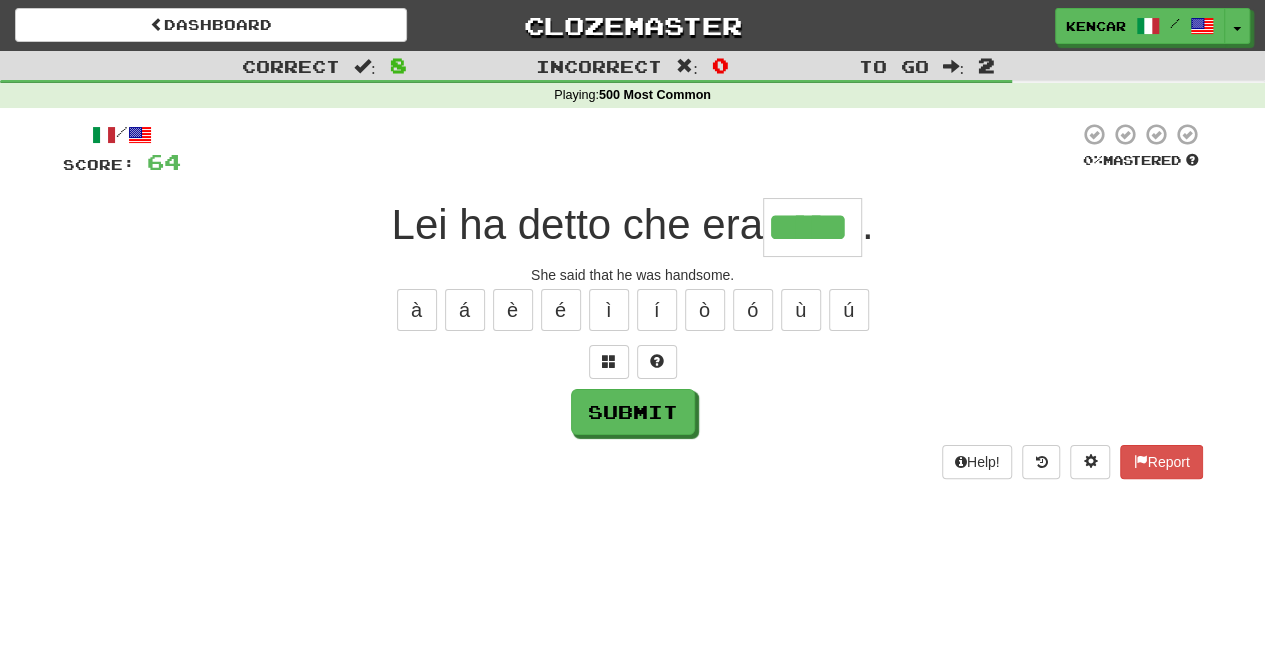 type on "*****" 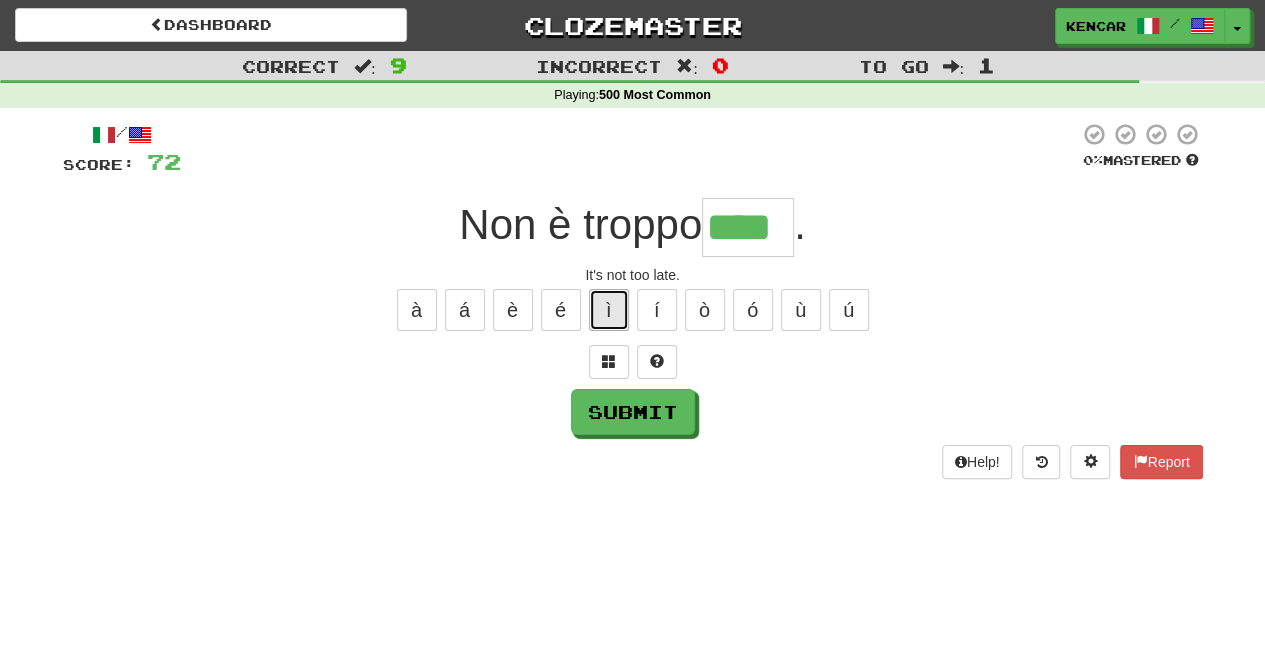 click on "ì" at bounding box center [609, 310] 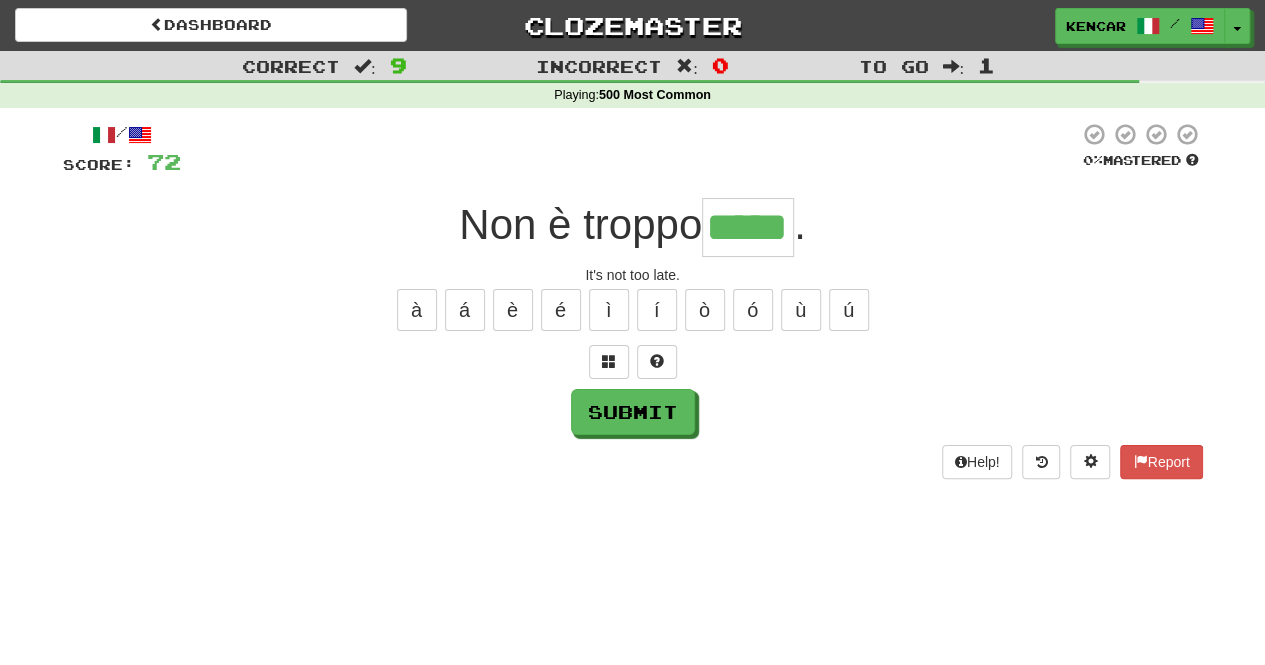 type on "*****" 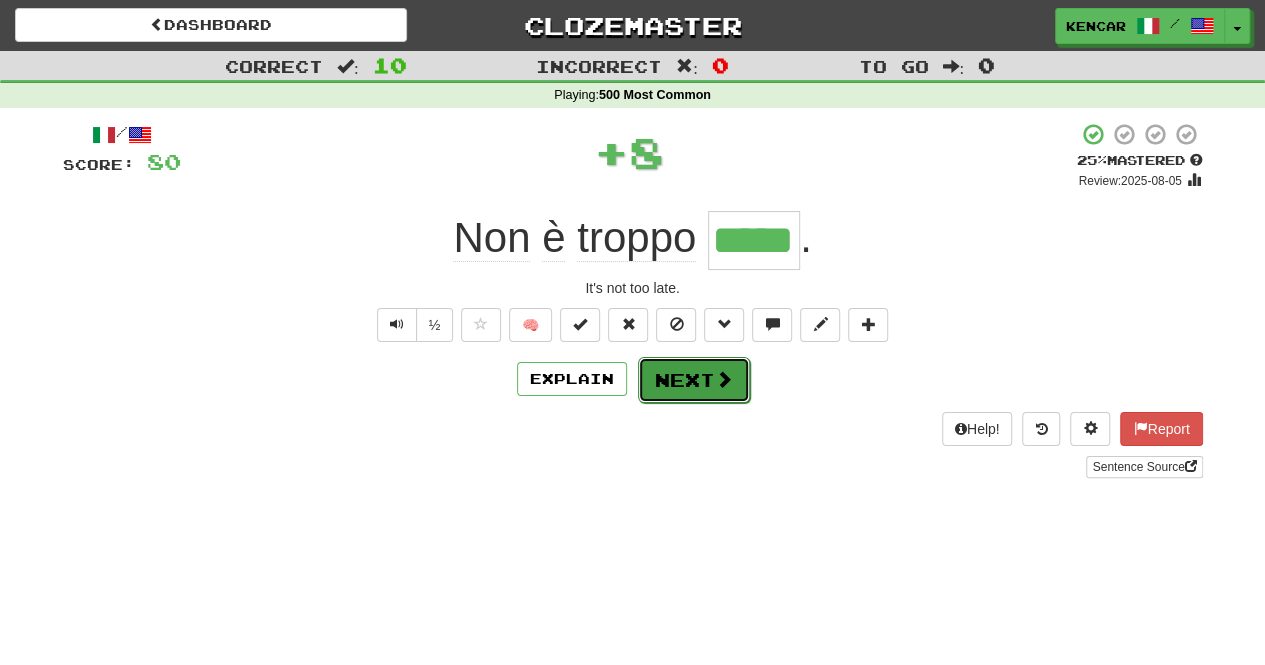 click on "Next" at bounding box center [694, 380] 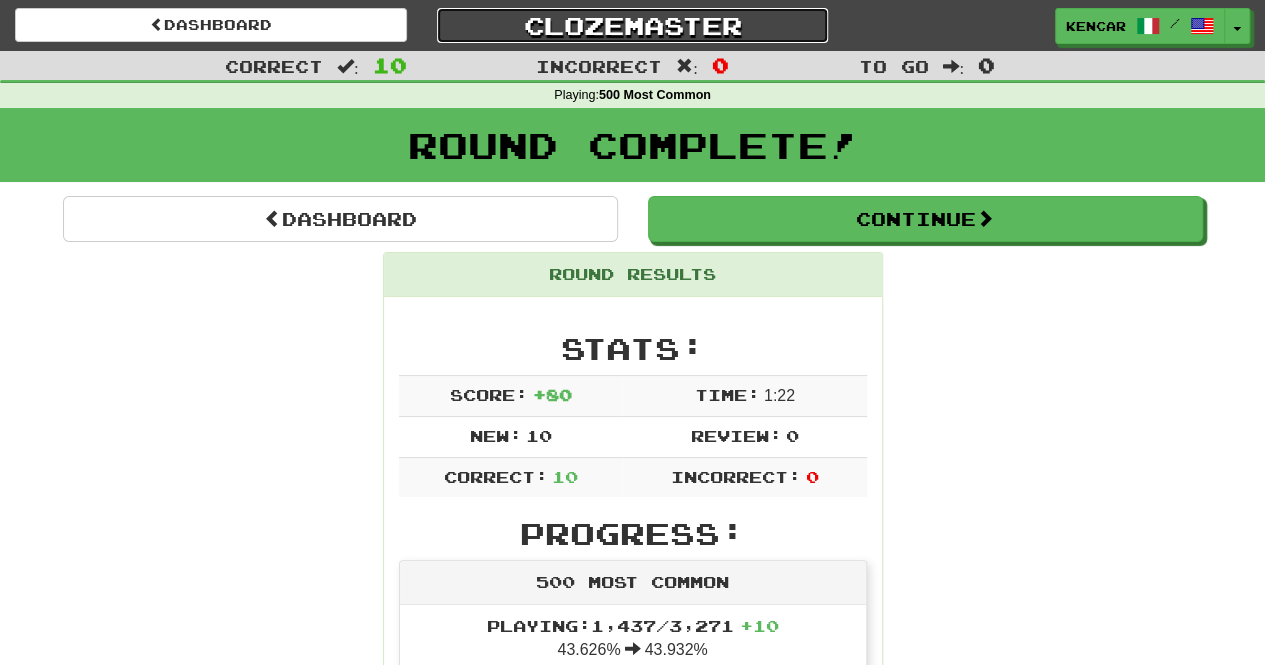 click on "Clozemaster" at bounding box center (633, 25) 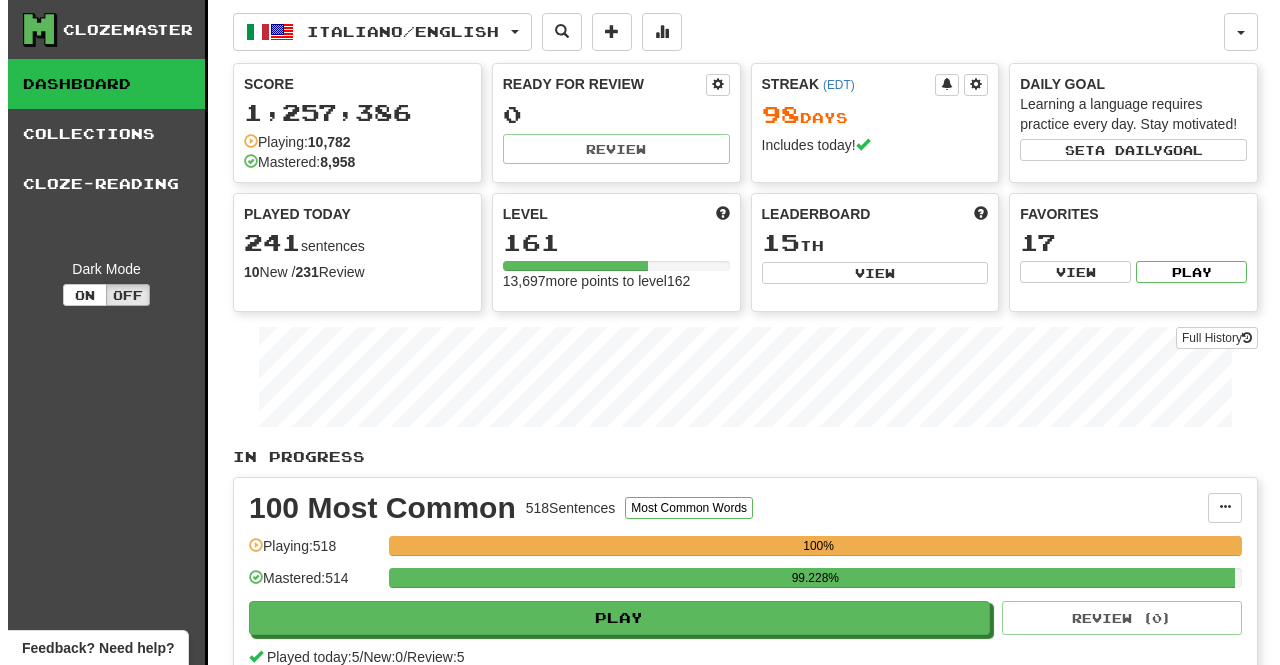 scroll, scrollTop: 0, scrollLeft: 0, axis: both 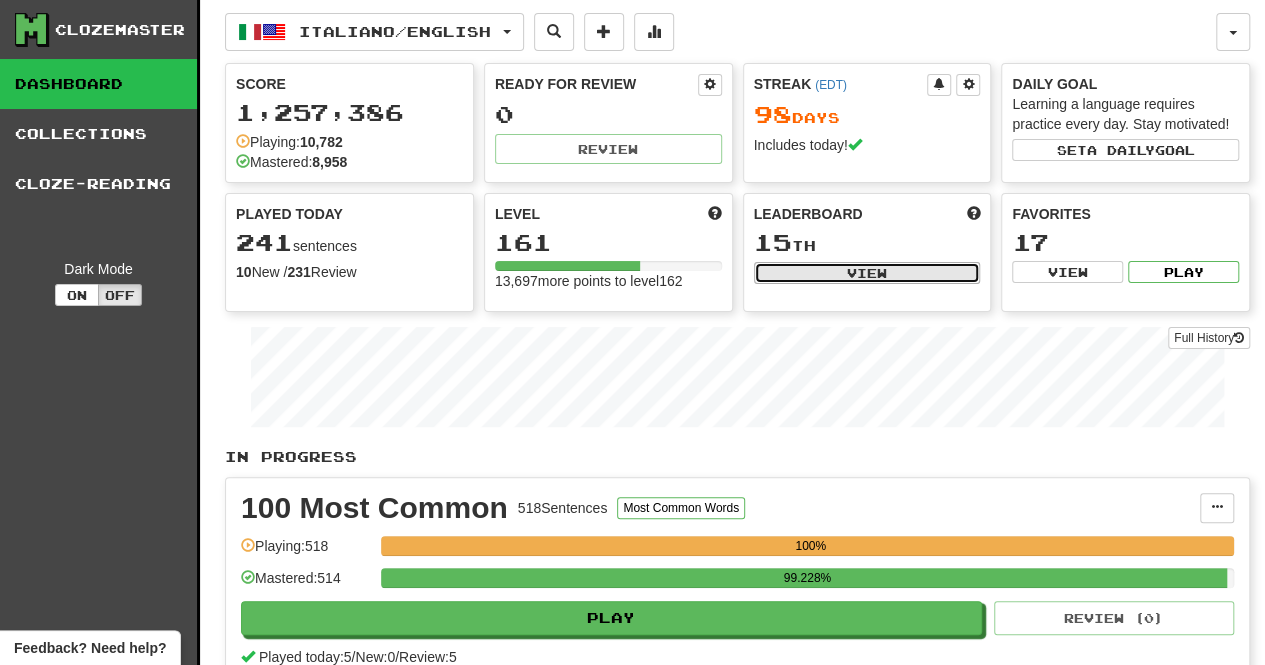 click on "View" at bounding box center [867, 273] 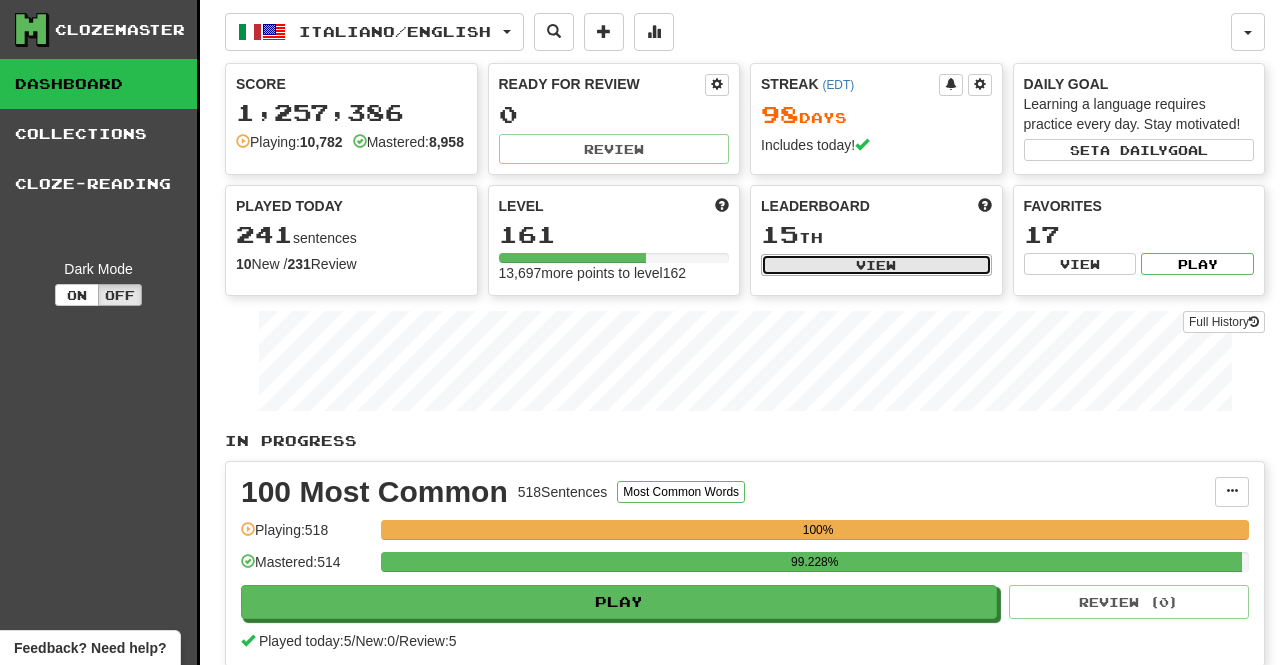 select on "**********" 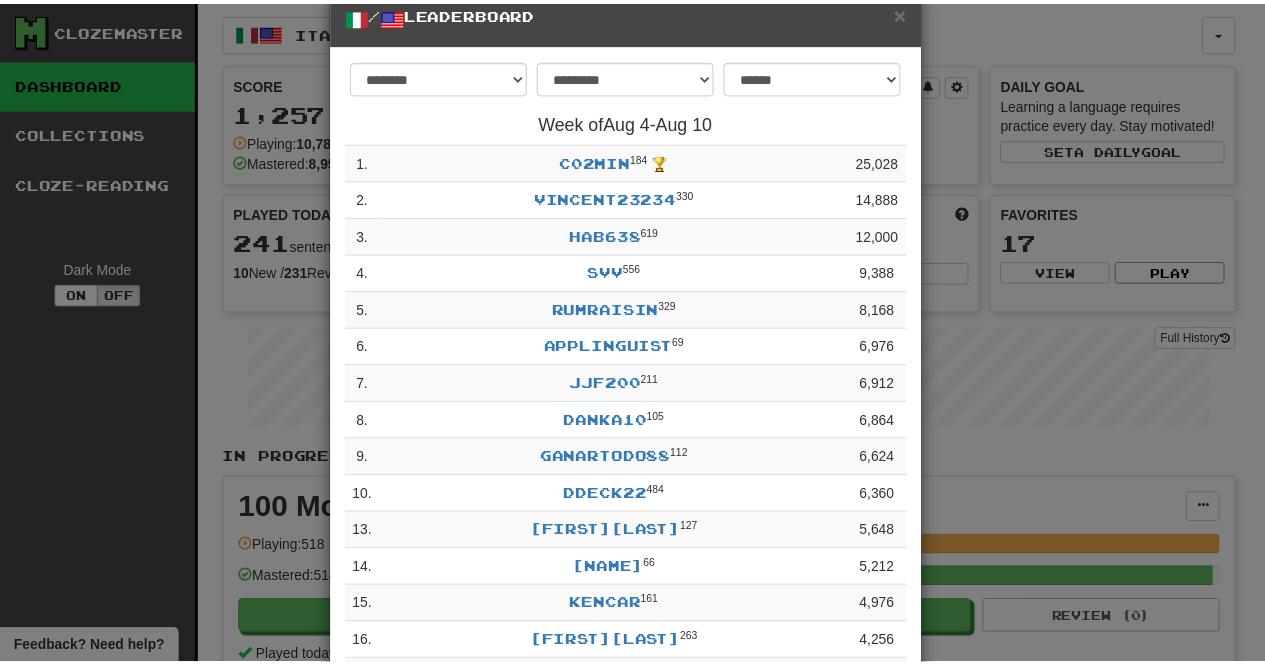 scroll, scrollTop: 0, scrollLeft: 0, axis: both 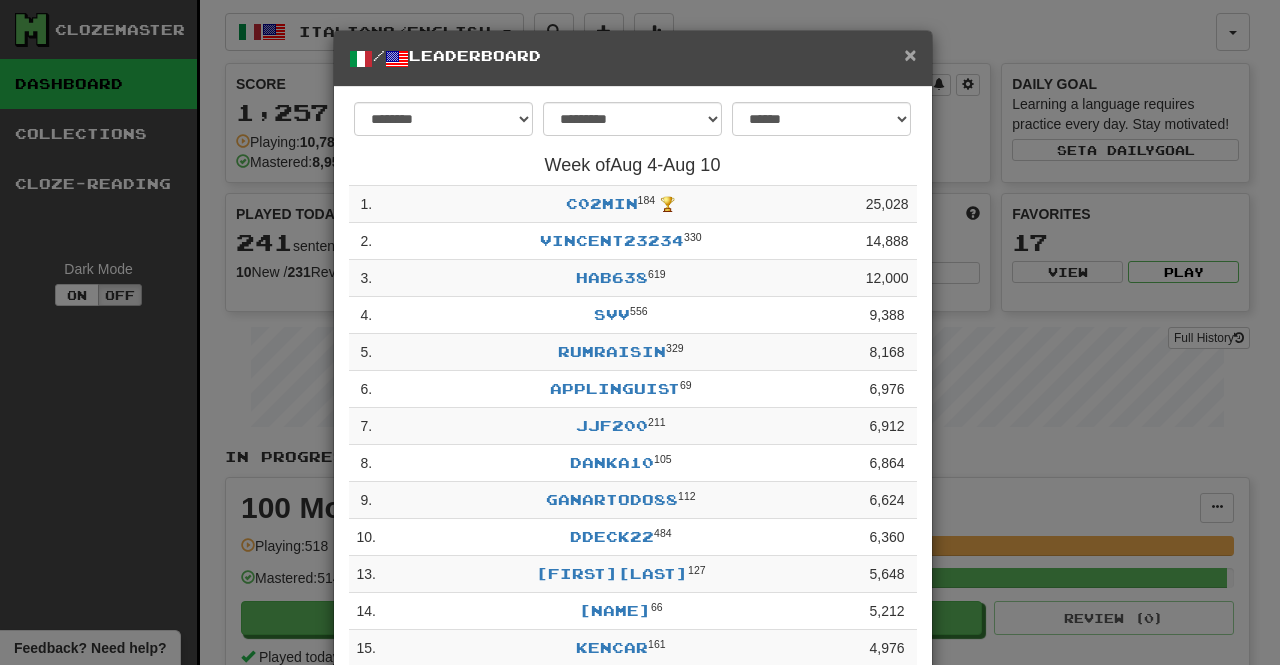 click on "×" at bounding box center [910, 54] 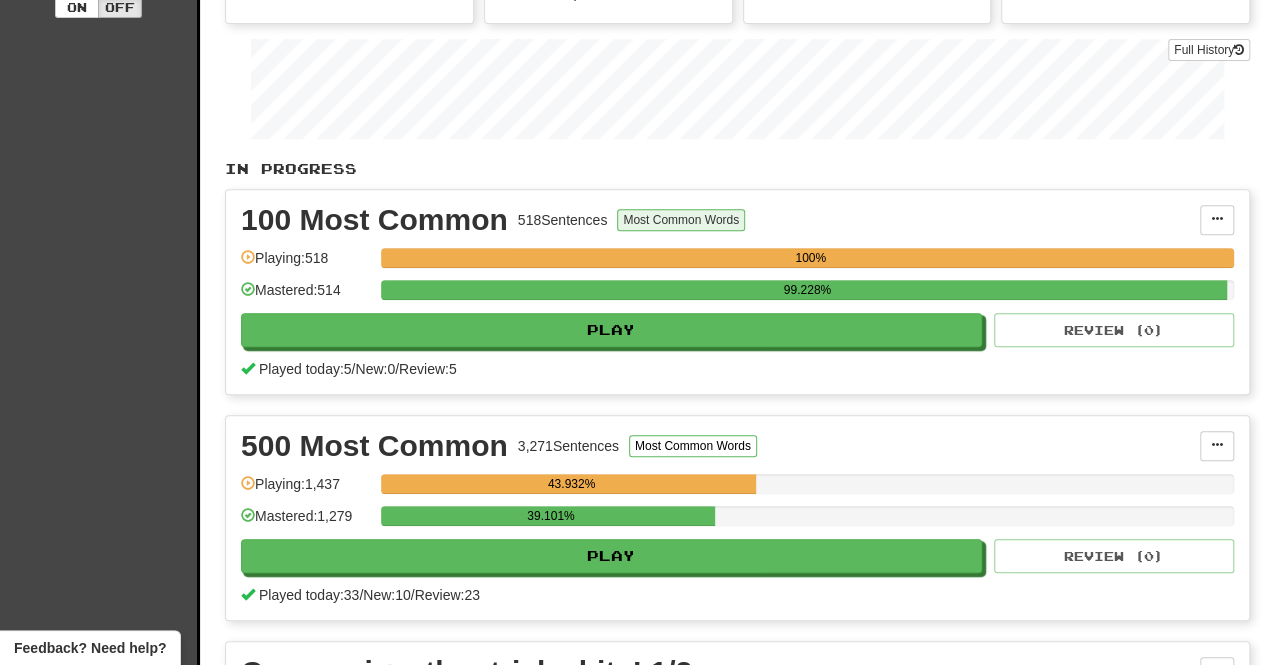 scroll, scrollTop: 400, scrollLeft: 0, axis: vertical 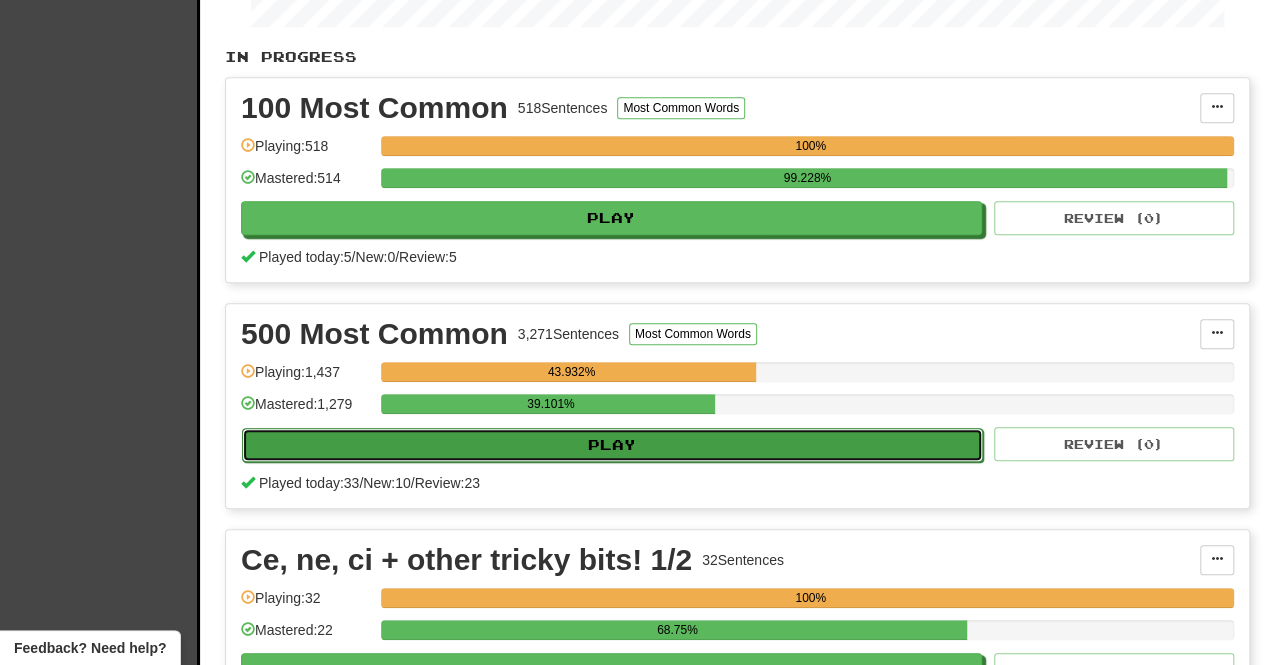 click on "Play" at bounding box center [612, 445] 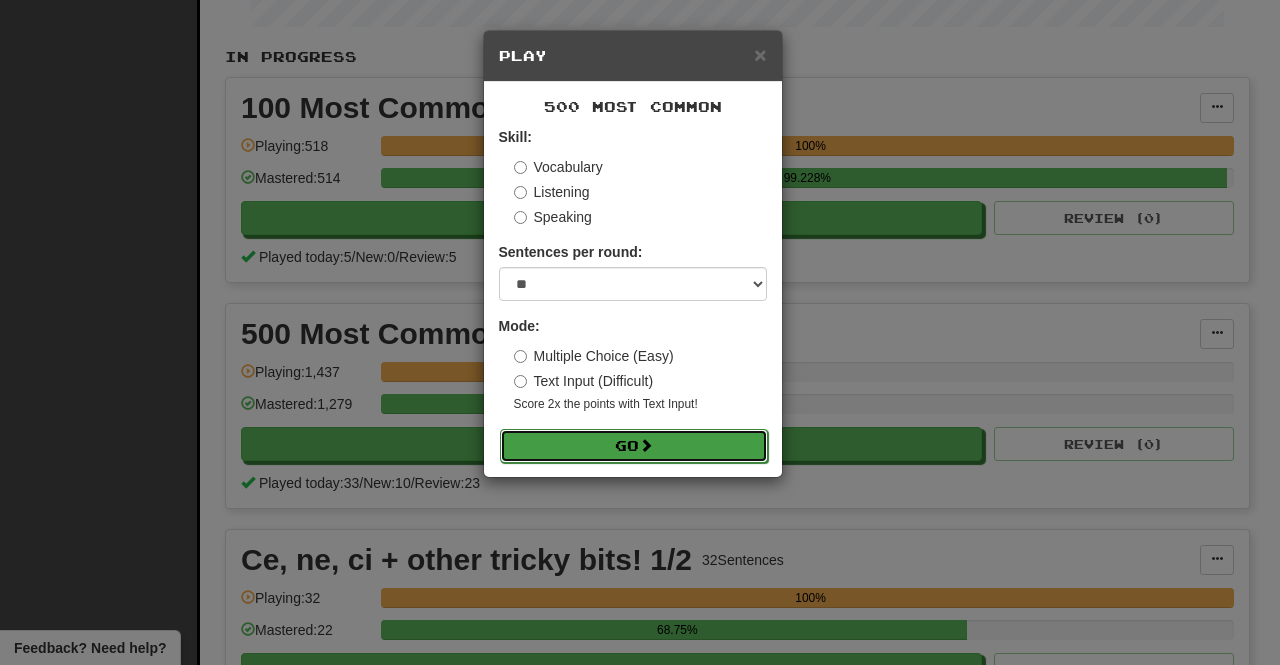click on "Go" at bounding box center [634, 446] 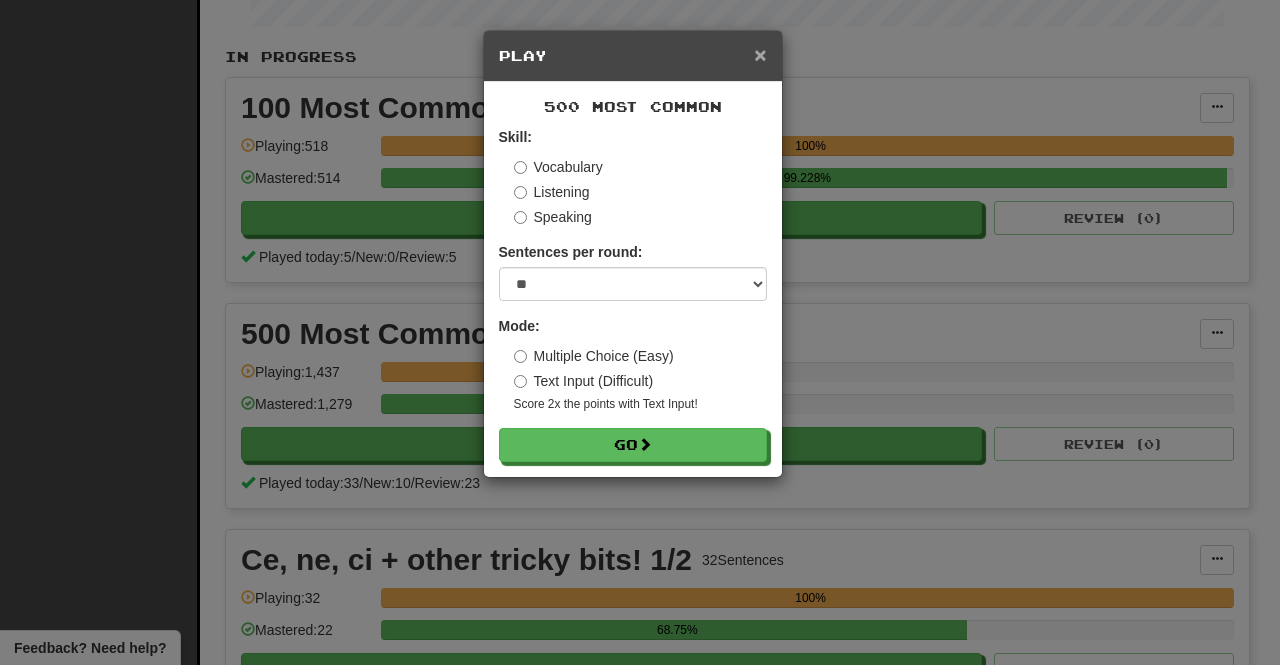 click on "×" at bounding box center [760, 54] 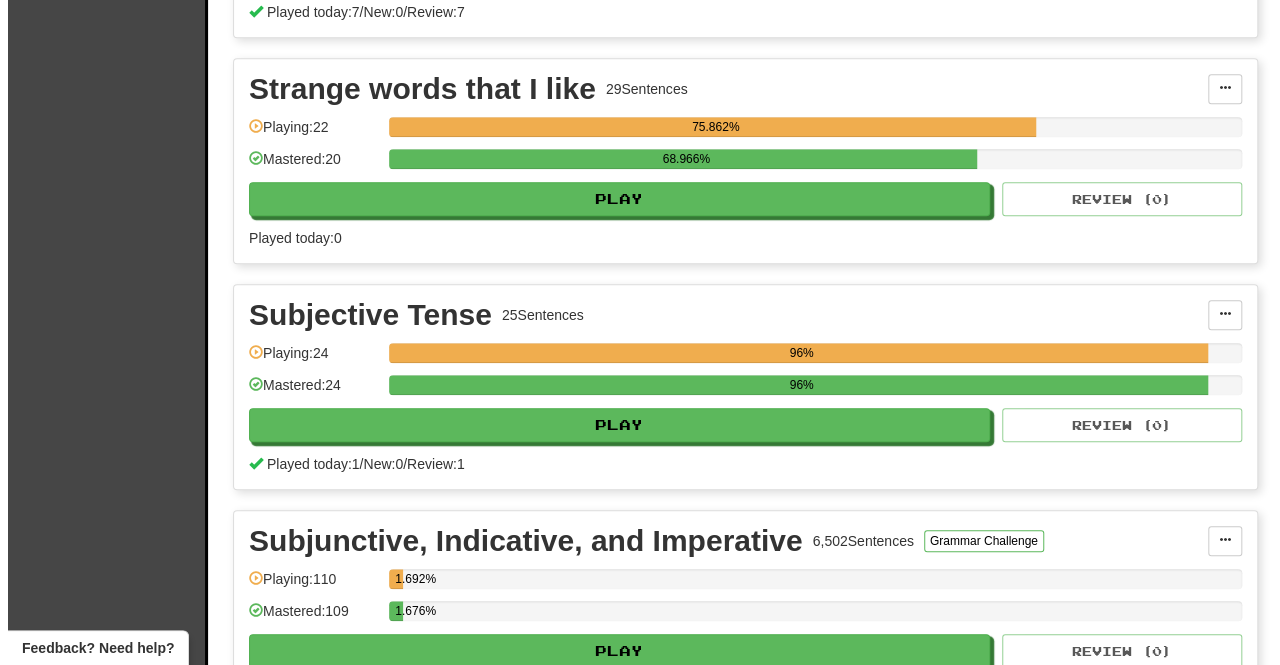 scroll, scrollTop: 4700, scrollLeft: 0, axis: vertical 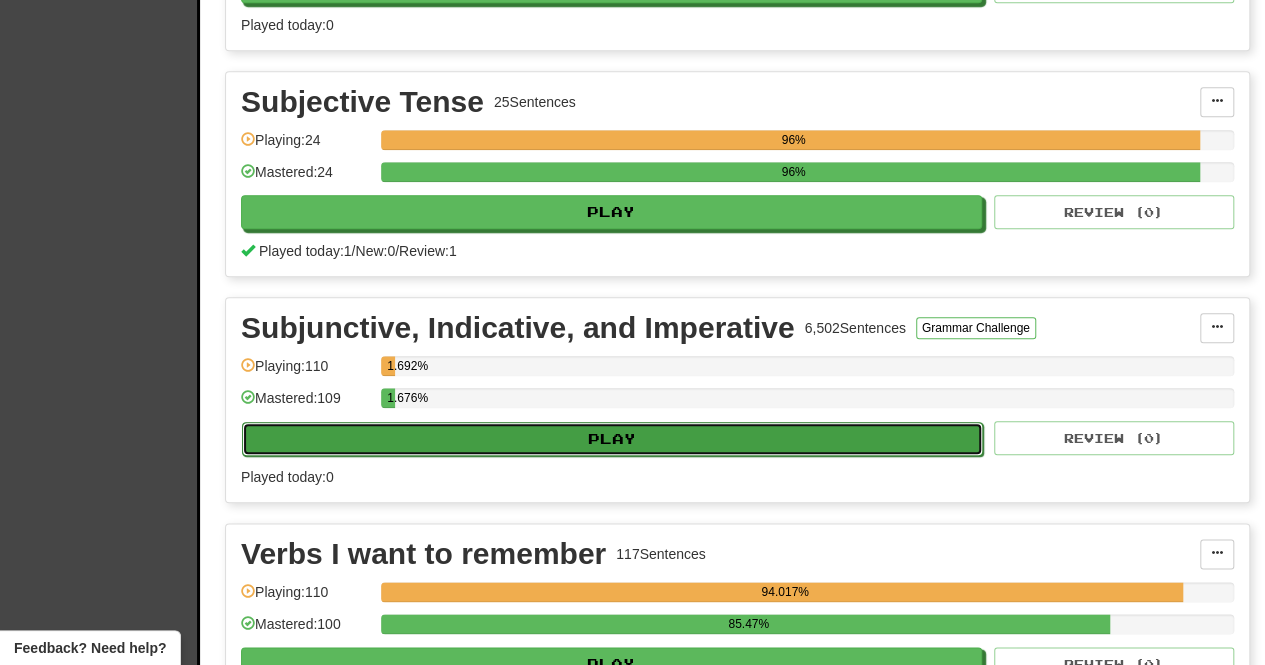 click on "Play" at bounding box center [612, 439] 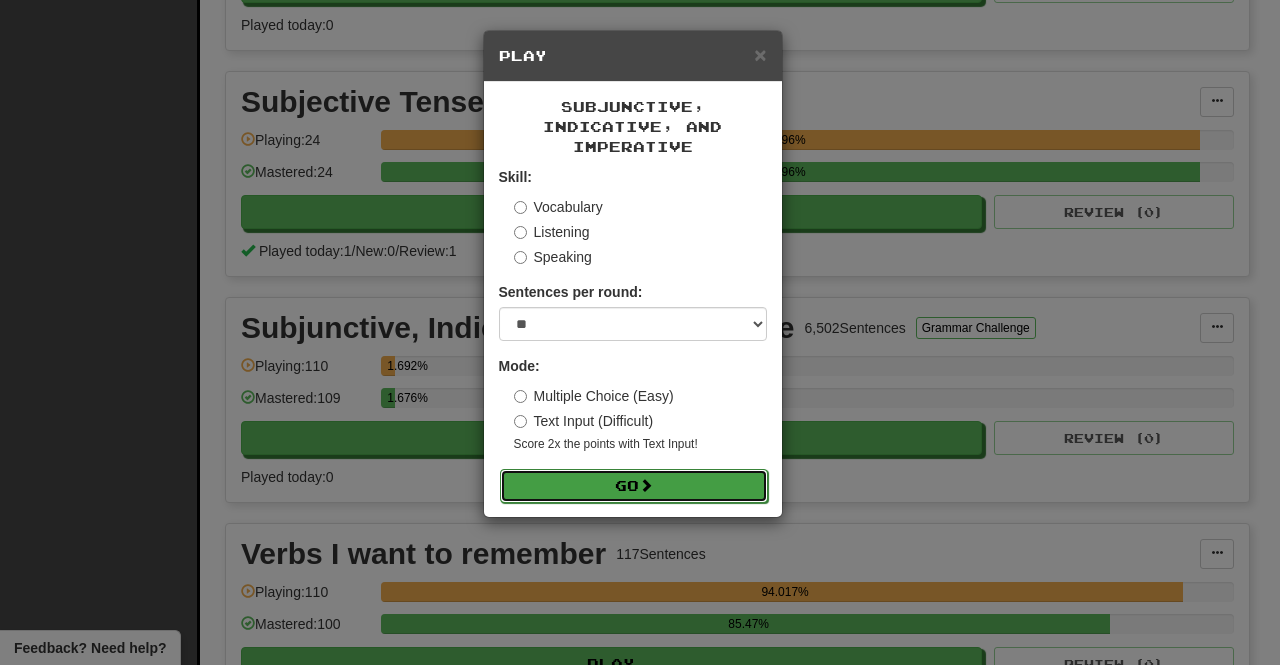 click on "Go" at bounding box center (634, 486) 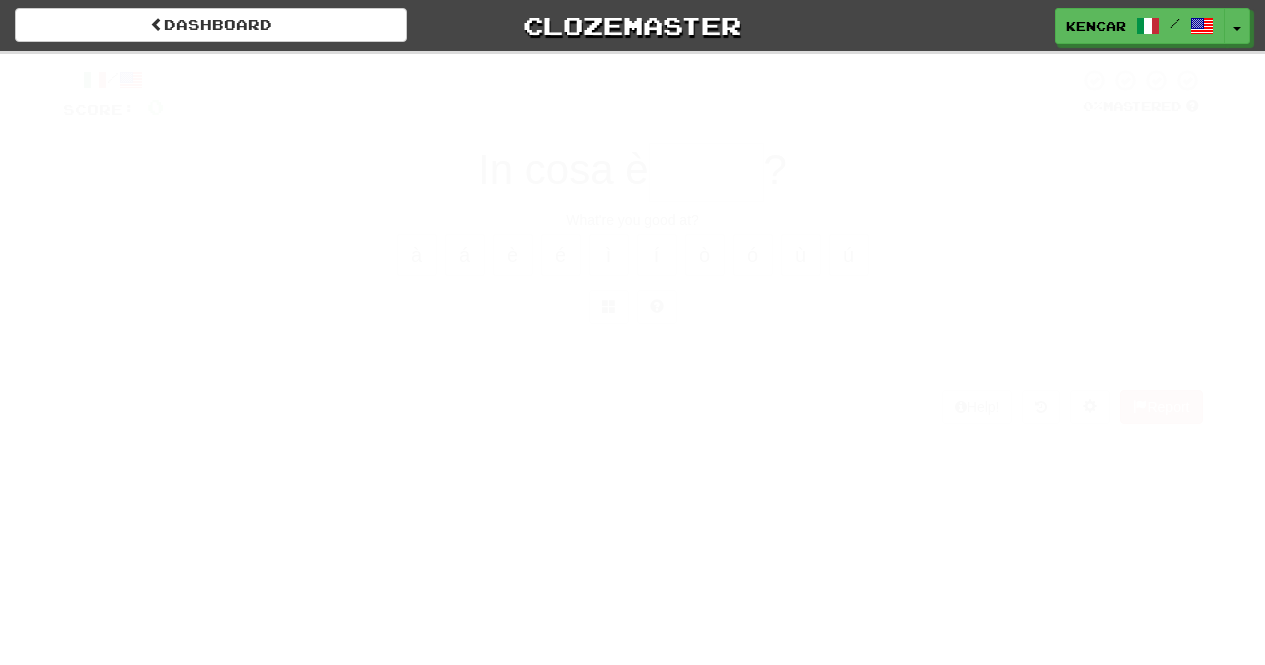 scroll, scrollTop: 0, scrollLeft: 0, axis: both 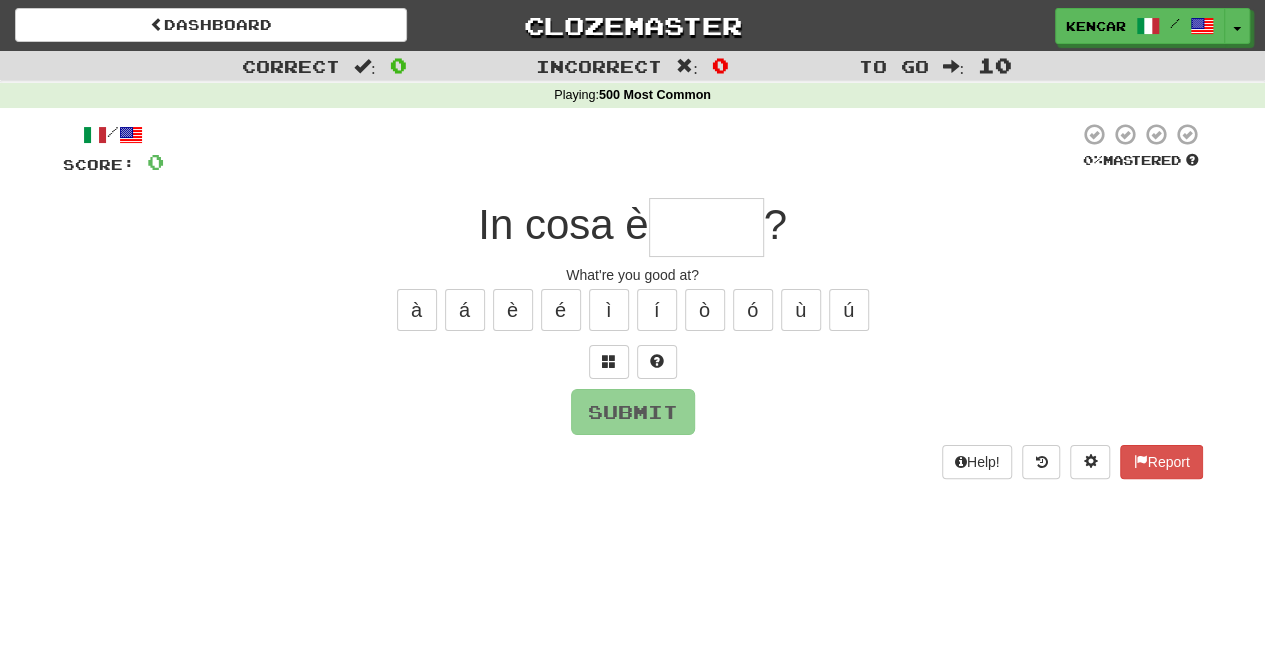 click at bounding box center (706, 227) 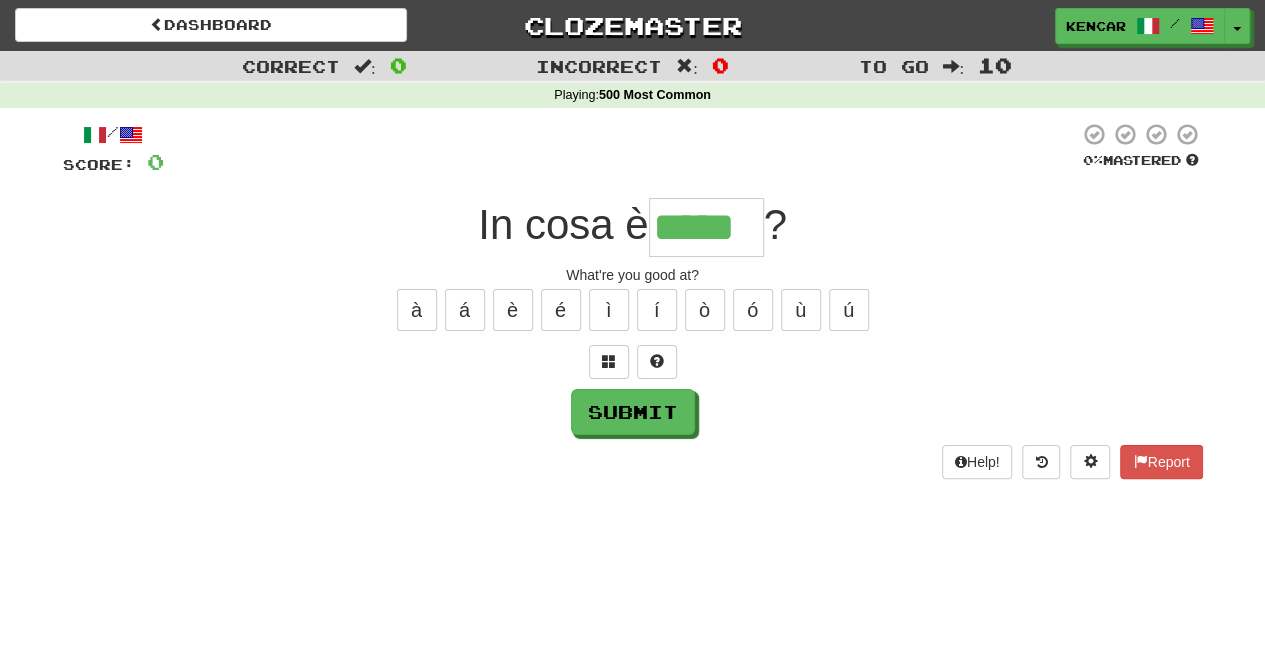 type on "*****" 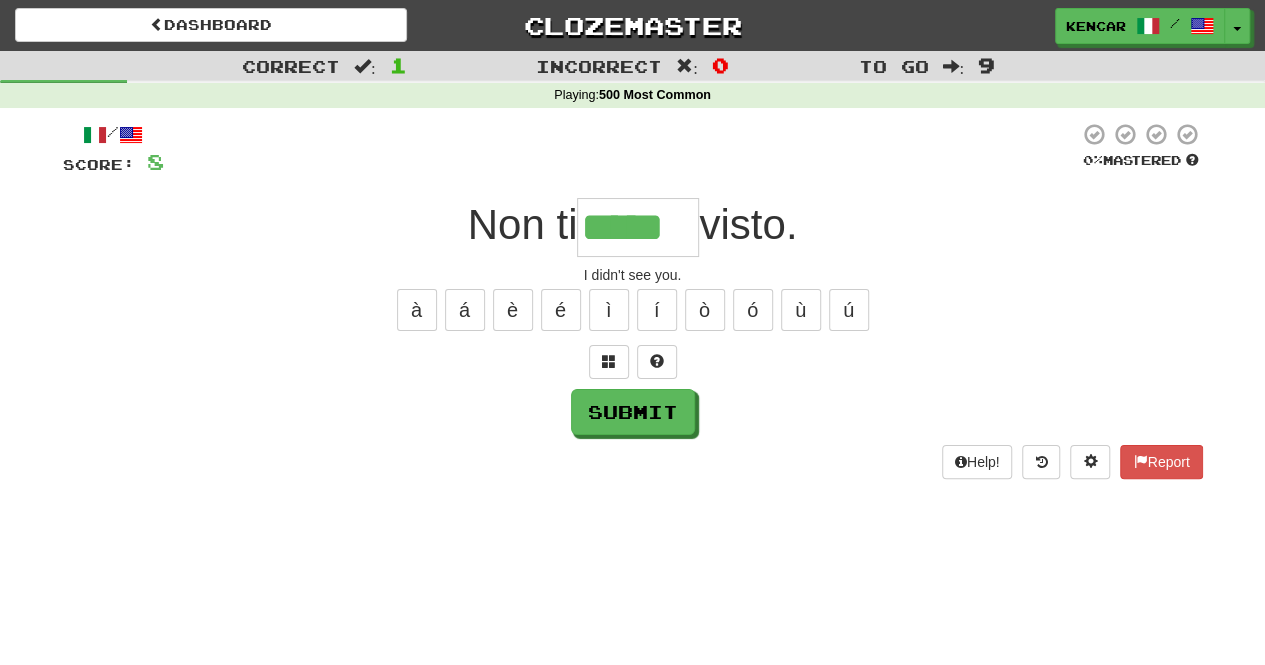 type on "*****" 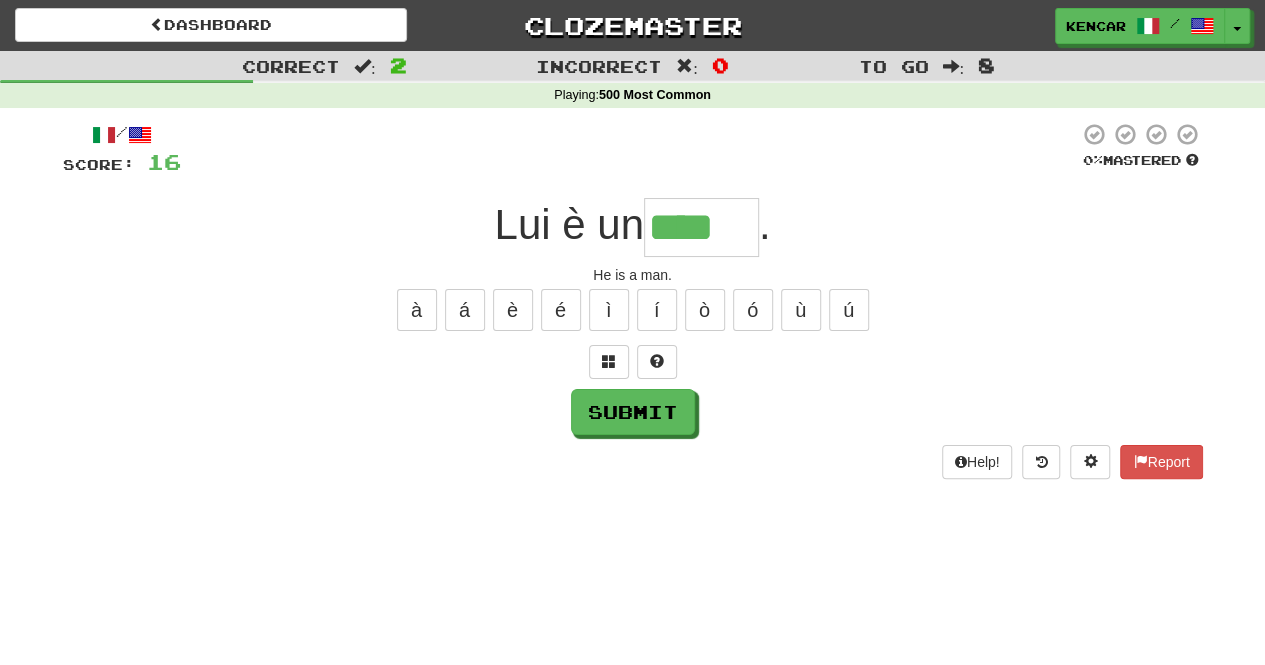 type on "****" 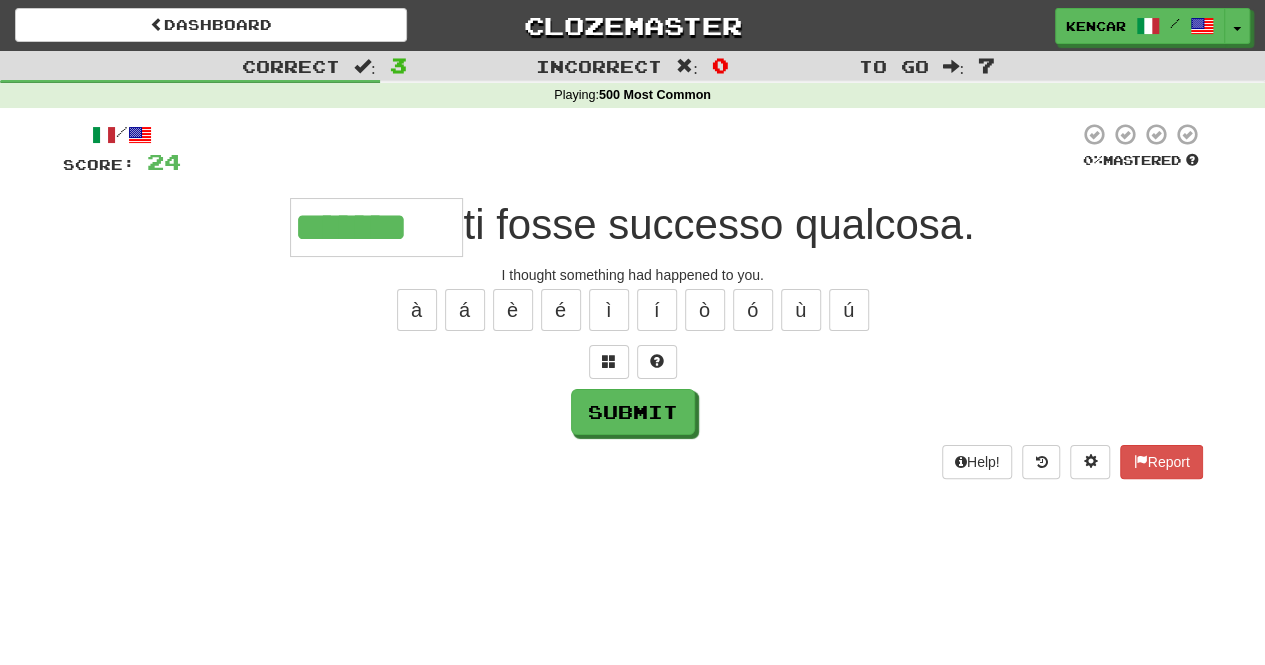 type on "*******" 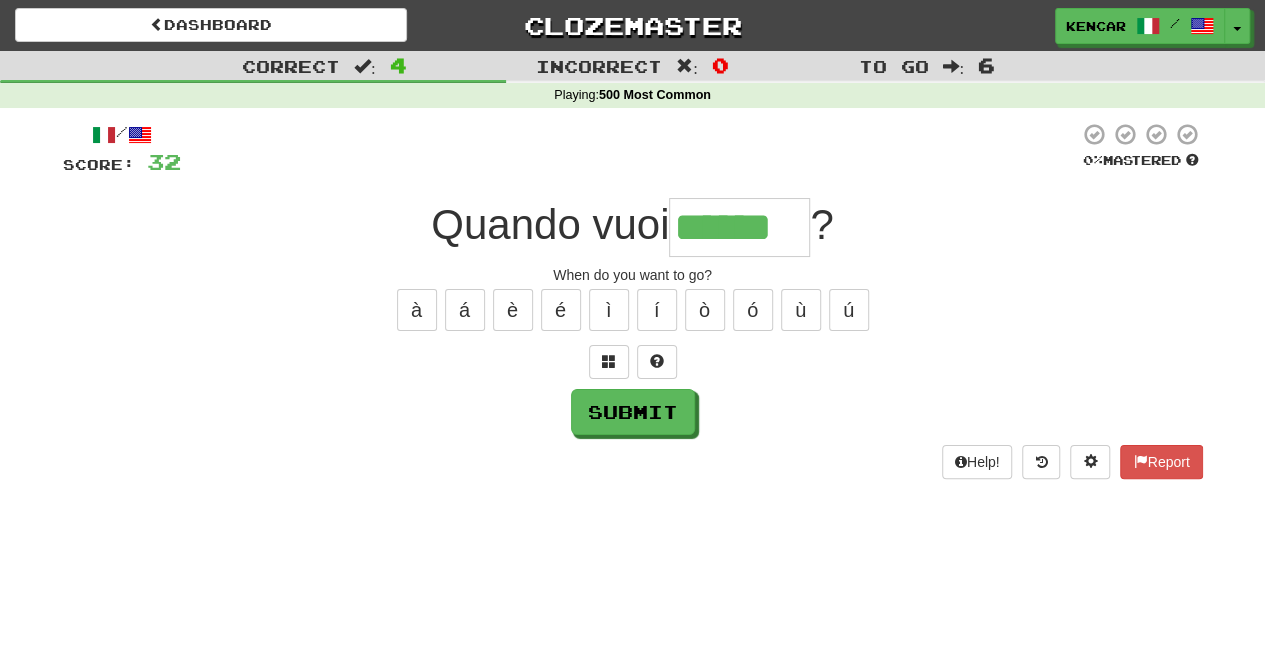 type on "******" 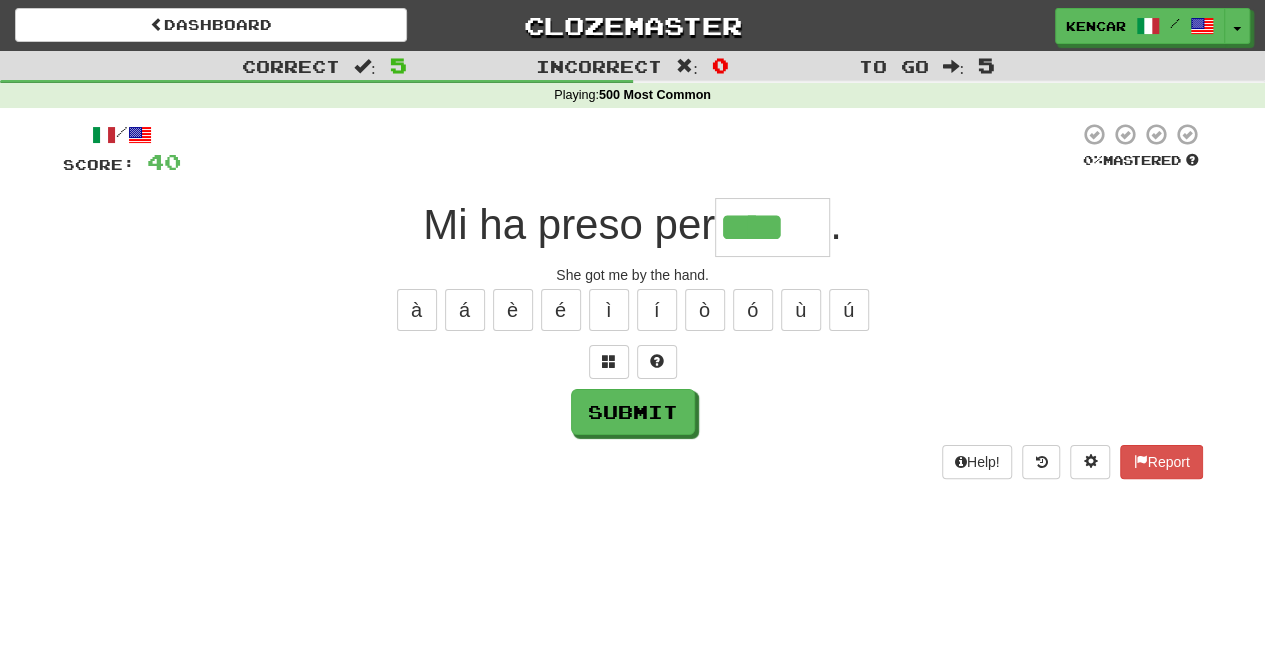 type on "****" 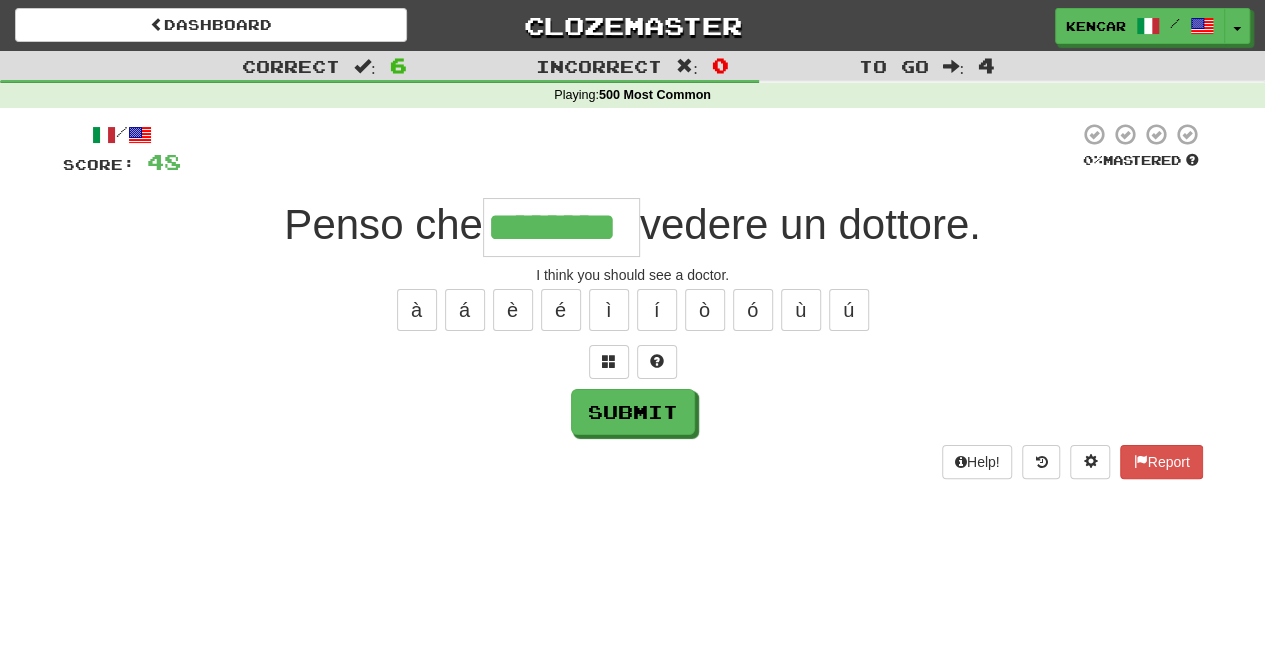 type on "********" 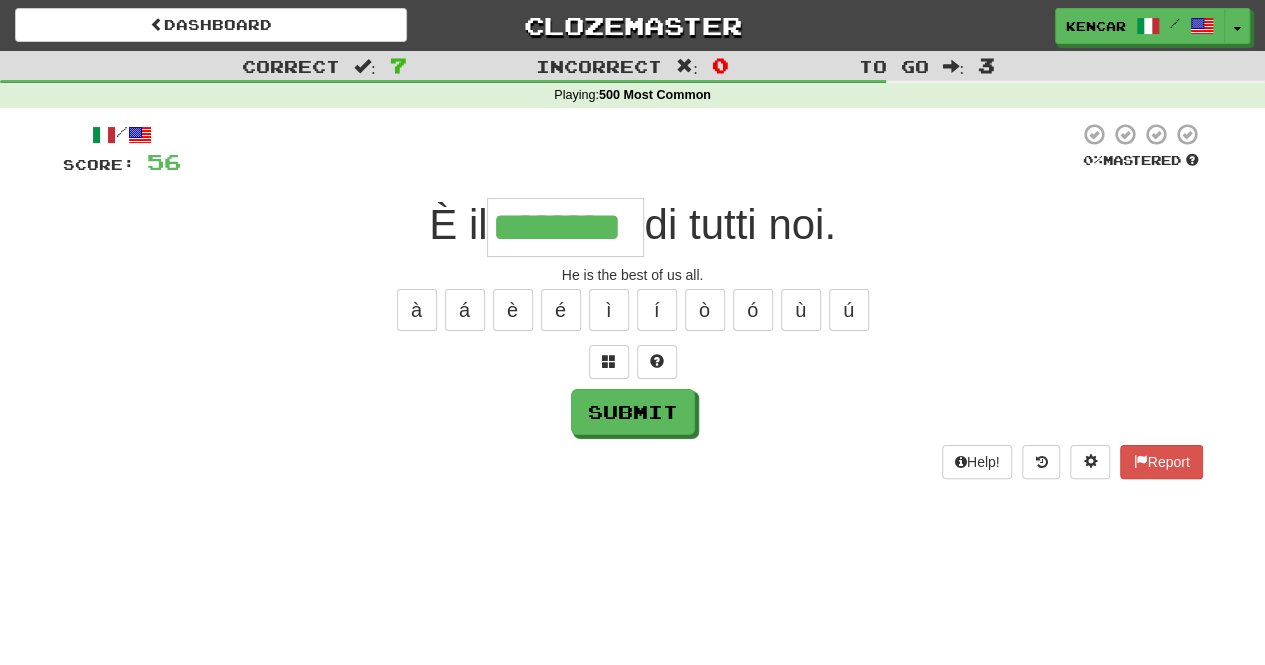 type on "********" 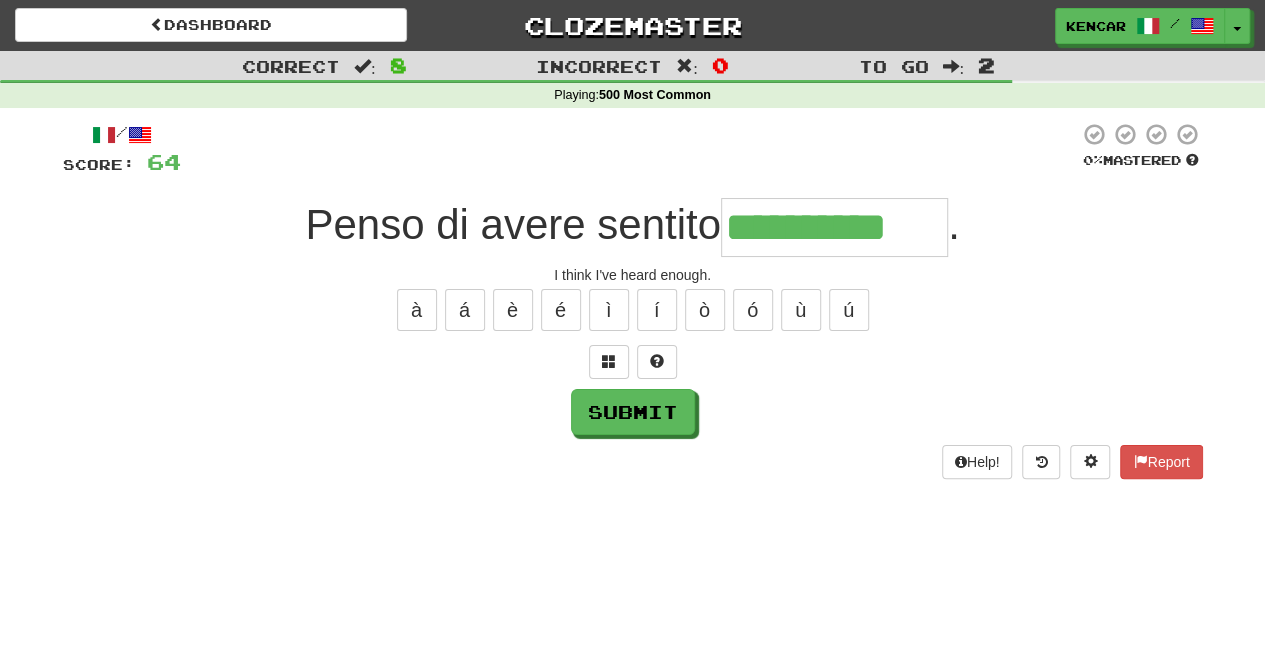type on "**********" 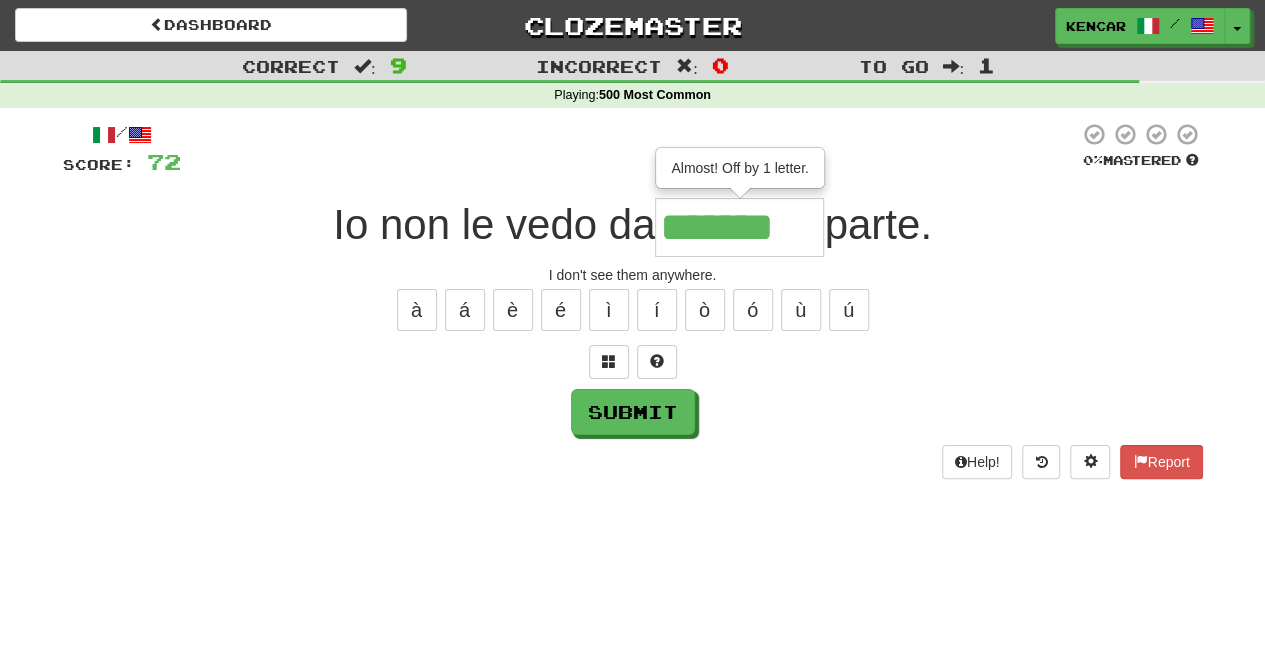 type on "*******" 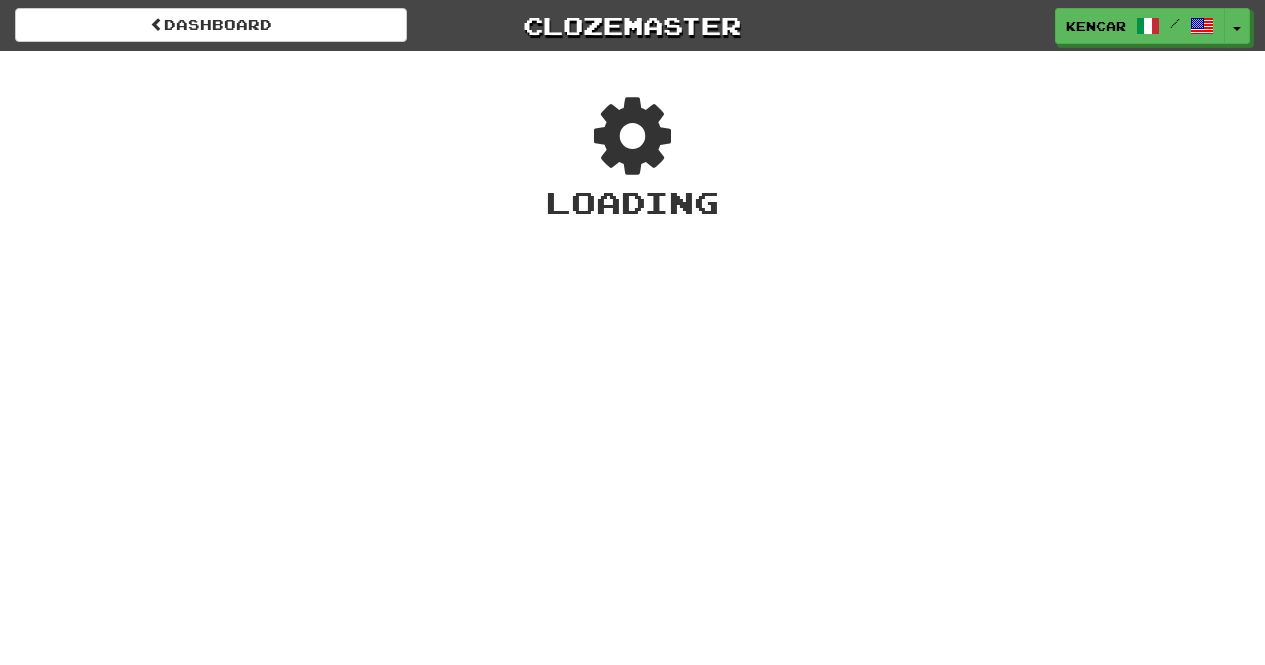 scroll, scrollTop: 0, scrollLeft: 0, axis: both 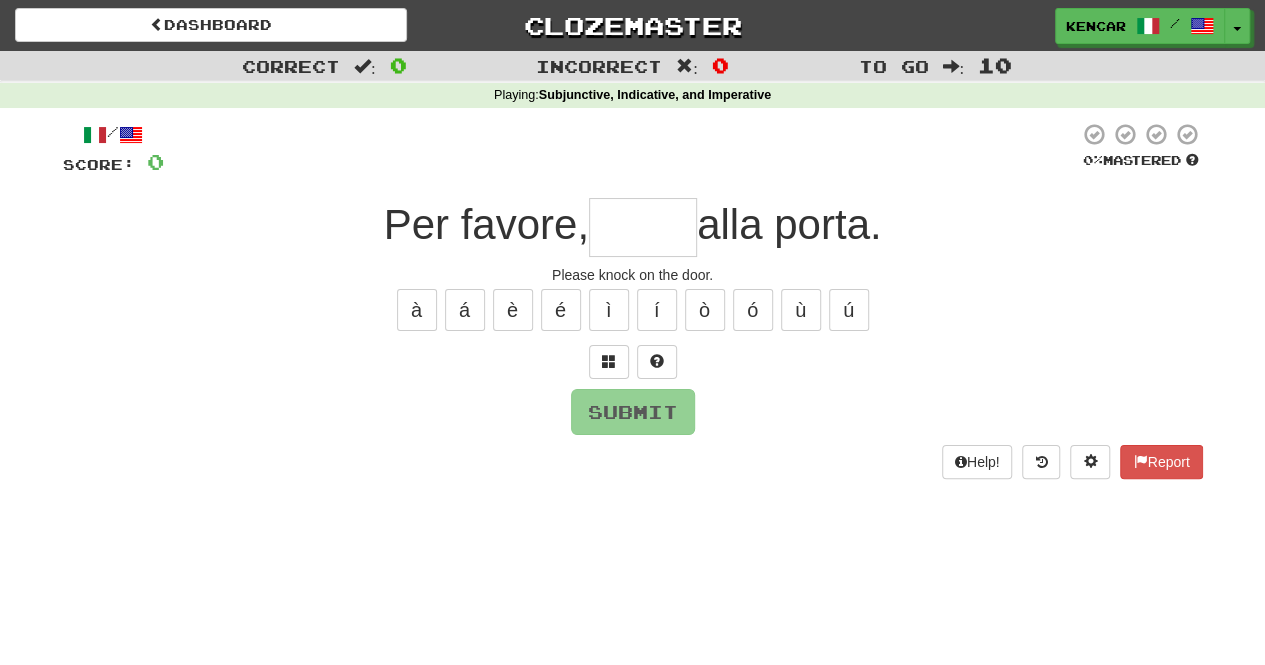 click at bounding box center (643, 227) 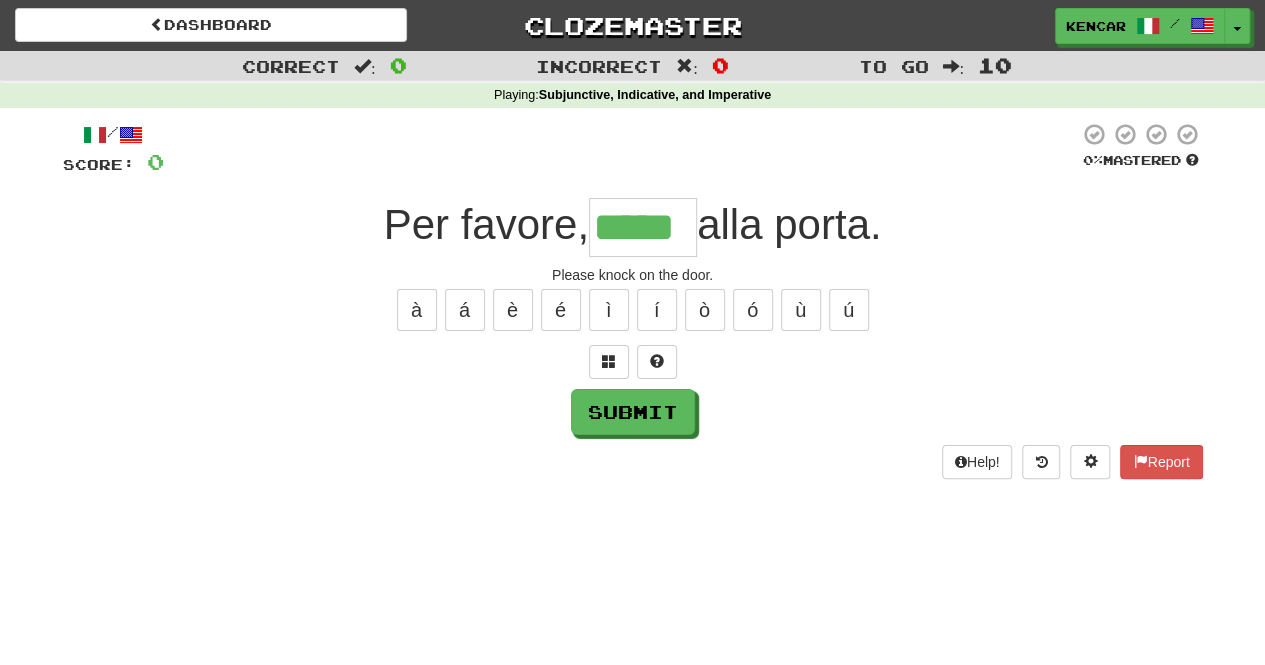 type on "*****" 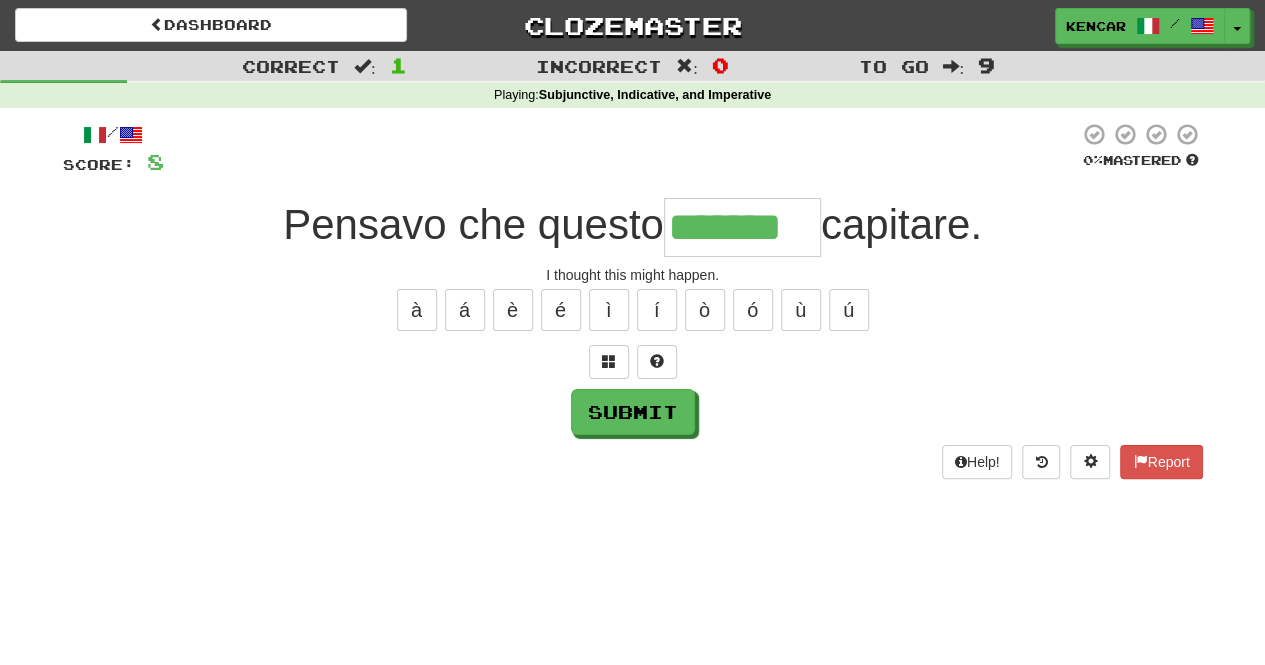 type on "*******" 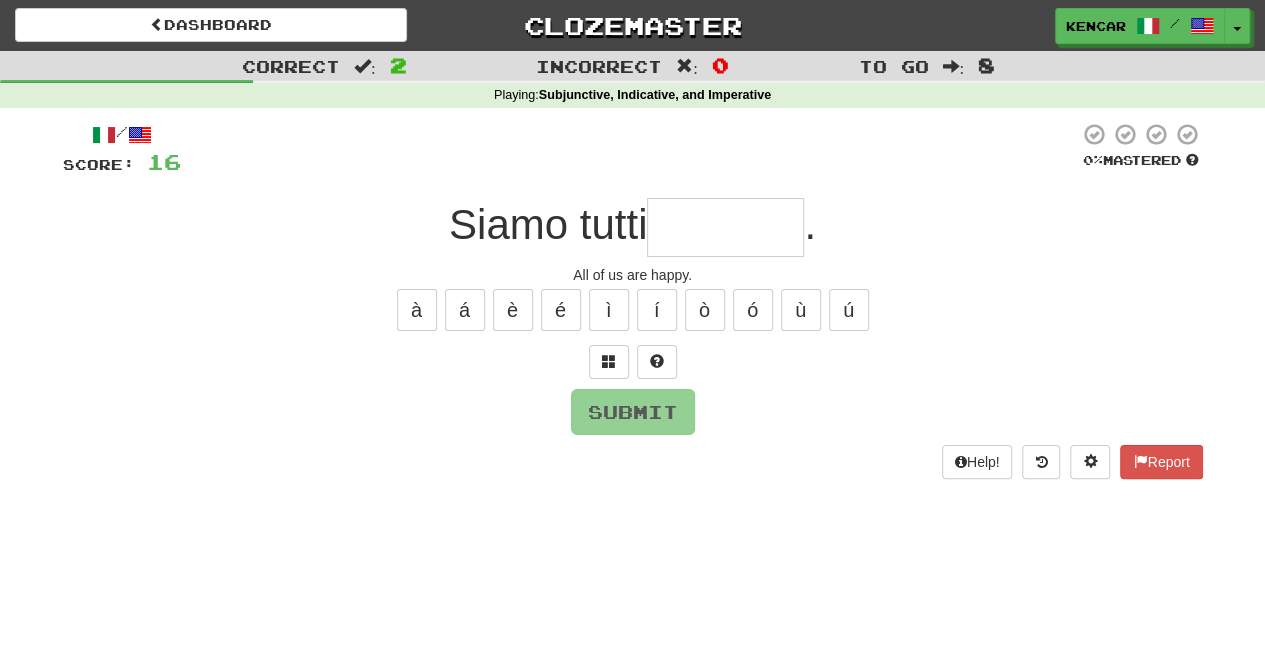 type on "*" 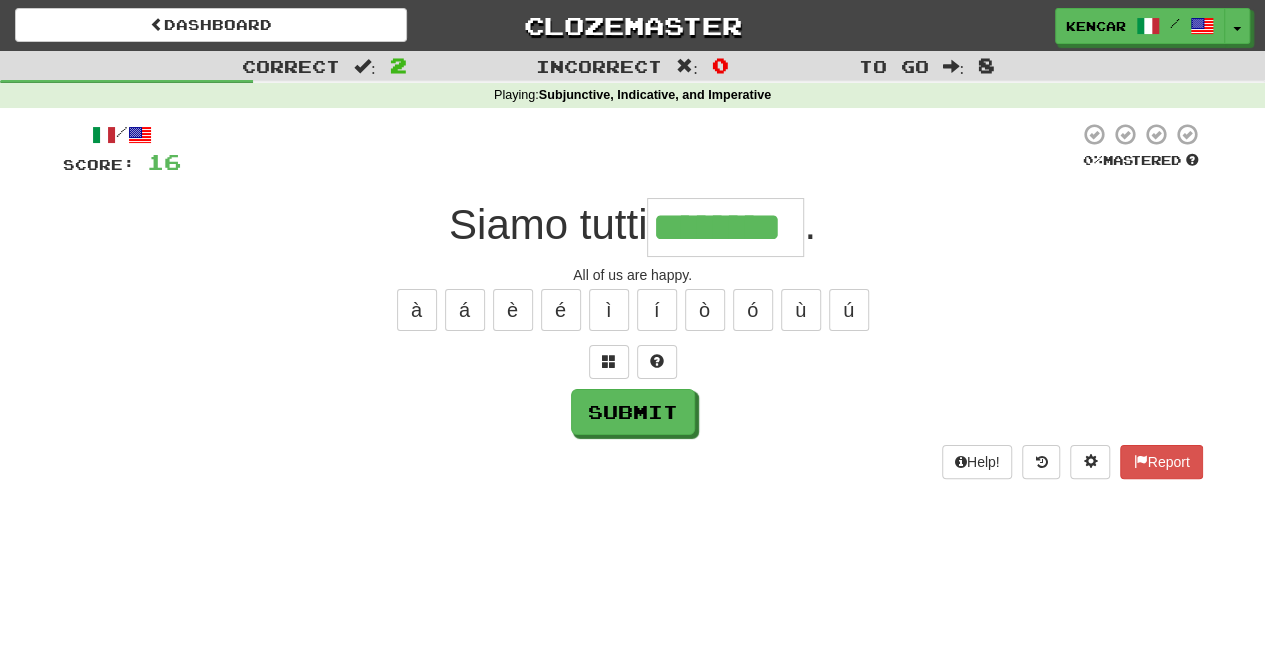 type on "********" 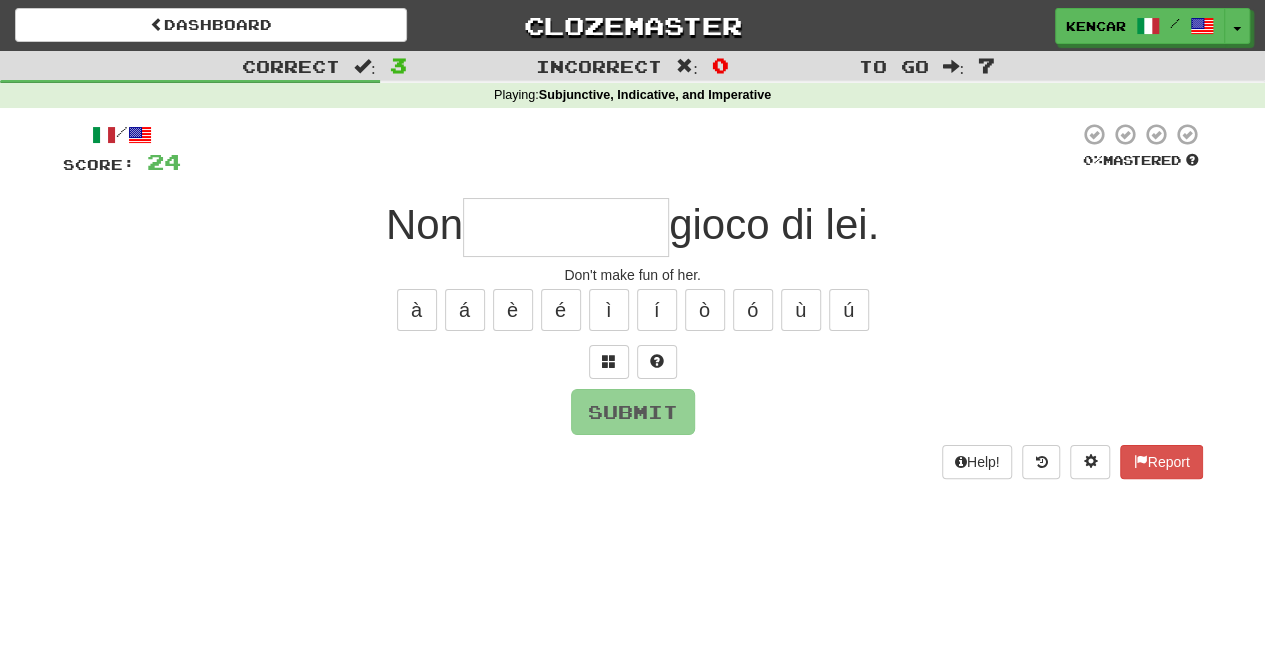 type on "*" 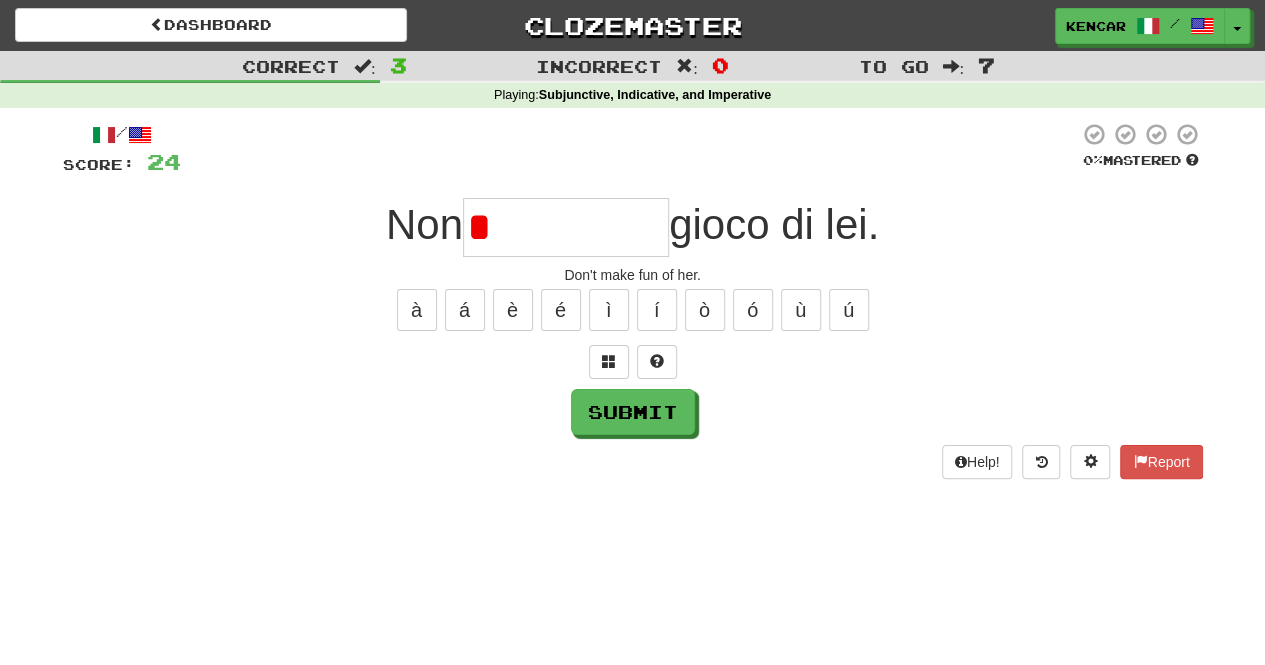 type on "**********" 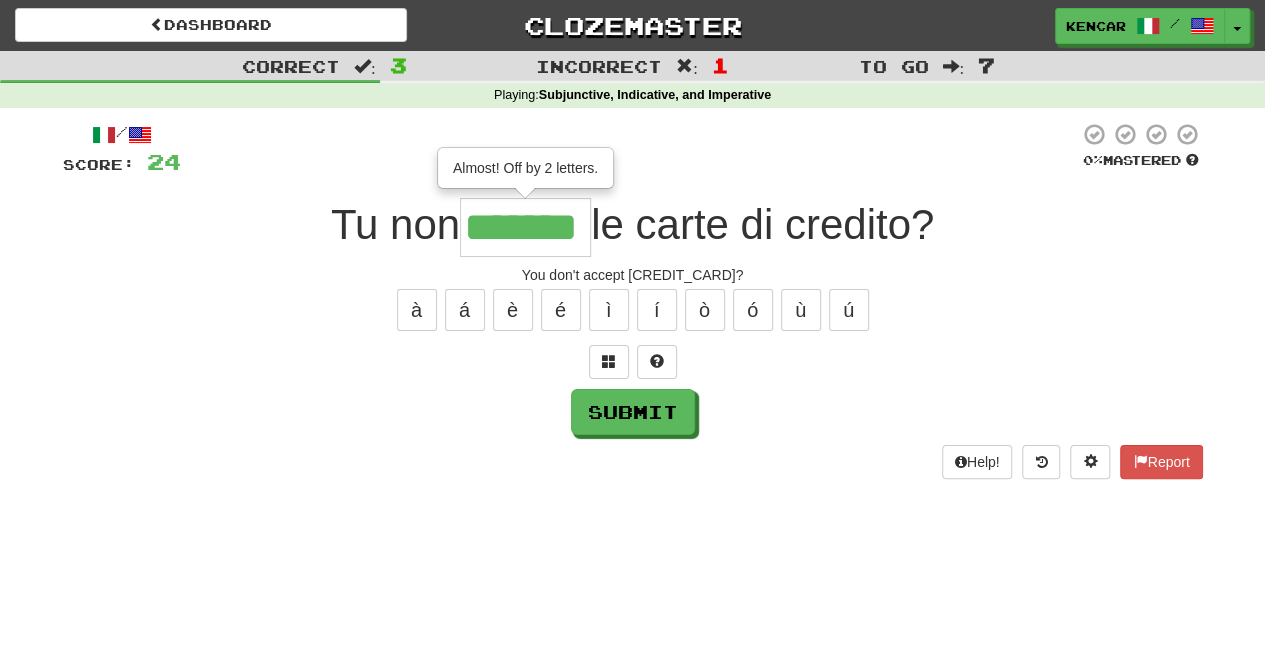 type on "*******" 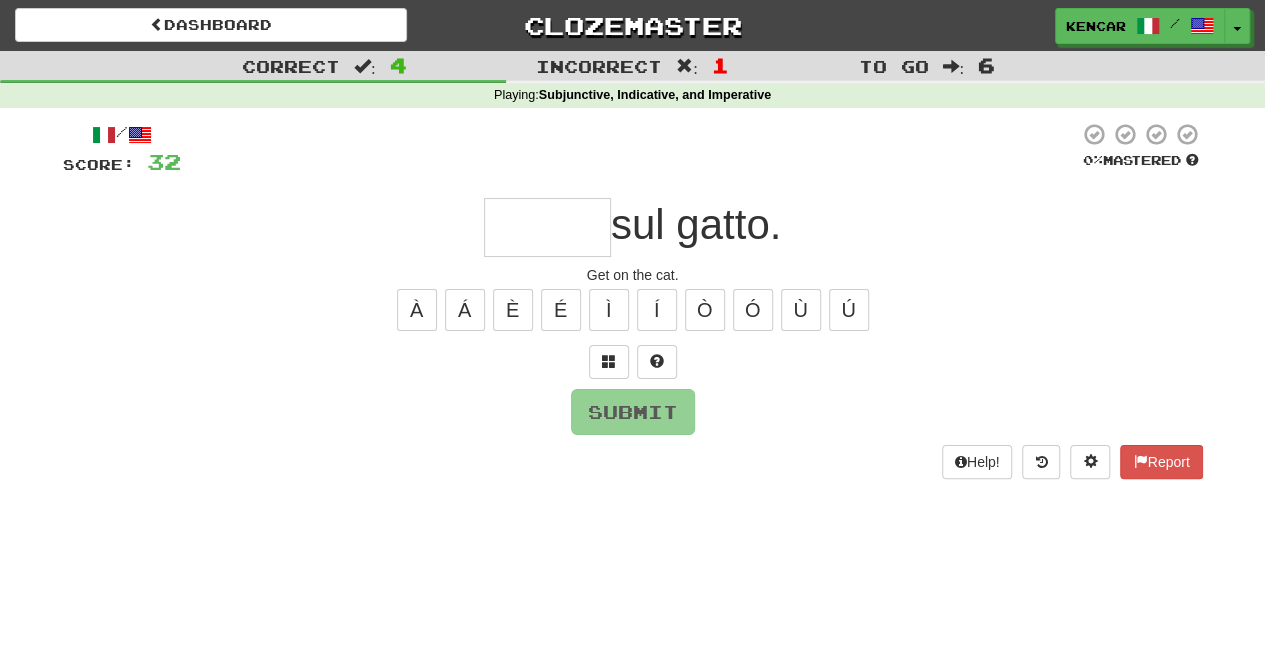 type on "*" 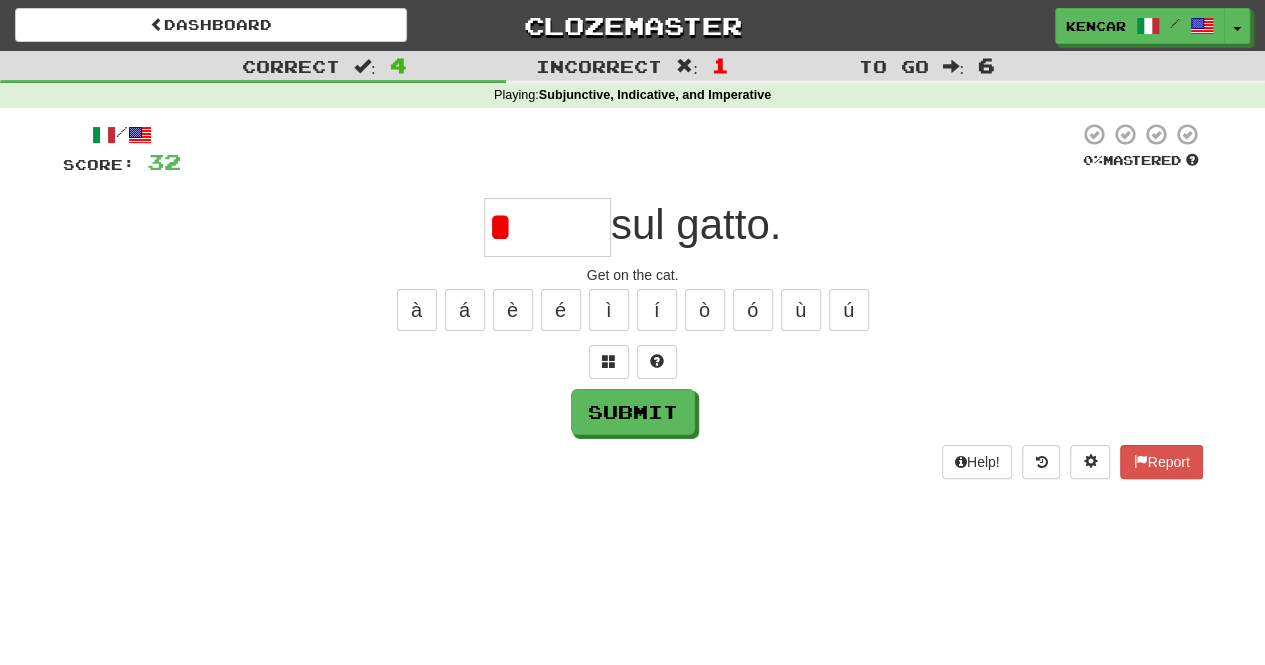 type on "*****" 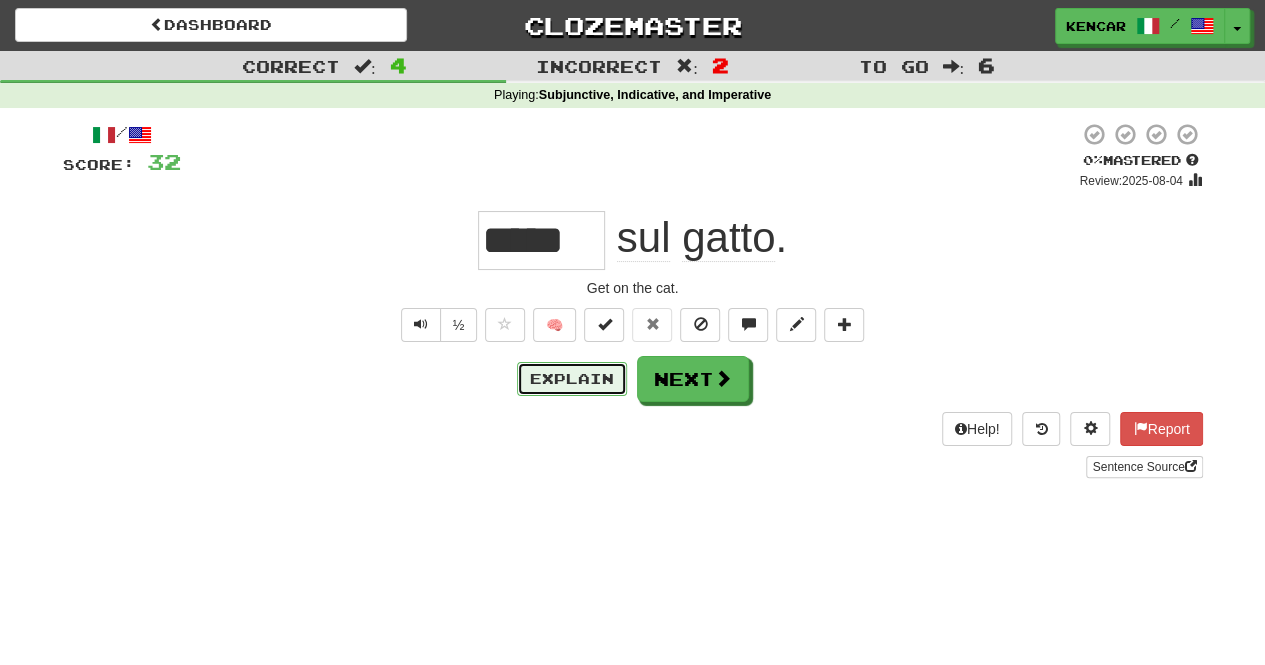 click on "Explain" at bounding box center (572, 379) 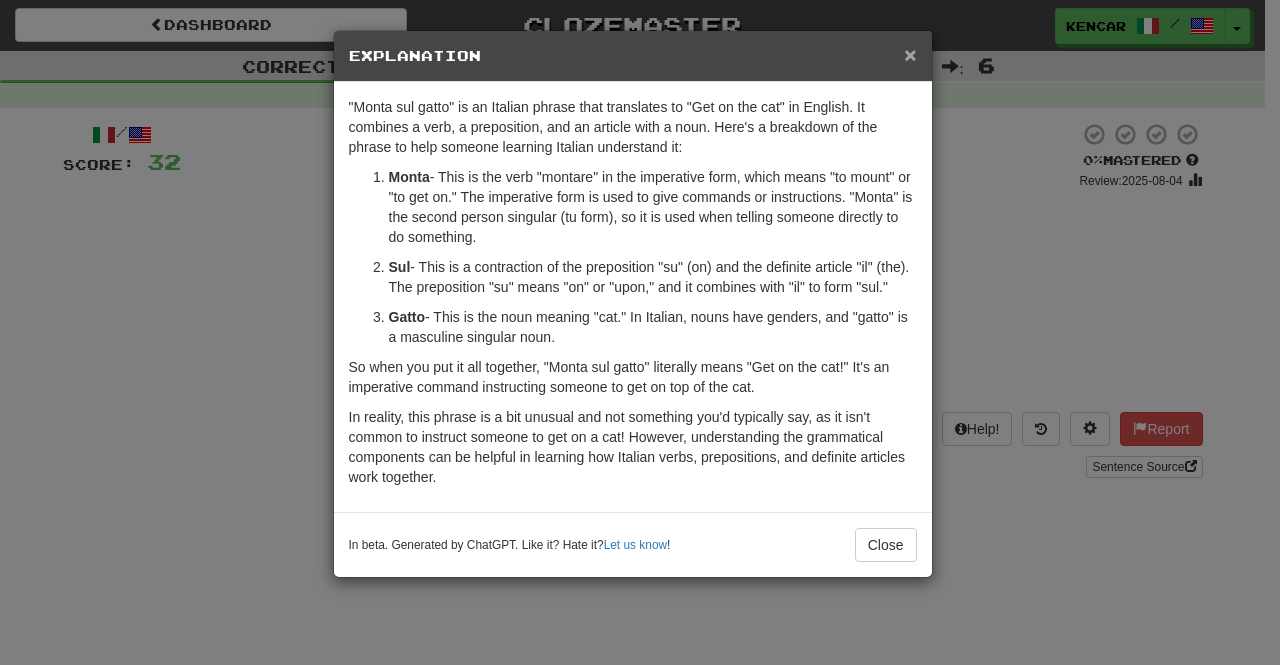 click on "×" at bounding box center (910, 54) 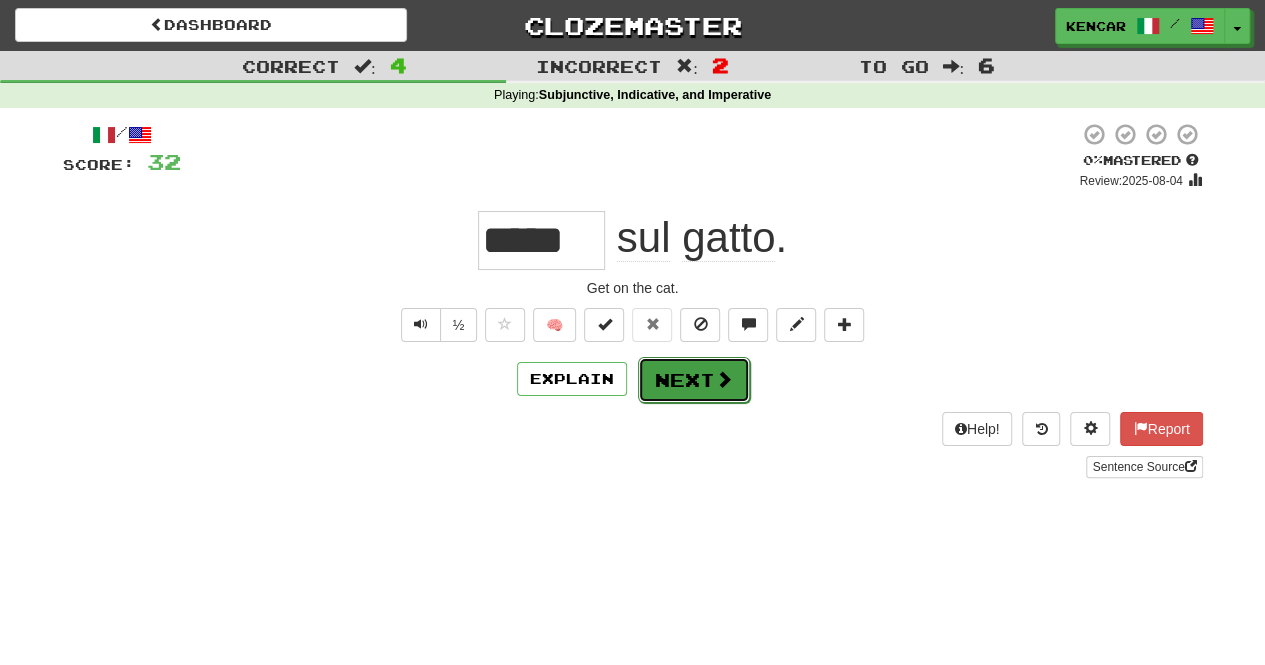 click on "Next" at bounding box center (694, 380) 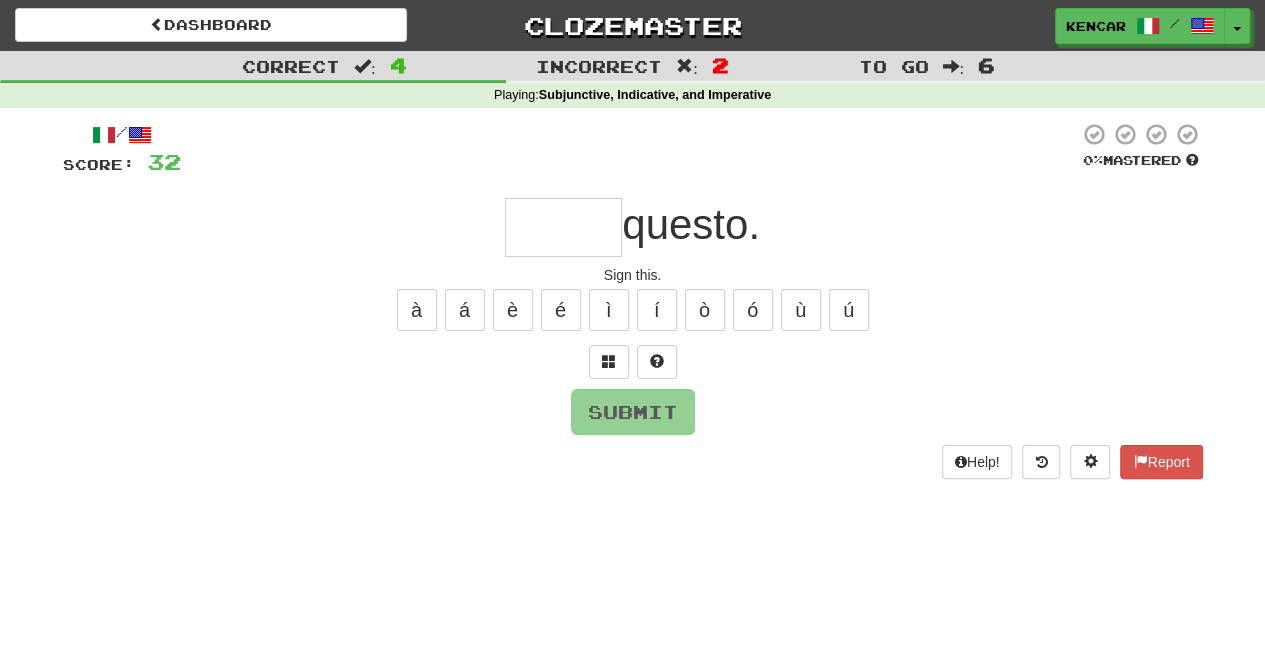 click at bounding box center [563, 227] 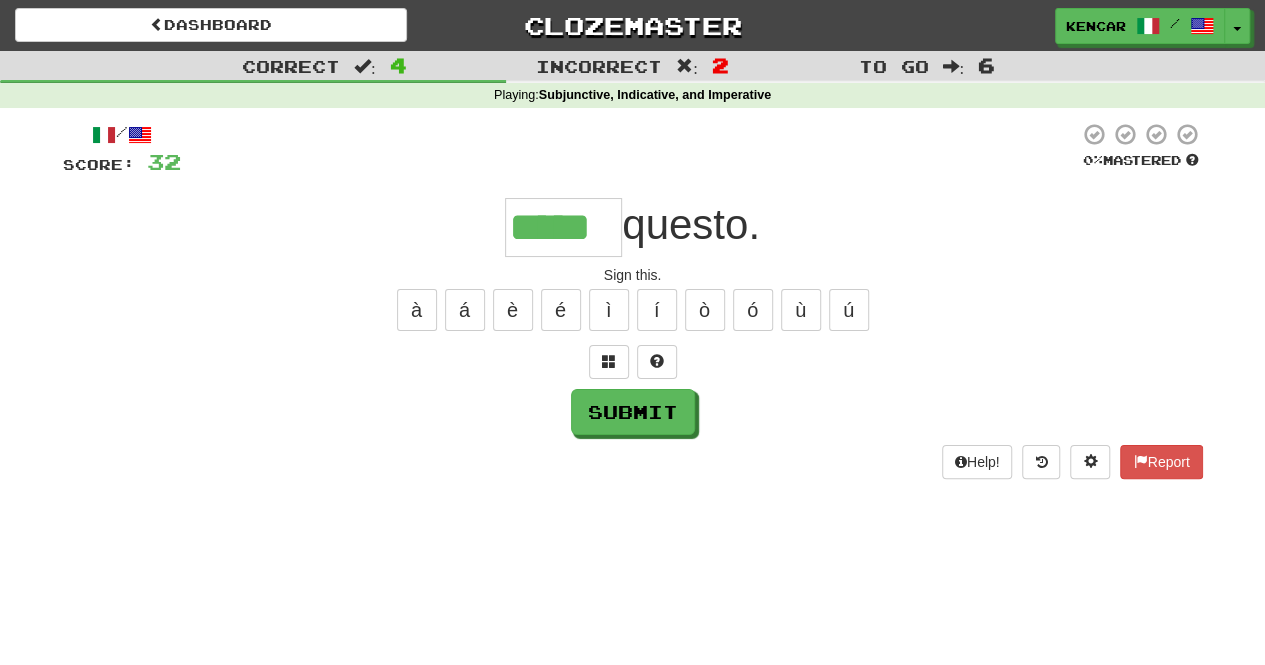 type on "*****" 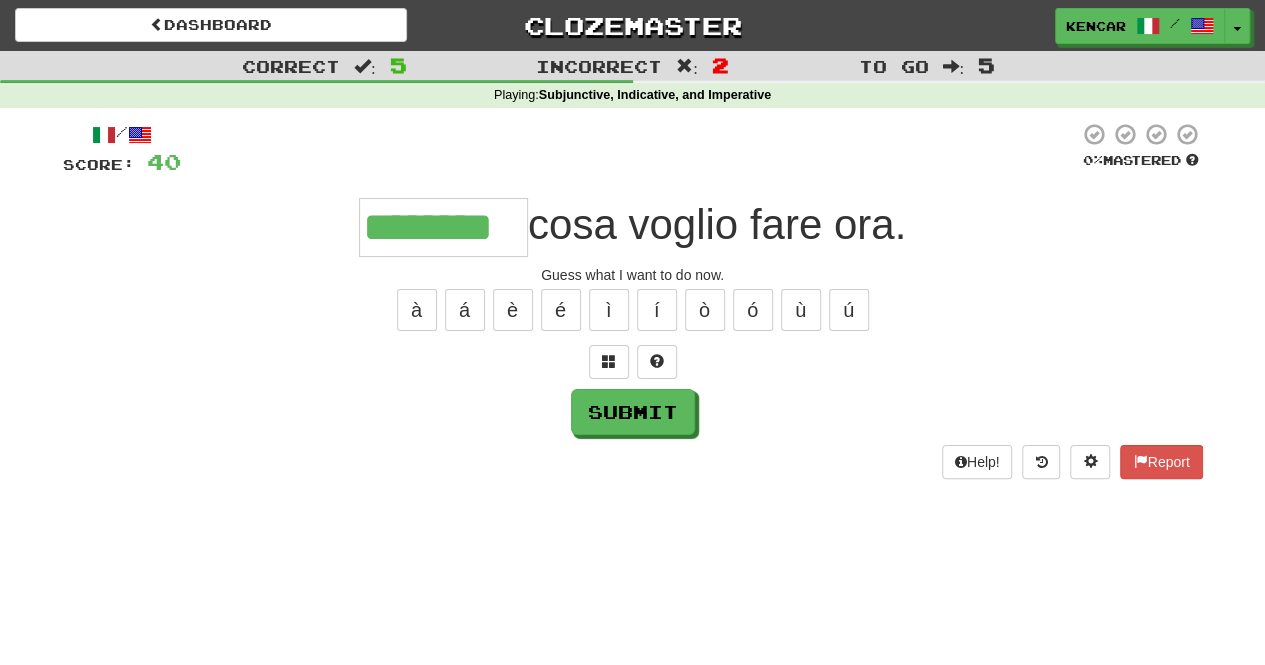 type on "********" 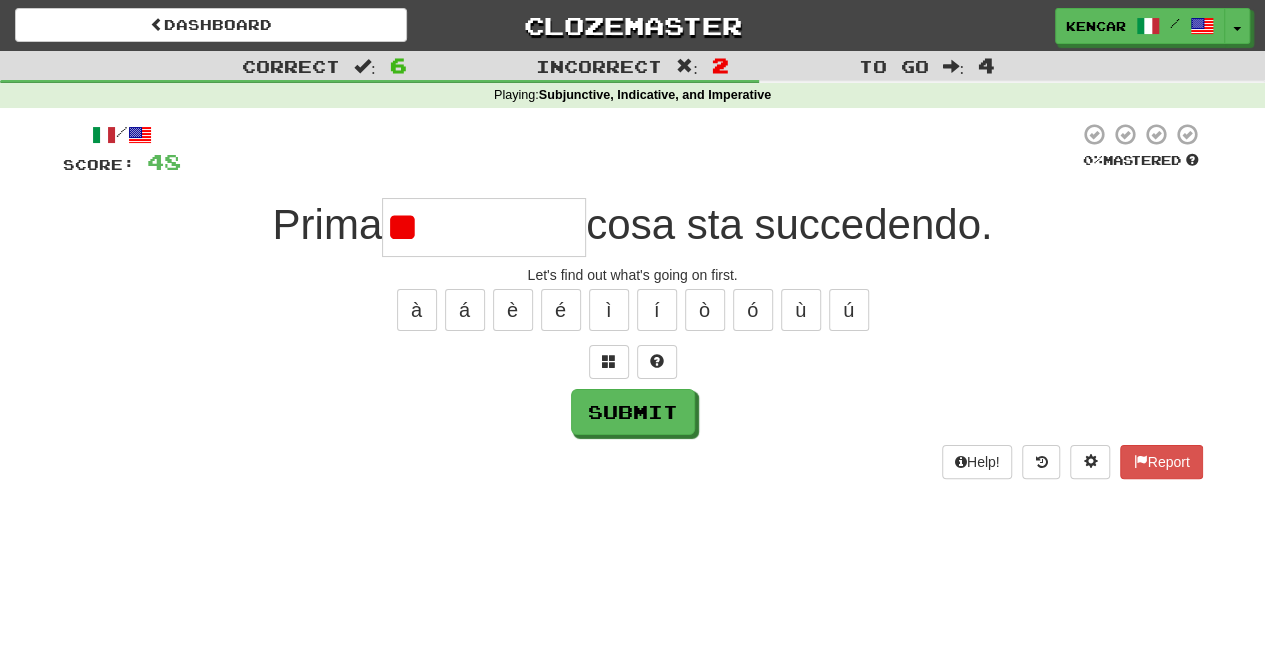 type on "*" 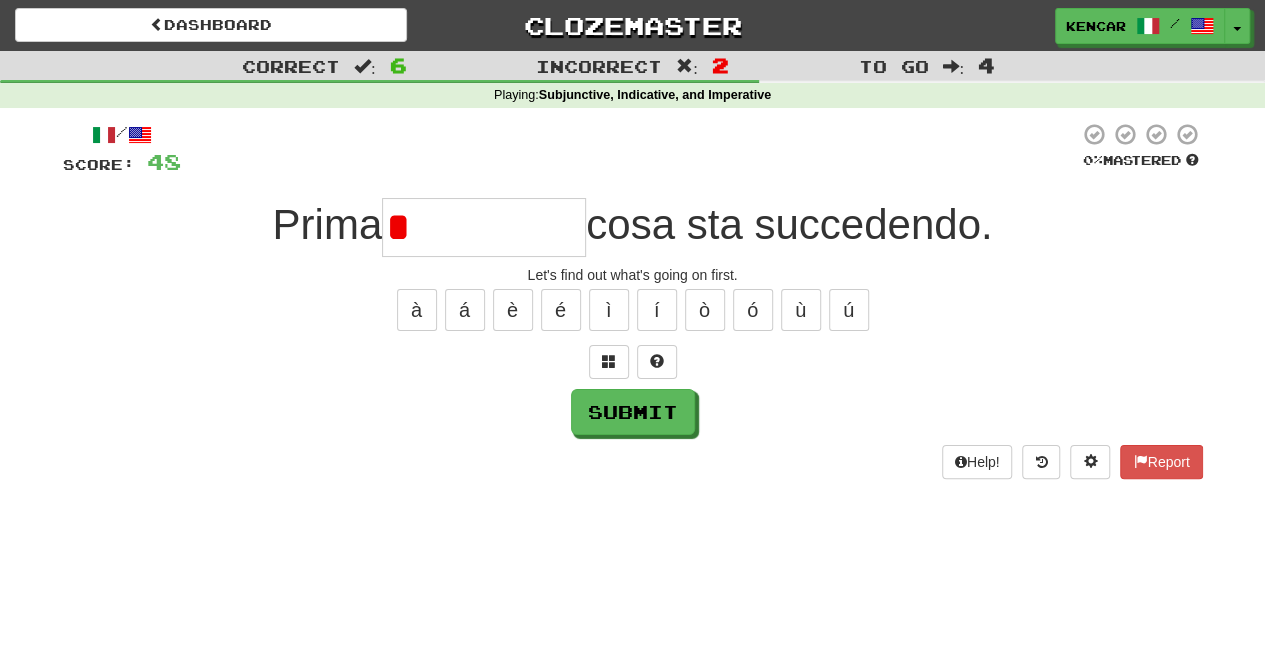 type on "*********" 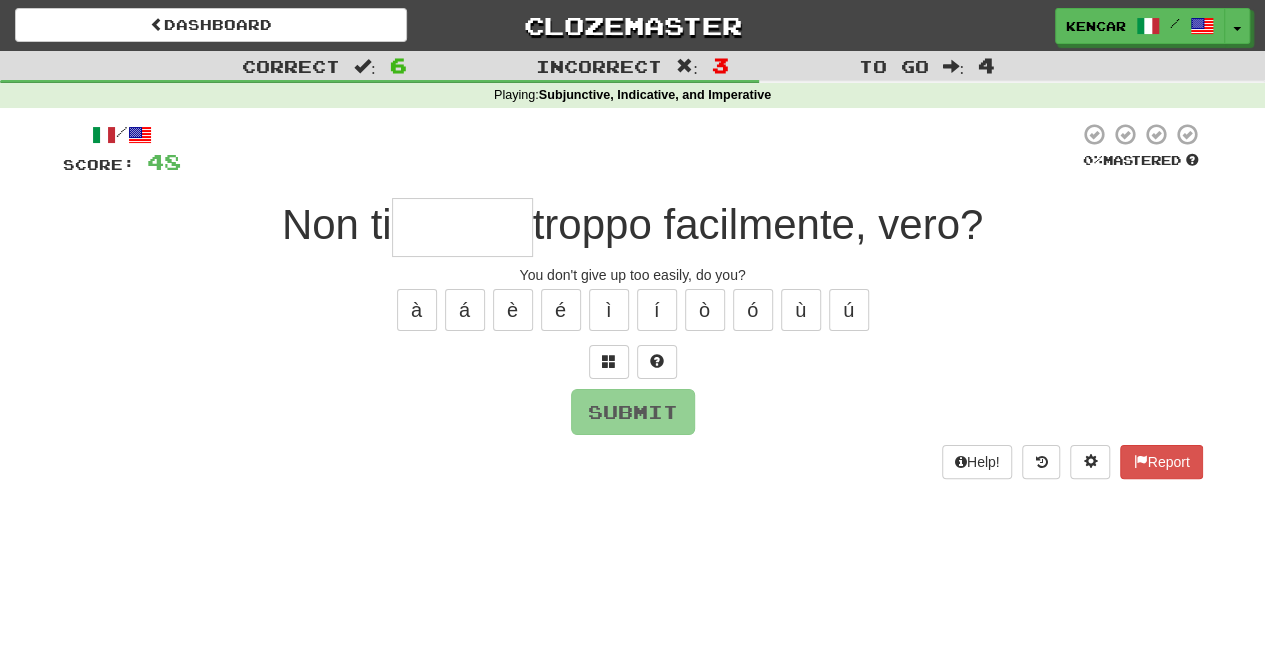 type on "*" 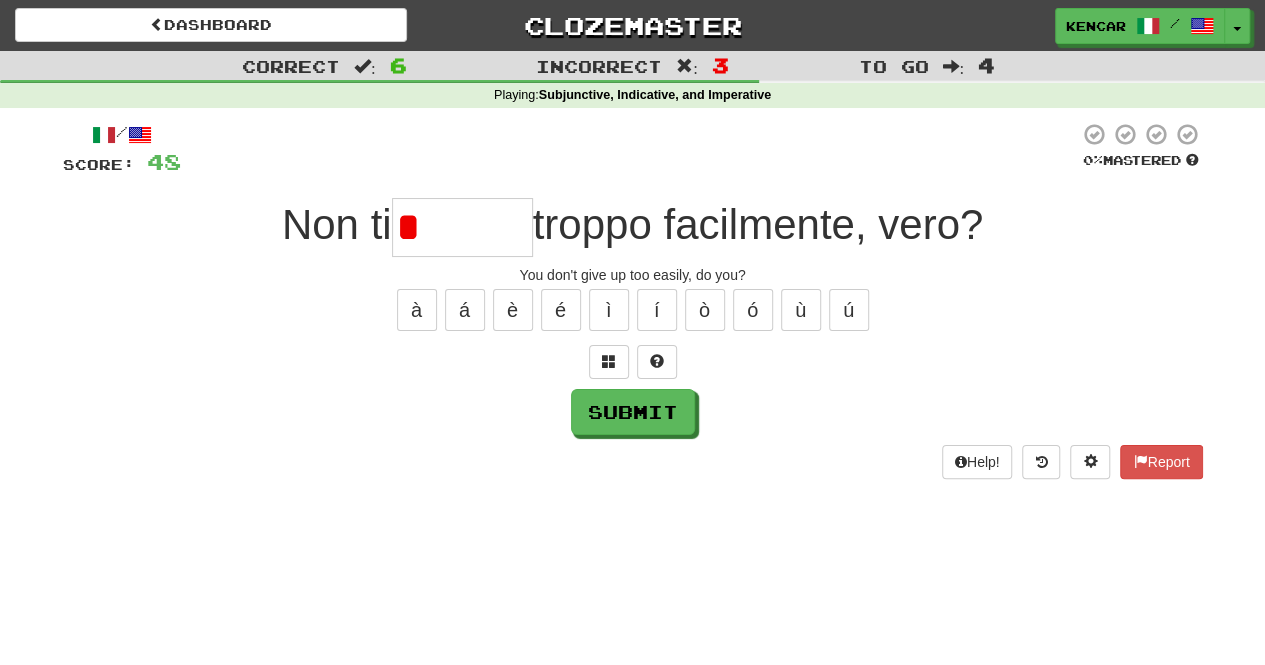type on "*******" 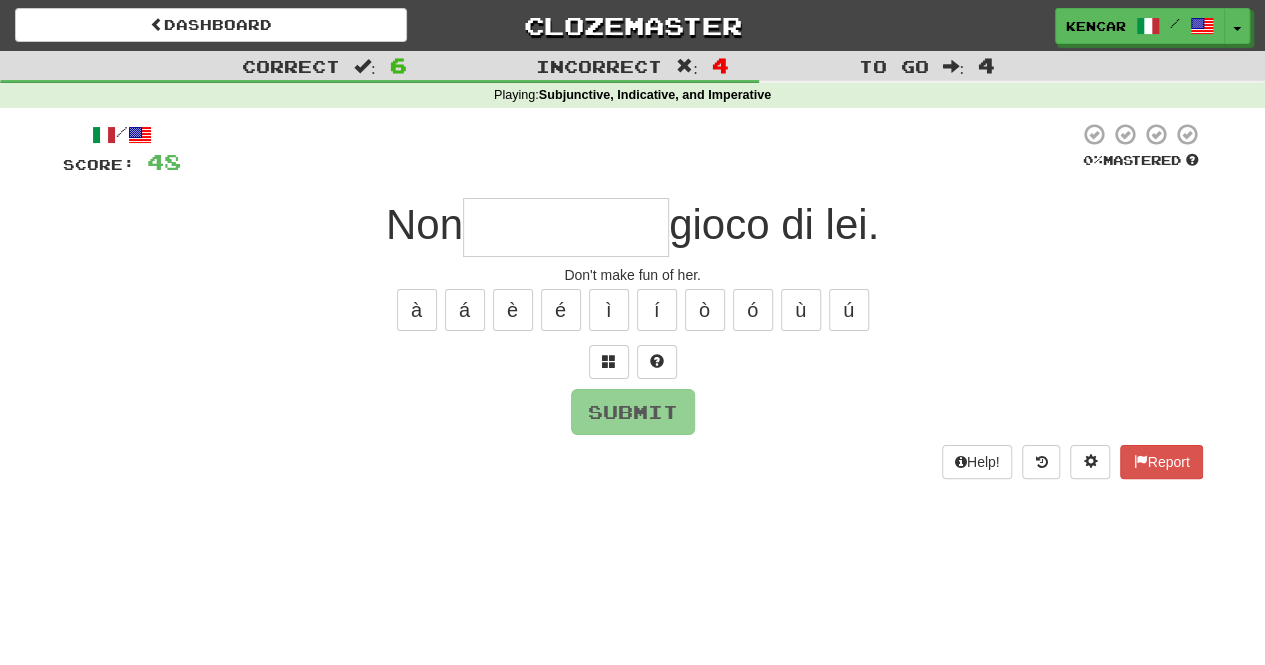 type on "*" 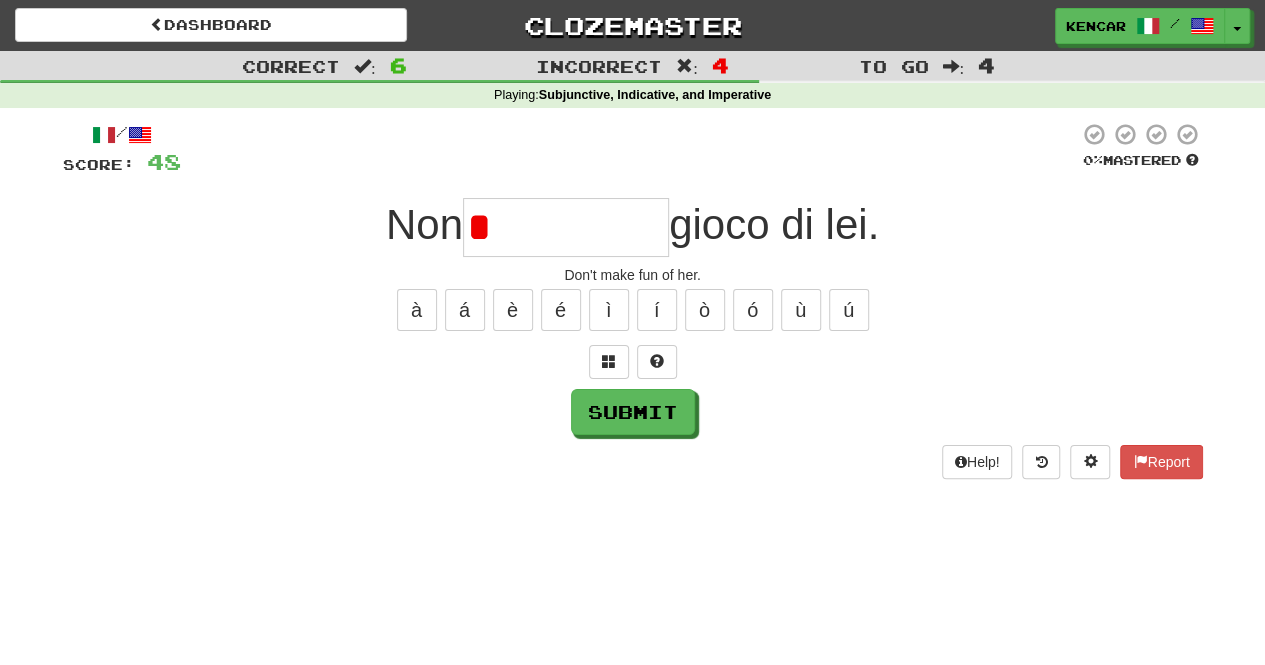 type on "**********" 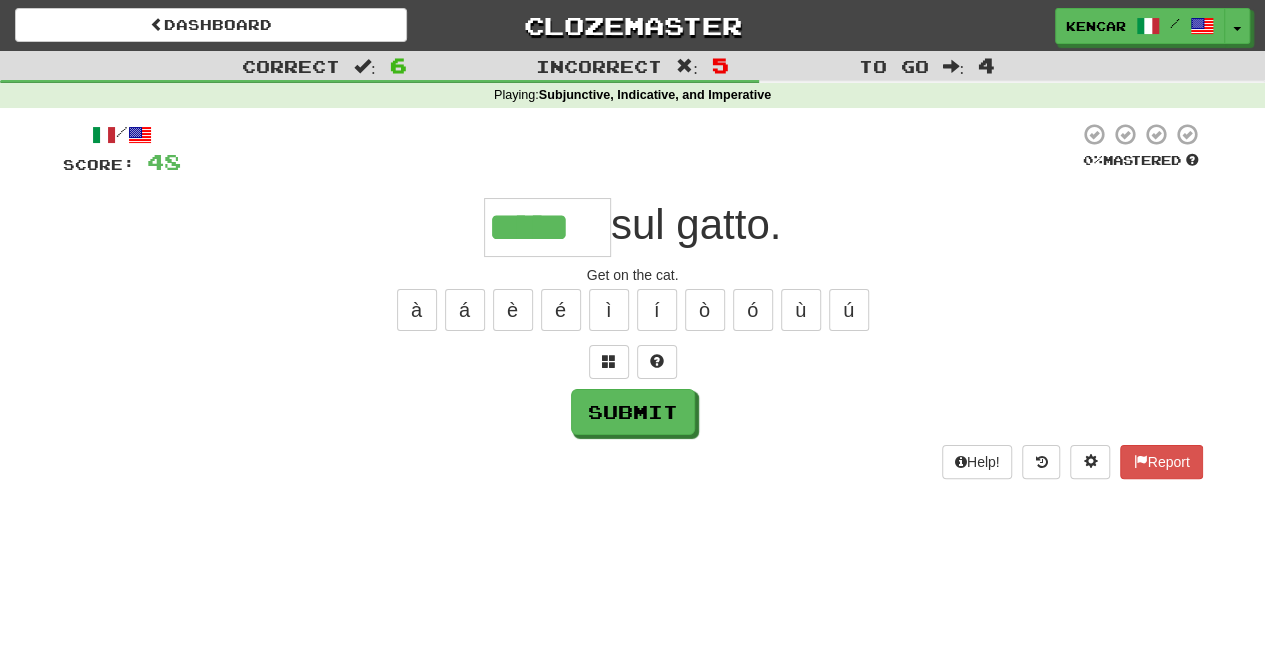 type on "*****" 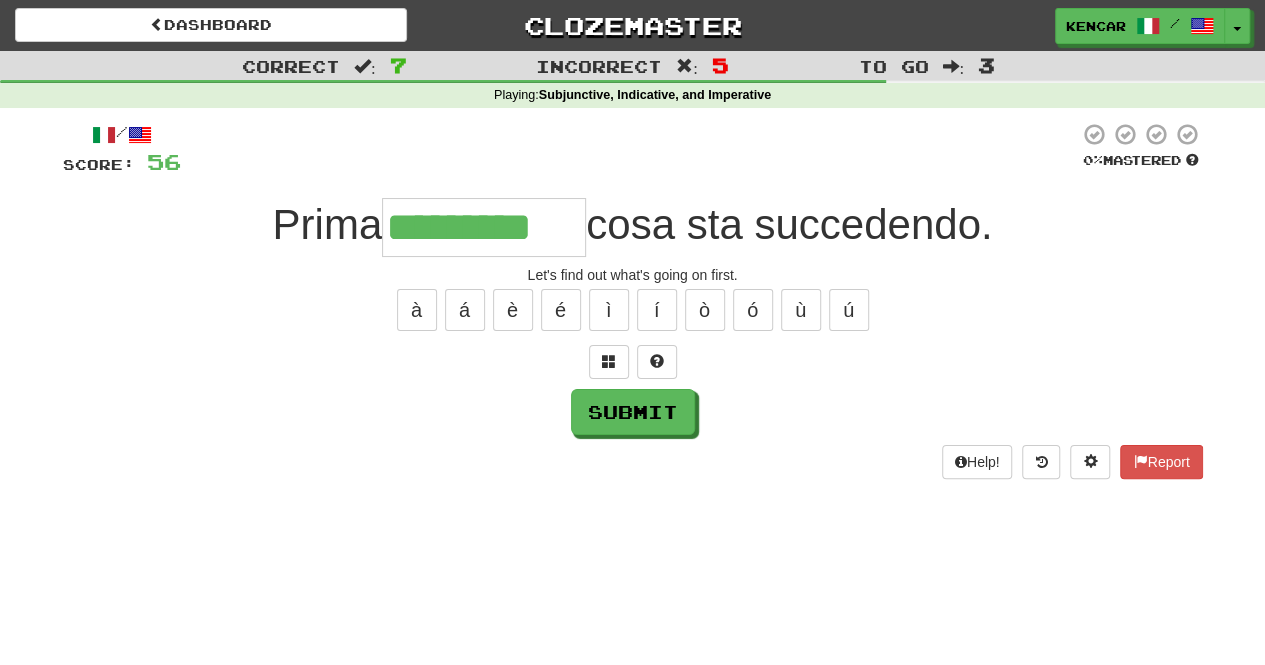 type on "*********" 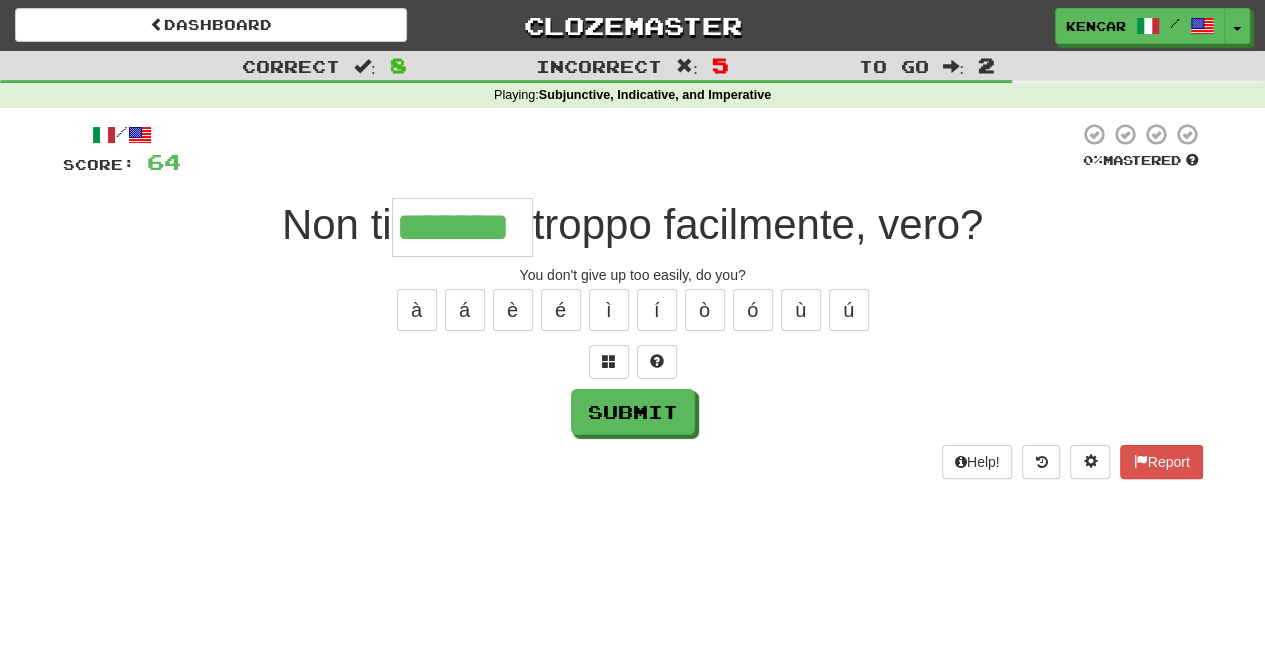 type on "*******" 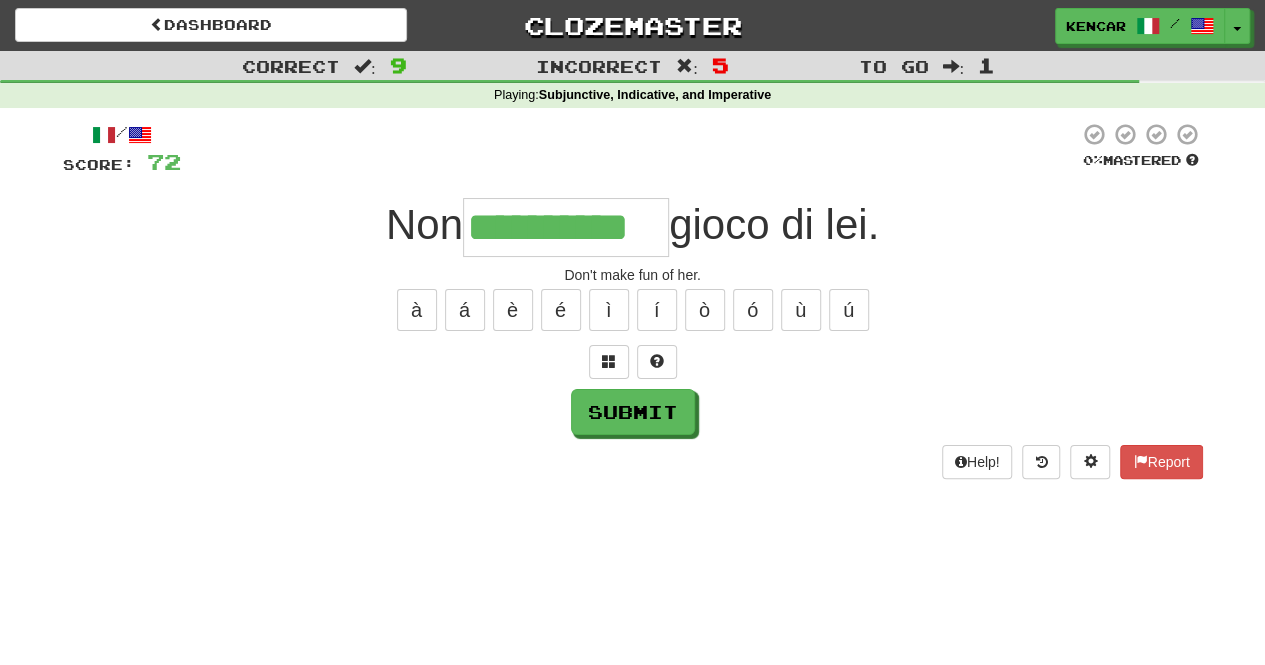 type on "**********" 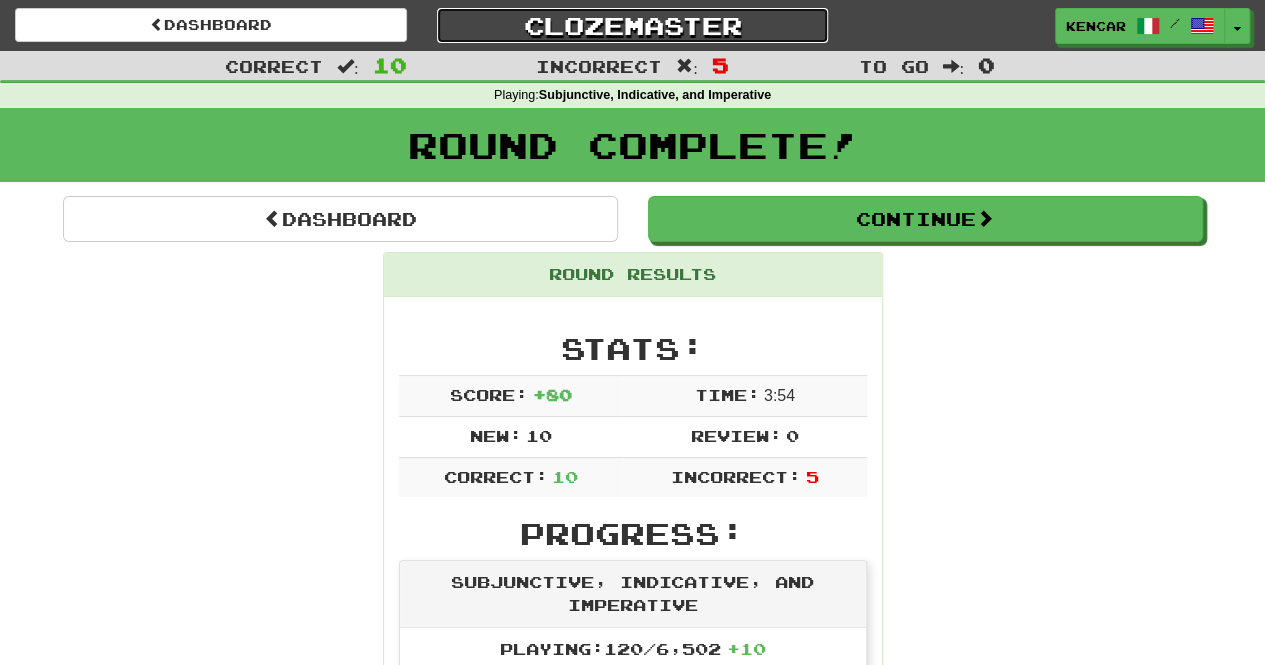 click on "Clozemaster" at bounding box center (633, 25) 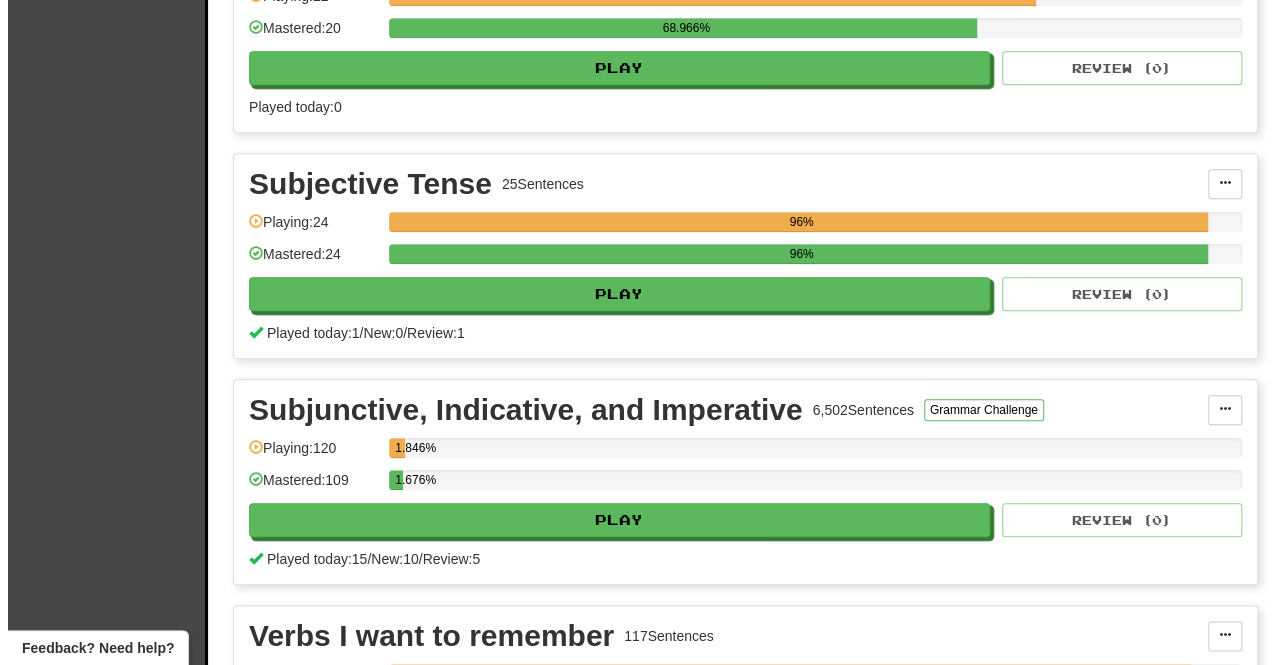 scroll, scrollTop: 4600, scrollLeft: 0, axis: vertical 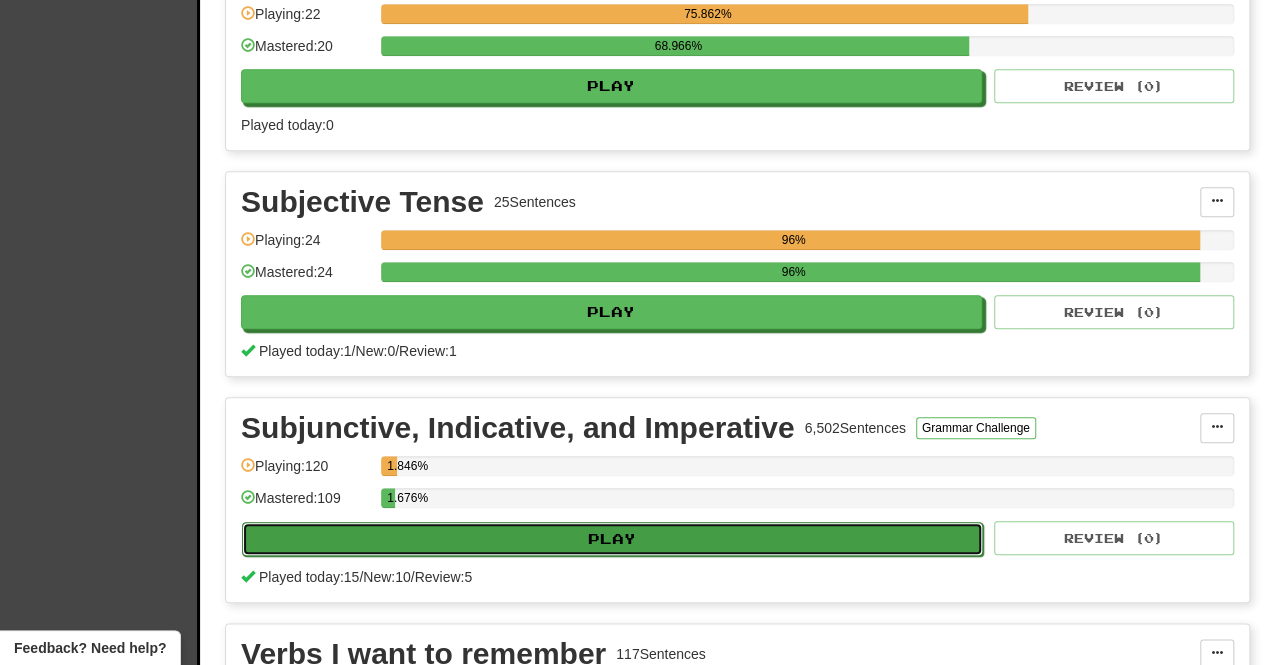 click on "Play" at bounding box center [612, 539] 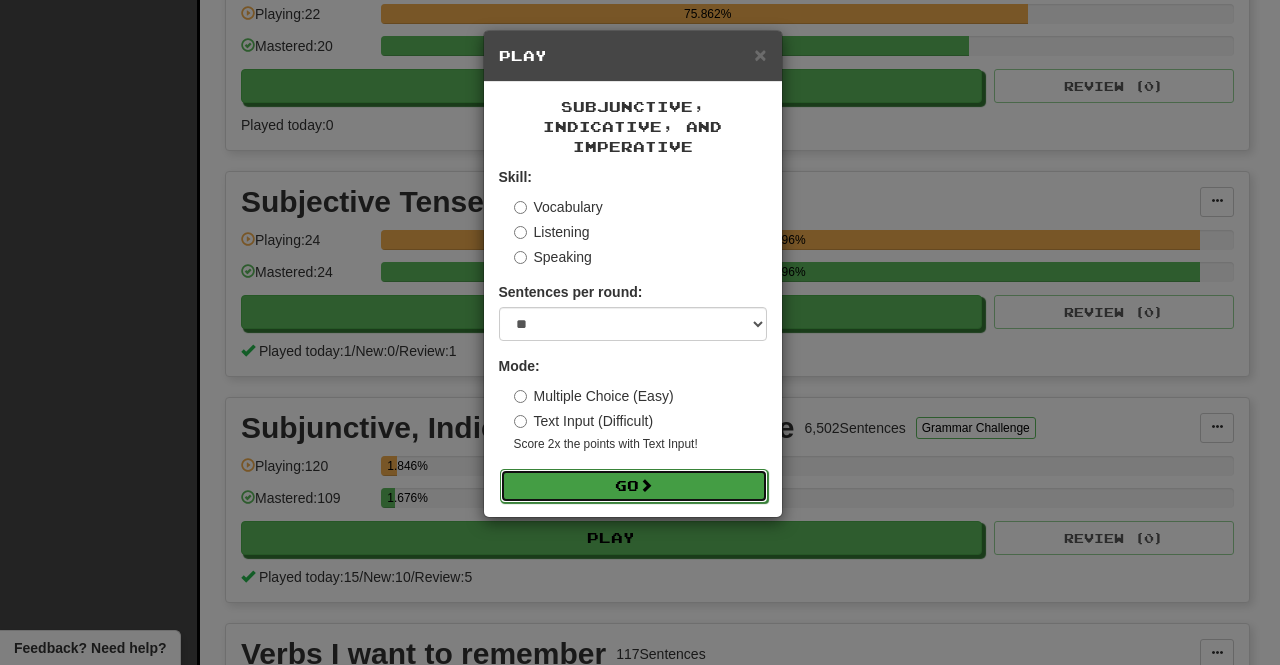 click on "Go" at bounding box center [634, 486] 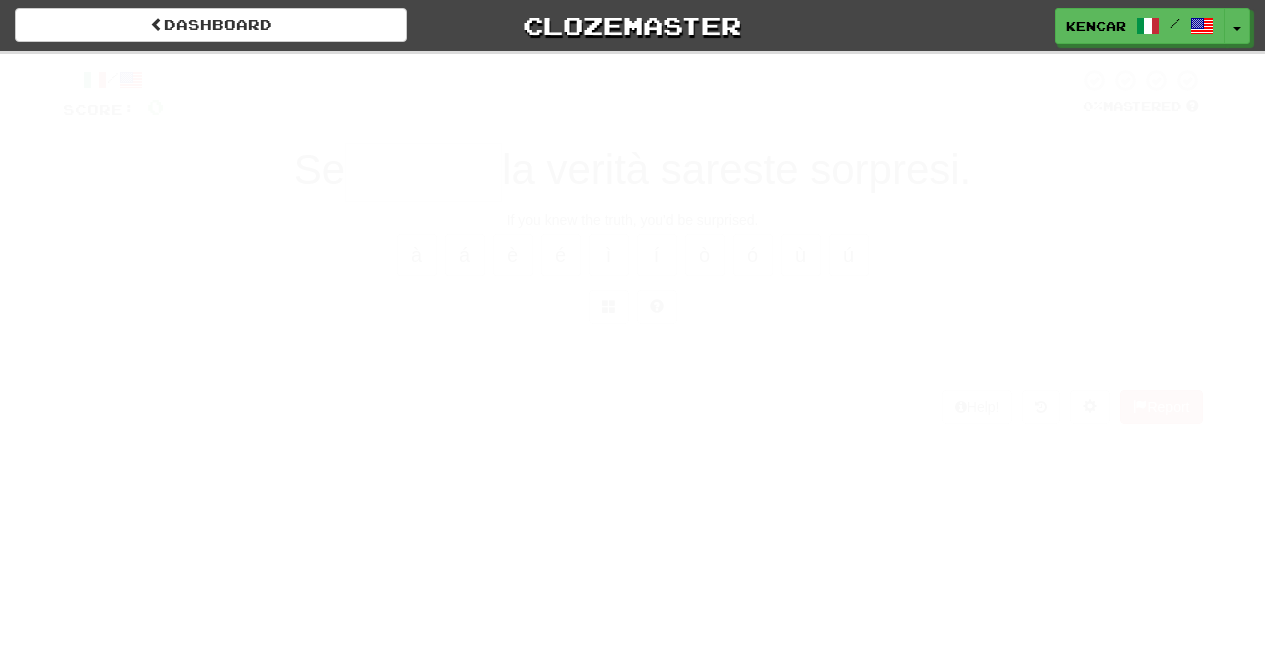 scroll, scrollTop: 0, scrollLeft: 0, axis: both 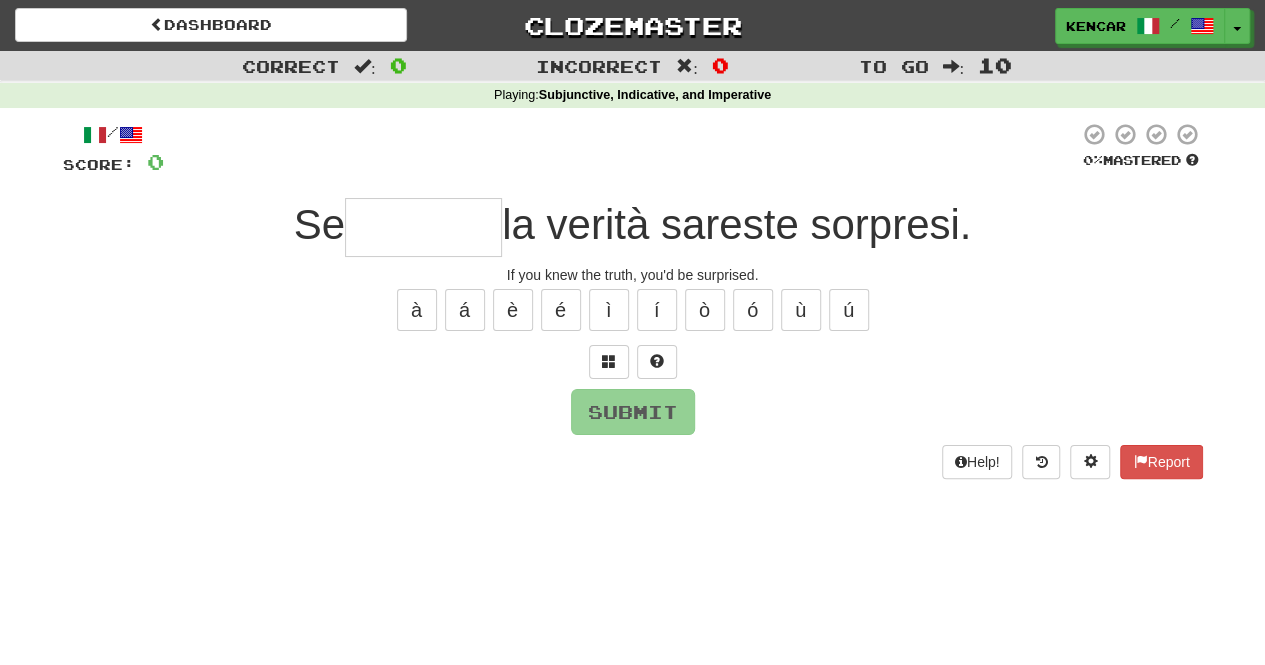 click at bounding box center [423, 227] 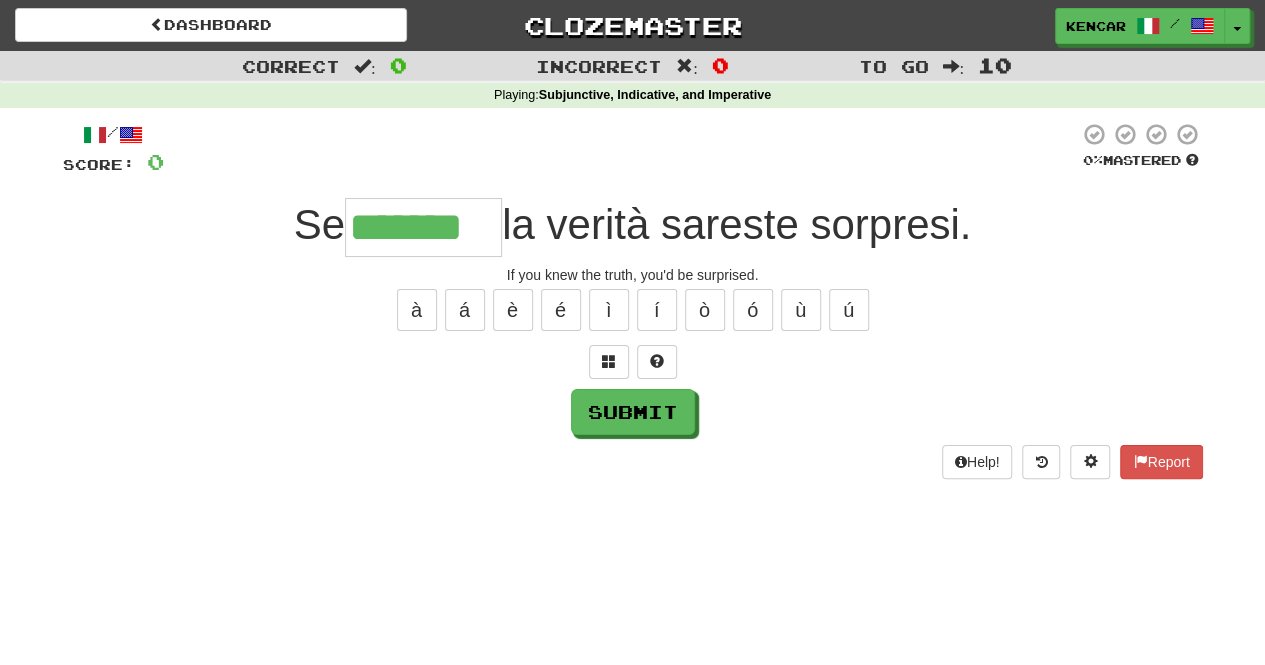 type on "*******" 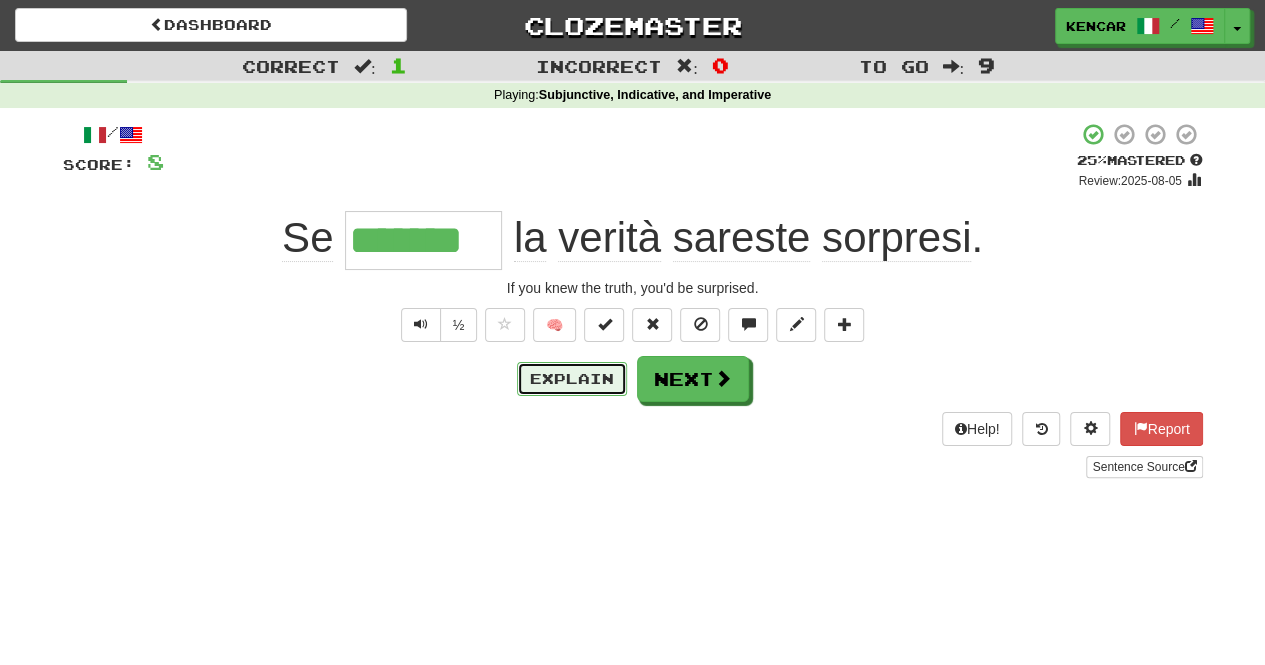 click on "Explain" at bounding box center [572, 379] 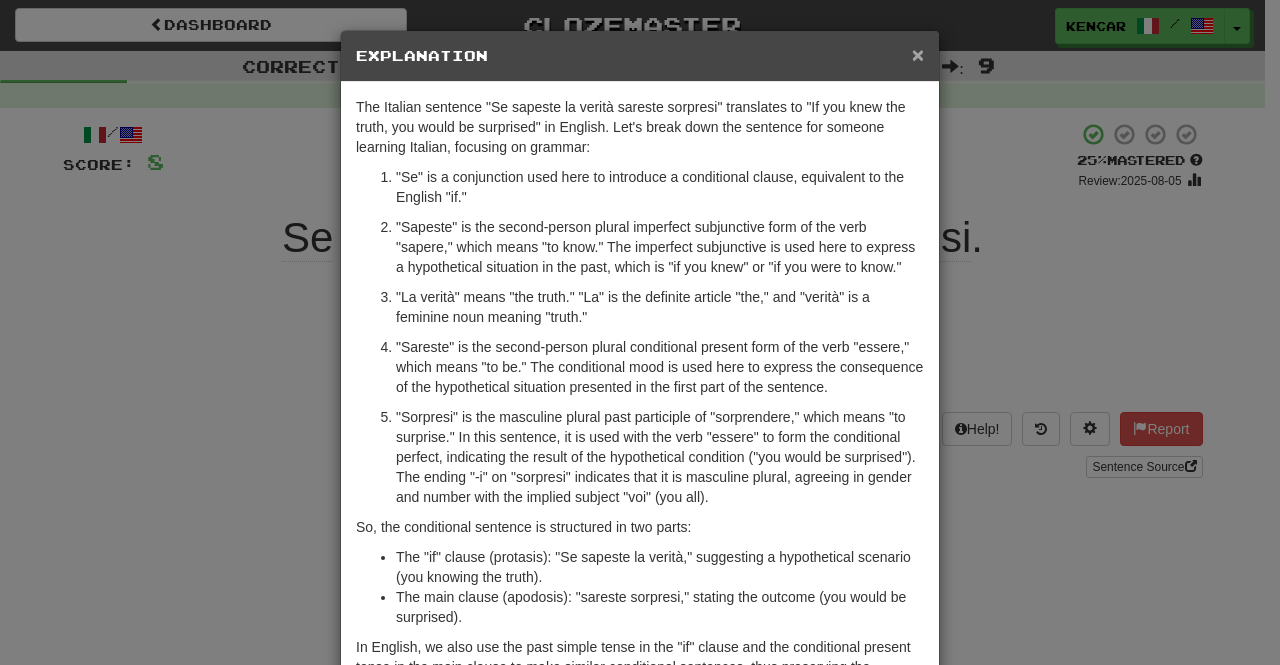 click on "×" at bounding box center (918, 54) 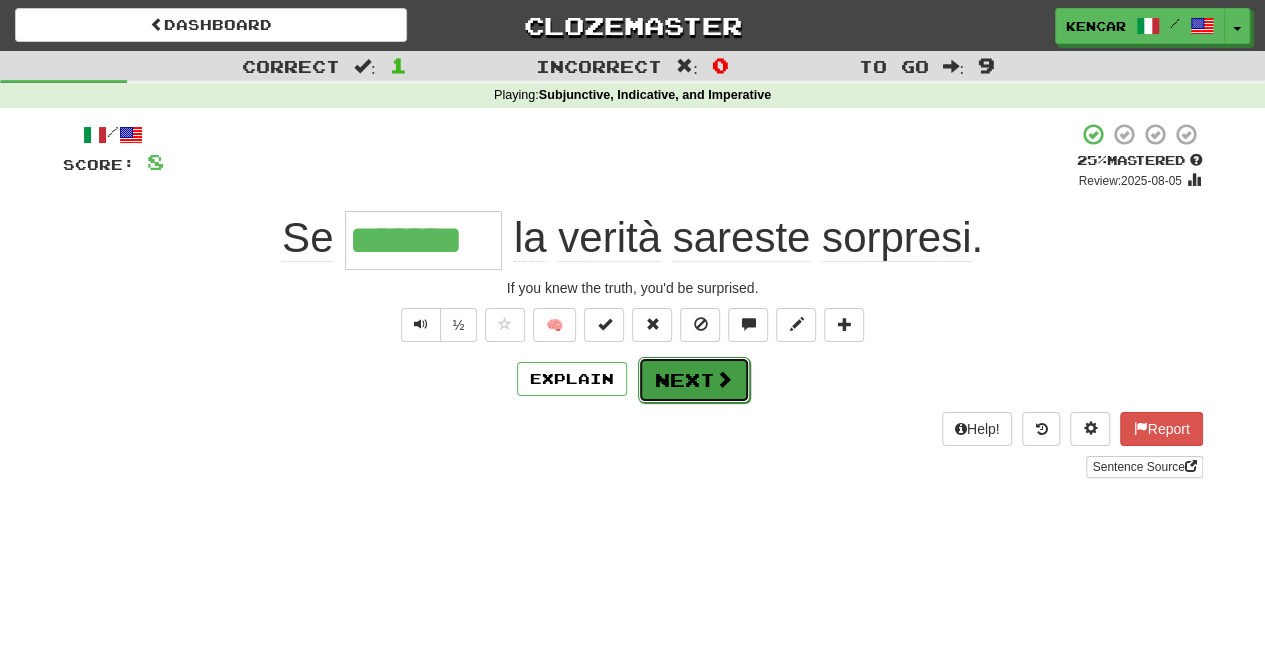 click on "Next" at bounding box center (694, 380) 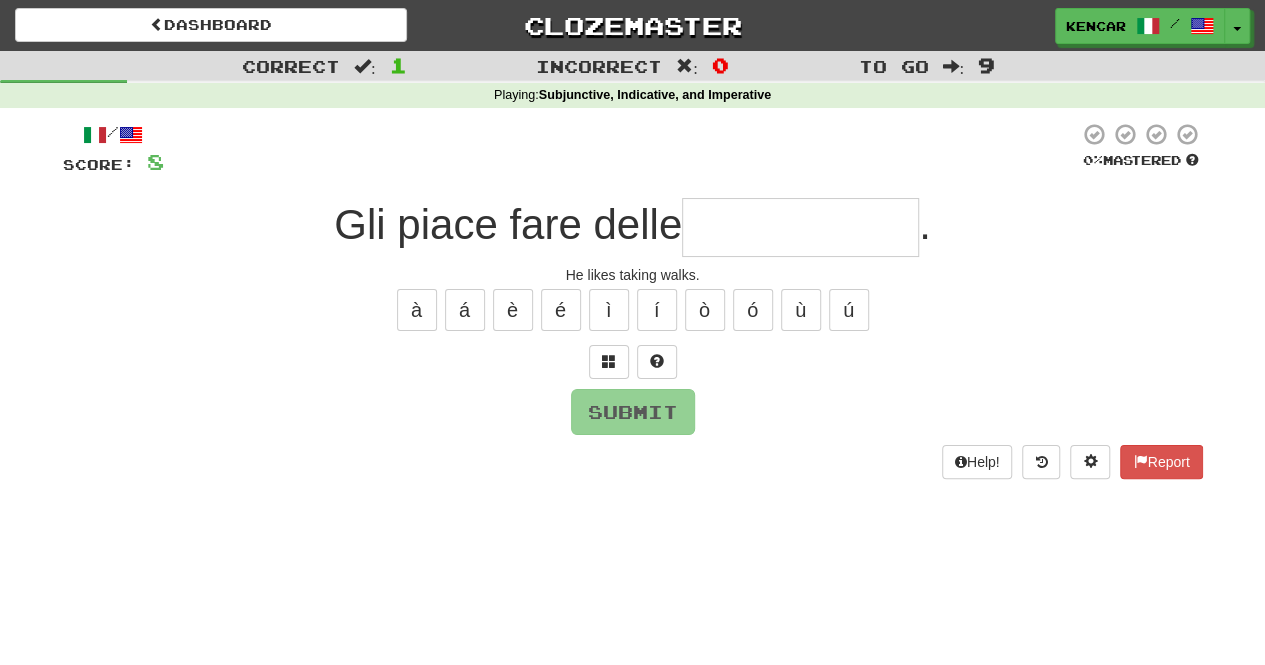 click at bounding box center (800, 227) 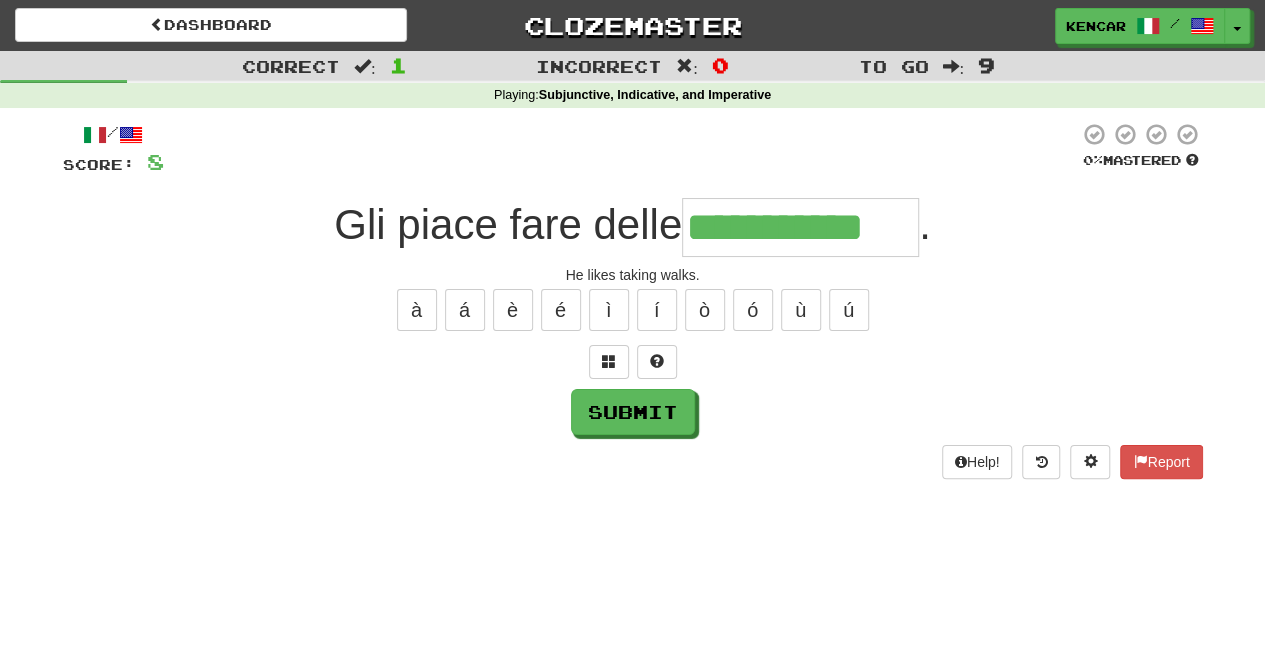 type on "**********" 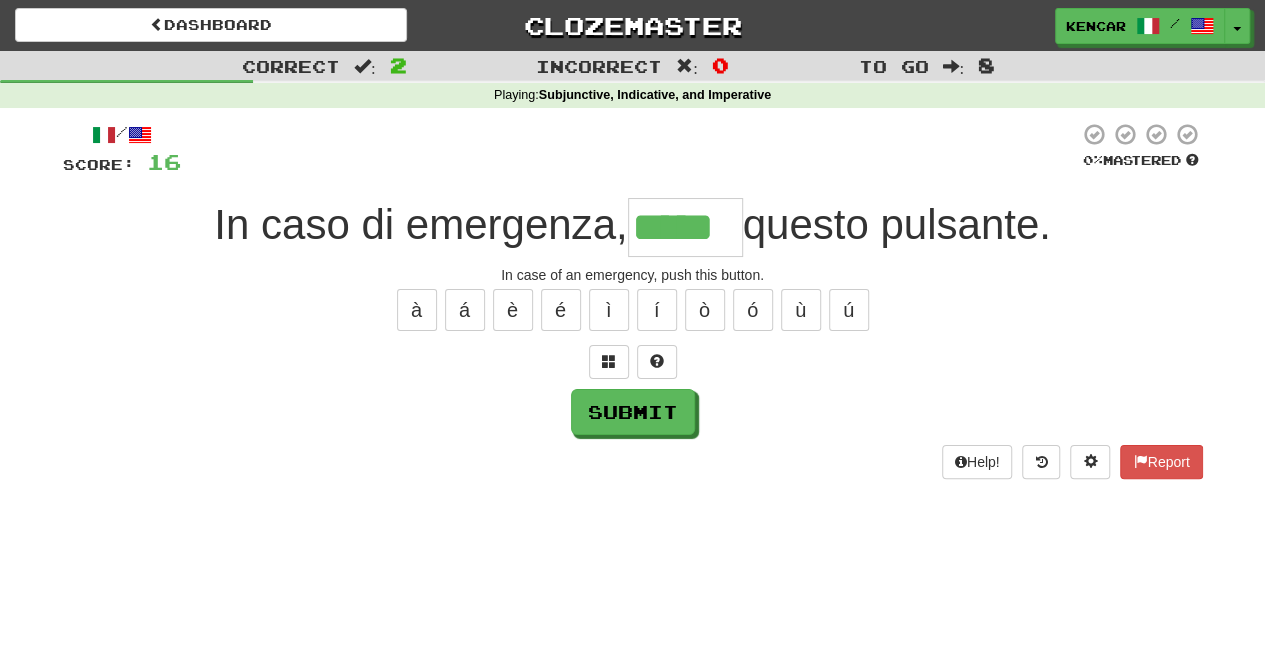 type on "*****" 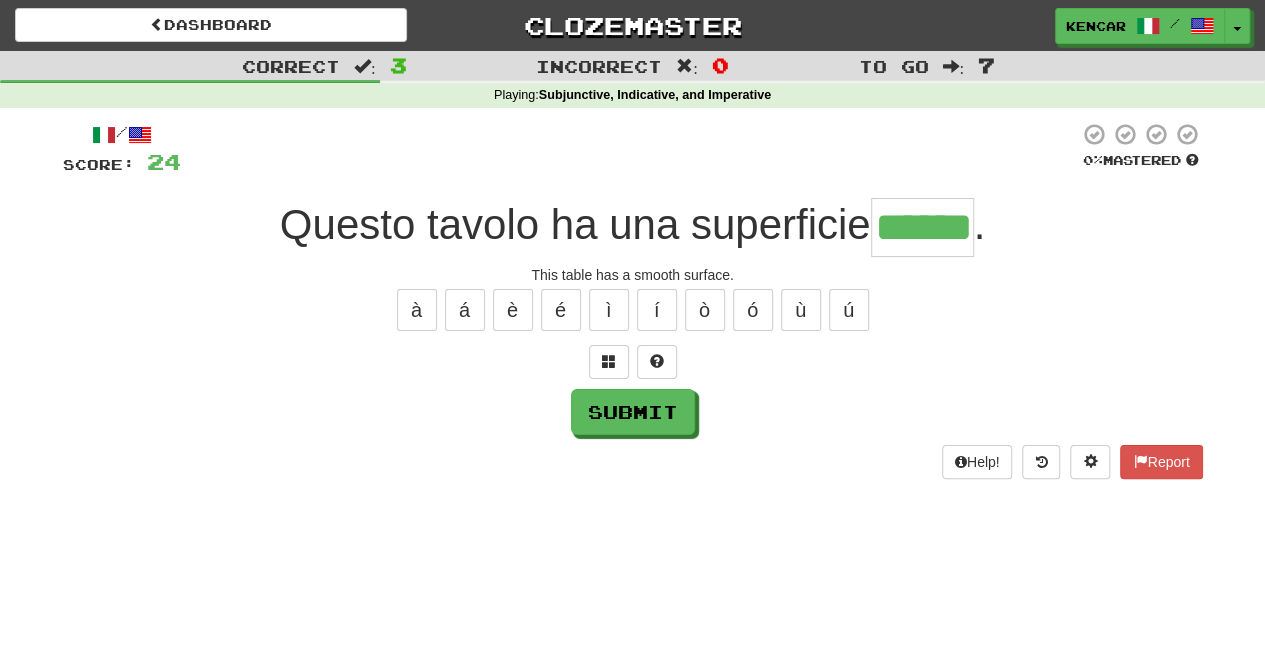 type on "******" 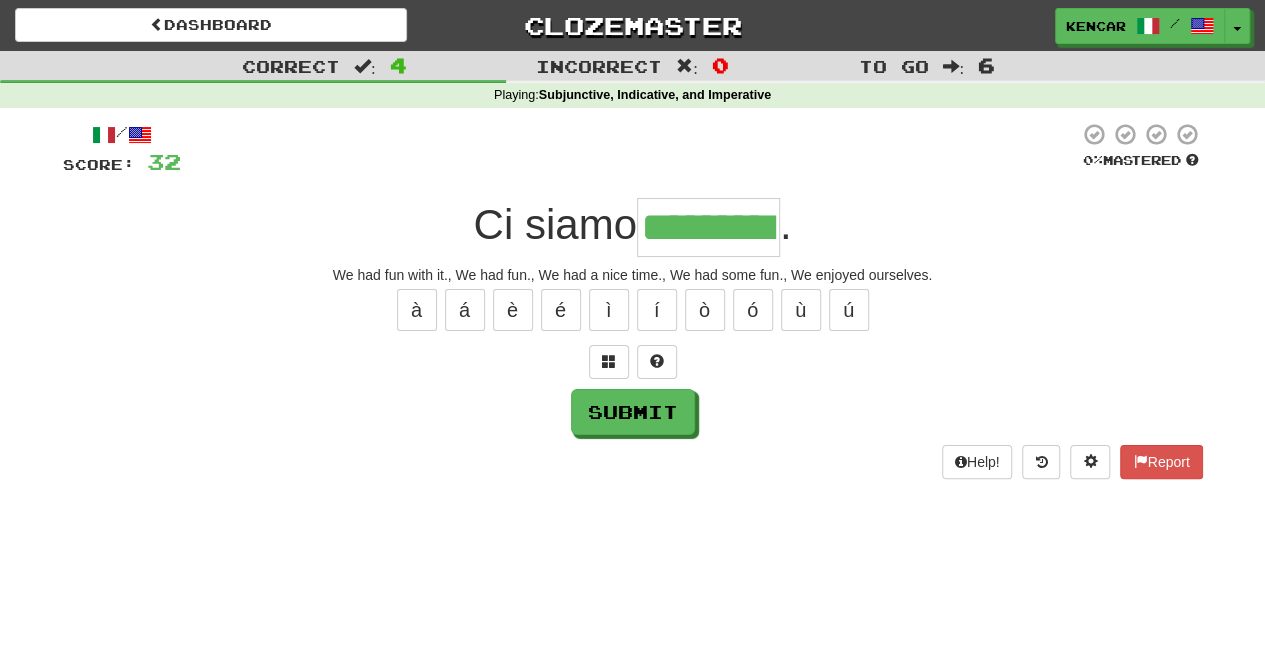 type on "*********" 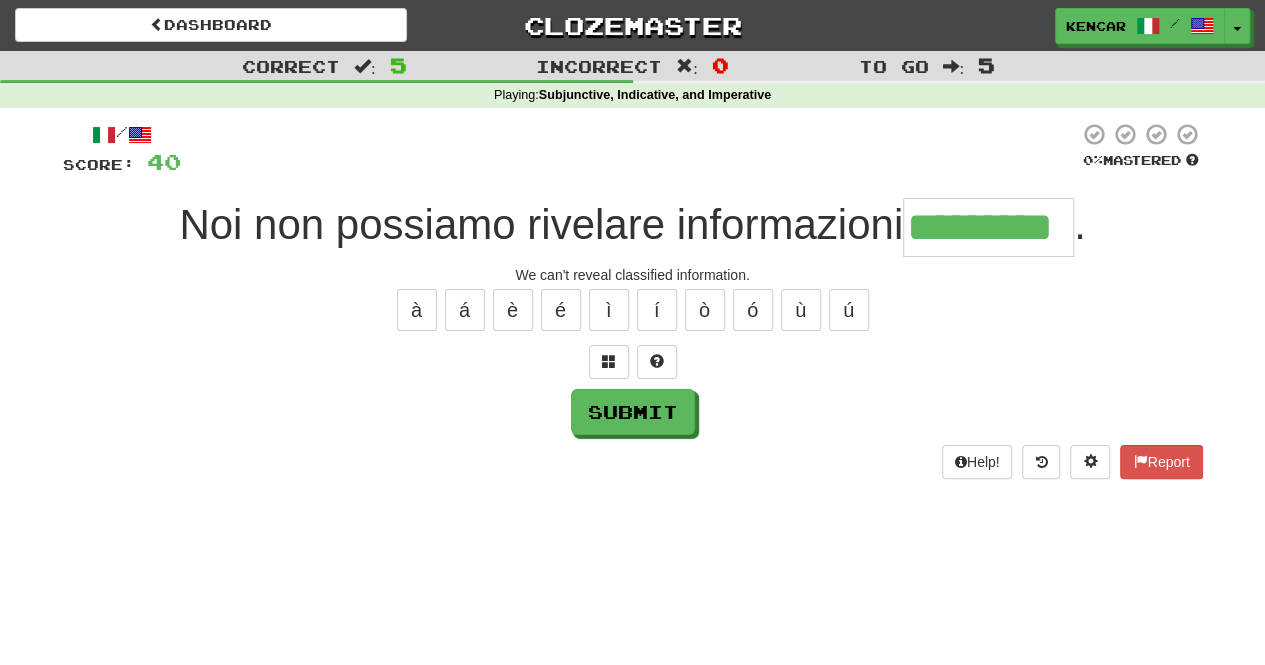 type on "*********" 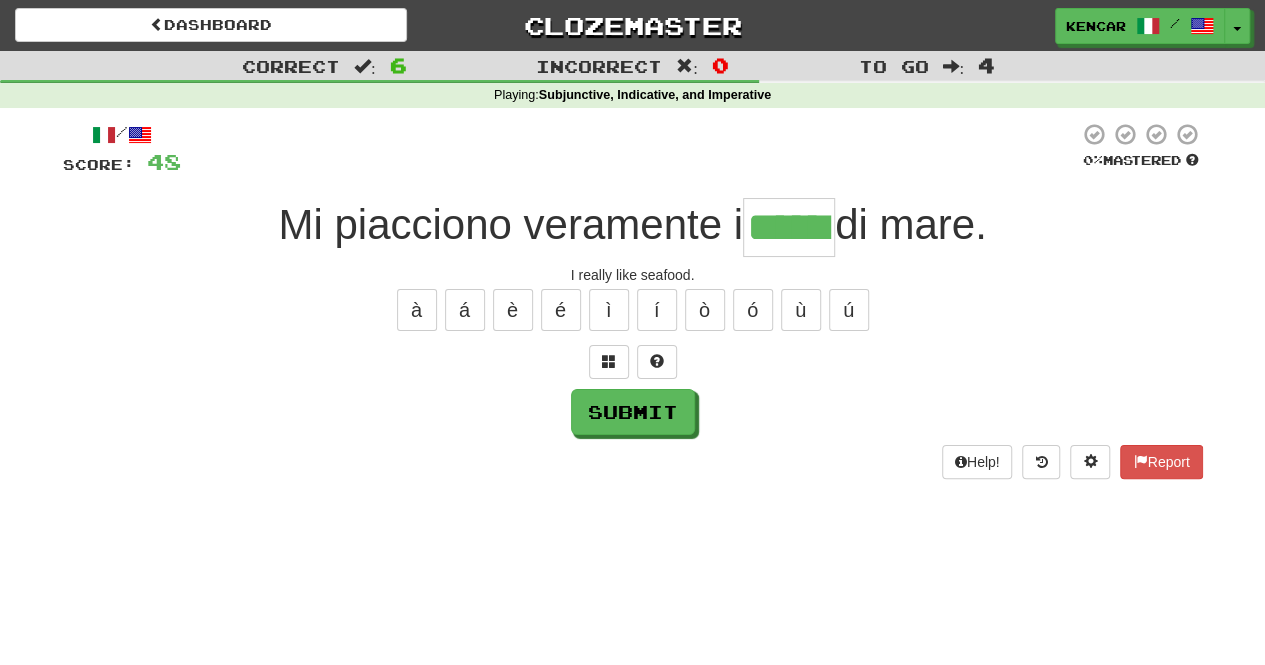 type on "******" 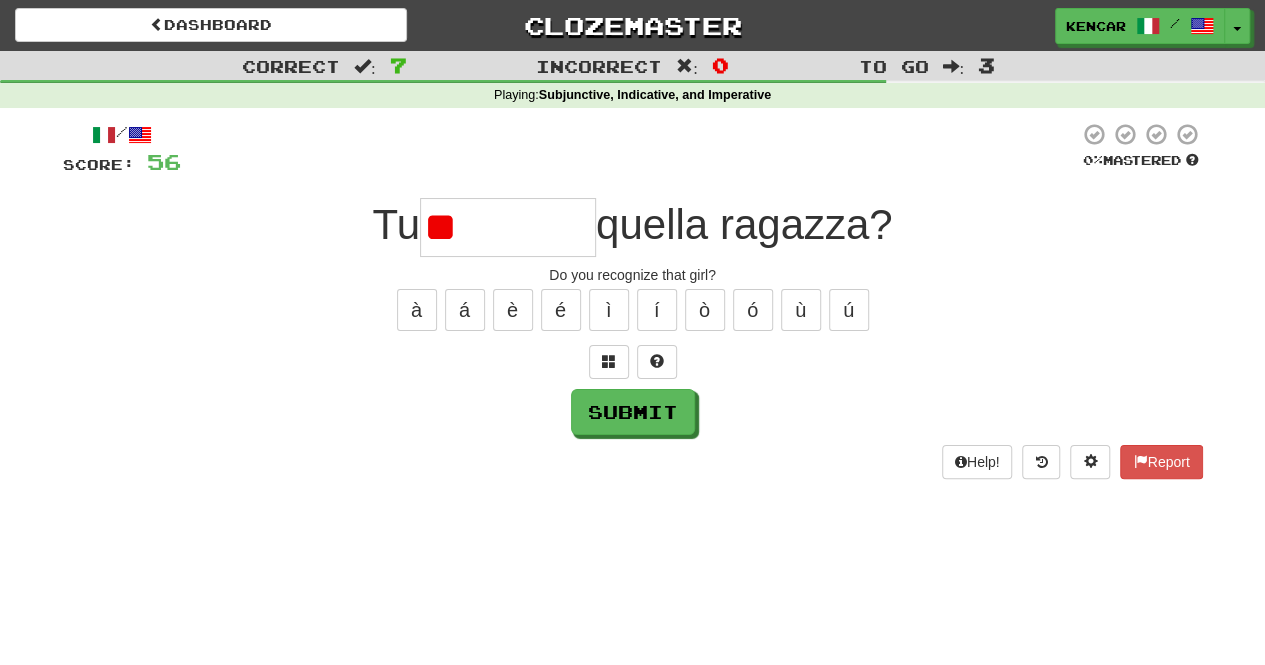 type on "*" 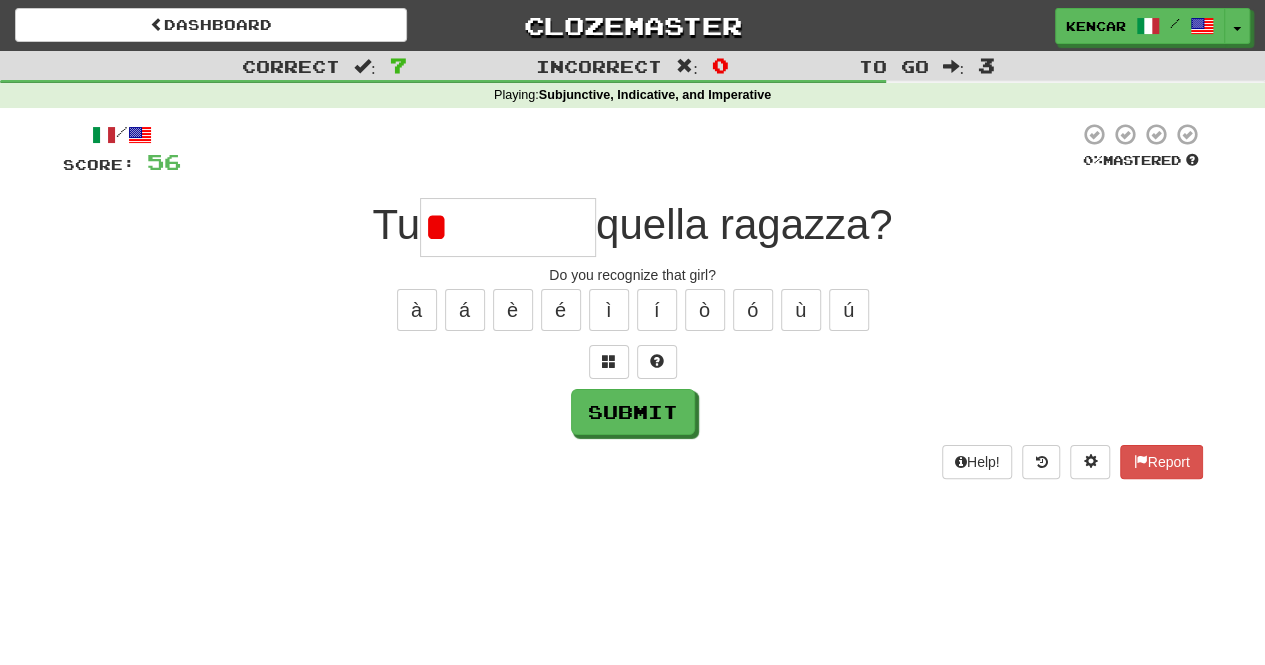 type on "*********" 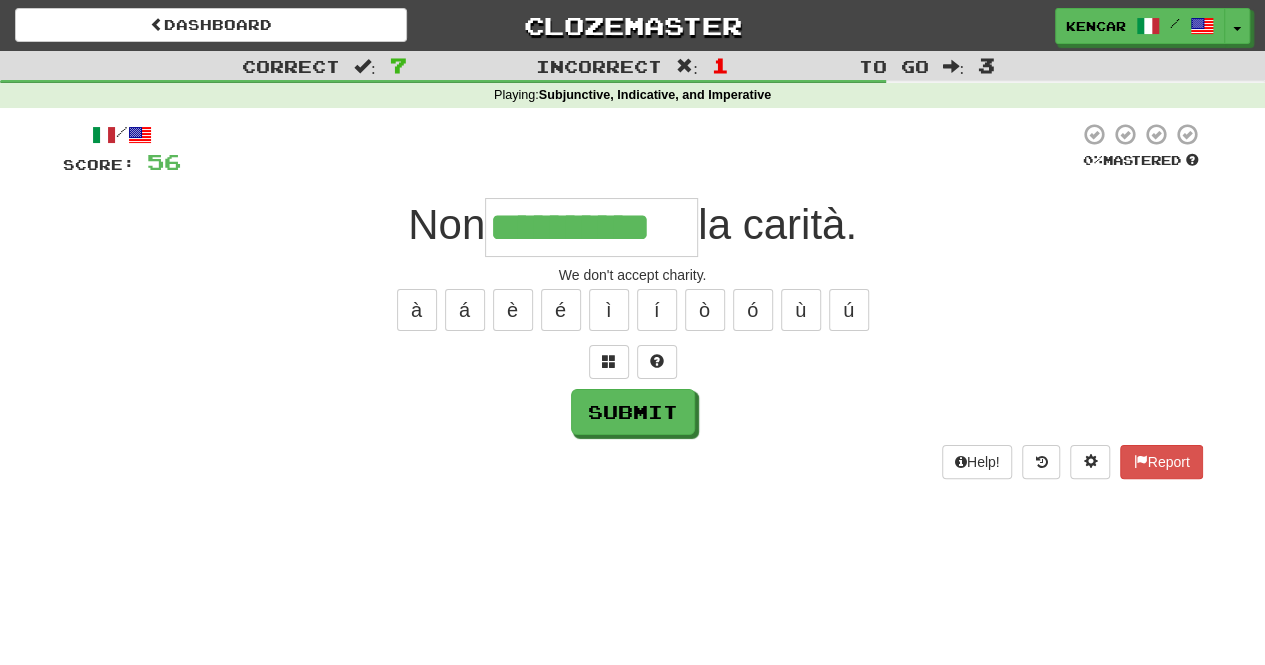 type on "**********" 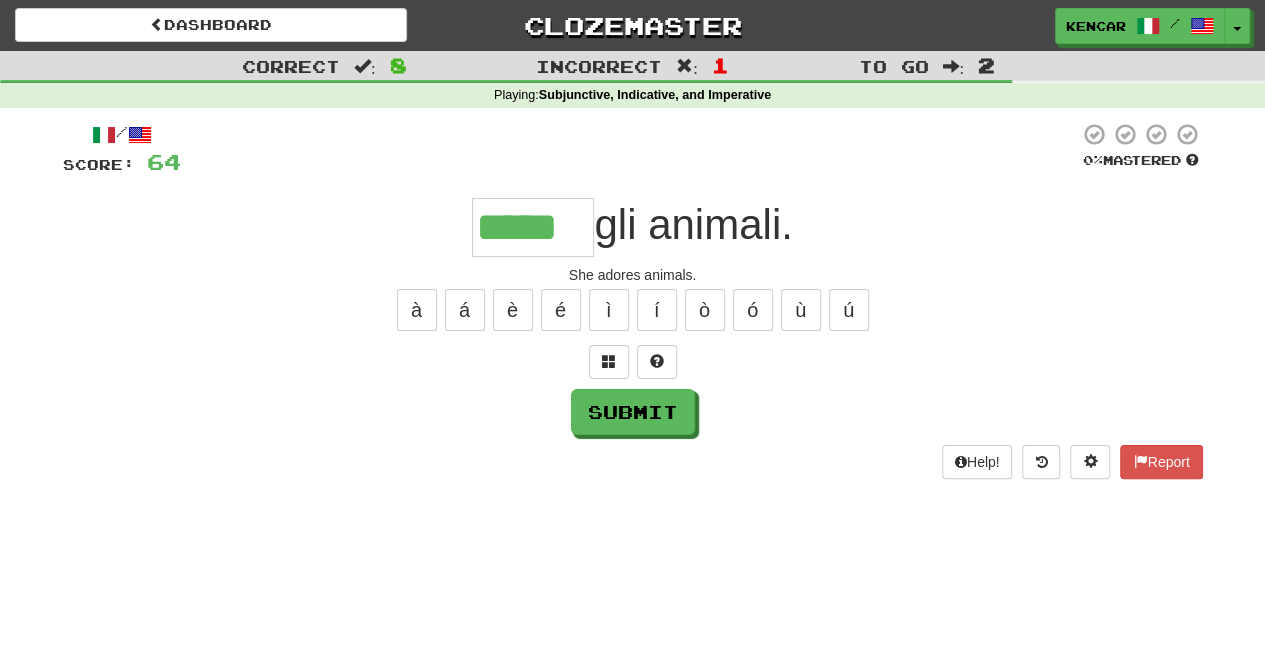 type on "*****" 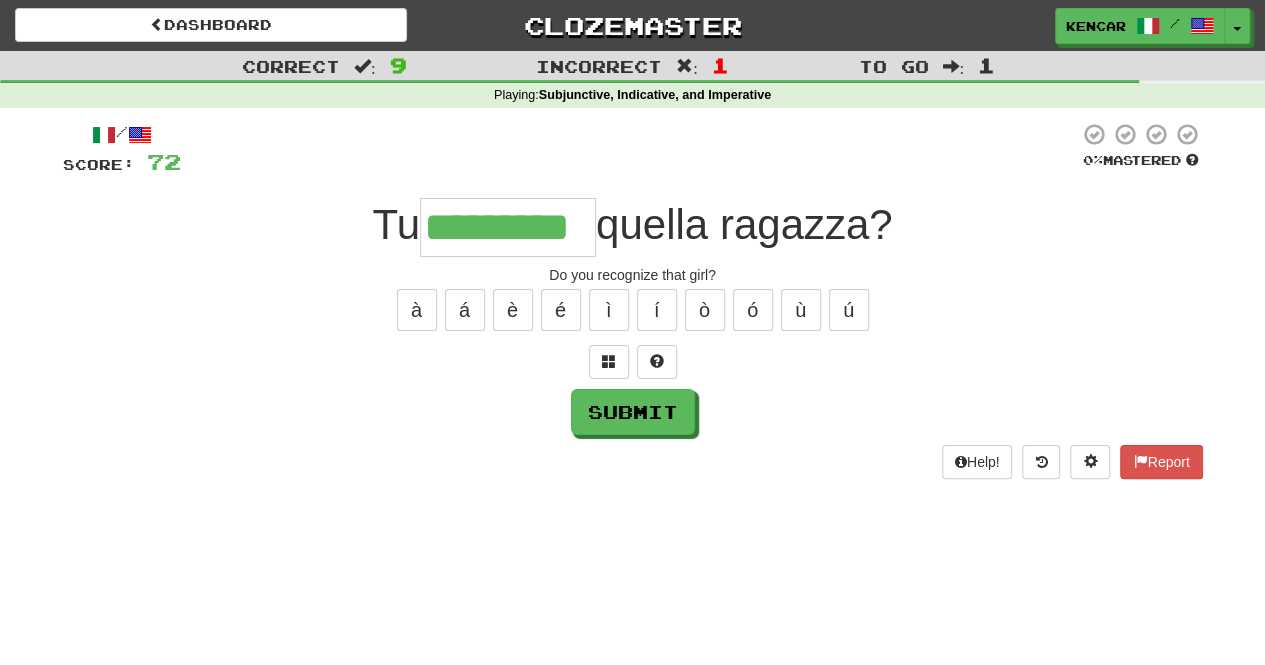 type on "*********" 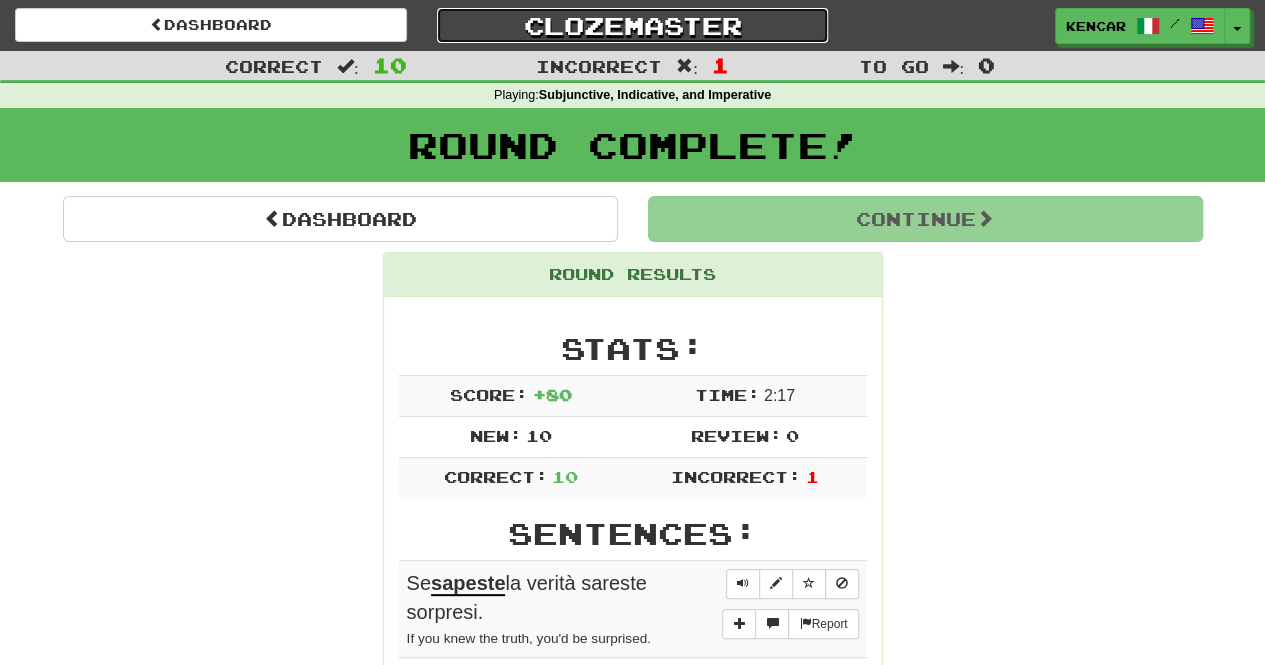 click on "Clozemaster" at bounding box center (633, 25) 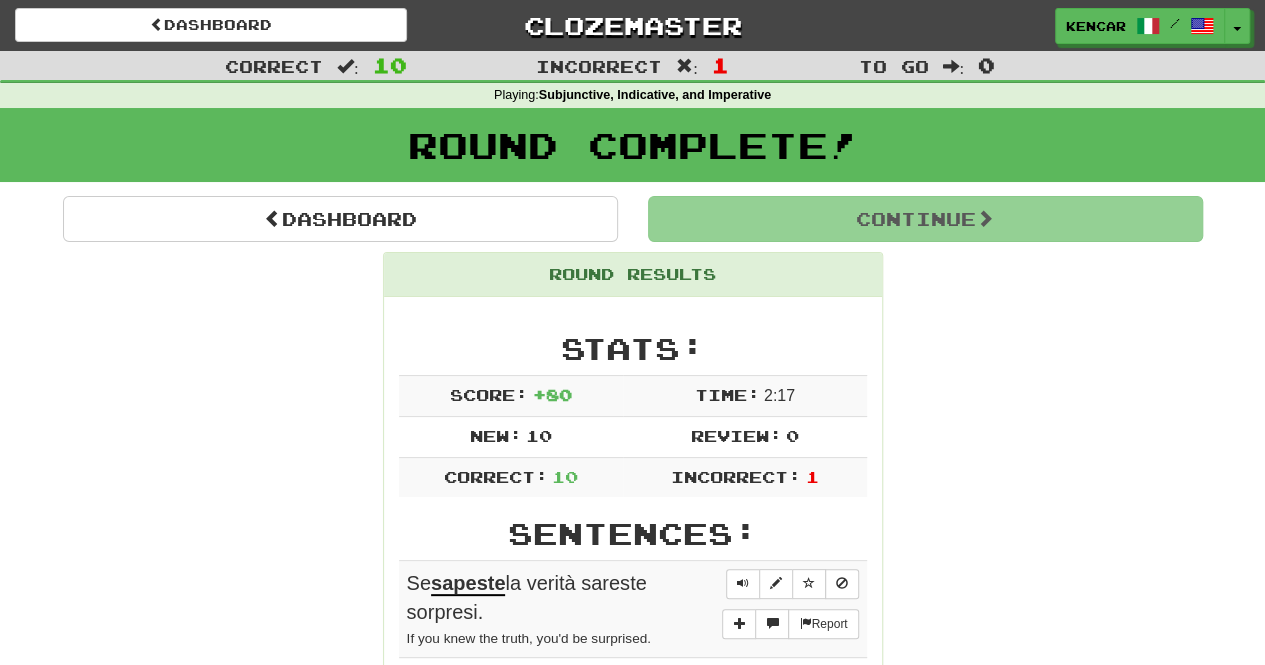 click on "Round Results Stats: Score:   + 80 Time:   2 : 17 New:   10 Review:   0 Correct:   10 Incorrect:   1 Sentences:  Report Se  sapeste  la verità sareste sorpresi. If you knew the truth, you'd be surprised.  Report Gli piace fare delle  passeggiate . He likes taking walks.  Report In caso di emergenza,  premi  questo pulsante. In case of an emergency, push this button.  Report Questo tavolo ha una superficie  liscia . This table has a smooth surface.  Report Ci siamo  divertiti . We had fun with it., We had fun., We had a nice time., We had some fun., We enjoyed ourselves.  Report Noi non possiamo rivelare informazioni  riservate . We can't reveal classified information.  Report Mi piacciono veramente i  frutti  di mare. I really like seafood.  Report Tu  riconosci  quella ragazza? Do you recognize that girl?  Report Non  accettiamo  la carità. We don't accept charity.  Report Adora  gli animali. She adores animals." at bounding box center [633, 898] 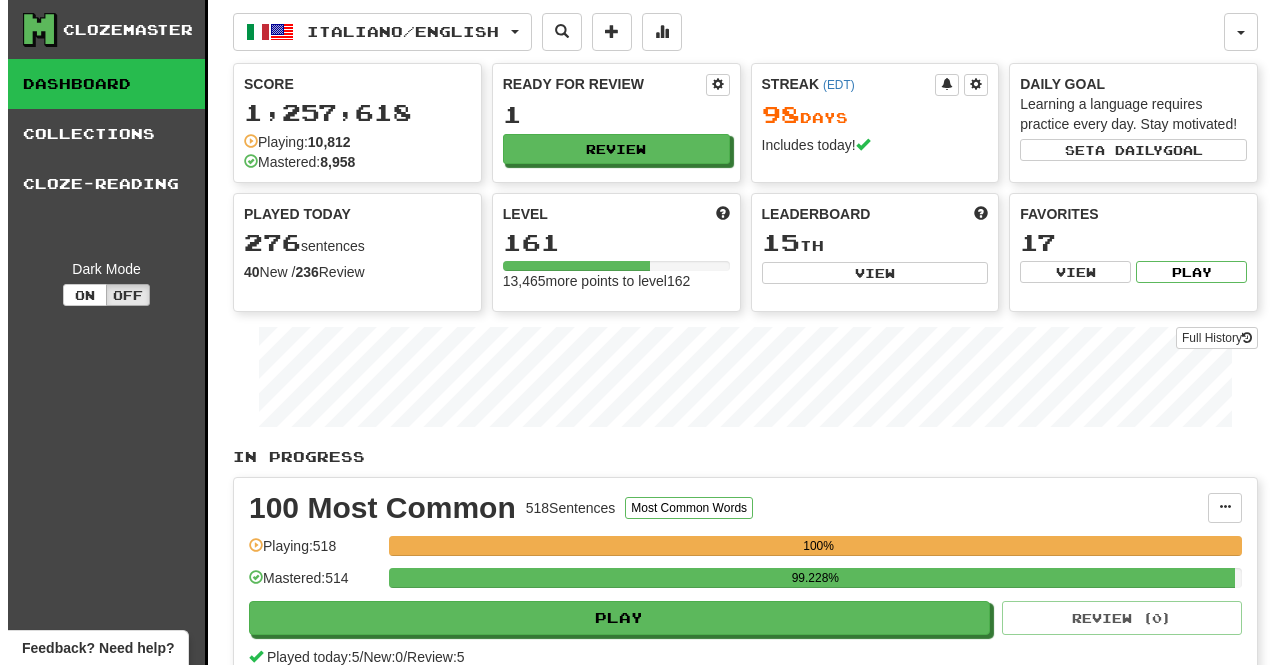scroll, scrollTop: 0, scrollLeft: 0, axis: both 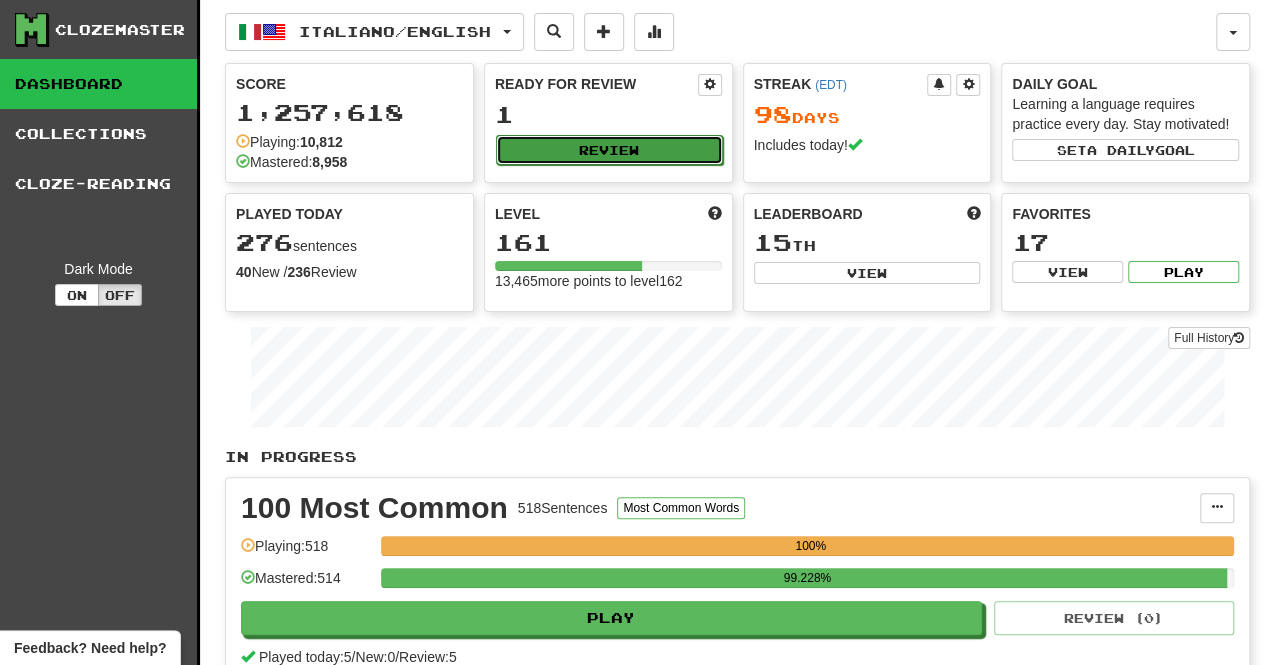 click on "Review" at bounding box center (609, 150) 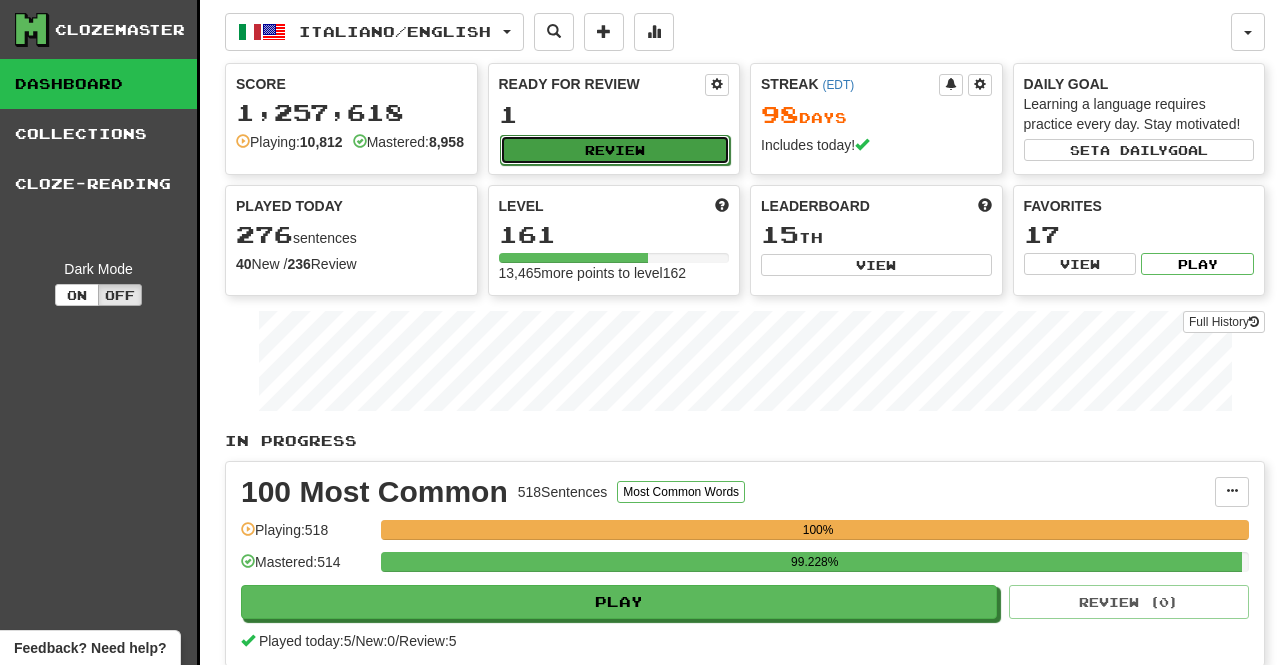 select on "**" 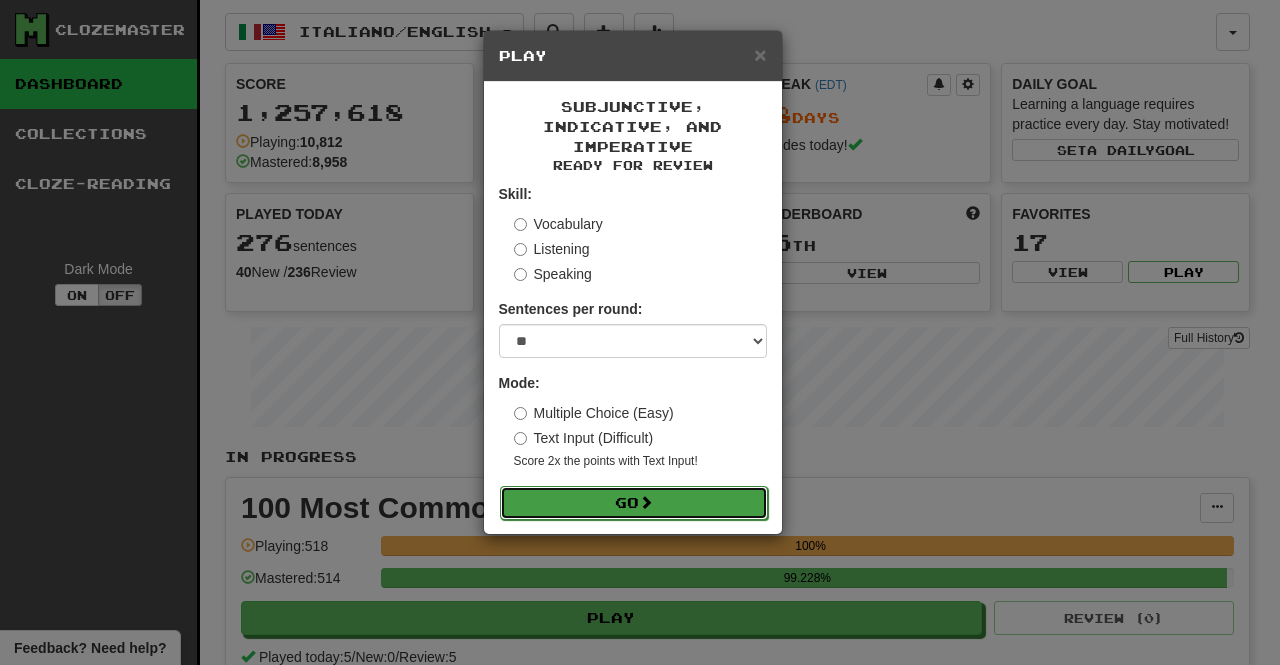 click on "Go" at bounding box center (634, 503) 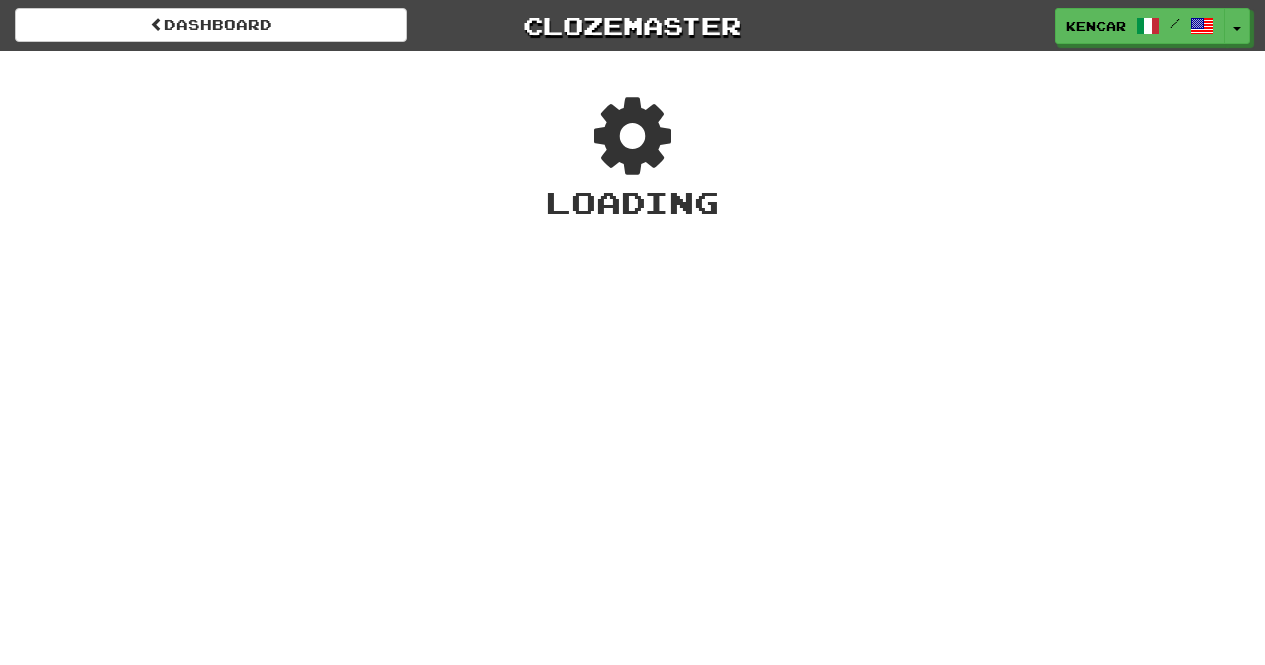 scroll, scrollTop: 0, scrollLeft: 0, axis: both 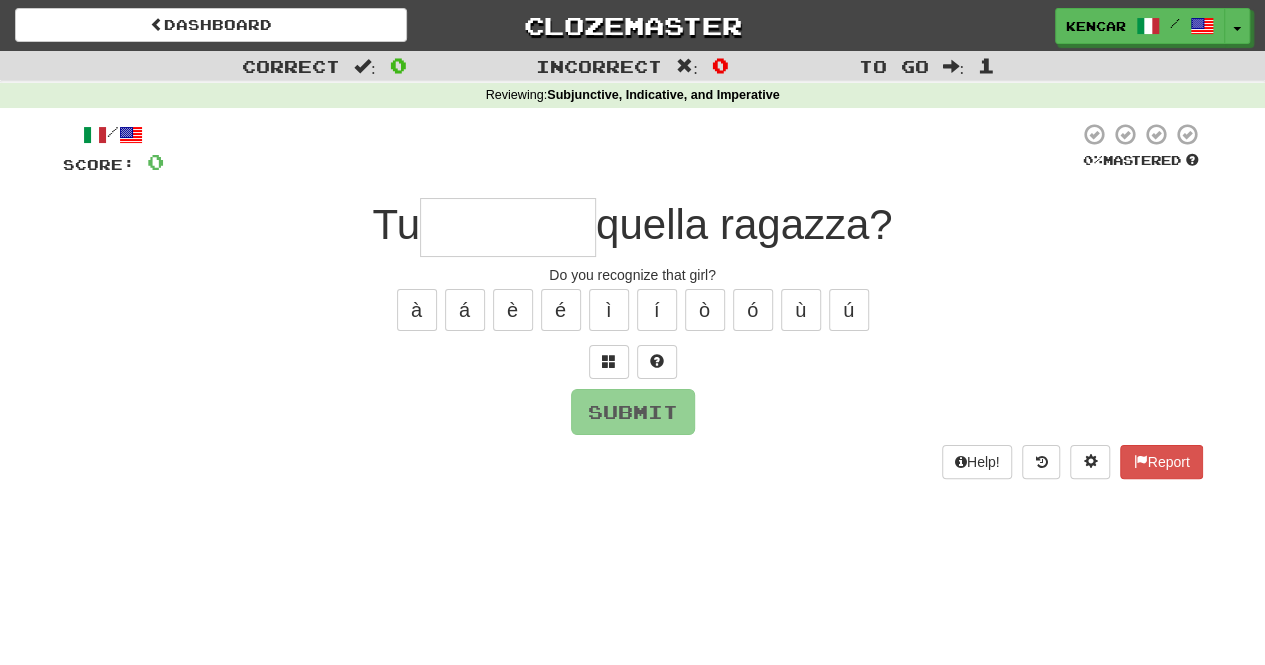 click at bounding box center (508, 227) 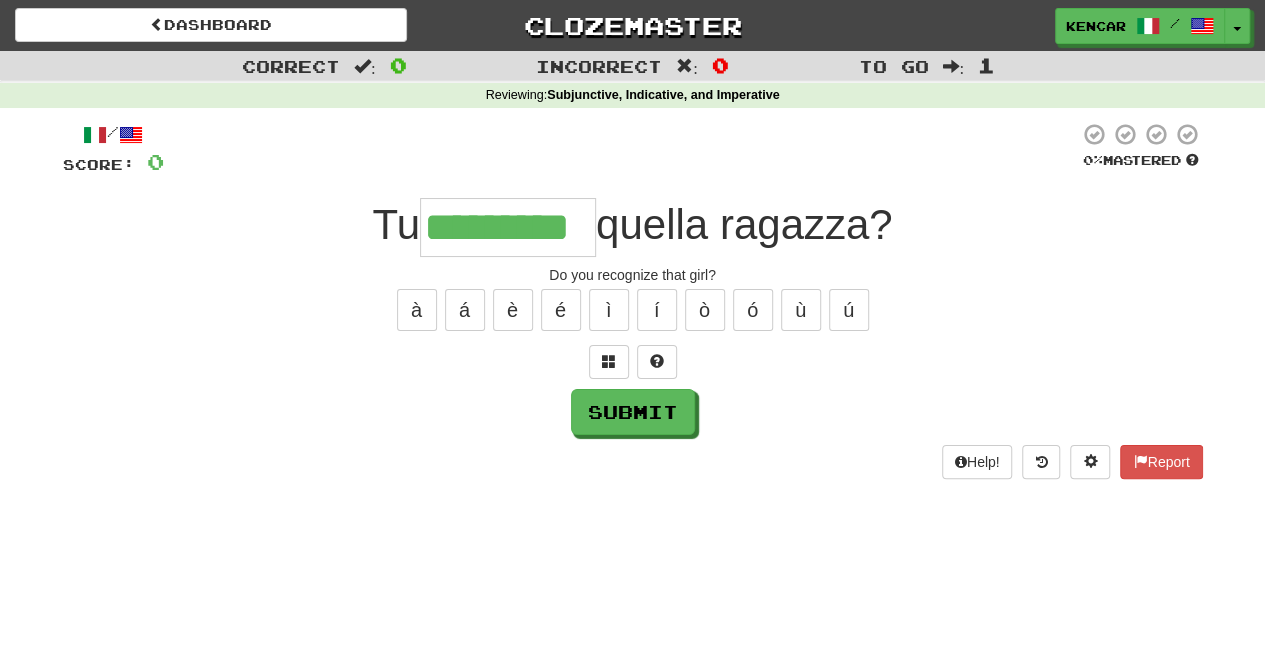 type on "*********" 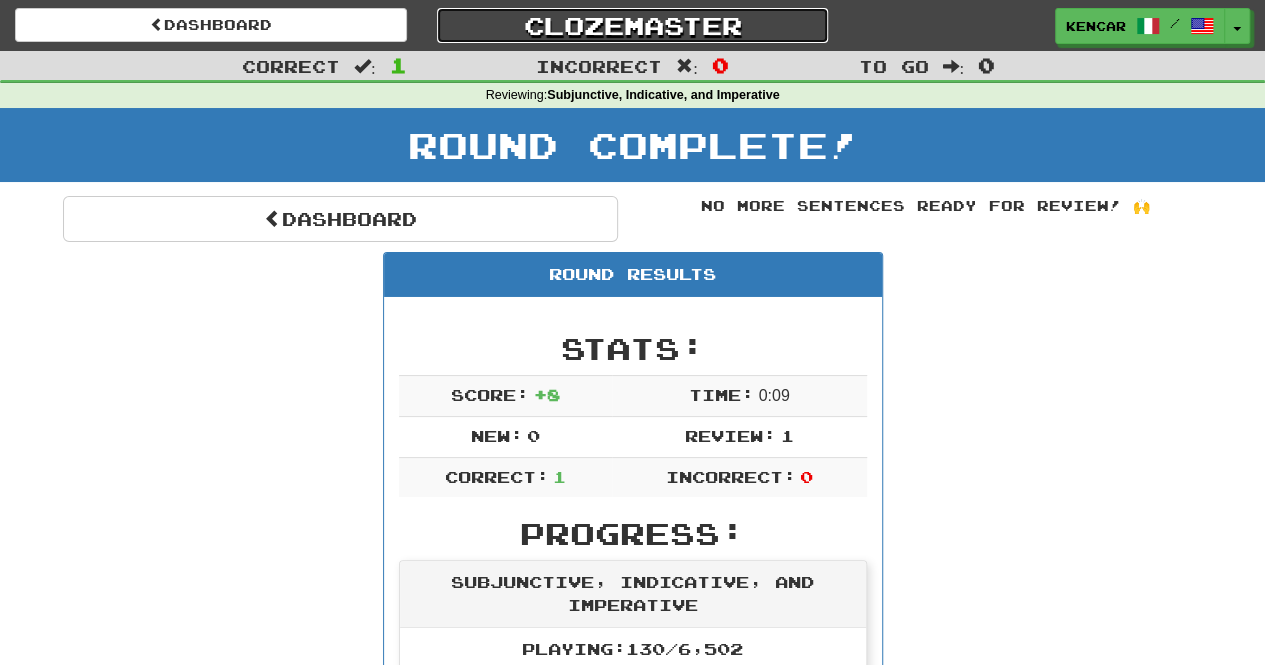 click on "Clozemaster" at bounding box center (633, 25) 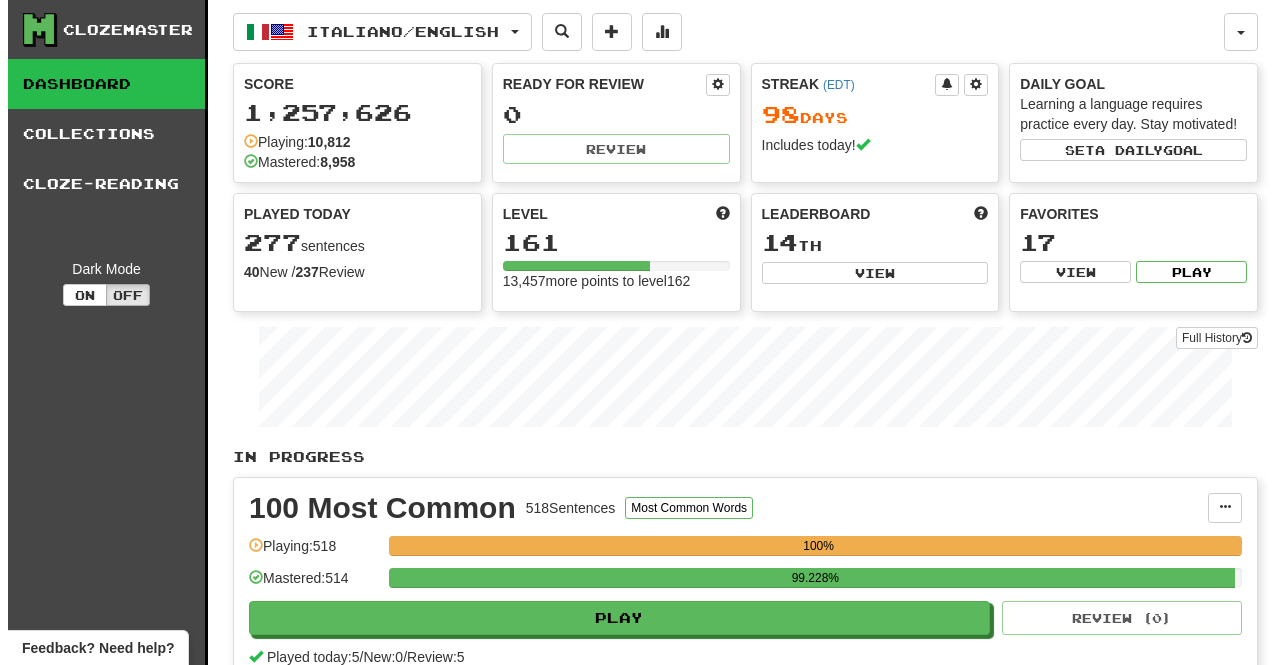 scroll, scrollTop: 0, scrollLeft: 0, axis: both 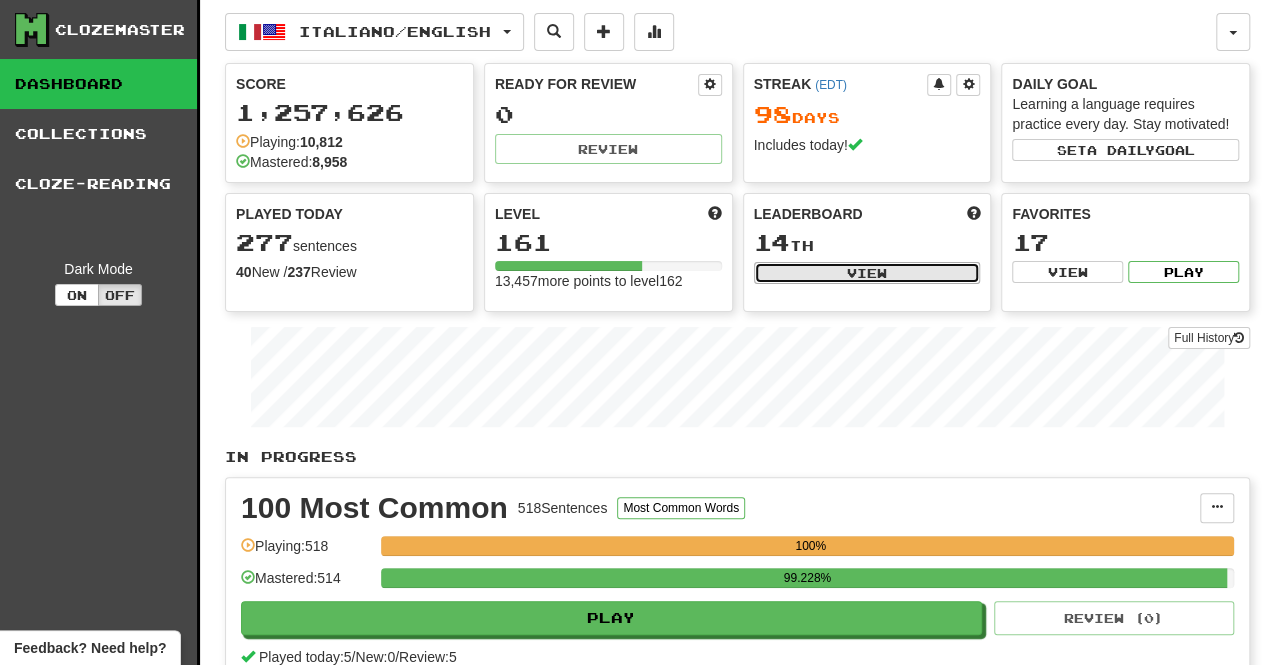 click on "View" at bounding box center [867, 273] 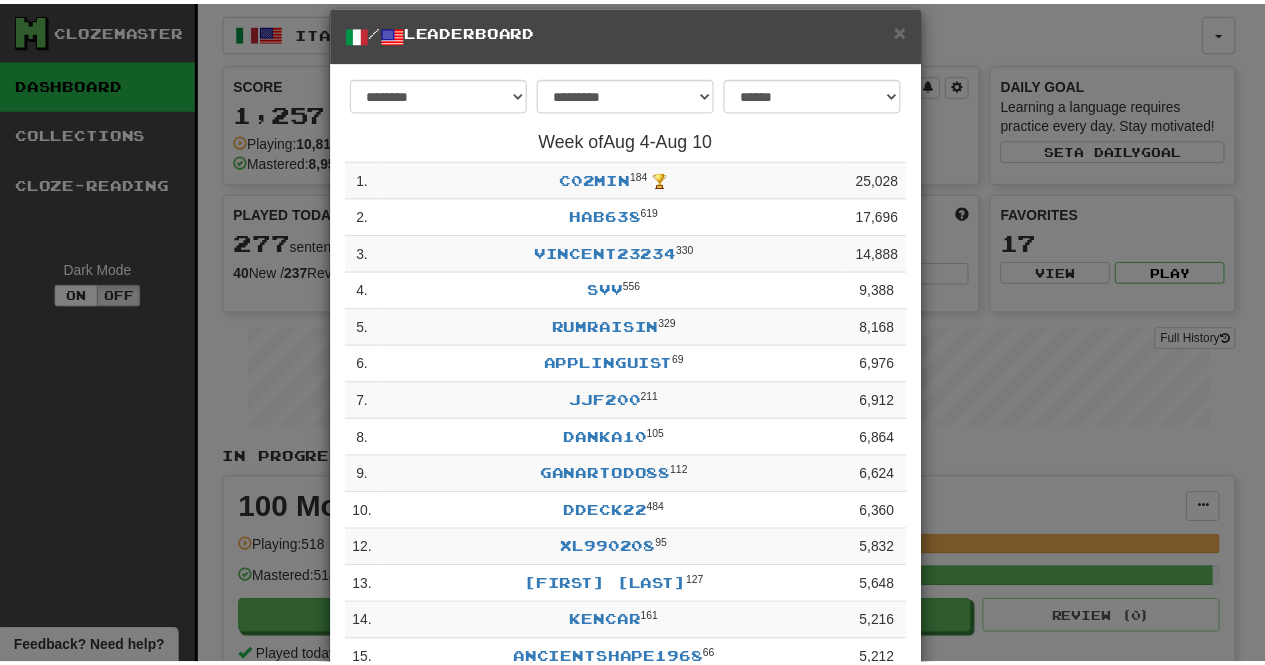 scroll, scrollTop: 0, scrollLeft: 0, axis: both 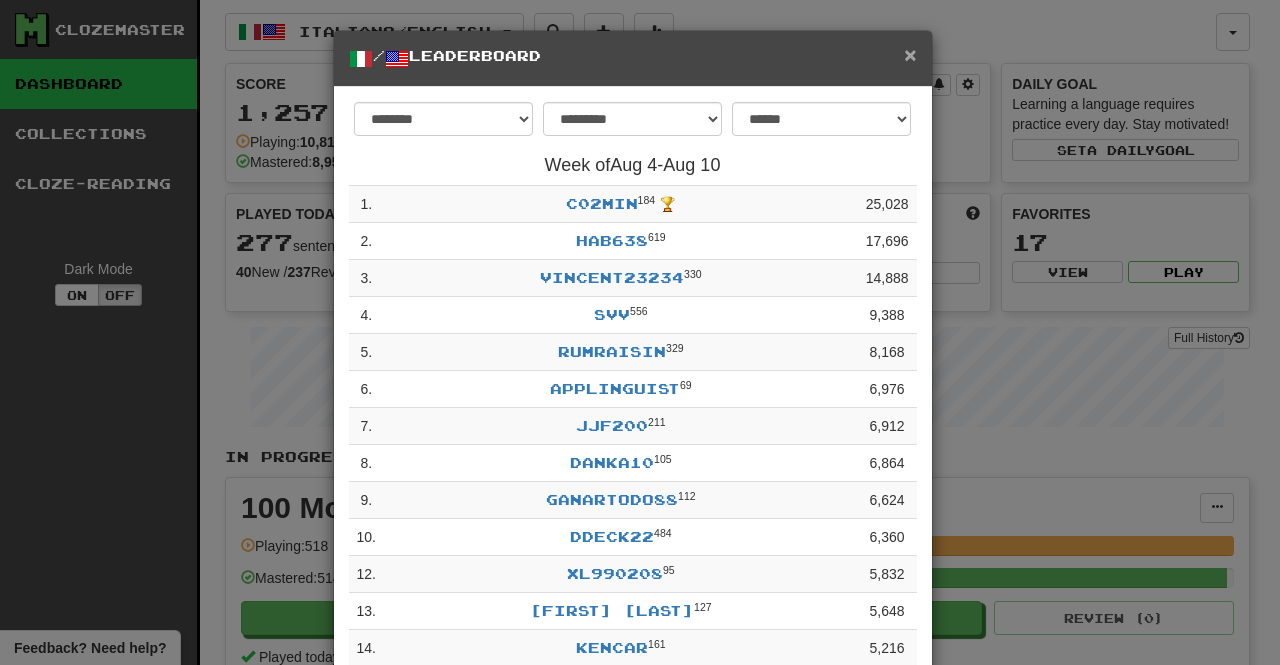 click on "×" at bounding box center (910, 54) 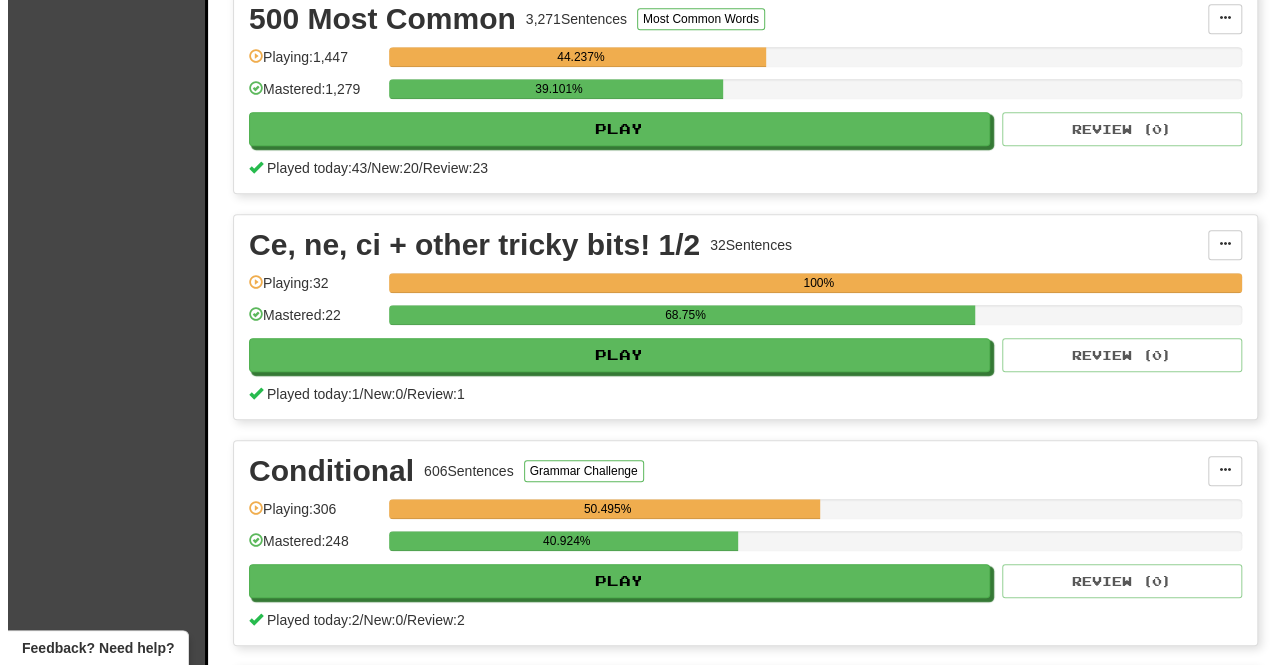 scroll, scrollTop: 900, scrollLeft: 0, axis: vertical 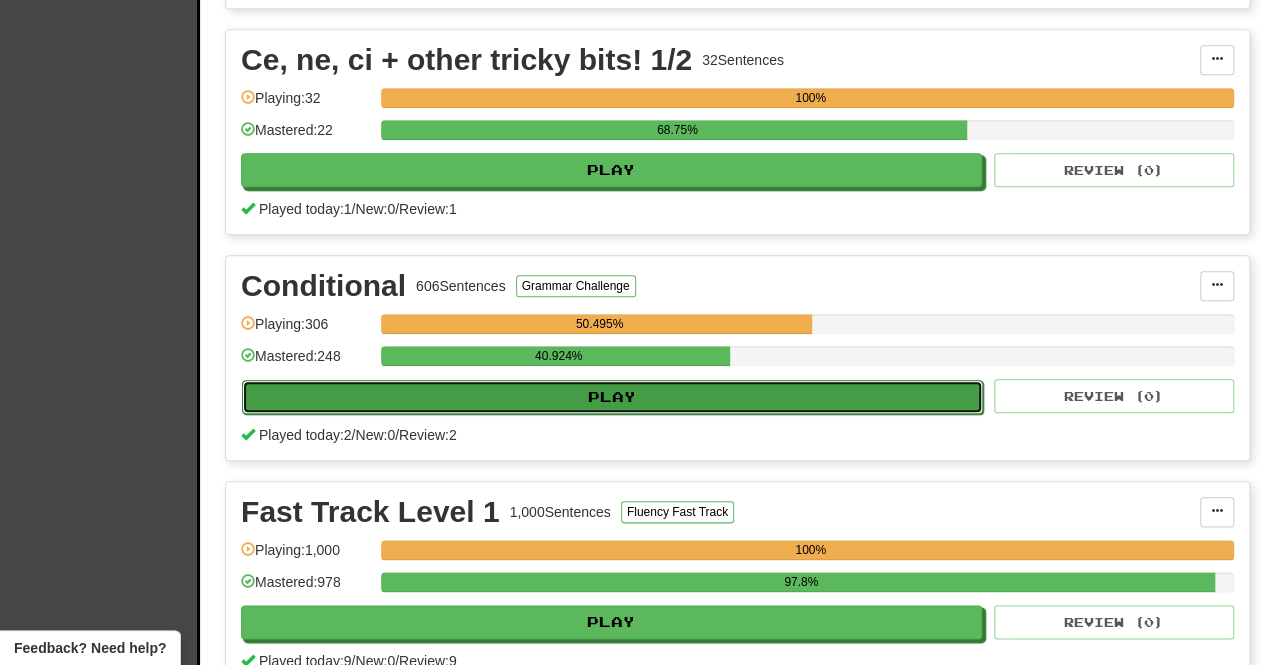 click on "Play" at bounding box center (612, 397) 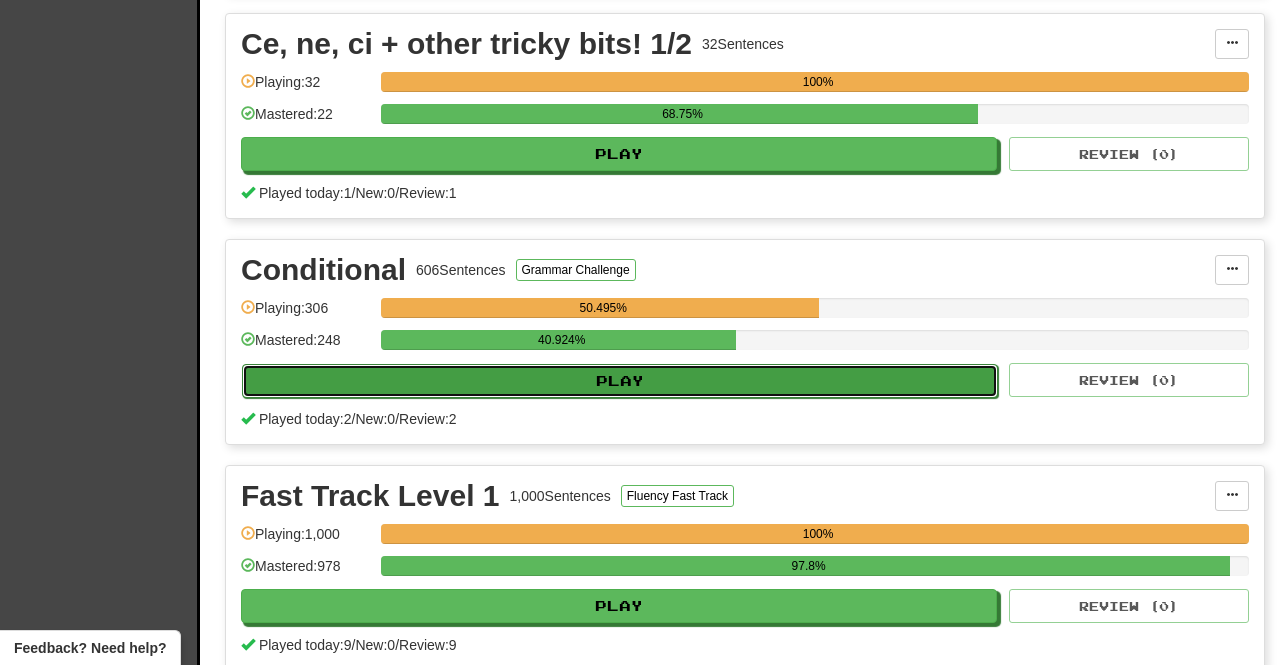 select on "**" 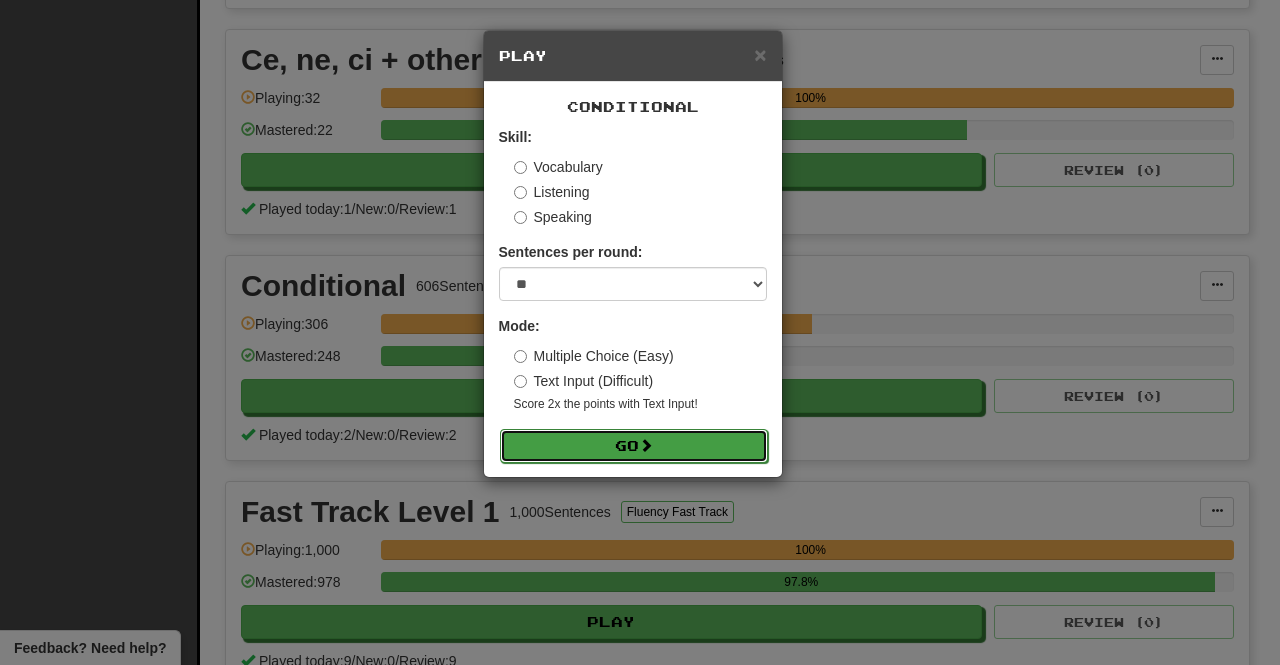 click on "Go" at bounding box center [634, 446] 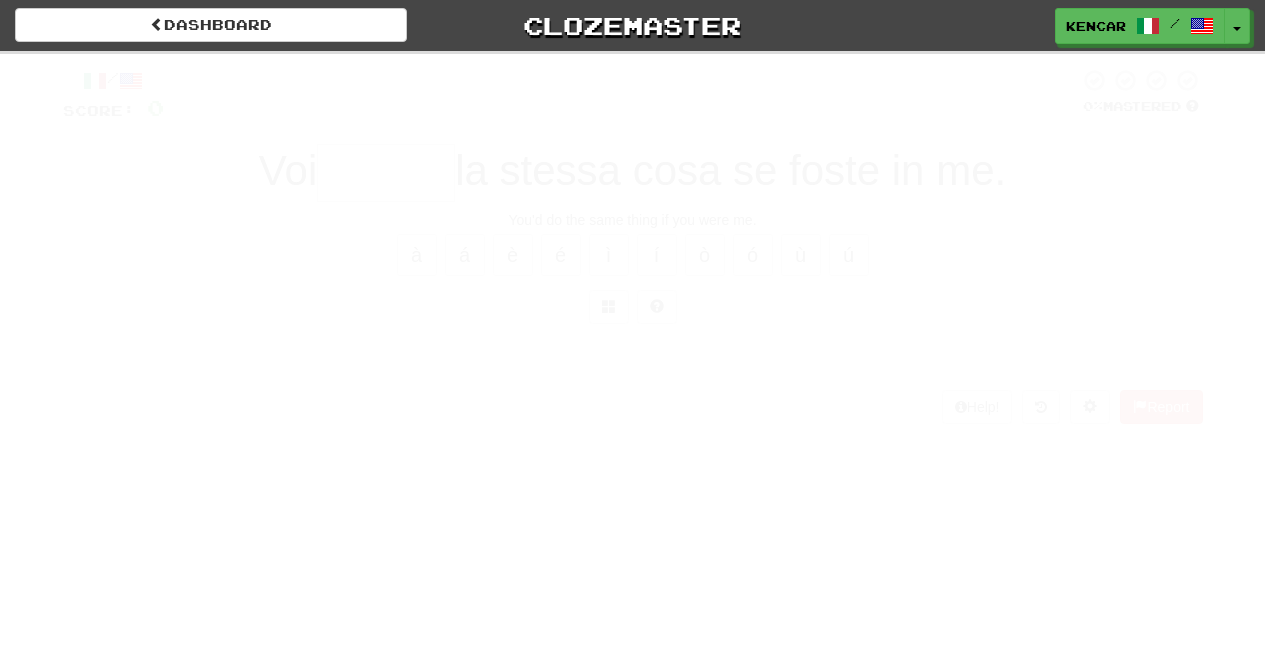 scroll, scrollTop: 0, scrollLeft: 0, axis: both 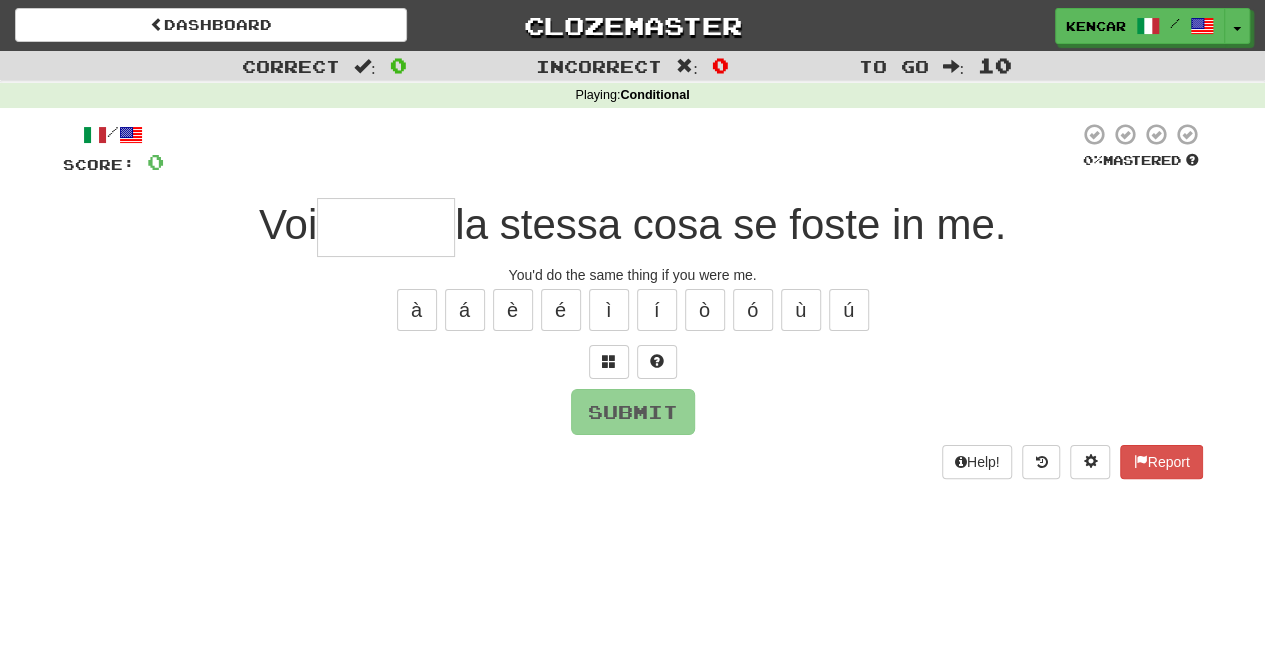 click at bounding box center (386, 227) 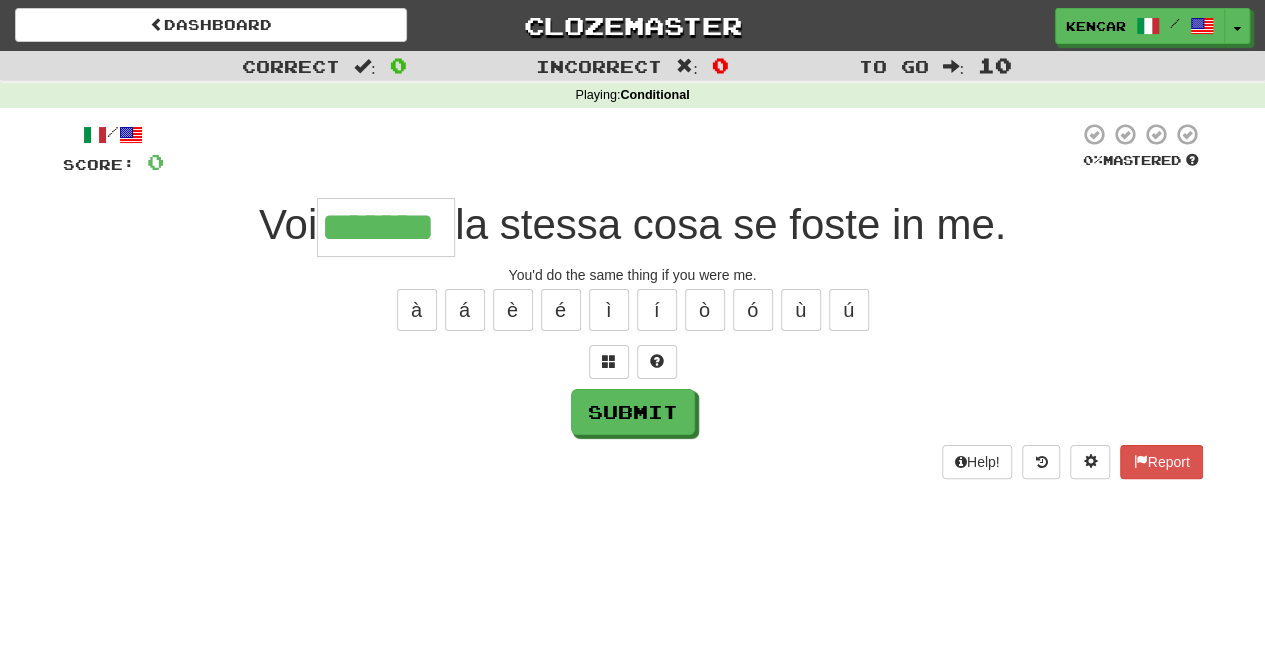 type on "*******" 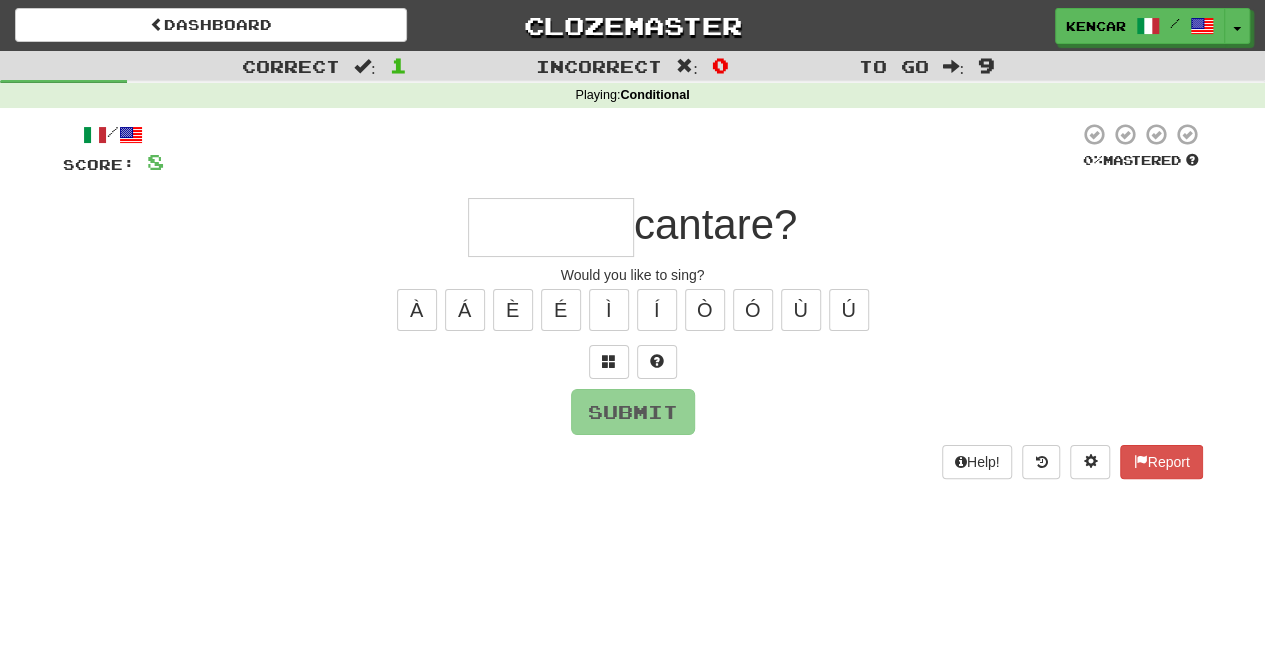 type on "*" 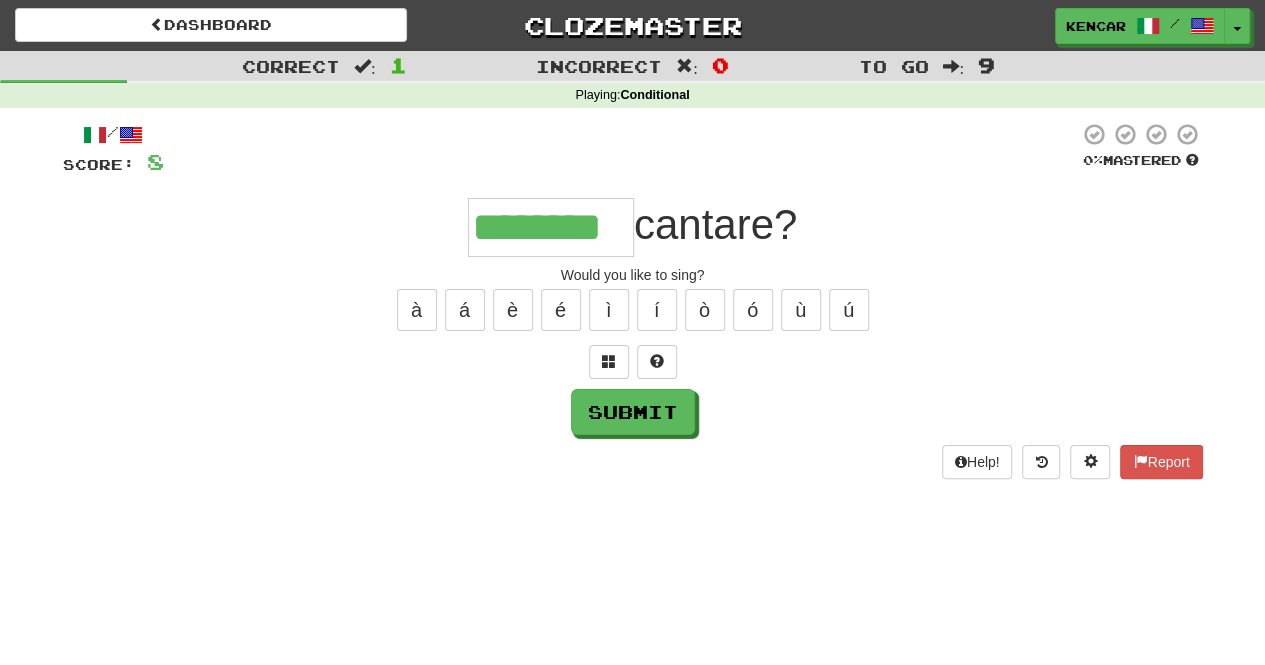 type on "********" 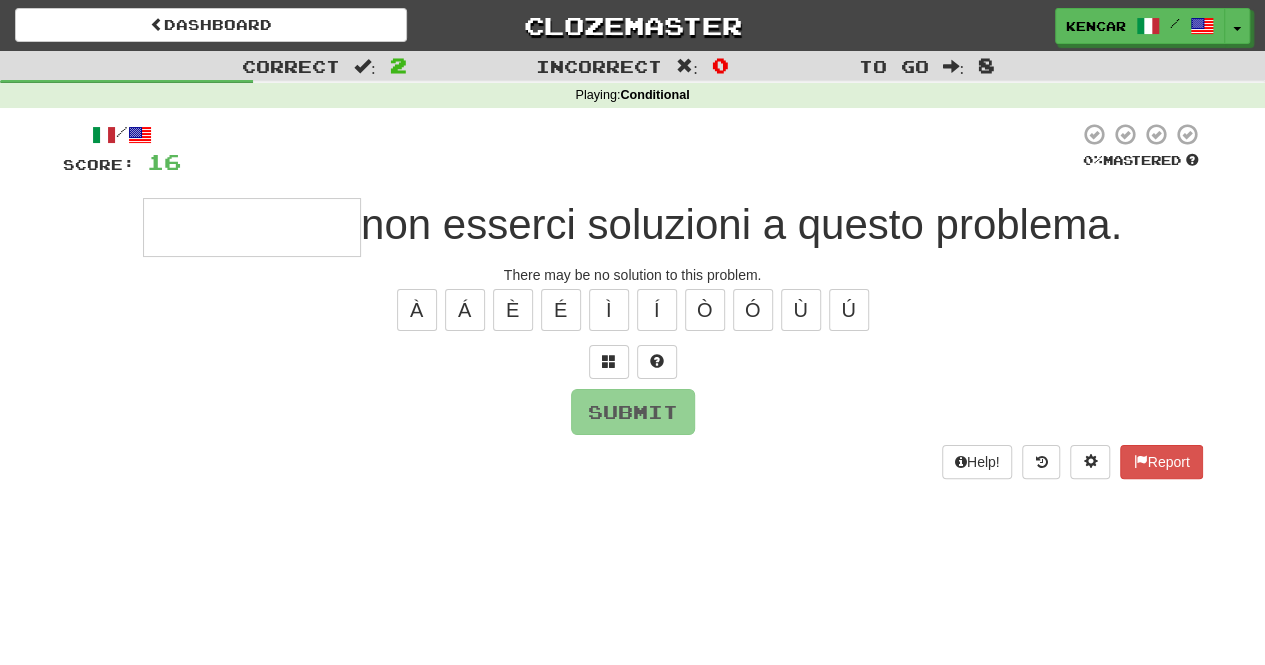 type on "*" 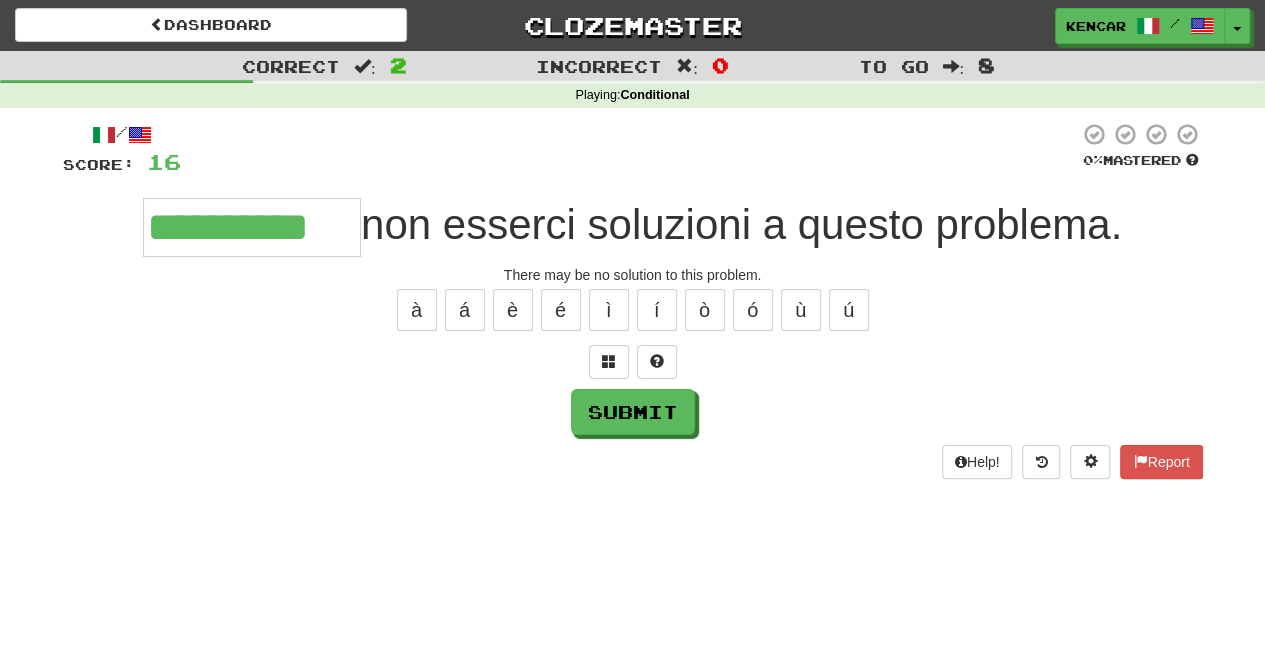 type on "**********" 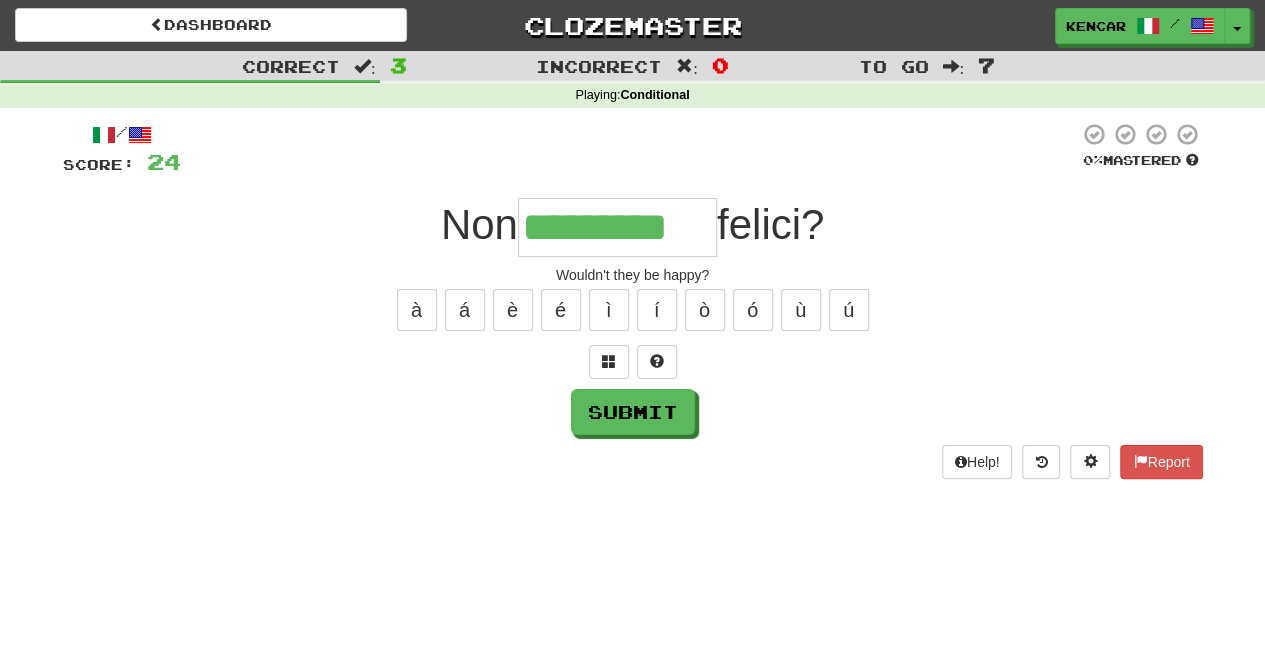 type on "*********" 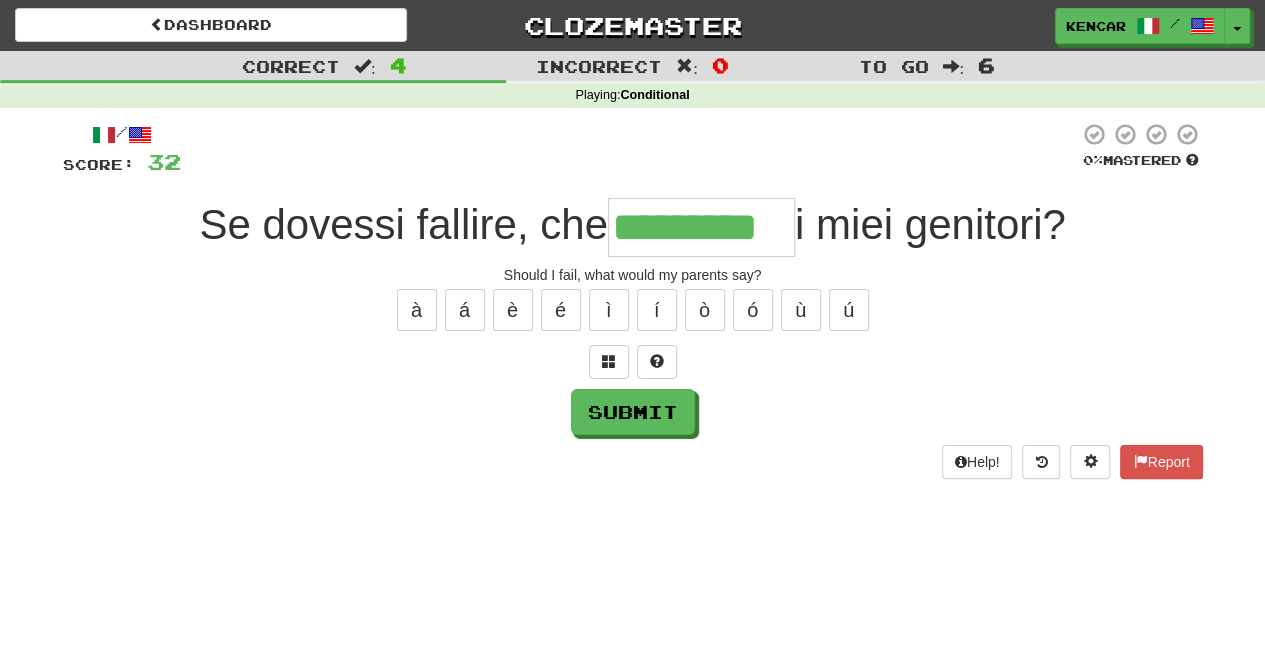 type on "*********" 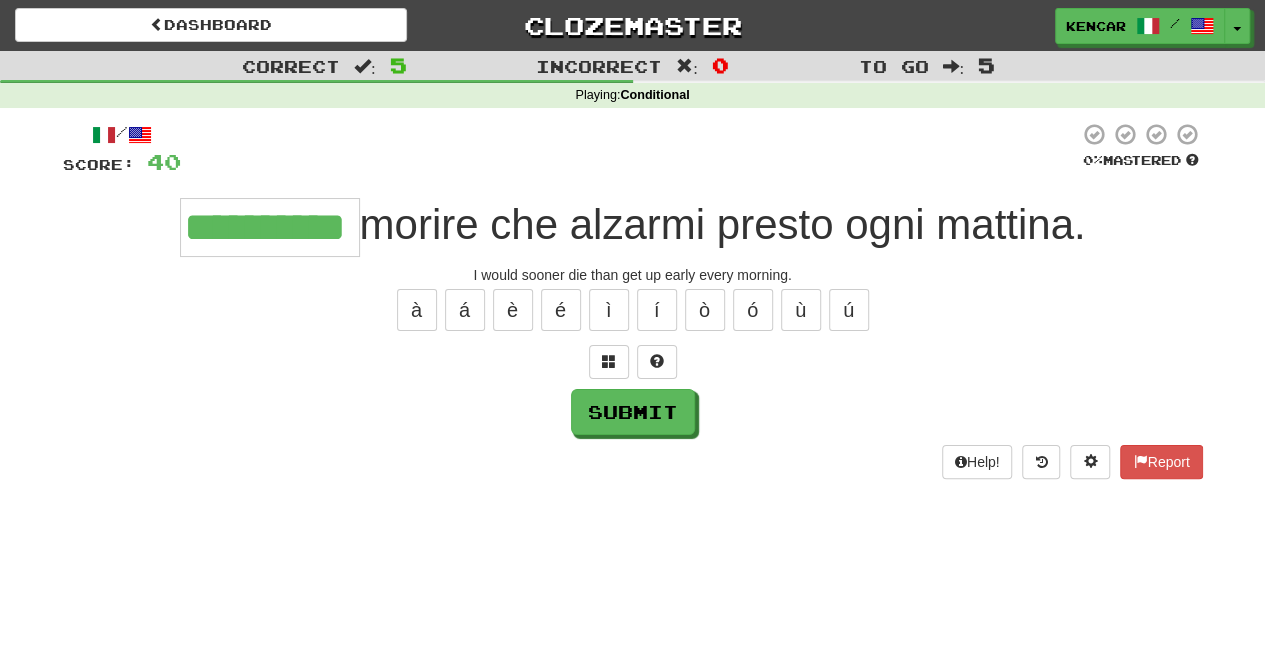 type on "**********" 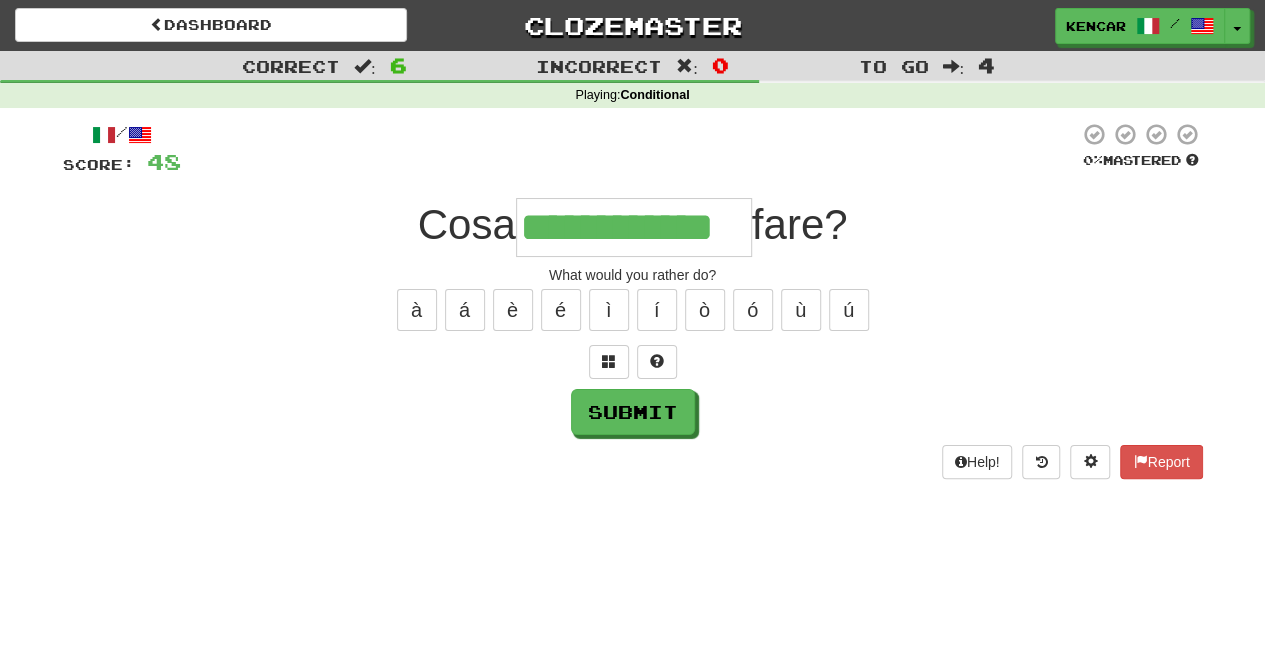 type on "**********" 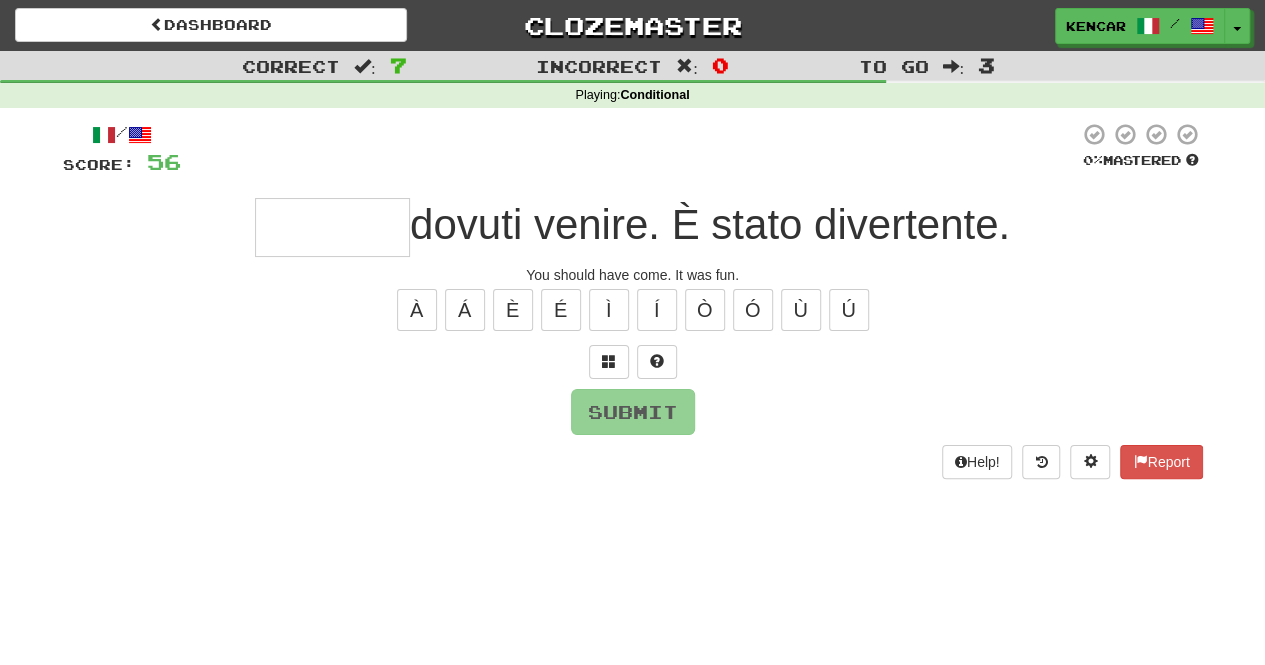 type on "*" 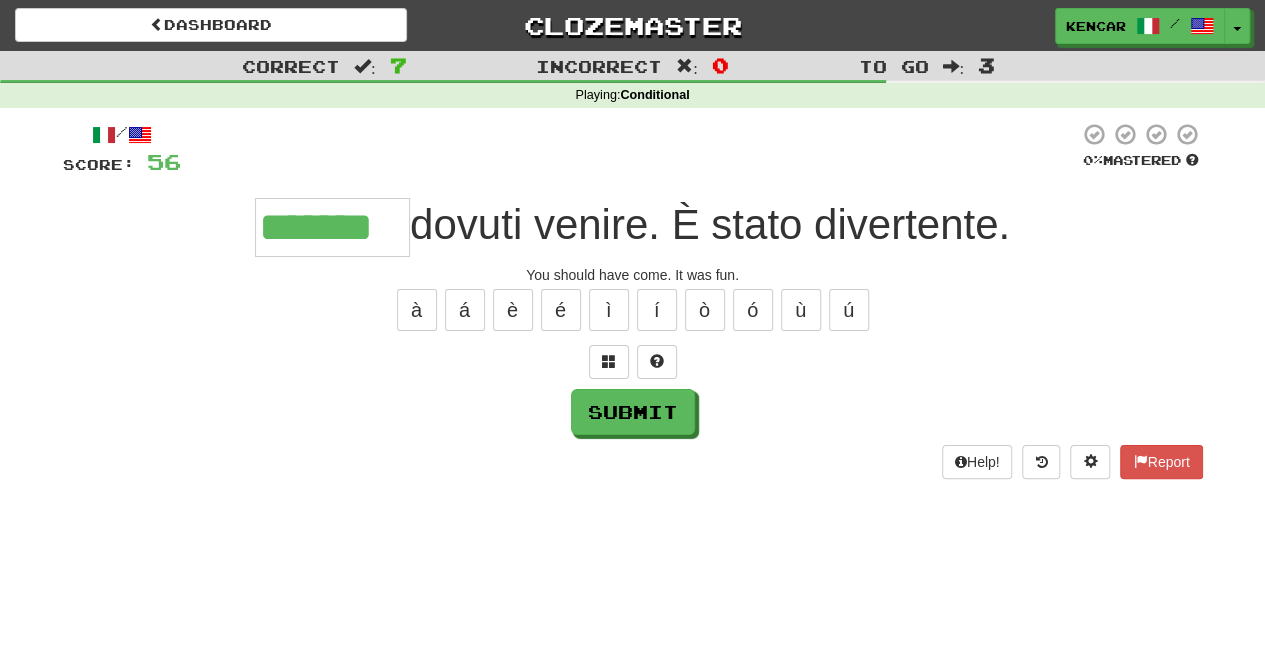 type on "*******" 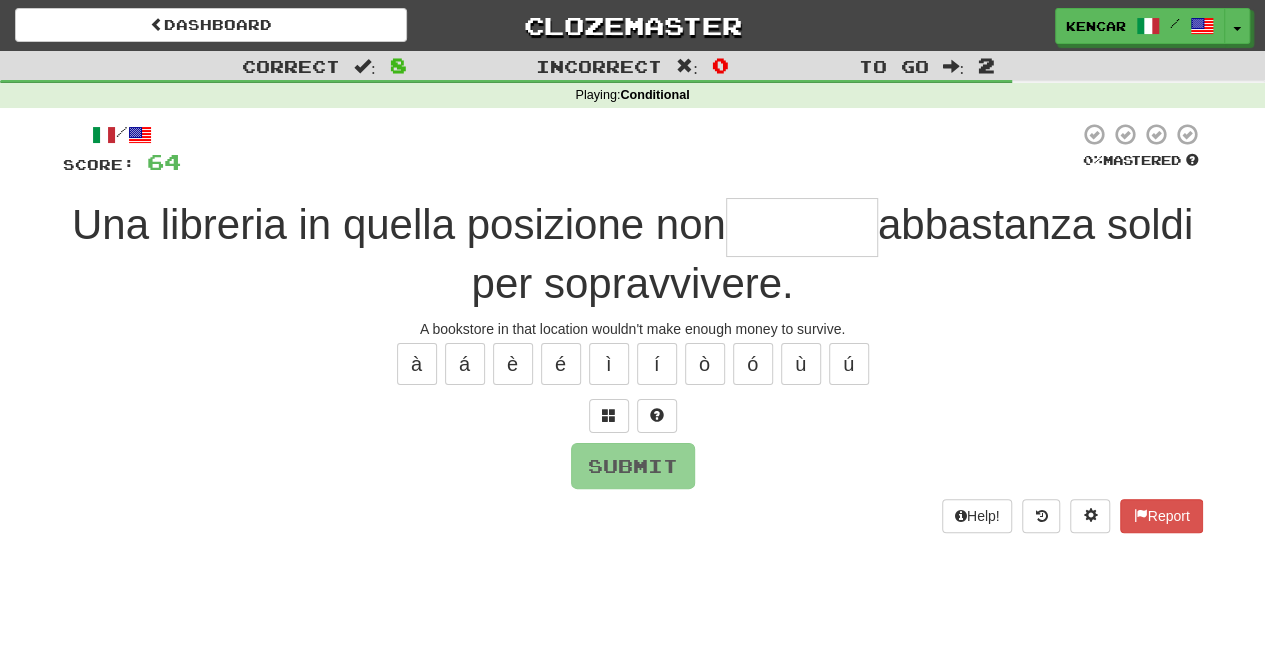 type on "*" 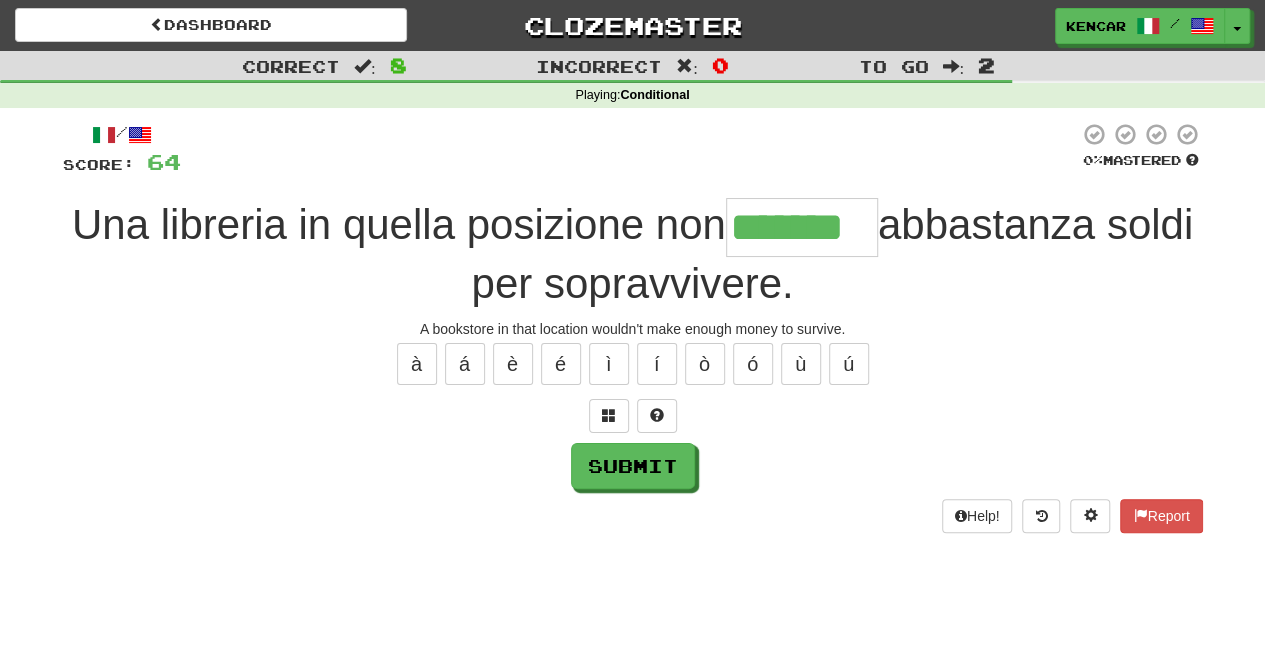 type on "*******" 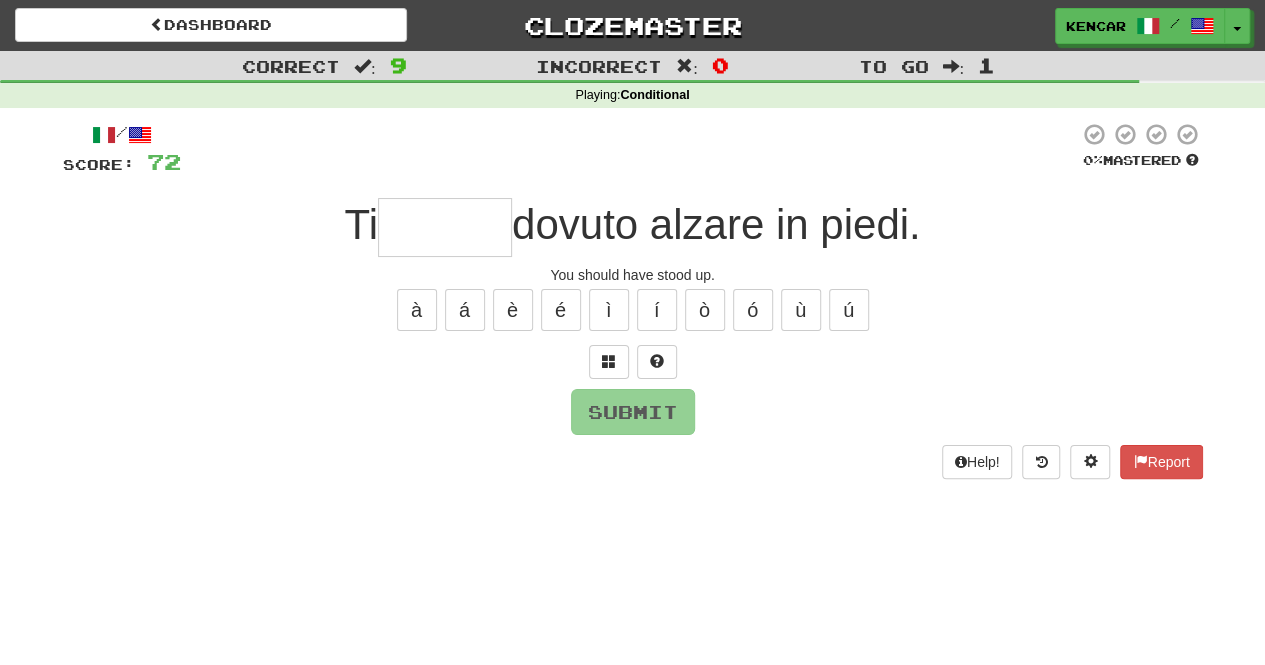 type on "*" 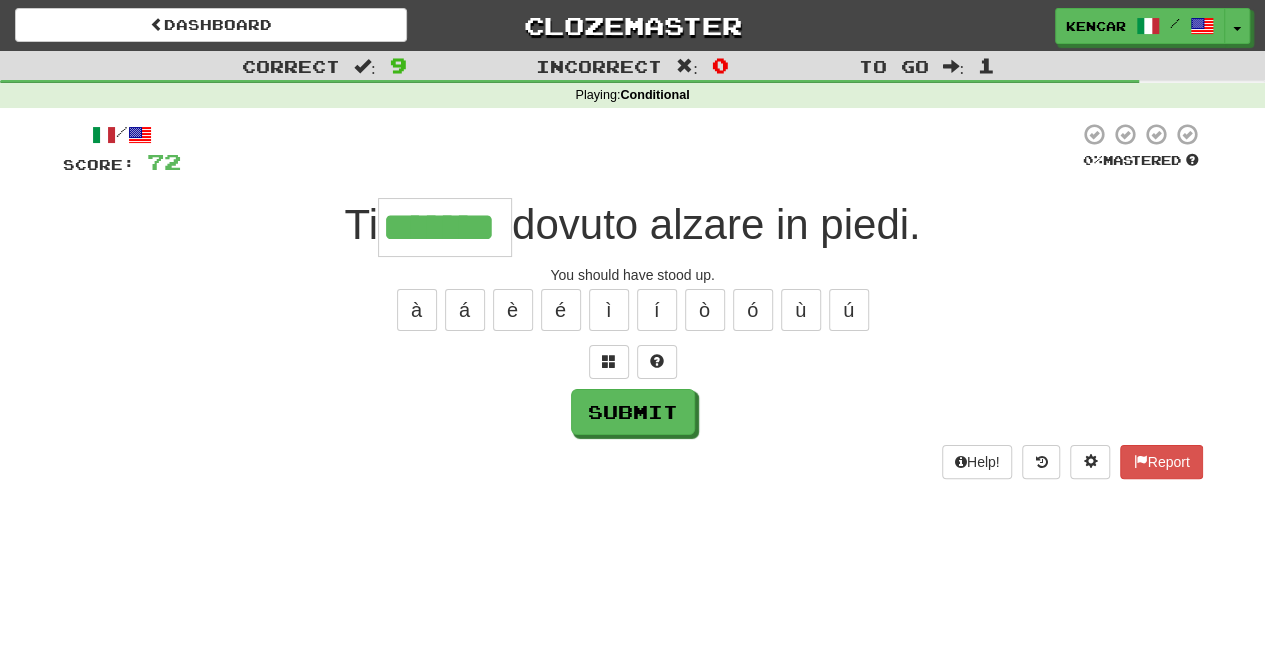 type on "*******" 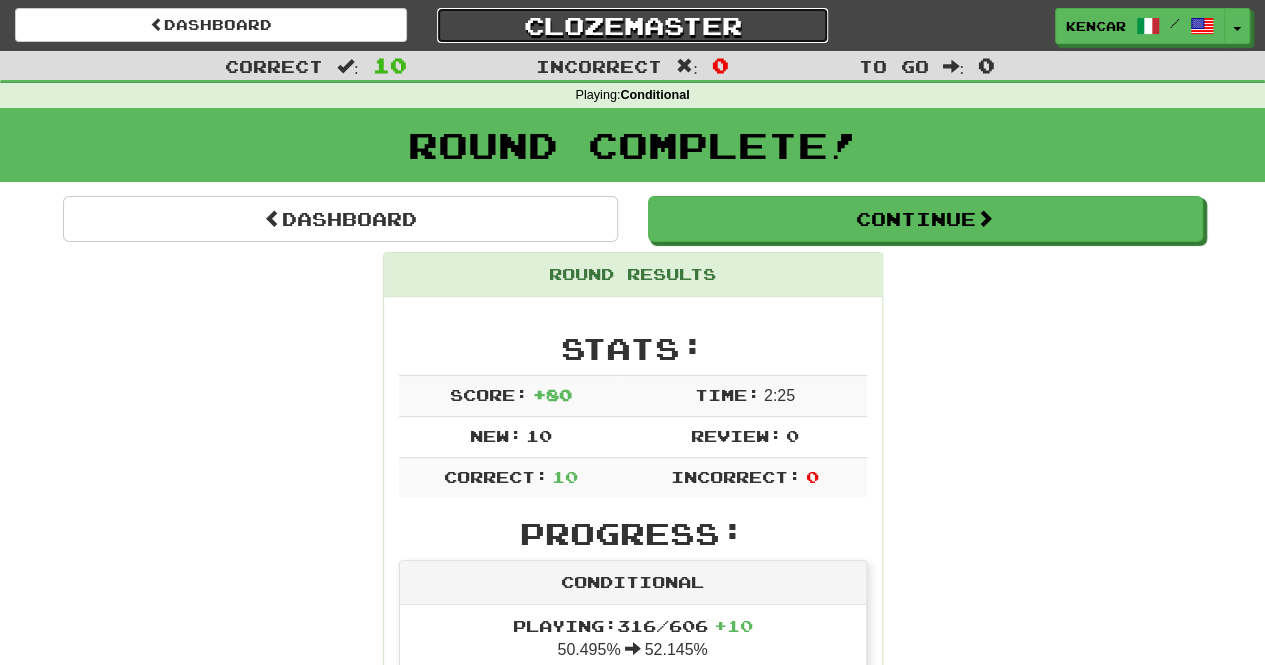 click on "Clozemaster" at bounding box center (633, 25) 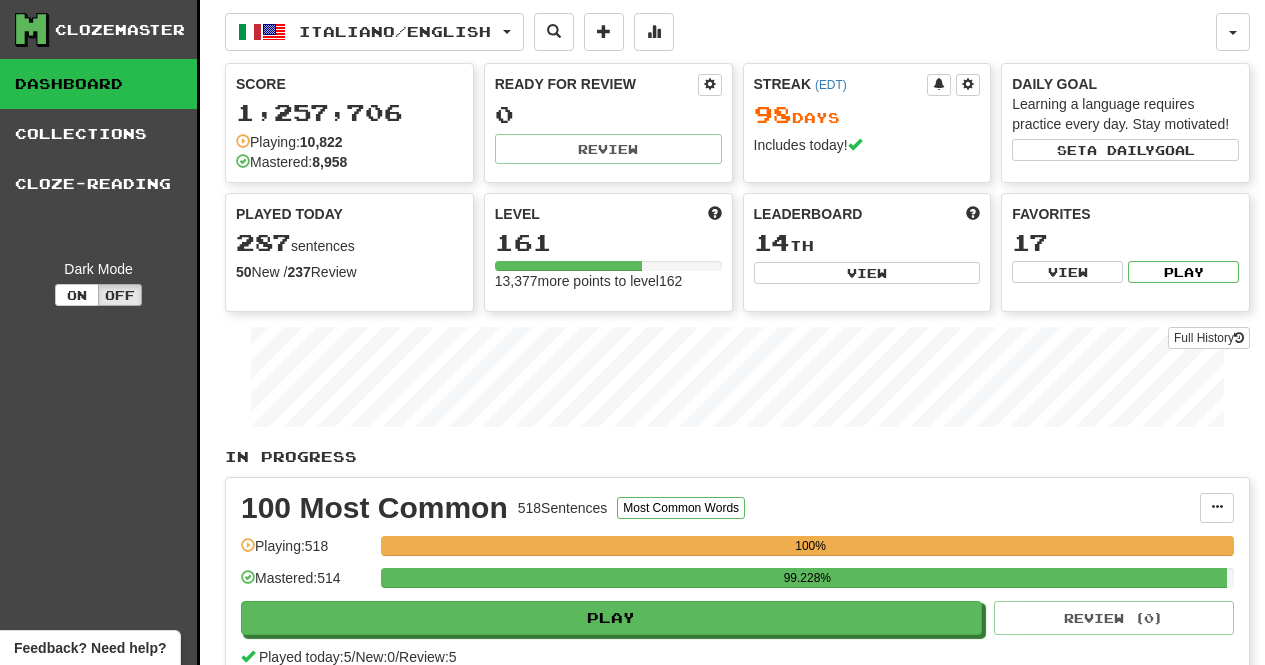 scroll, scrollTop: 0, scrollLeft: 0, axis: both 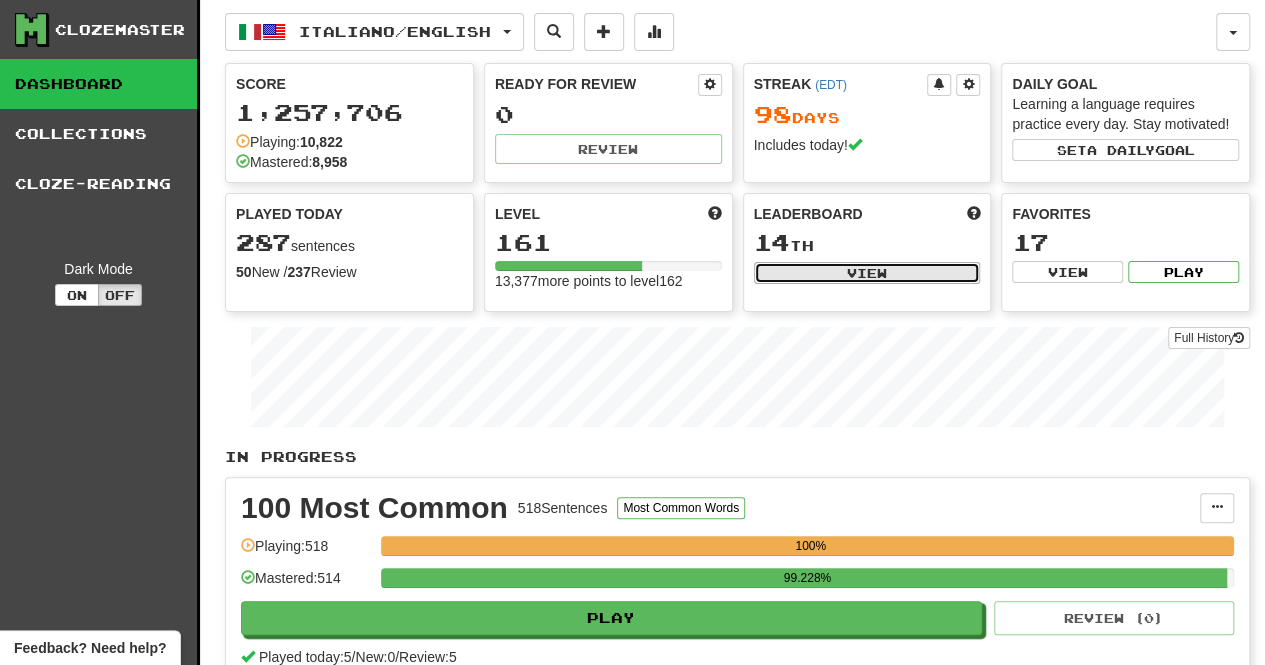 click on "View" at bounding box center [867, 273] 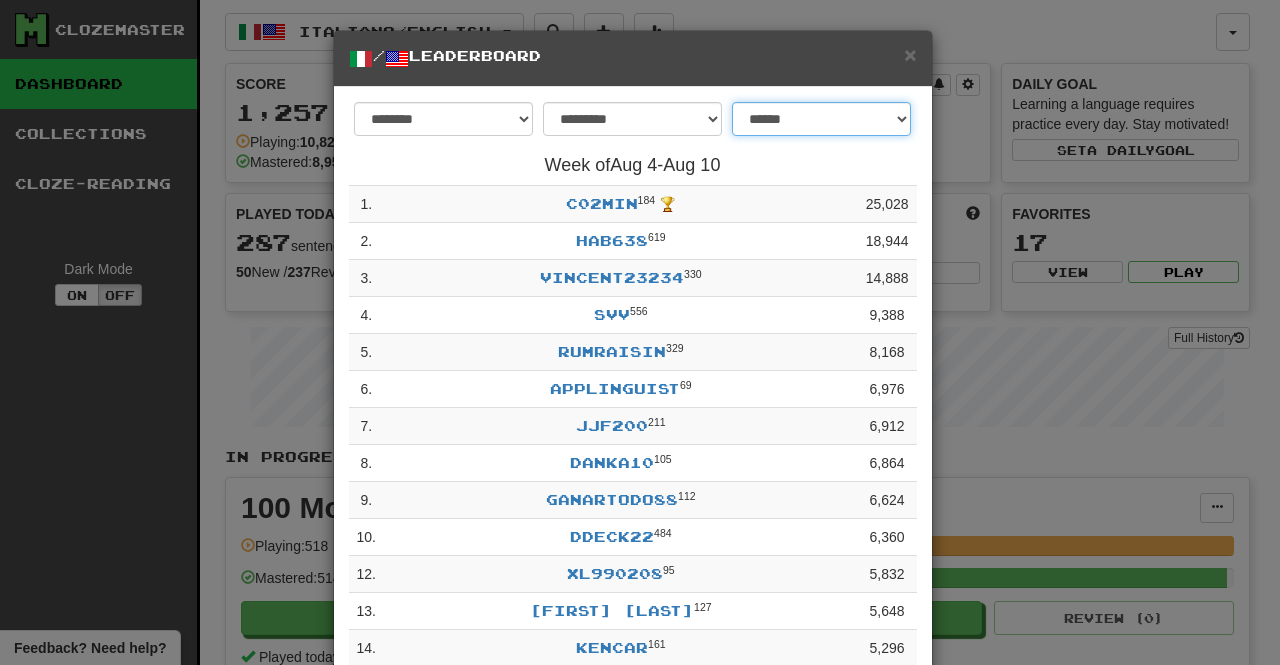 click on "**********" at bounding box center (821, 119) 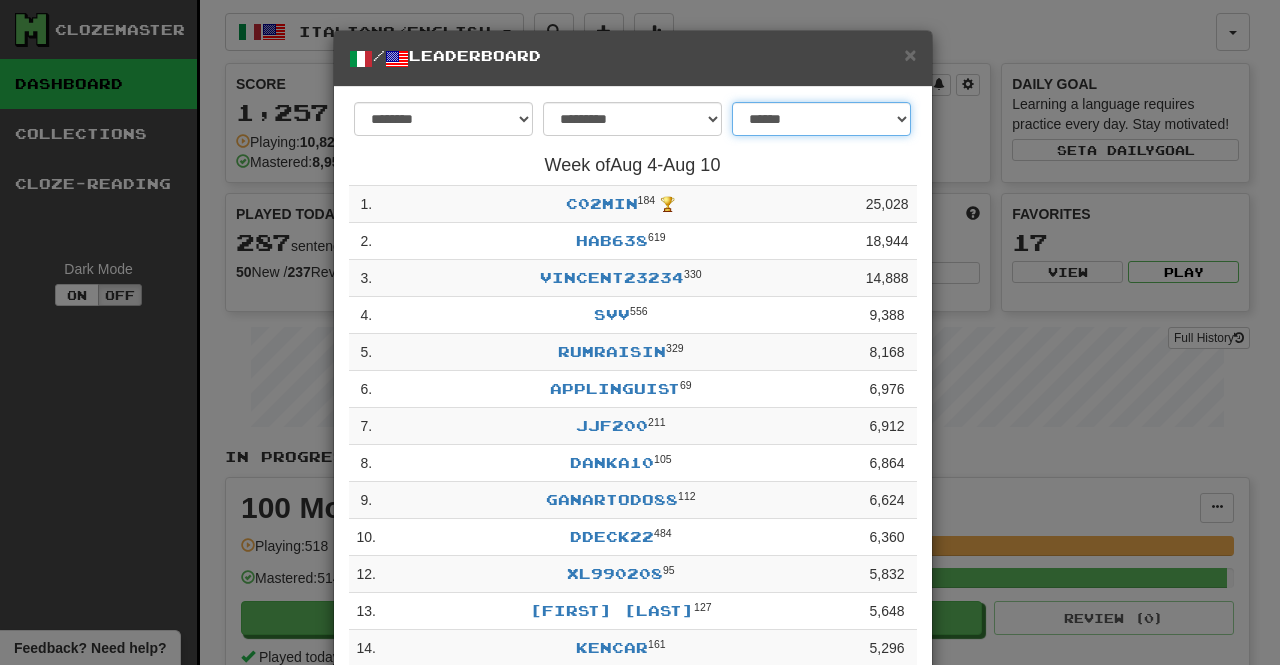 select on "**********" 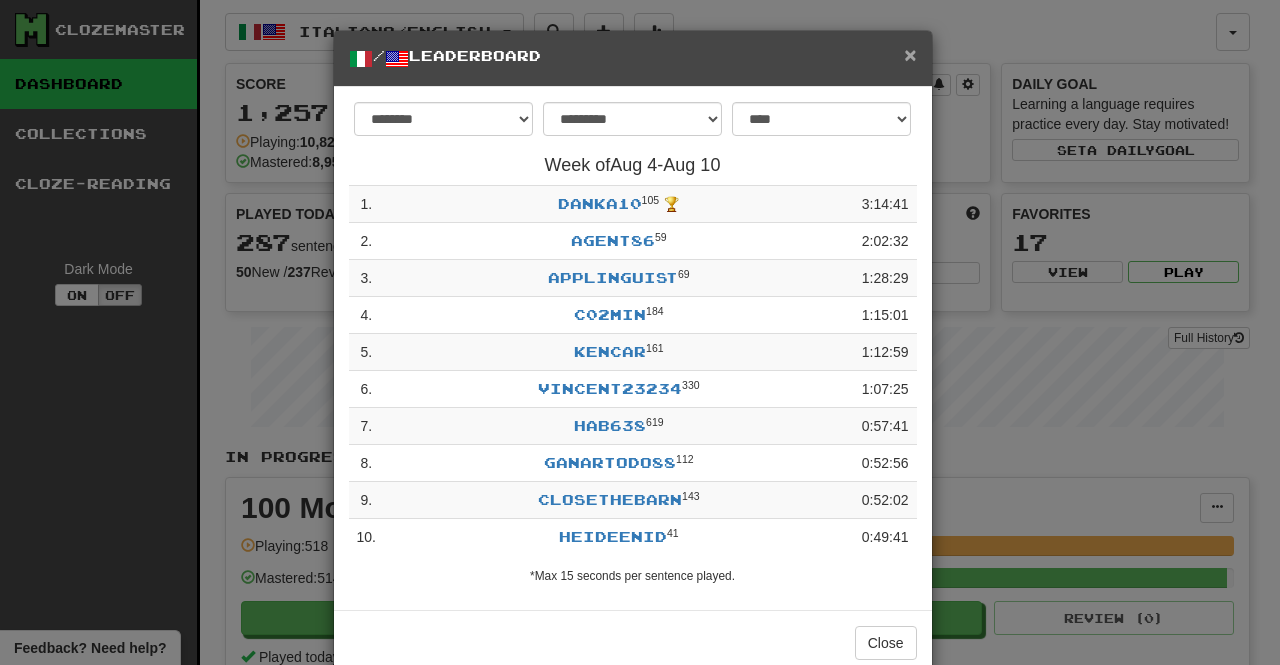 click on "×" at bounding box center (910, 54) 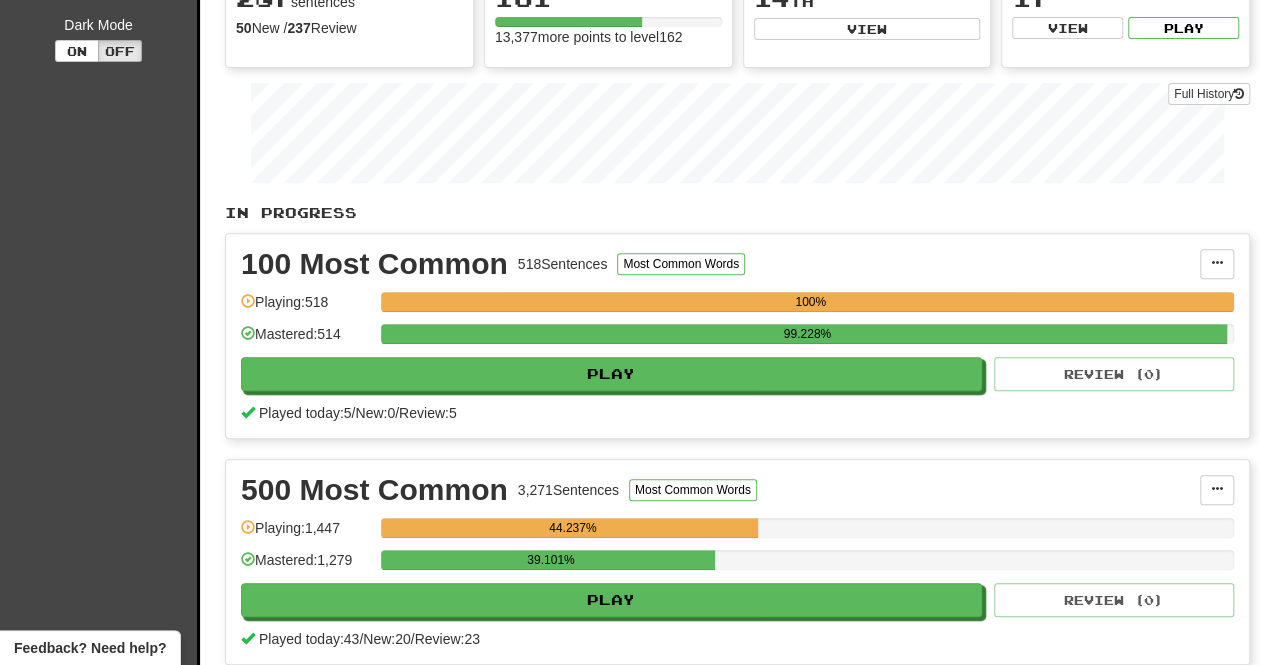scroll, scrollTop: 0, scrollLeft: 0, axis: both 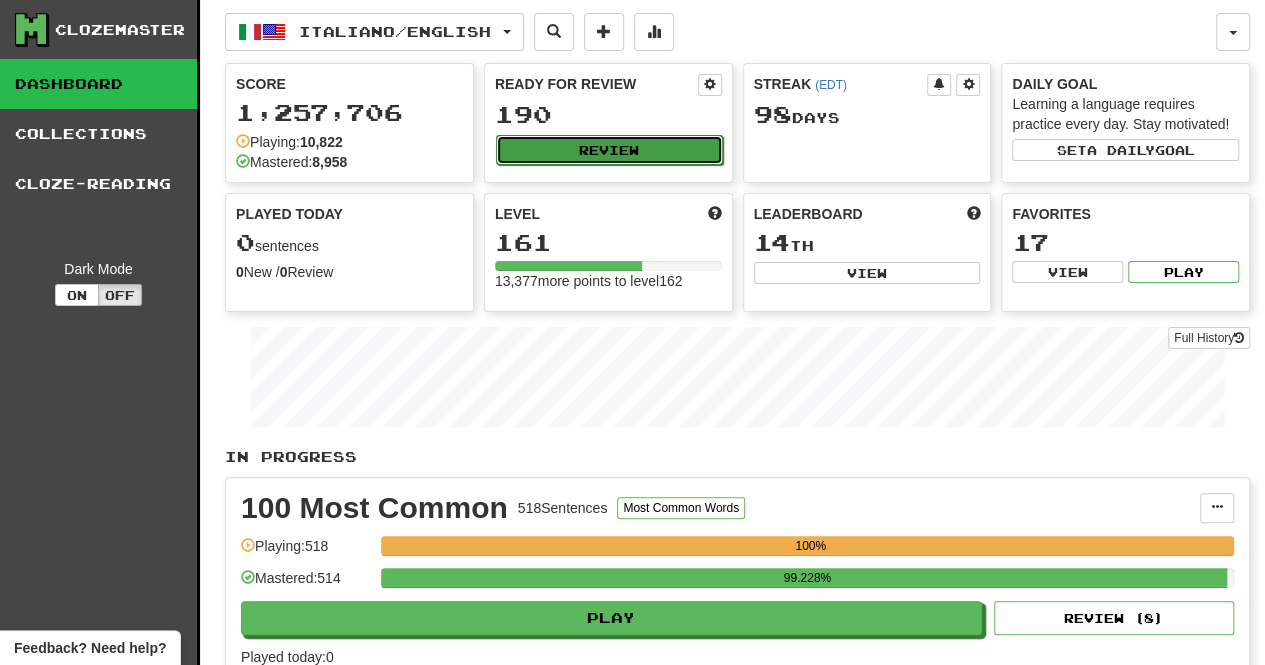 click on "Review" at bounding box center [609, 150] 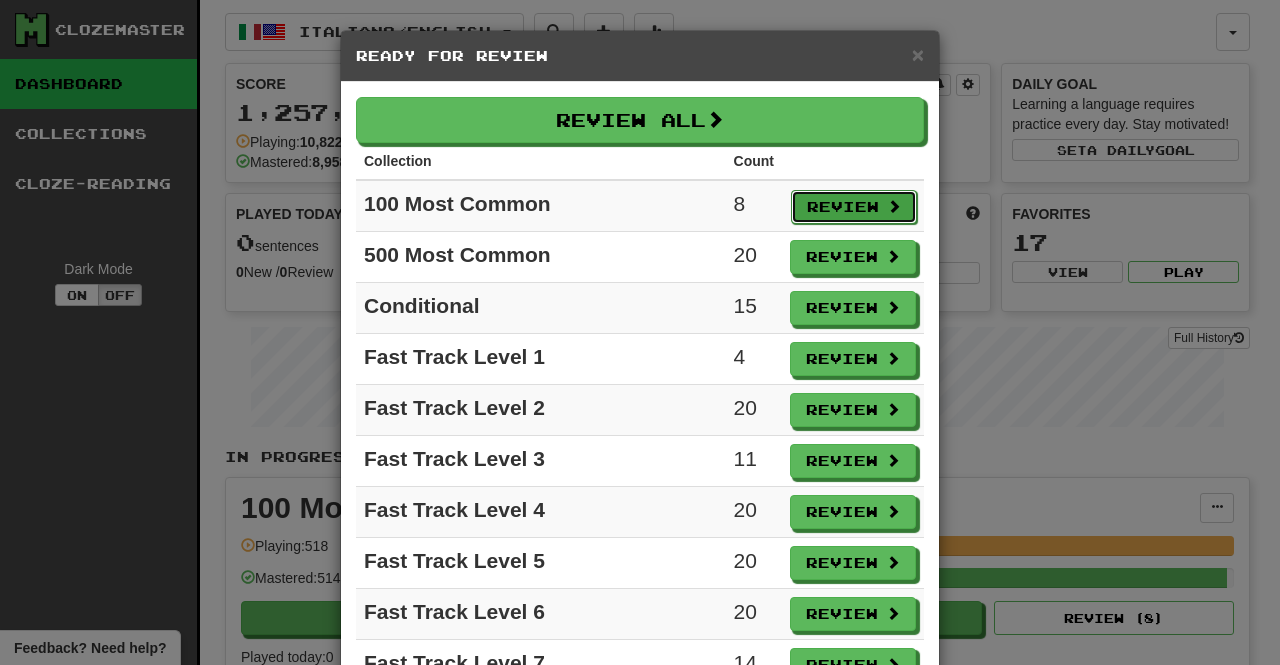 click on "Review" at bounding box center [854, 207] 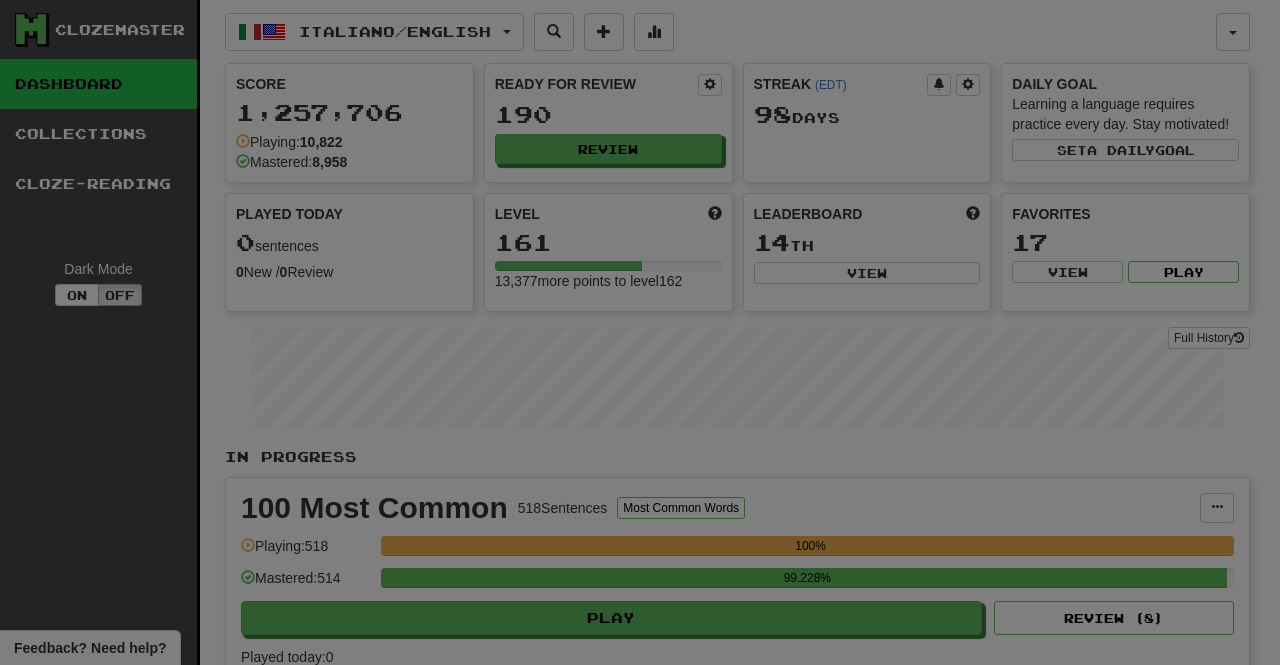 select on "**" 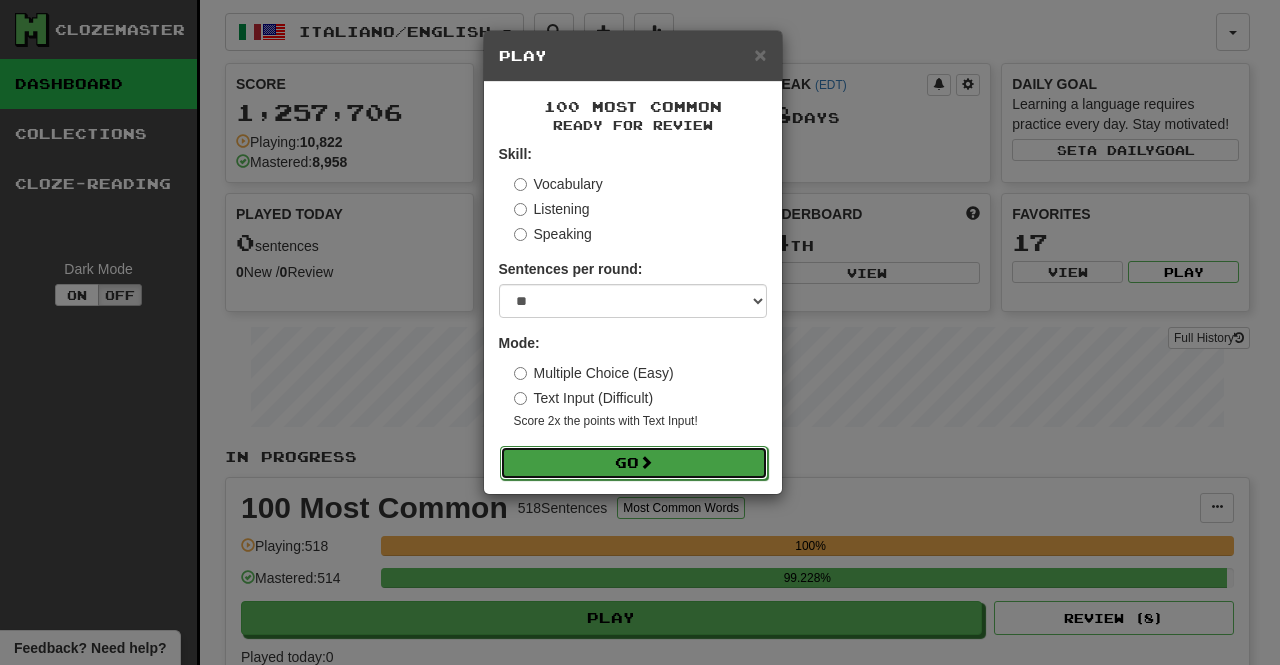 click on "Go" at bounding box center [634, 463] 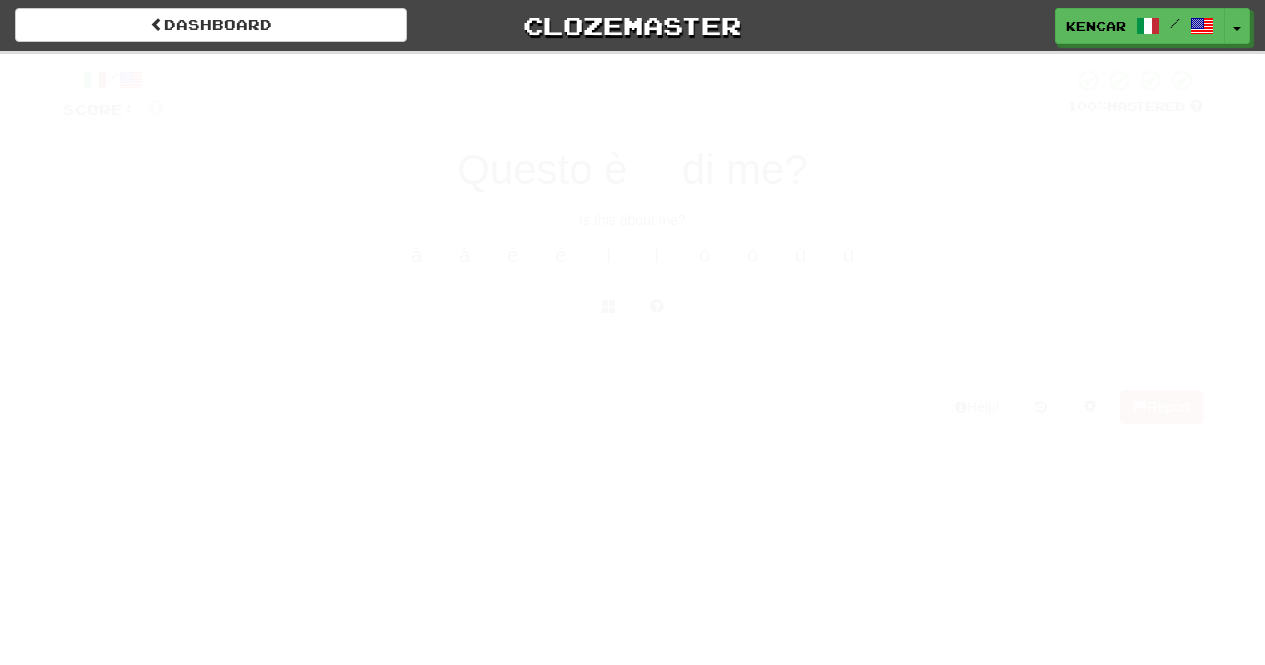 scroll, scrollTop: 0, scrollLeft: 0, axis: both 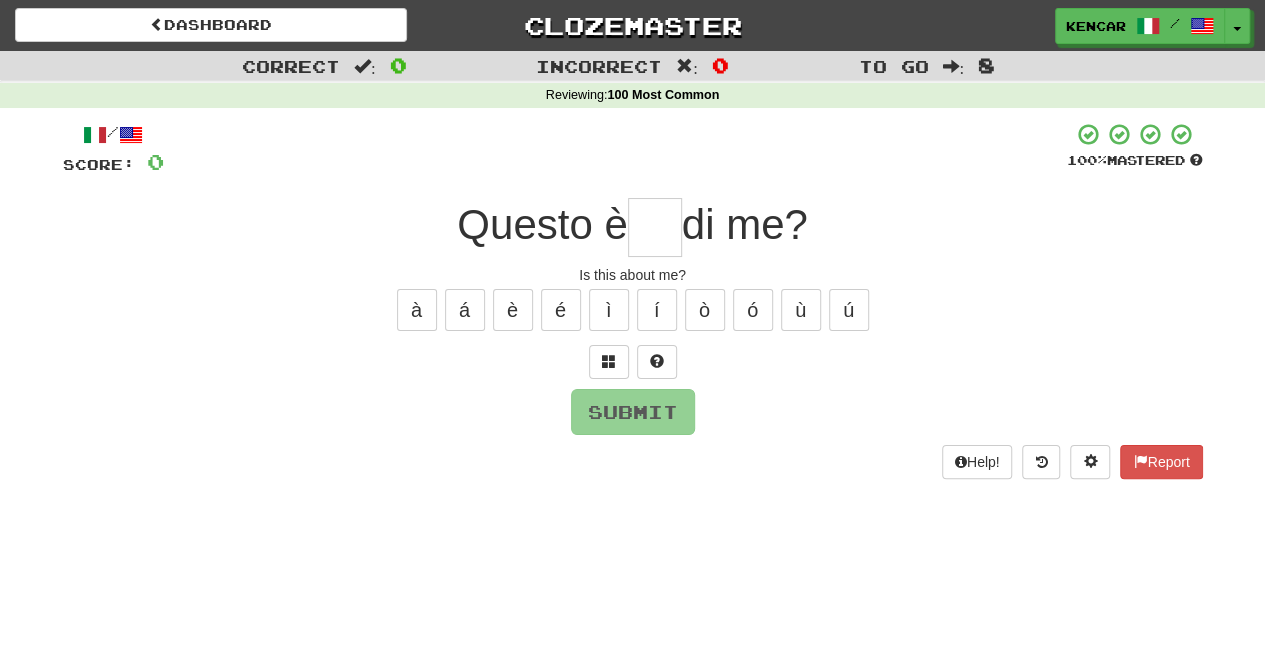 click at bounding box center (655, 227) 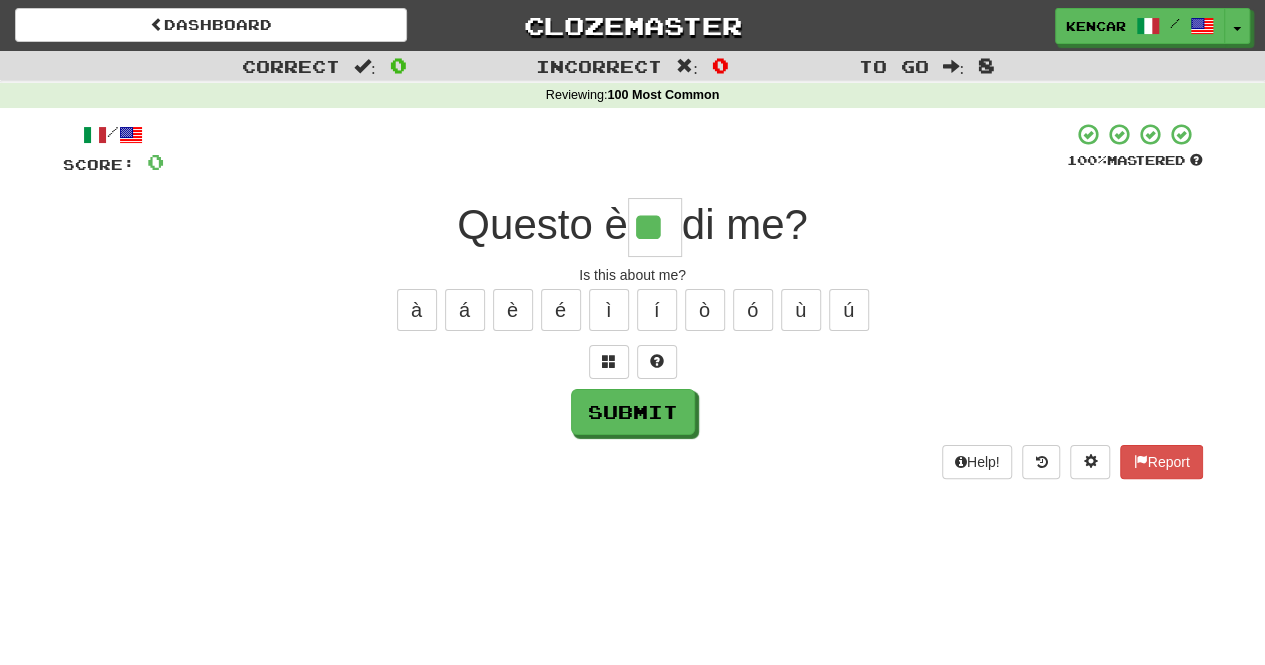 type on "**" 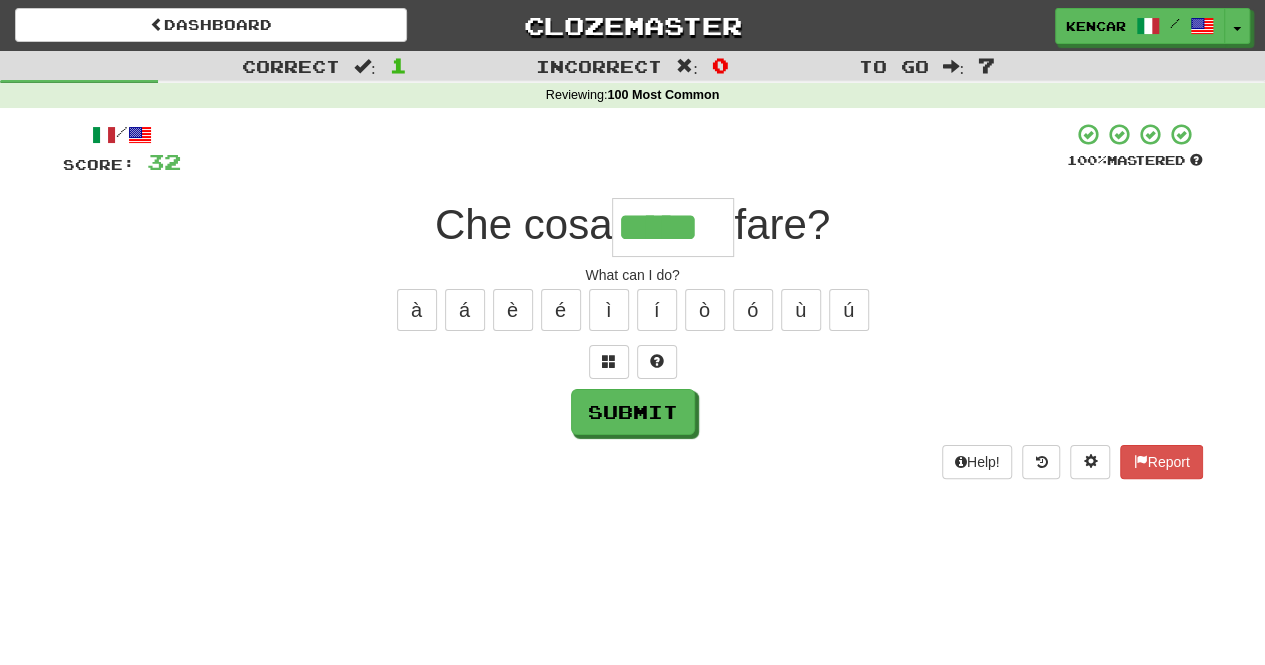 type on "*****" 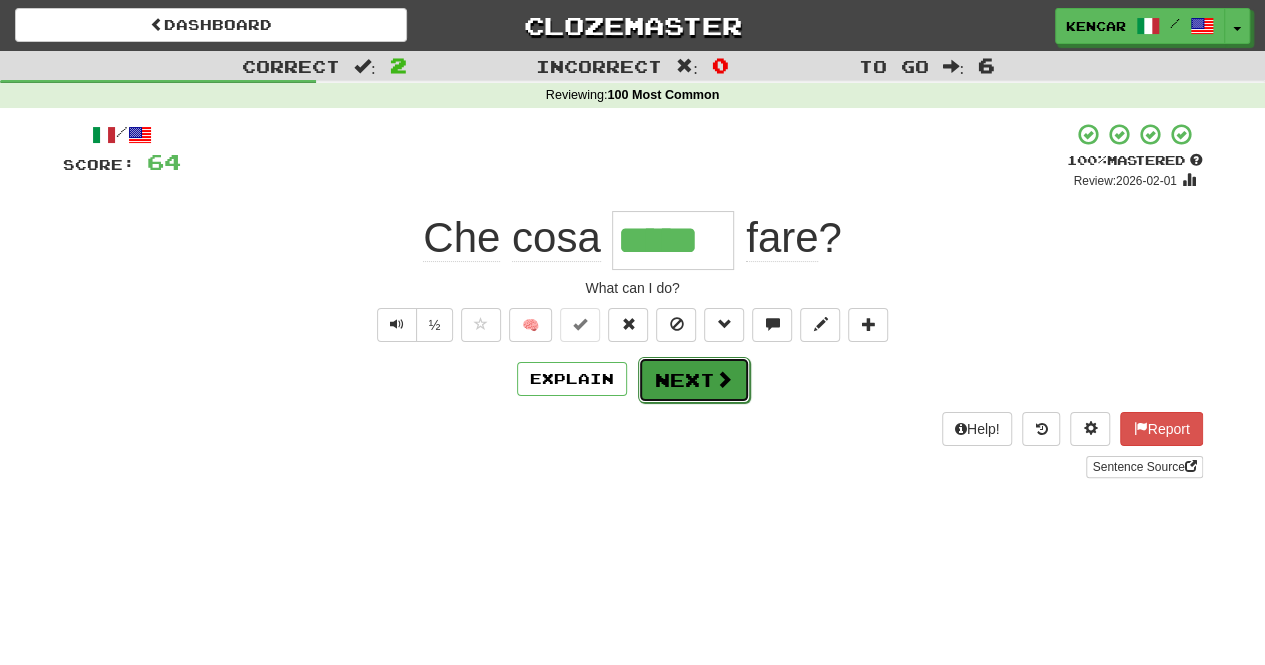 click on "Next" at bounding box center (694, 380) 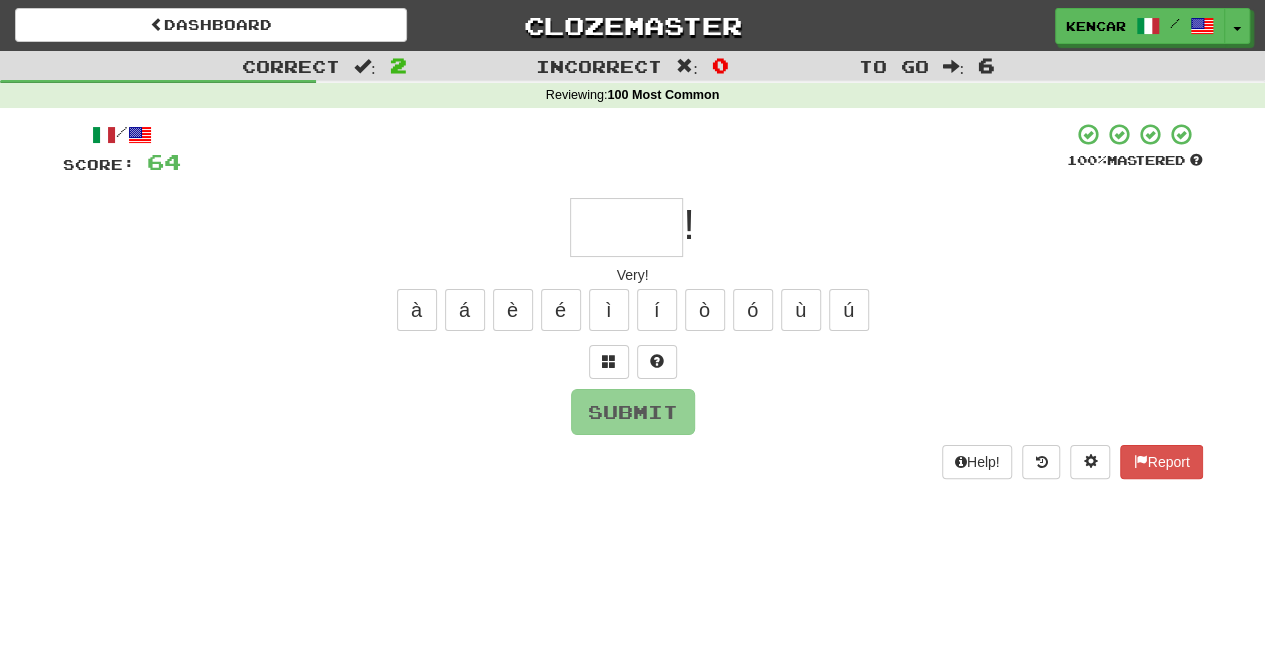click at bounding box center [626, 227] 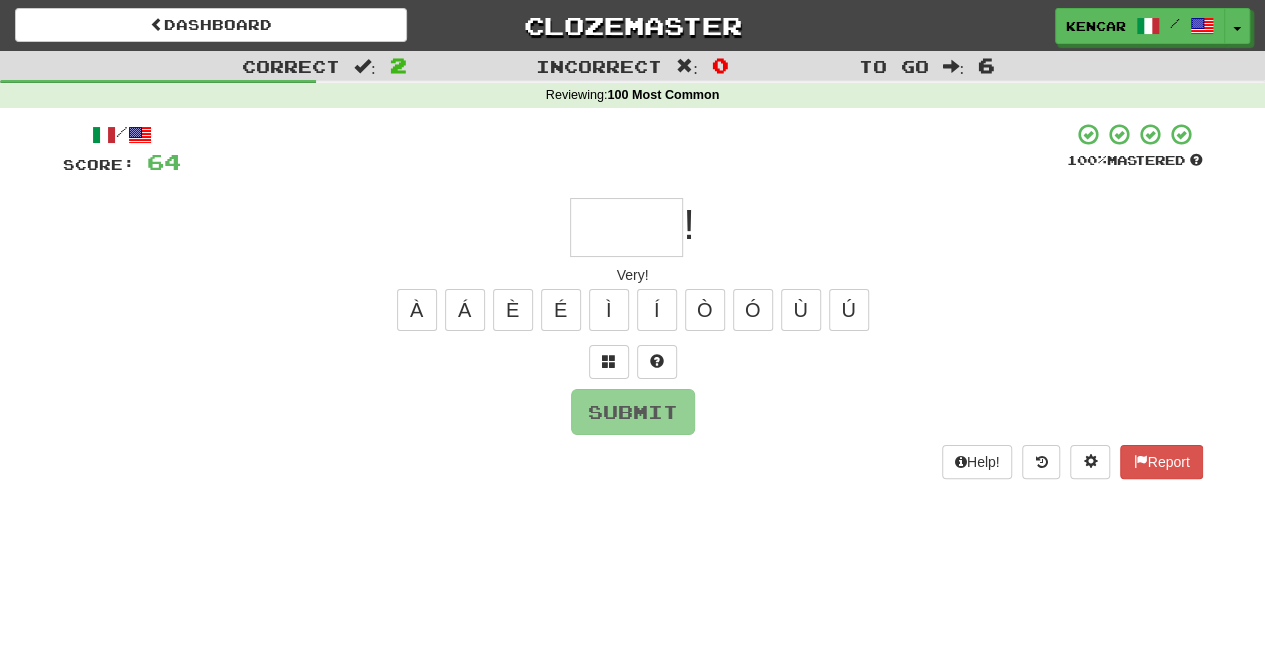 type on "*" 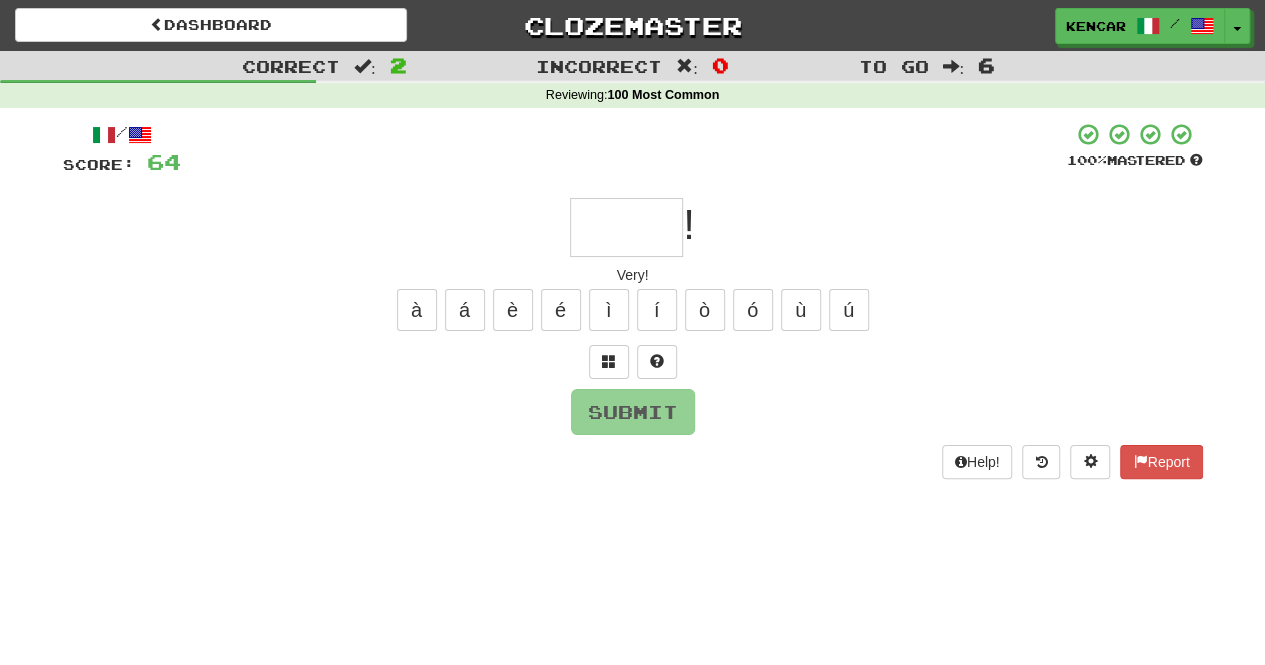 type on "*" 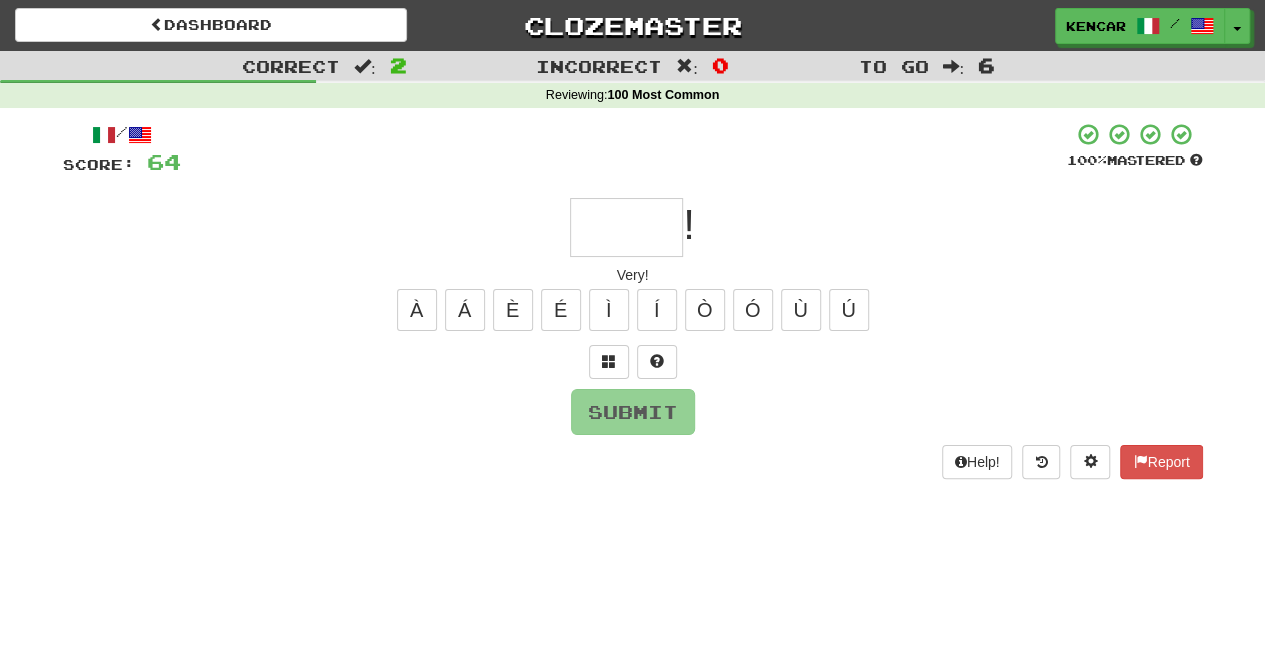 type on "*" 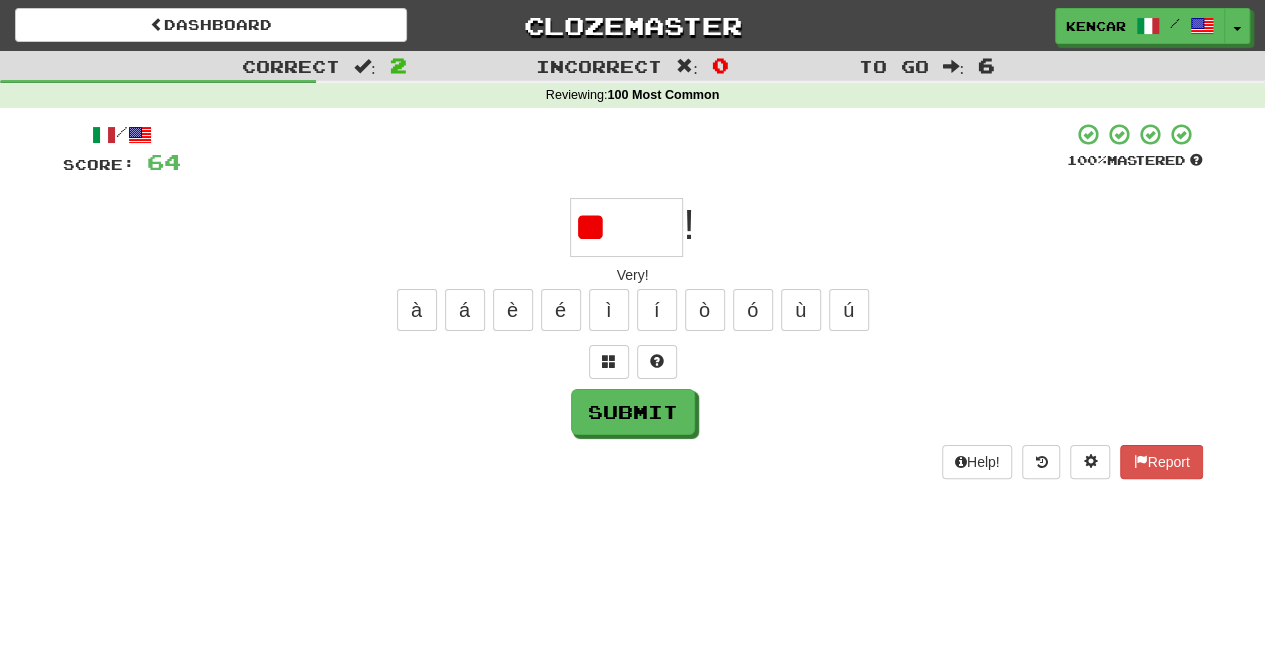 type on "*****" 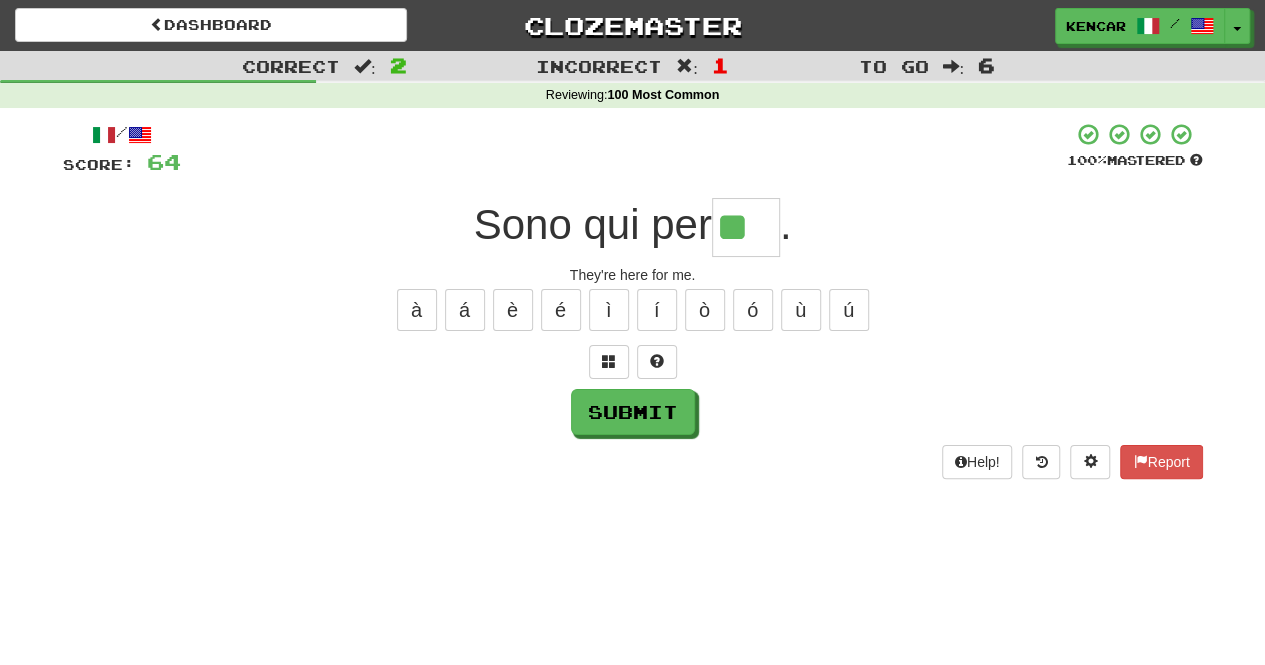 type on "**" 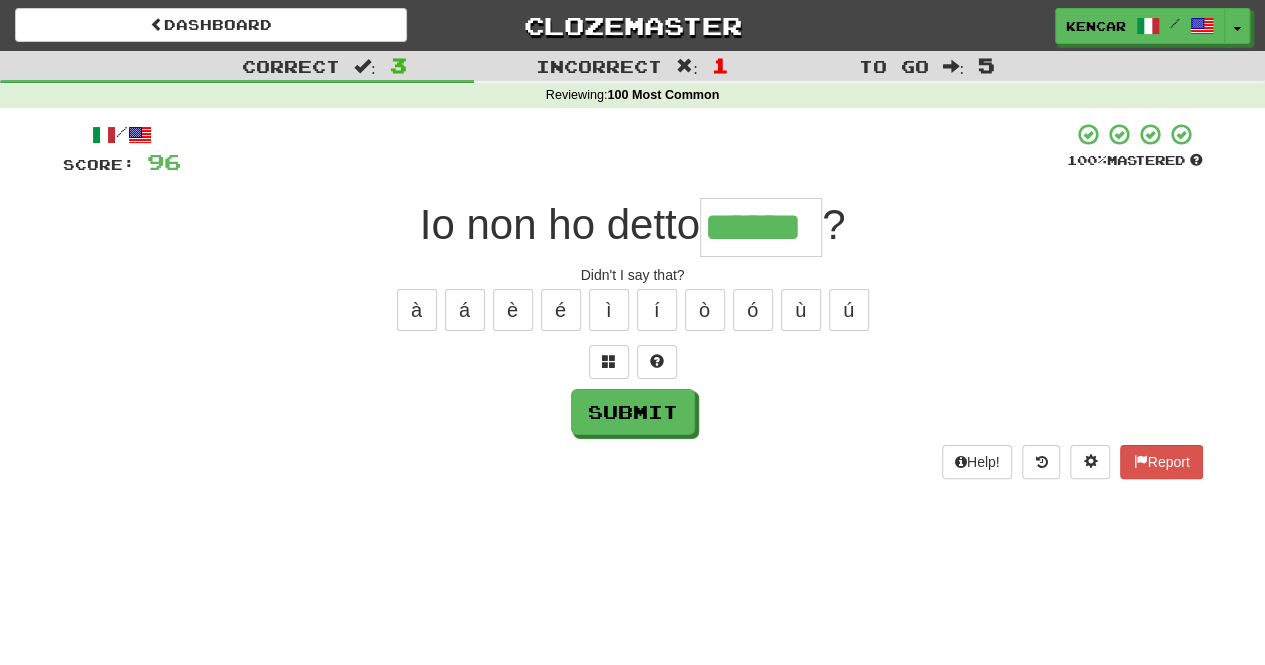 type on "******" 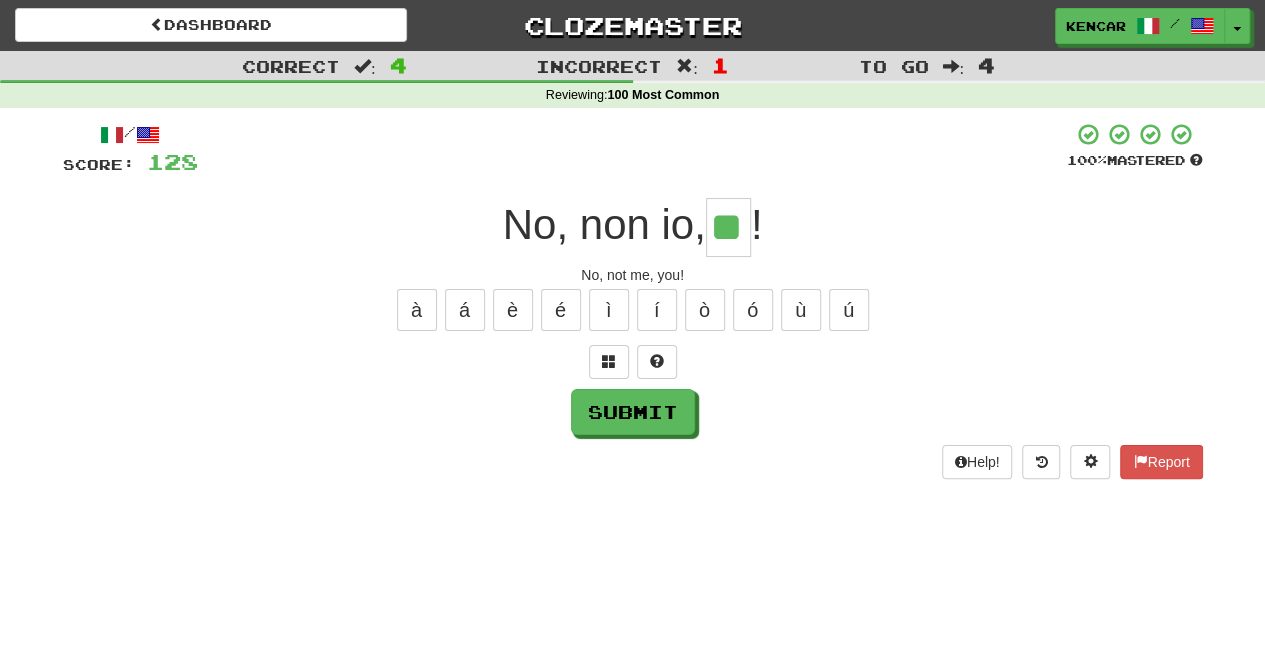 type on "**" 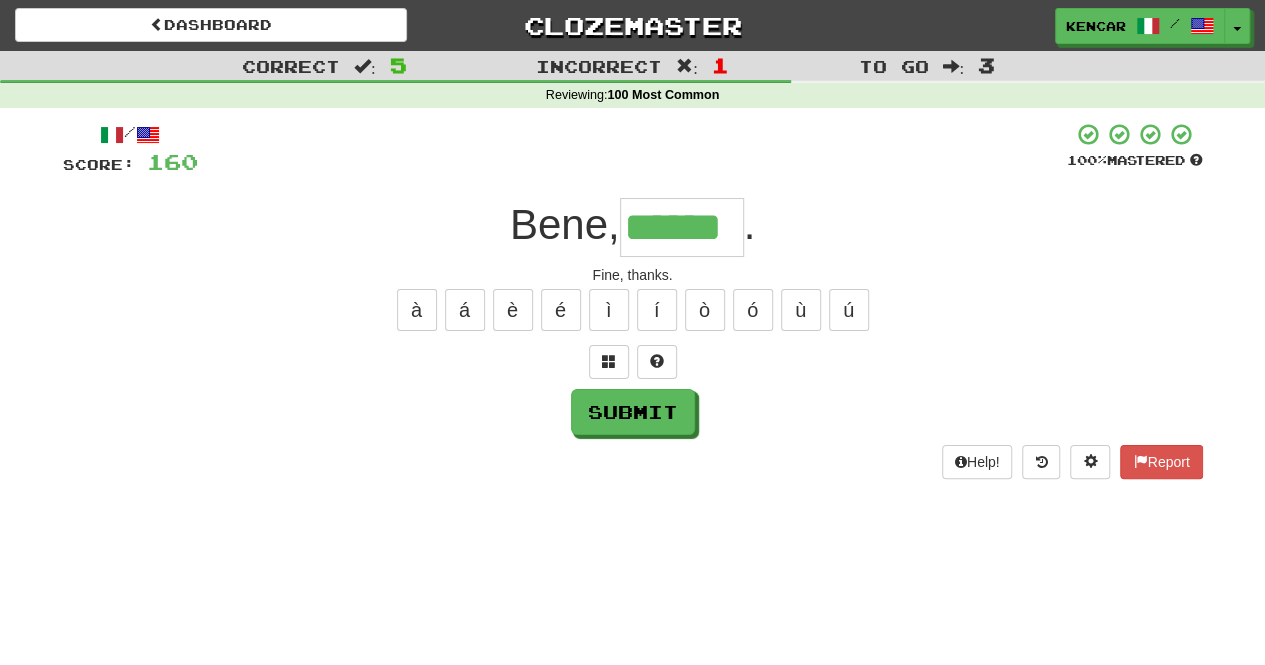 type on "******" 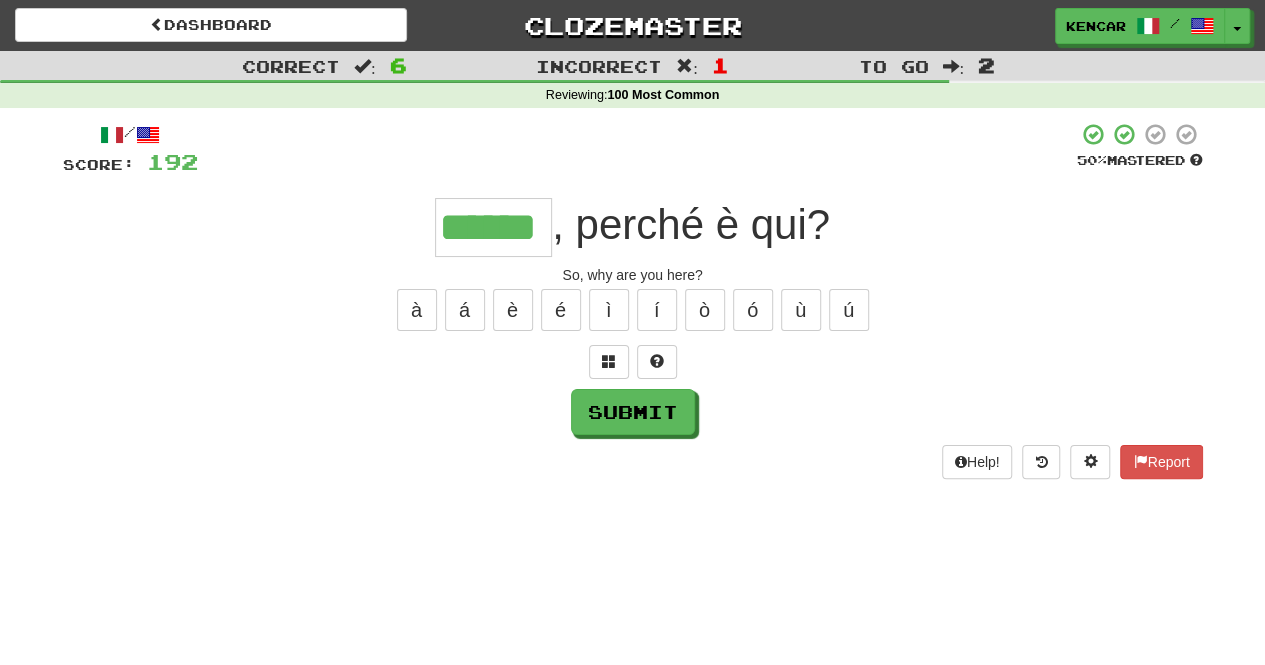 type on "******" 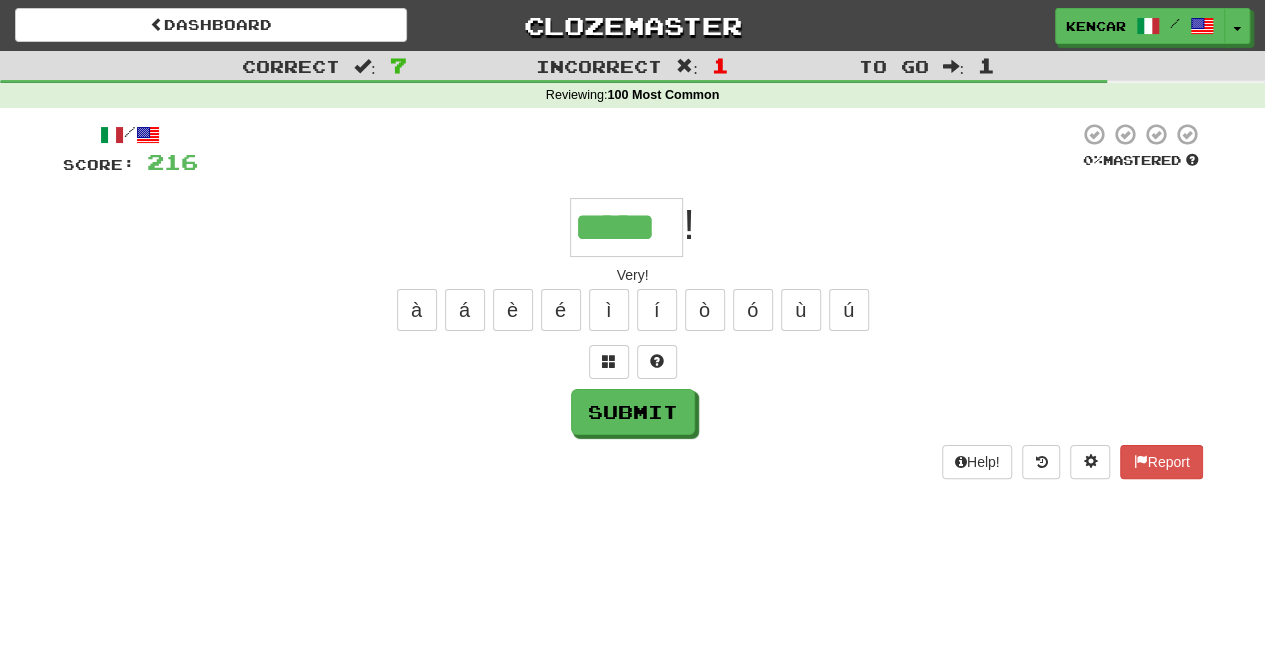 type on "*****" 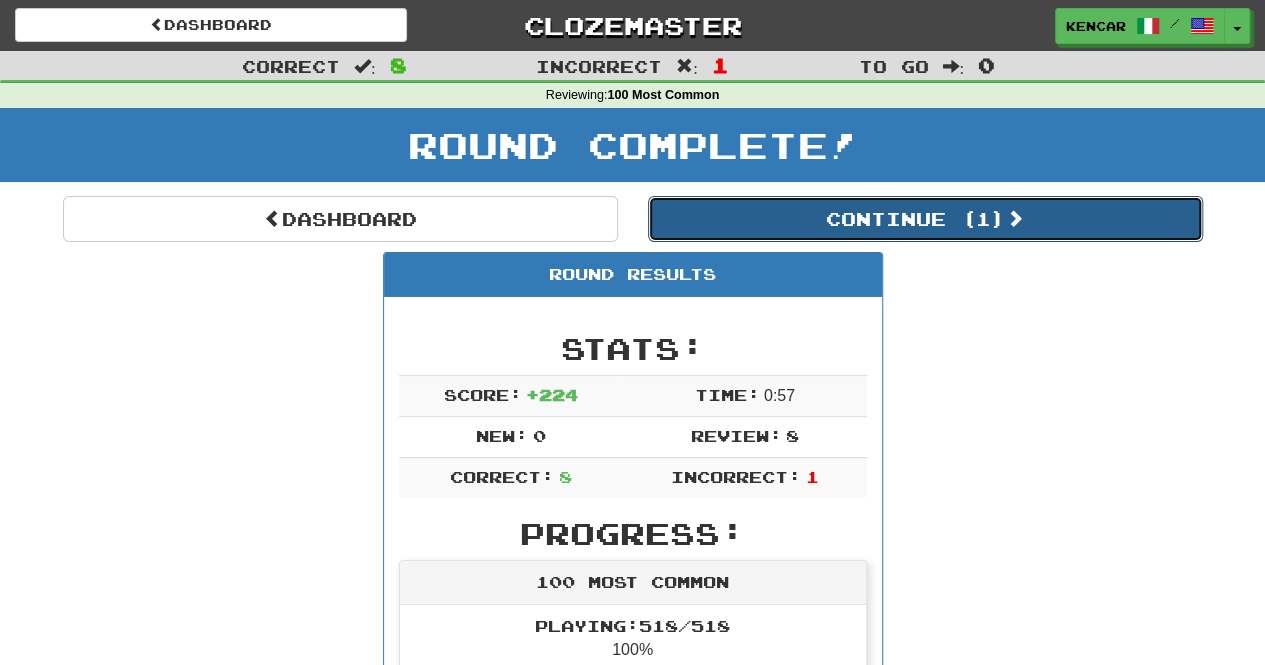 click on "Continue ( 1 )" at bounding box center [925, 219] 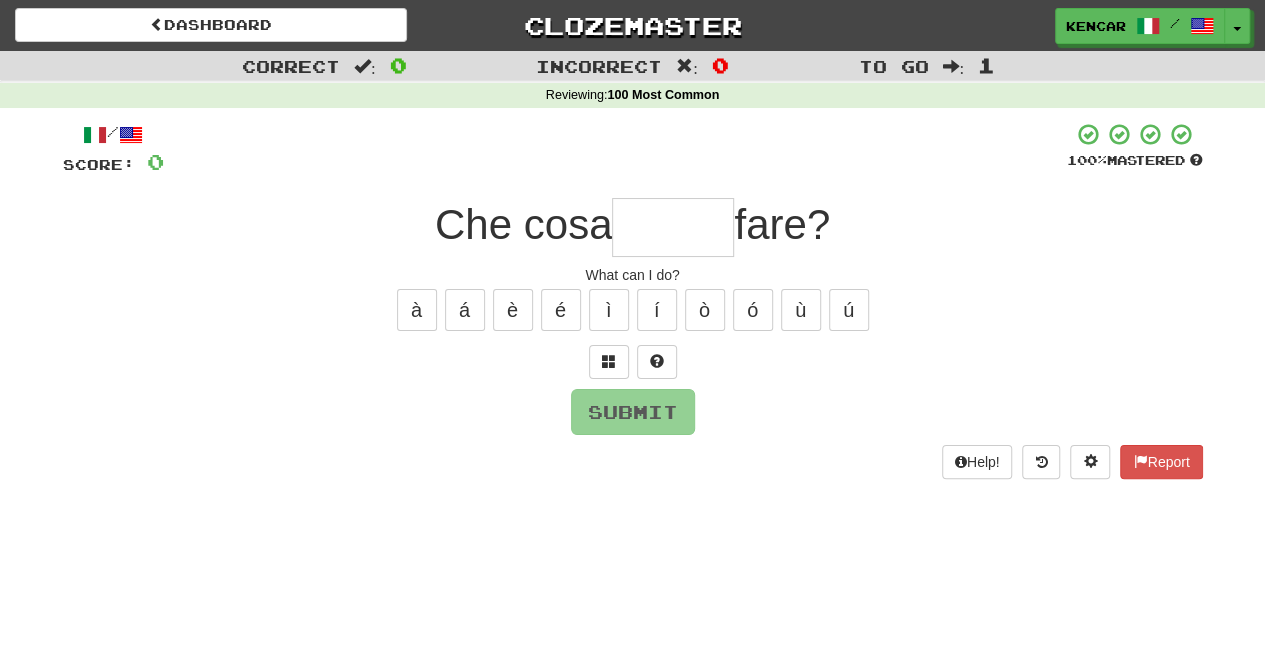 click at bounding box center [673, 227] 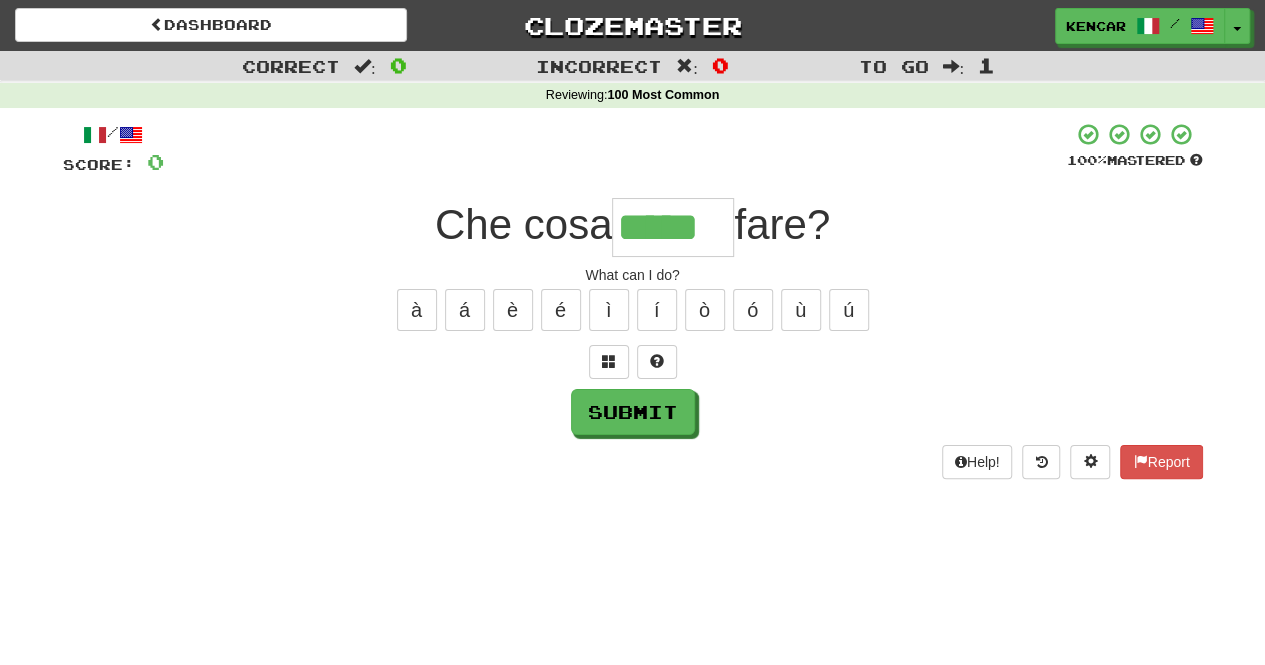type on "*****" 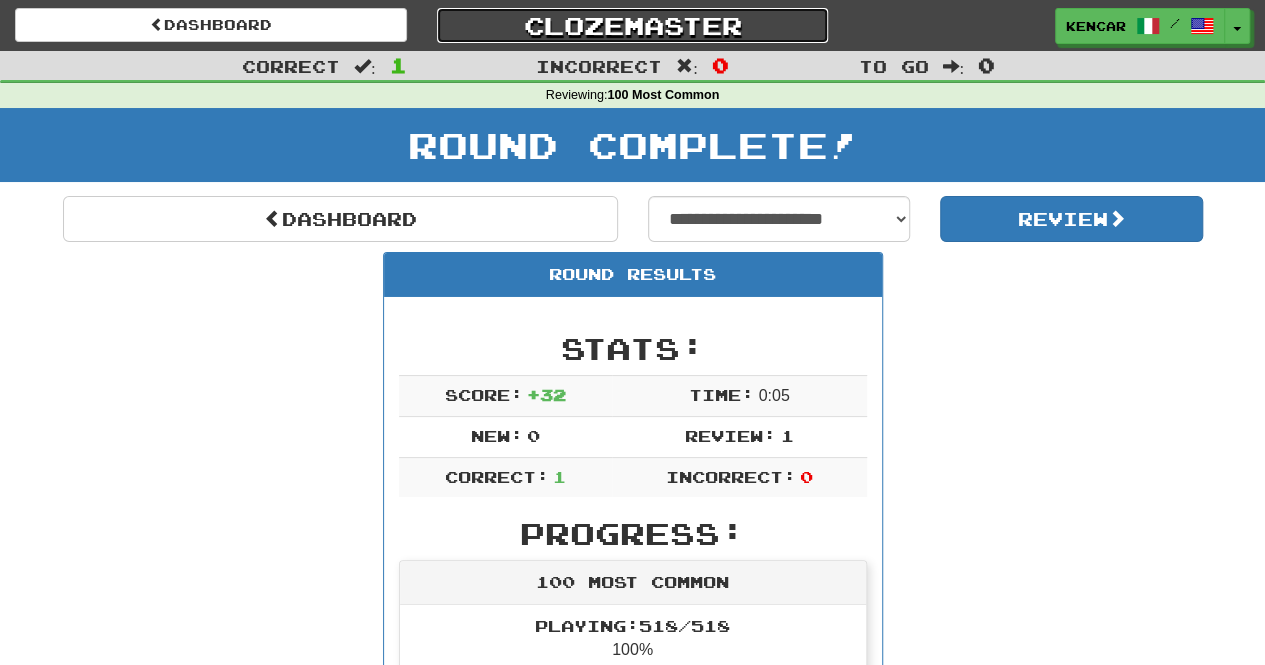 click on "Clozemaster" at bounding box center (633, 25) 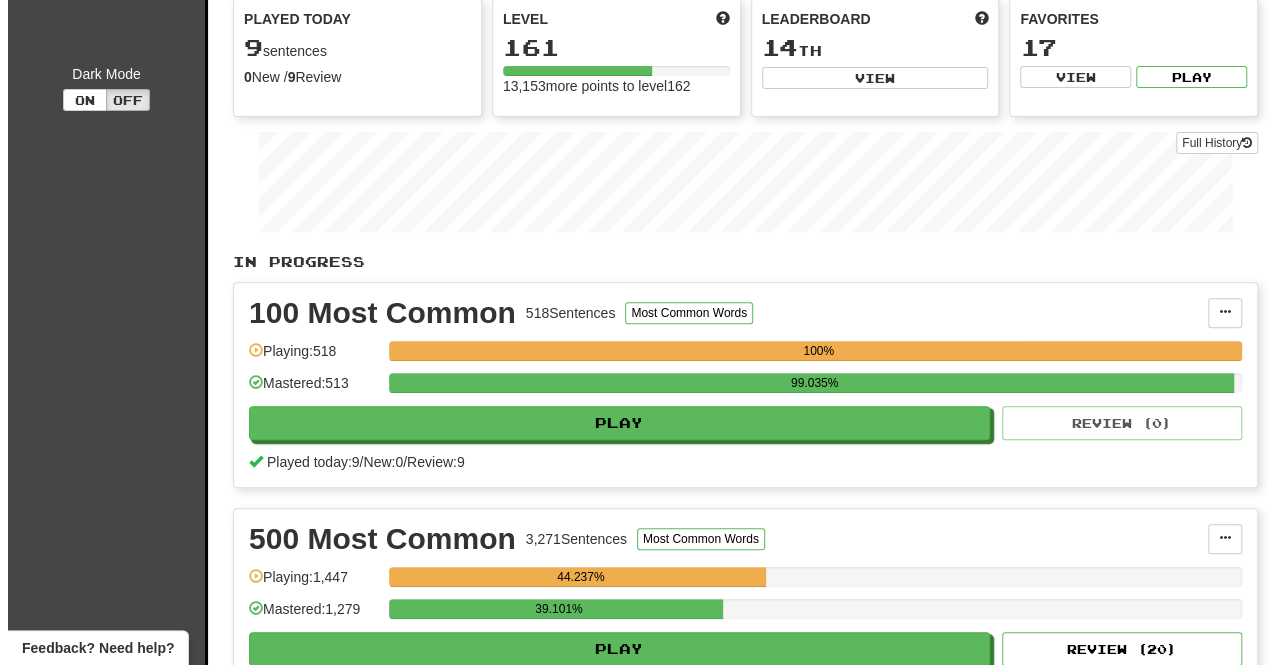 scroll, scrollTop: 0, scrollLeft: 0, axis: both 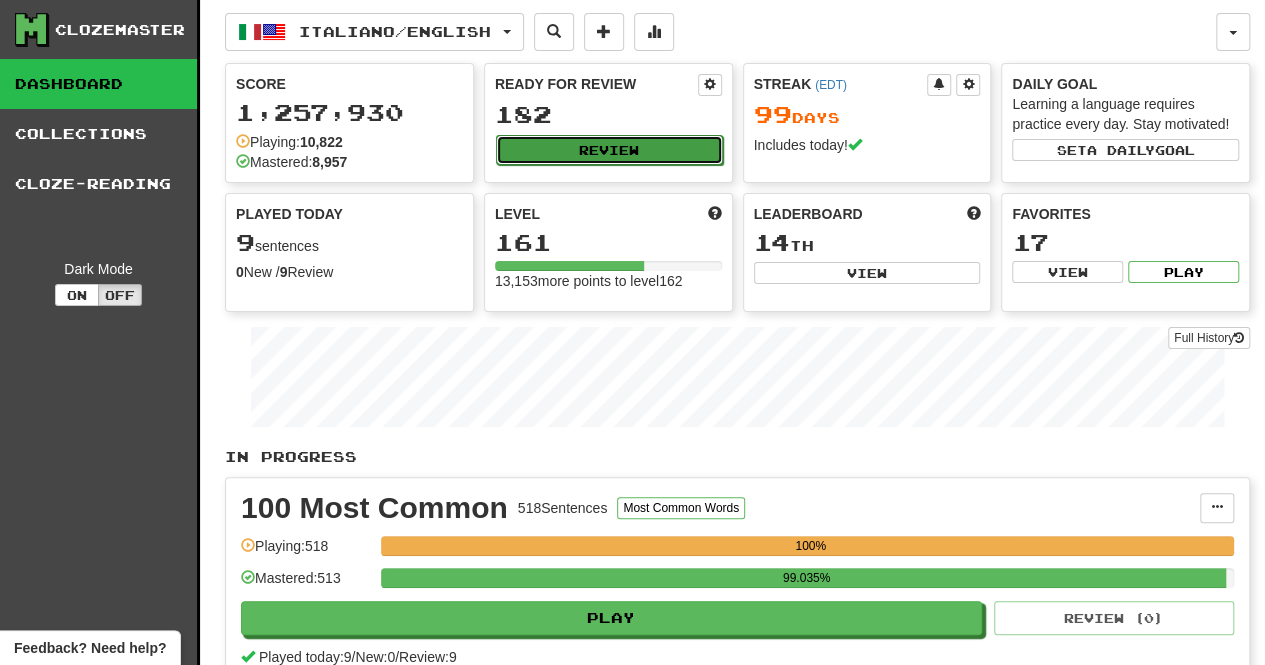 click on "Review" at bounding box center [609, 150] 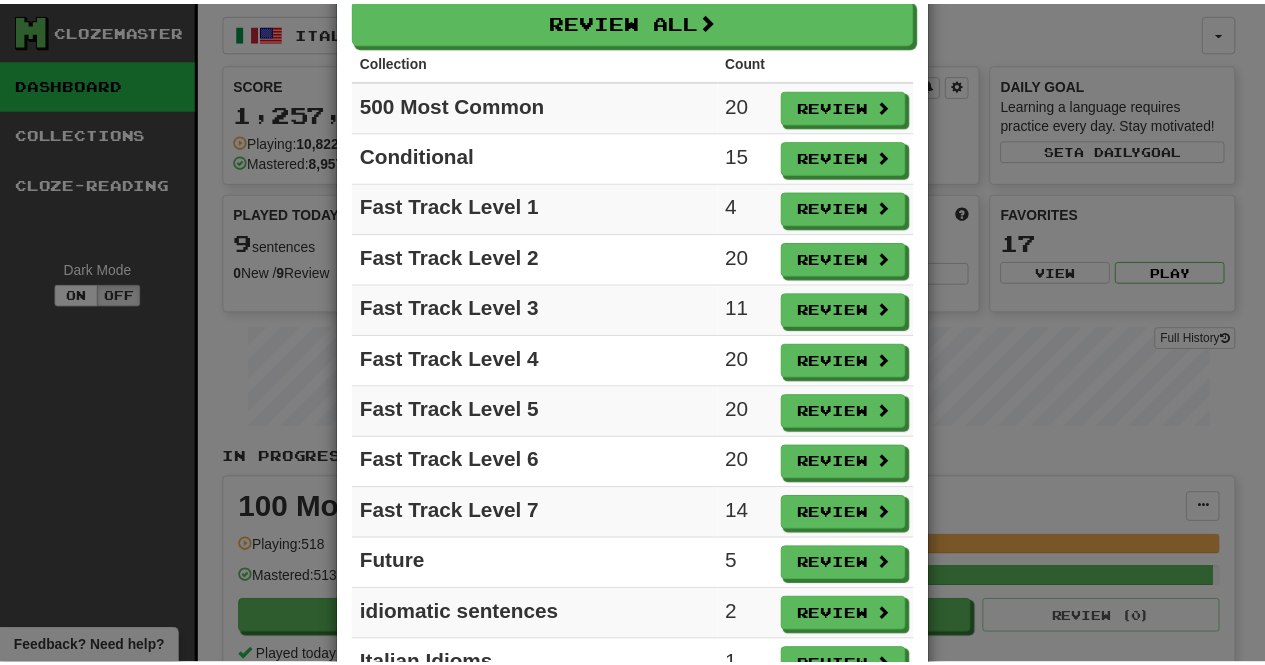 scroll, scrollTop: 0, scrollLeft: 0, axis: both 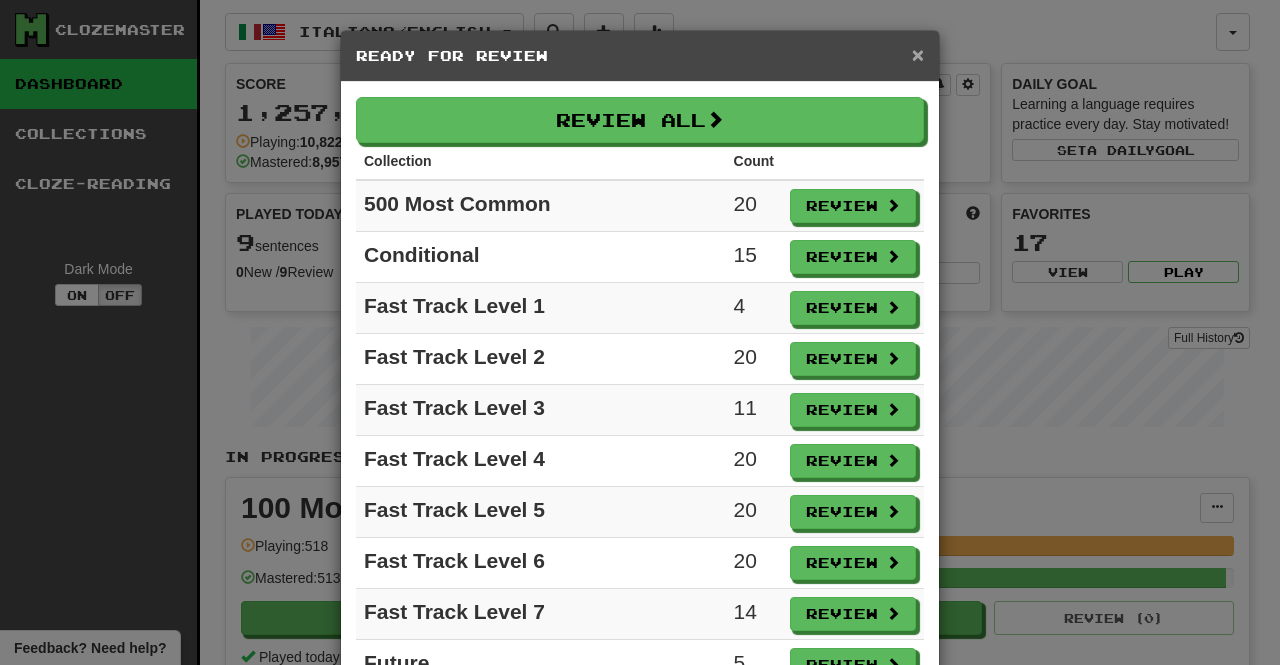 click on "×" at bounding box center (918, 54) 